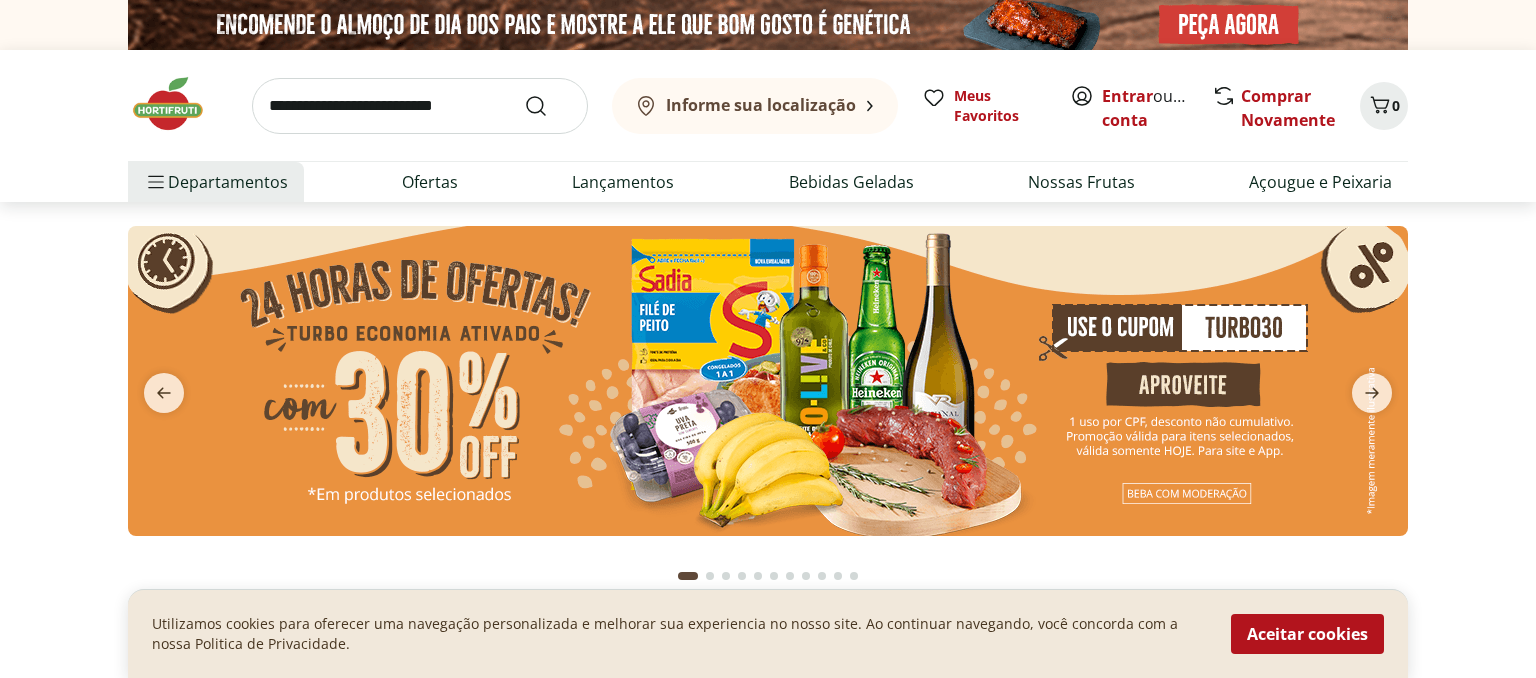 scroll, scrollTop: 0, scrollLeft: 0, axis: both 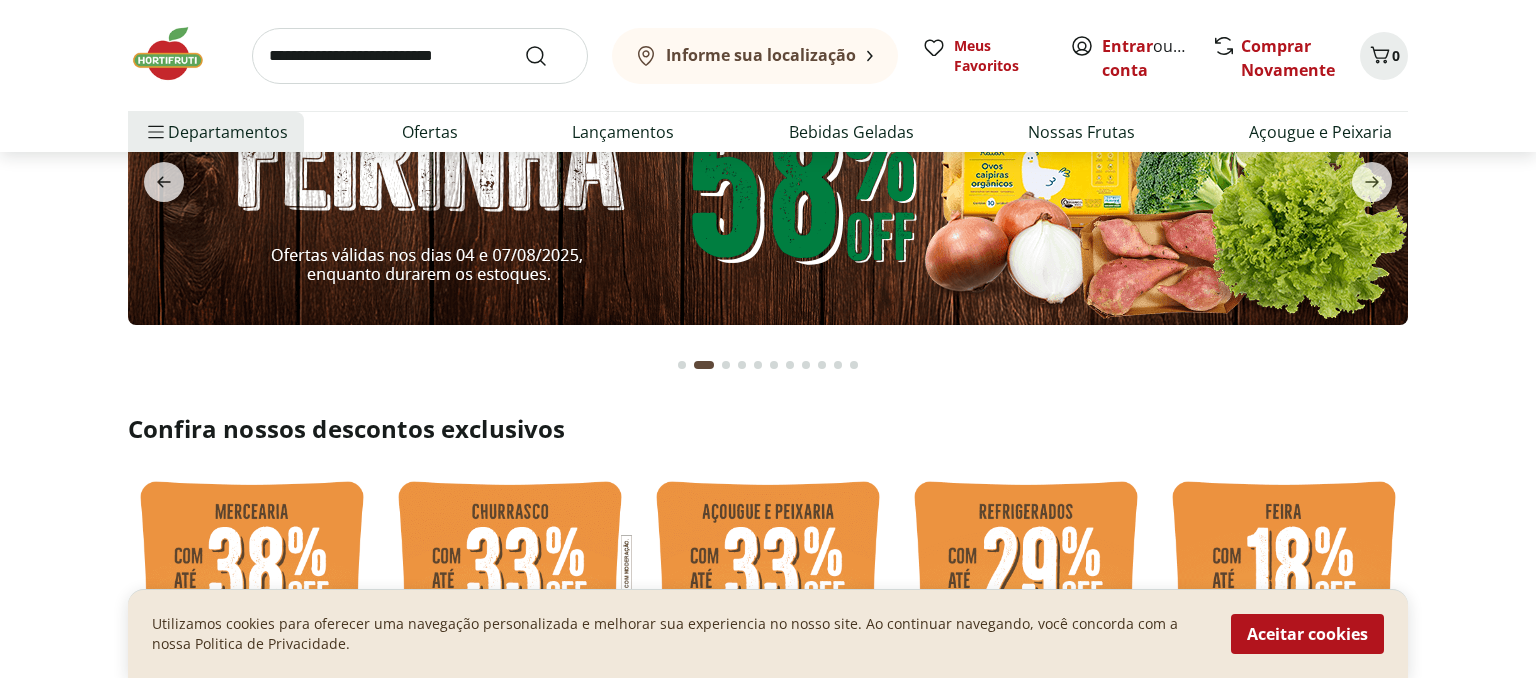 click on "Aceitar cookies" at bounding box center (1307, 634) 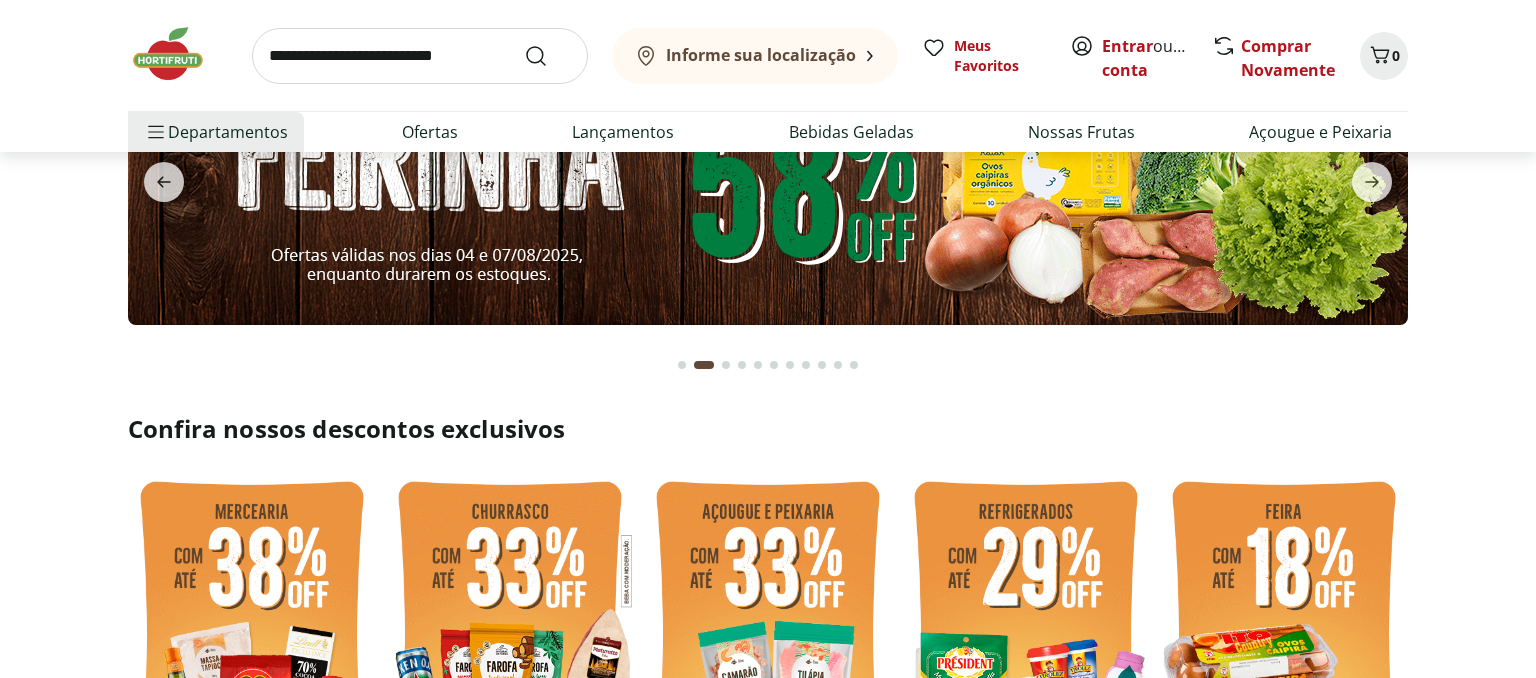 scroll, scrollTop: 0, scrollLeft: 0, axis: both 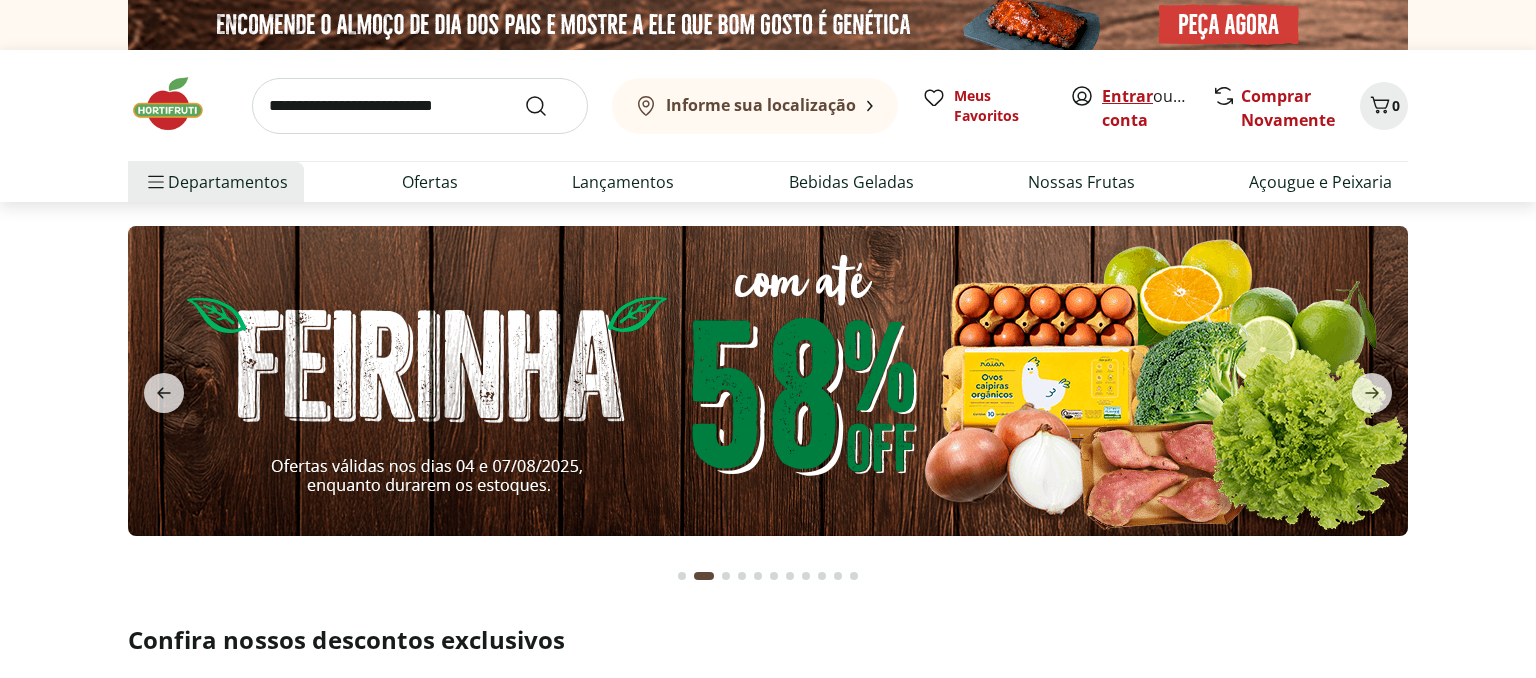 click on "Entrar" at bounding box center (1127, 96) 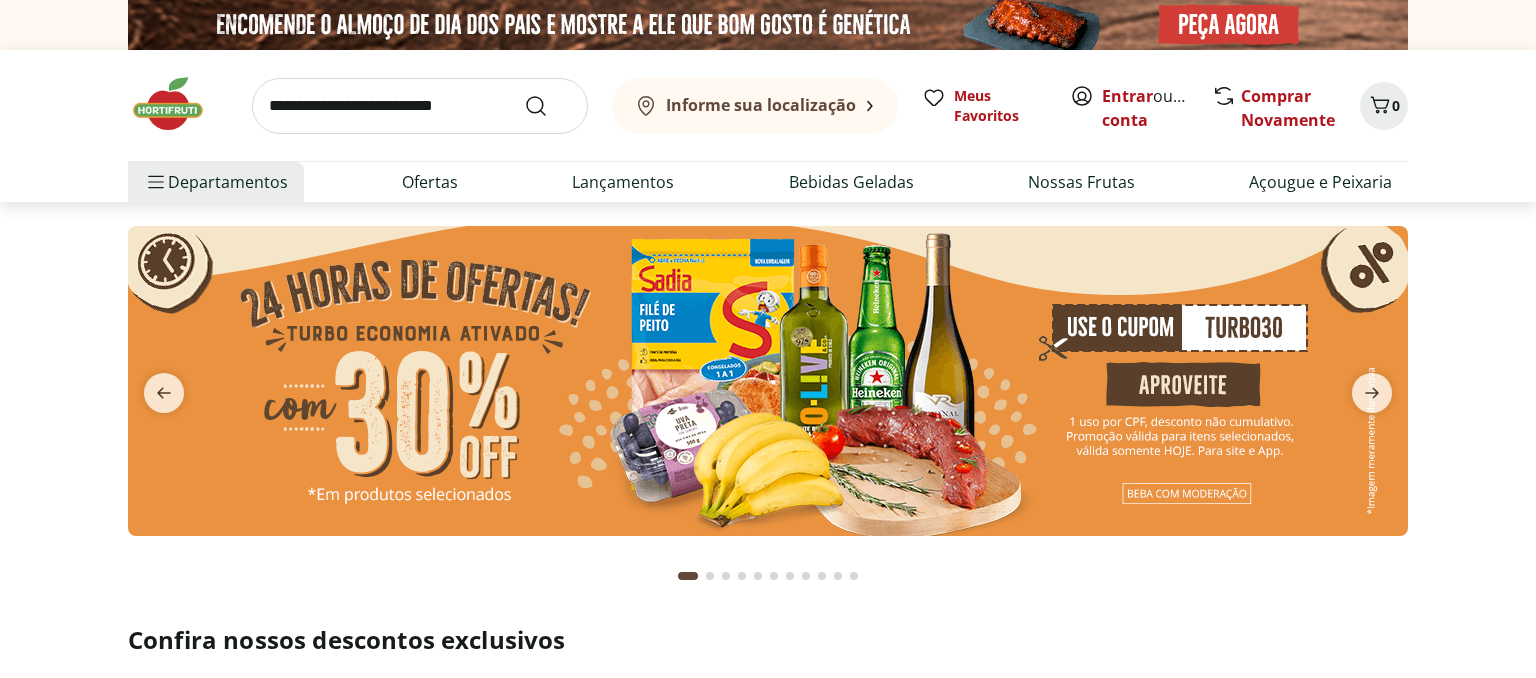 scroll, scrollTop: 0, scrollLeft: 0, axis: both 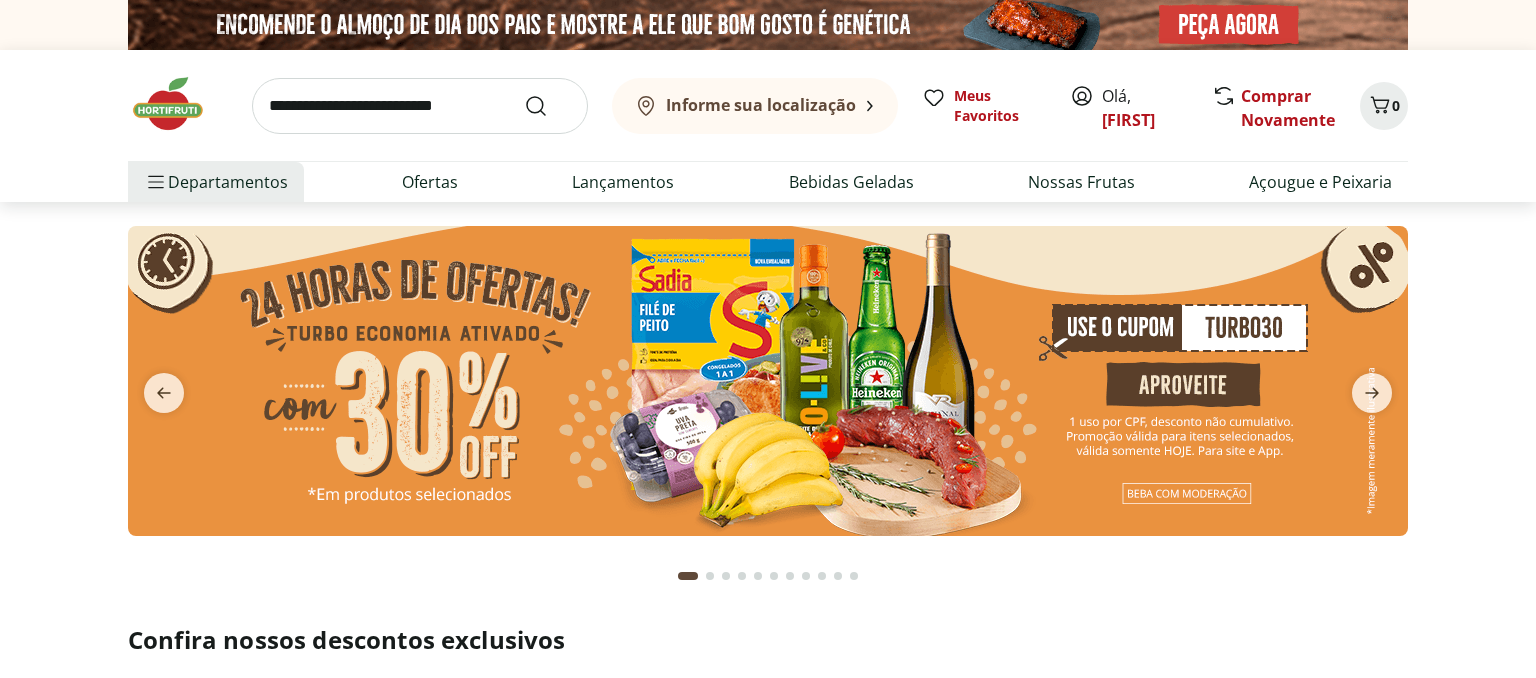 click at bounding box center (768, 381) 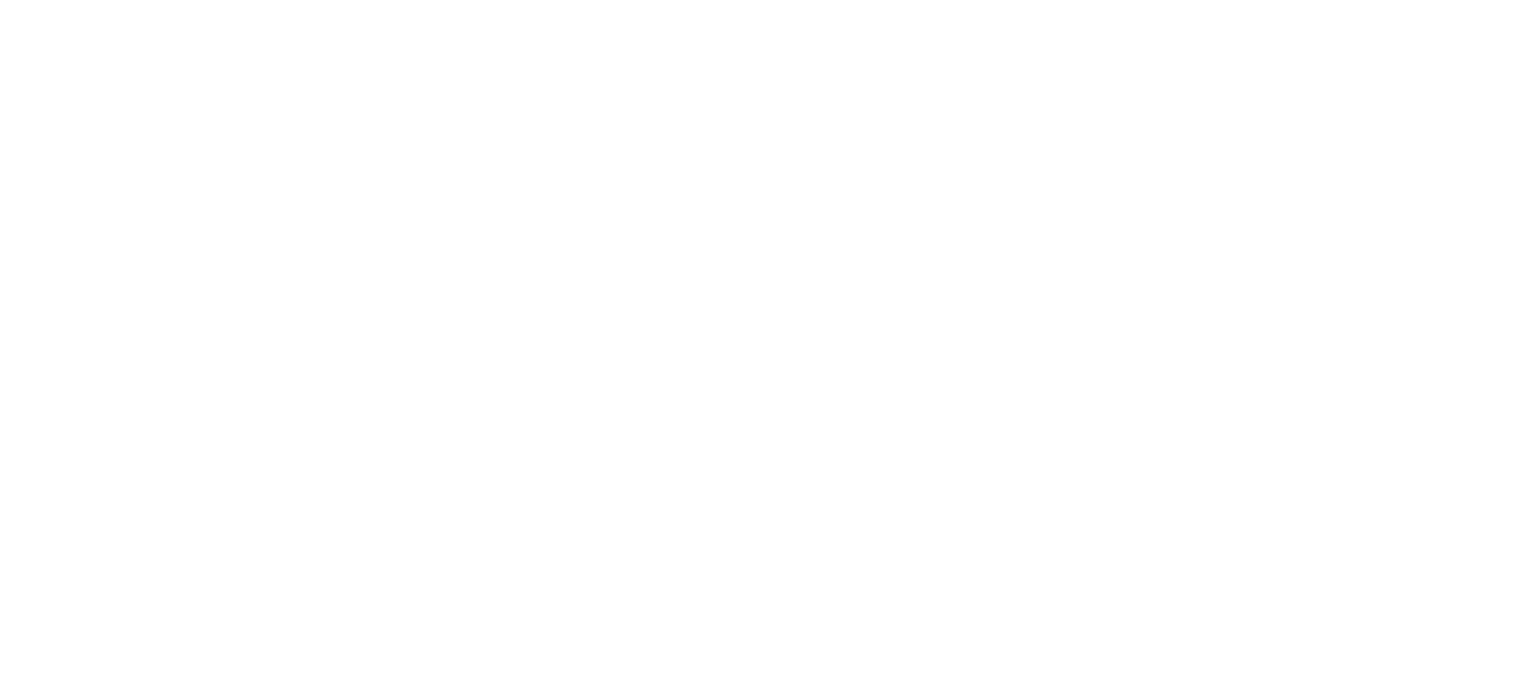 select on "**********" 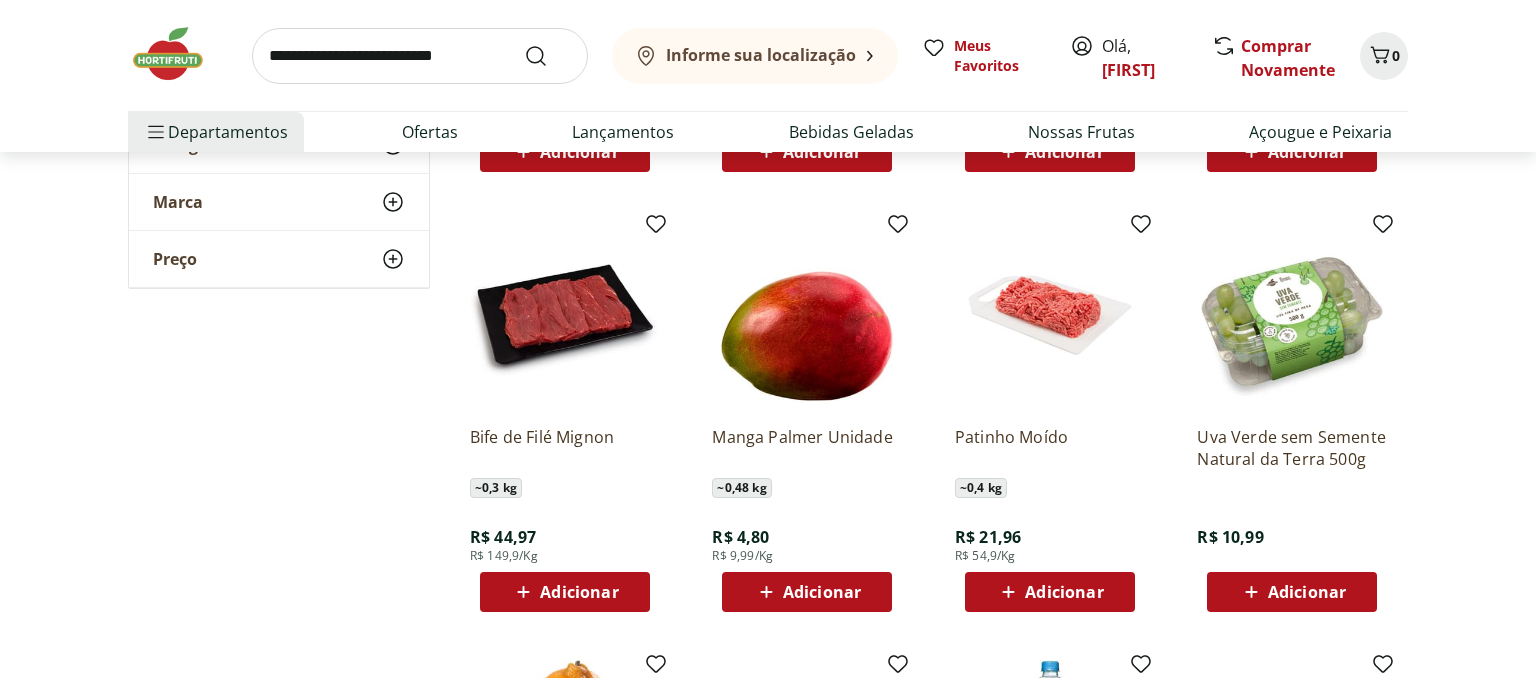 scroll, scrollTop: 633, scrollLeft: 0, axis: vertical 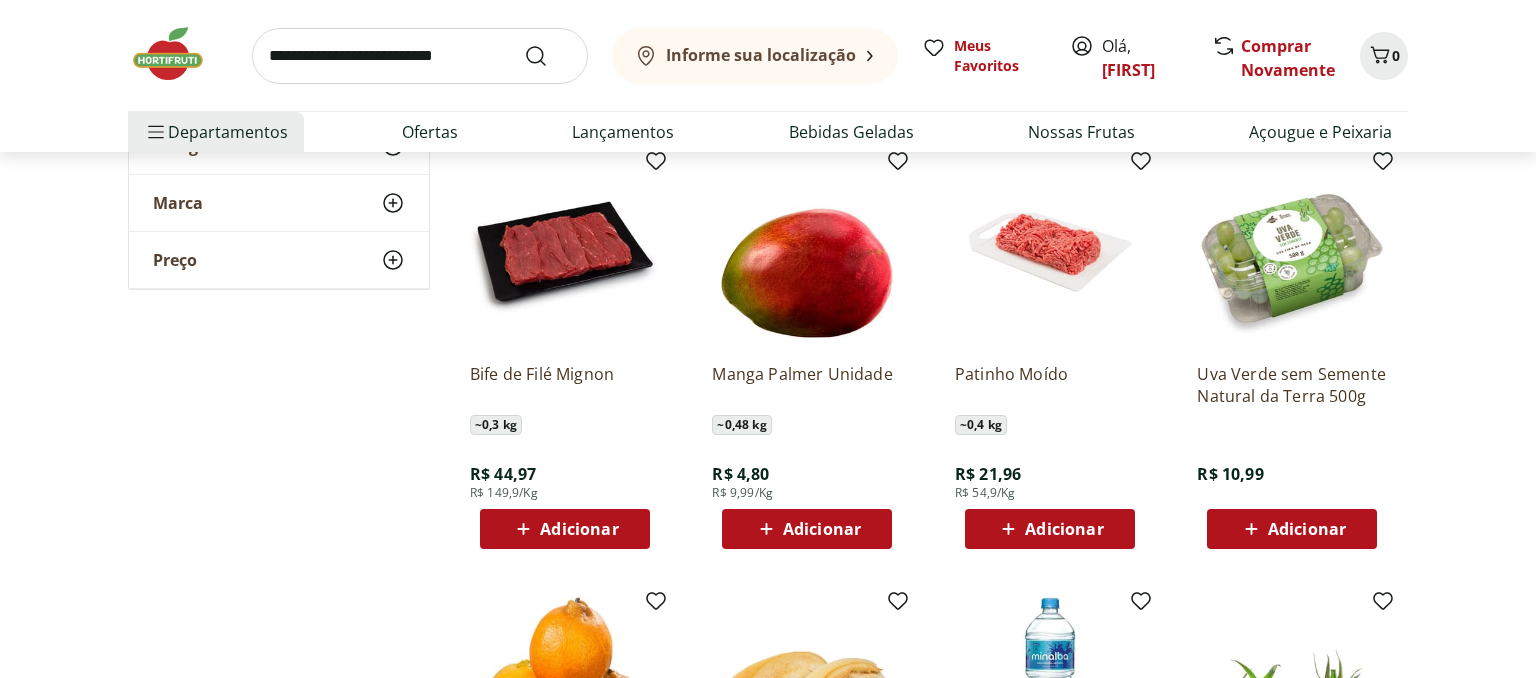 click on "Adicionar" at bounding box center (1307, 529) 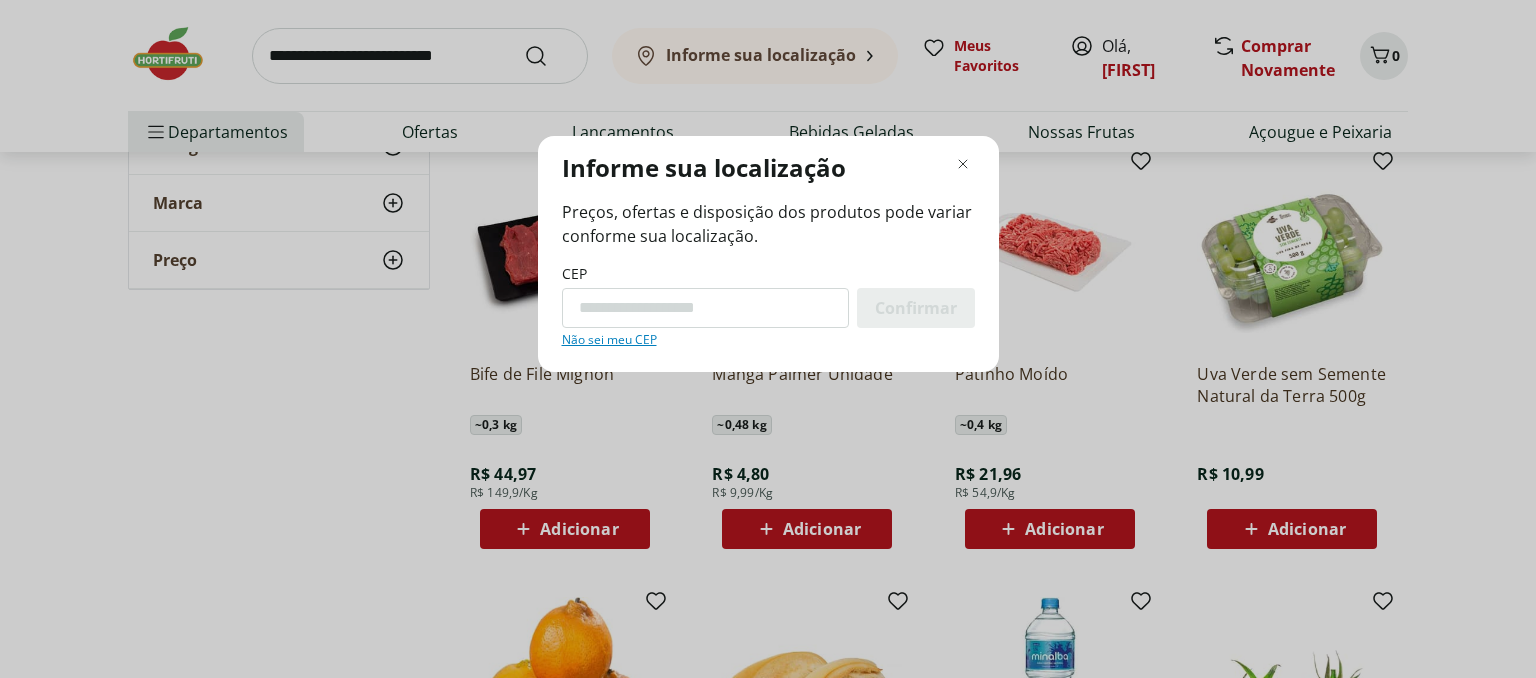 click on "Informe sua localização Preços, ofertas e disposição dos produtos pode variar conforme sua localização. CEP Confirmar Não sei meu CEP" at bounding box center (768, 339) 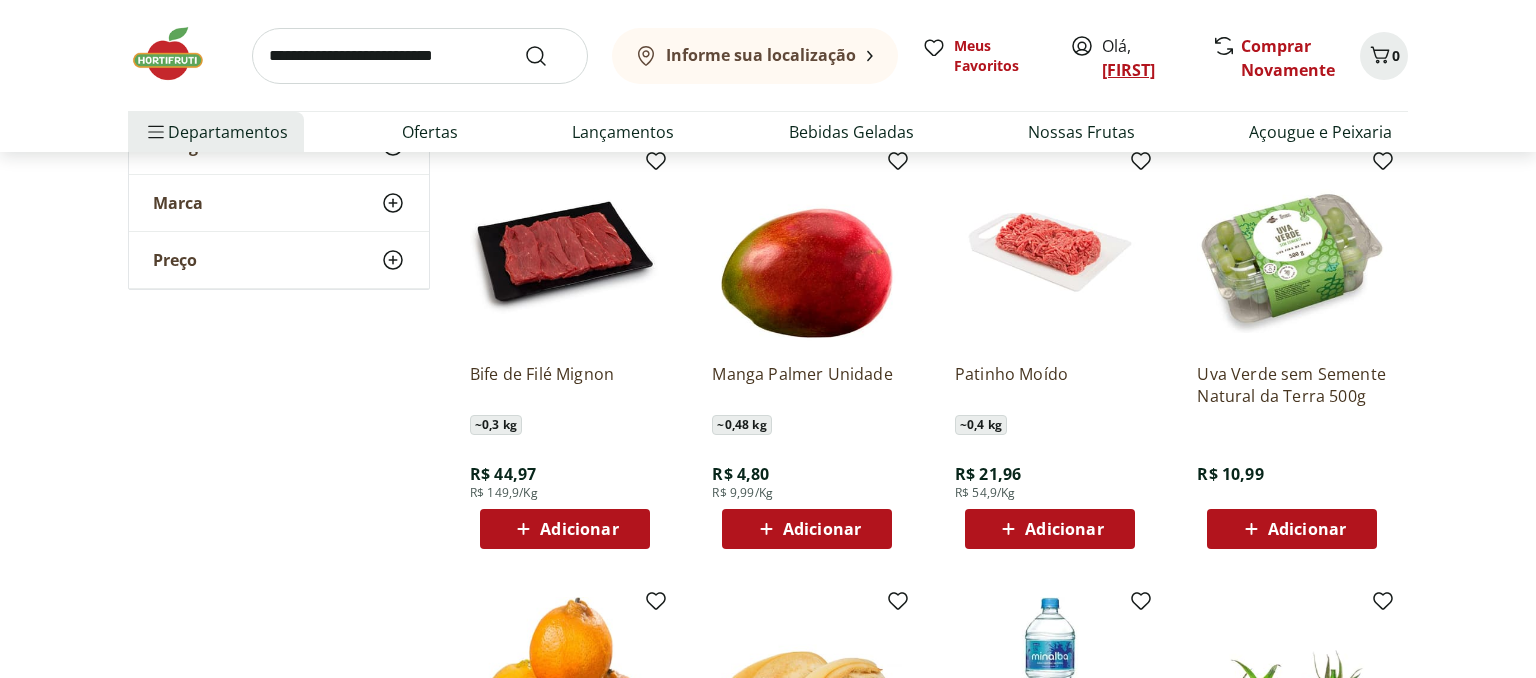click on "Fernando" at bounding box center [1128, 70] 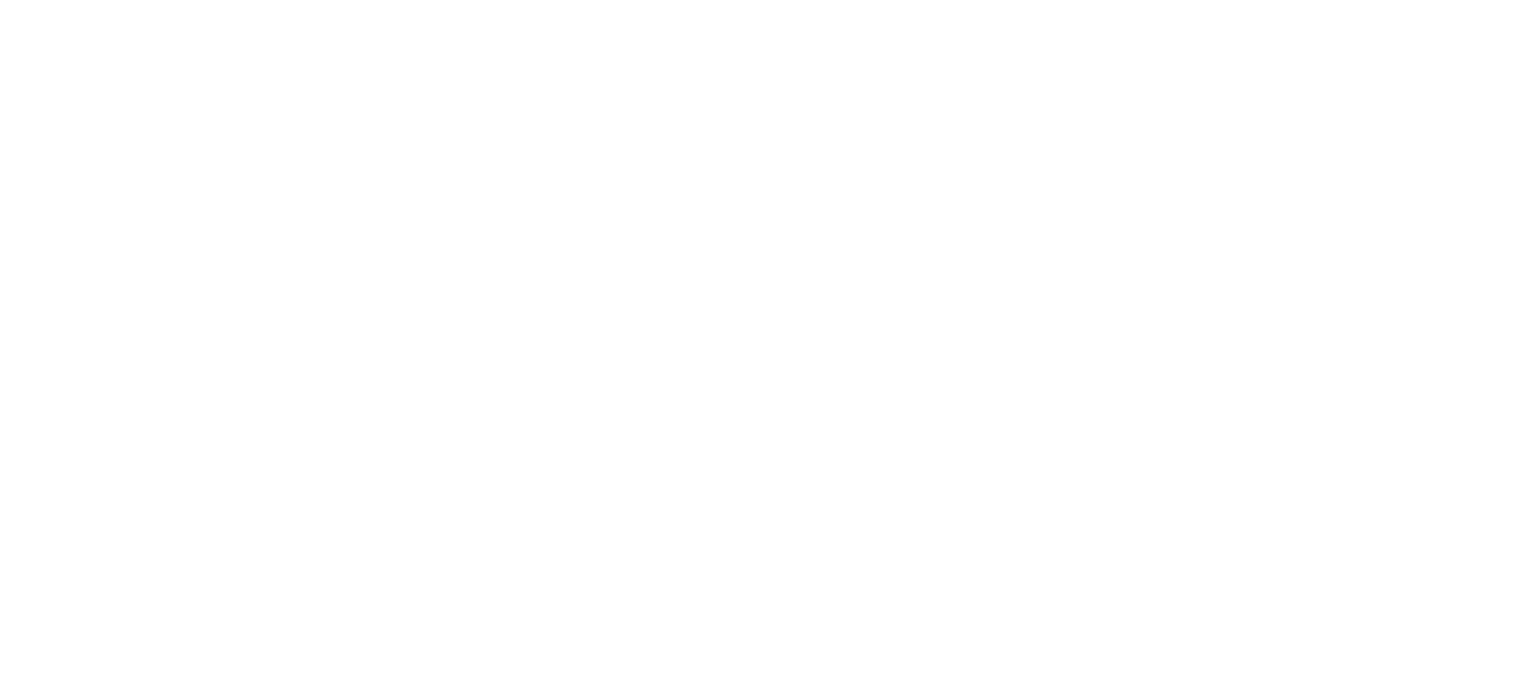 scroll, scrollTop: 0, scrollLeft: 0, axis: both 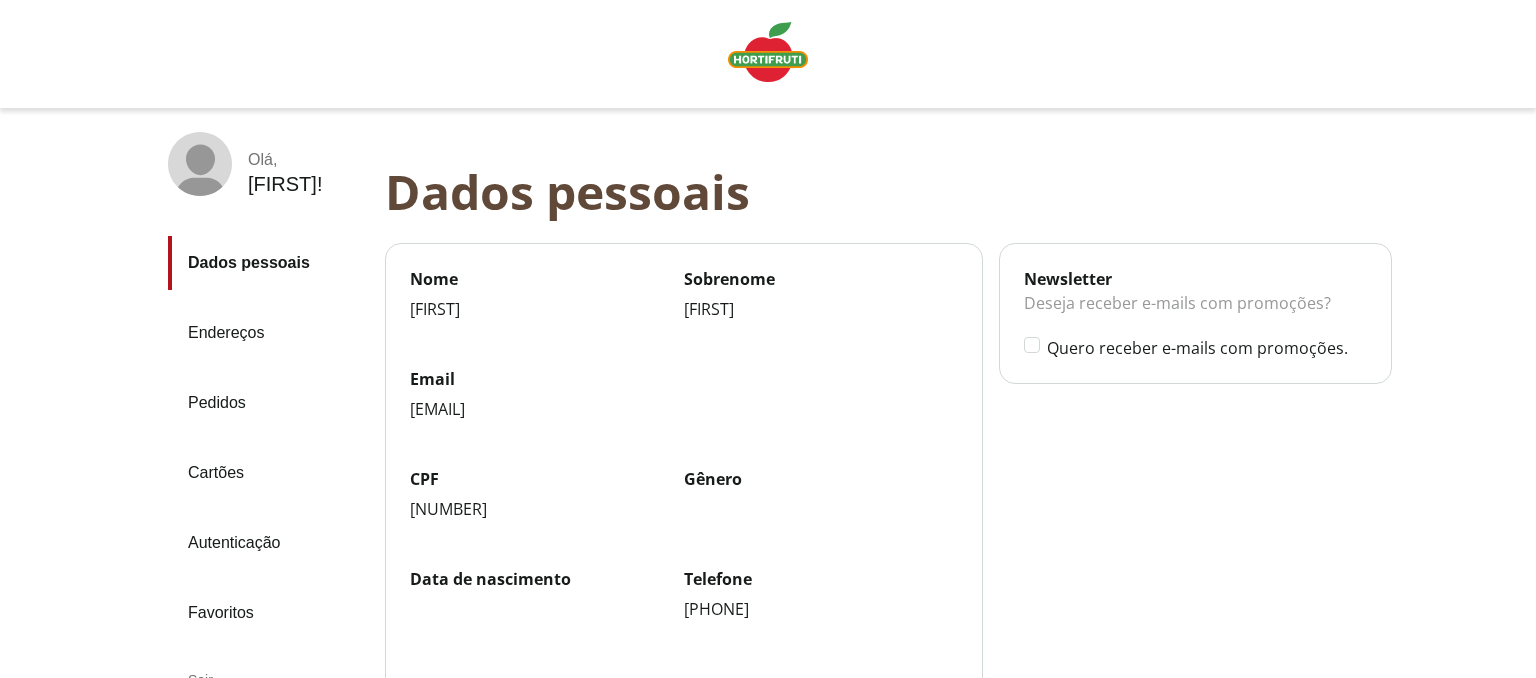 click on "Endereços" at bounding box center (268, 333) 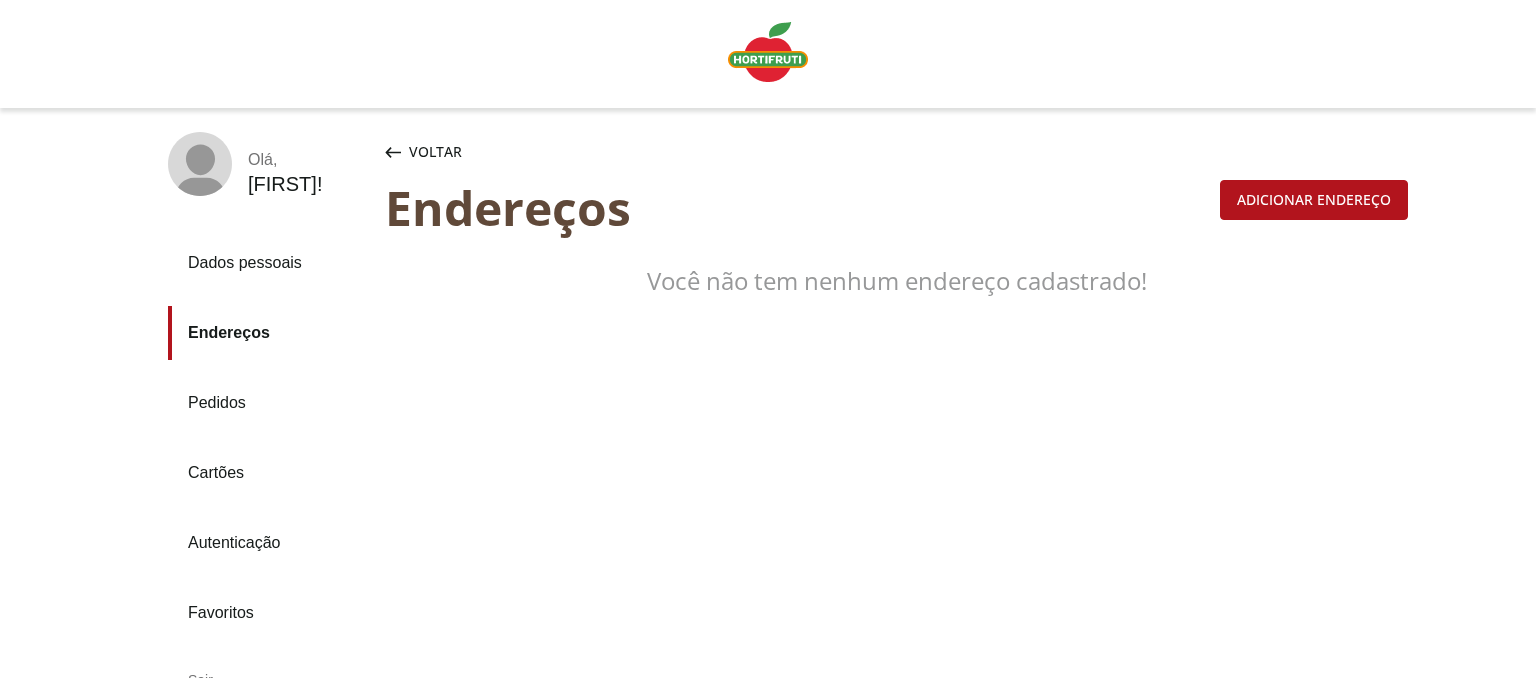 click on "Adicionar endereço" at bounding box center (1314, 200) 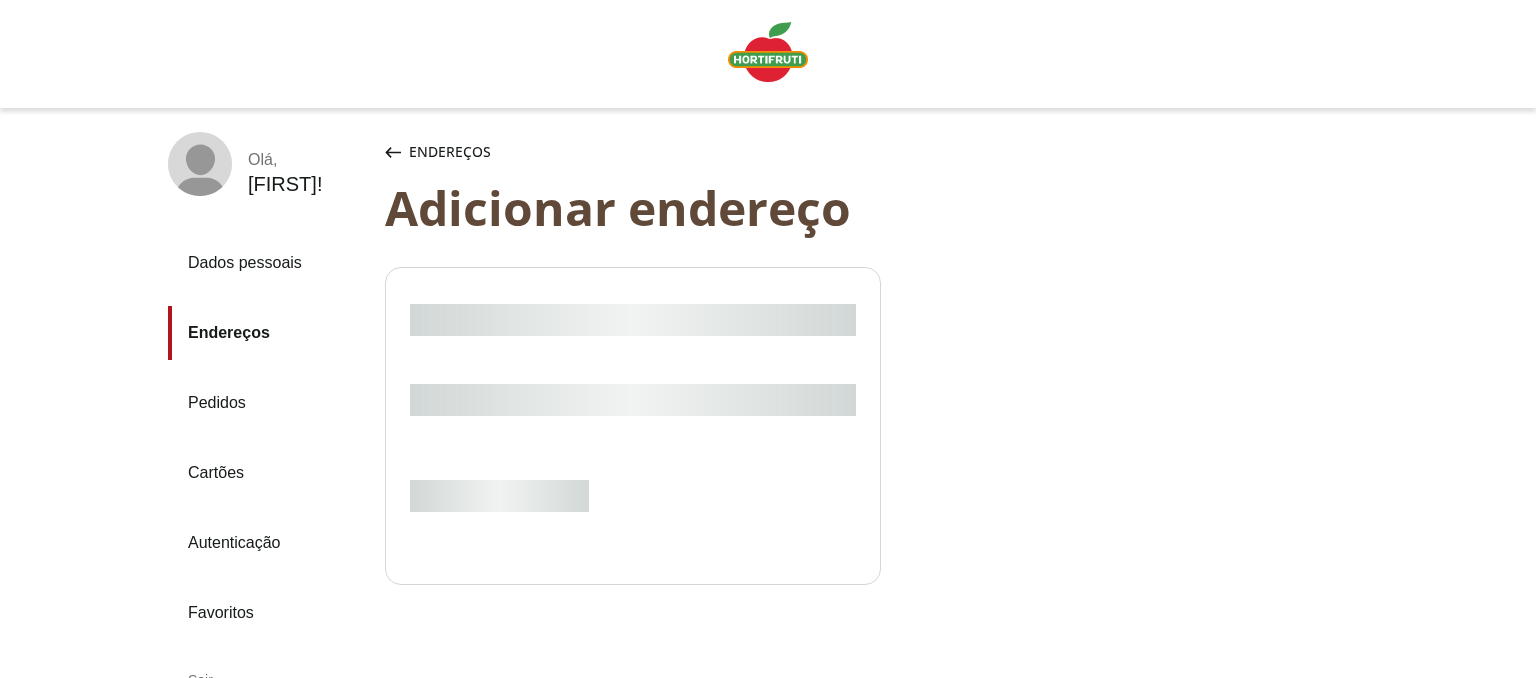 select on "***" 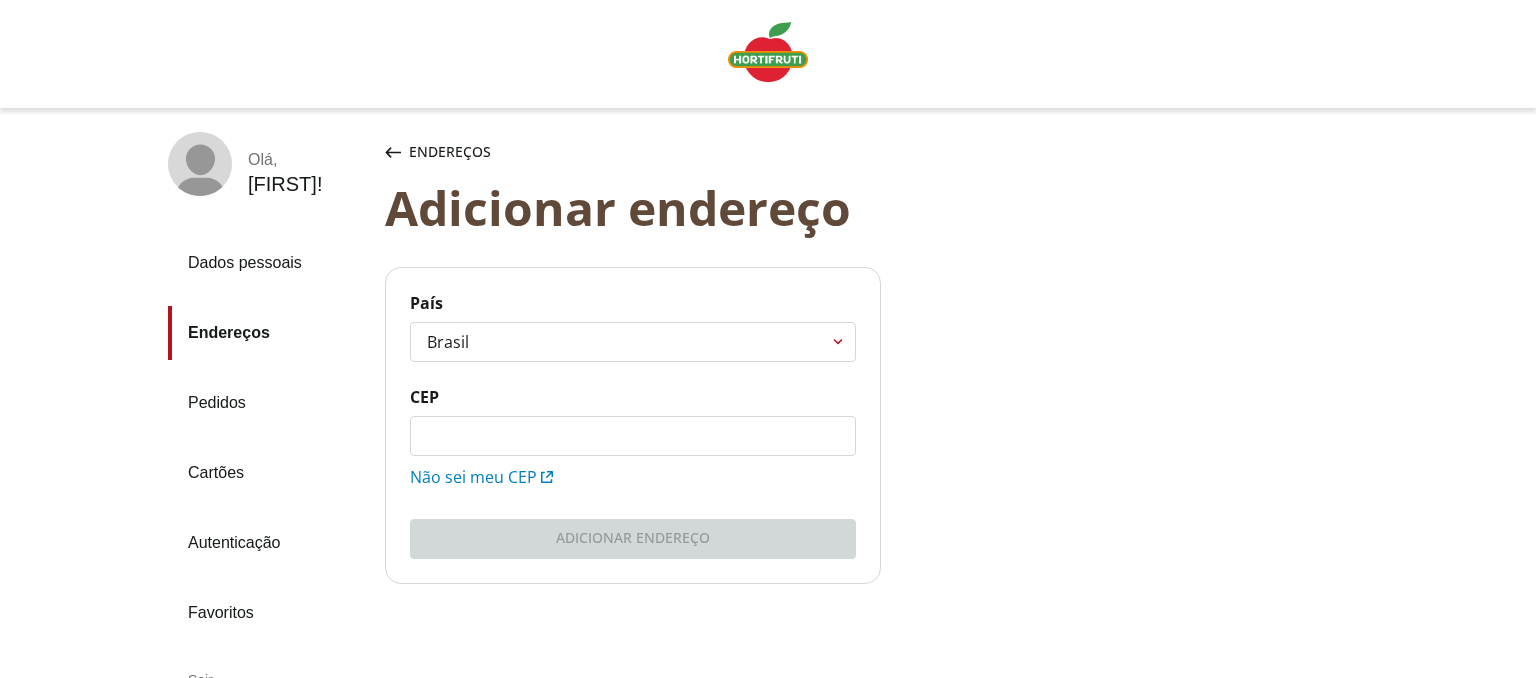 click on "CEP" 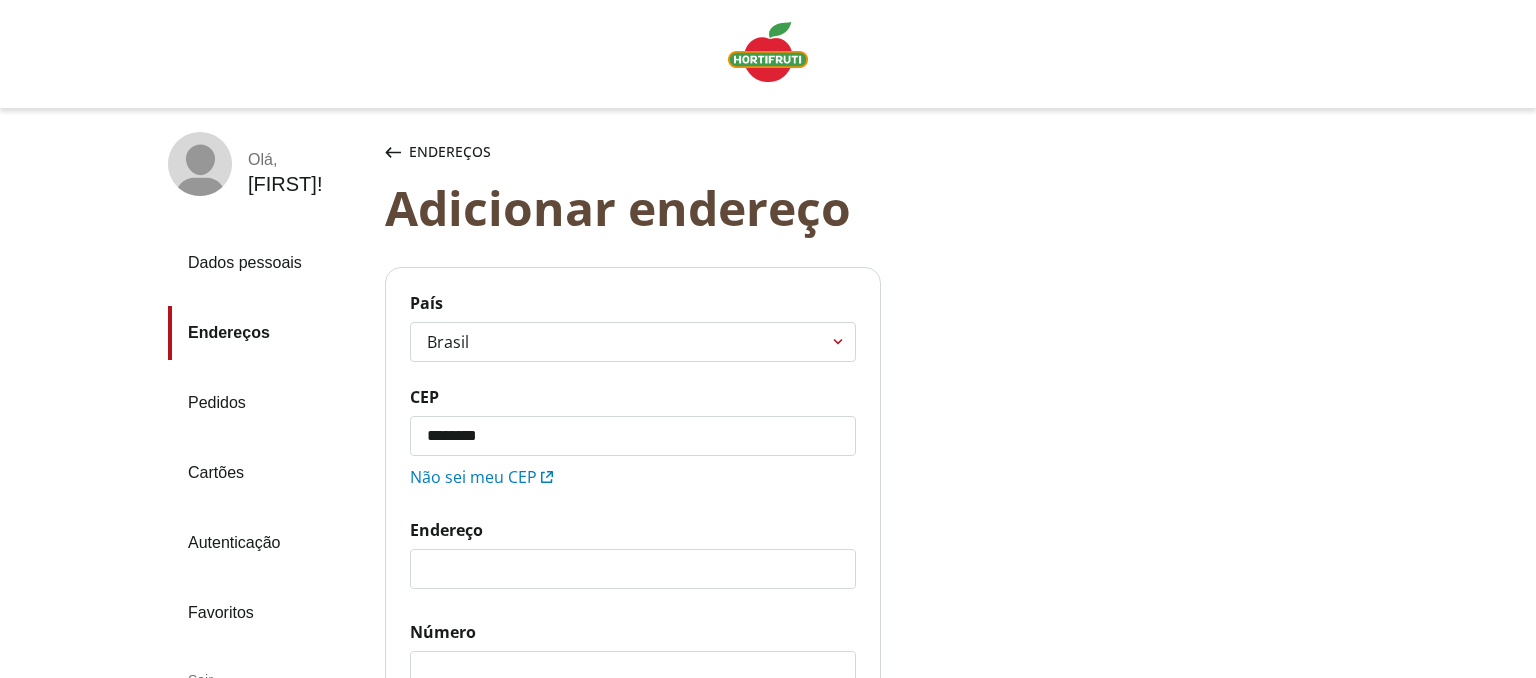 type on "*********" 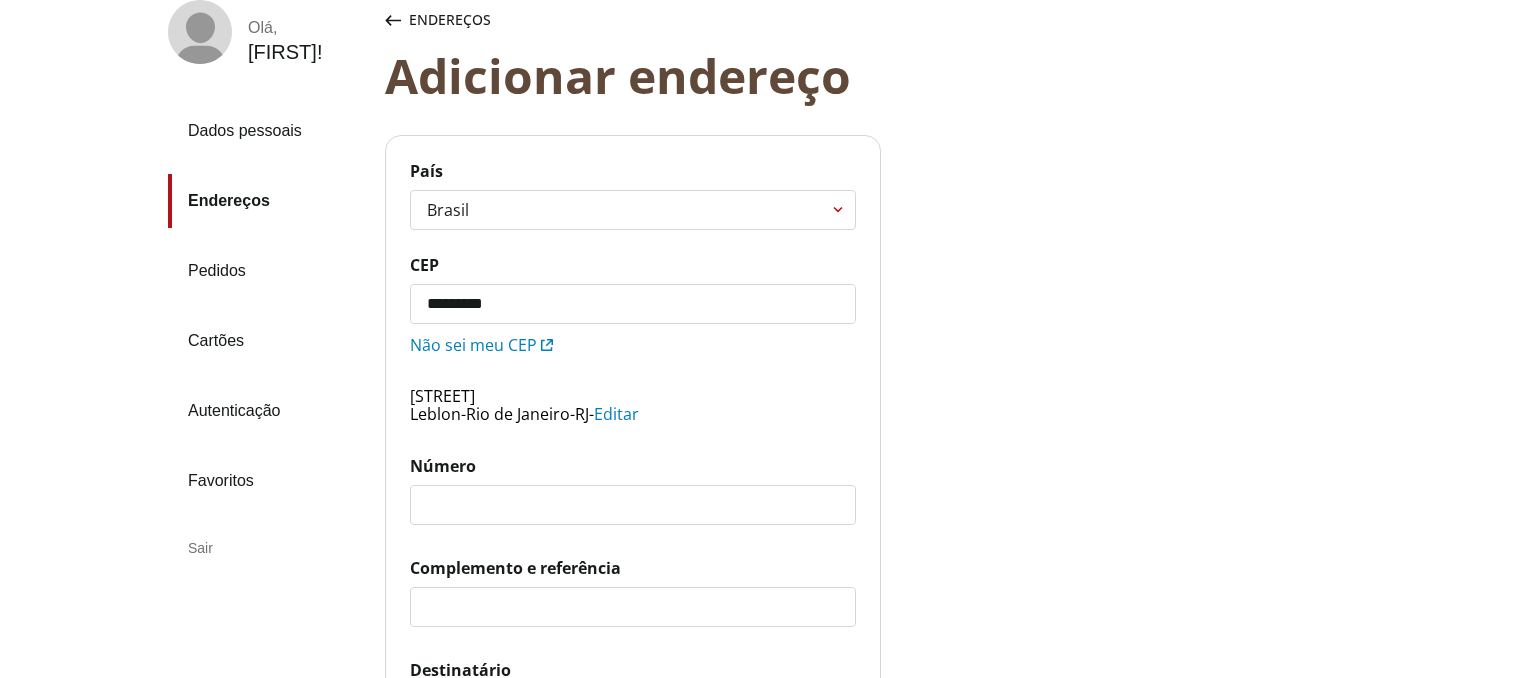 scroll, scrollTop: 211, scrollLeft: 0, axis: vertical 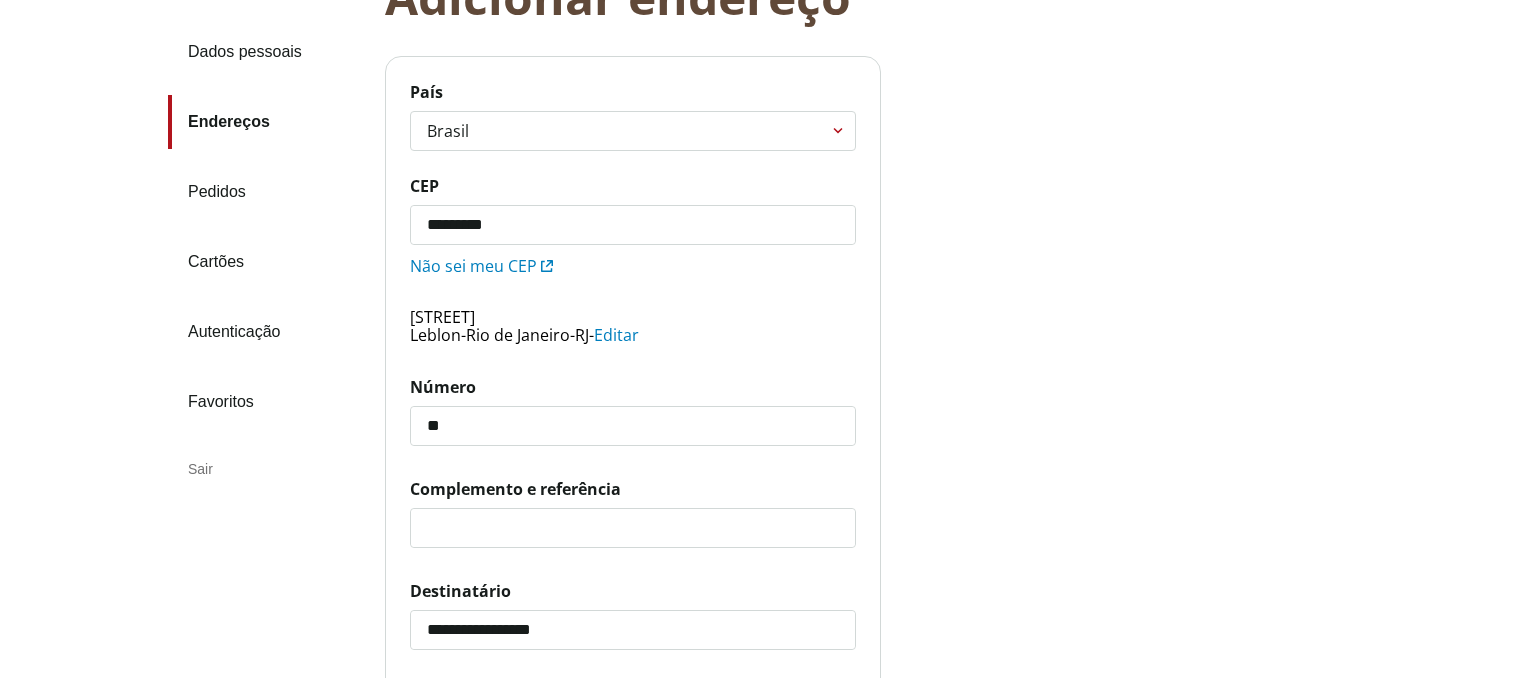 type on "**" 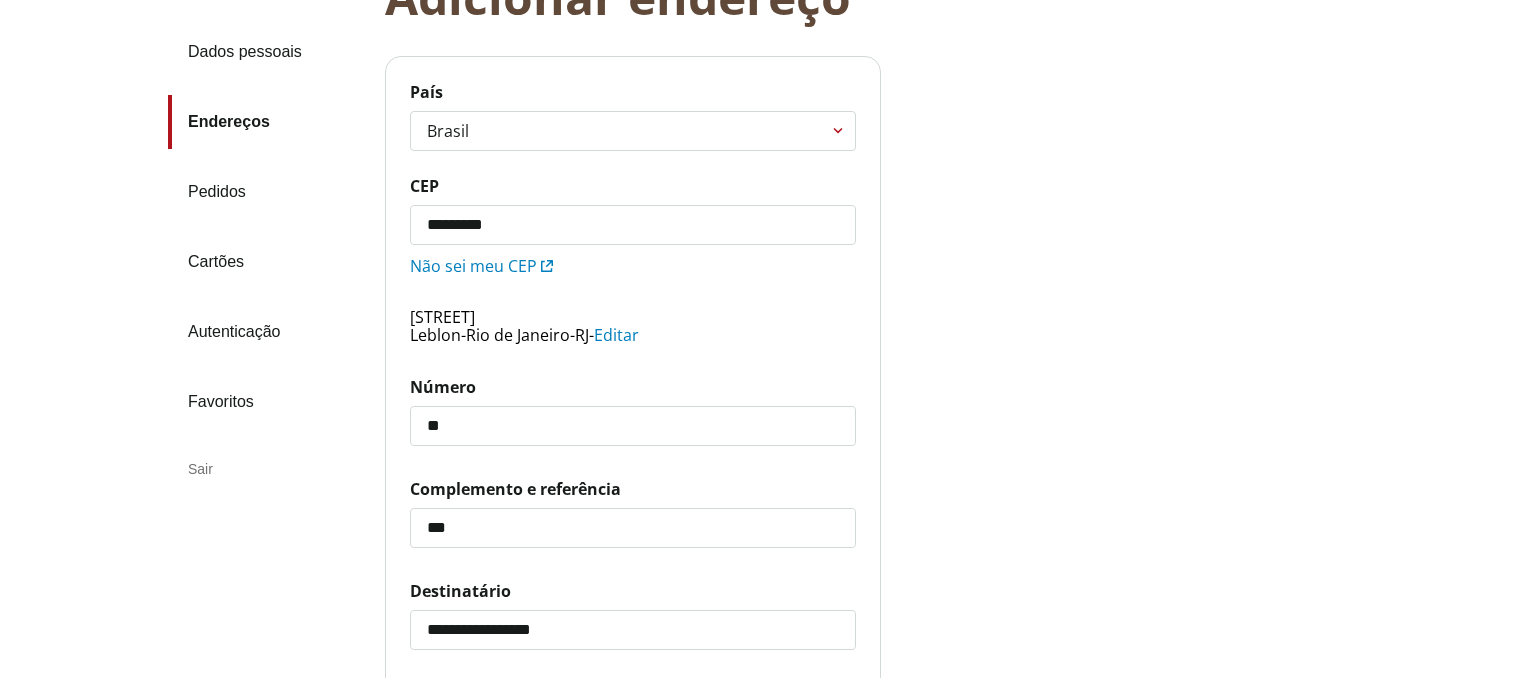 type on "***" 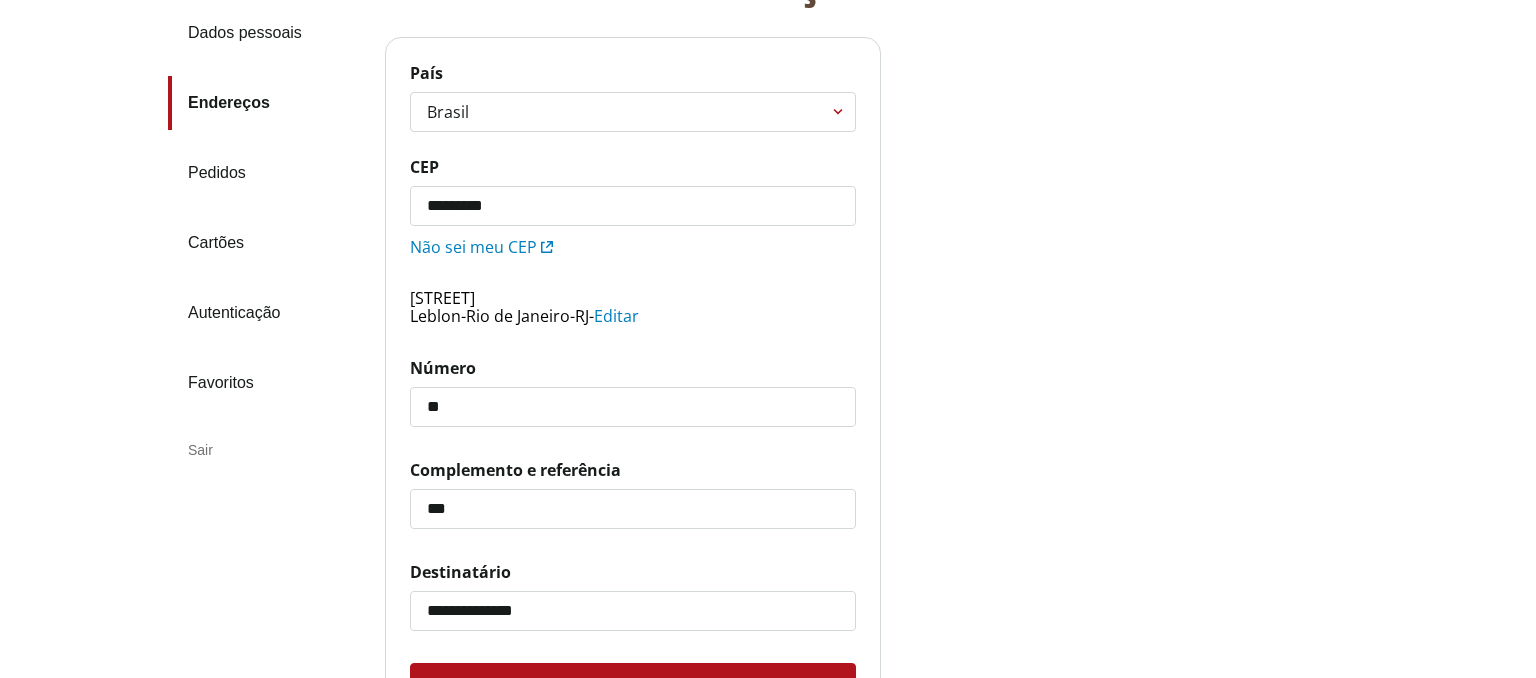 scroll, scrollTop: 422, scrollLeft: 0, axis: vertical 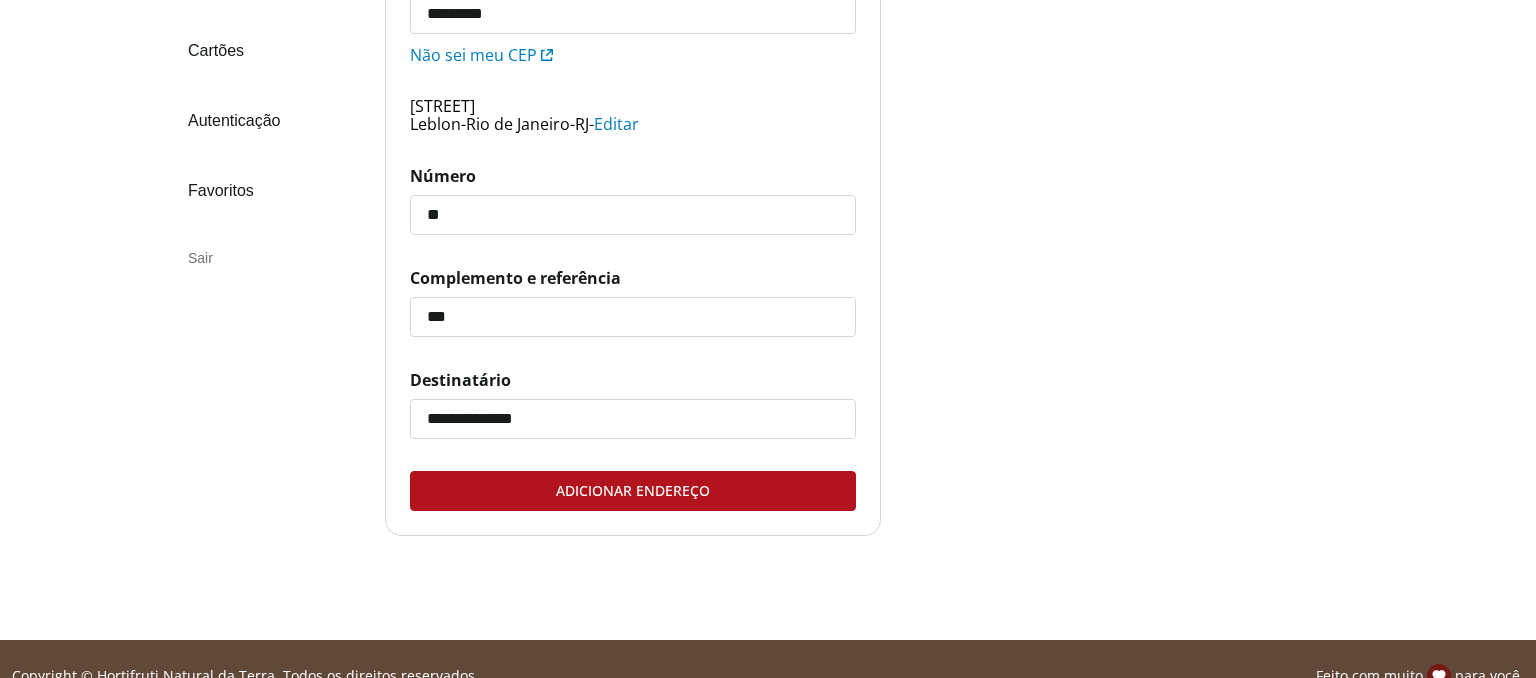 type on "**********" 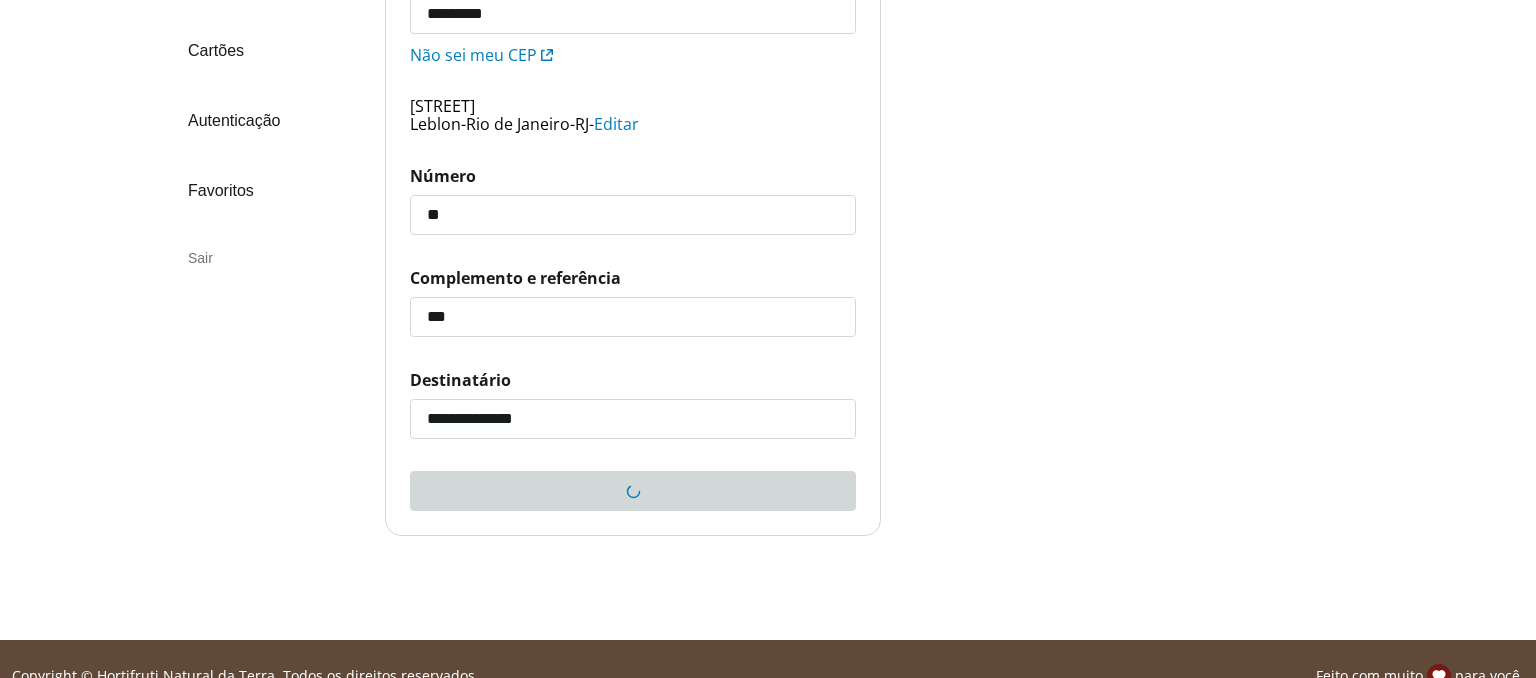 scroll, scrollTop: 0, scrollLeft: 0, axis: both 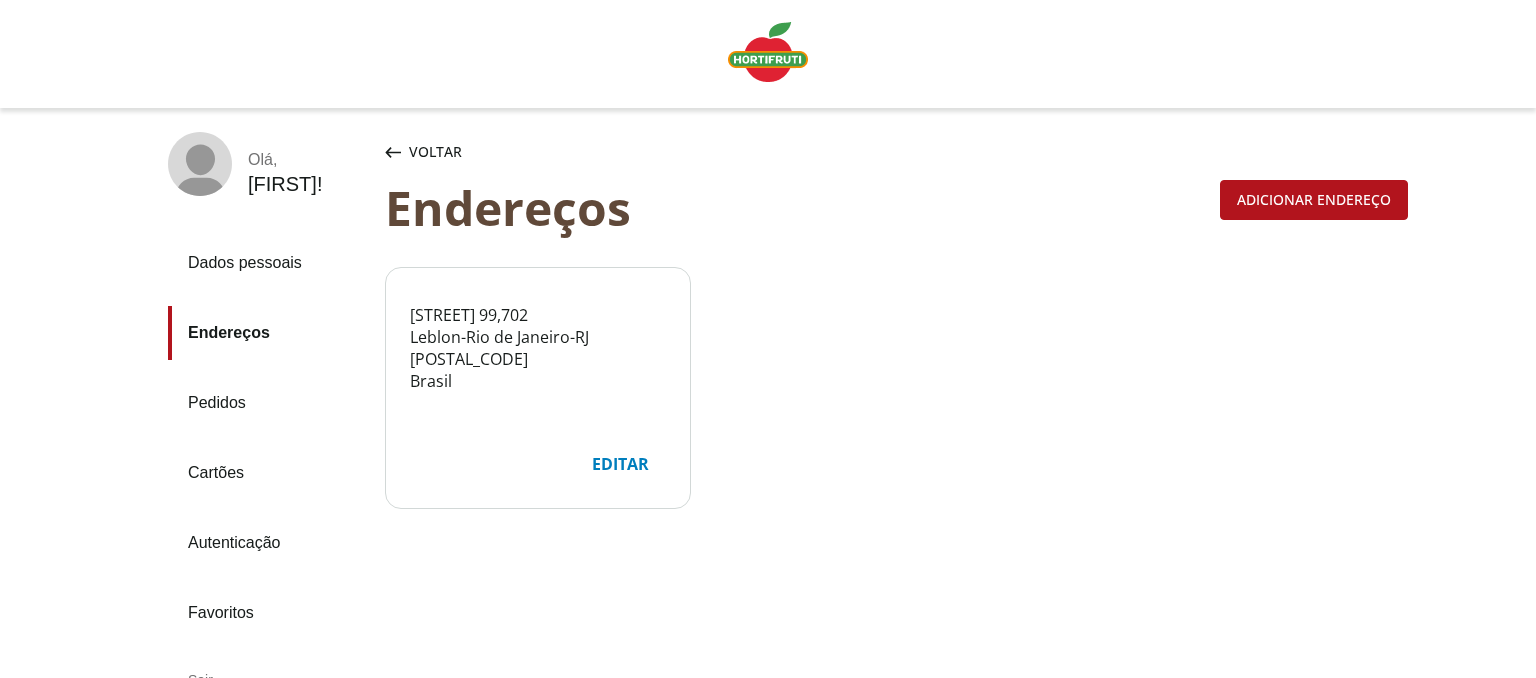click on "Voltar" at bounding box center (435, 152) 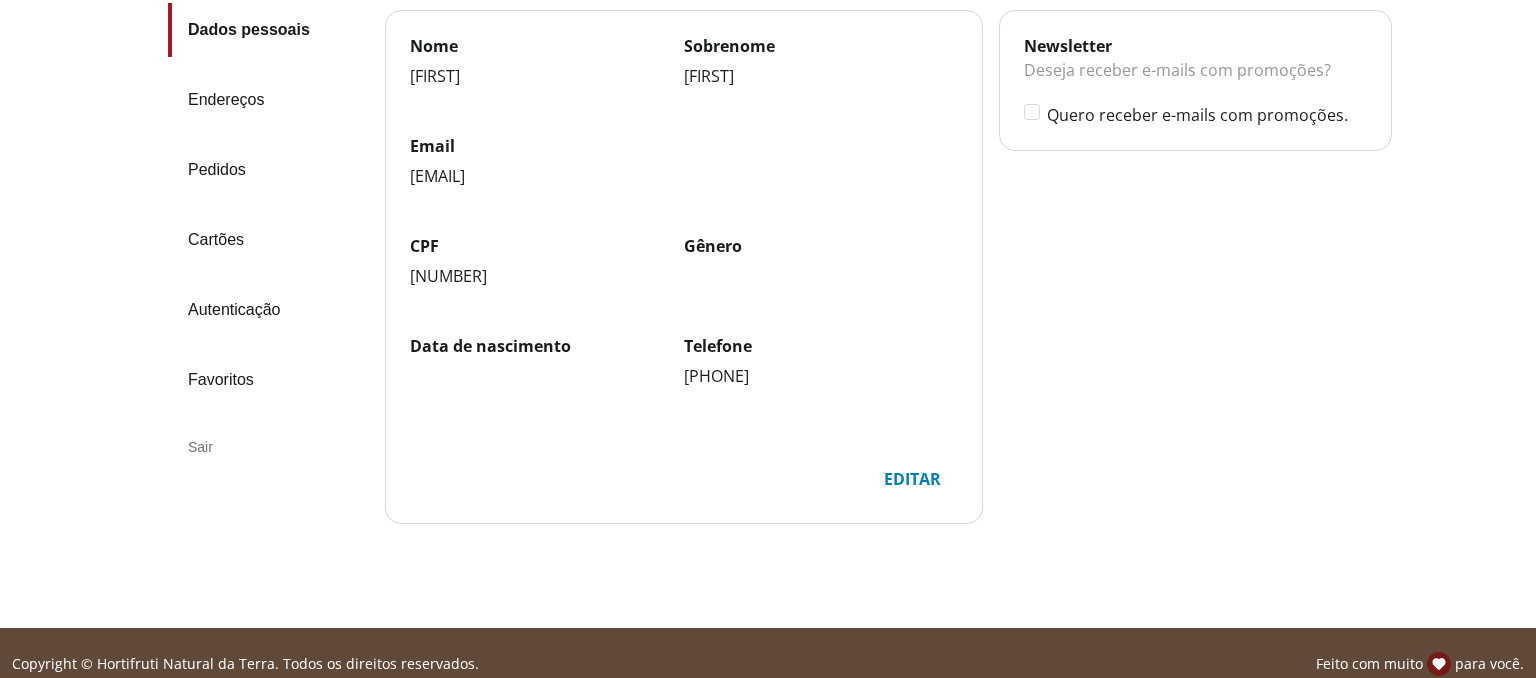 scroll, scrollTop: 255, scrollLeft: 0, axis: vertical 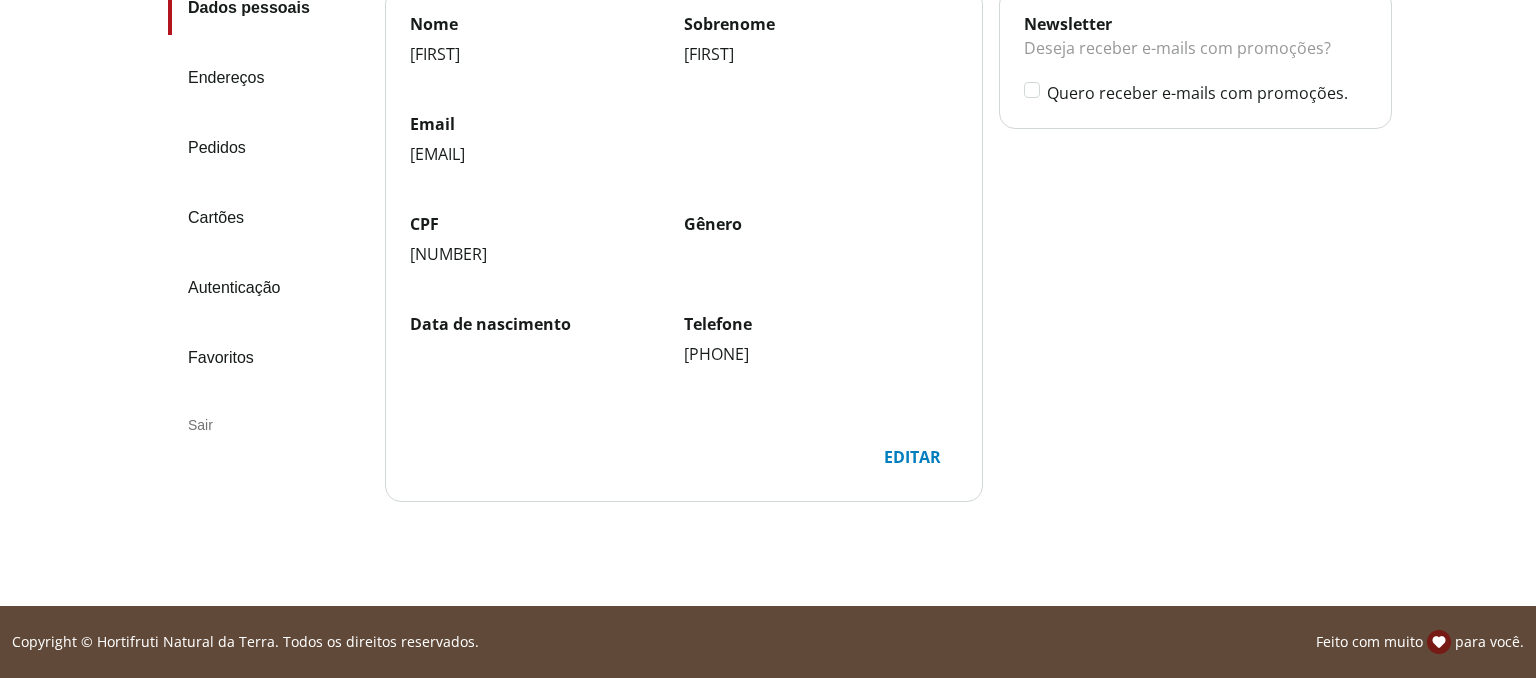 click on "Sair" at bounding box center [268, 425] 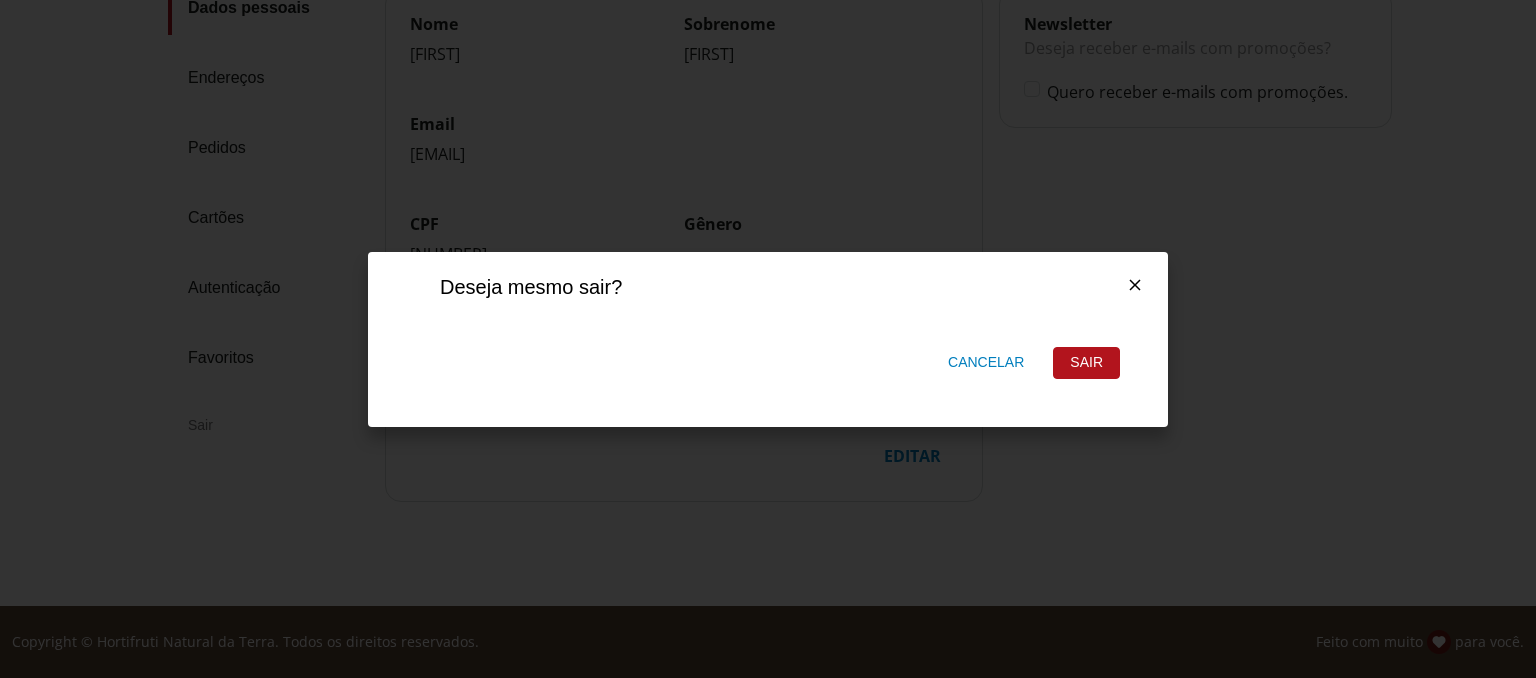 scroll, scrollTop: 0, scrollLeft: 0, axis: both 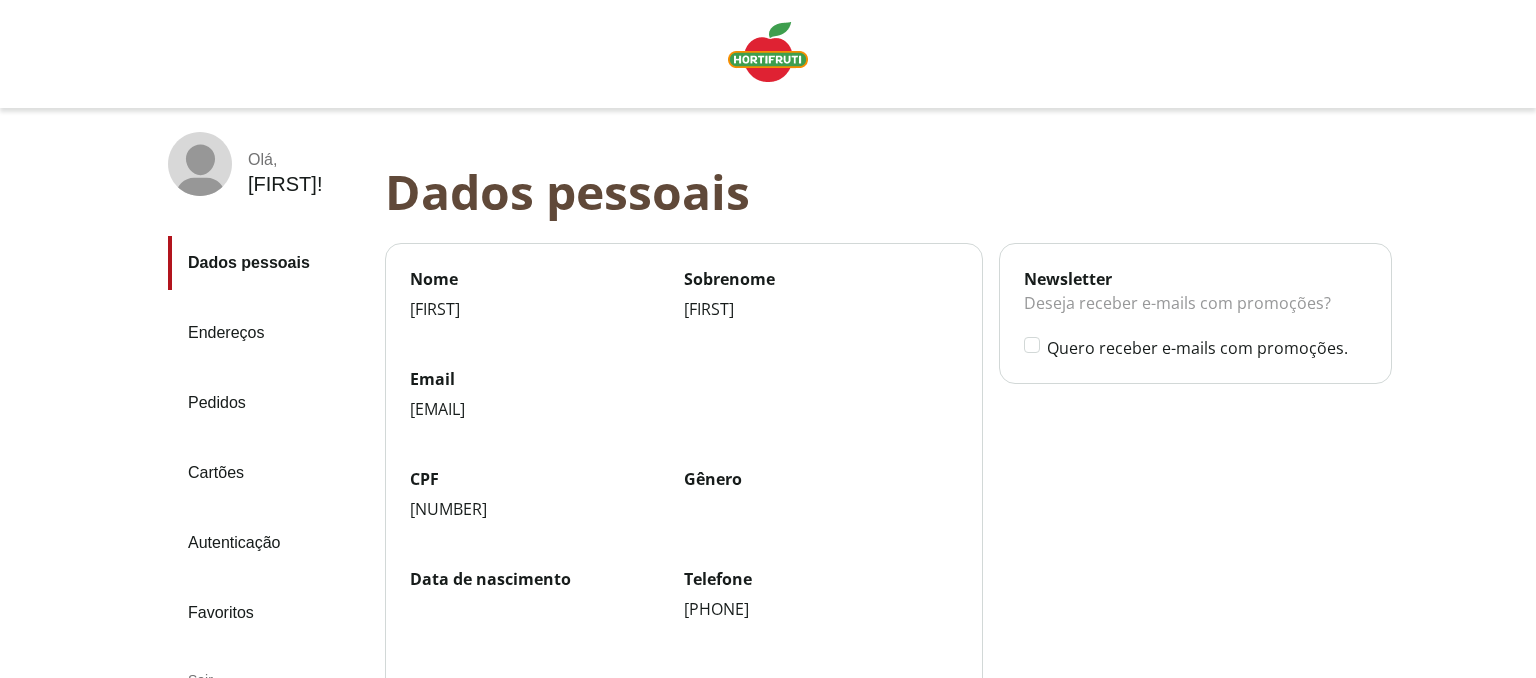 click at bounding box center (768, 52) 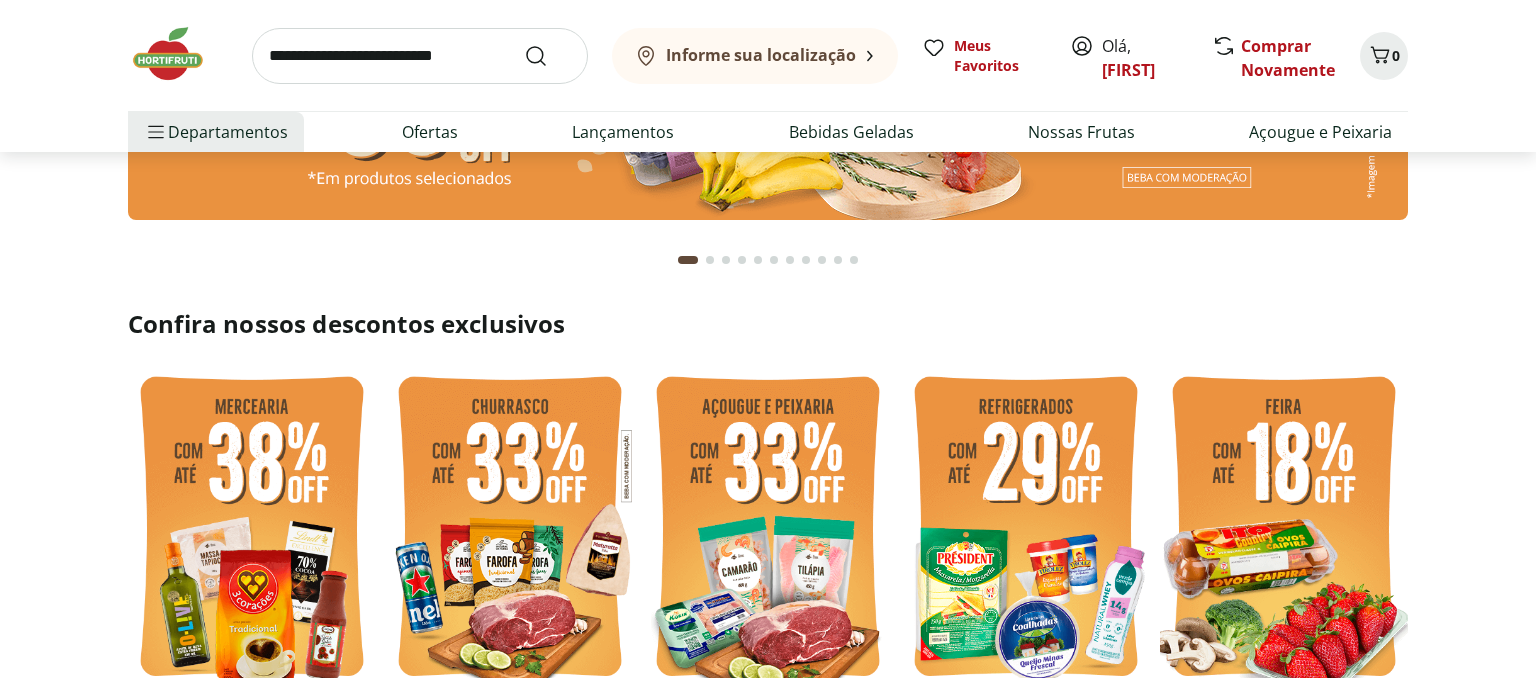 scroll, scrollTop: 0, scrollLeft: 0, axis: both 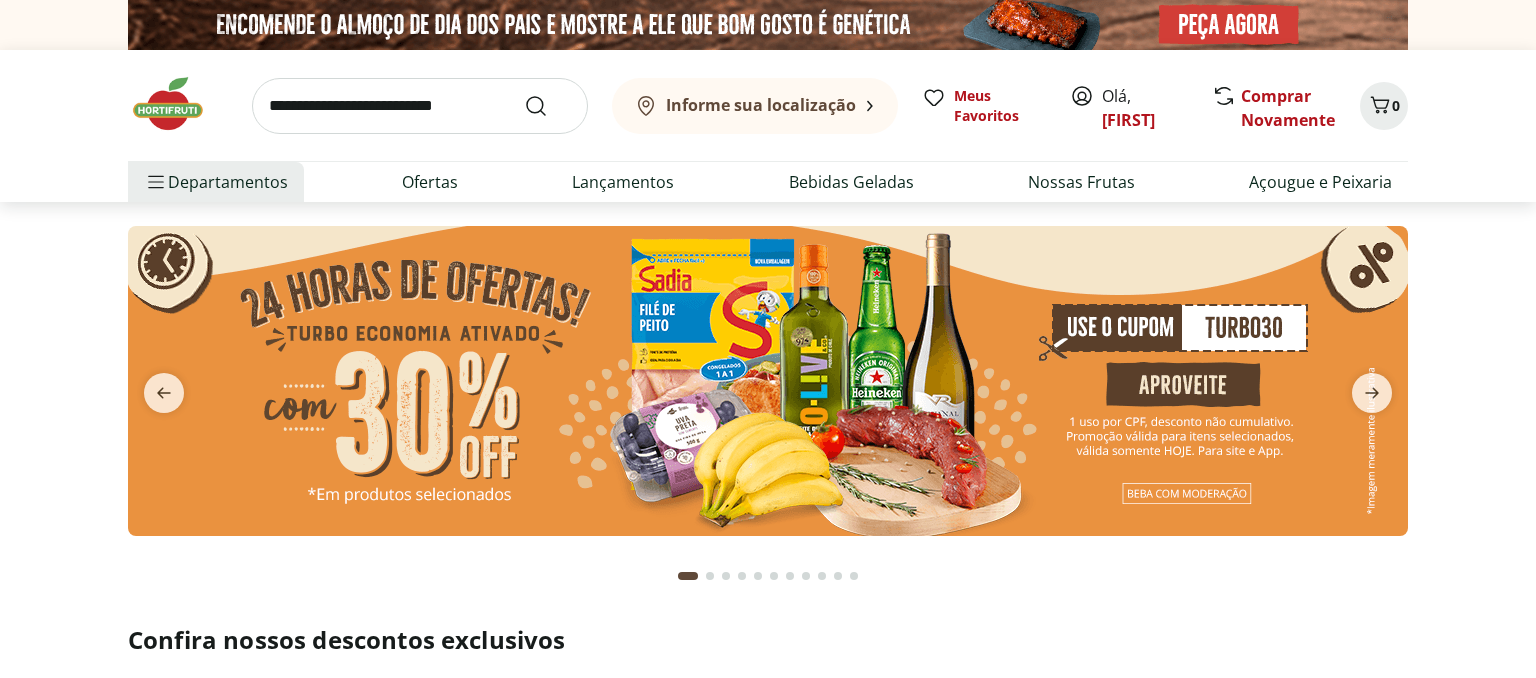 click at bounding box center (768, 381) 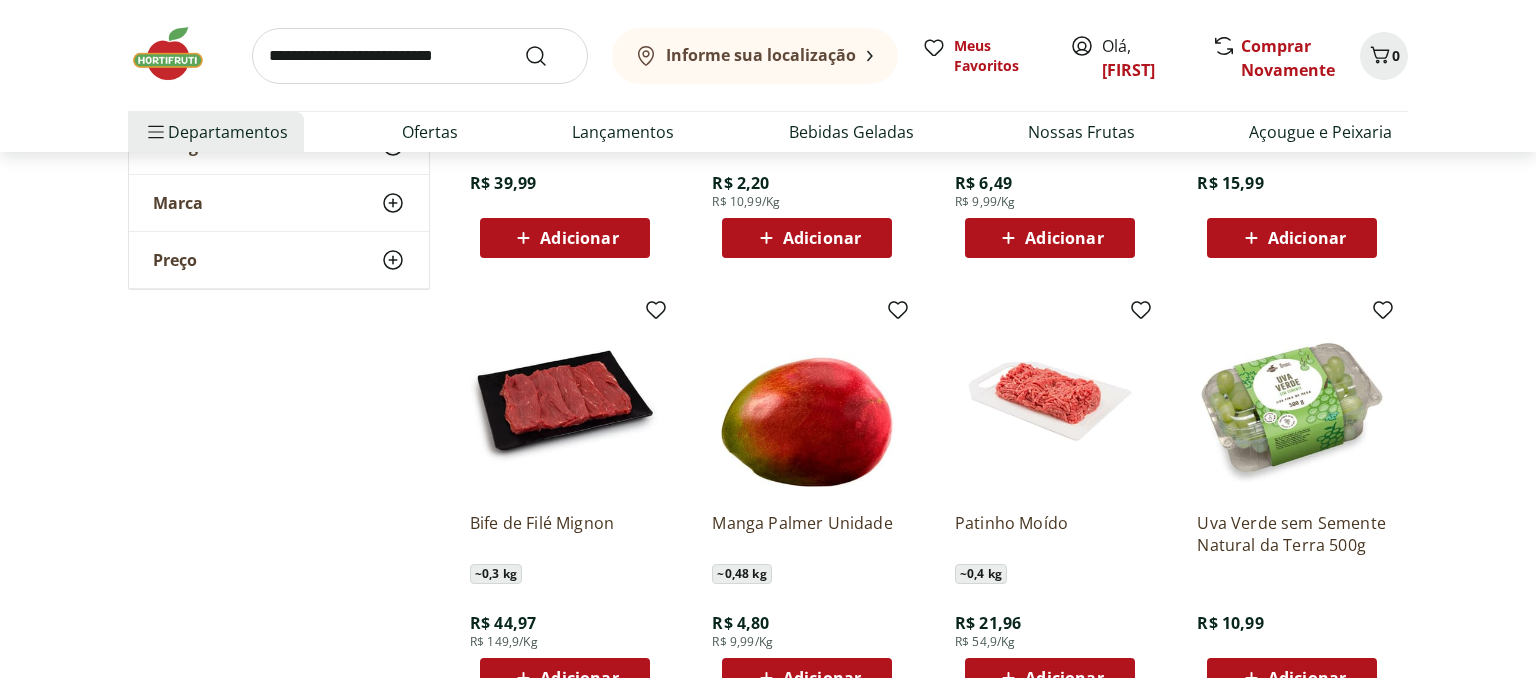 scroll, scrollTop: 528, scrollLeft: 0, axis: vertical 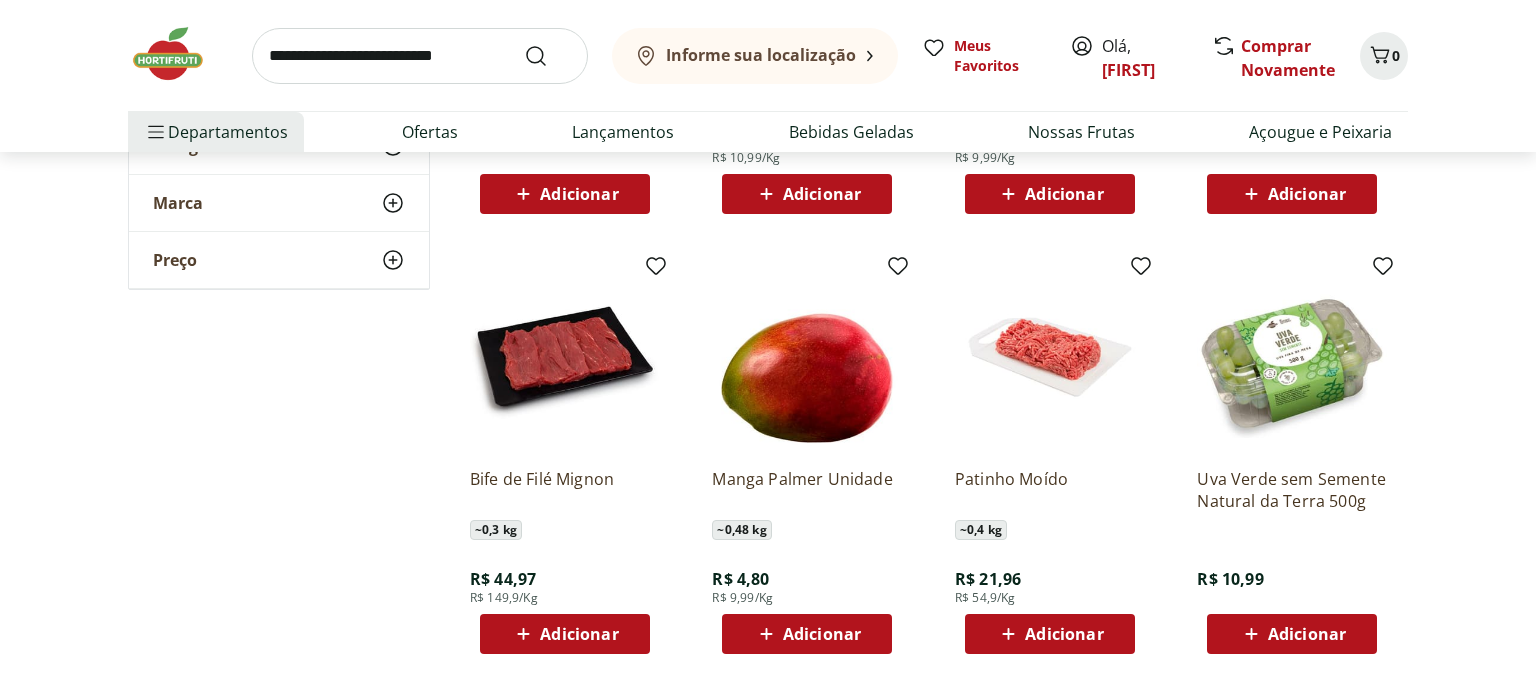 click on "Adicionar" at bounding box center (1307, 634) 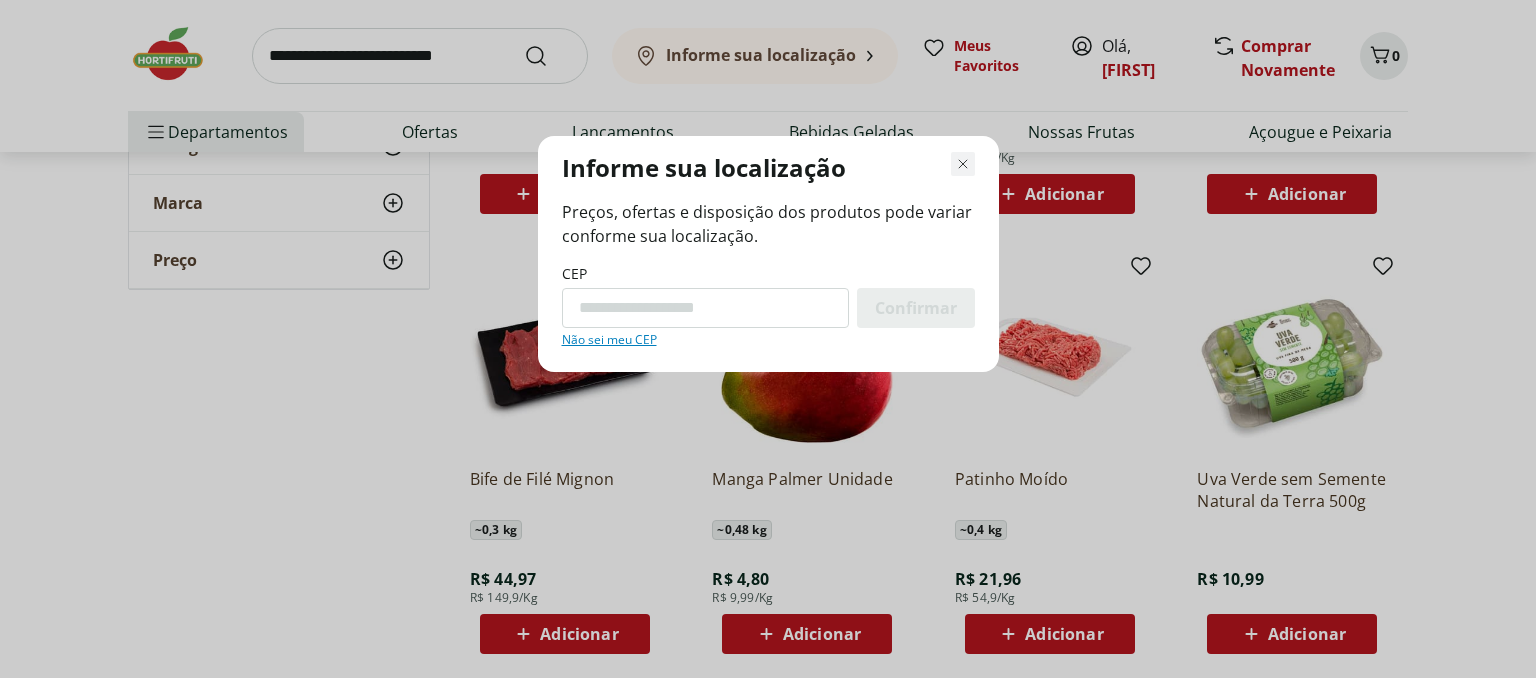 click 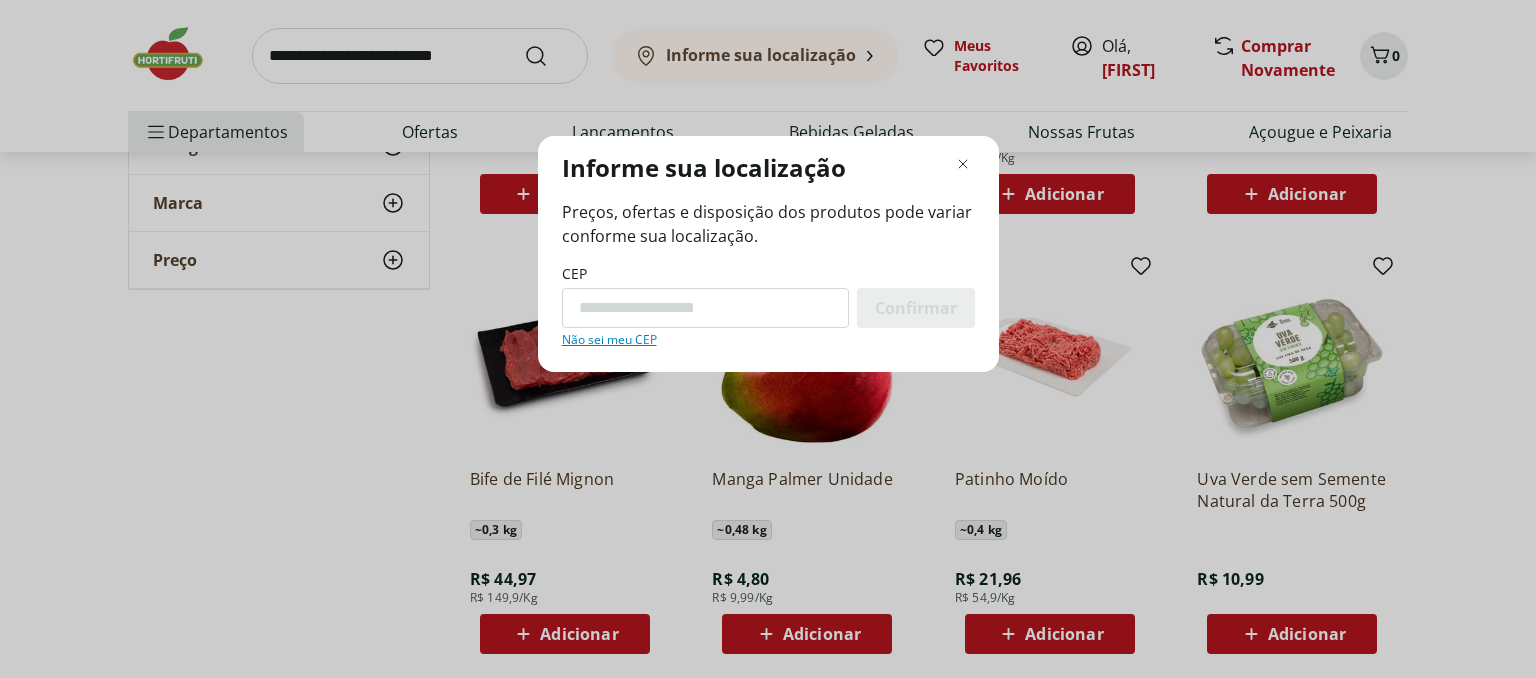 click on "Informe sua localização Preços, ofertas e disposição dos produtos pode variar conforme sua localização. CEP Confirmar Não sei meu CEP" at bounding box center (768, 339) 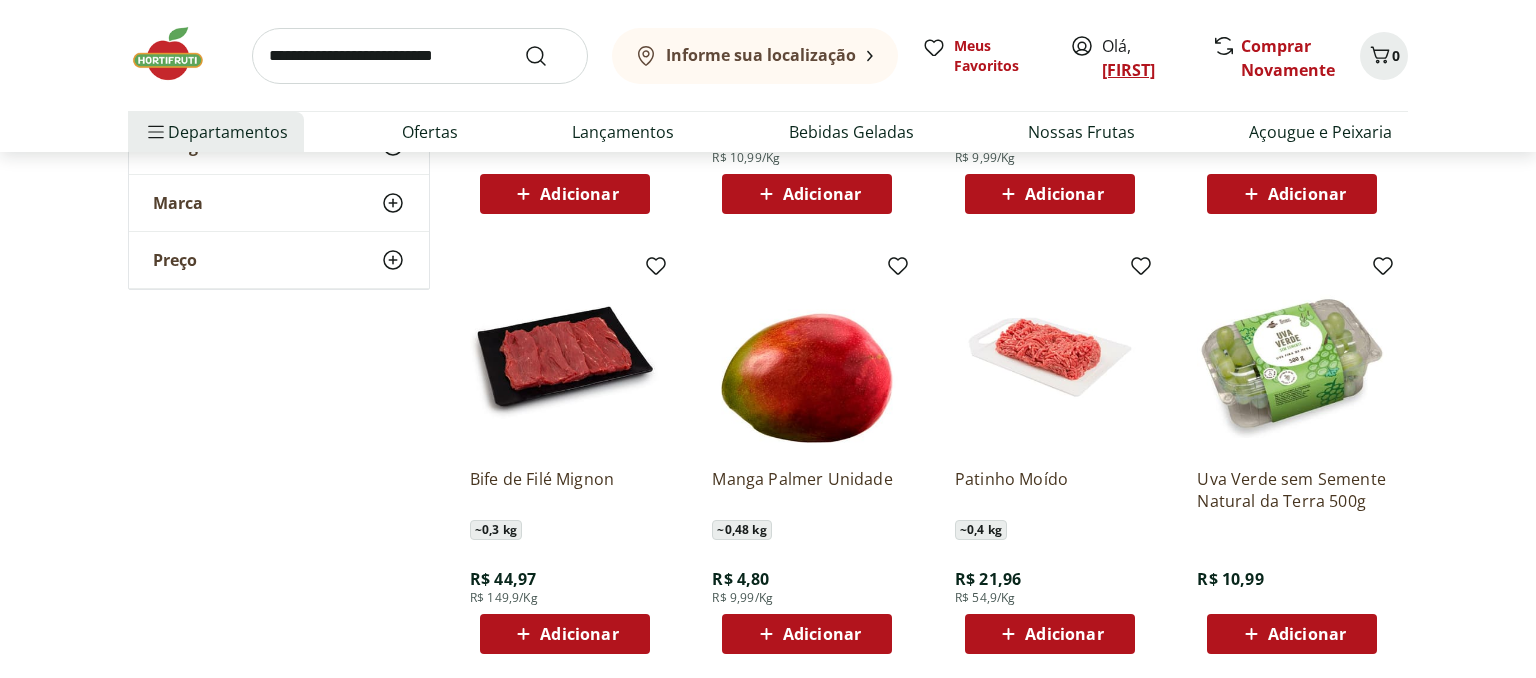 click on "Fernando" at bounding box center (1128, 70) 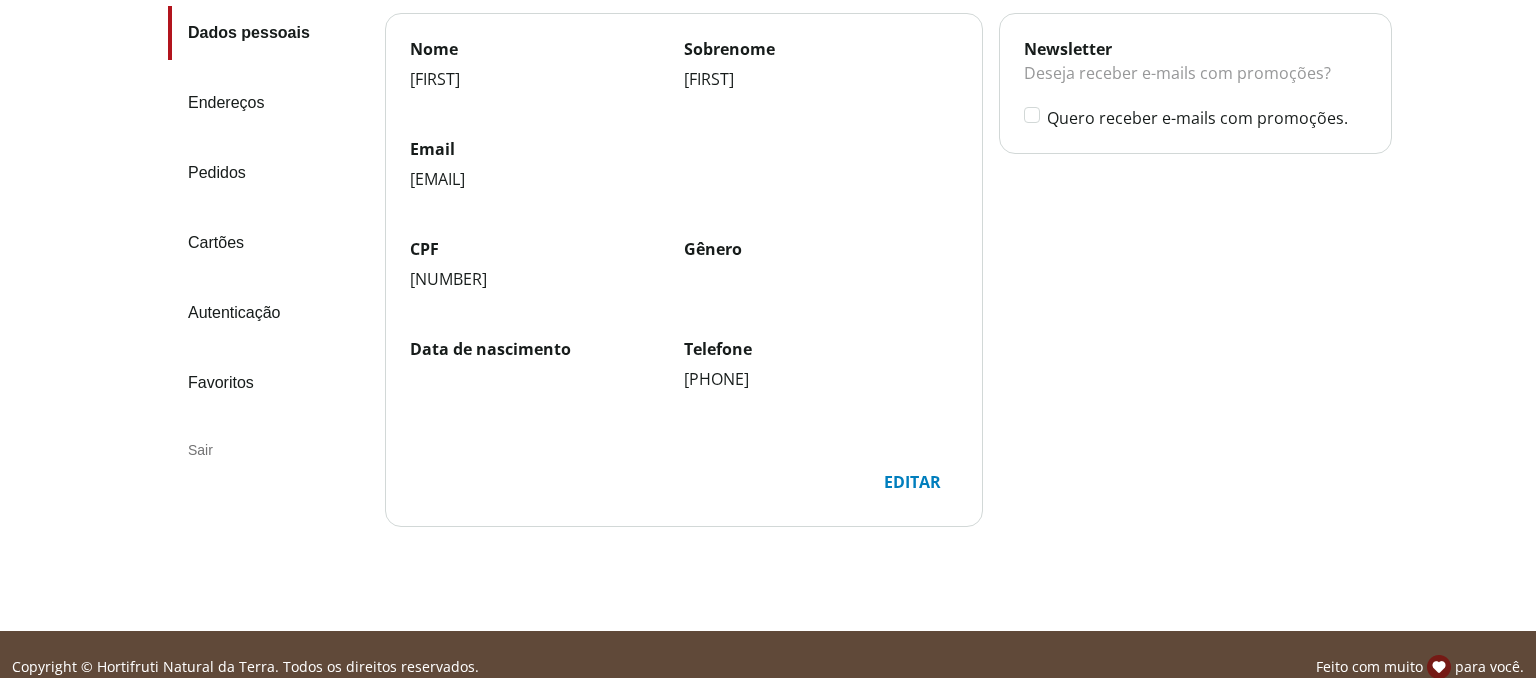 scroll, scrollTop: 149, scrollLeft: 0, axis: vertical 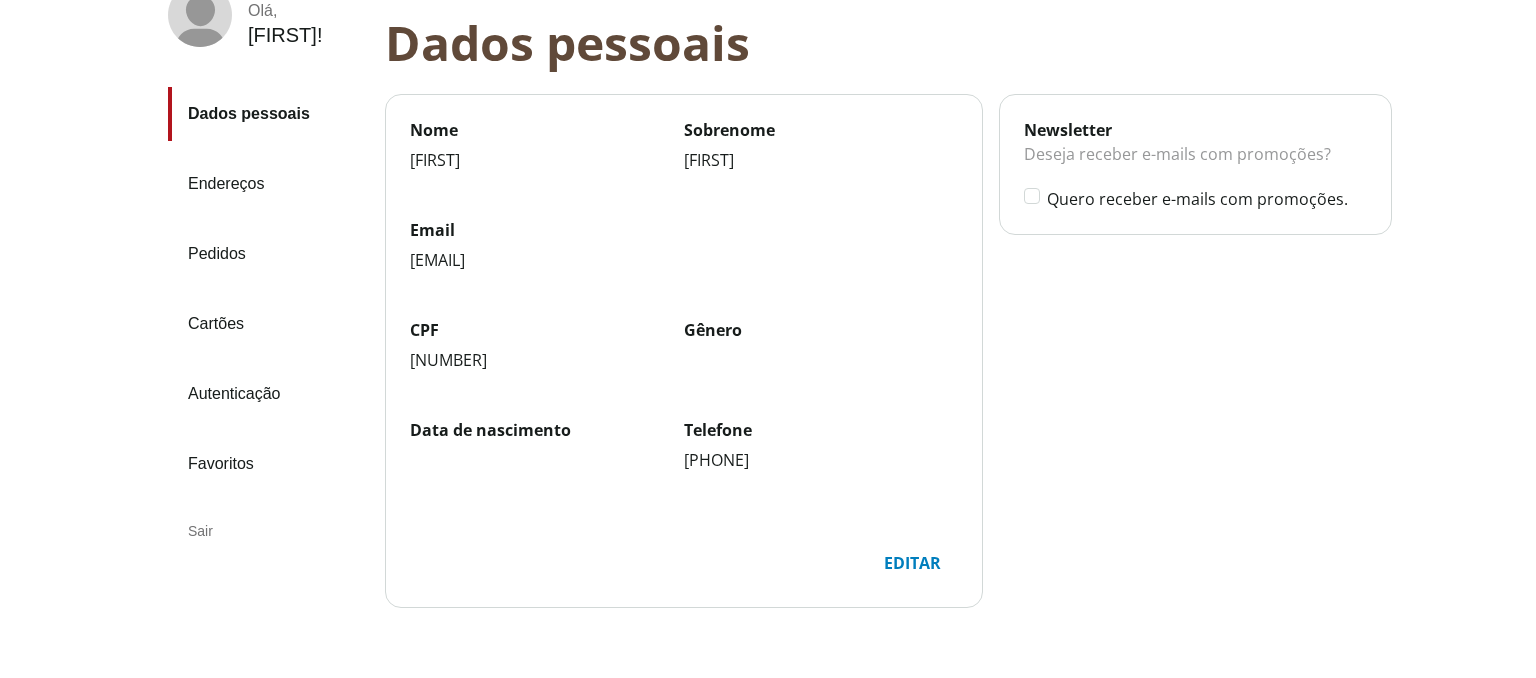 click on "Endereços" at bounding box center [268, 184] 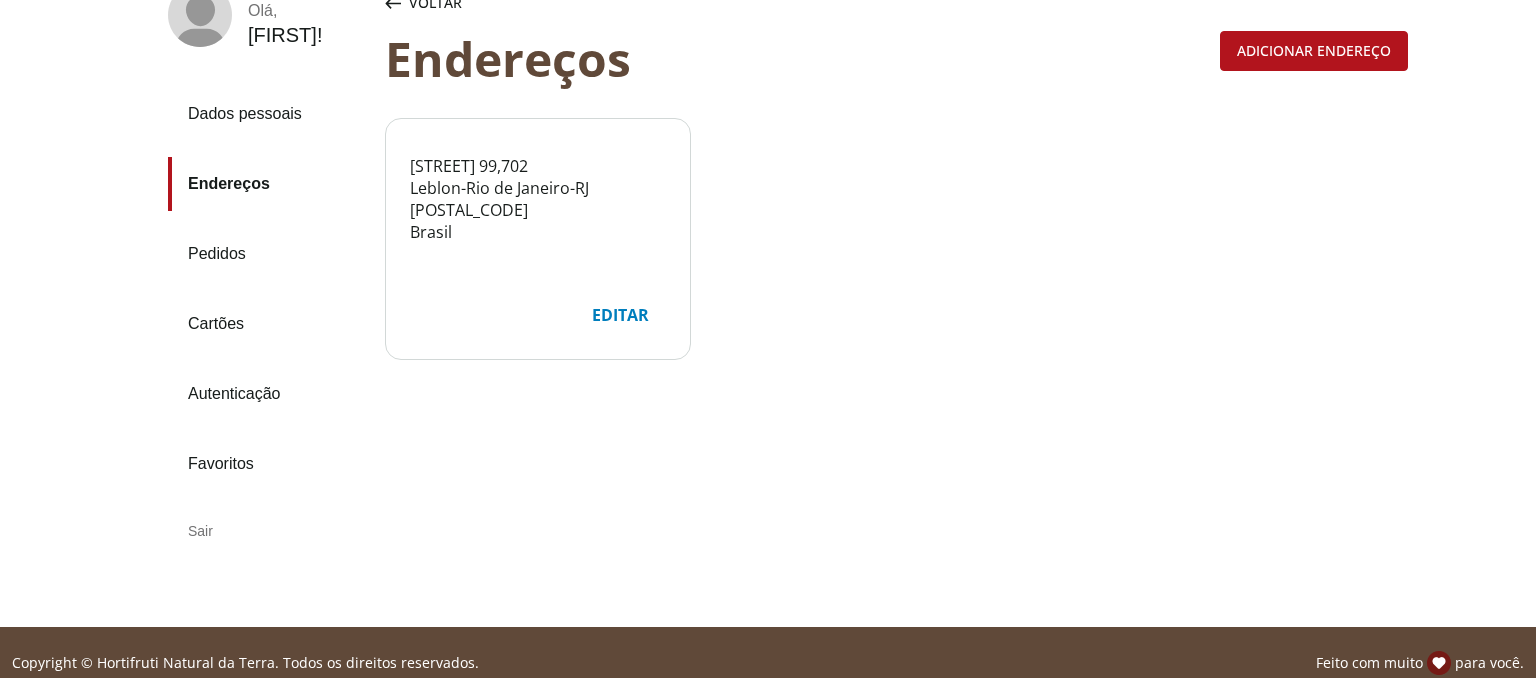 scroll, scrollTop: 0, scrollLeft: 0, axis: both 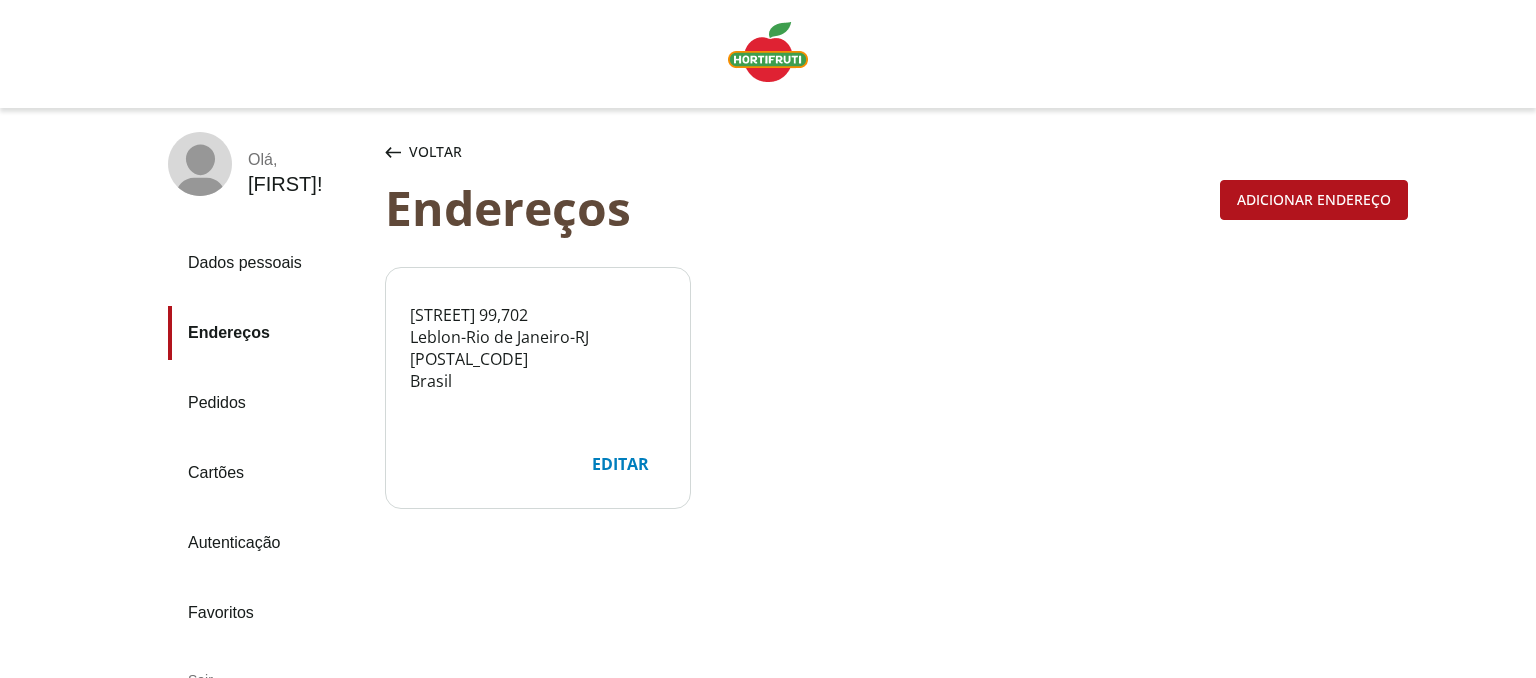 click at bounding box center (768, 52) 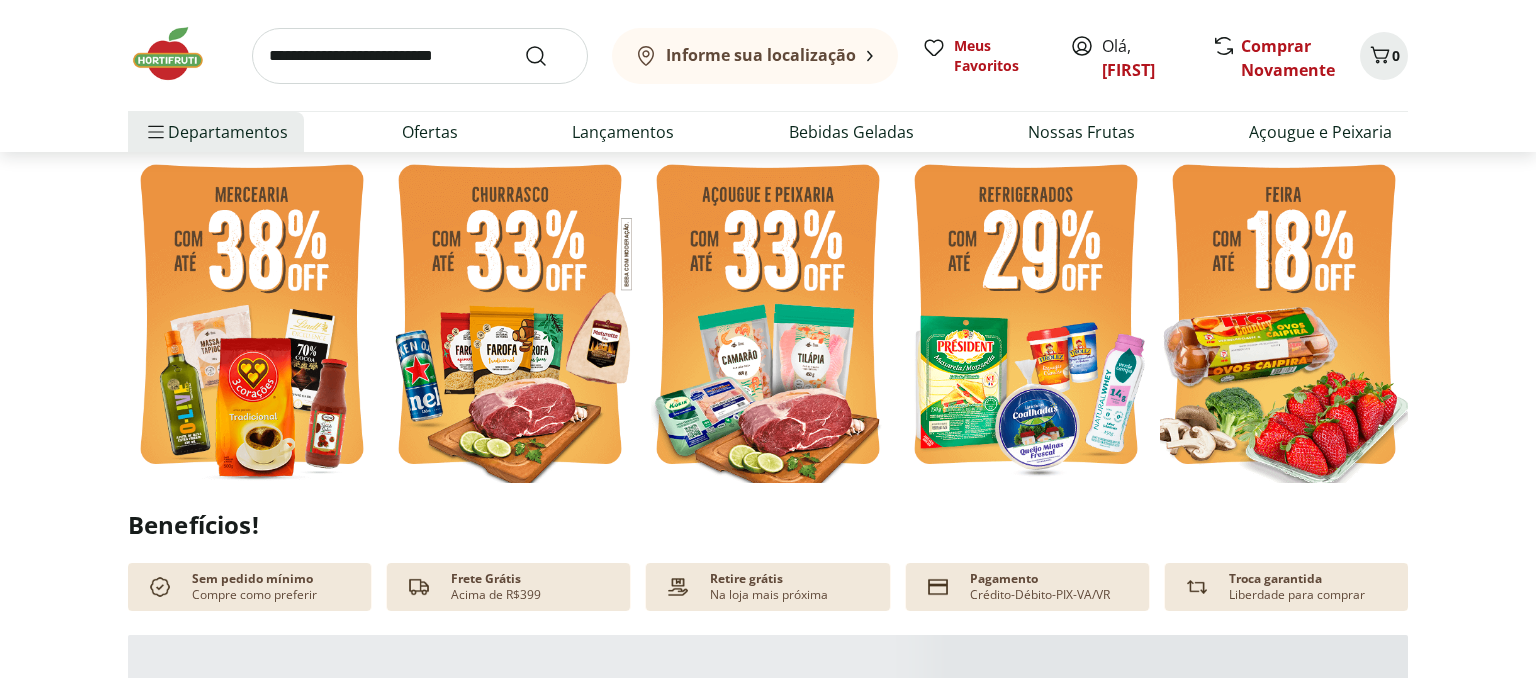 scroll, scrollTop: 0, scrollLeft: 0, axis: both 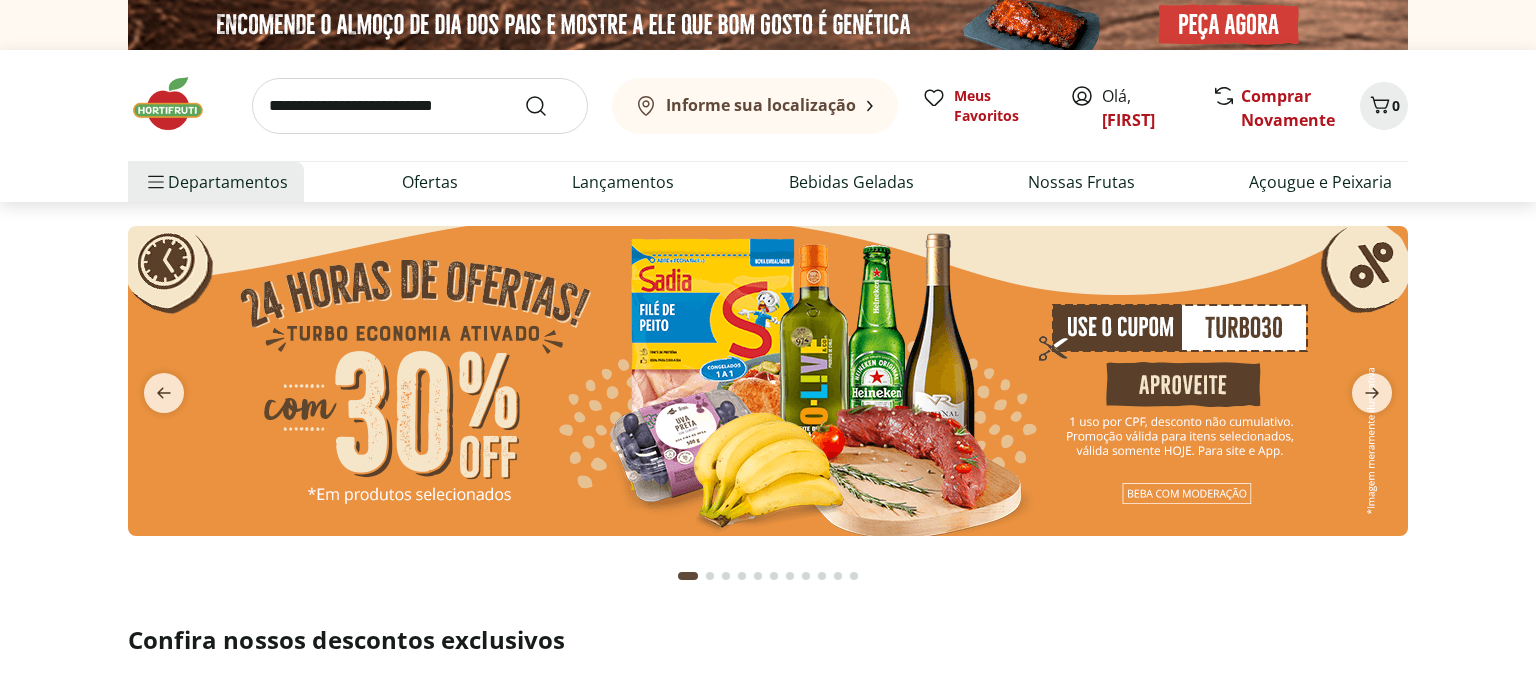 click at bounding box center [768, 381] 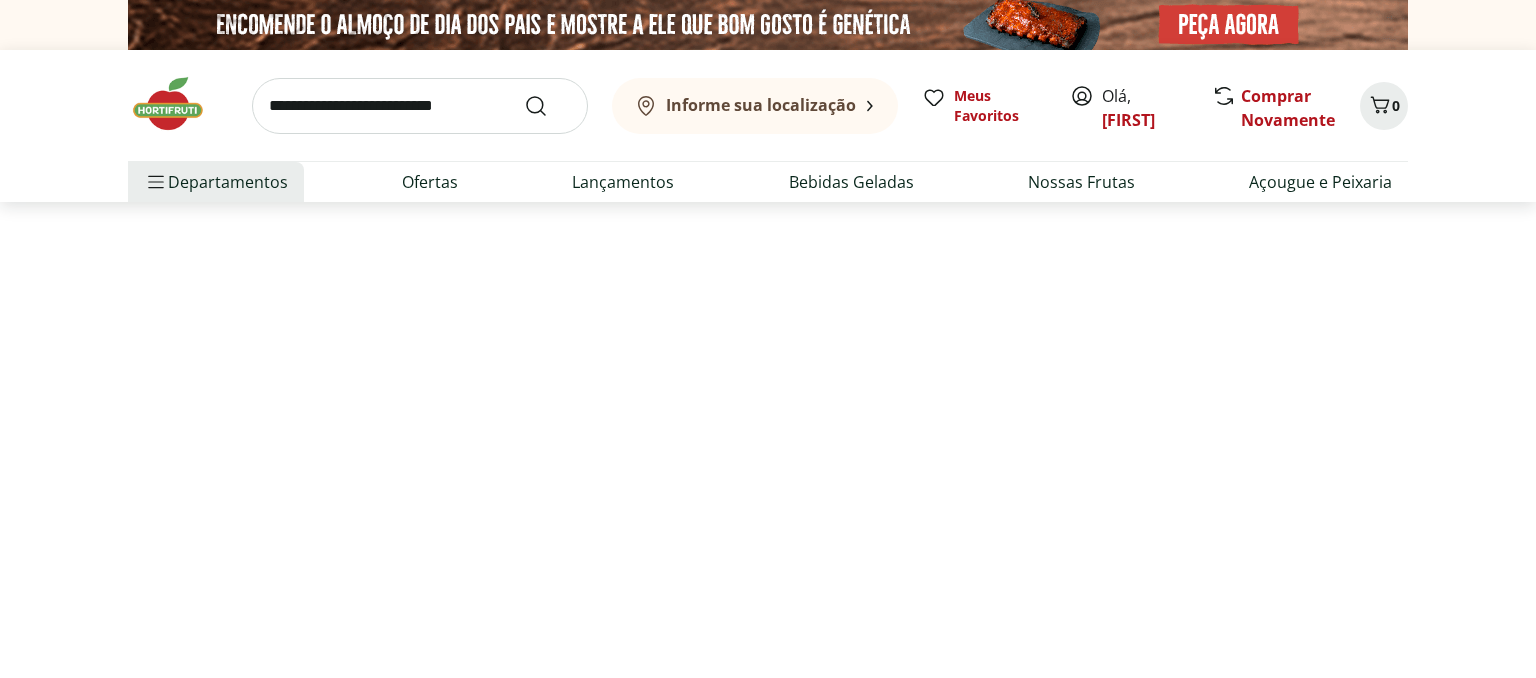 select on "**********" 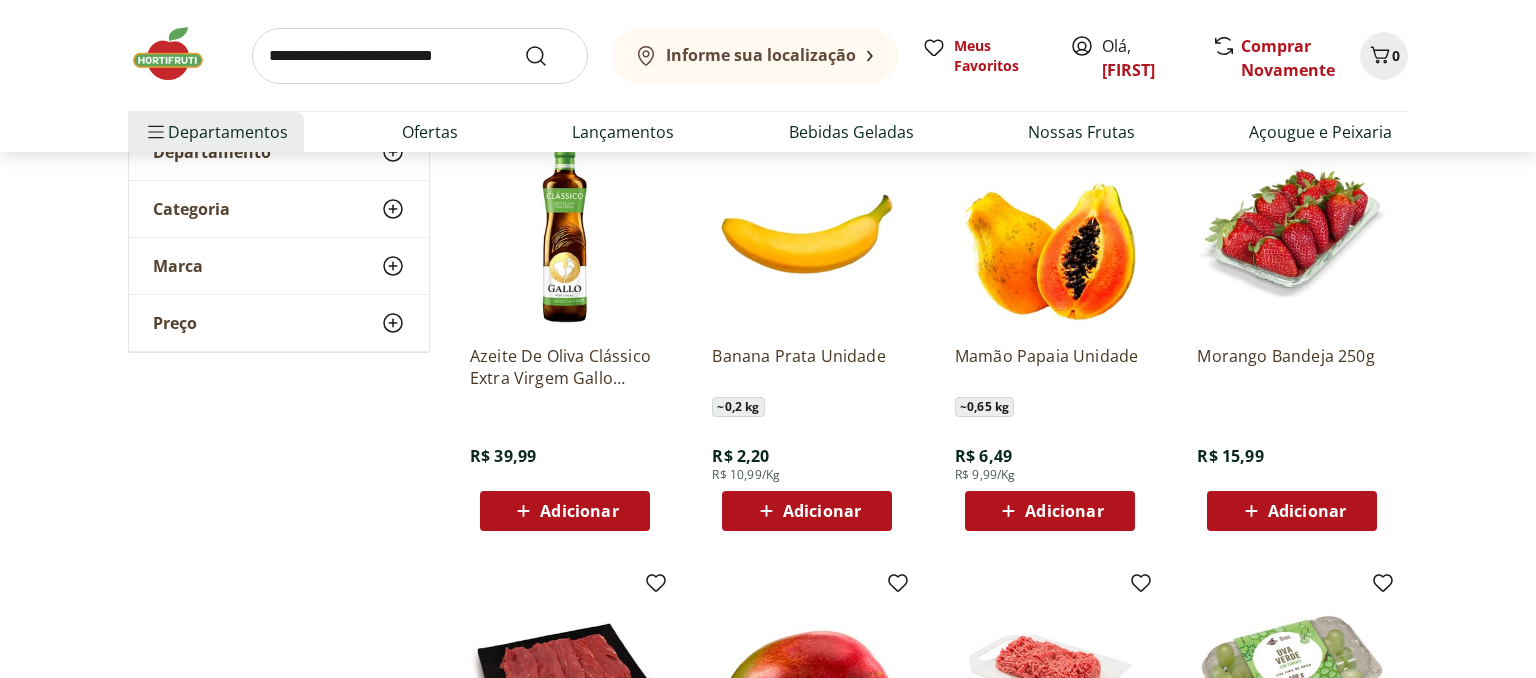 scroll, scrollTop: 528, scrollLeft: 0, axis: vertical 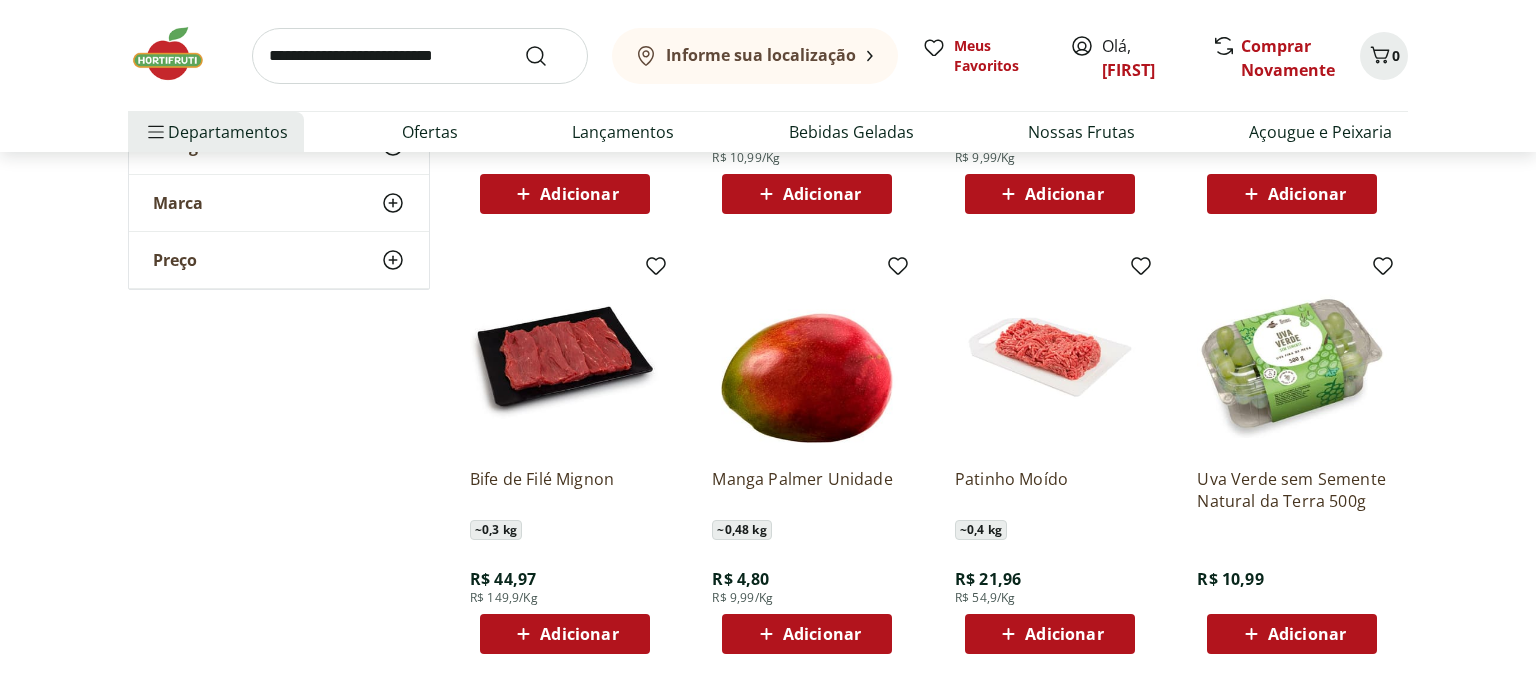 click on "Adicionar" at bounding box center [1292, 634] 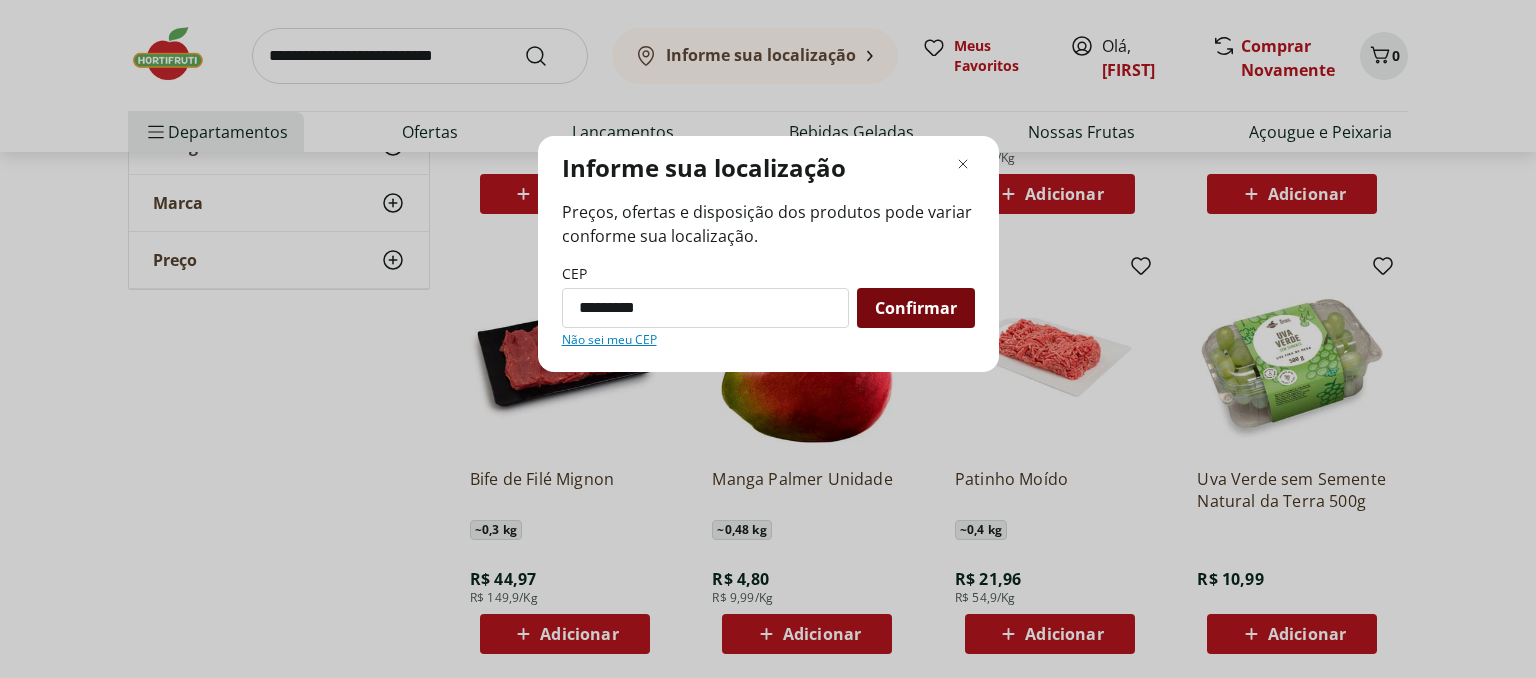 type on "*********" 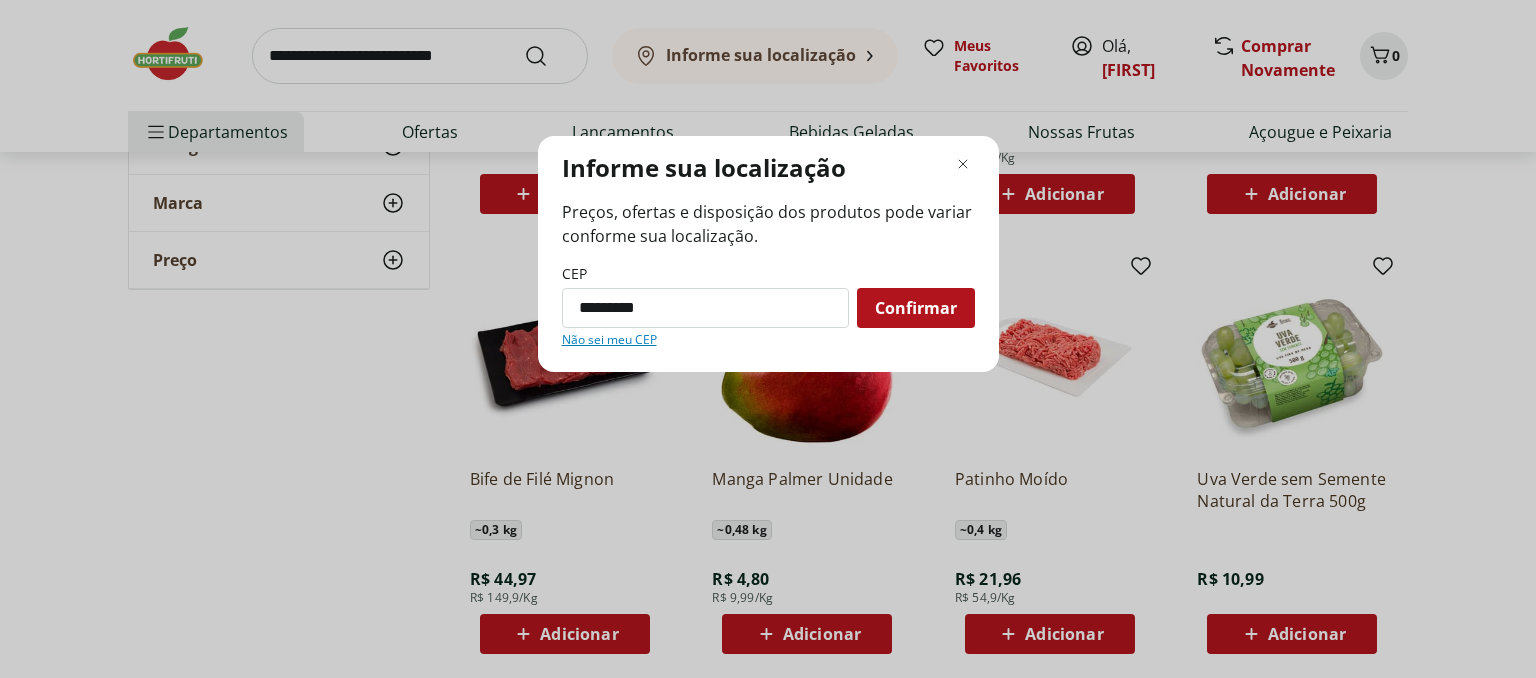 click on "Confirmar" at bounding box center (916, 308) 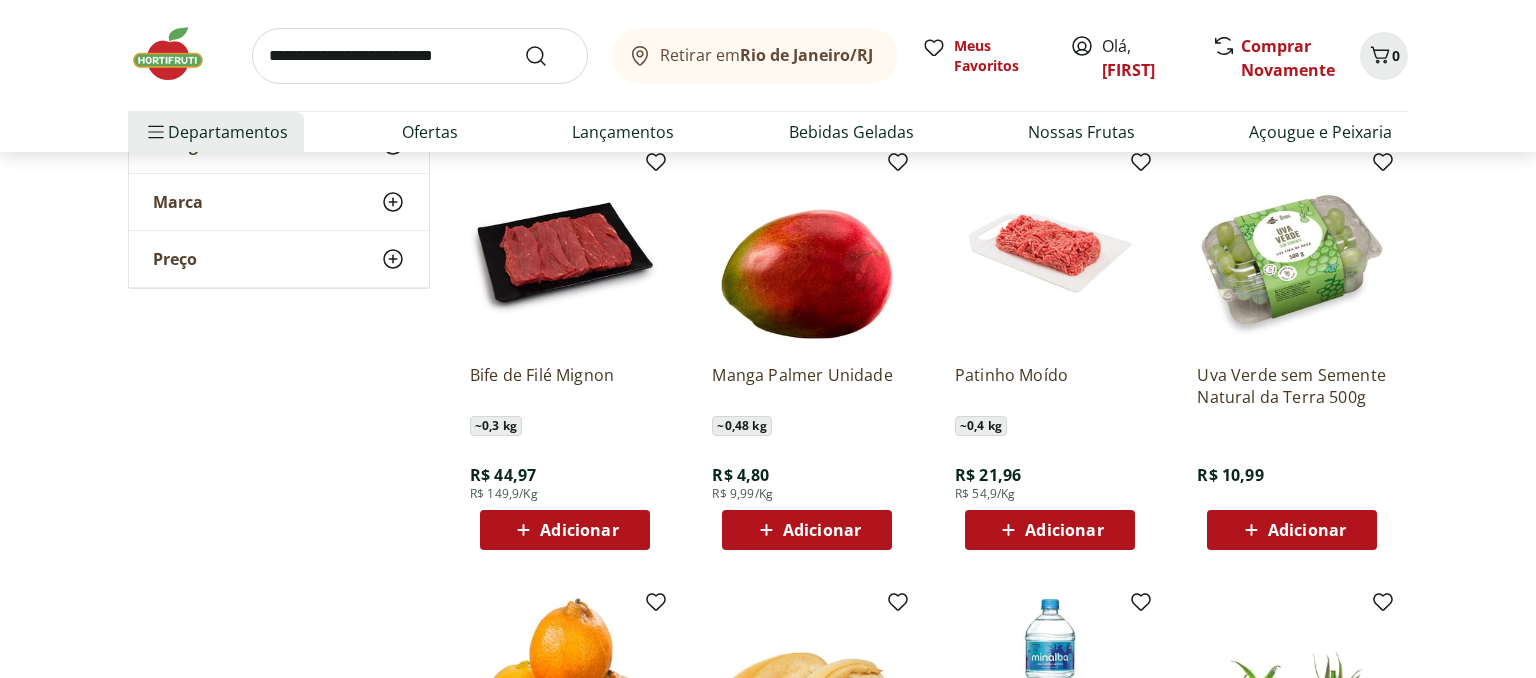 scroll, scrollTop: 633, scrollLeft: 0, axis: vertical 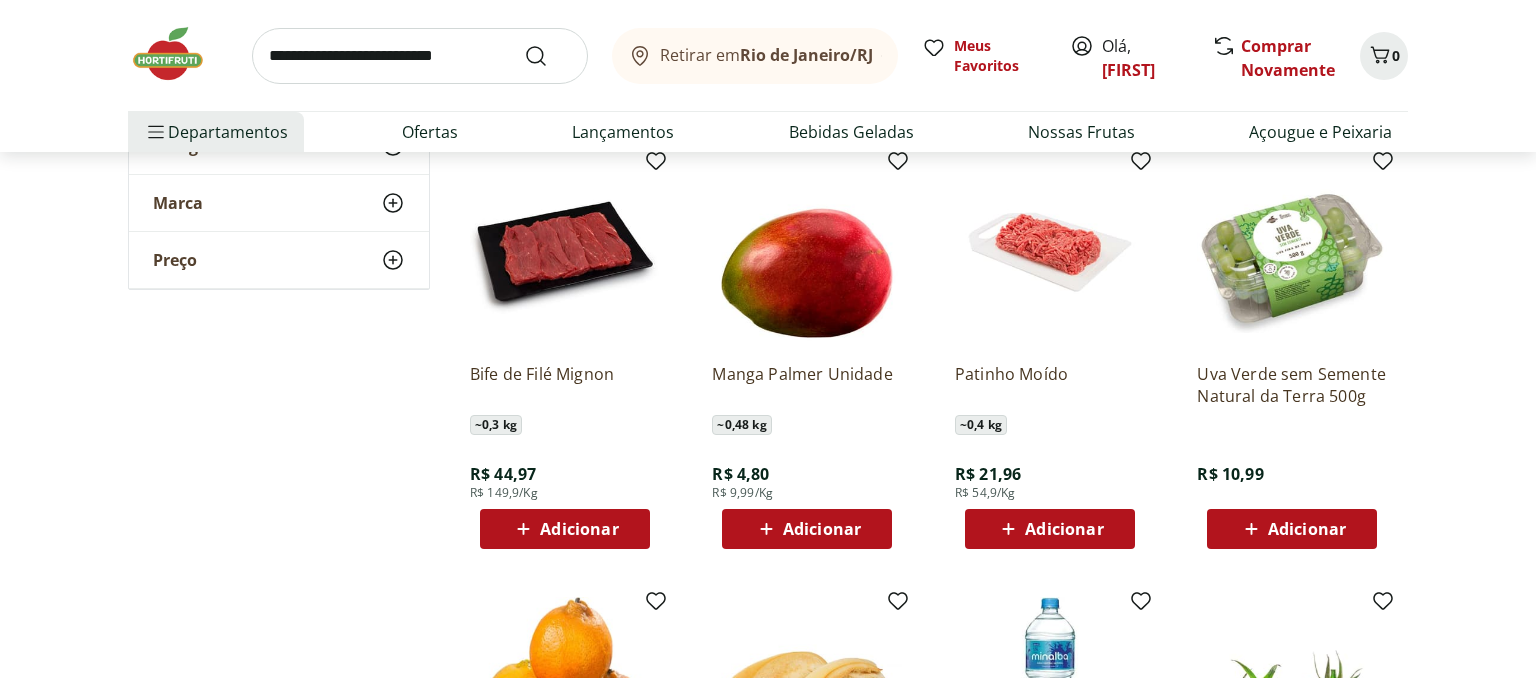 click 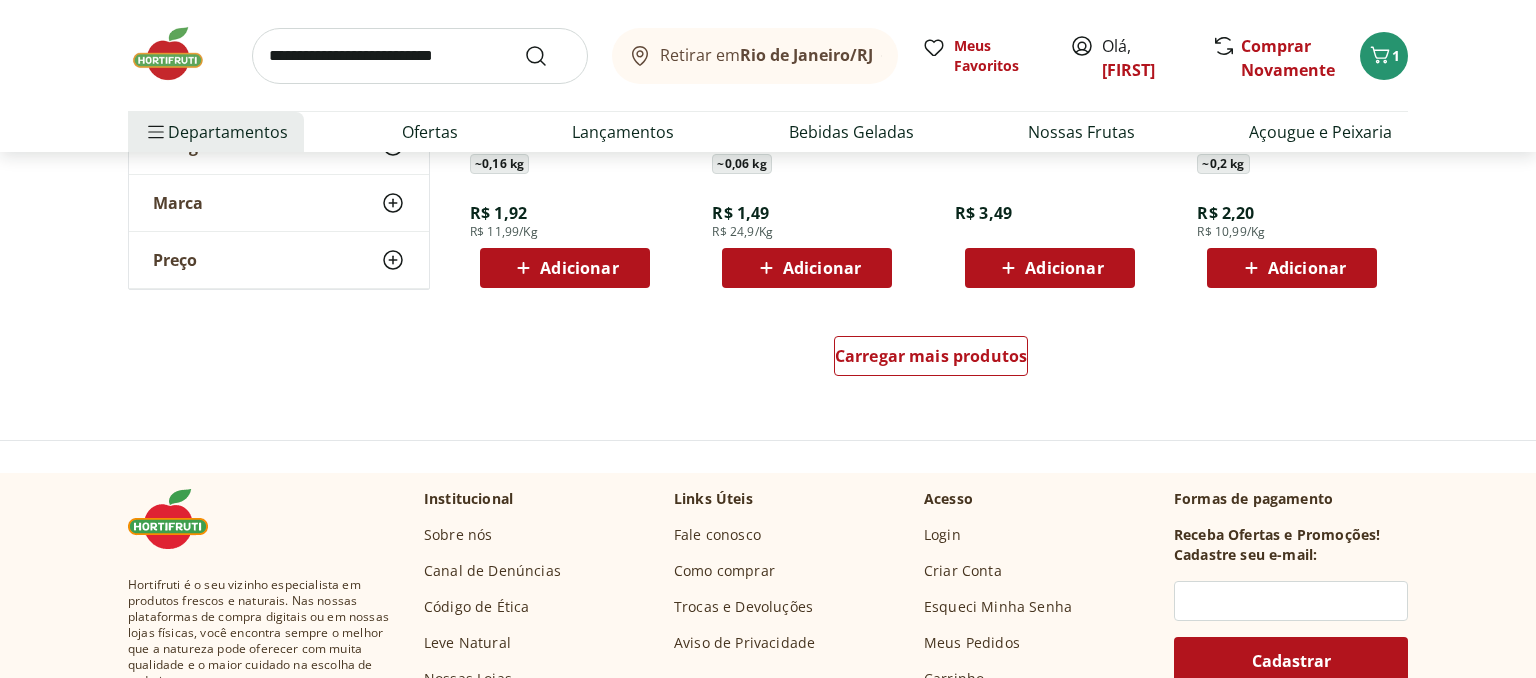 scroll, scrollTop: 1372, scrollLeft: 0, axis: vertical 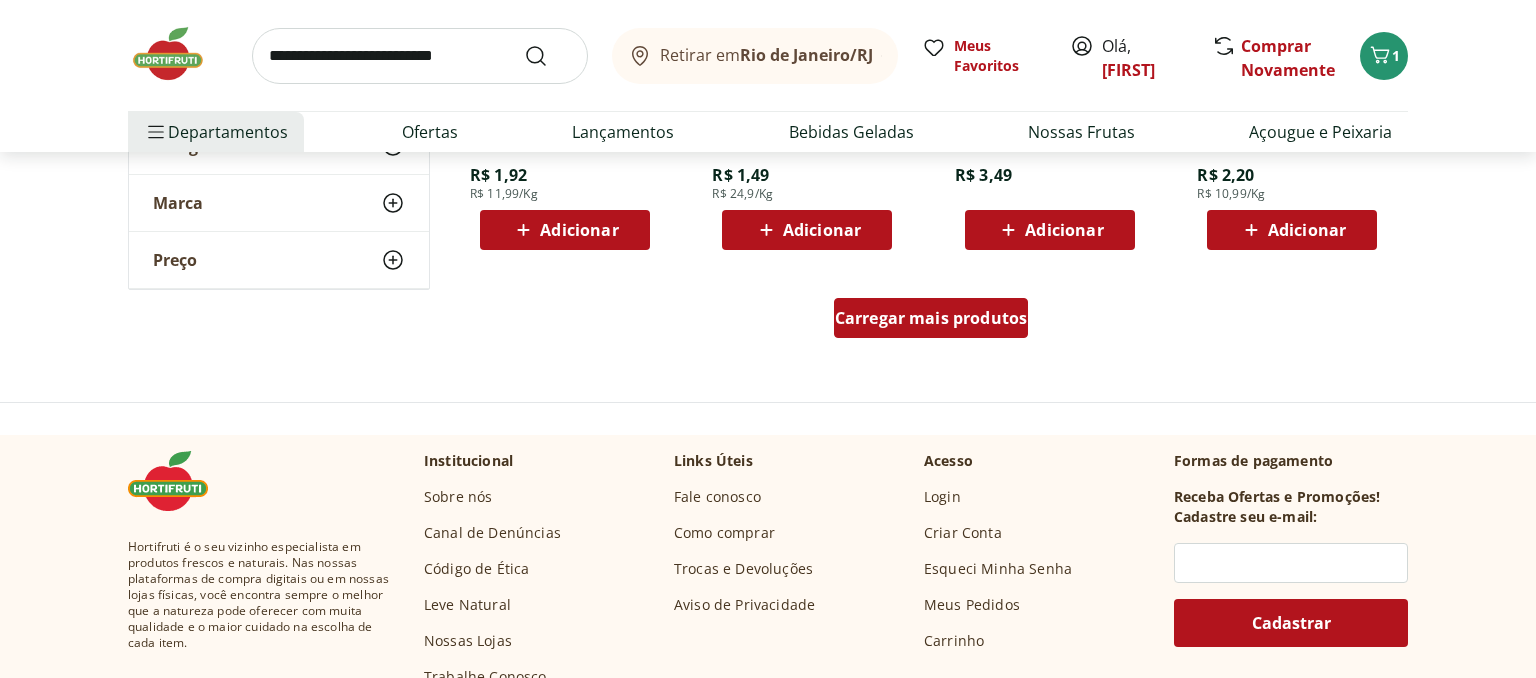 click on "Carregar mais produtos" at bounding box center [931, 318] 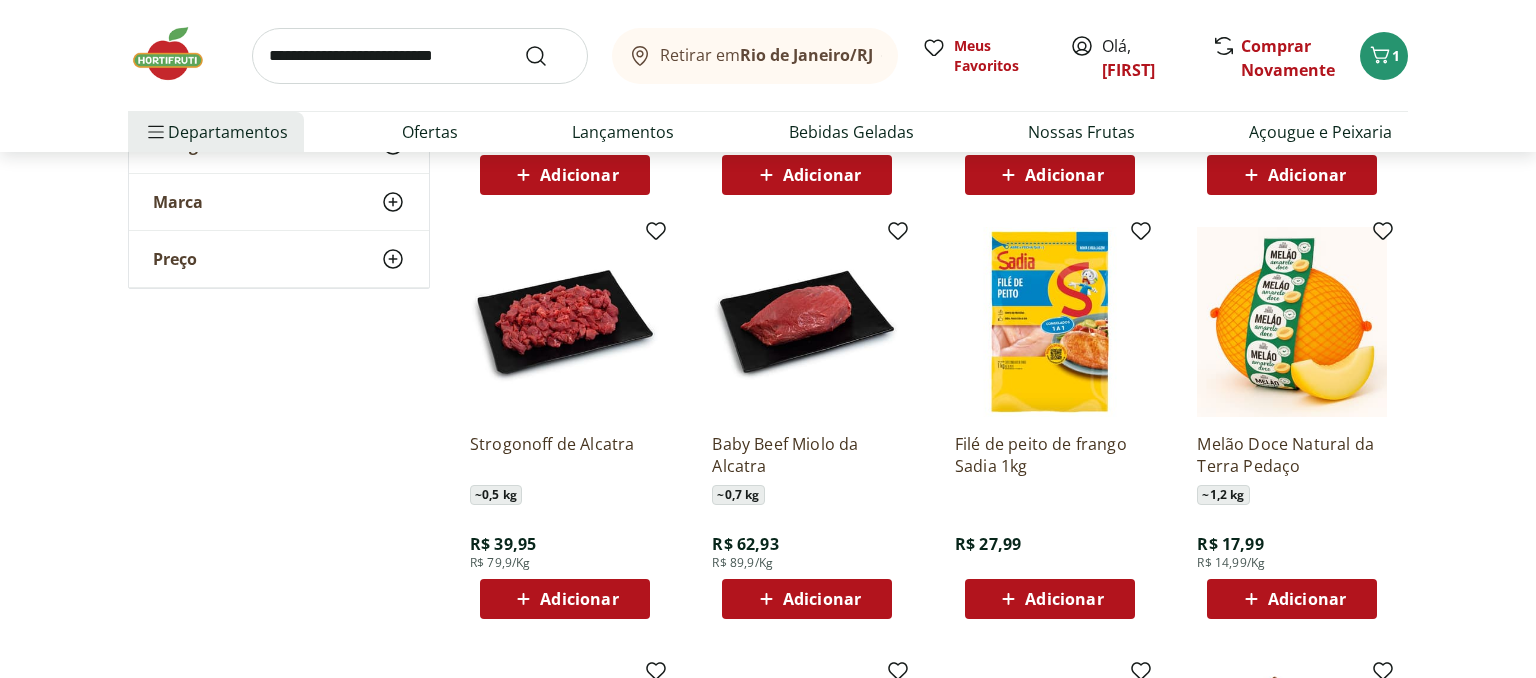 scroll, scrollTop: 1478, scrollLeft: 0, axis: vertical 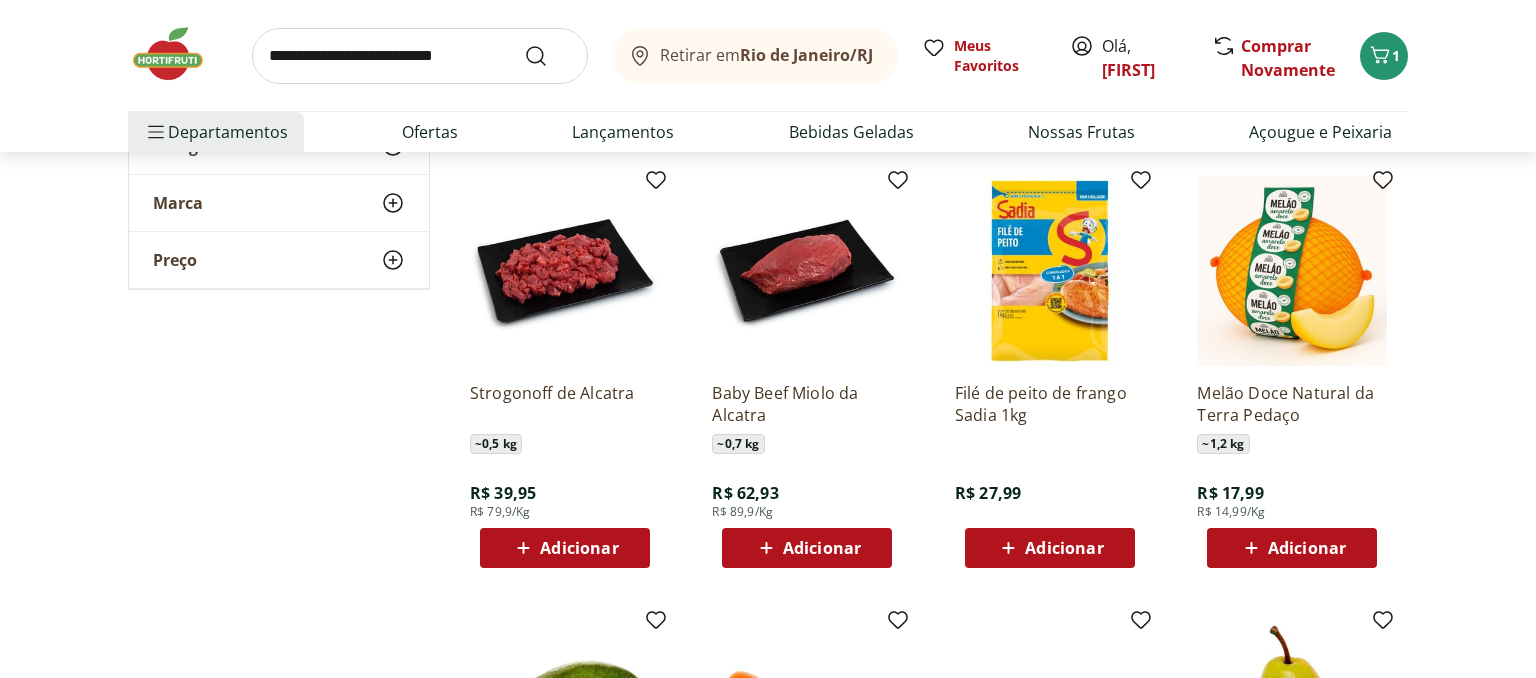 click on "Adicionar" at bounding box center [1292, 548] 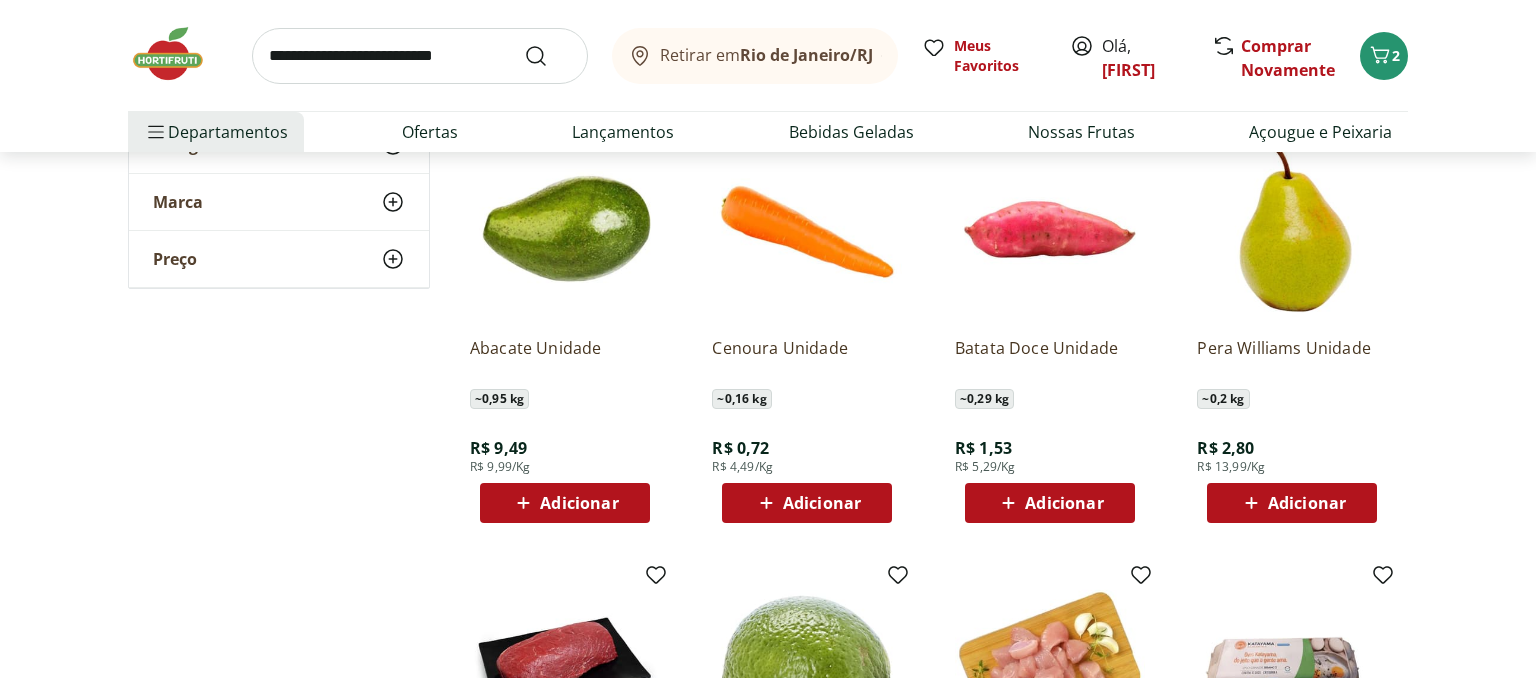 scroll, scrollTop: 2006, scrollLeft: 0, axis: vertical 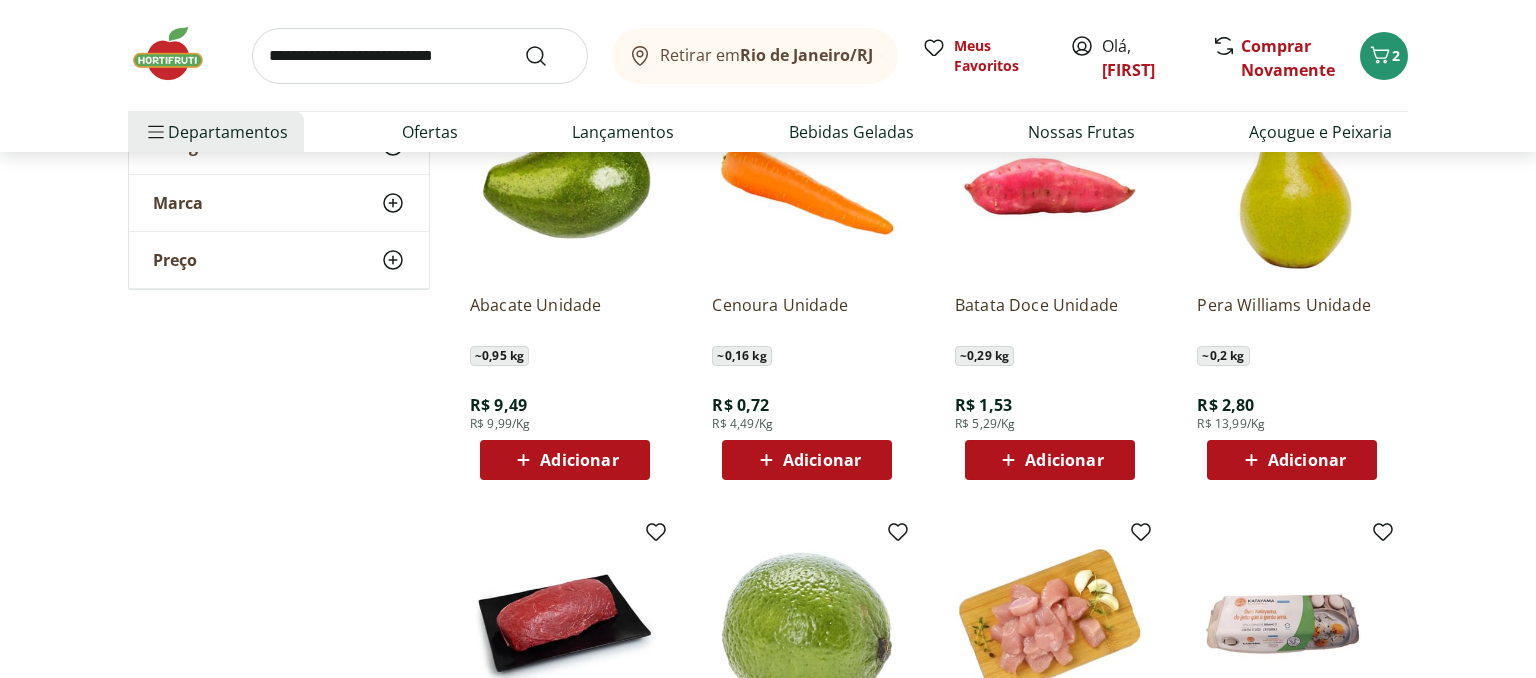 click on "Adicionar" at bounding box center (1064, 460) 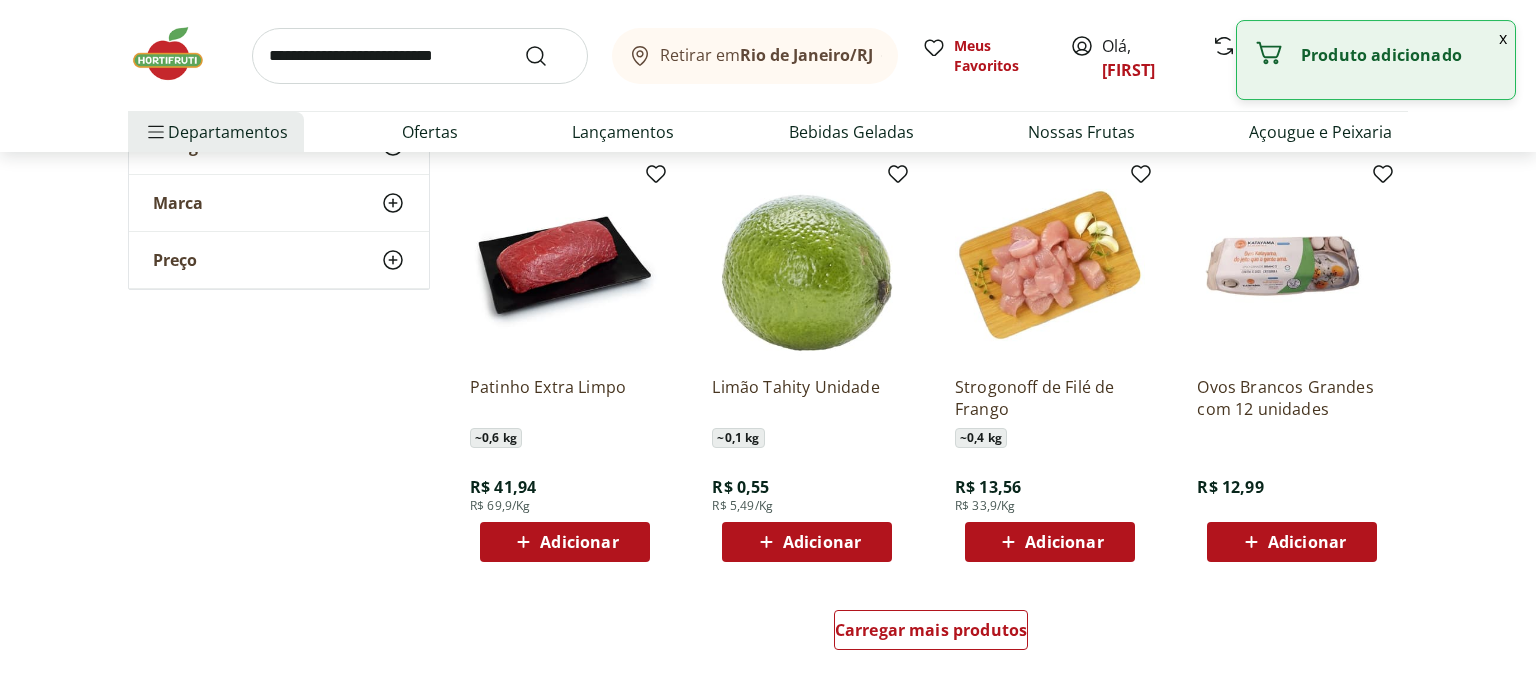 scroll, scrollTop: 2428, scrollLeft: 0, axis: vertical 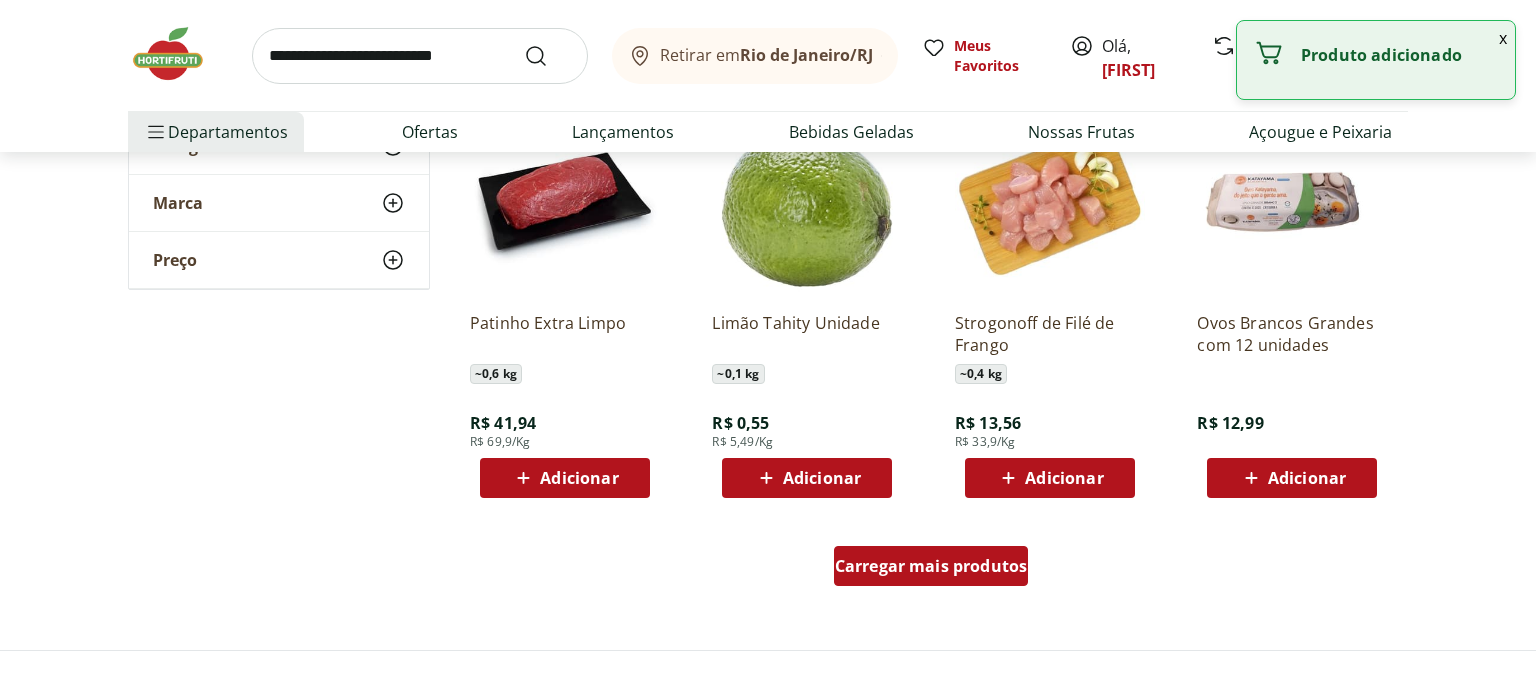 click on "Carregar mais produtos" at bounding box center [931, 566] 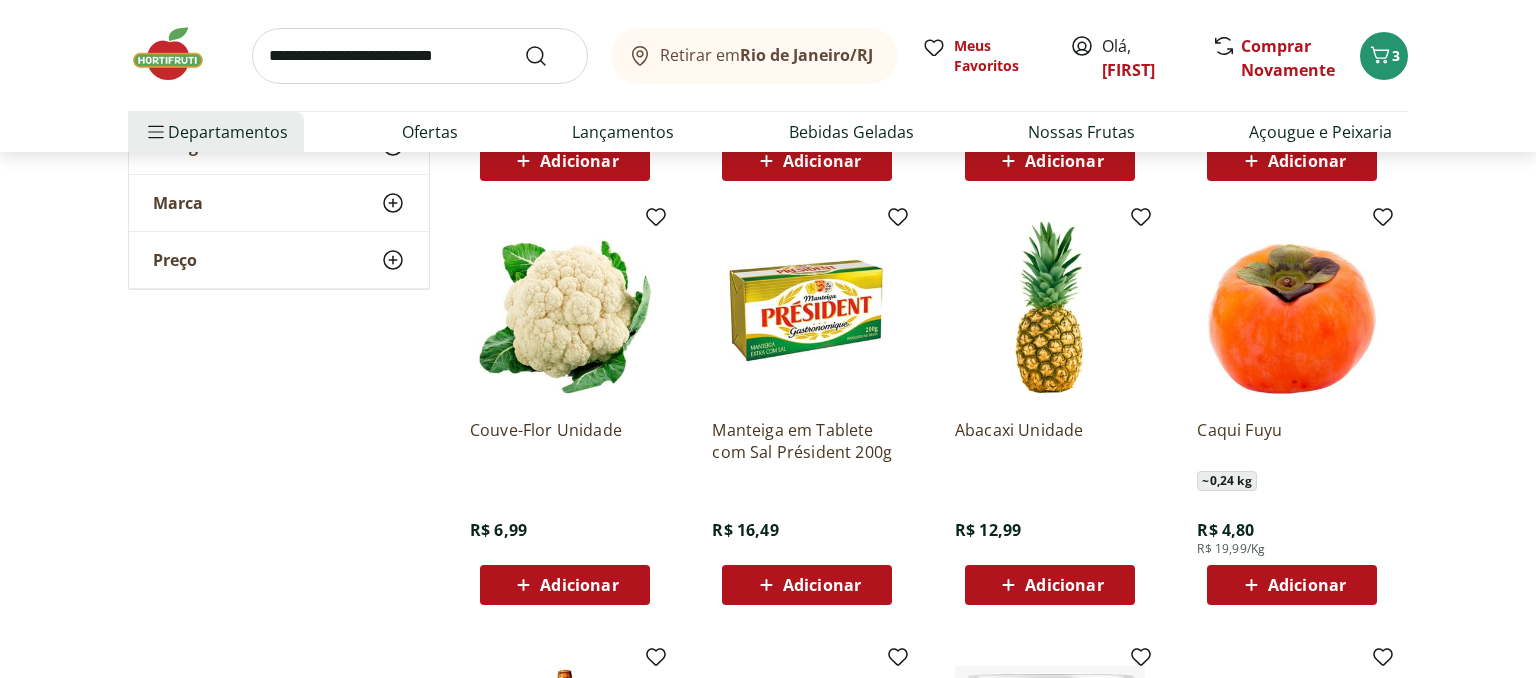scroll, scrollTop: 2851, scrollLeft: 0, axis: vertical 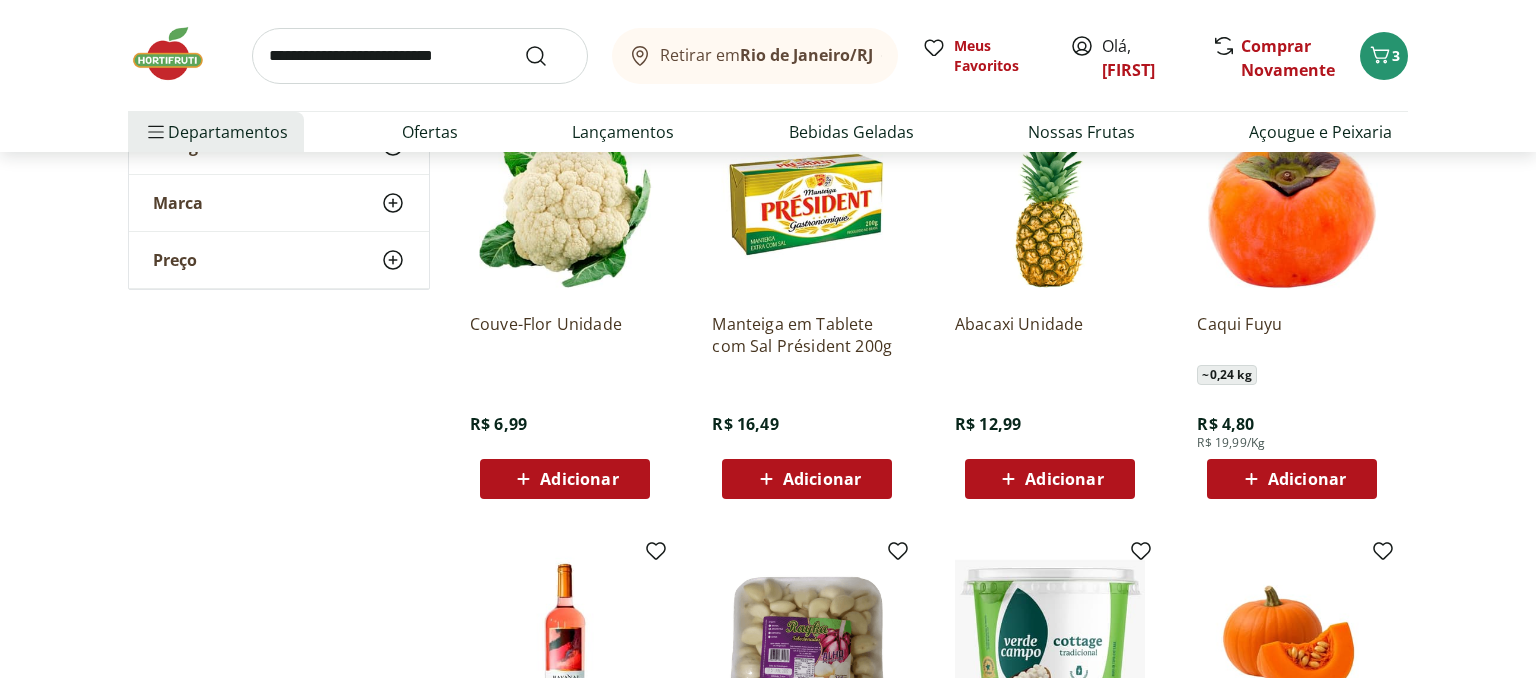 click on "Adicionar" at bounding box center [579, 479] 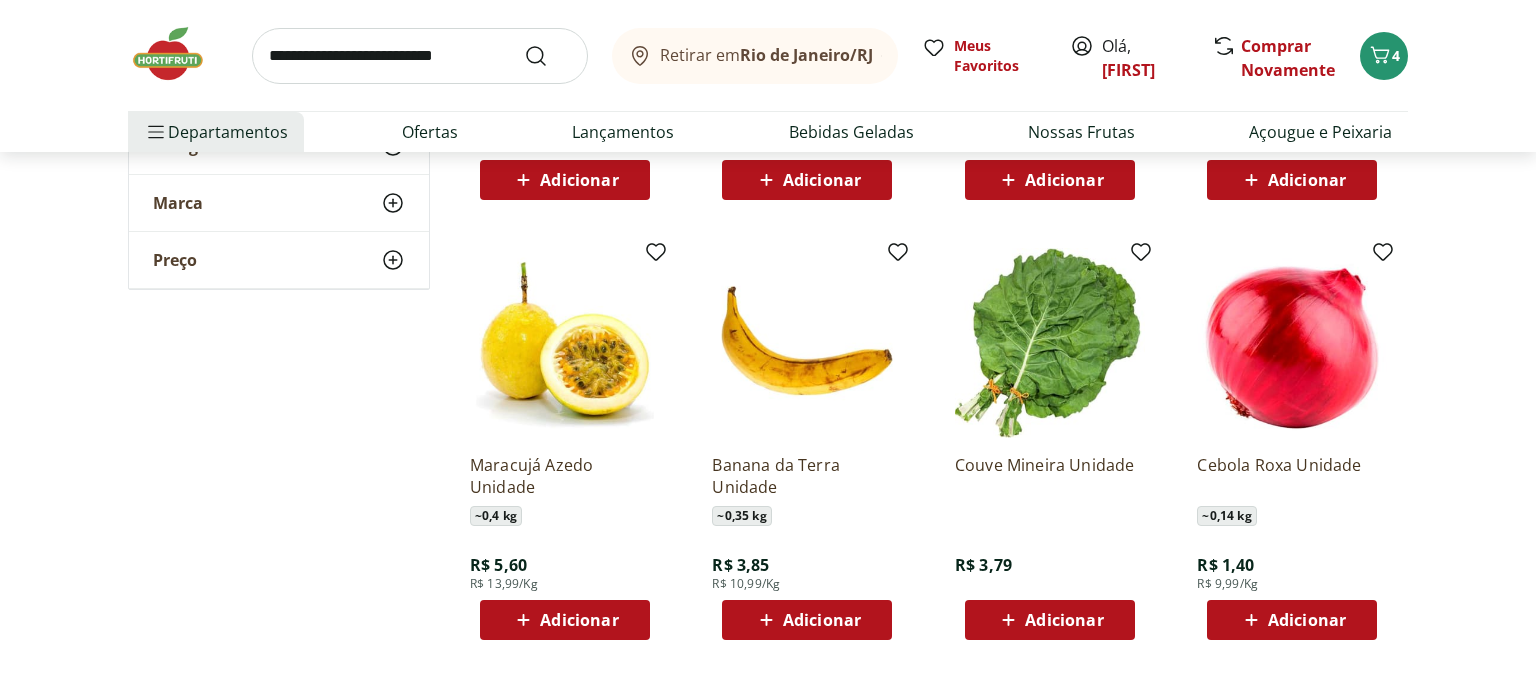 scroll, scrollTop: 3696, scrollLeft: 0, axis: vertical 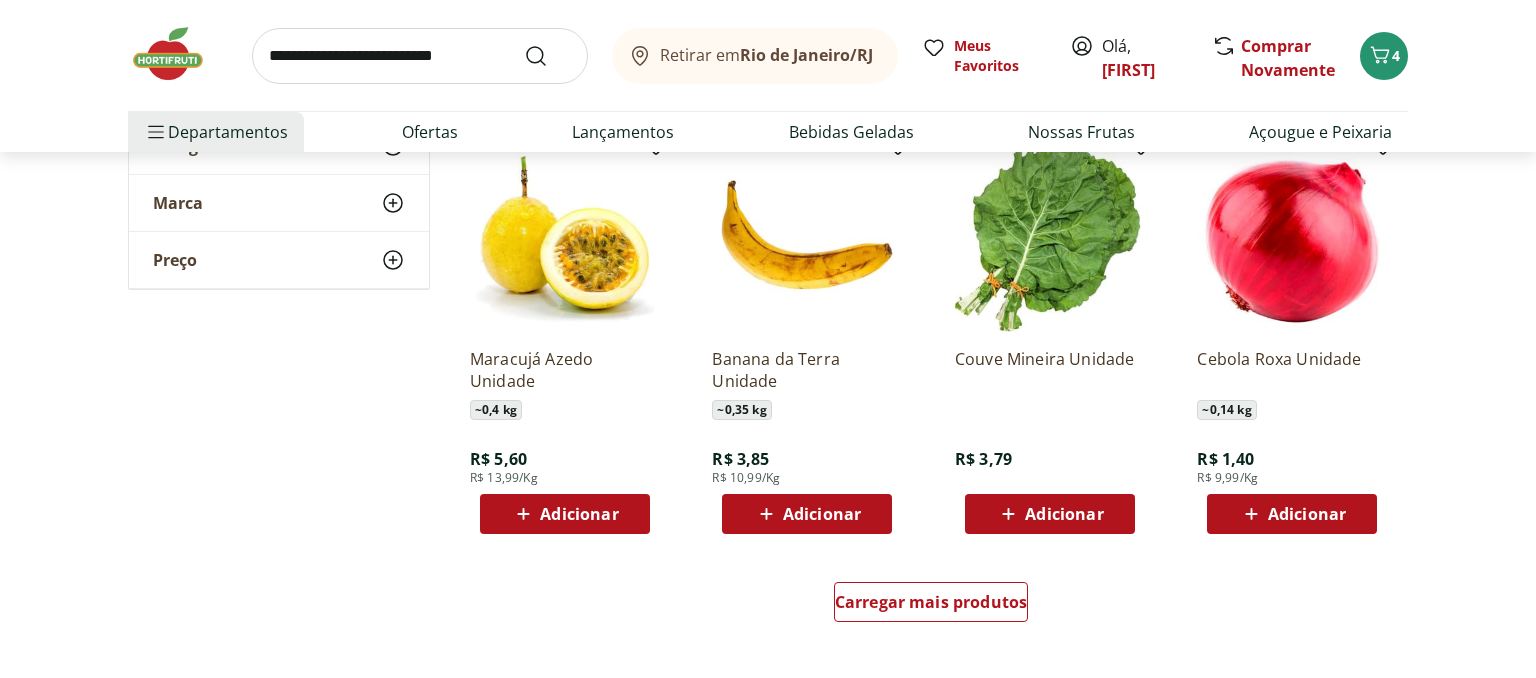 click on "Adicionar" at bounding box center (579, 514) 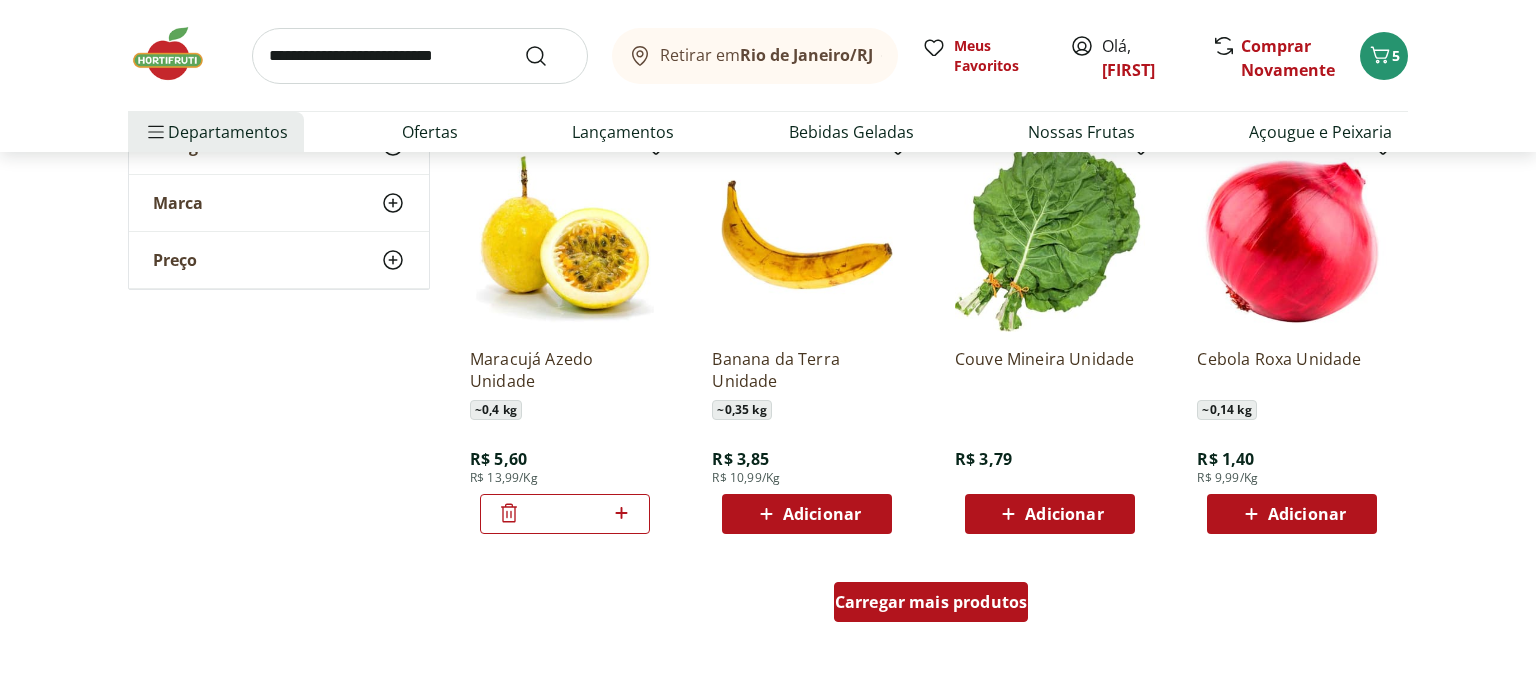click on "Carregar mais produtos" at bounding box center (931, 602) 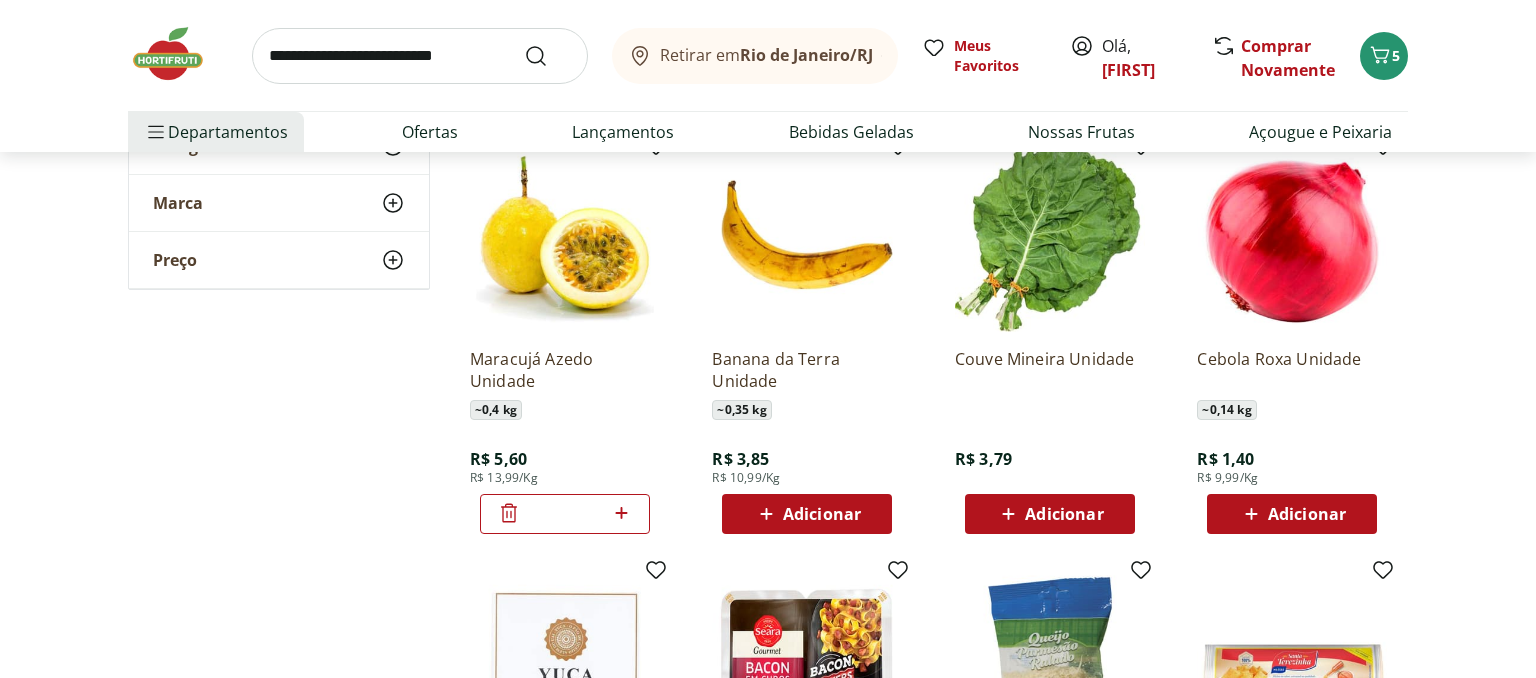 click 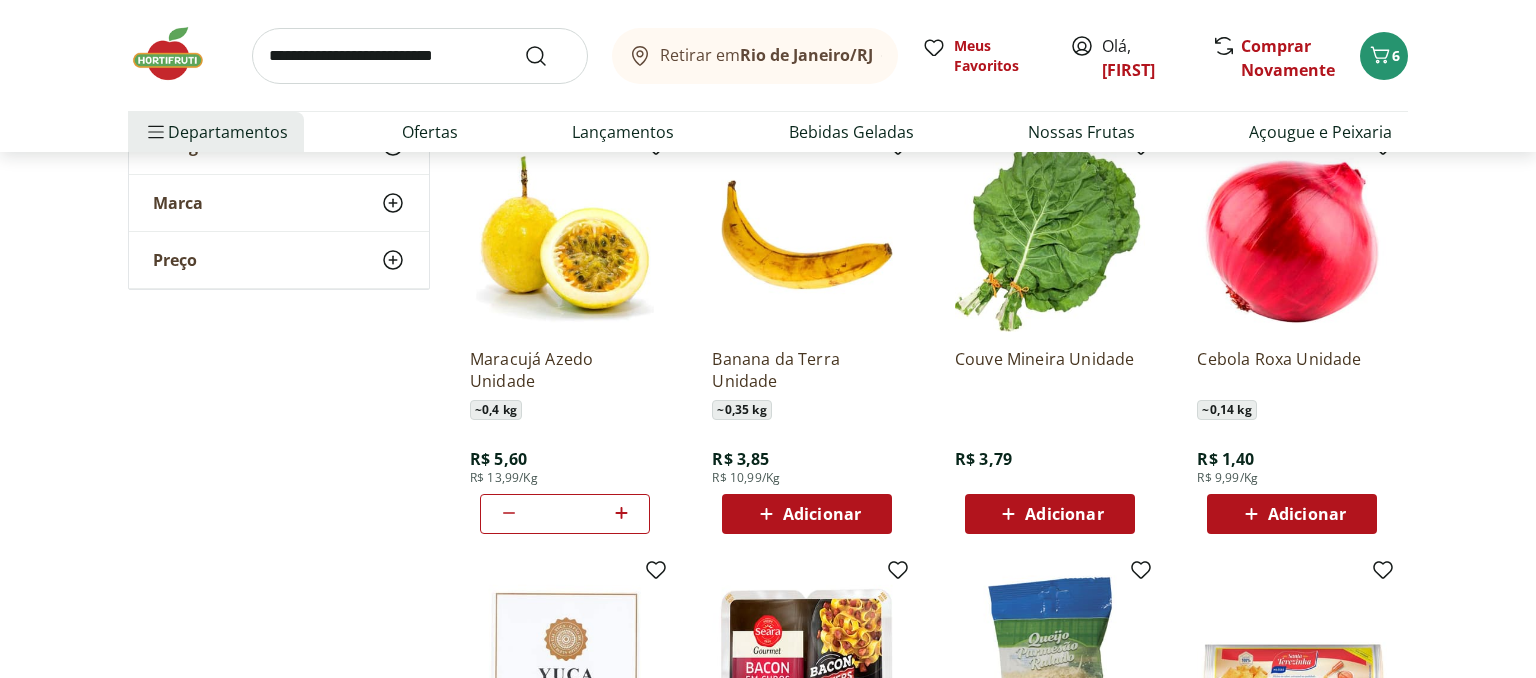 type on "*" 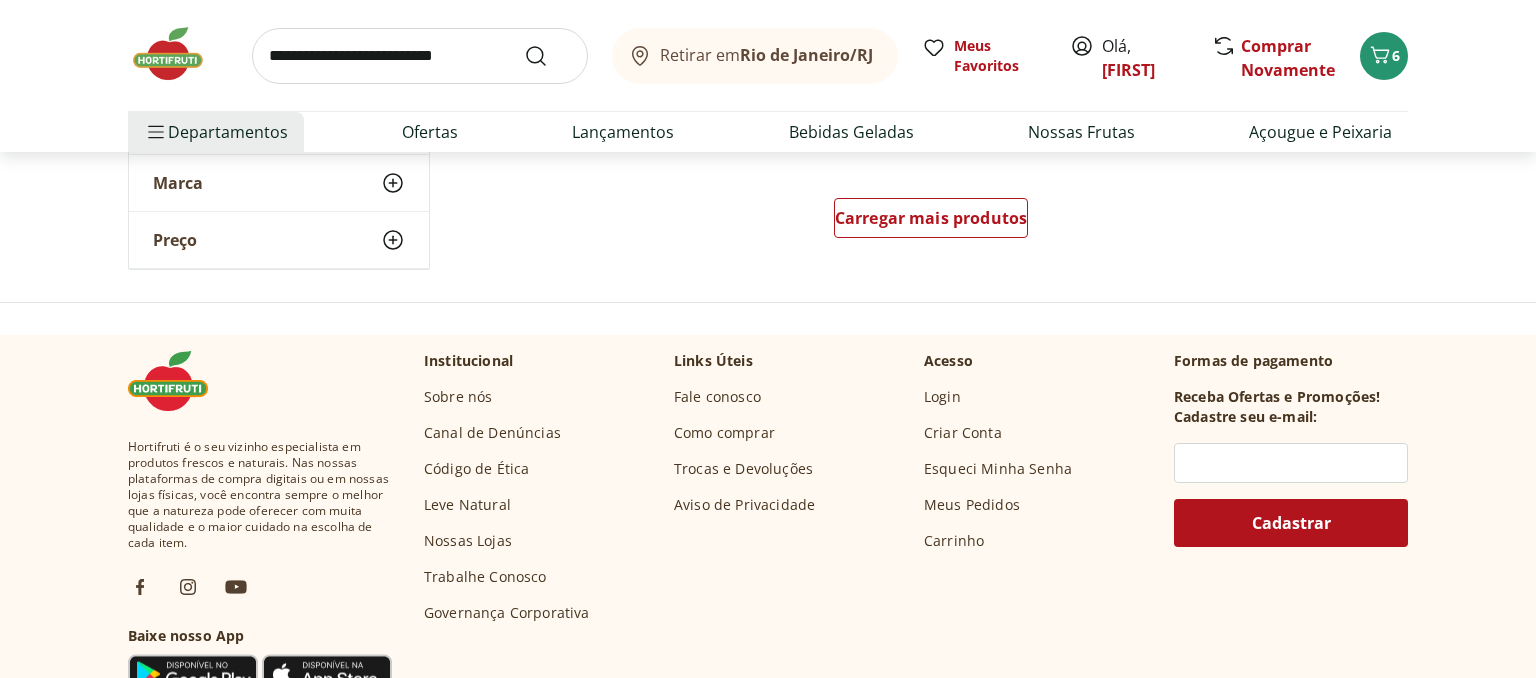scroll, scrollTop: 5385, scrollLeft: 0, axis: vertical 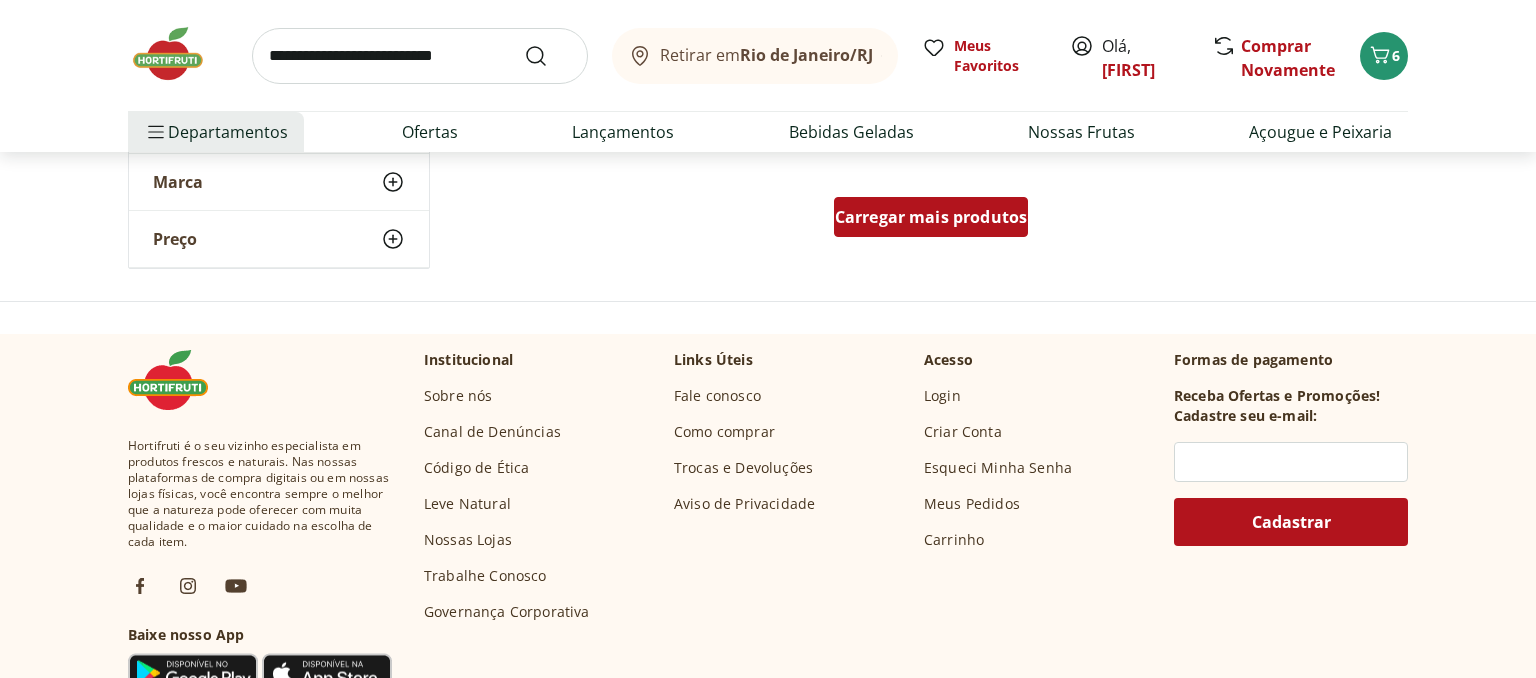 click on "Carregar mais produtos" at bounding box center [931, 217] 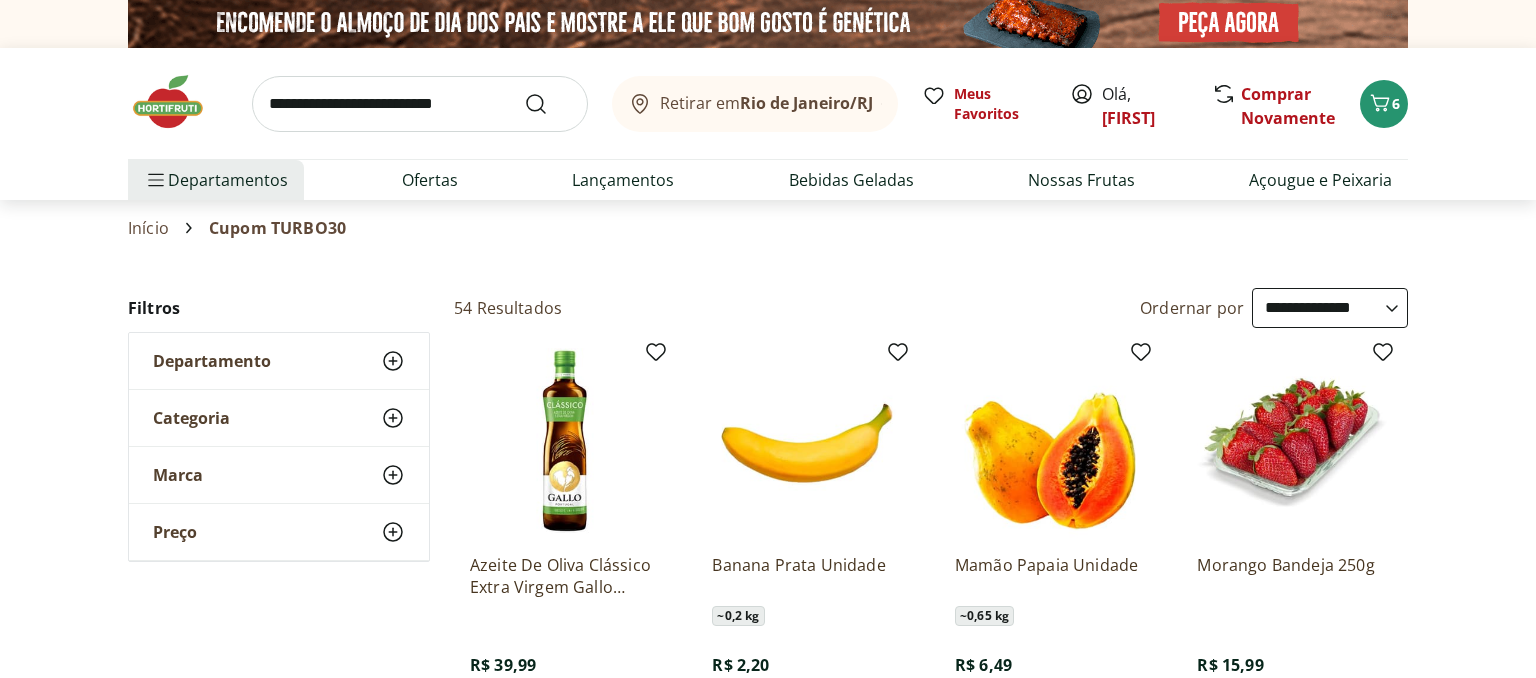 scroll, scrollTop: 0, scrollLeft: 0, axis: both 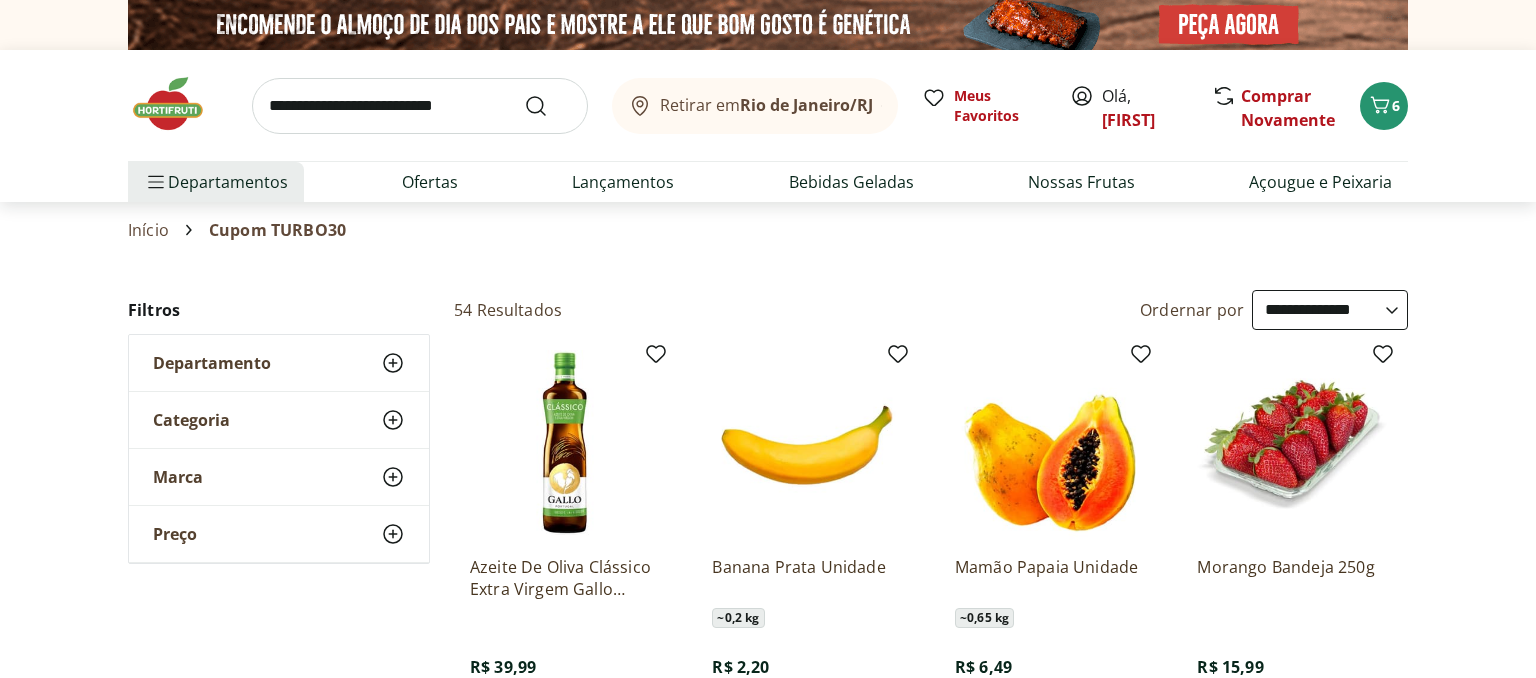 click at bounding box center (178, 104) 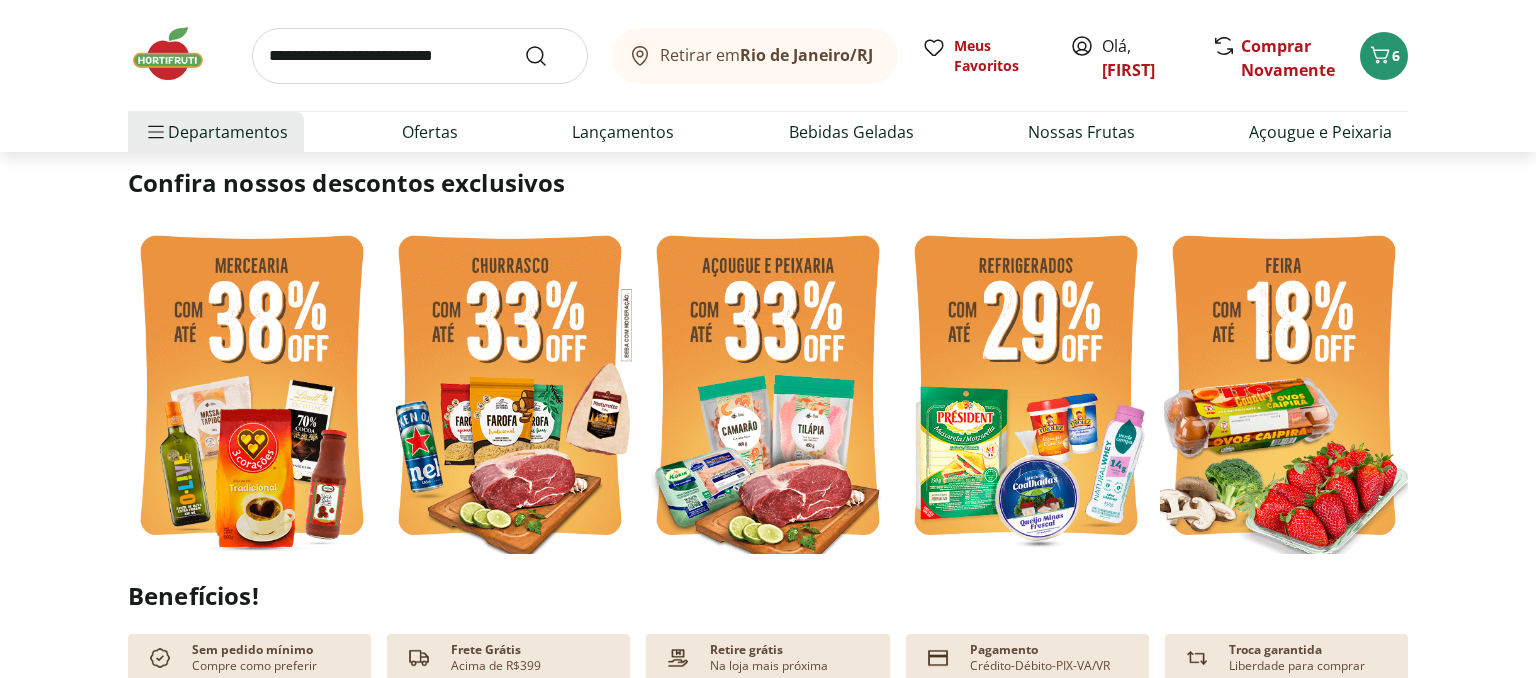 scroll, scrollTop: 528, scrollLeft: 0, axis: vertical 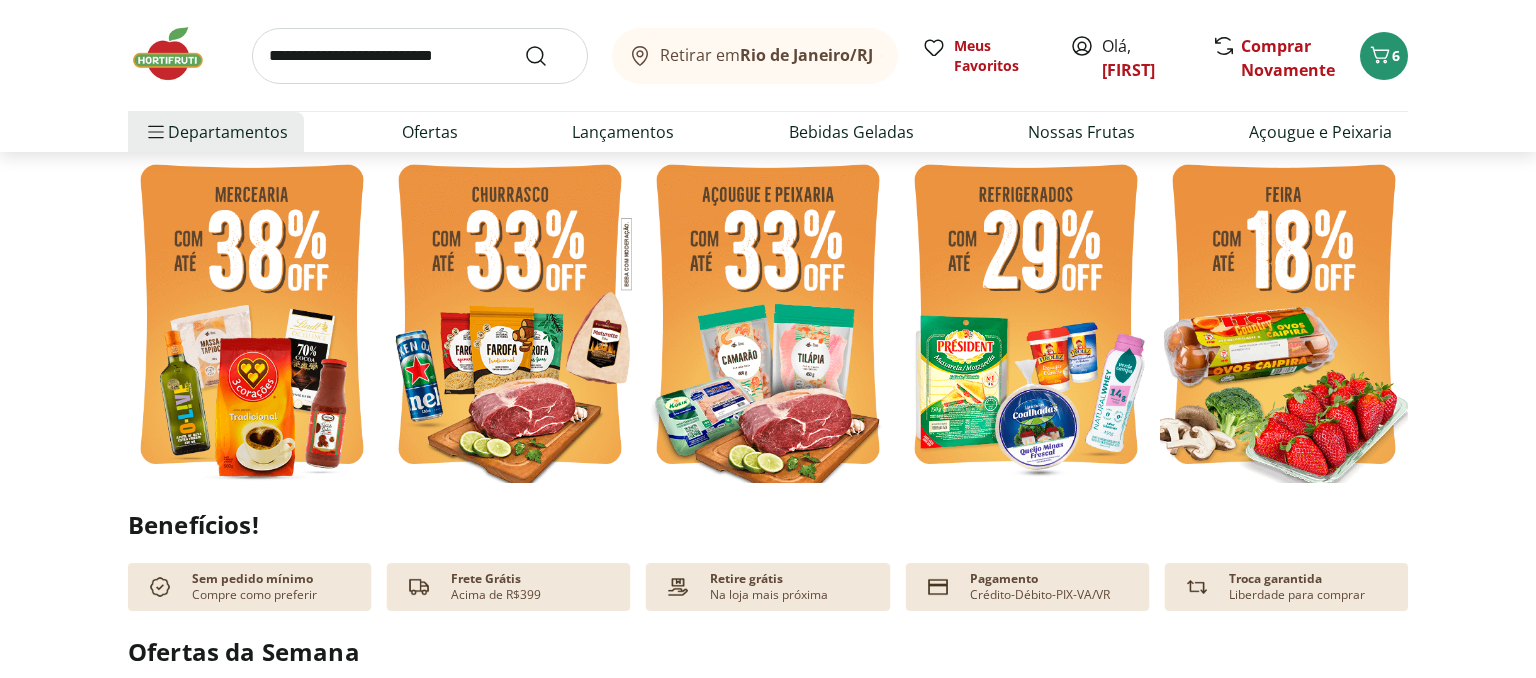click at bounding box center [1284, 317] 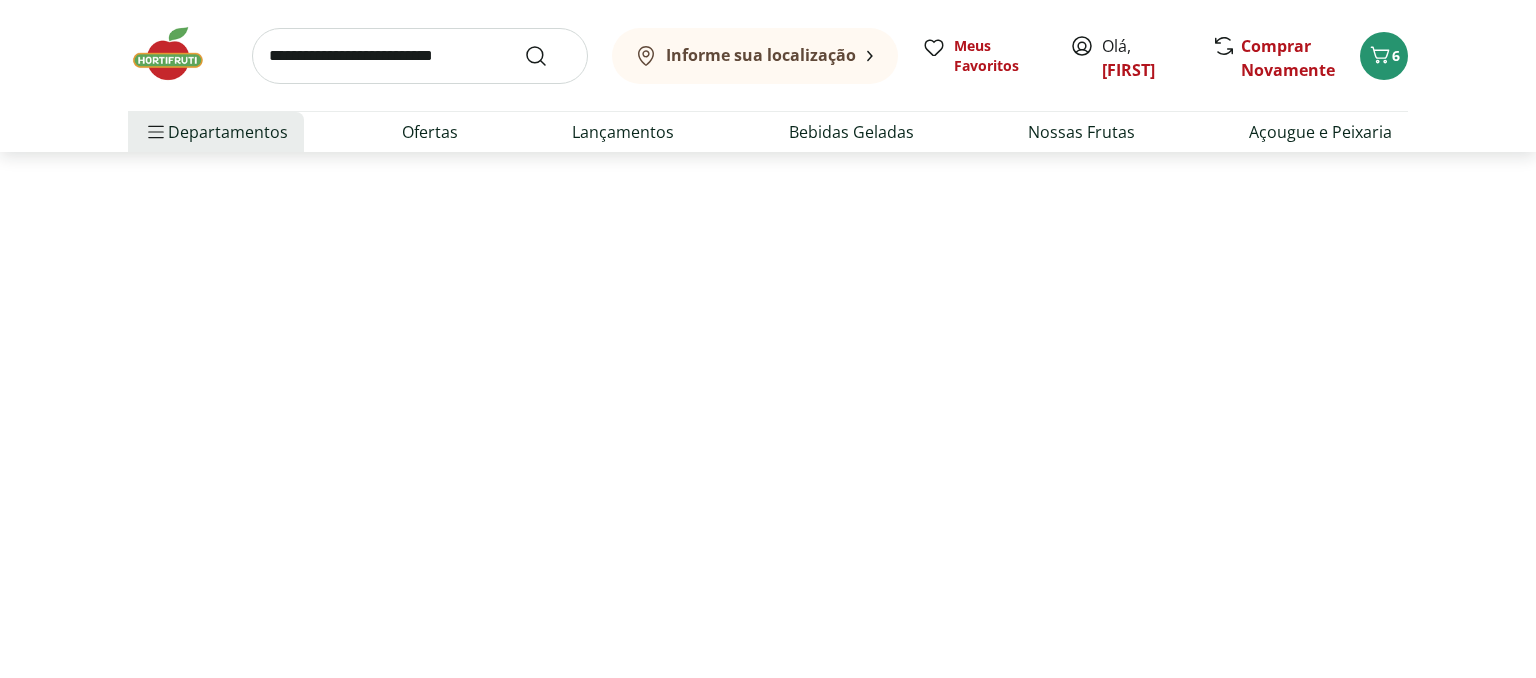 scroll, scrollTop: 0, scrollLeft: 0, axis: both 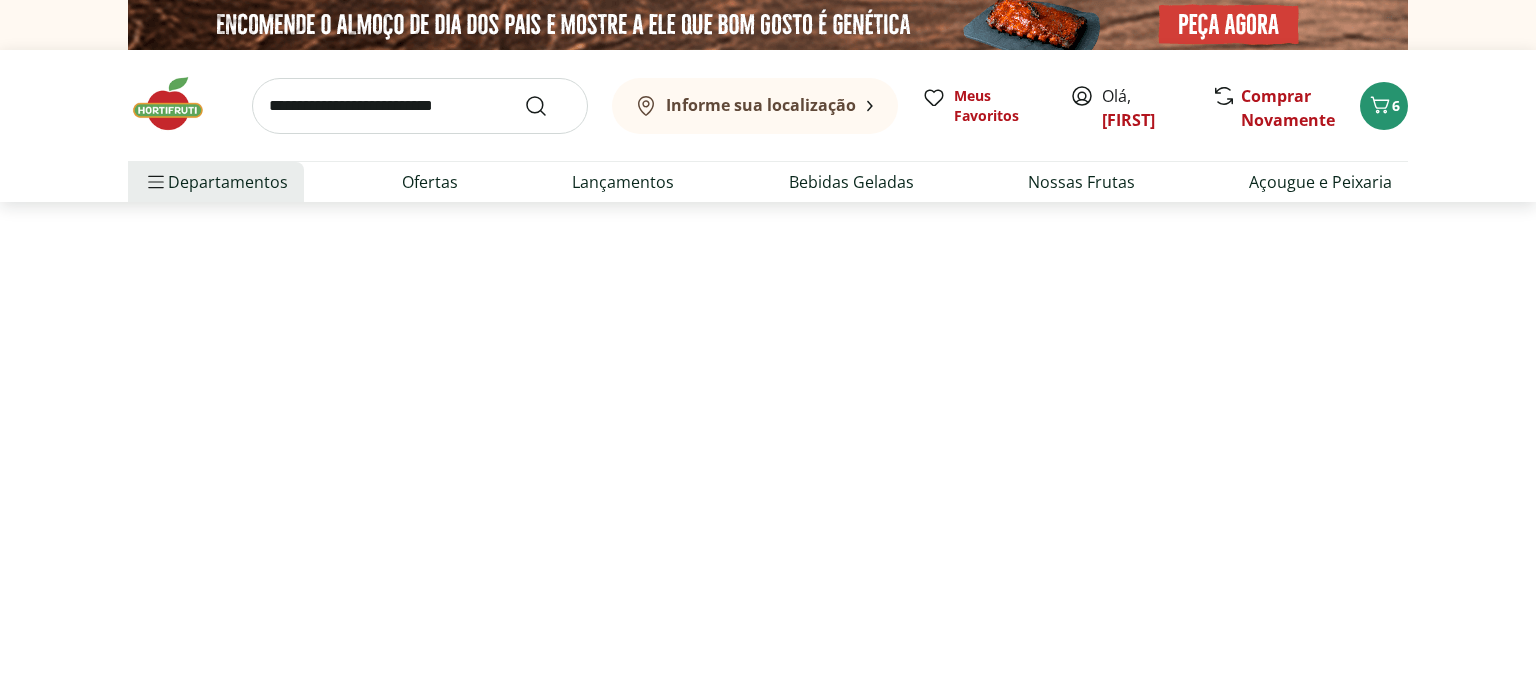 select on "**********" 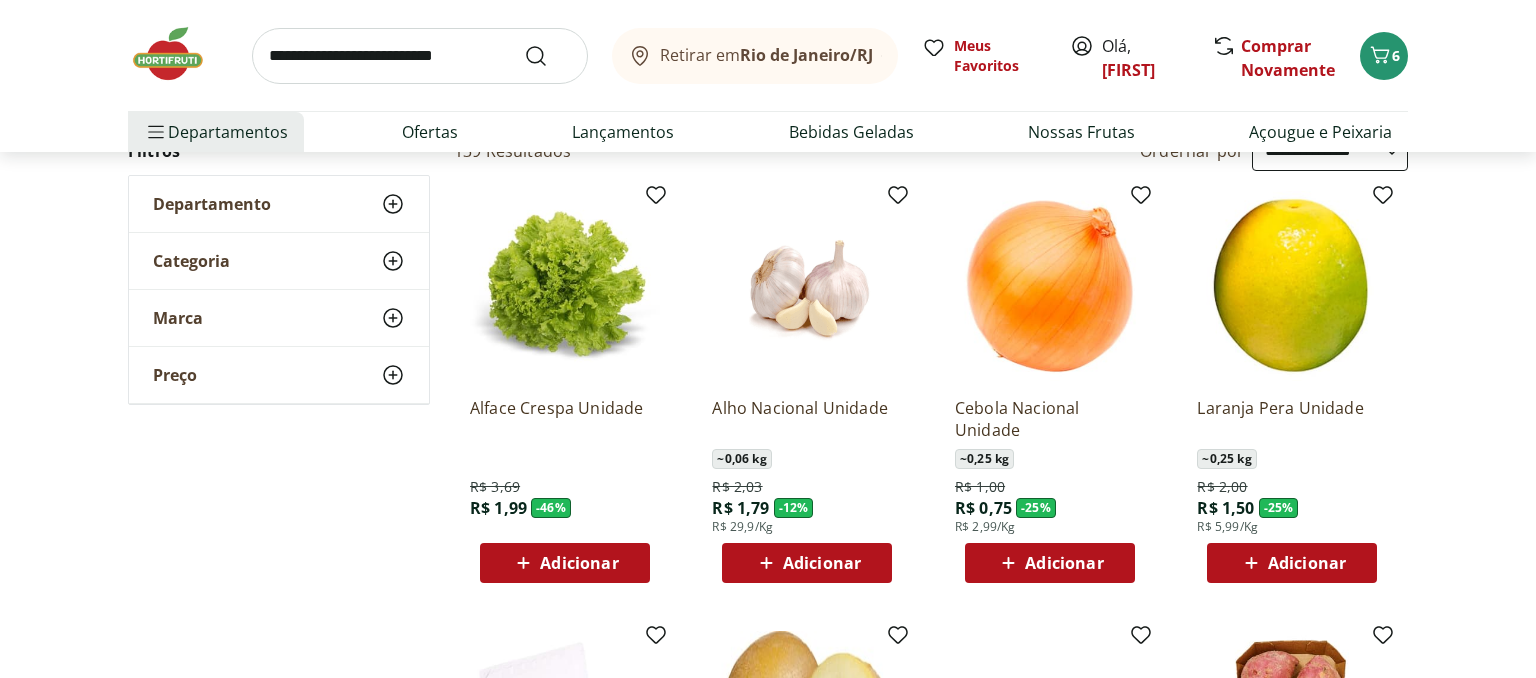 scroll, scrollTop: 211, scrollLeft: 0, axis: vertical 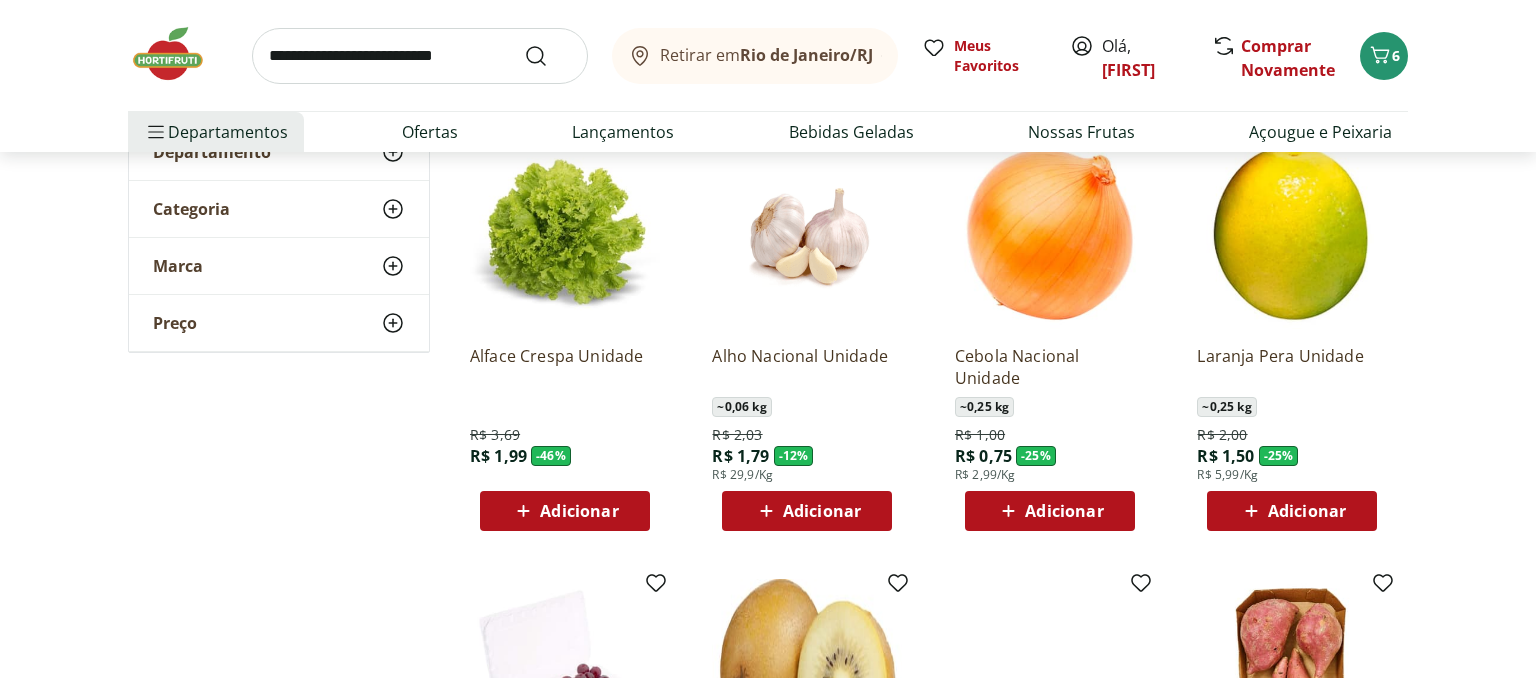 click 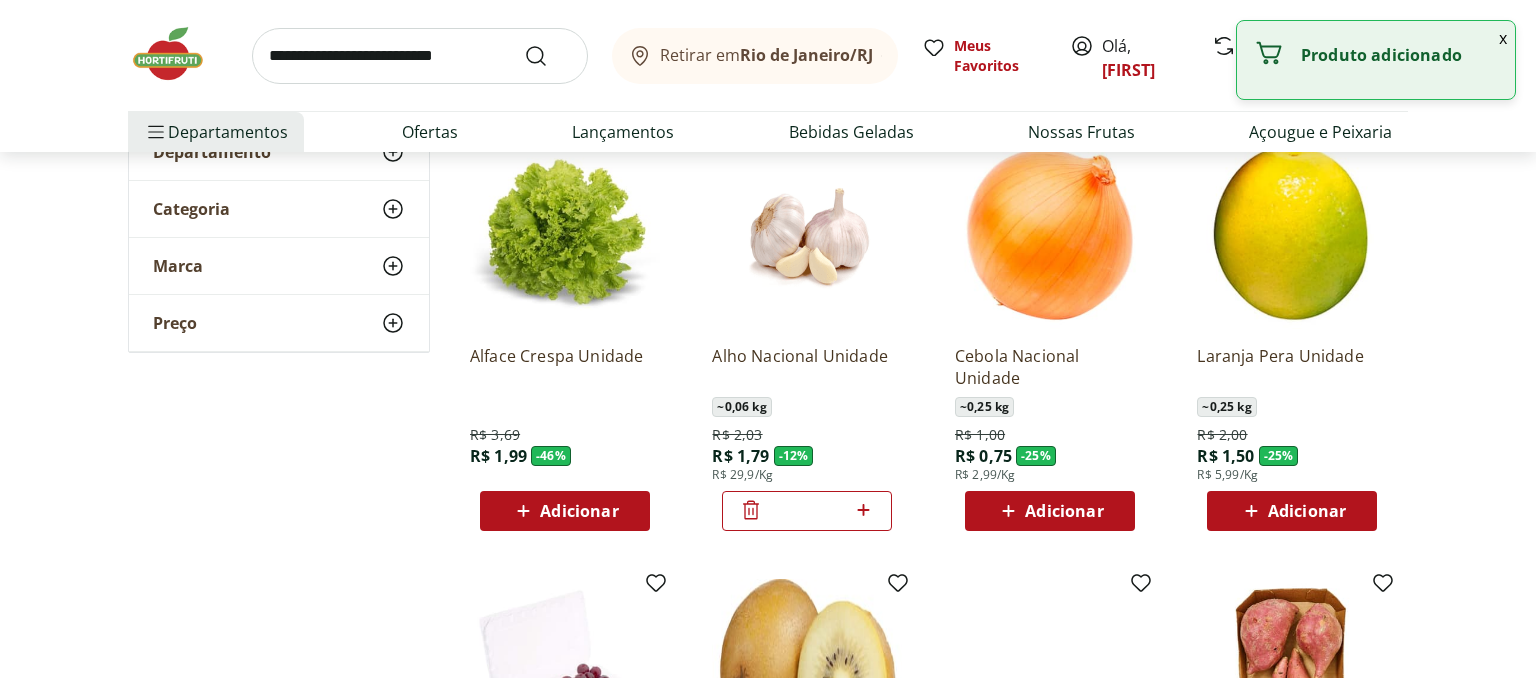 click 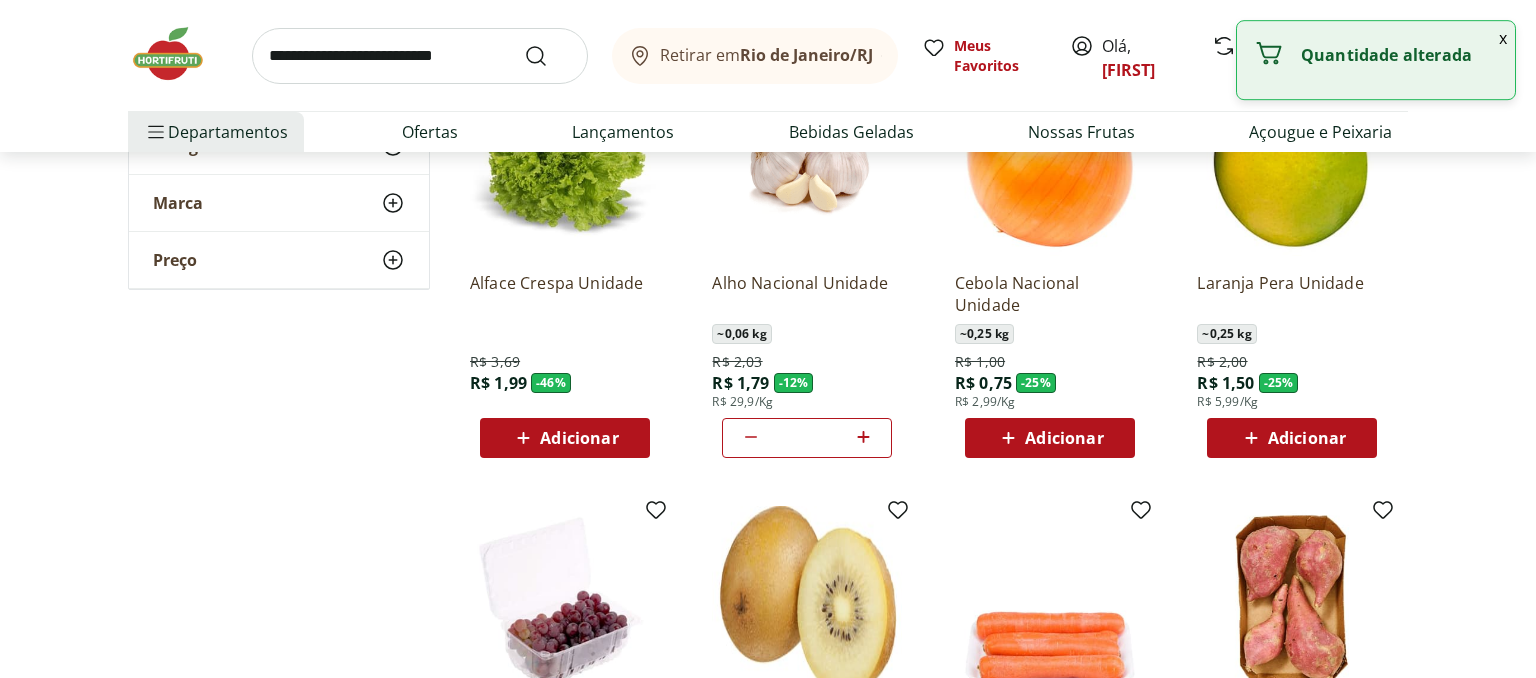 scroll, scrollTop: 316, scrollLeft: 0, axis: vertical 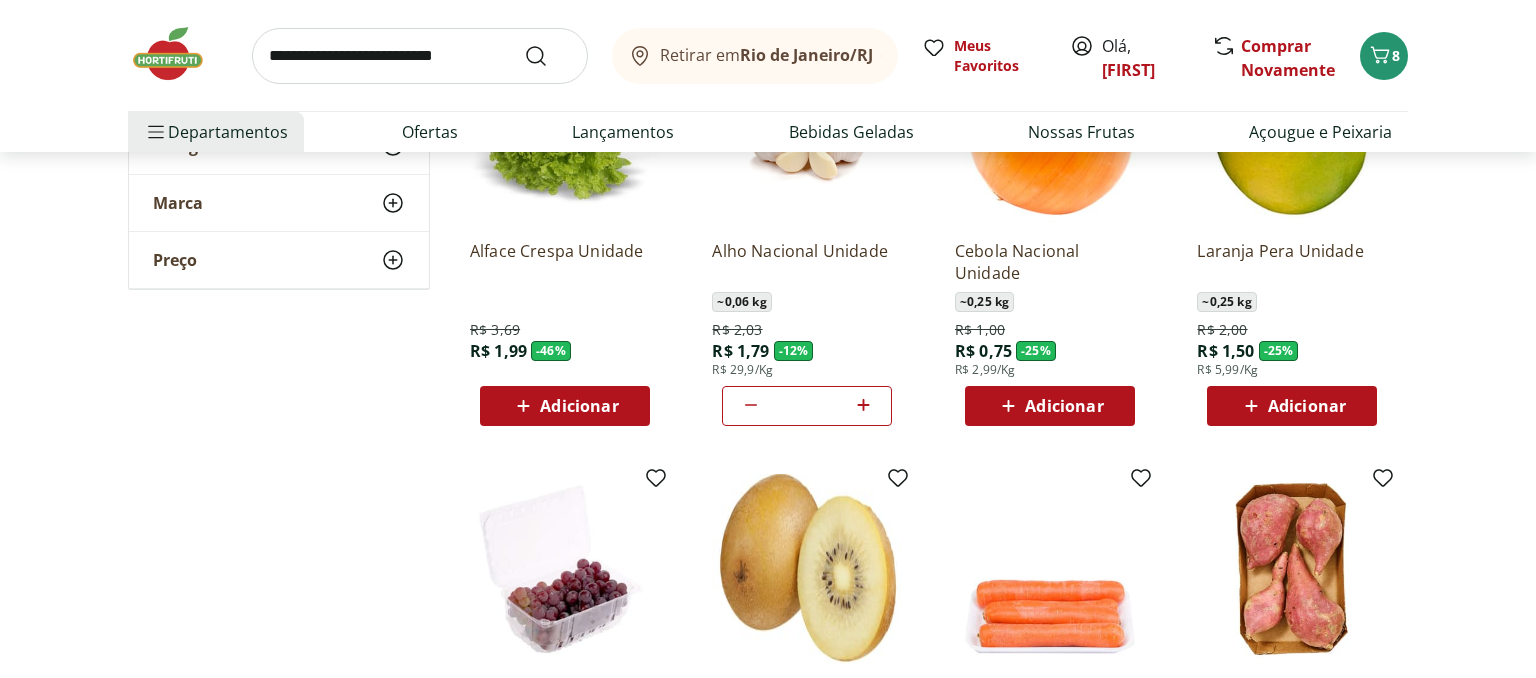 click 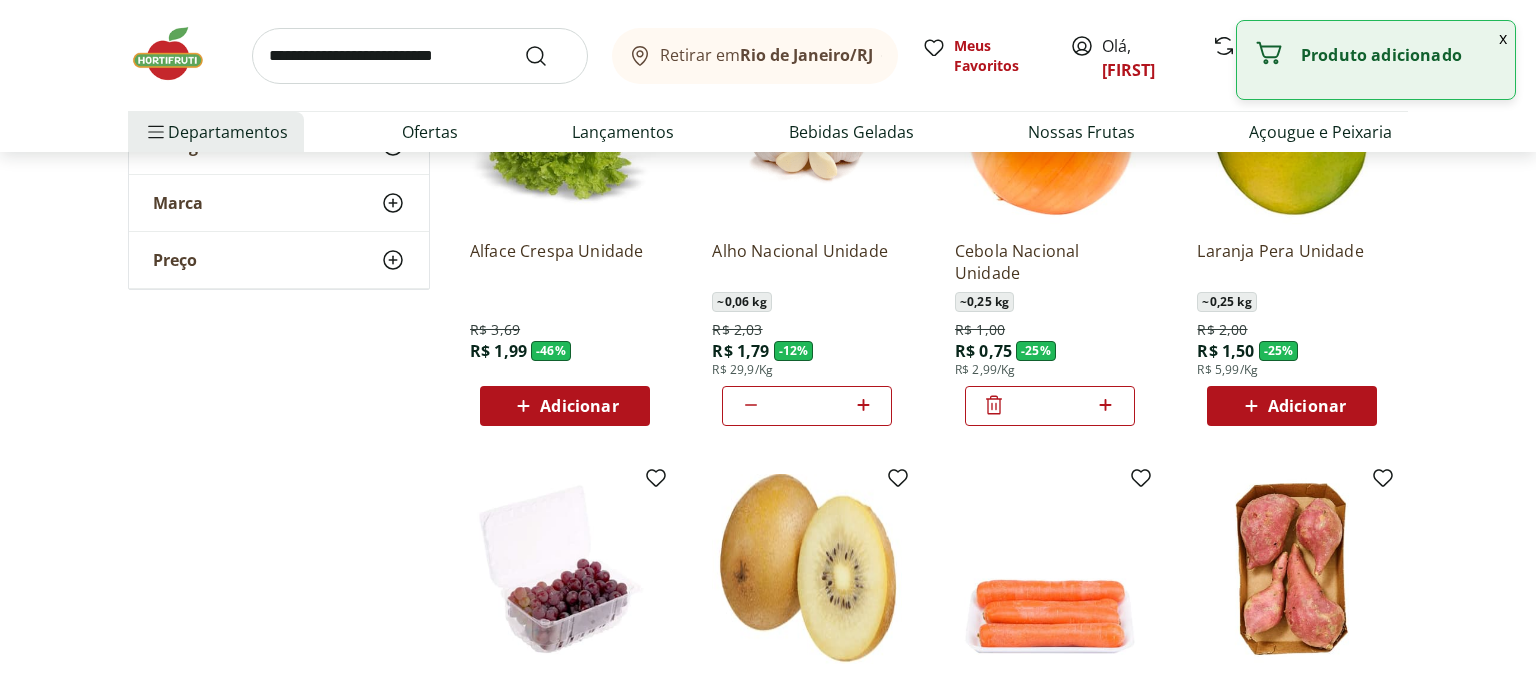 click on "*" at bounding box center [1050, 406] 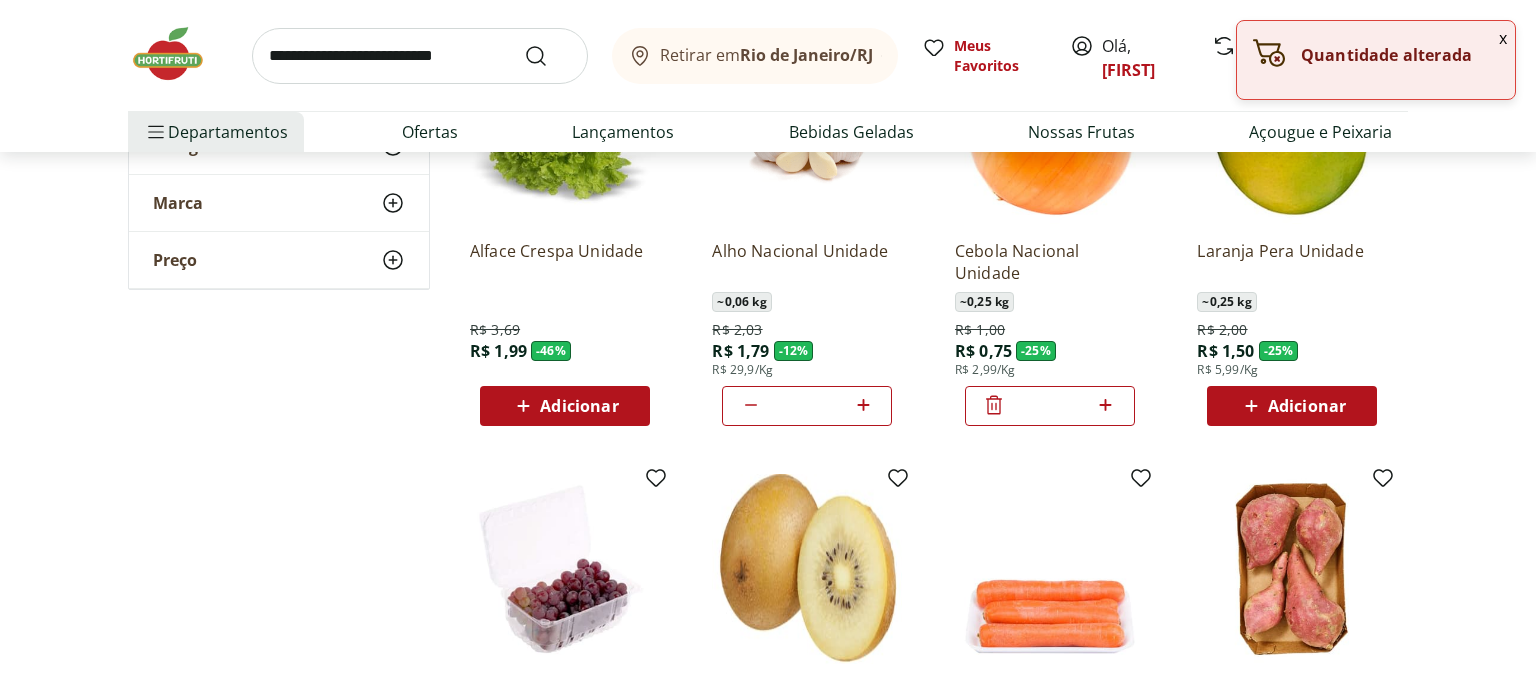 click 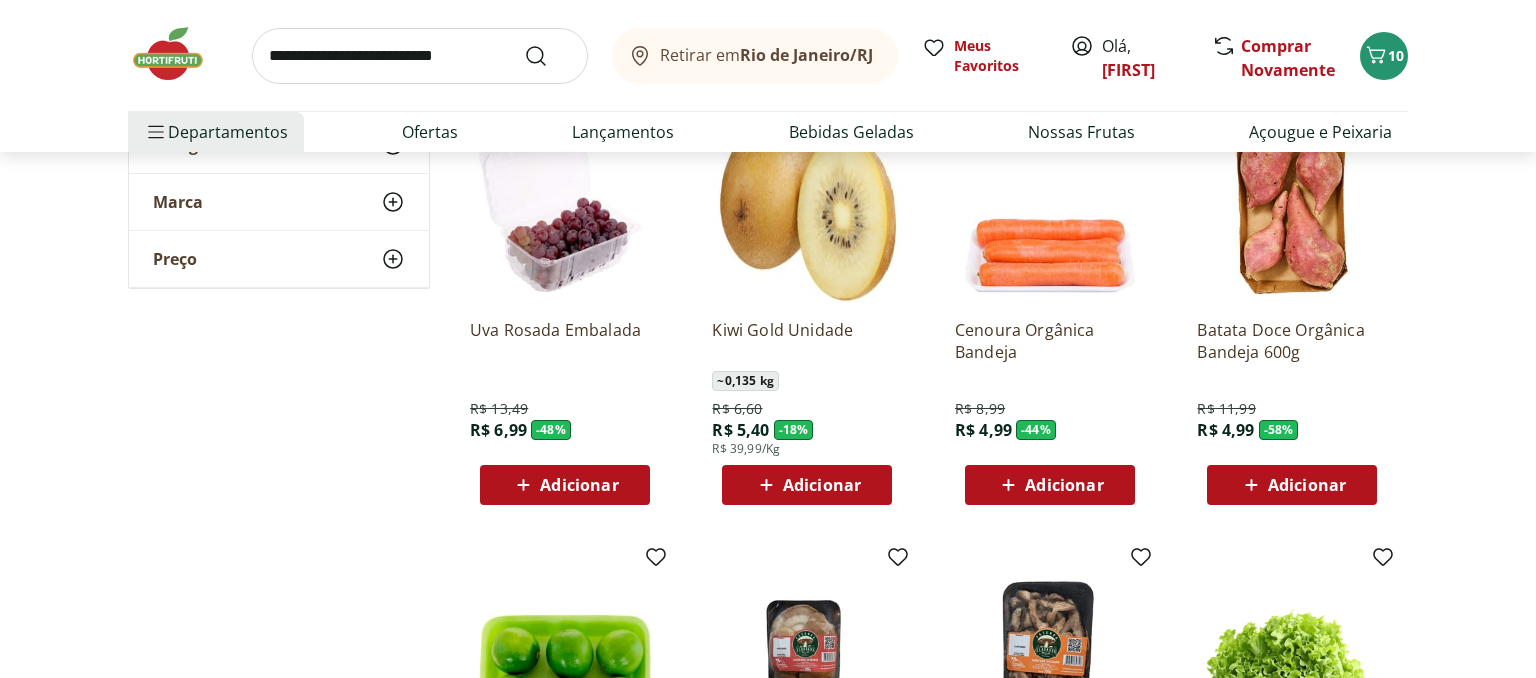 scroll, scrollTop: 633, scrollLeft: 0, axis: vertical 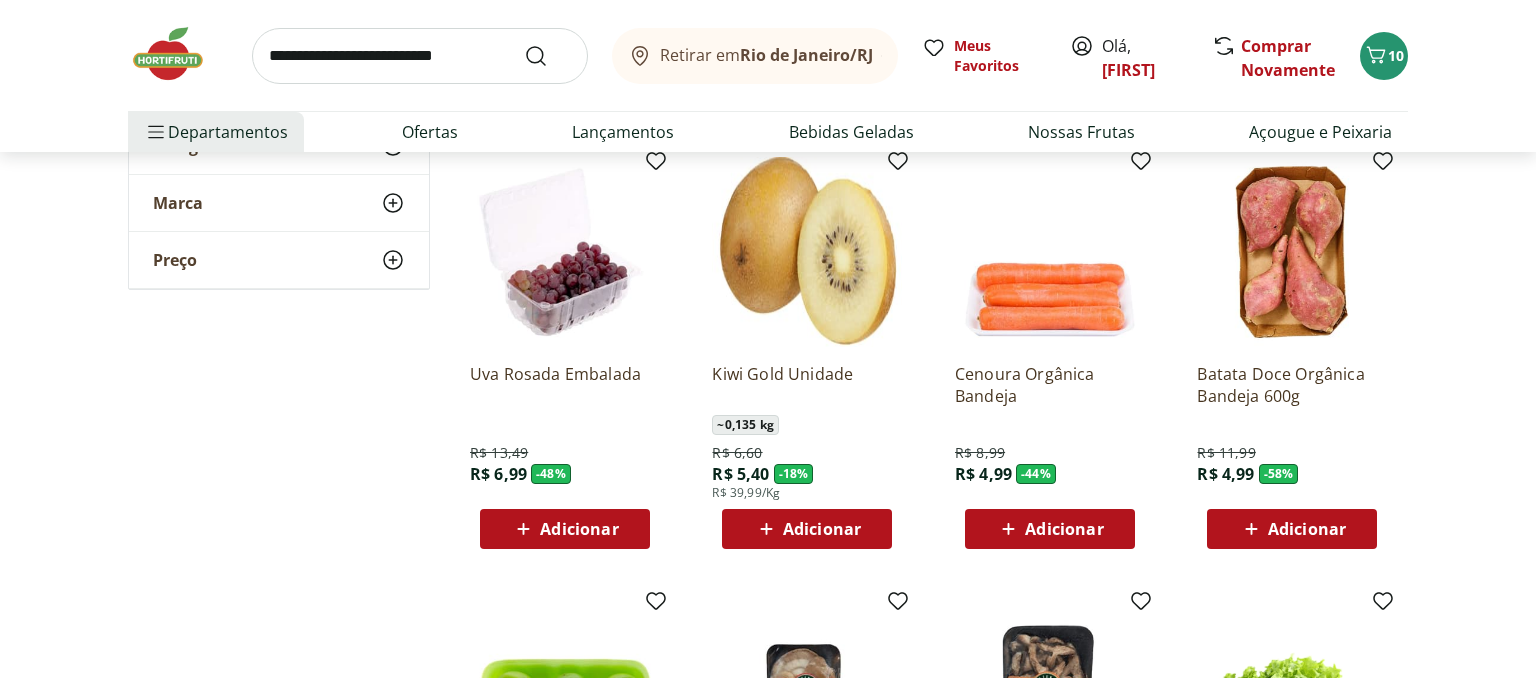 click on "Adicionar" at bounding box center [1064, 529] 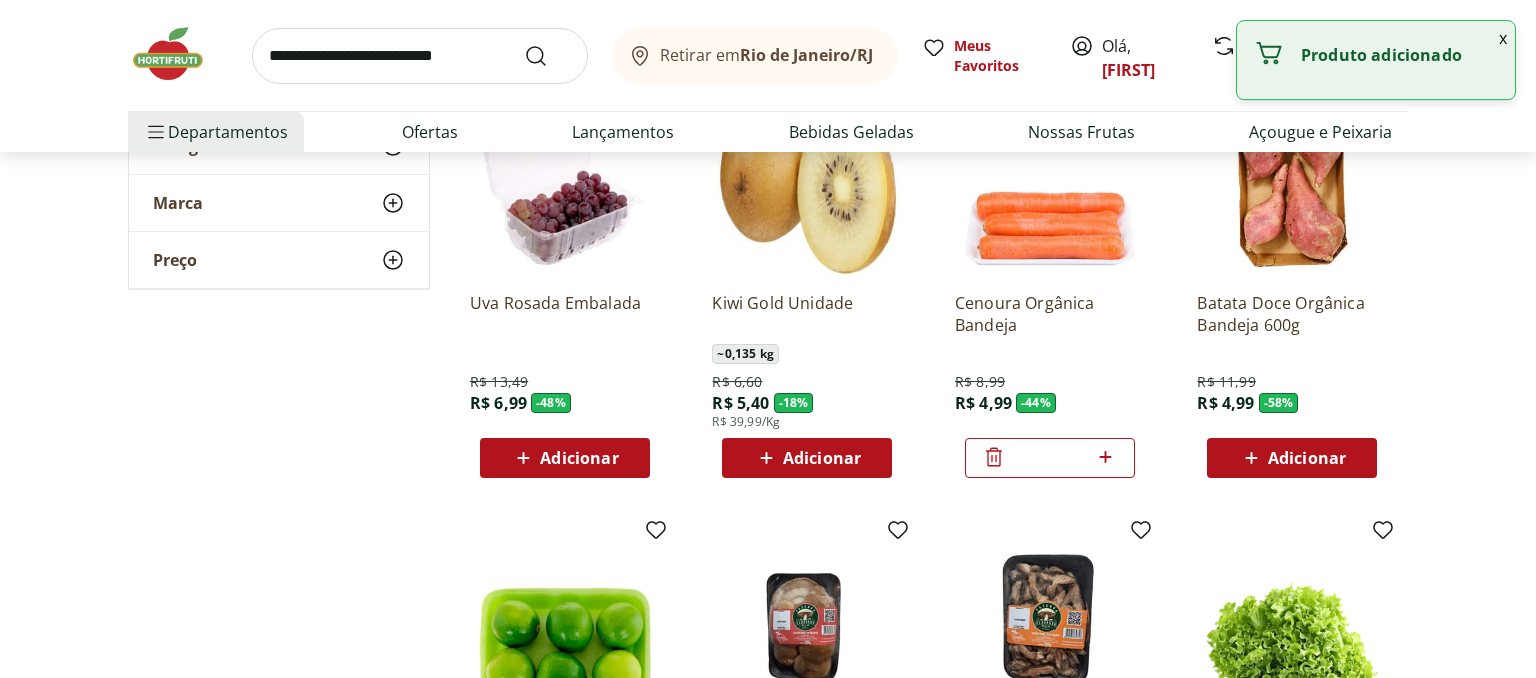 scroll, scrollTop: 739, scrollLeft: 0, axis: vertical 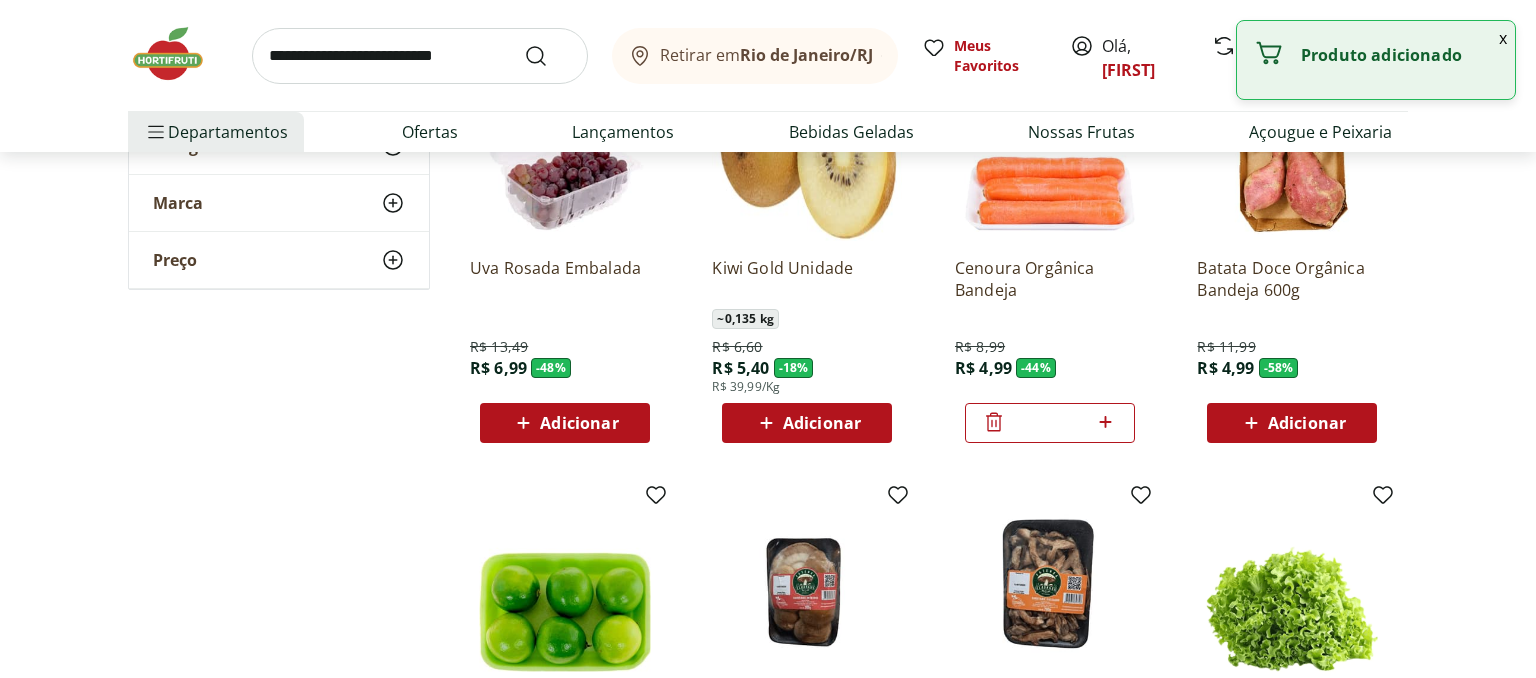 click 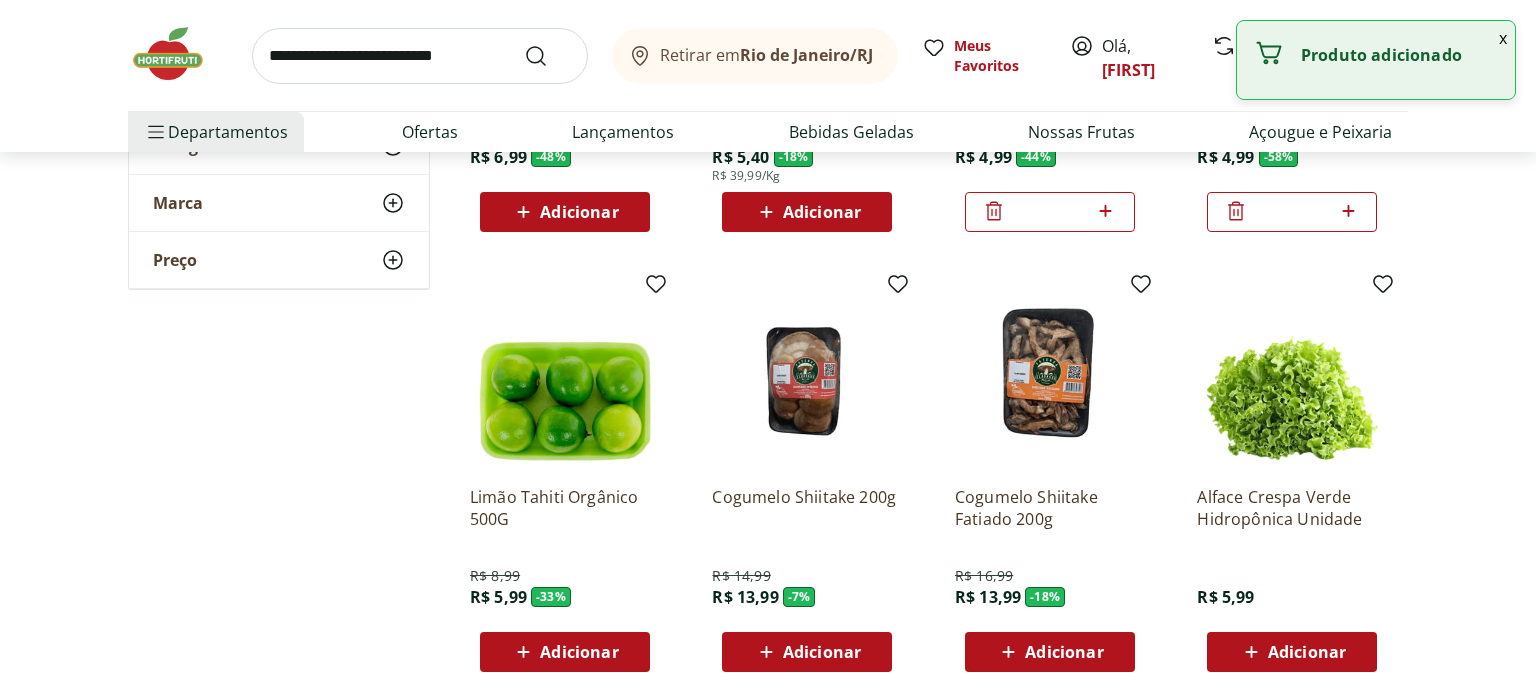 scroll, scrollTop: 1056, scrollLeft: 0, axis: vertical 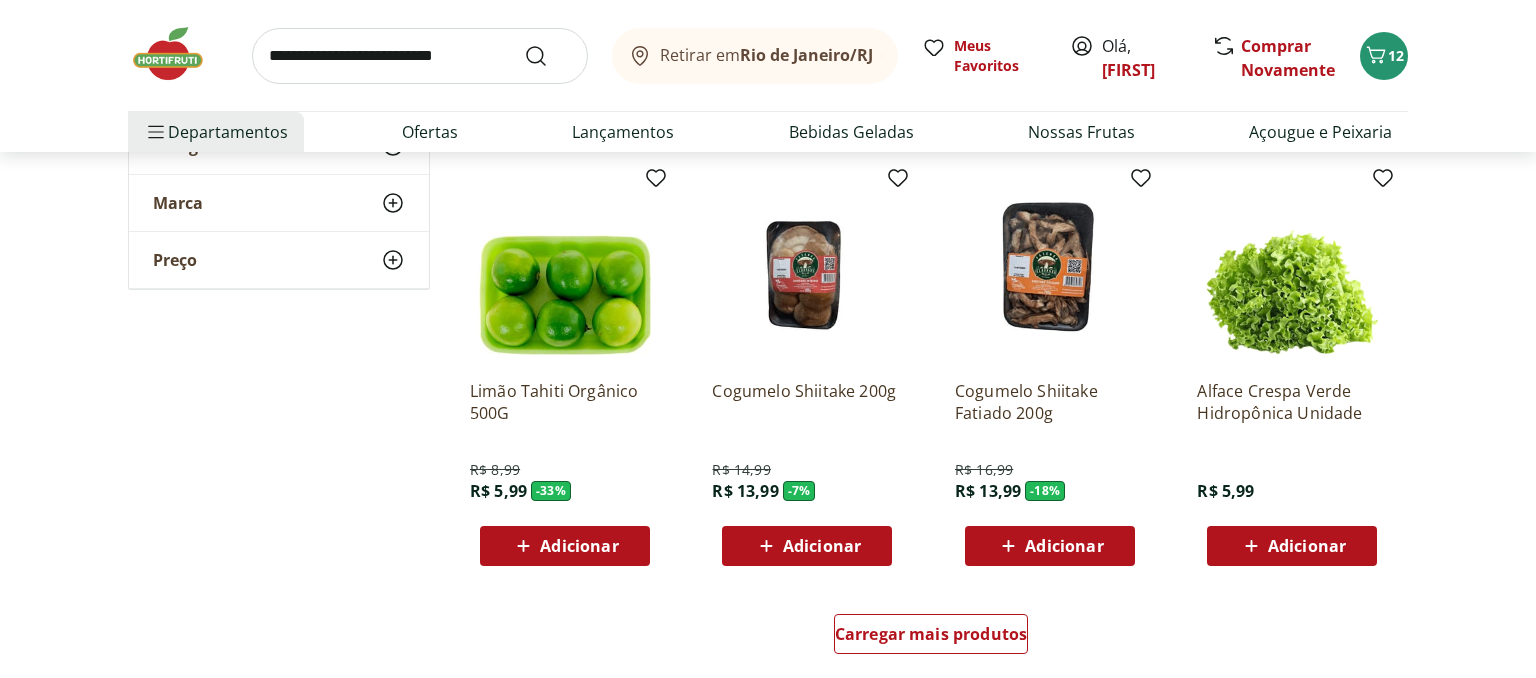 click 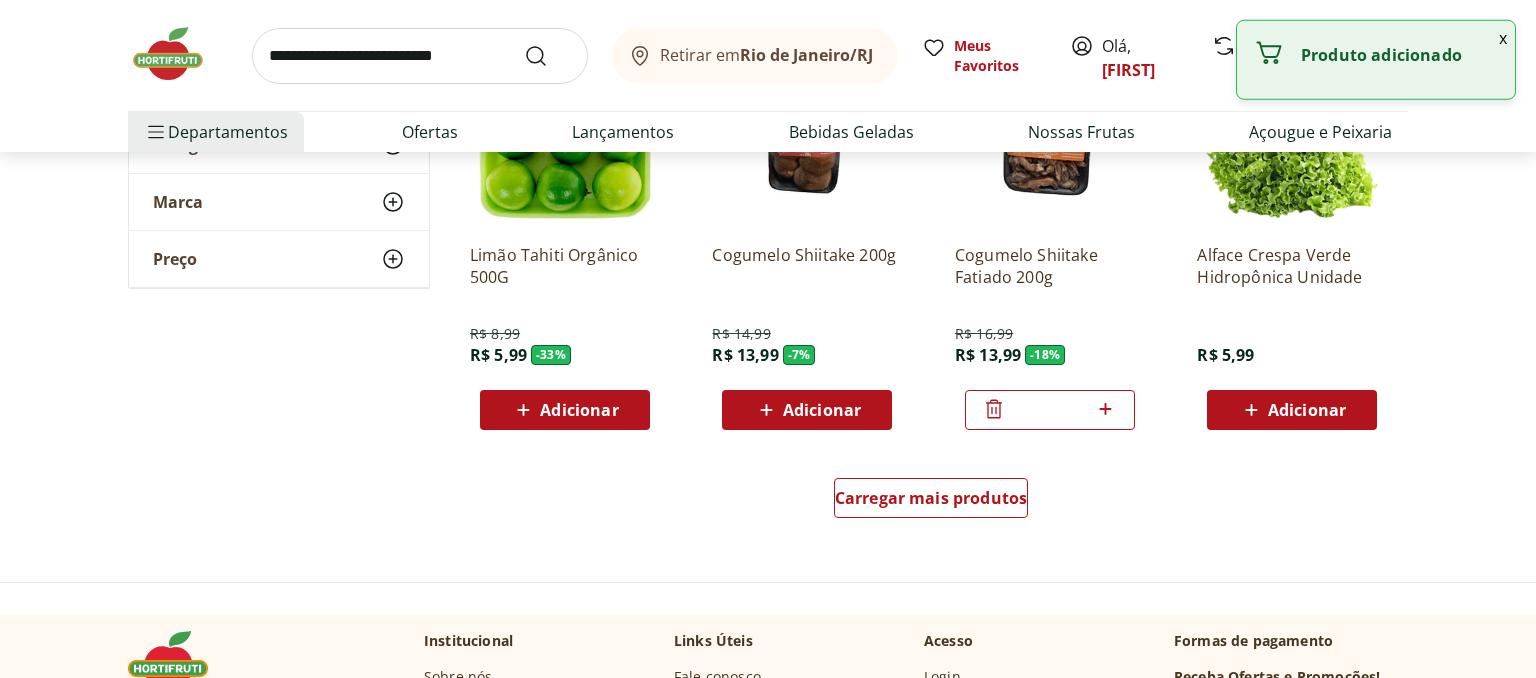 scroll, scrollTop: 1267, scrollLeft: 0, axis: vertical 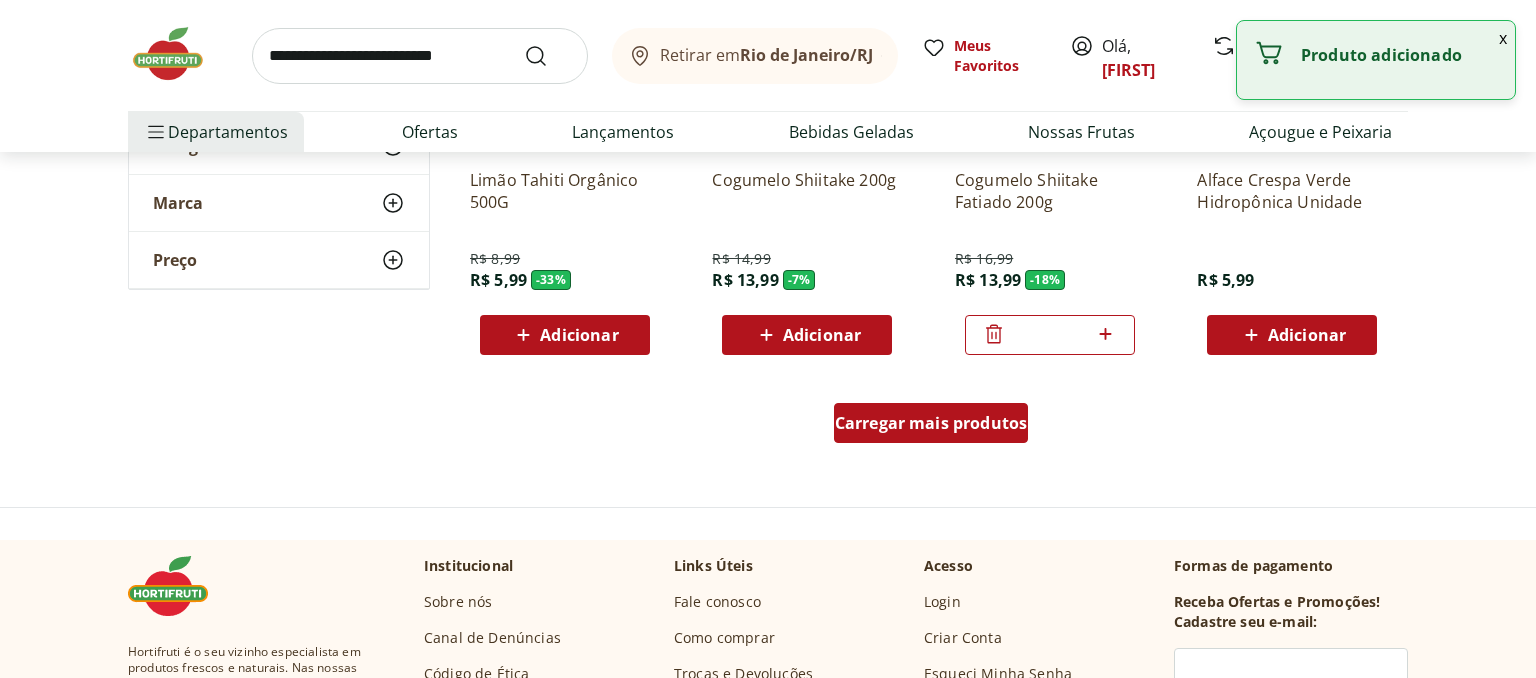 click on "Carregar mais produtos" at bounding box center [931, 423] 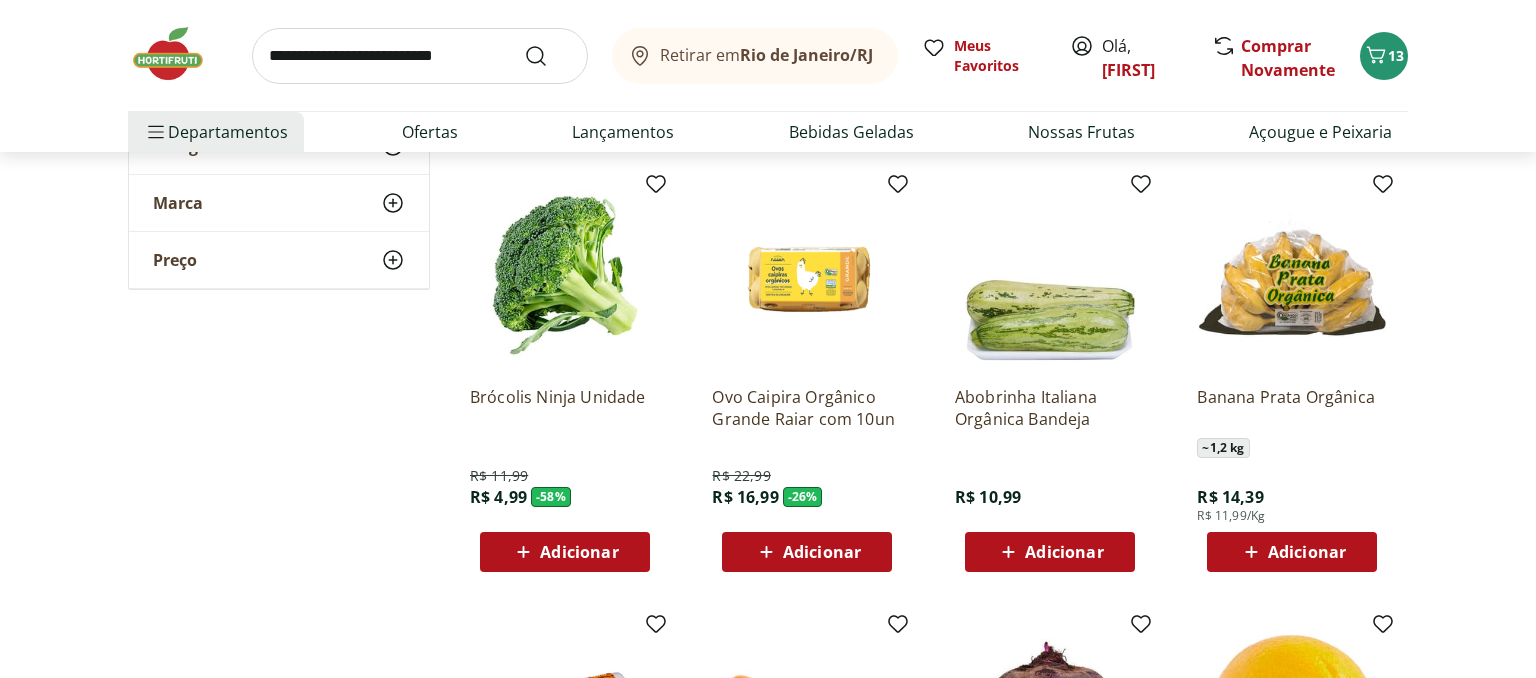 scroll, scrollTop: 1478, scrollLeft: 0, axis: vertical 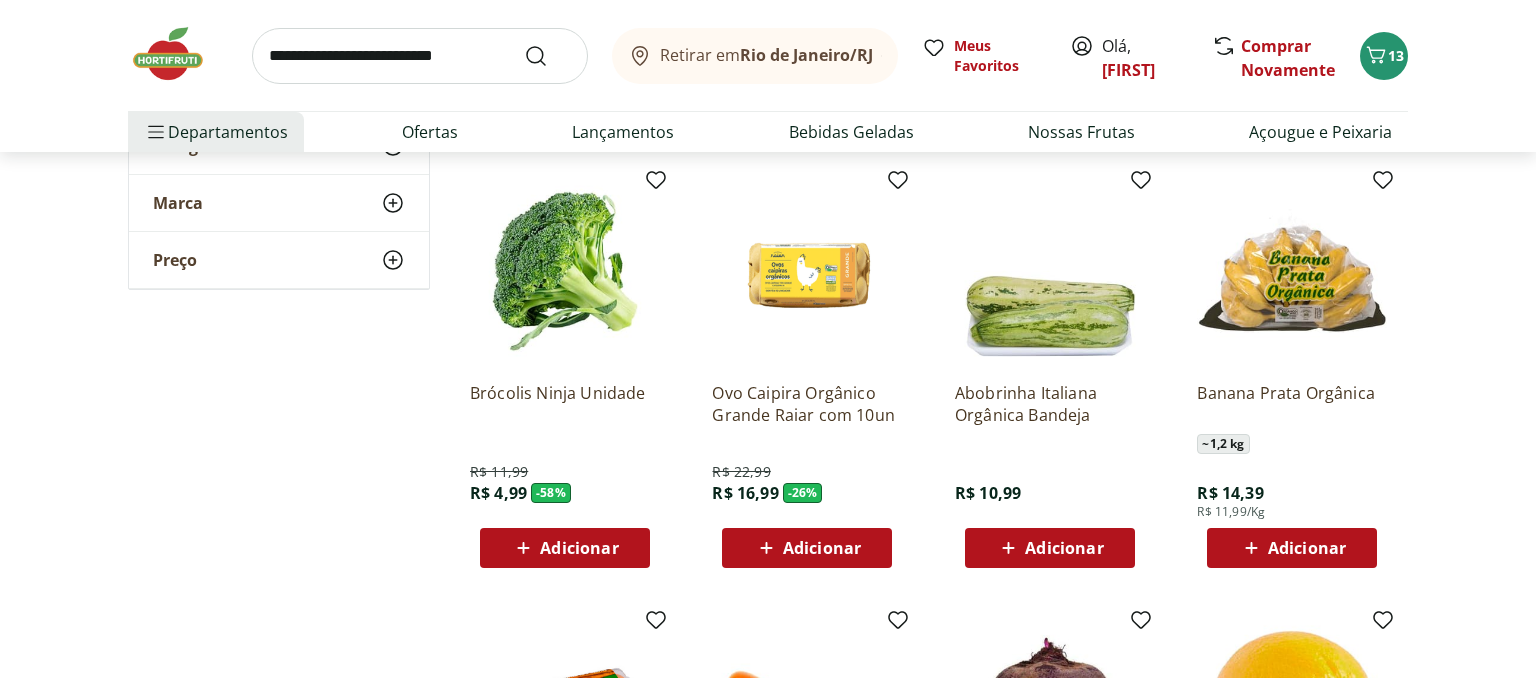 click on "Adicionar" at bounding box center (579, 548) 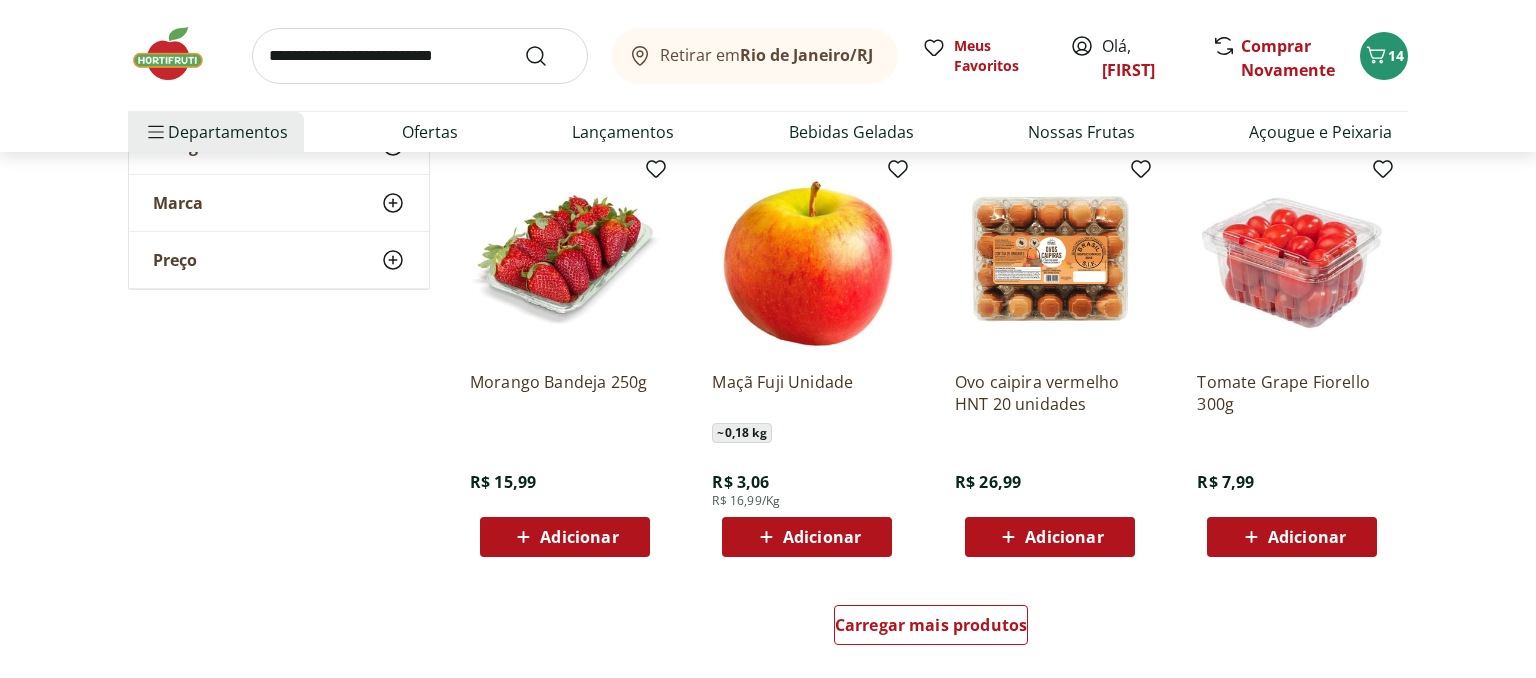 scroll, scrollTop: 2428, scrollLeft: 0, axis: vertical 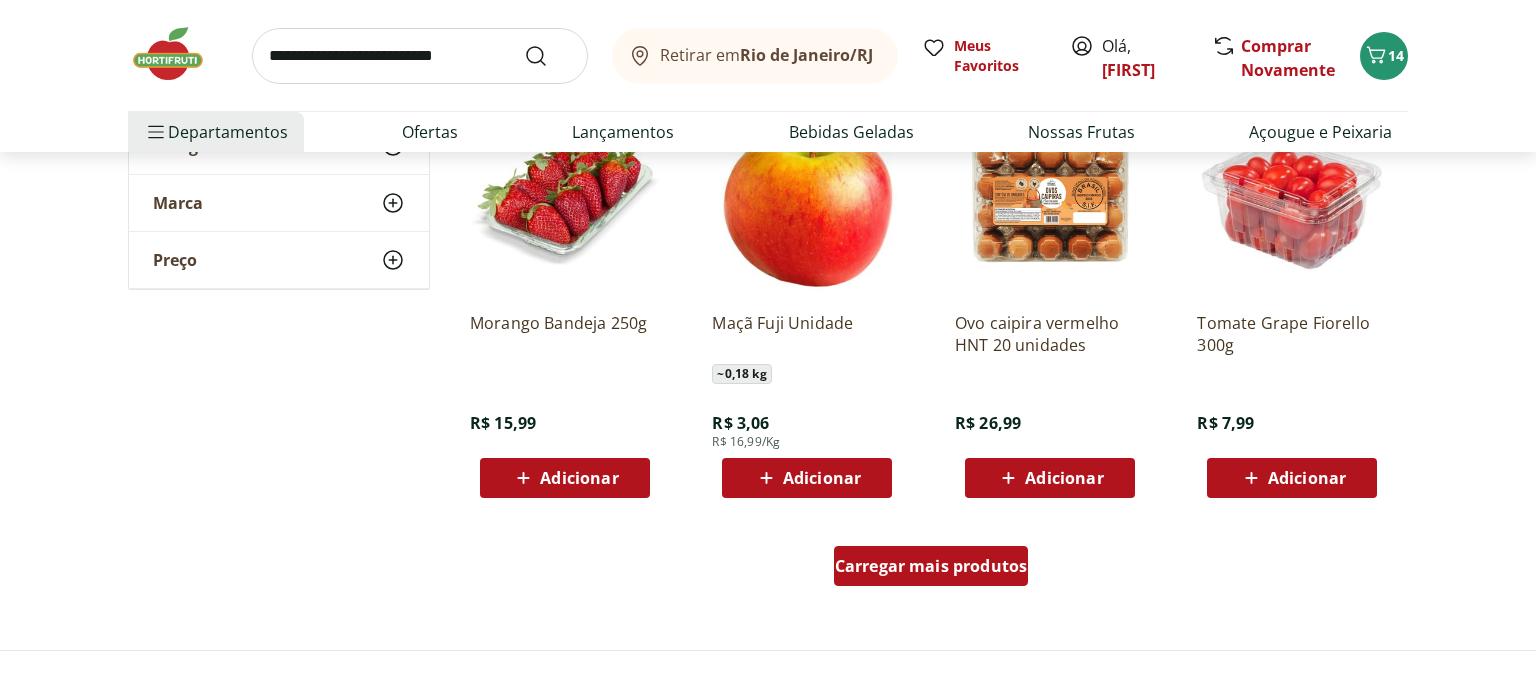 click on "Carregar mais produtos" at bounding box center (931, 566) 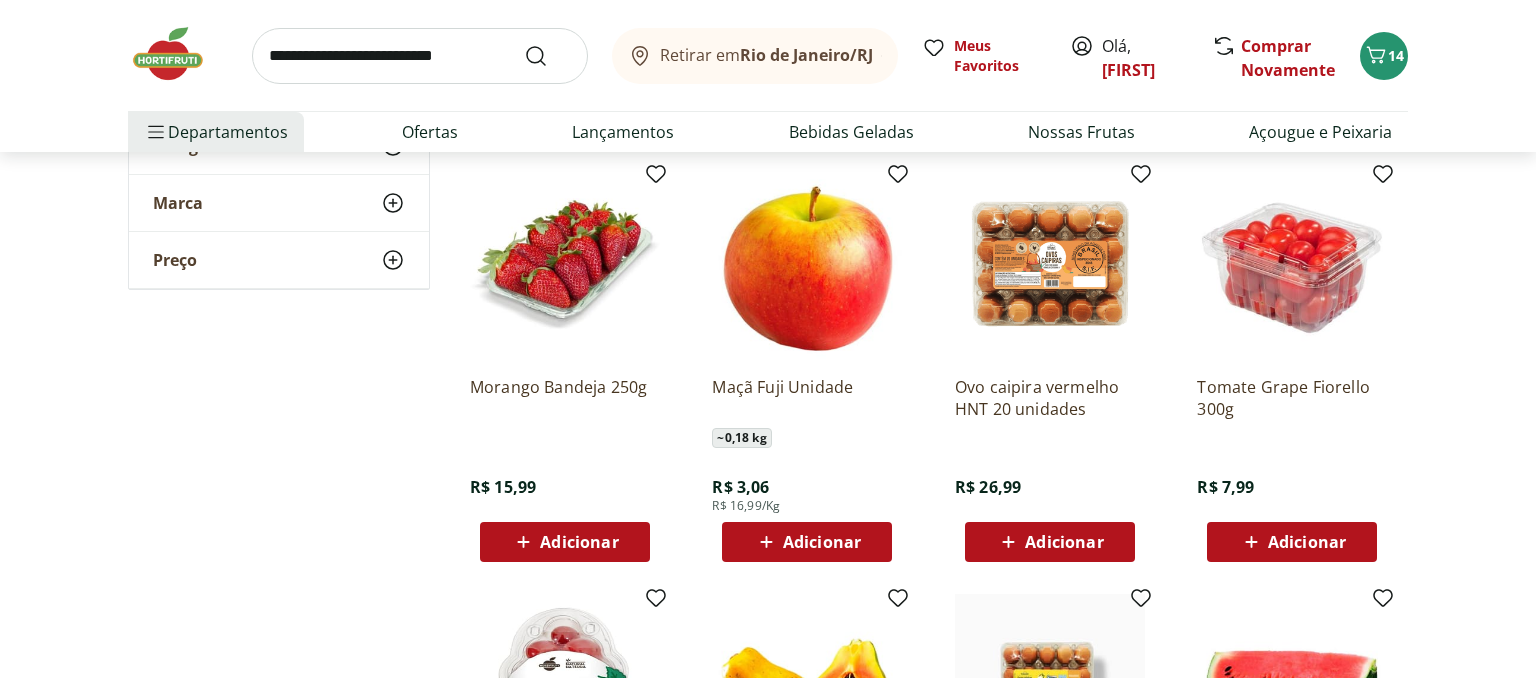 scroll, scrollTop: 2428, scrollLeft: 0, axis: vertical 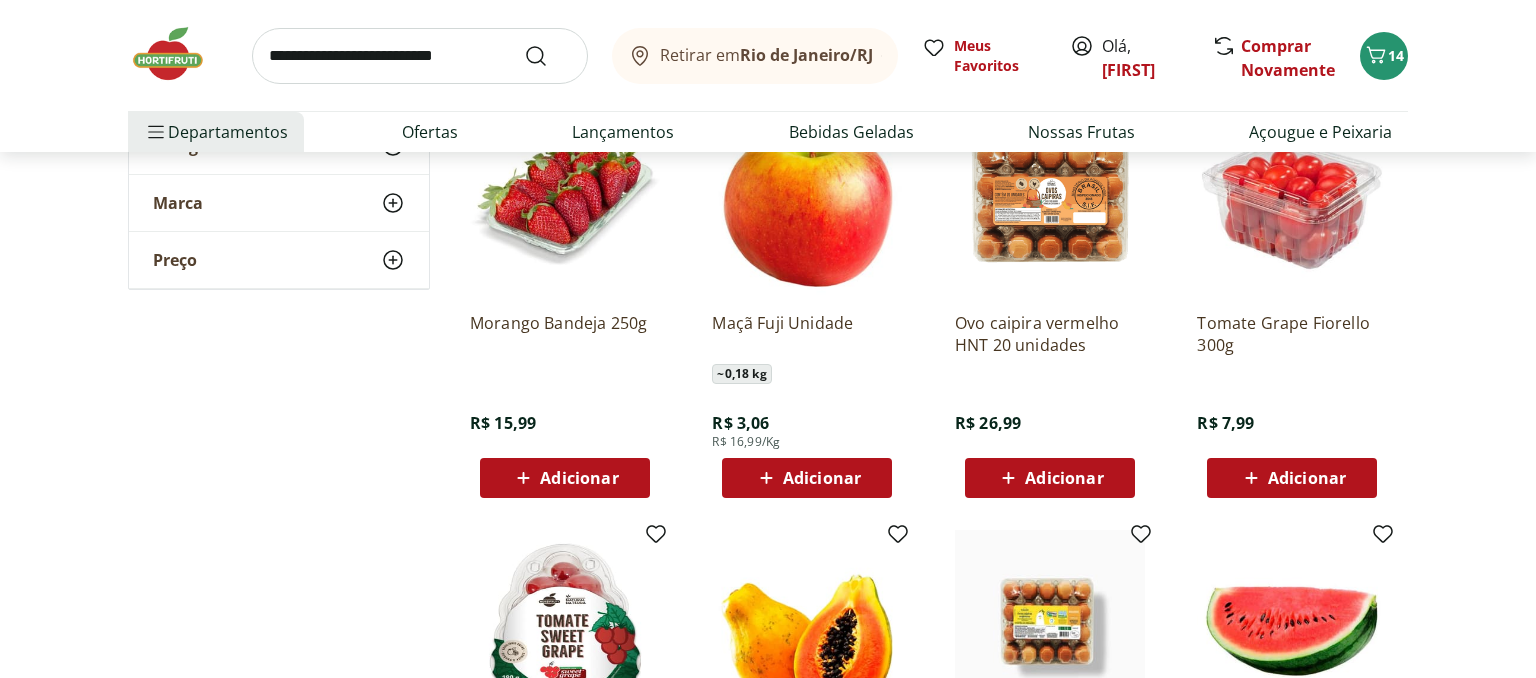 click 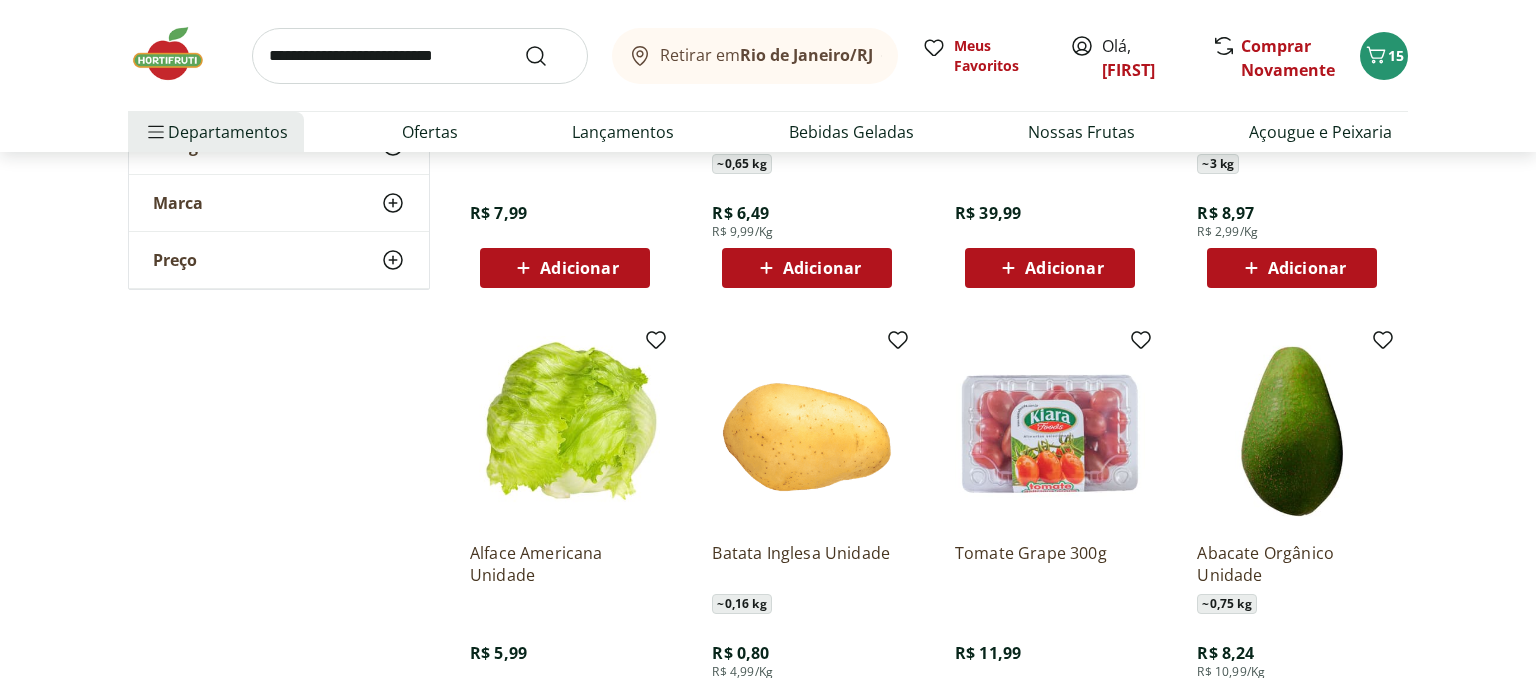 scroll, scrollTop: 3168, scrollLeft: 0, axis: vertical 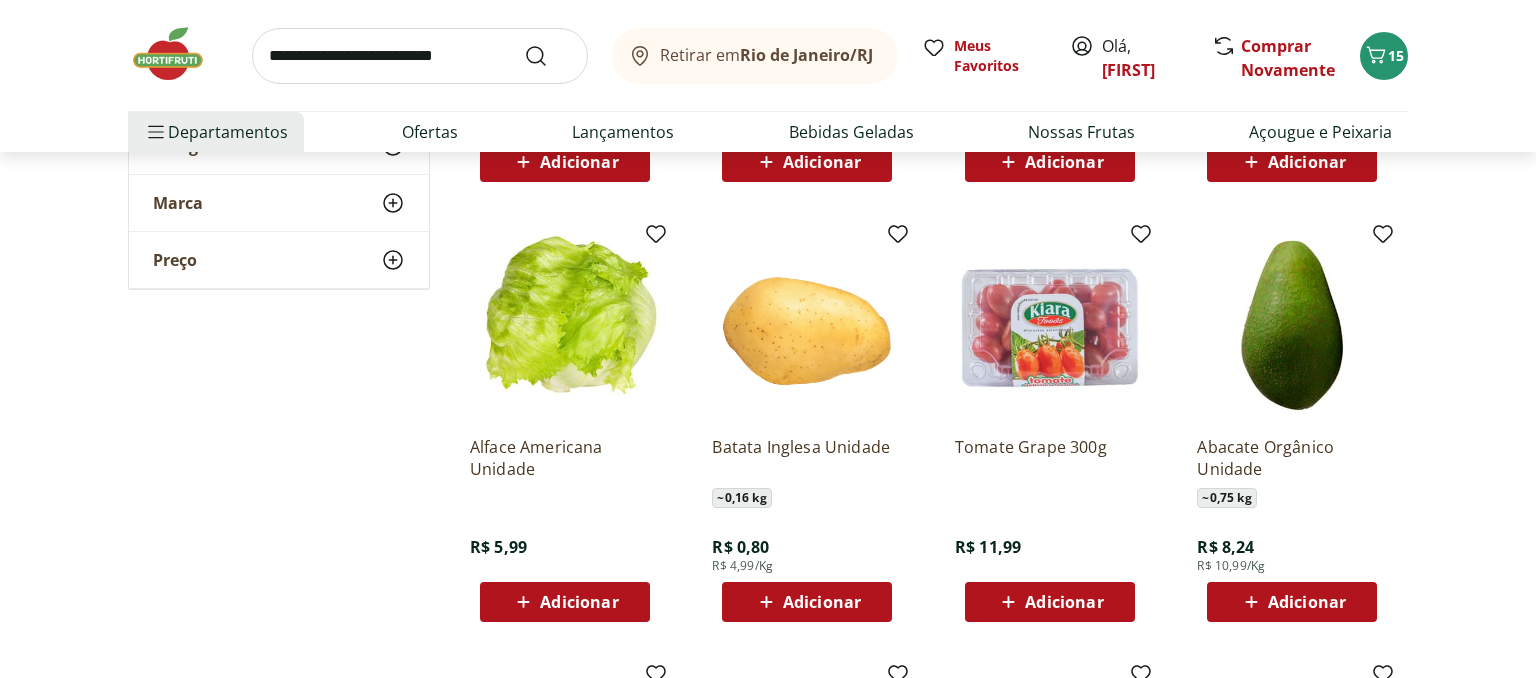 click on "Adicionar" at bounding box center (579, 602) 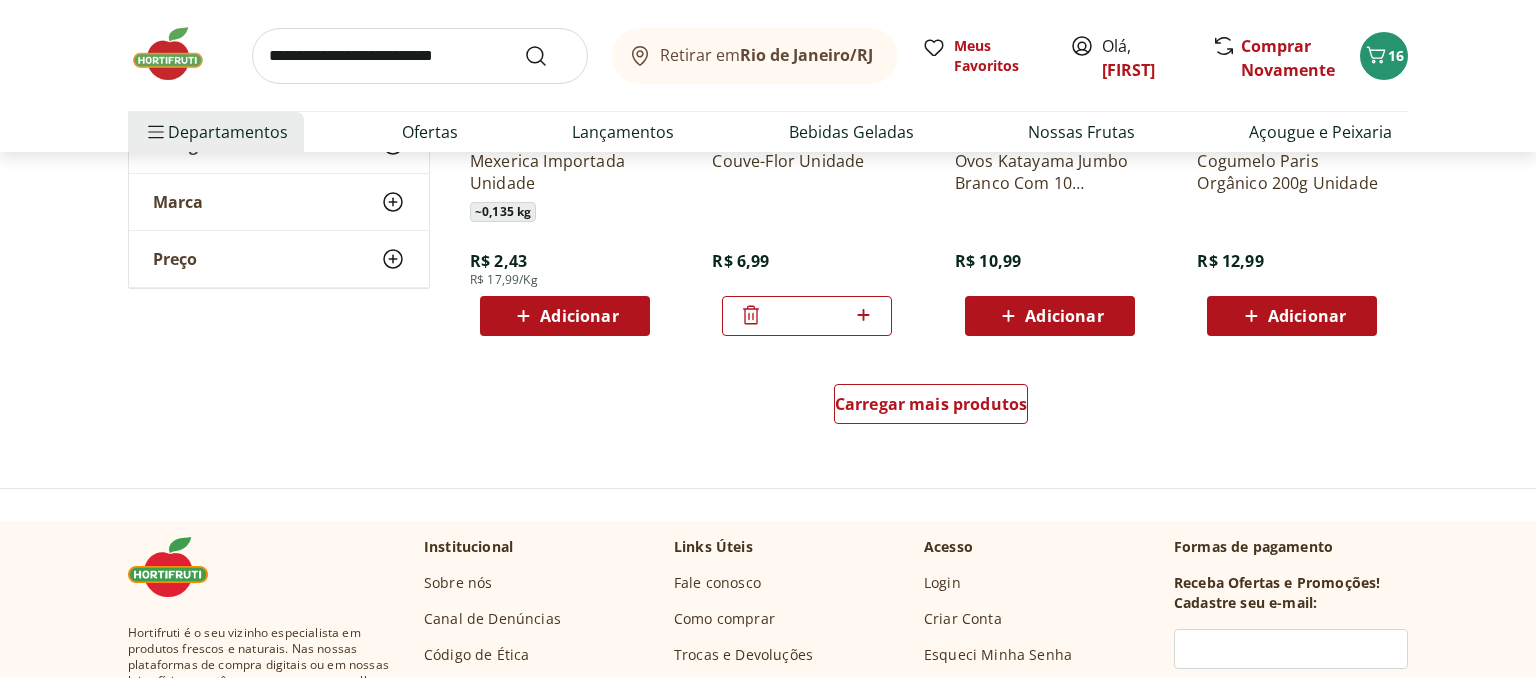 scroll, scrollTop: 3801, scrollLeft: 0, axis: vertical 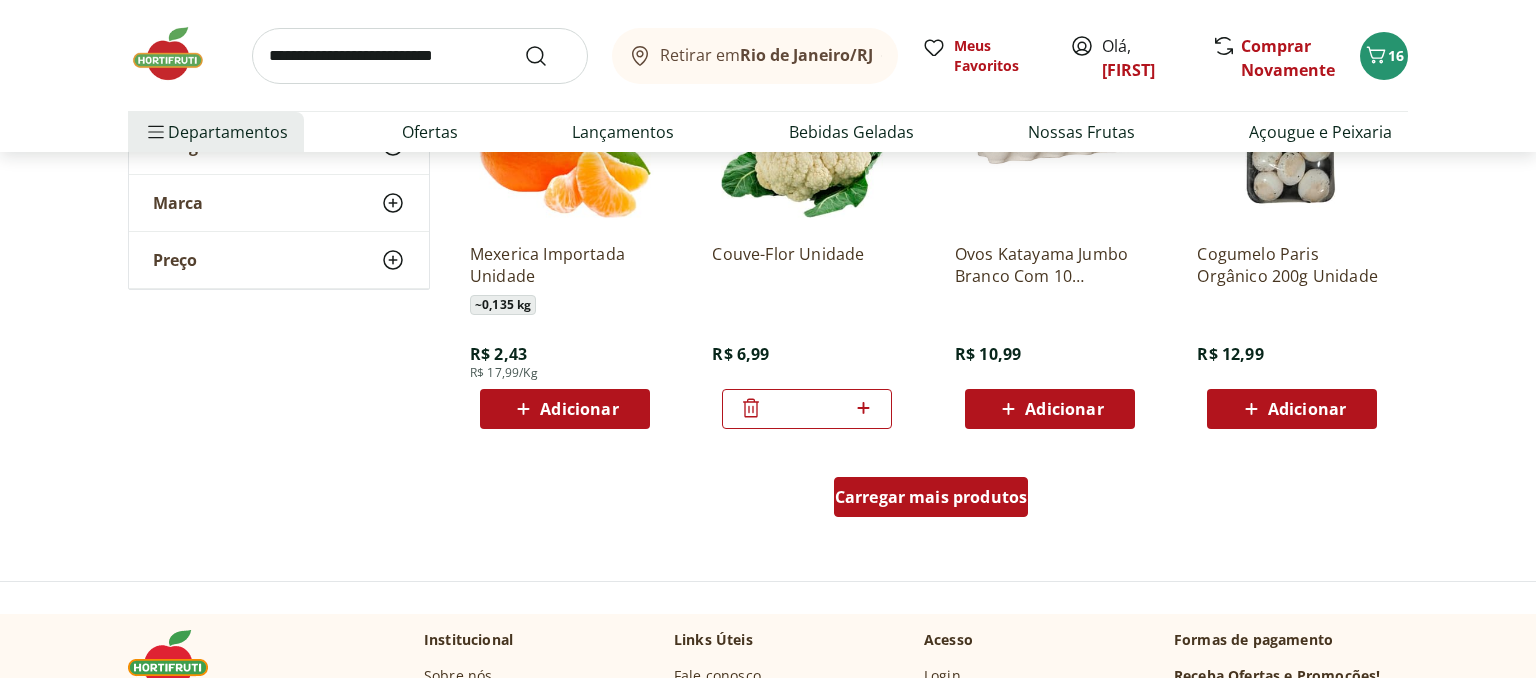 click on "Carregar mais produtos" at bounding box center [931, 497] 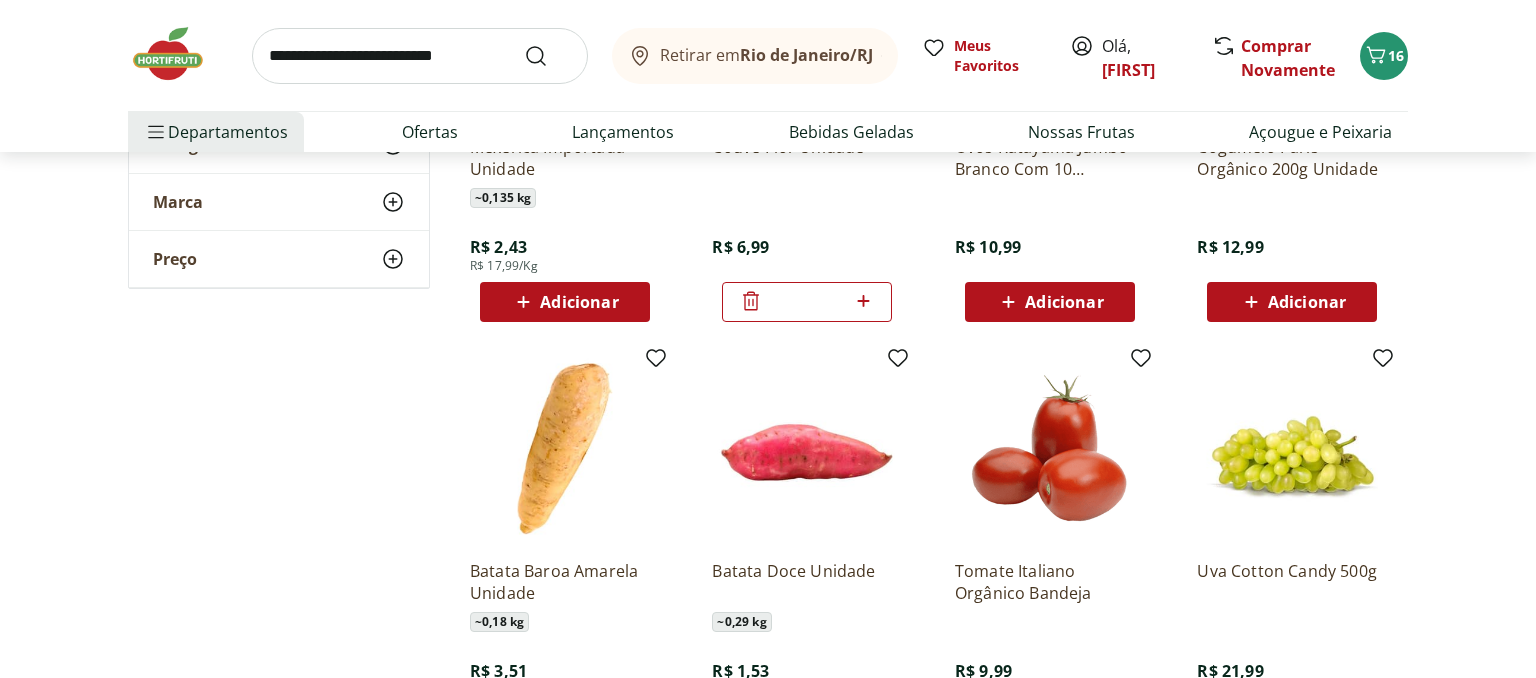 scroll, scrollTop: 4012, scrollLeft: 0, axis: vertical 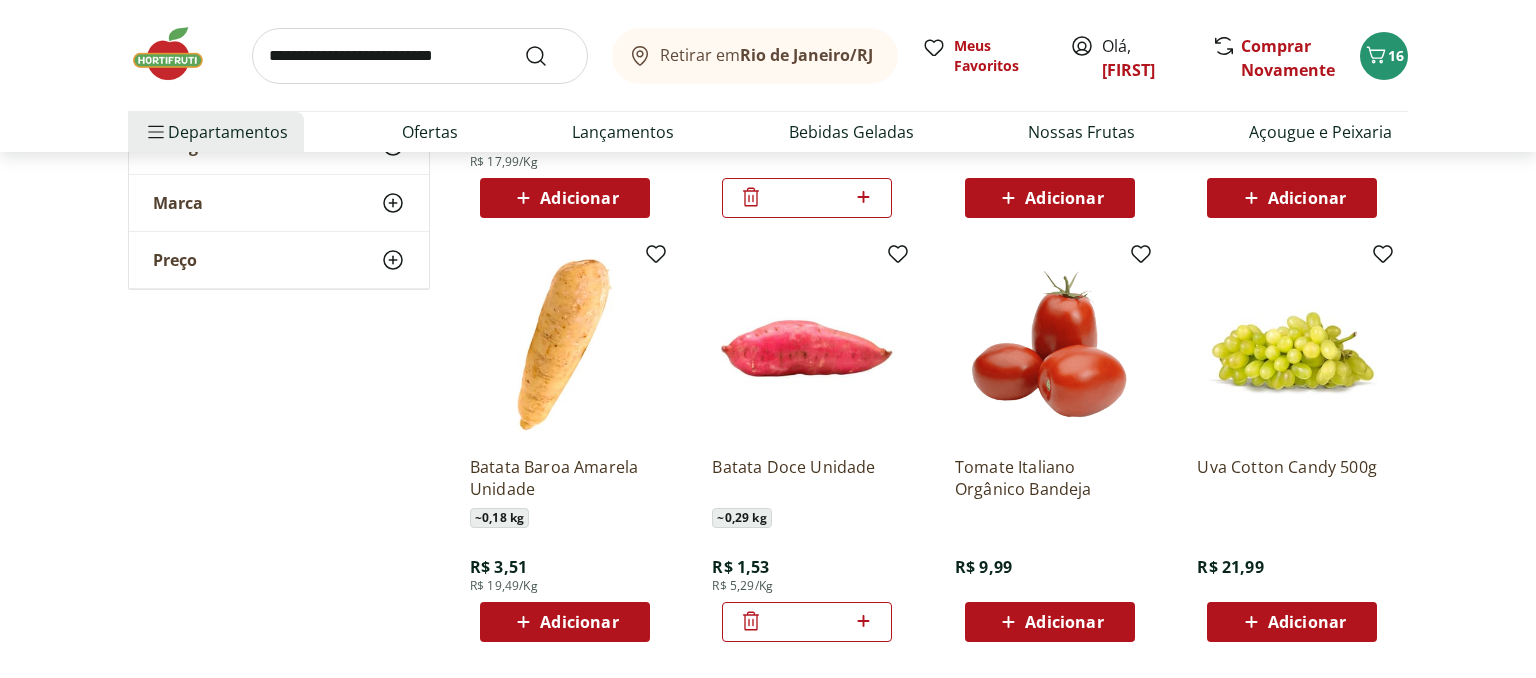 click on "Adicionar" at bounding box center [1064, 622] 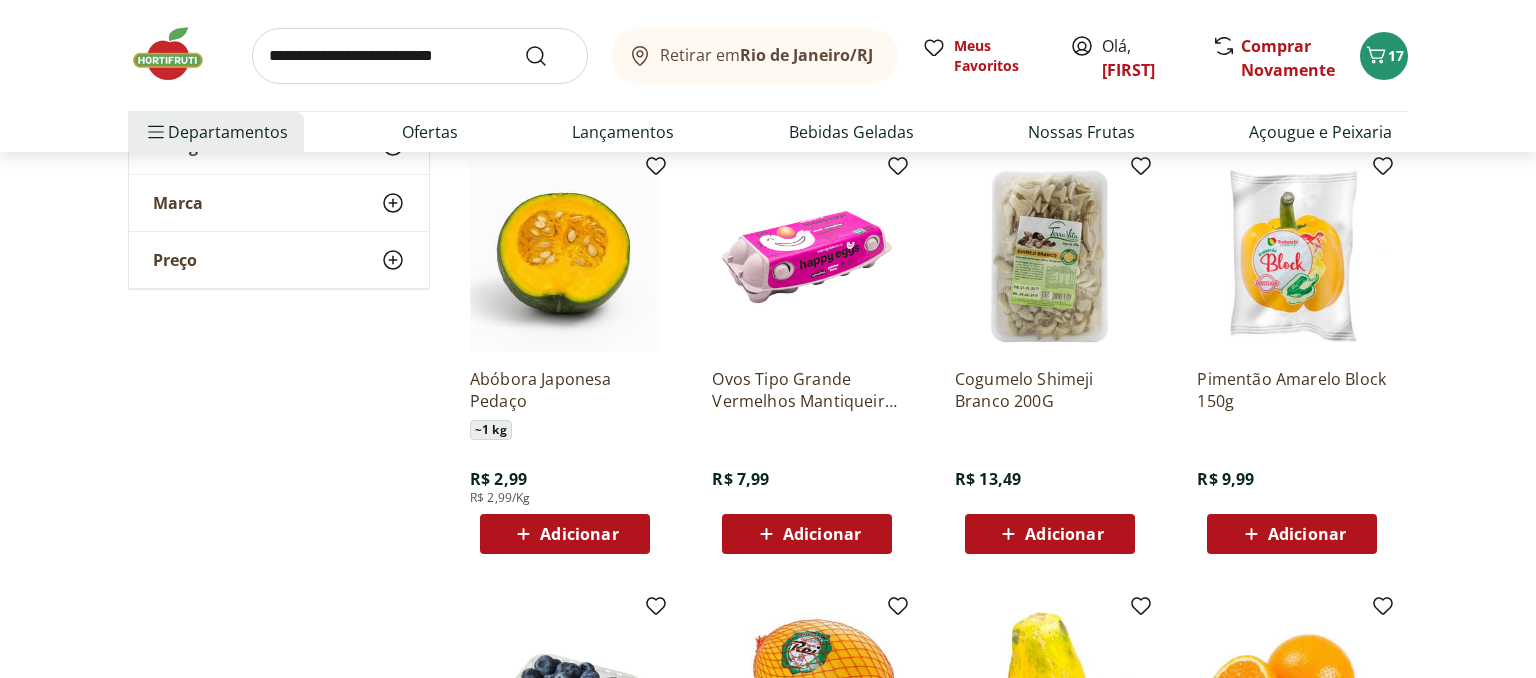 scroll, scrollTop: 4540, scrollLeft: 0, axis: vertical 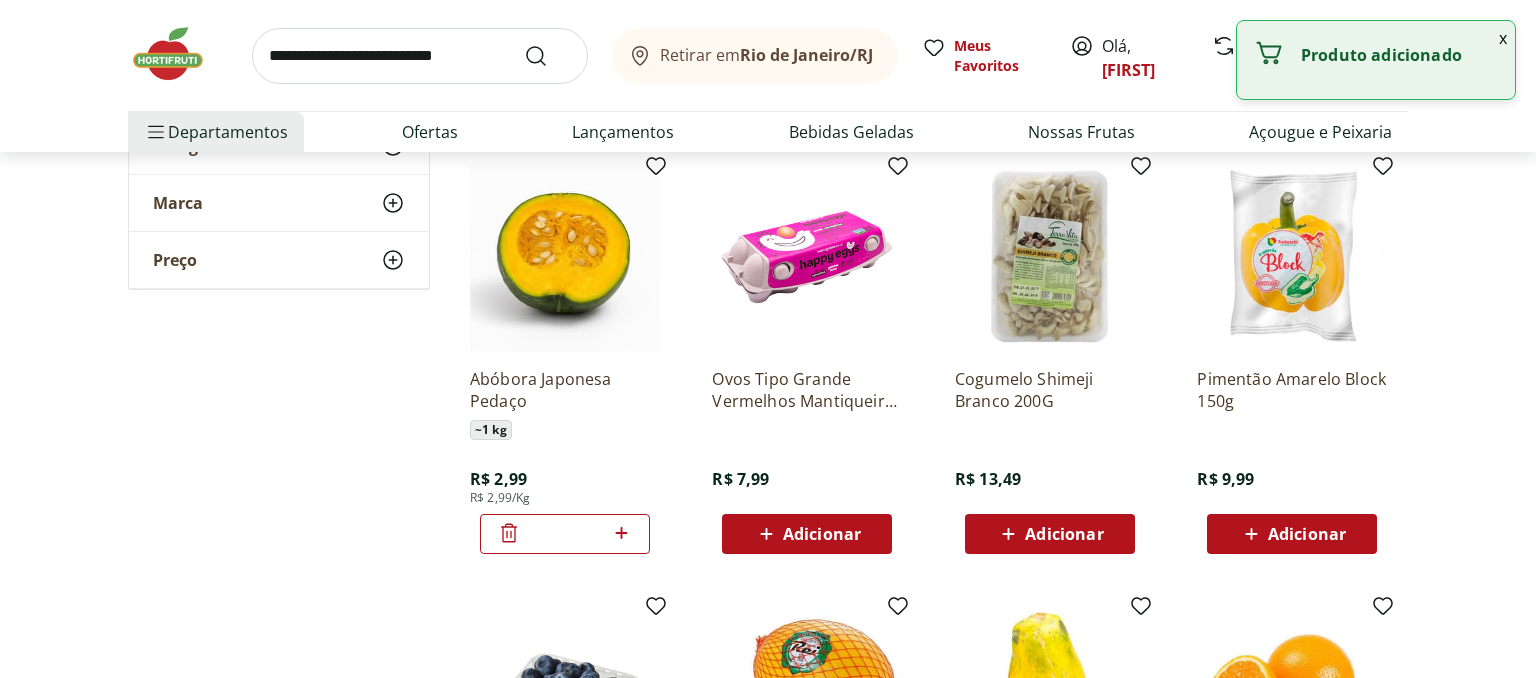 click 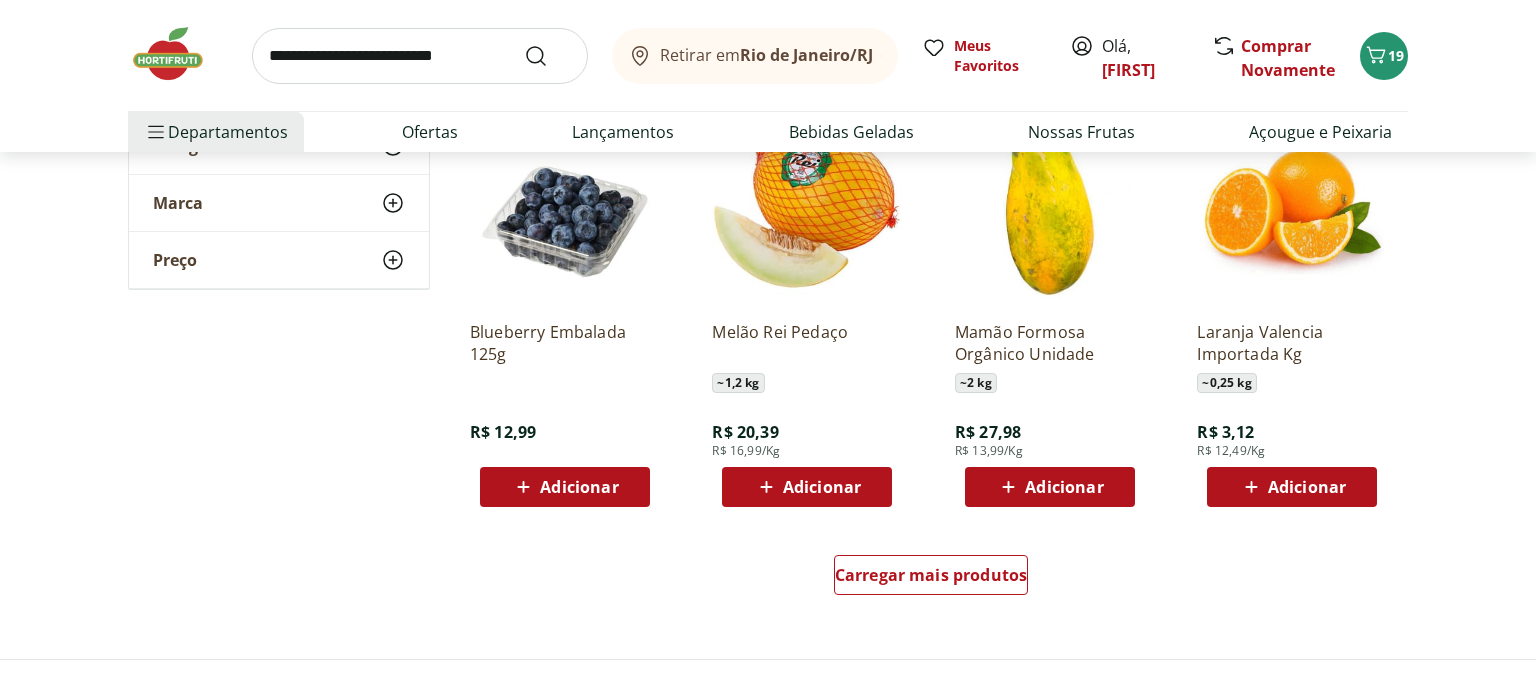 scroll, scrollTop: 5068, scrollLeft: 0, axis: vertical 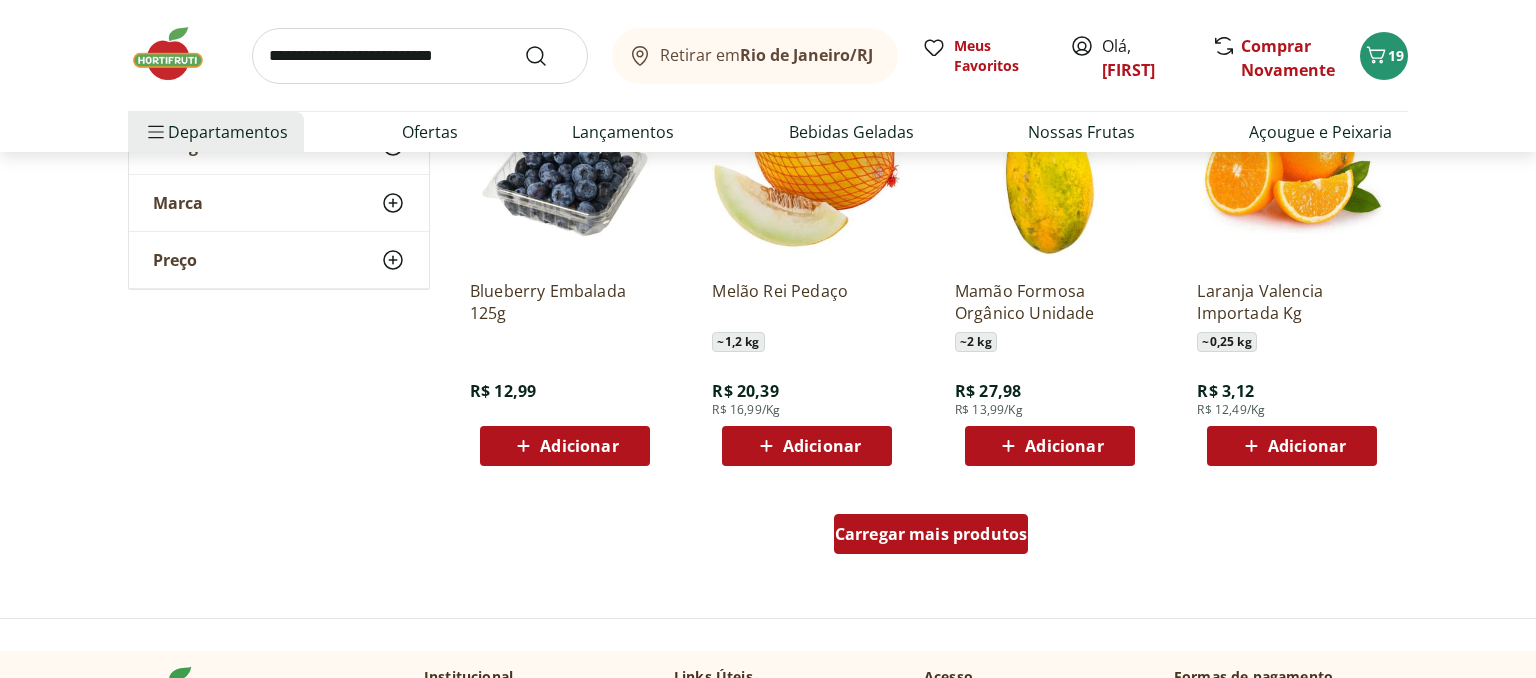 click on "Carregar mais produtos" at bounding box center [931, 534] 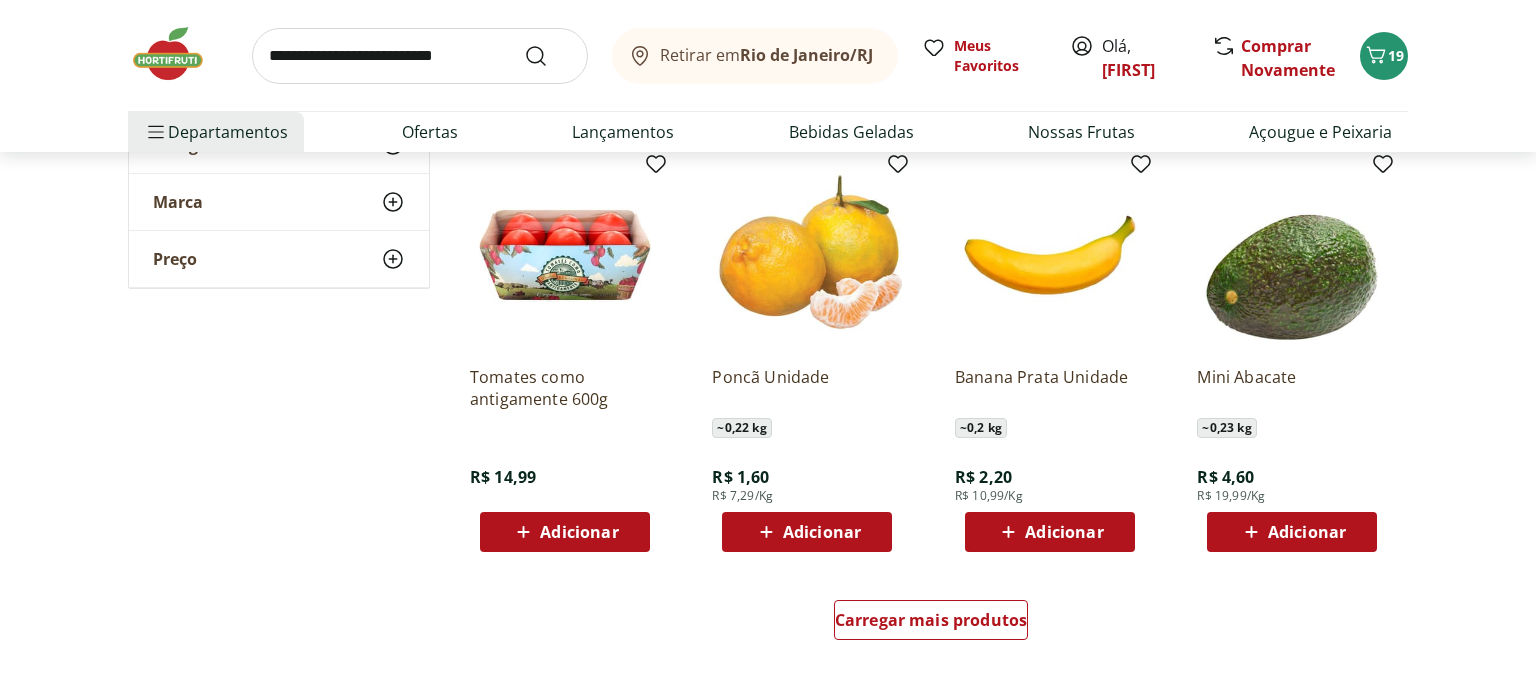 scroll, scrollTop: 6336, scrollLeft: 0, axis: vertical 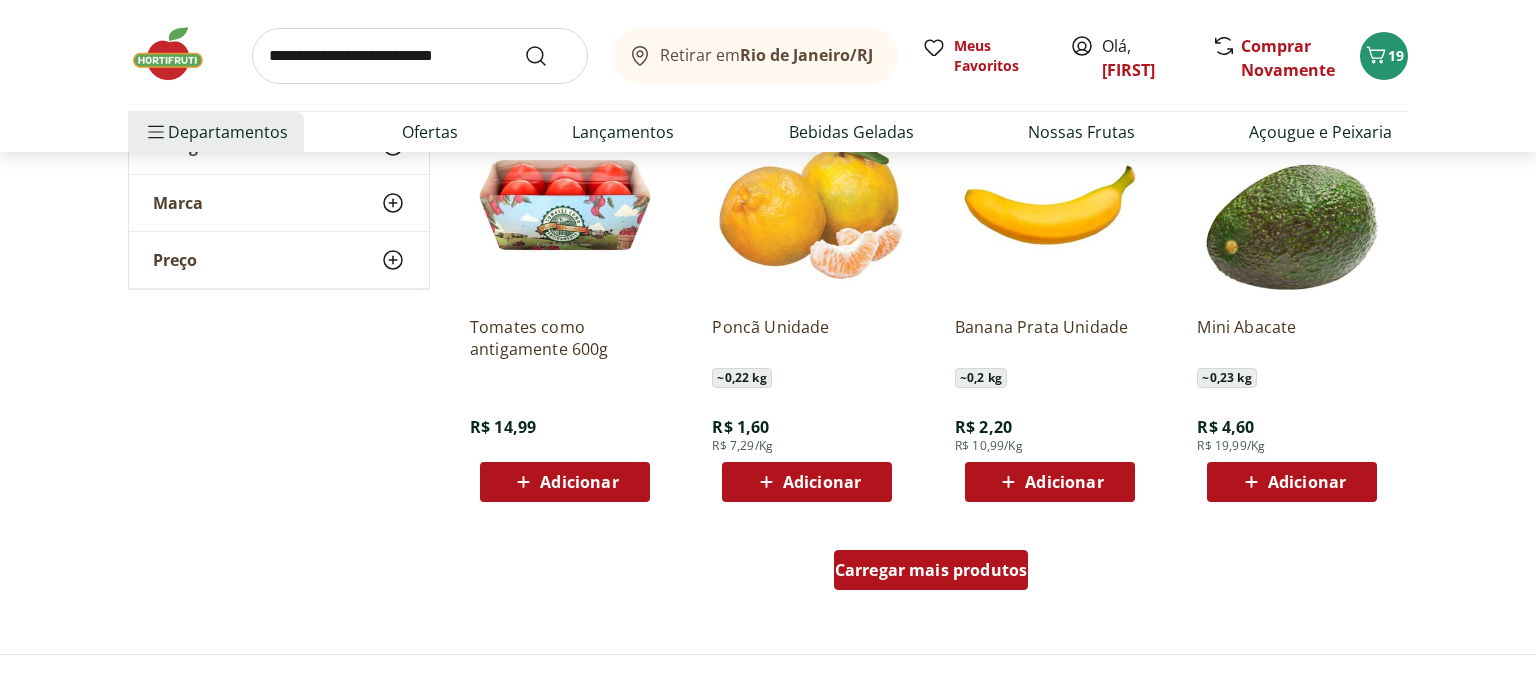 click on "Carregar mais produtos" at bounding box center (931, 570) 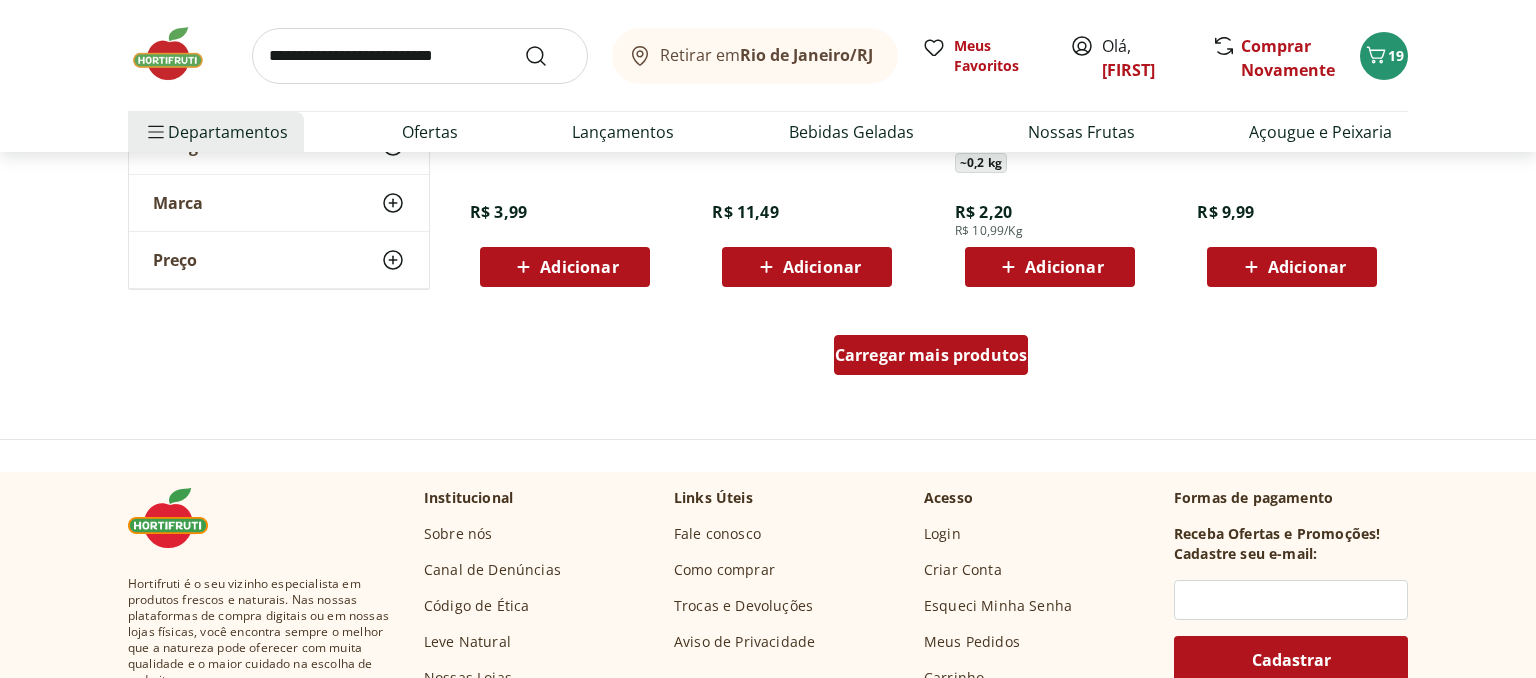 scroll, scrollTop: 7708, scrollLeft: 0, axis: vertical 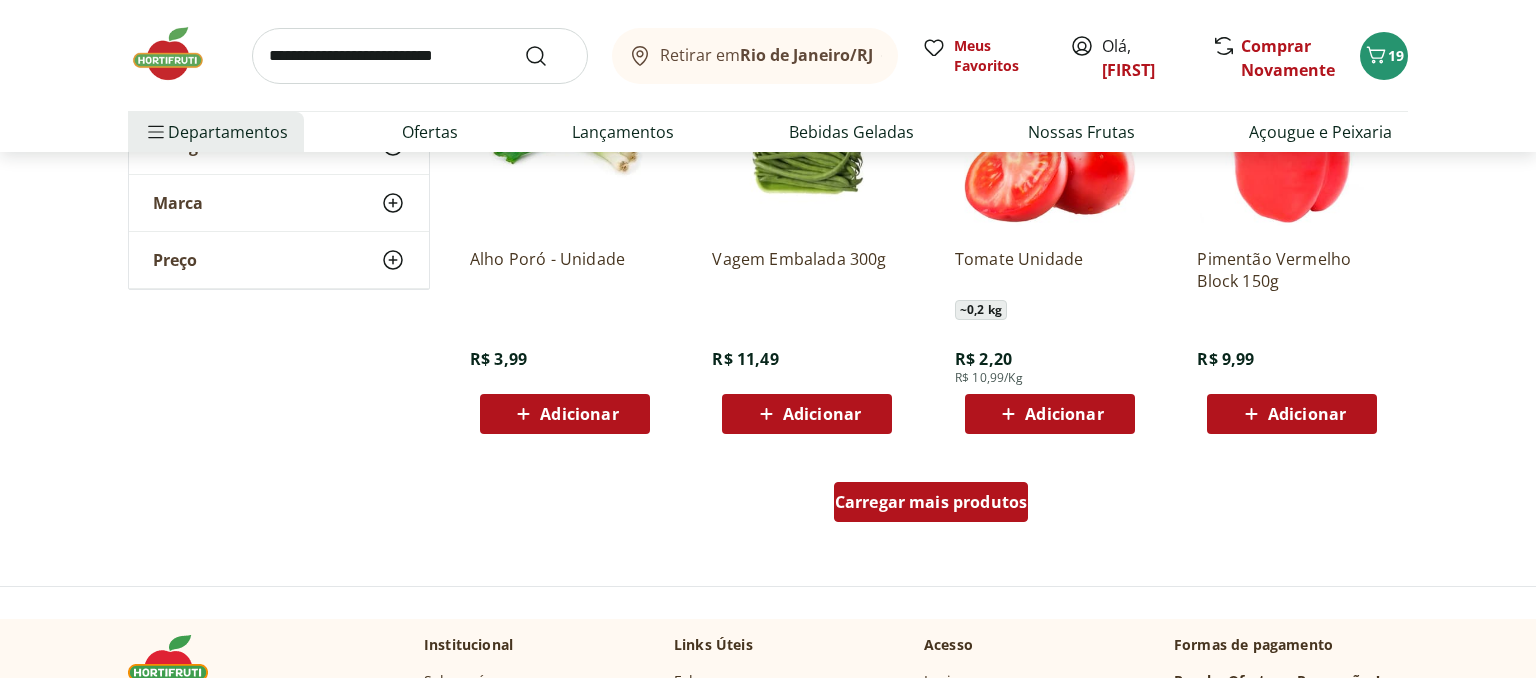 click on "Carregar mais produtos" at bounding box center (931, 502) 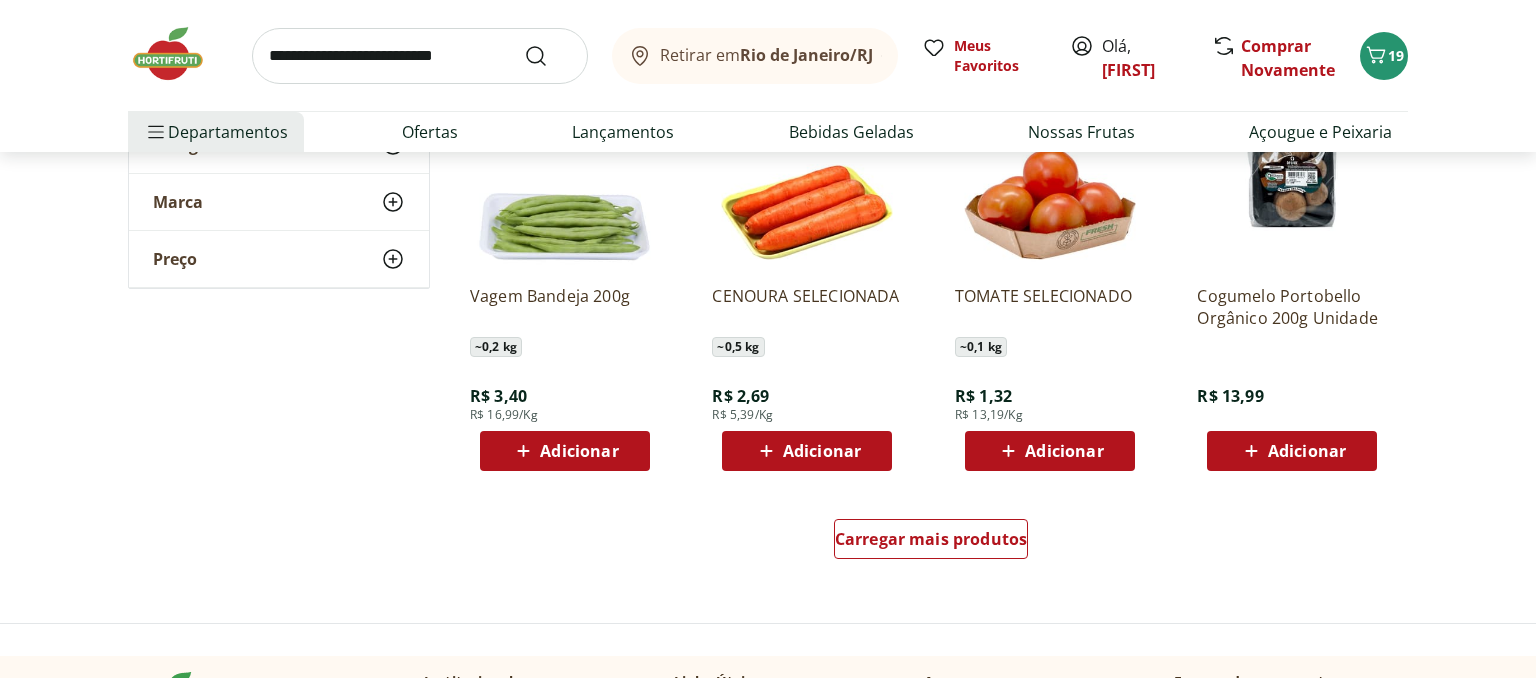 scroll, scrollTop: 8976, scrollLeft: 0, axis: vertical 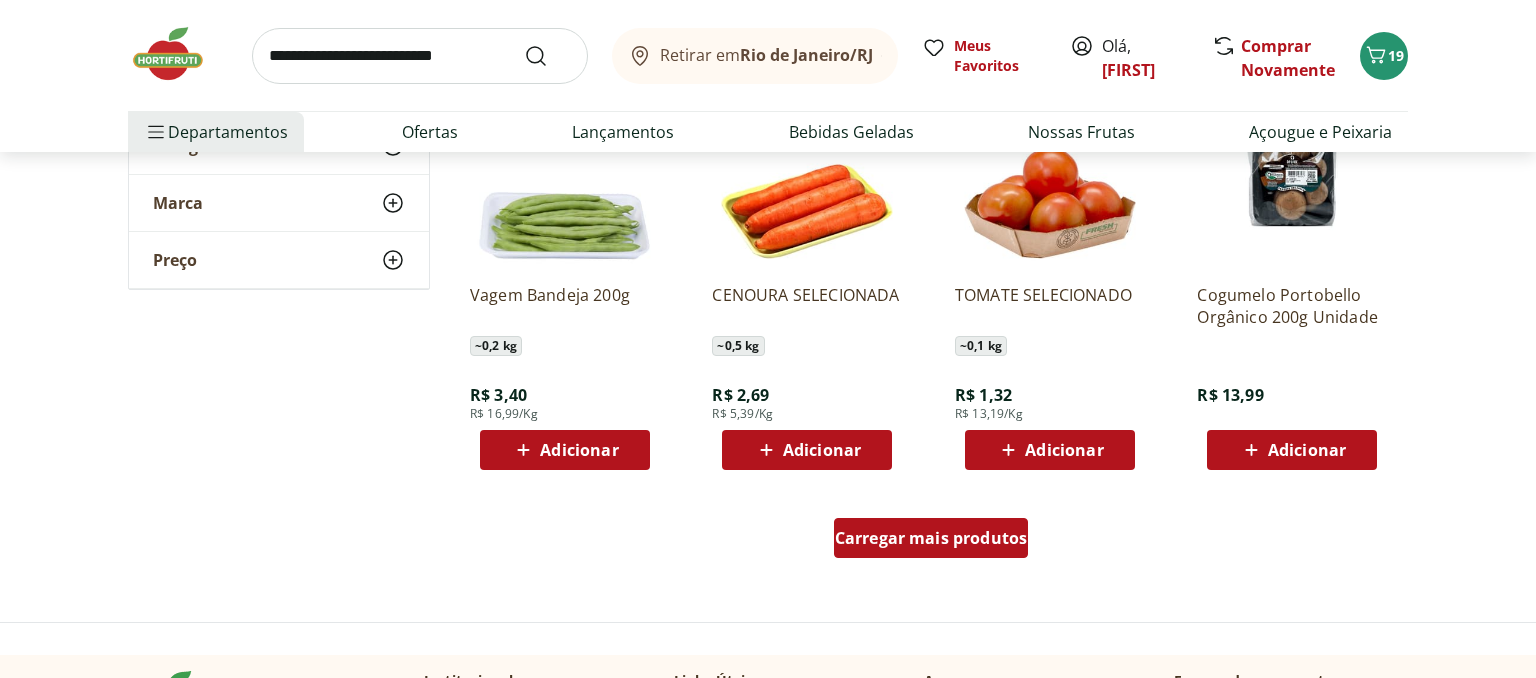 click on "Carregar mais produtos" at bounding box center (931, 538) 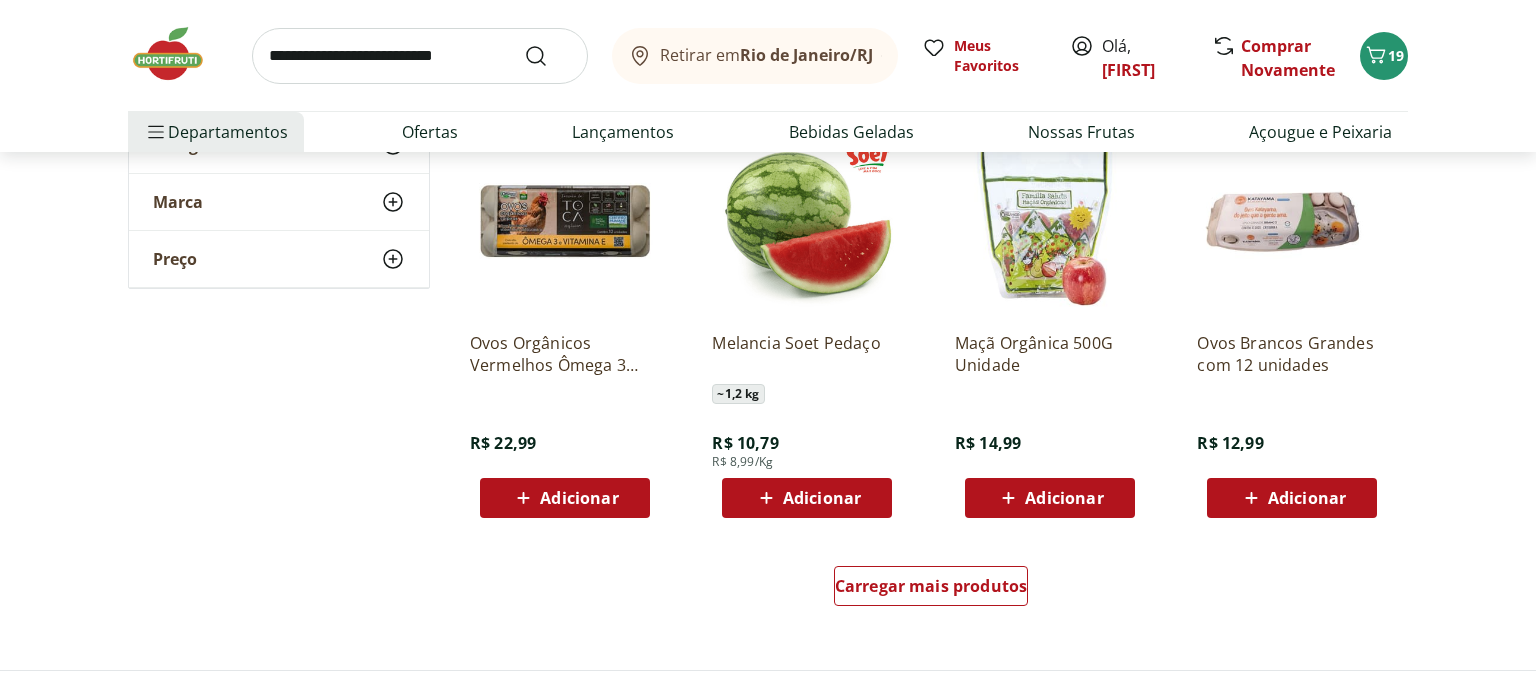 scroll, scrollTop: 10243, scrollLeft: 0, axis: vertical 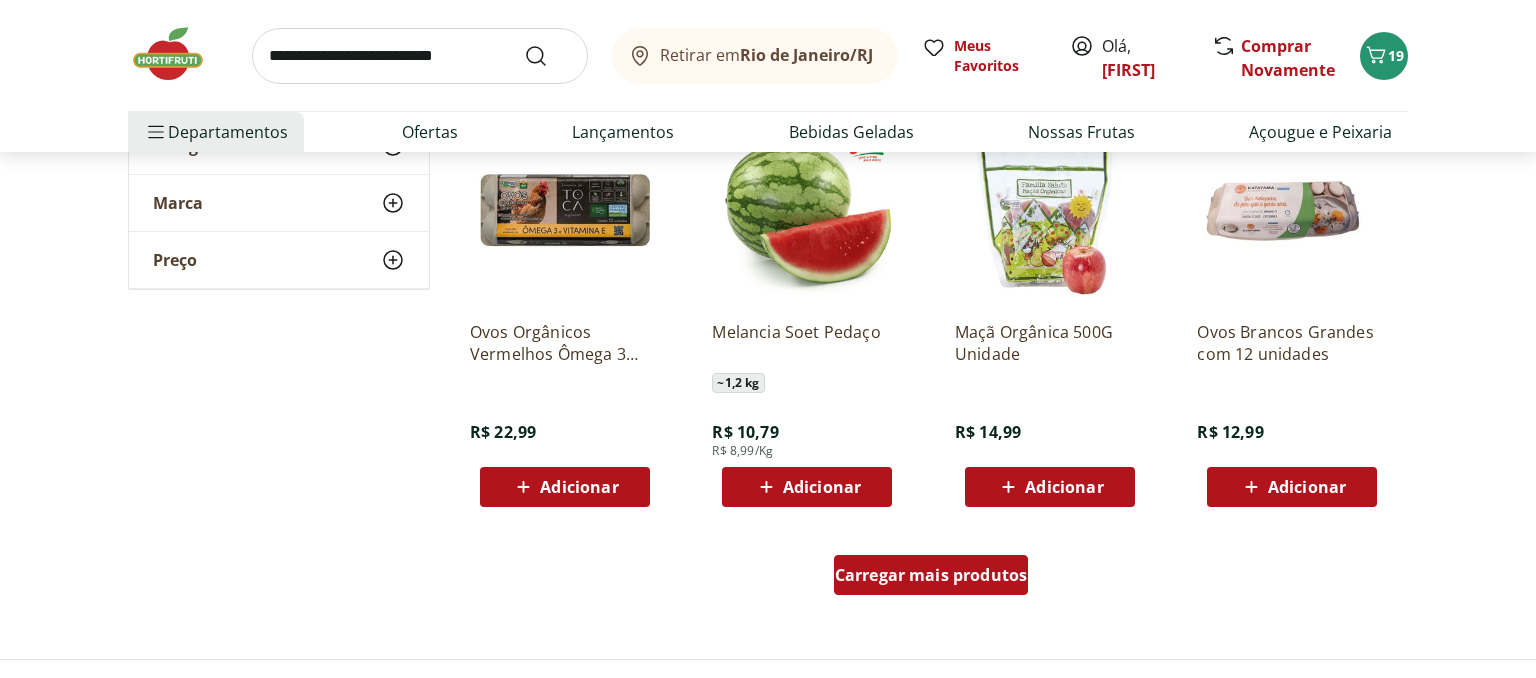 click on "Carregar mais produtos" at bounding box center [931, 575] 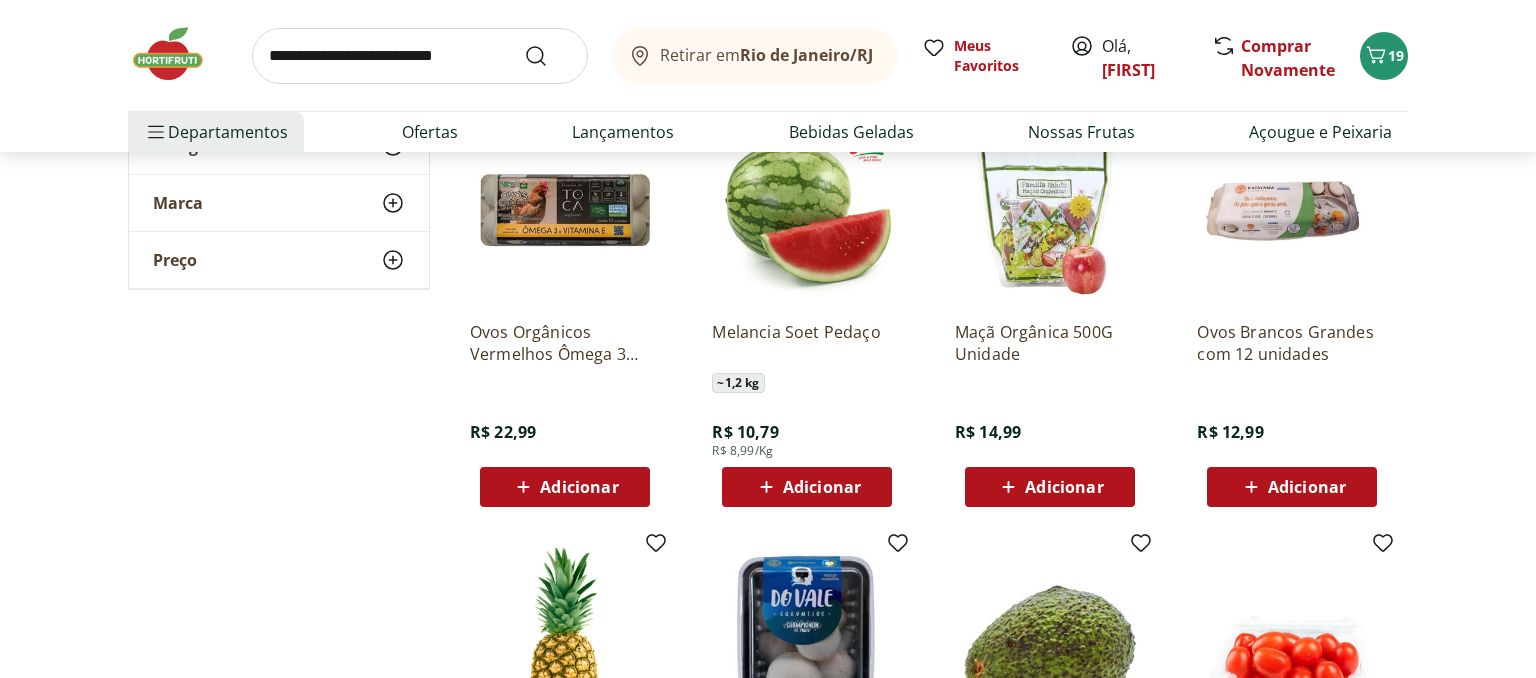 type on "*" 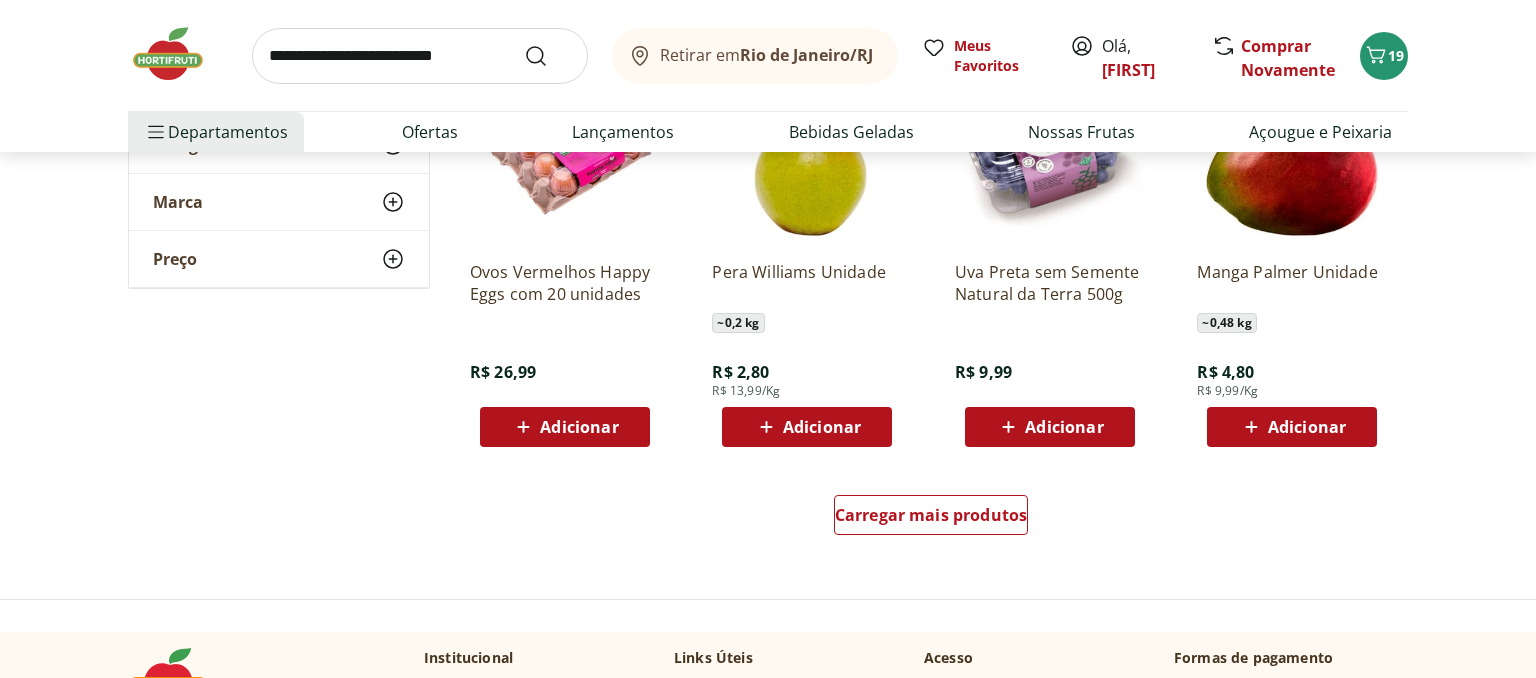 scroll, scrollTop: 11616, scrollLeft: 0, axis: vertical 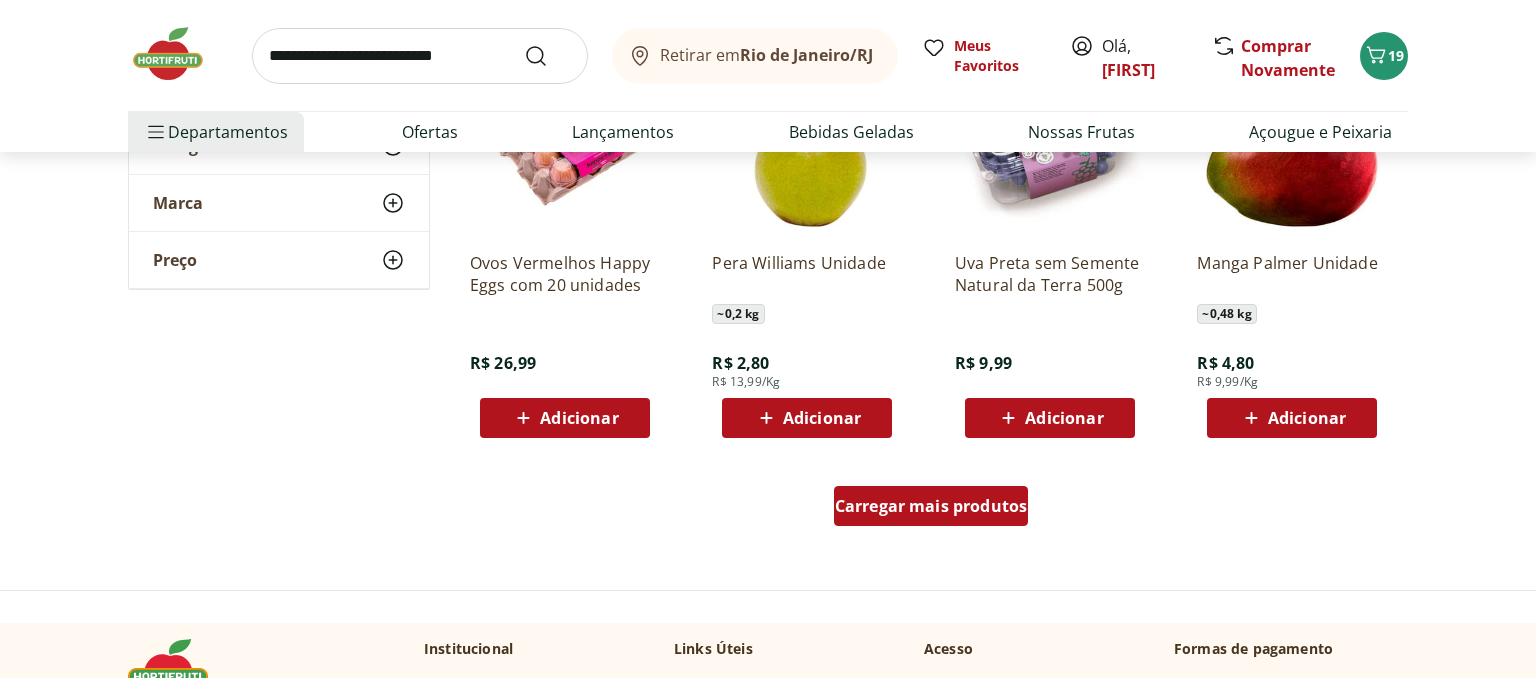 click on "Carregar mais produtos" at bounding box center (931, 506) 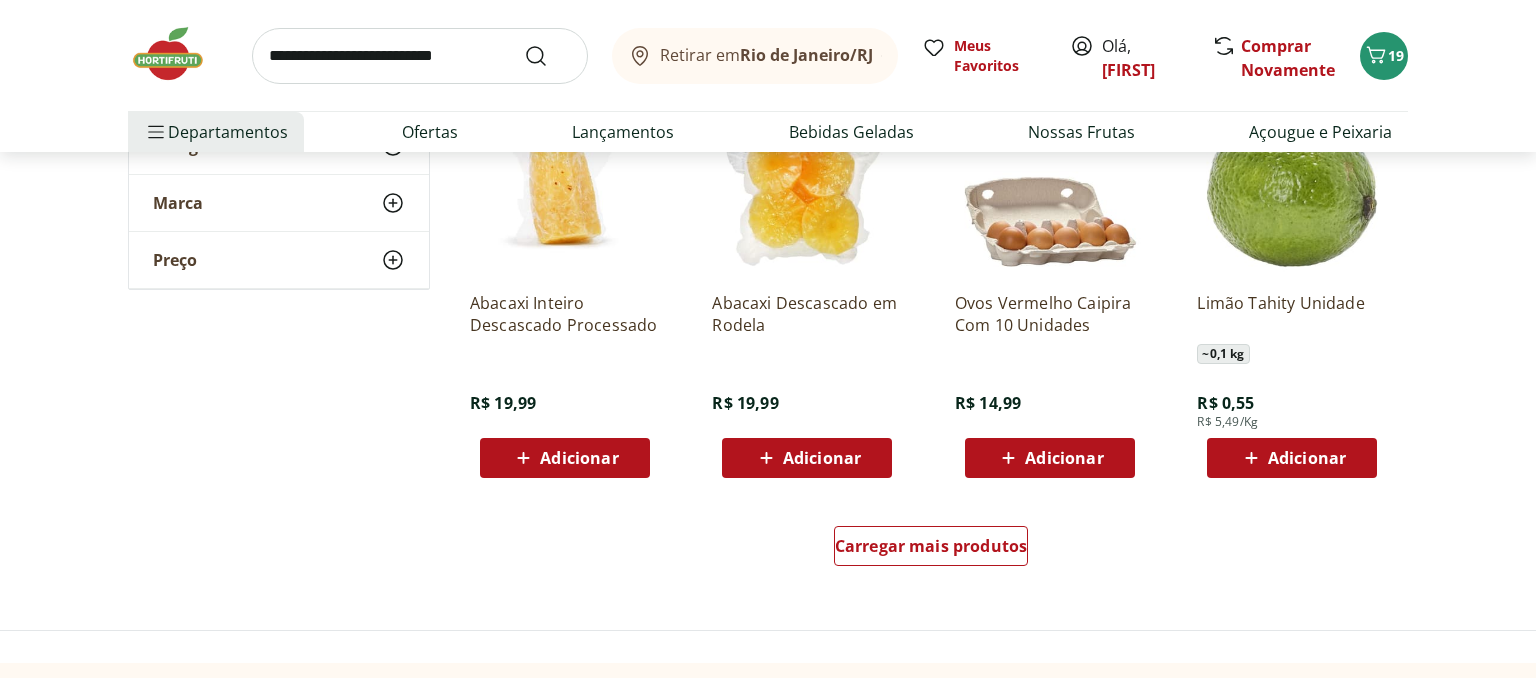 scroll, scrollTop: 12883, scrollLeft: 0, axis: vertical 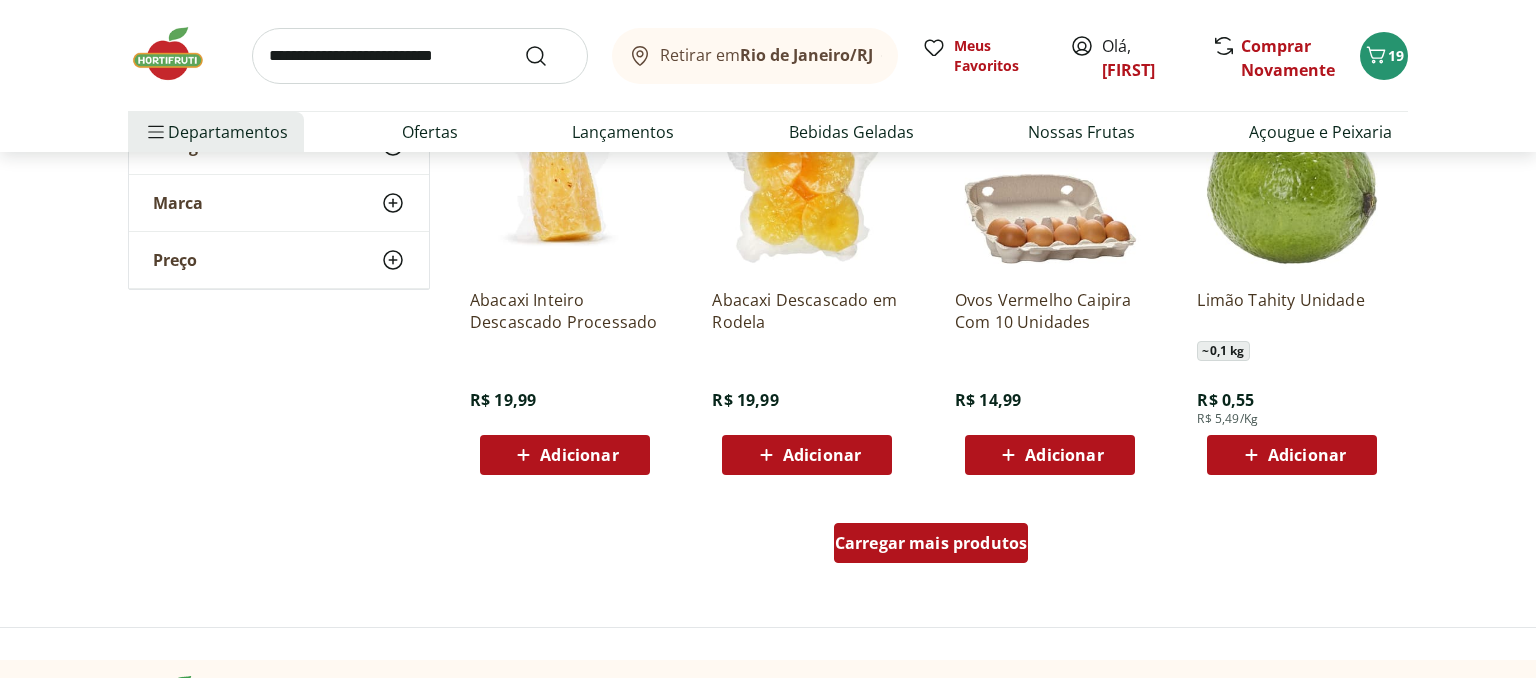 click on "Carregar mais produtos" at bounding box center [931, 543] 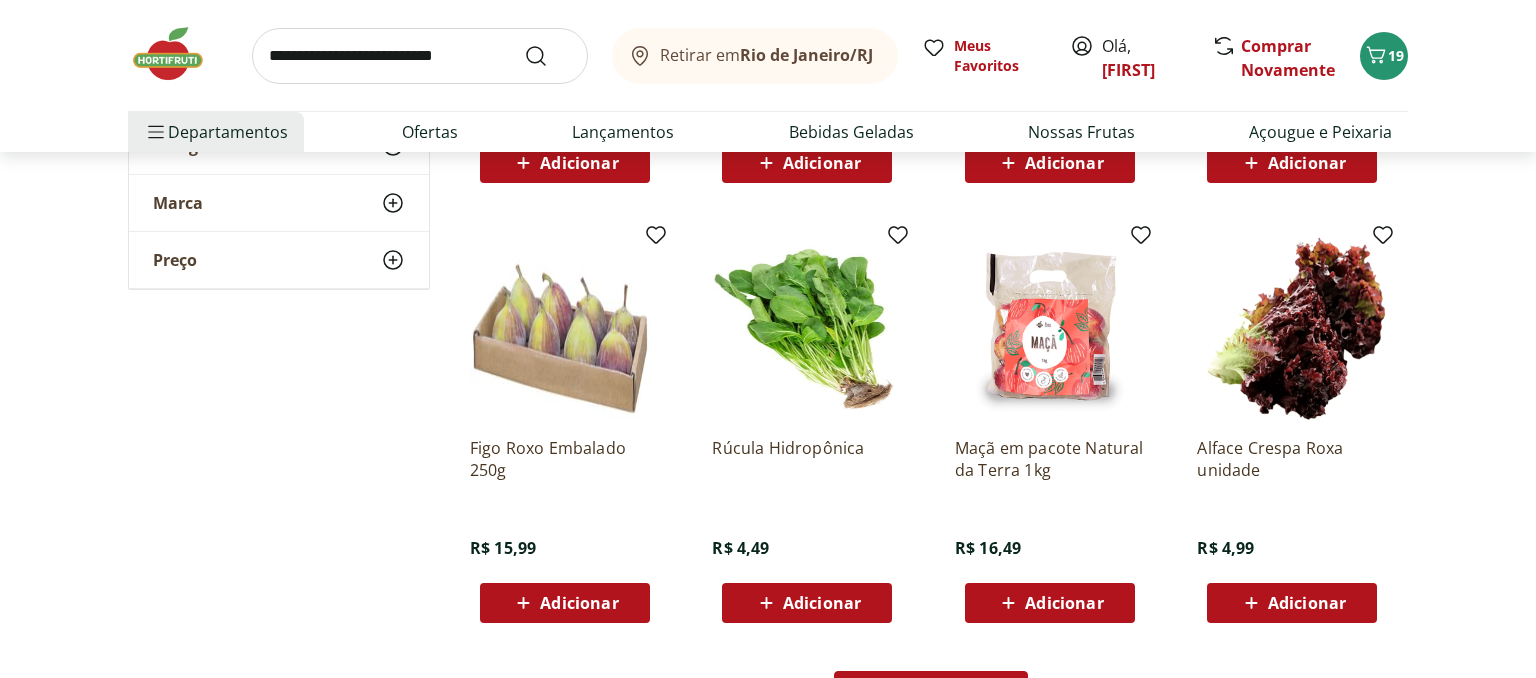 scroll, scrollTop: 14044, scrollLeft: 0, axis: vertical 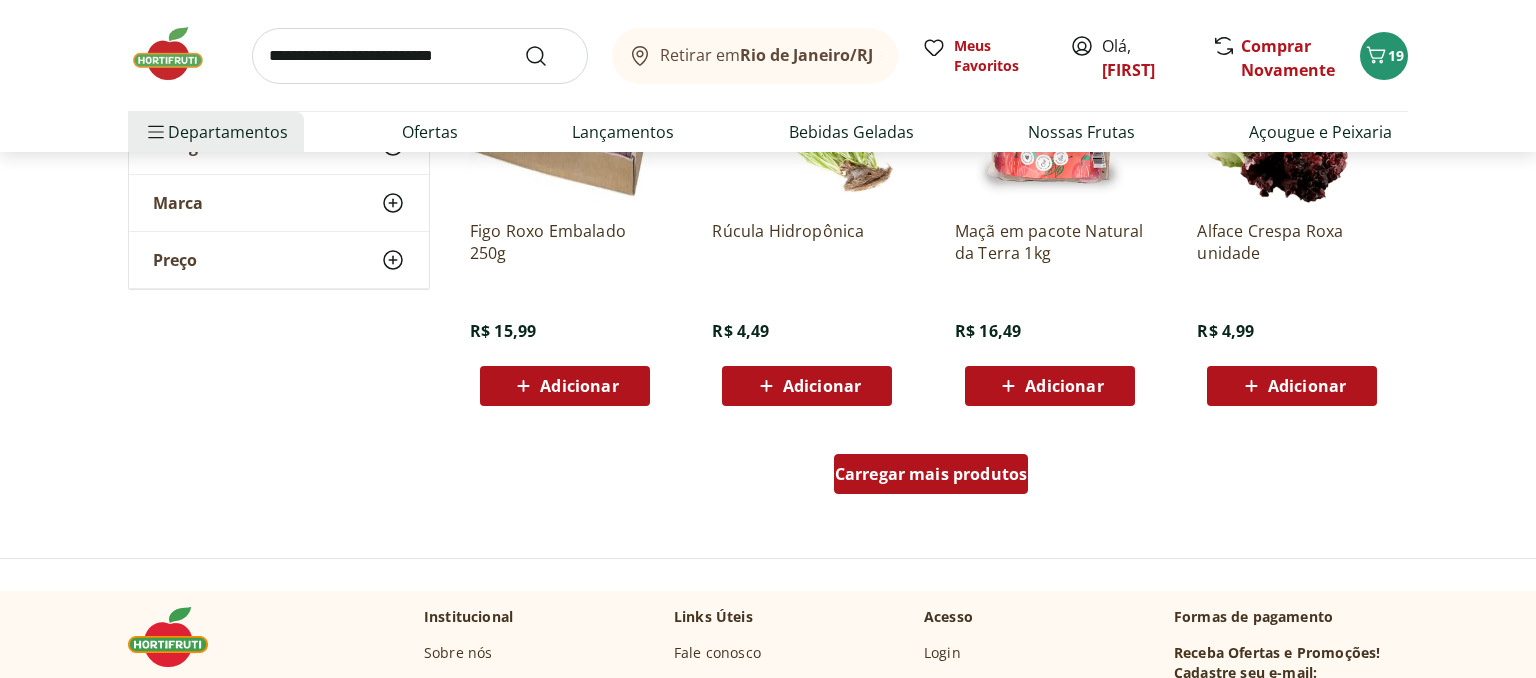 click on "Carregar mais produtos" at bounding box center (931, 474) 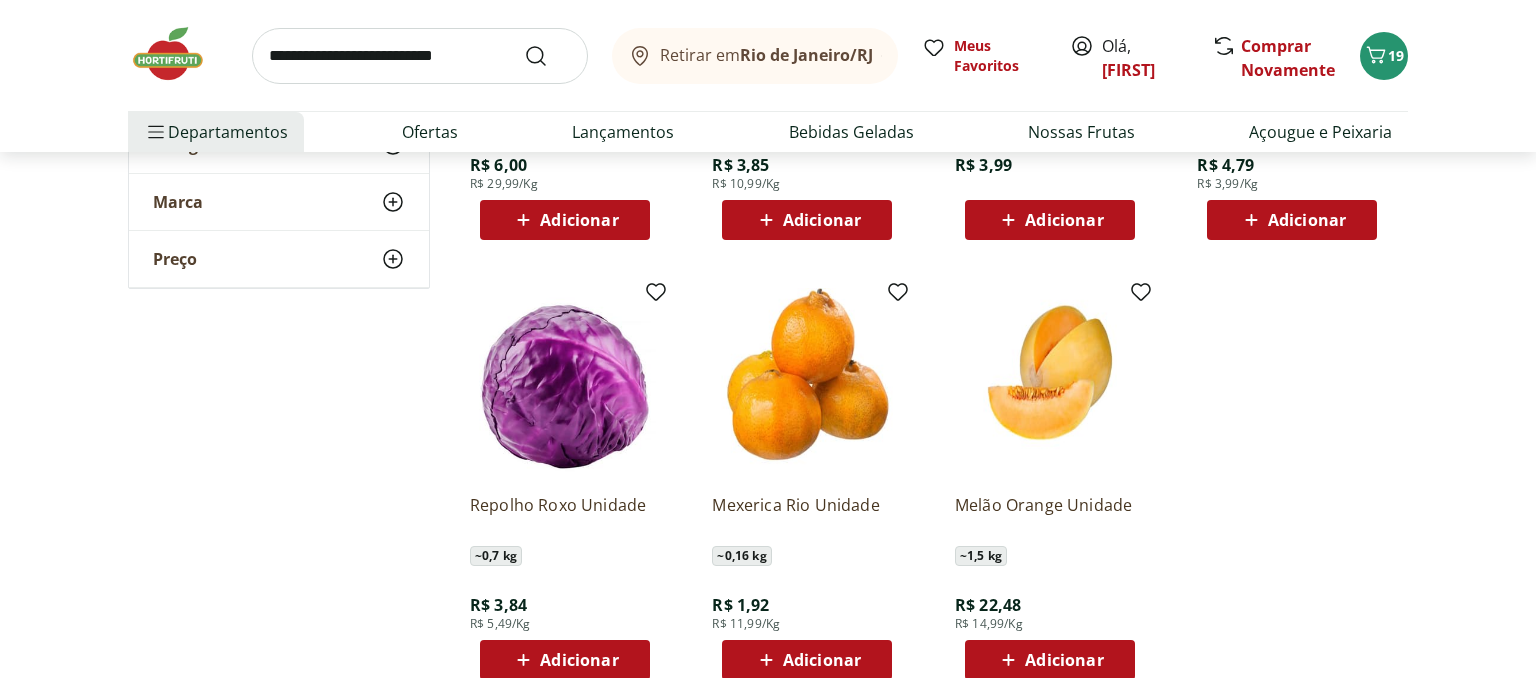 scroll, scrollTop: 14678, scrollLeft: 0, axis: vertical 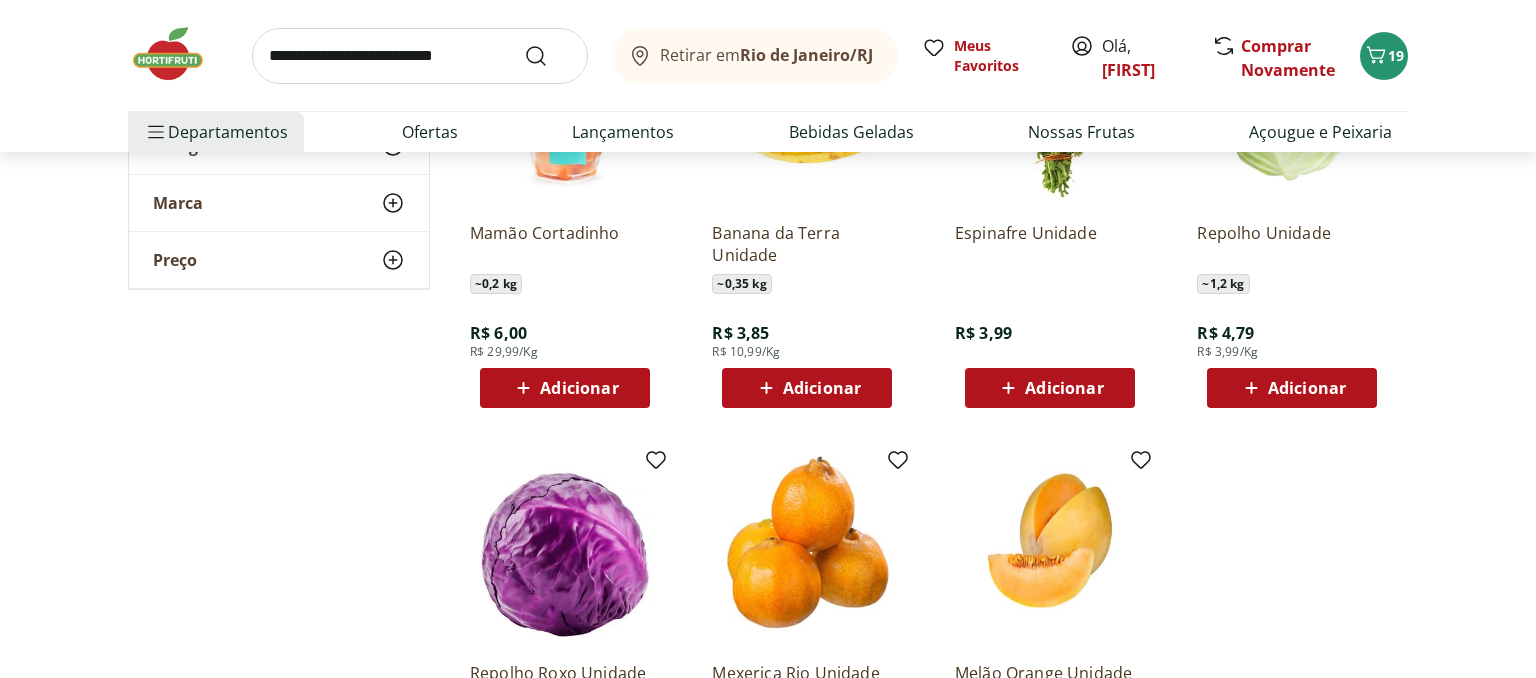 click at bounding box center (178, 54) 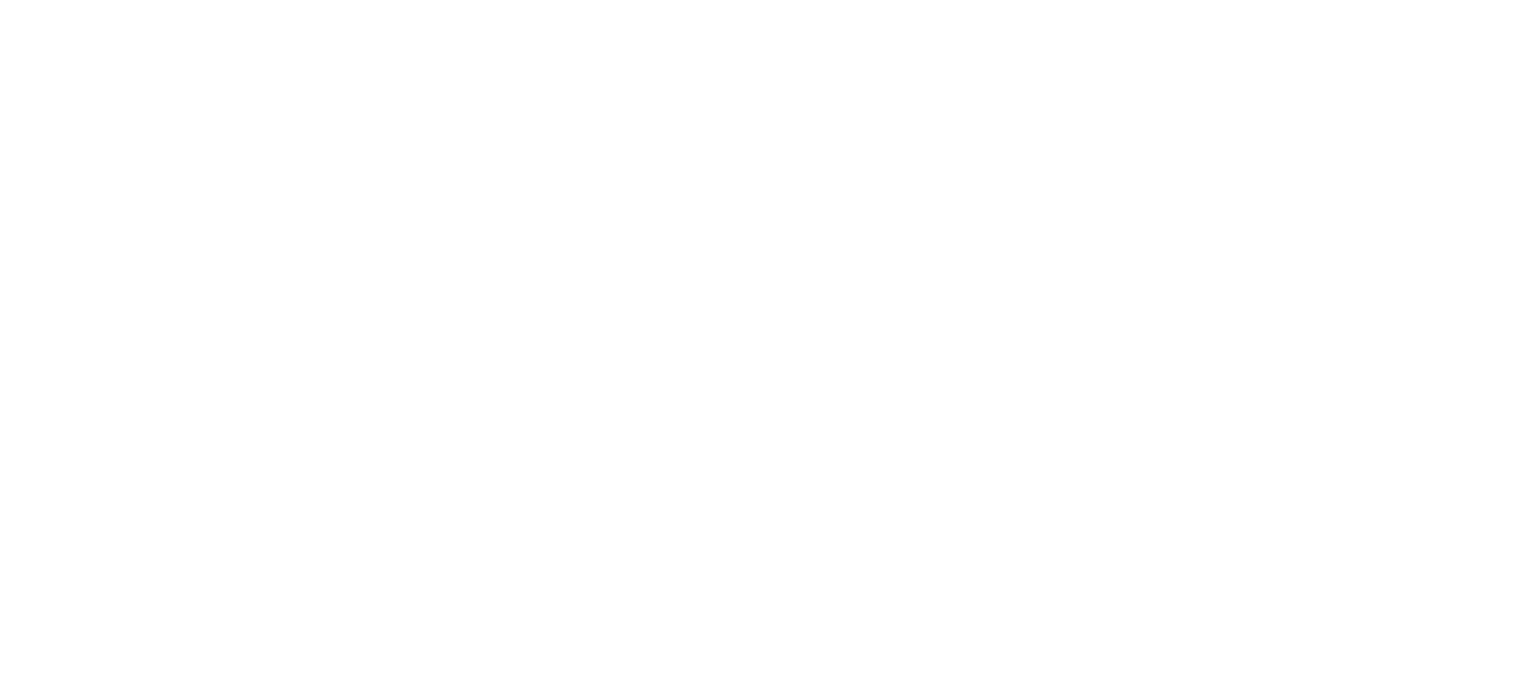 scroll, scrollTop: 0, scrollLeft: 0, axis: both 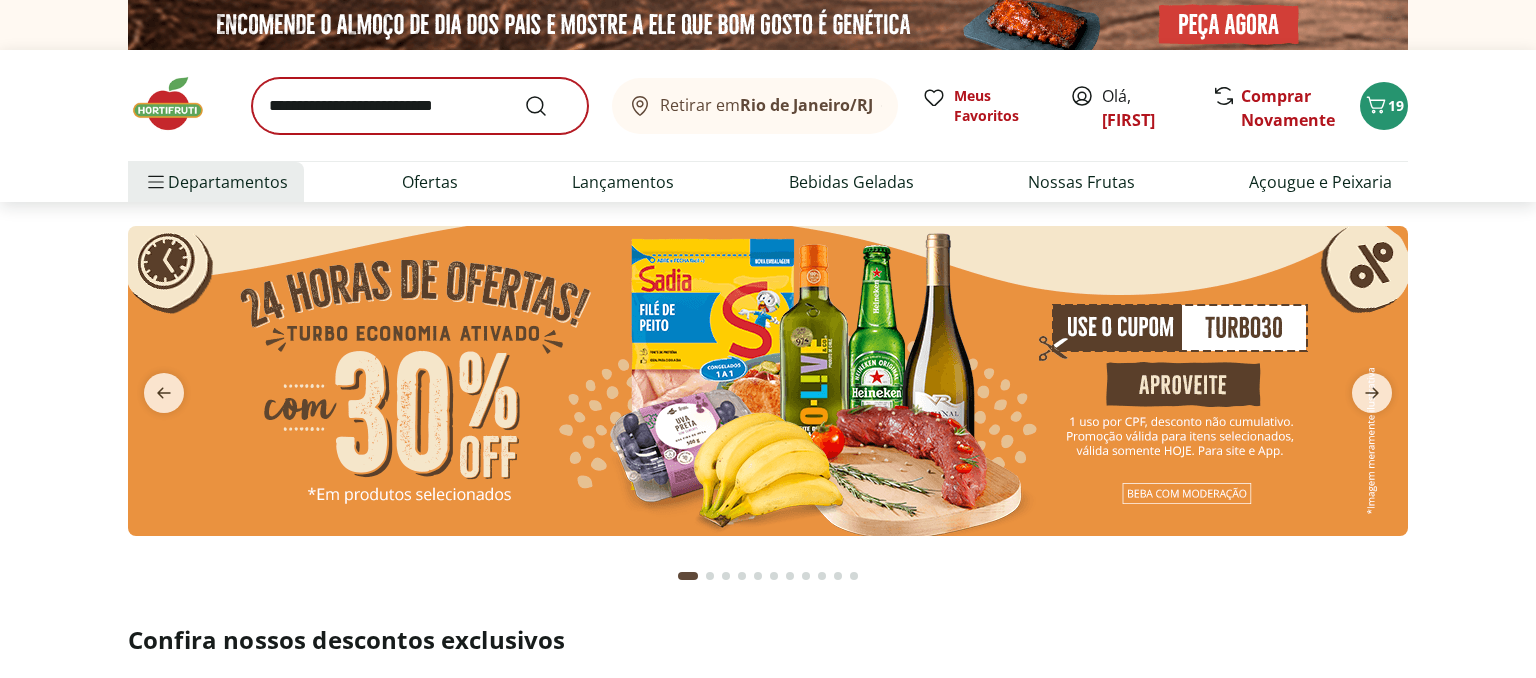 type on "*" 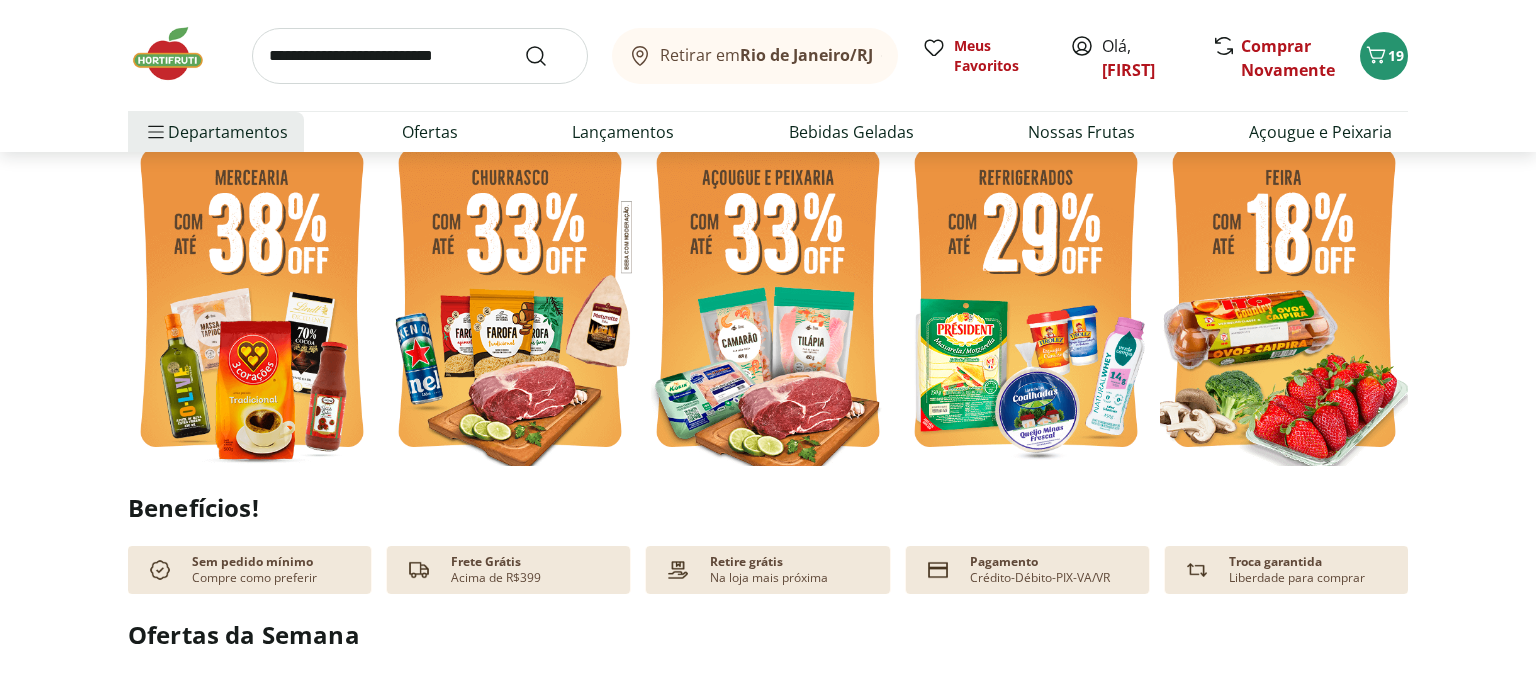 scroll, scrollTop: 633, scrollLeft: 0, axis: vertical 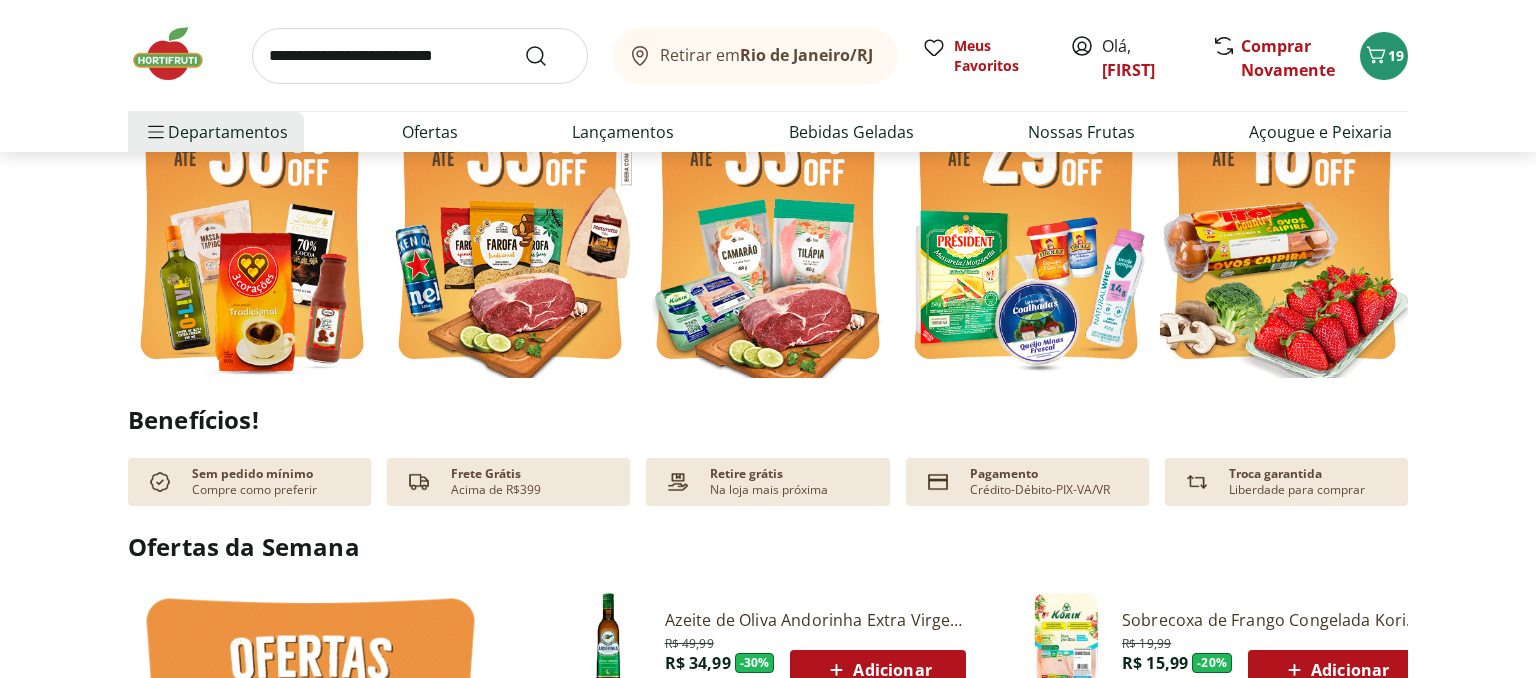 click at bounding box center [1026, 212] 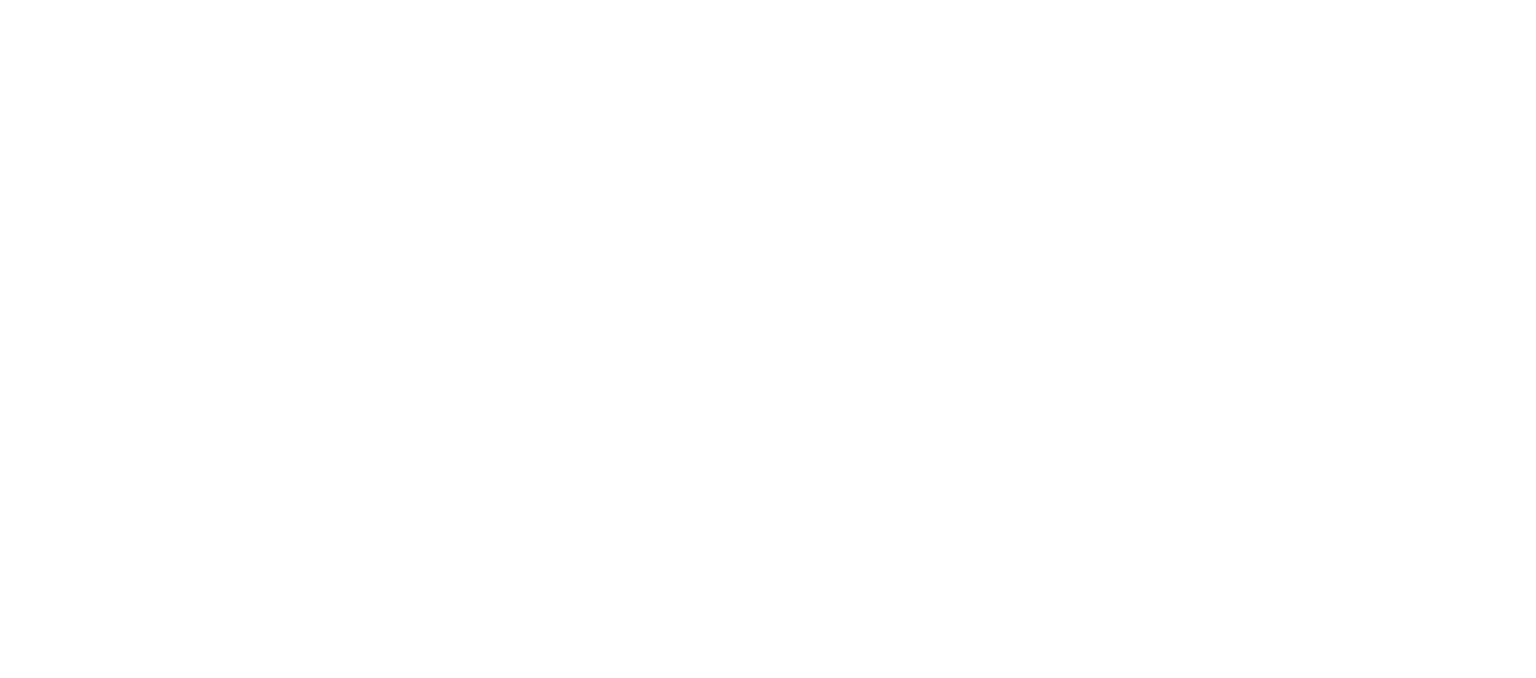 scroll, scrollTop: 0, scrollLeft: 0, axis: both 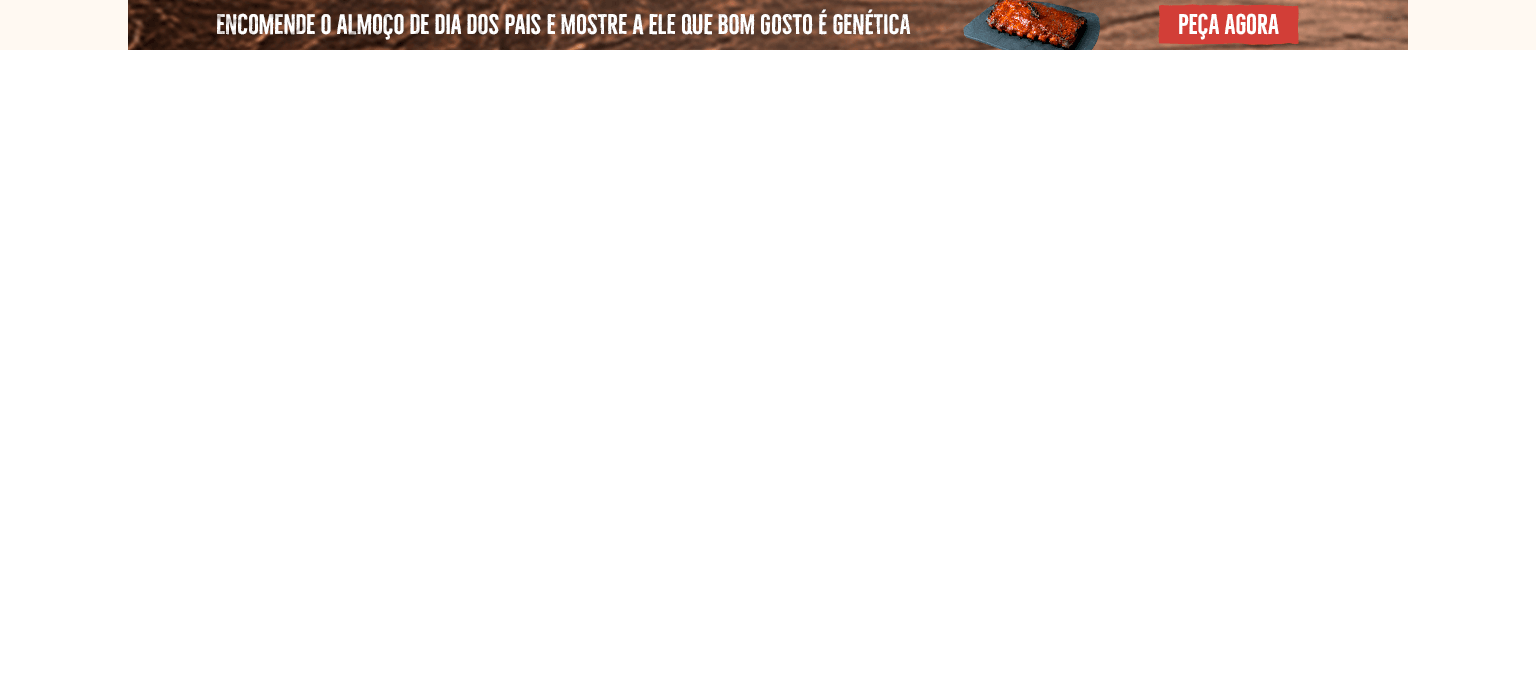 select on "**********" 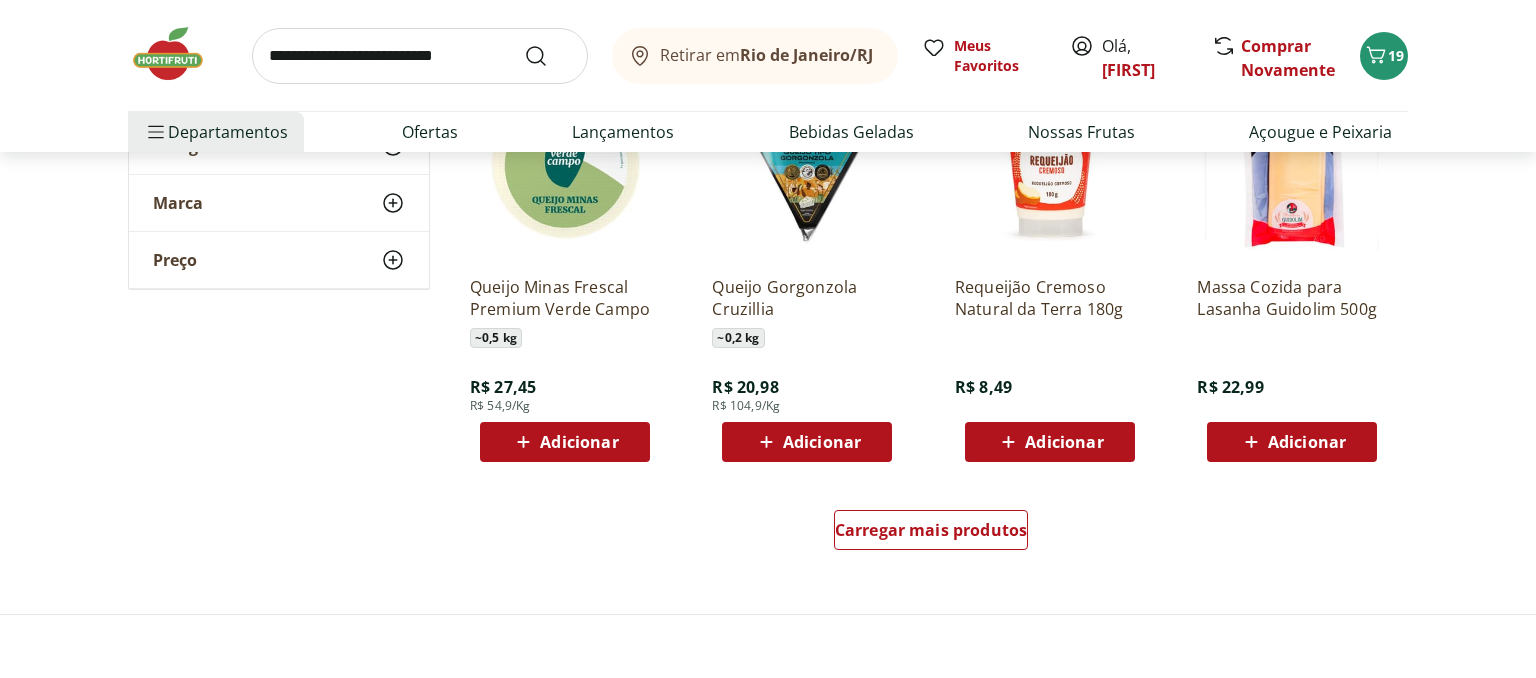 scroll, scrollTop: 1161, scrollLeft: 0, axis: vertical 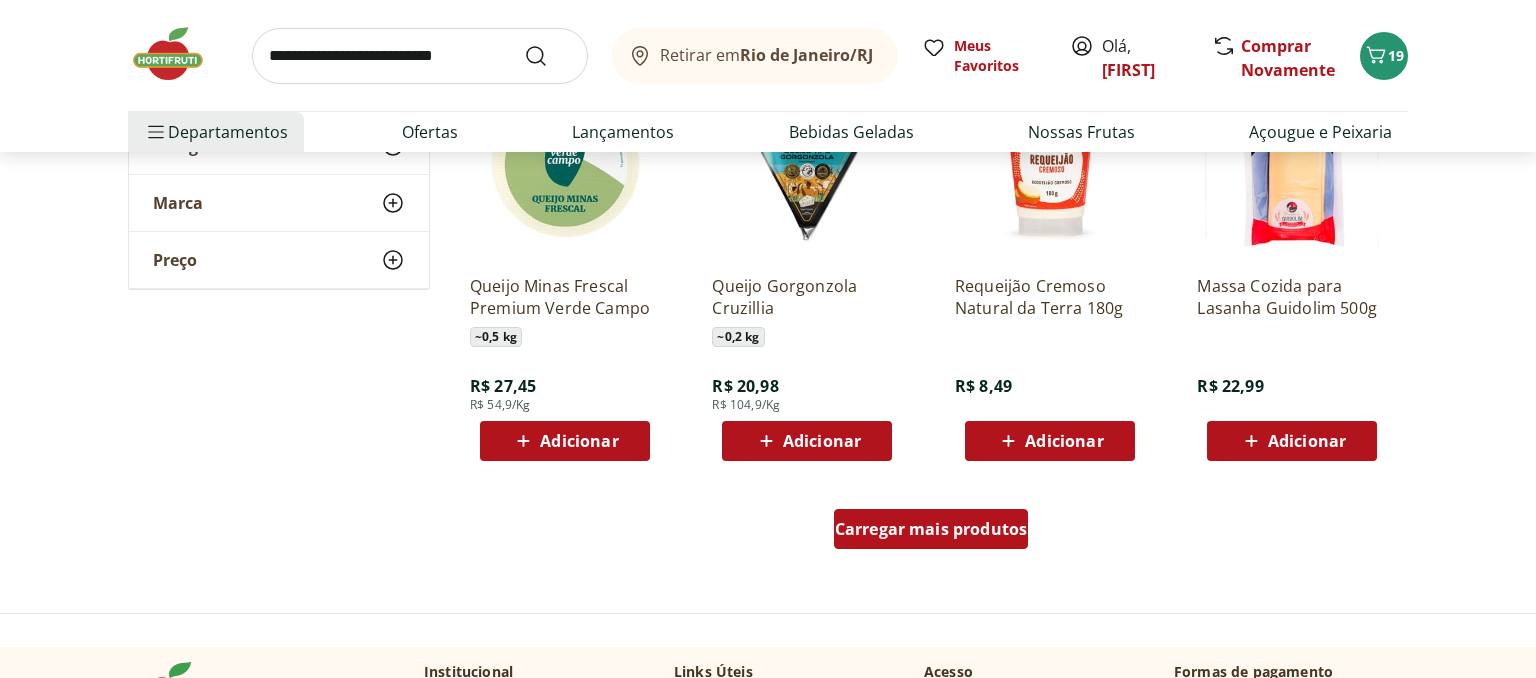 click on "Carregar mais produtos" at bounding box center (931, 529) 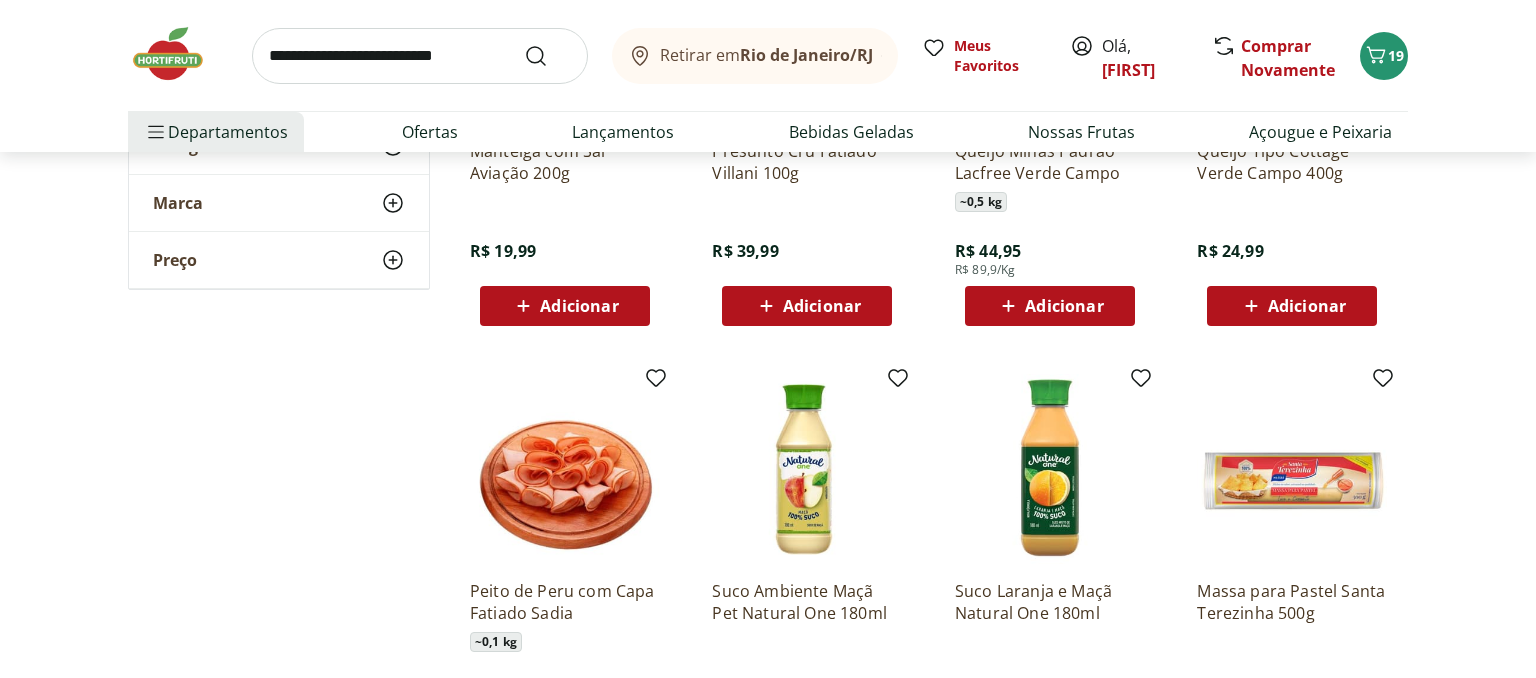 scroll, scrollTop: 316, scrollLeft: 0, axis: vertical 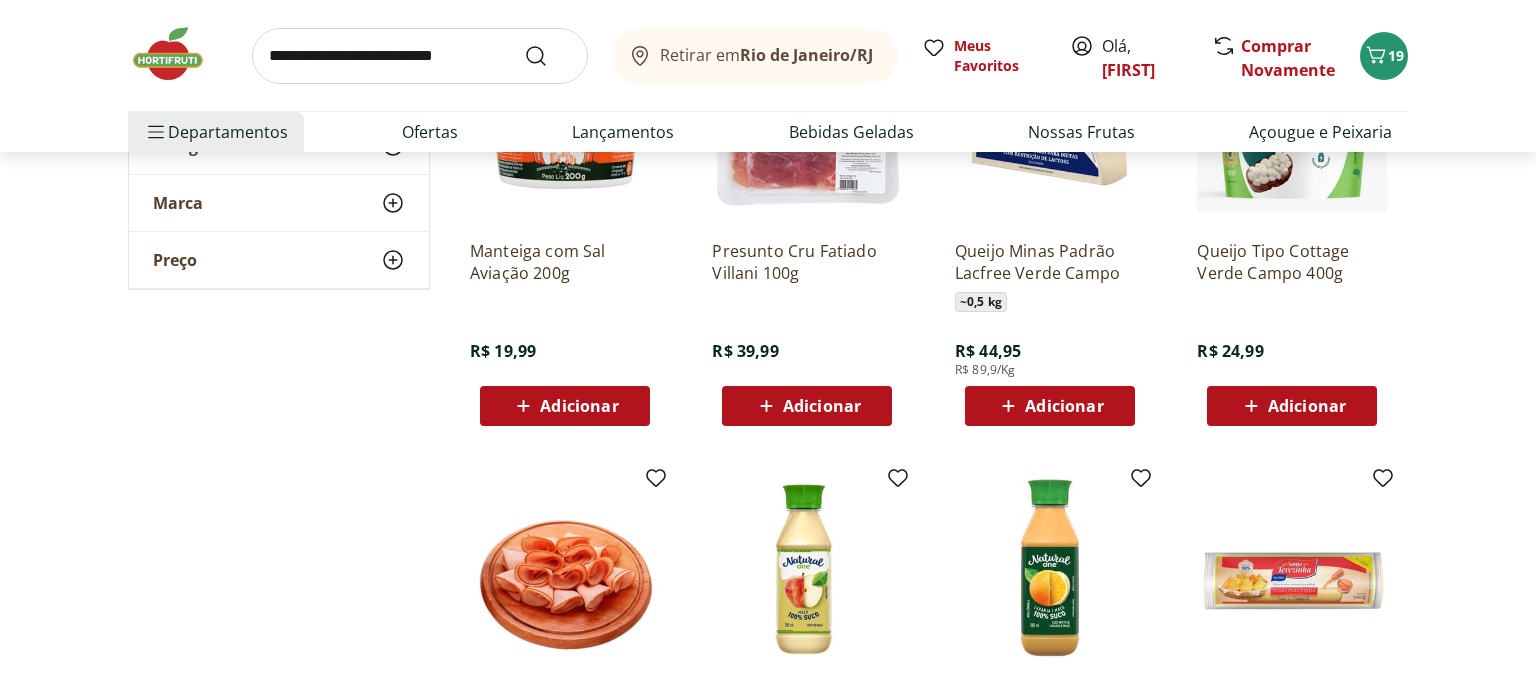 click at bounding box center (178, 54) 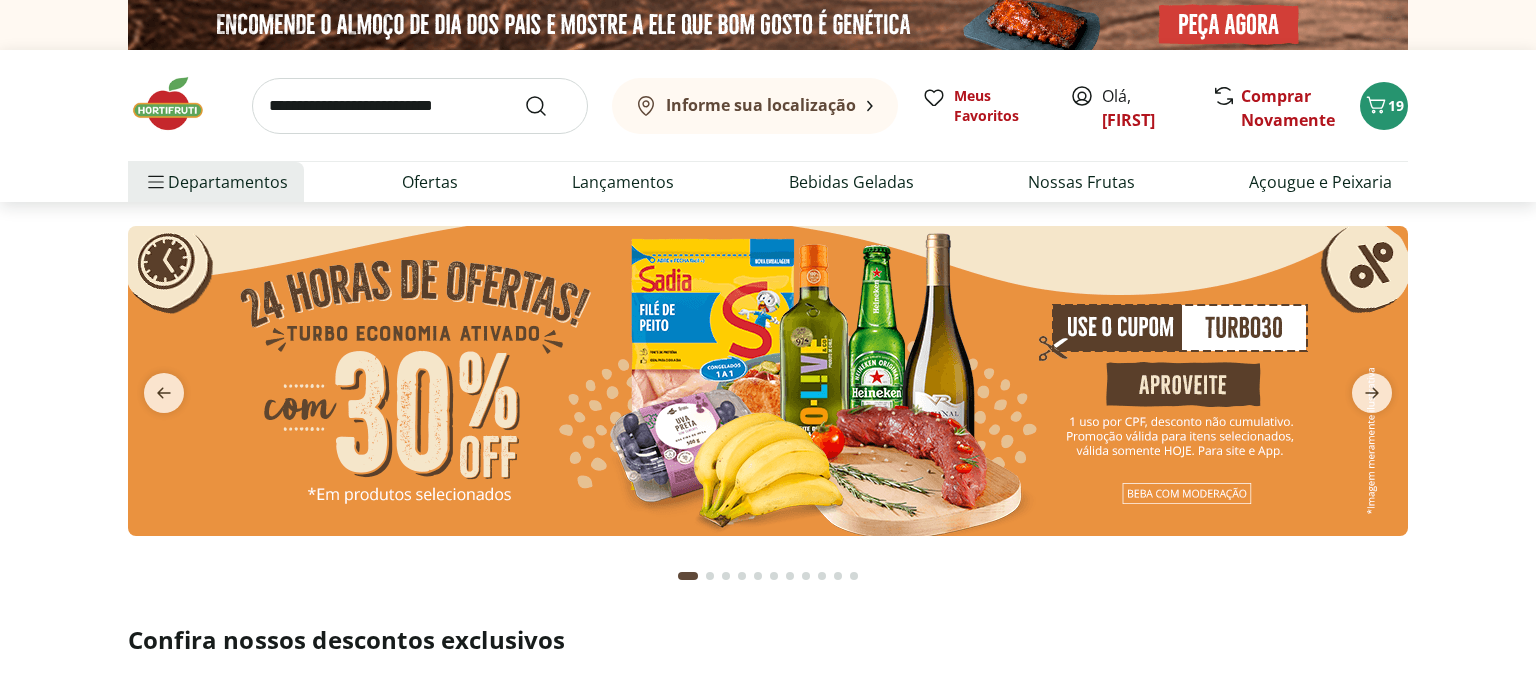 type on "*" 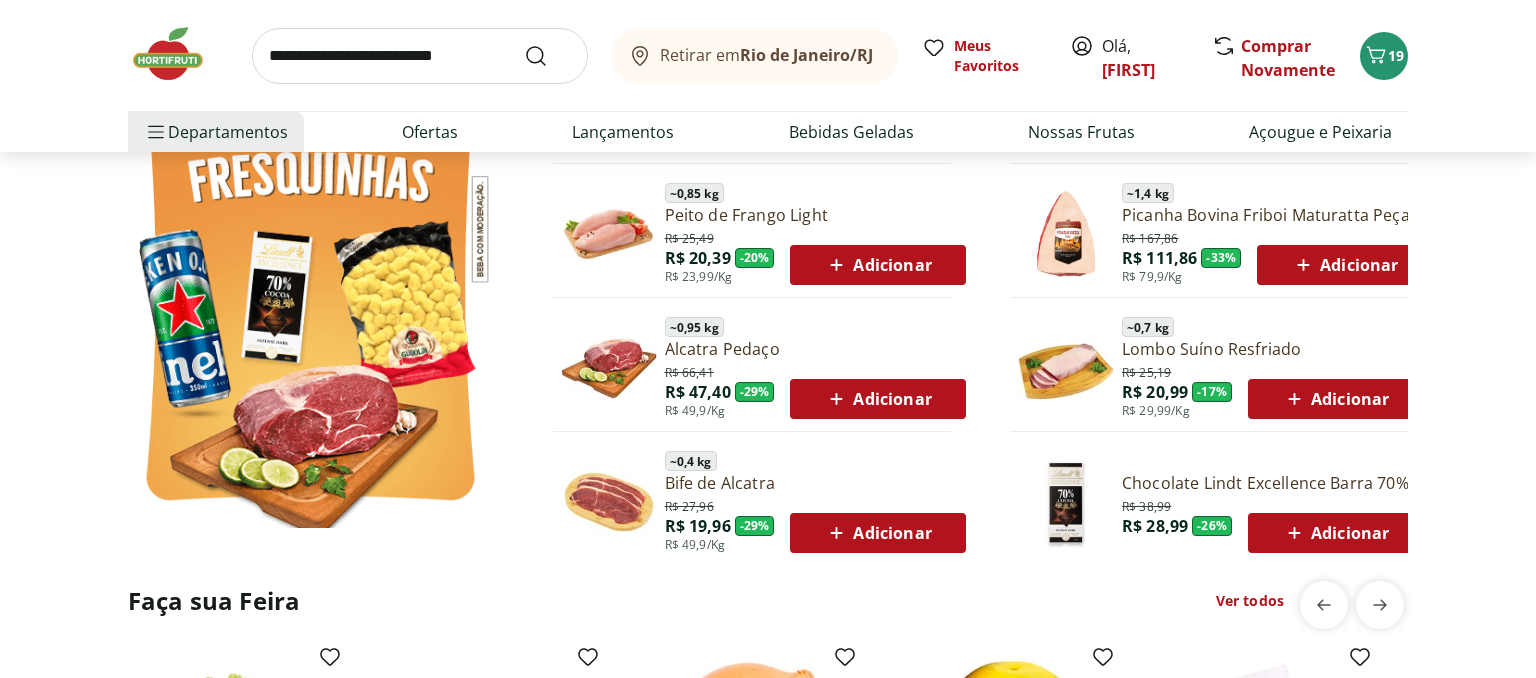 scroll, scrollTop: 1161, scrollLeft: 0, axis: vertical 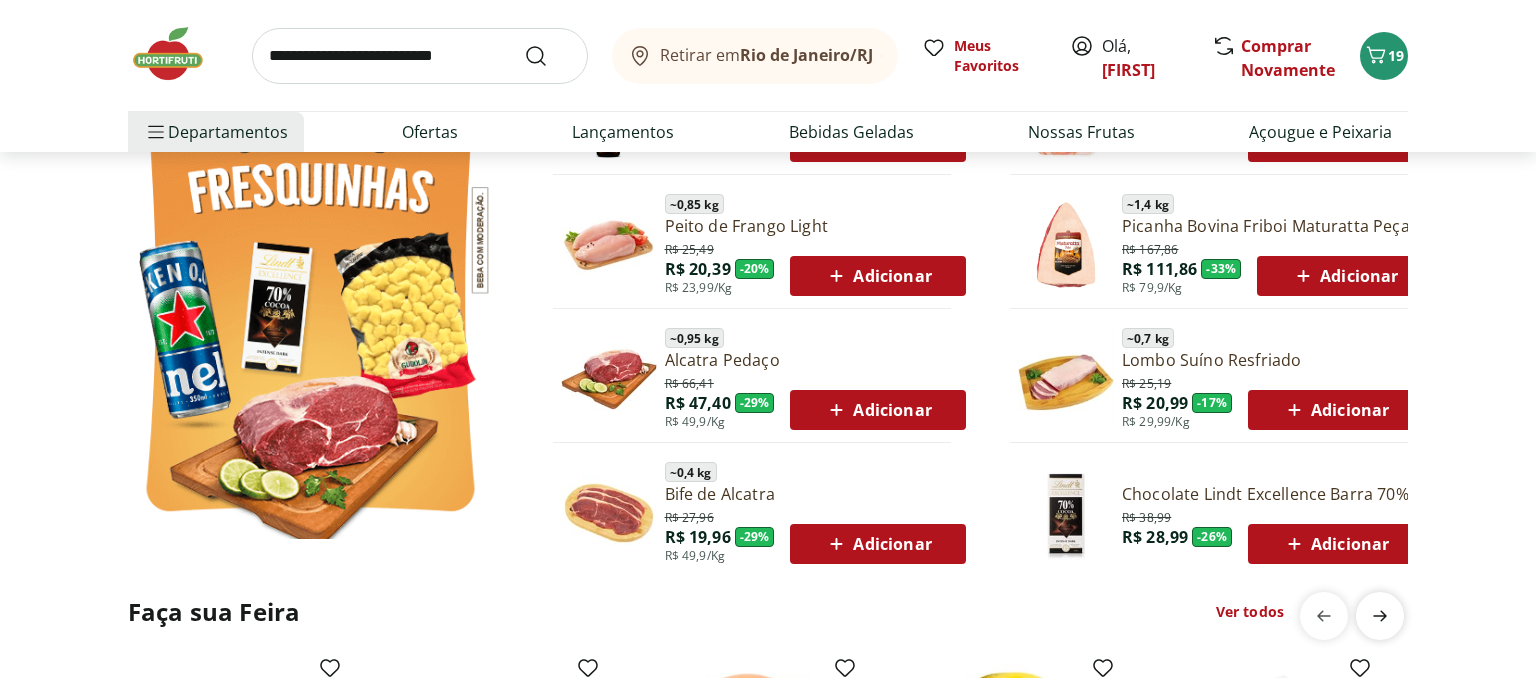 click 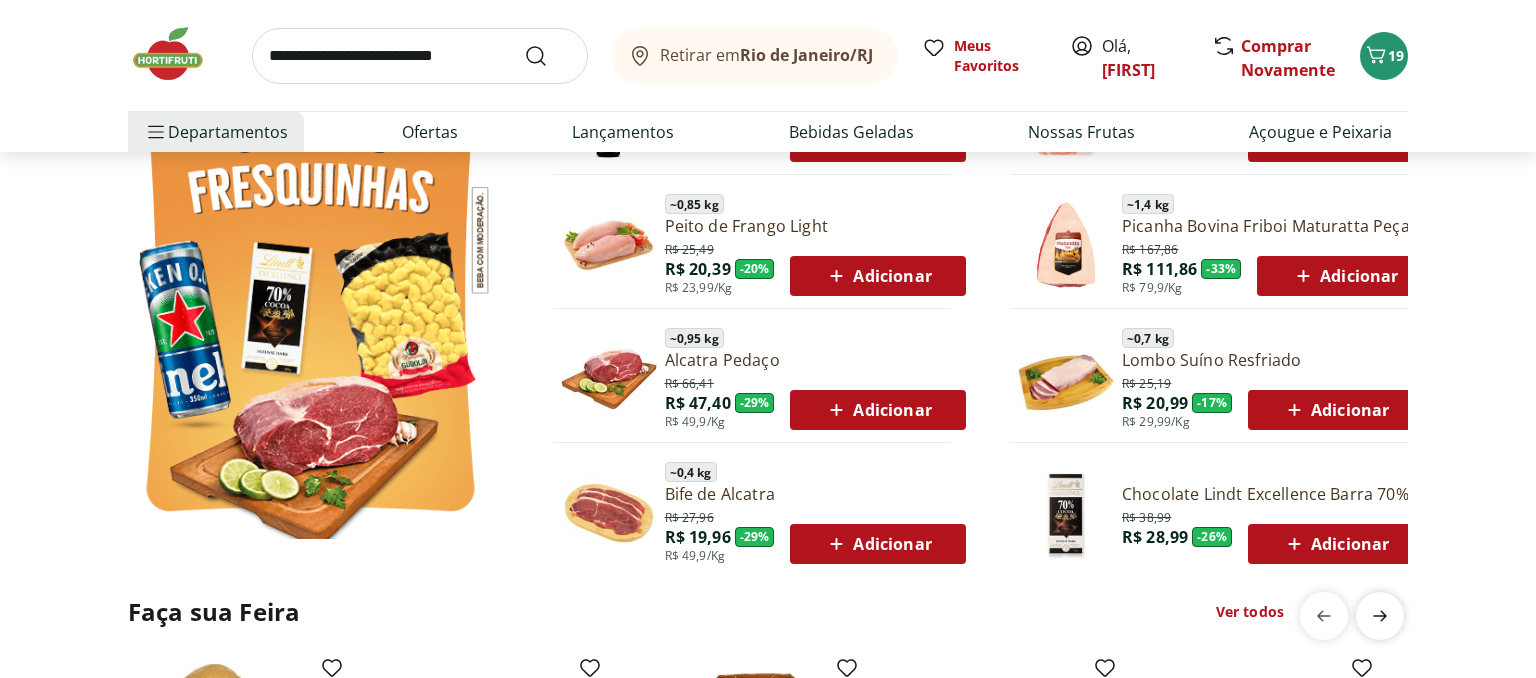 scroll, scrollTop: 0, scrollLeft: 1288, axis: horizontal 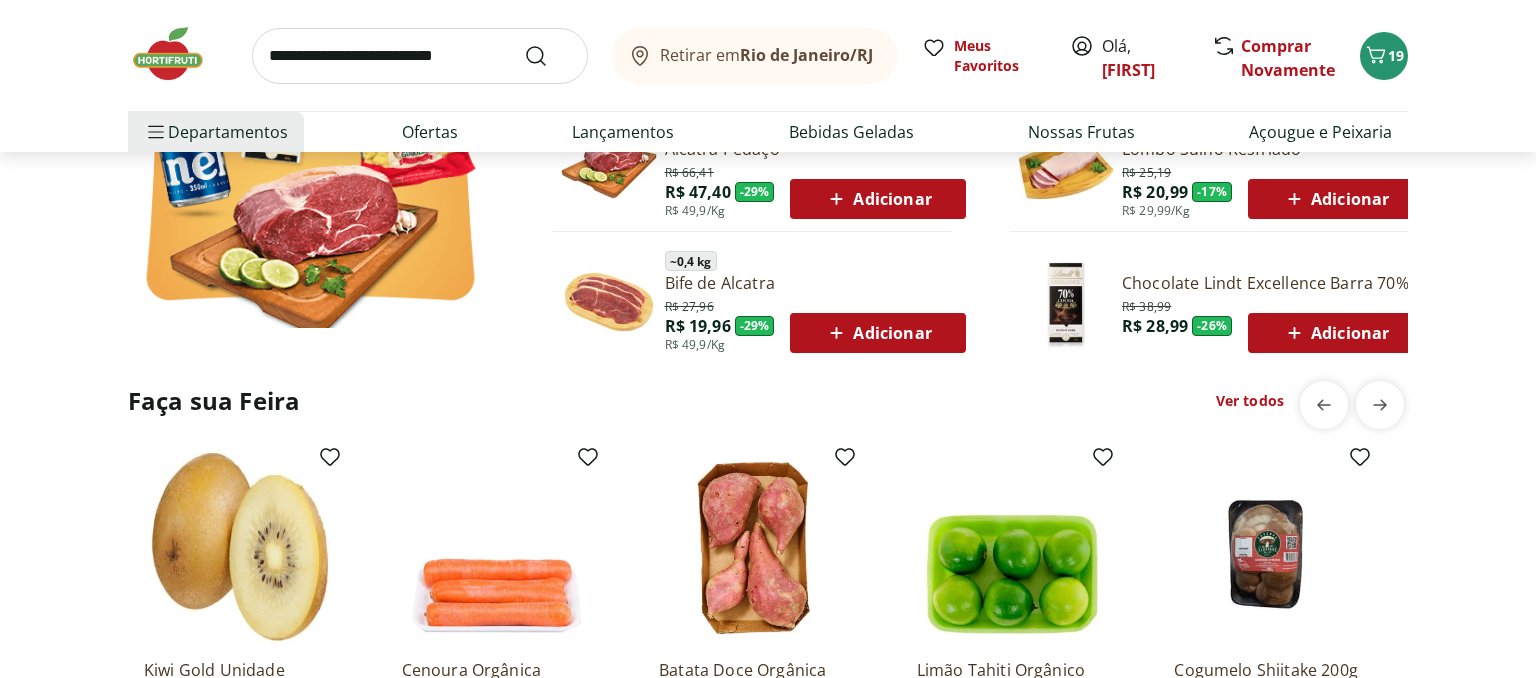 click on "Ver todos" at bounding box center (1250, 401) 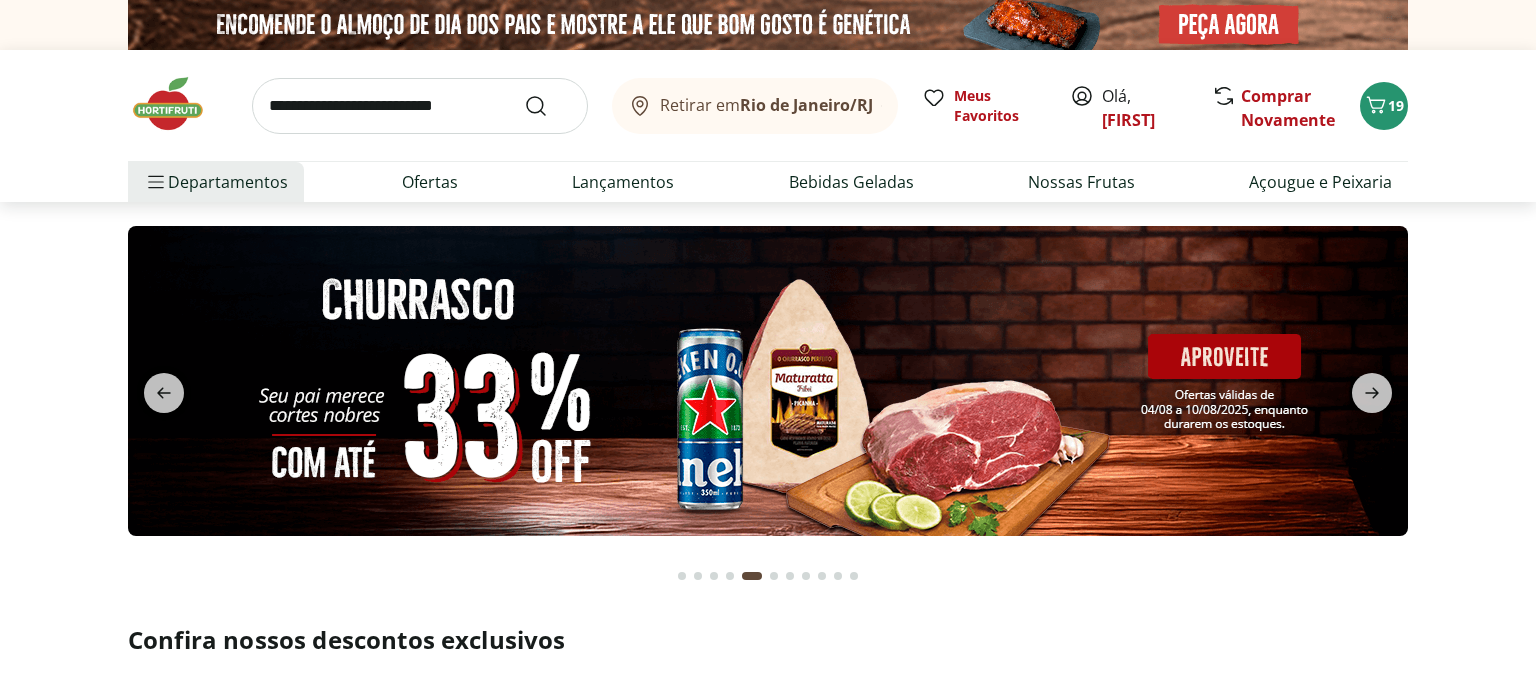 select on "**********" 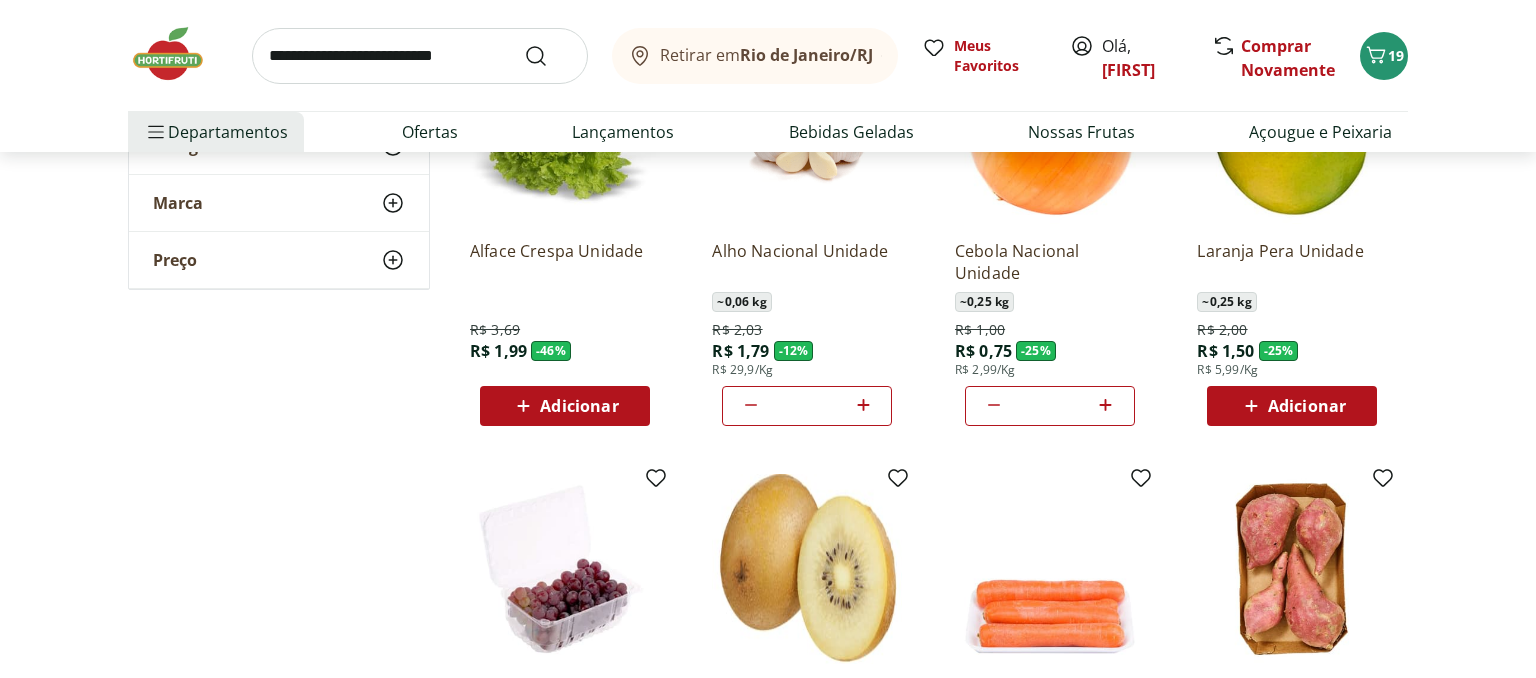 scroll, scrollTop: 0, scrollLeft: 0, axis: both 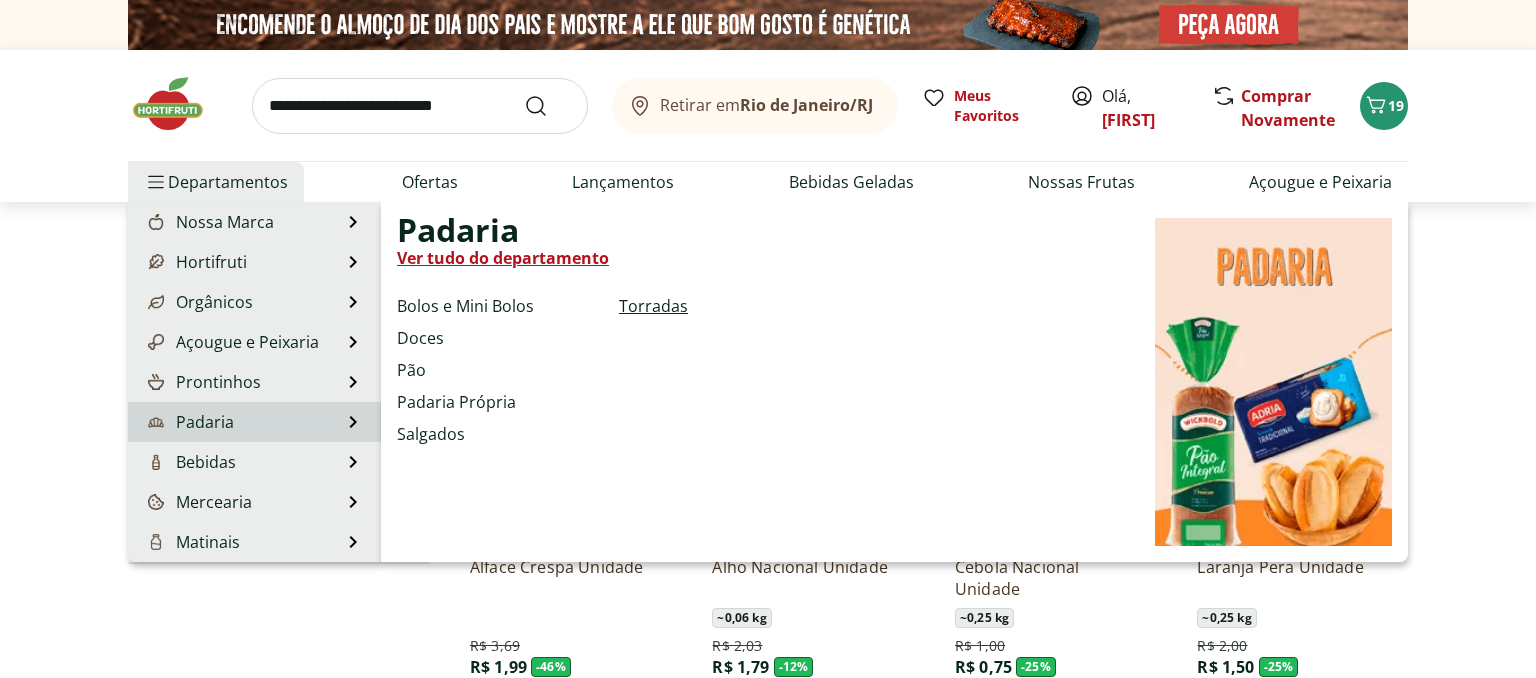 click on "Torradas" at bounding box center [653, 306] 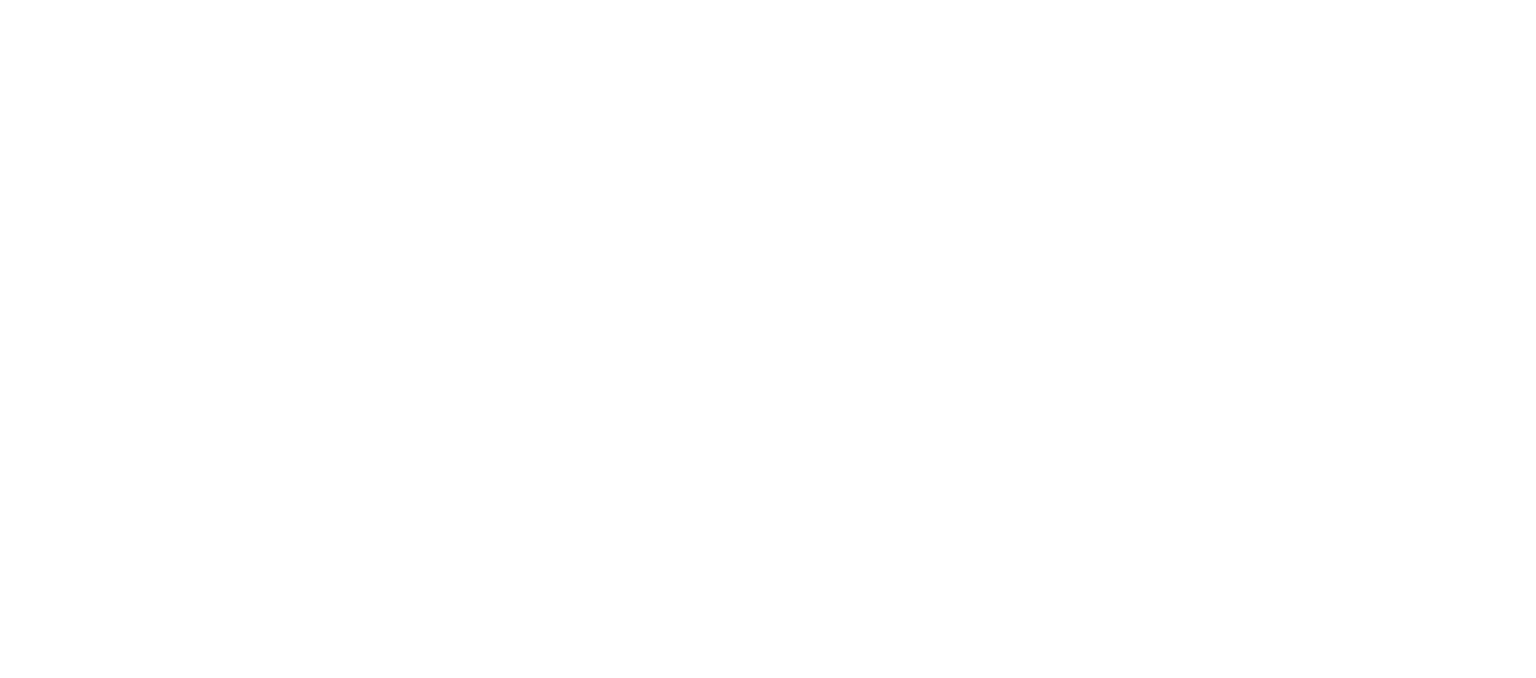 select on "**********" 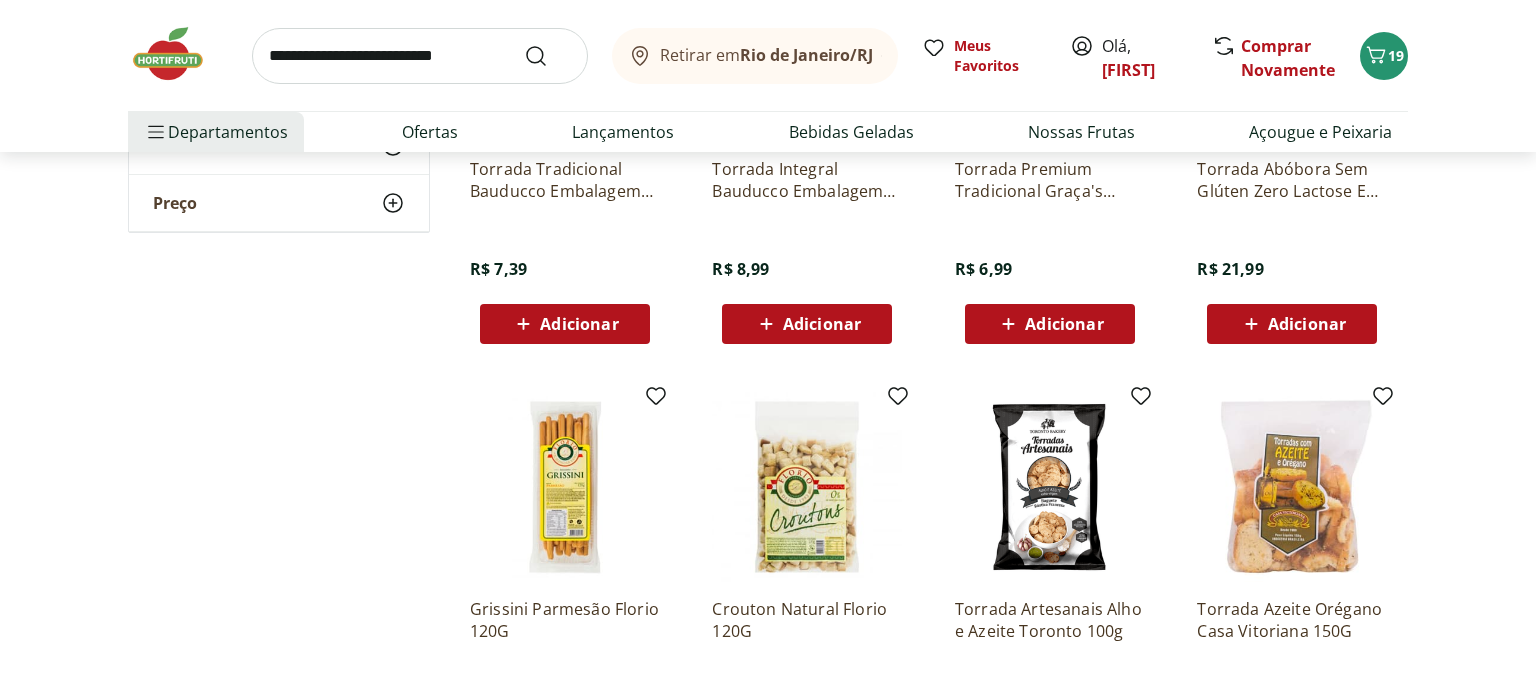 scroll, scrollTop: 0, scrollLeft: 0, axis: both 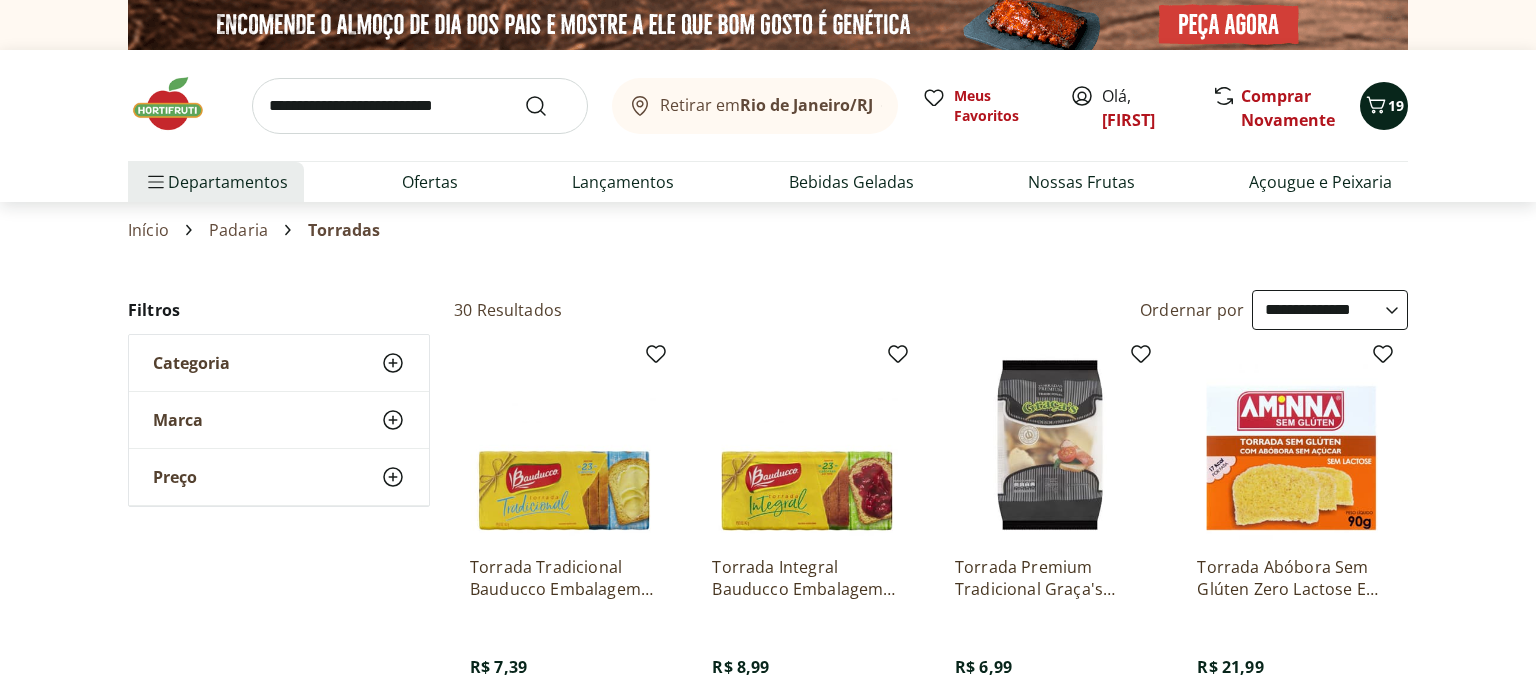 click 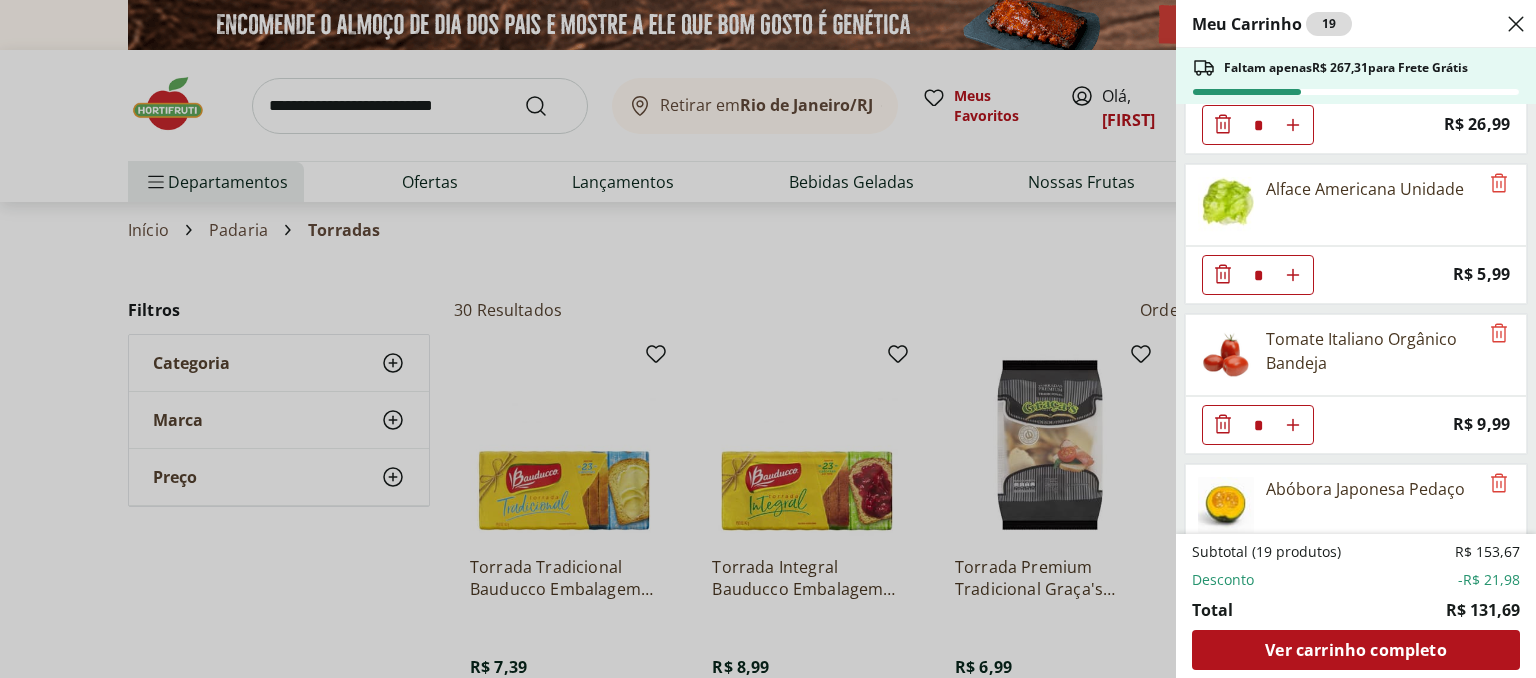 scroll, scrollTop: 1810, scrollLeft: 0, axis: vertical 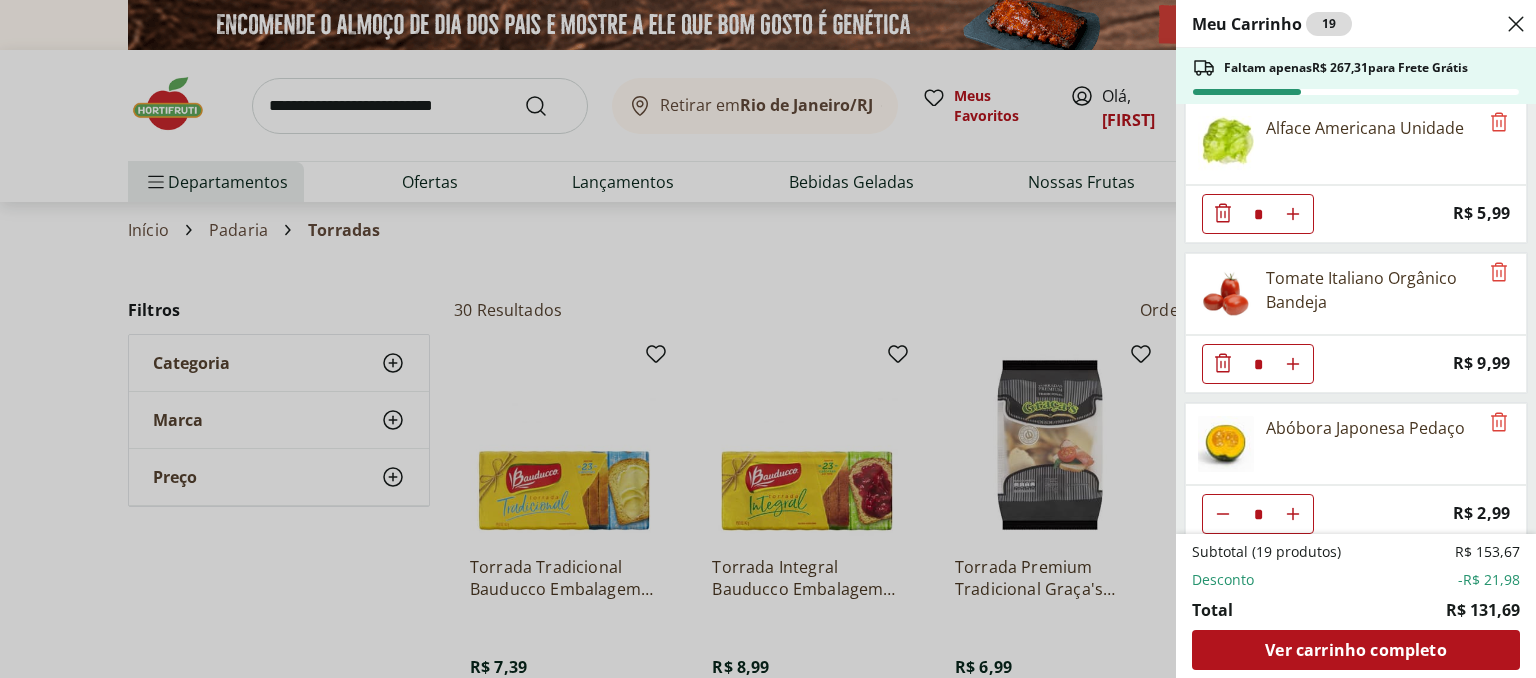 click on "Meu Carrinho 19 Faltam apenas  R$ 267,31  para Frete Grátis Uva Verde sem Semente Natural da Terra 500g * Price: R$ 10,99 Melão Doce Natural da Terra Pedaço * Price: R$ 17,99 Batata Doce Unidade * Price: R$ 1,53 Couve-Flor Unidade * Price: R$ 6,99 Maracujá Azedo Unidade * Price: R$ 5,60 Alho Nacional Unidade * Original price: R$ 2,03 Price: R$ 1,79 Cebola Nacional Unidade * Original price: R$ 1,00 Price: R$ 0,75 Cenoura Orgânica Bandeja * Original price: R$ 8,99 Price: R$ 4,99 Batata Doce Orgânica Bandeja 600g * Original price: R$ 11,99 Price: R$ 4,99 Cogumelo Shiitake Fatiado 200g * Original price: R$ 16,99 Price: R$ 13,99 Brócolis Ninja Unidade * Original price: R$ 11,99 Price: R$ 4,99 Ovo caipira vermelho HNT 20 unidades * Price: R$ 26,99 Alface Americana Unidade * Price: R$ 5,99 Tomate Italiano Orgânico Bandeja * Price: R$ 9,99 Abóbora Japonesa Pedaço * Price: R$ 2,99 Subtotal (19 produtos) R$ 153,67 Desconto -R$ 21,98 Total R$ 131,69 Ver carrinho completo" at bounding box center (768, 339) 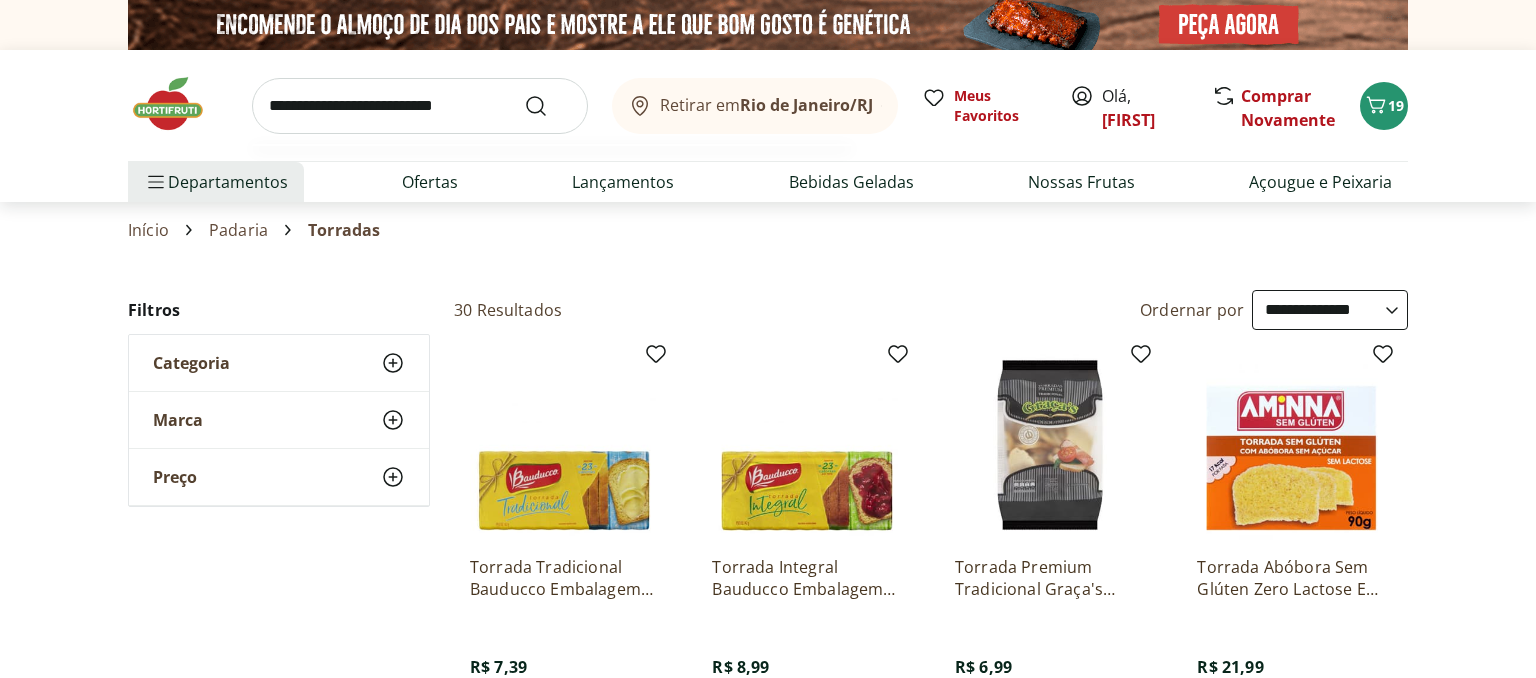 click at bounding box center (420, 106) 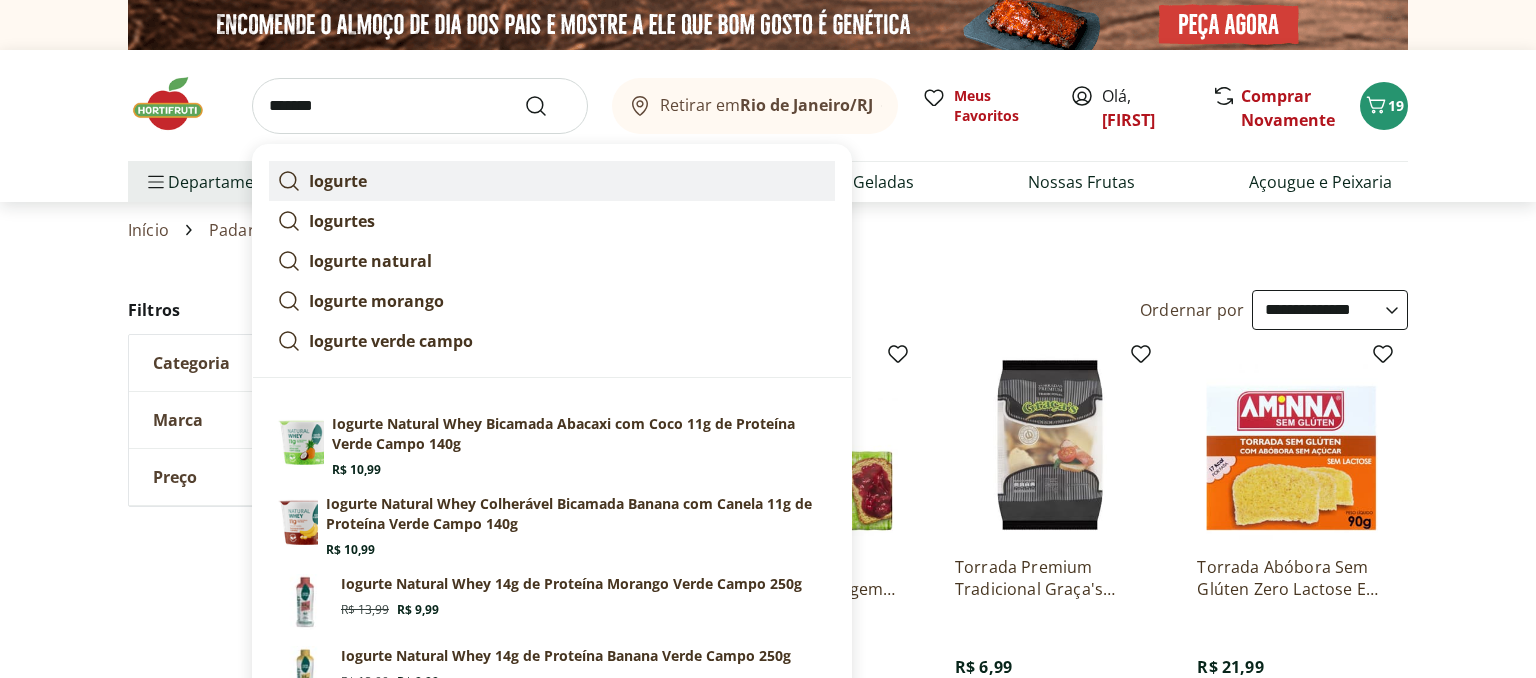 click on "Iogurte" at bounding box center (552, 181) 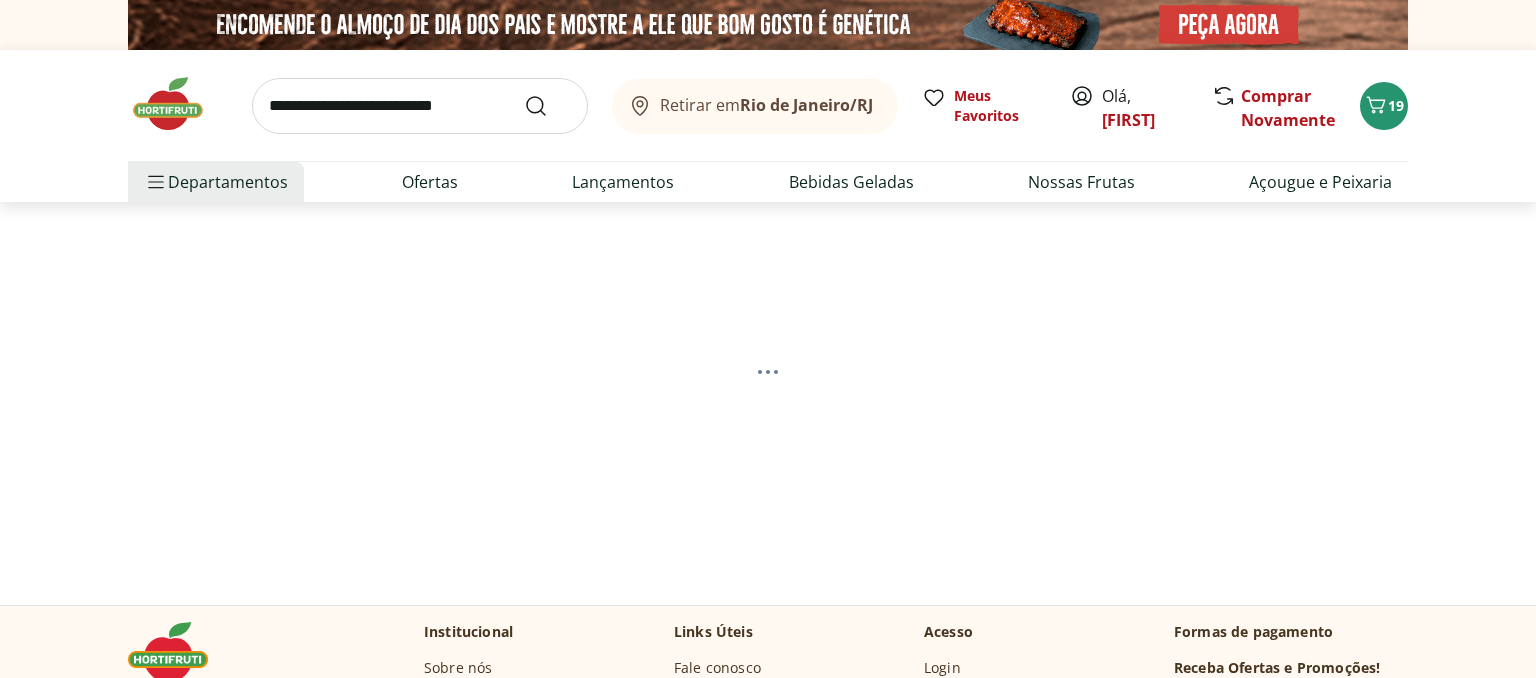 scroll, scrollTop: 0, scrollLeft: 0, axis: both 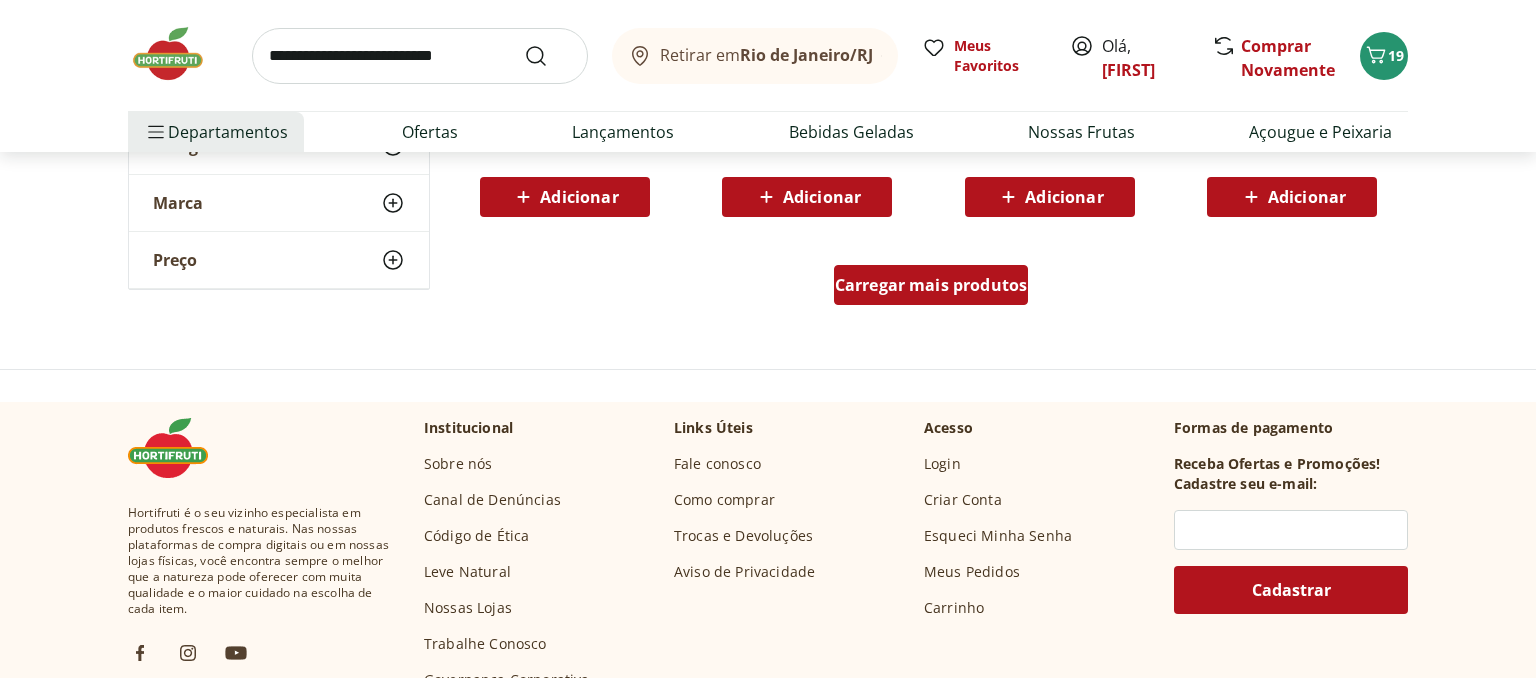 click on "Carregar mais produtos" at bounding box center (931, 285) 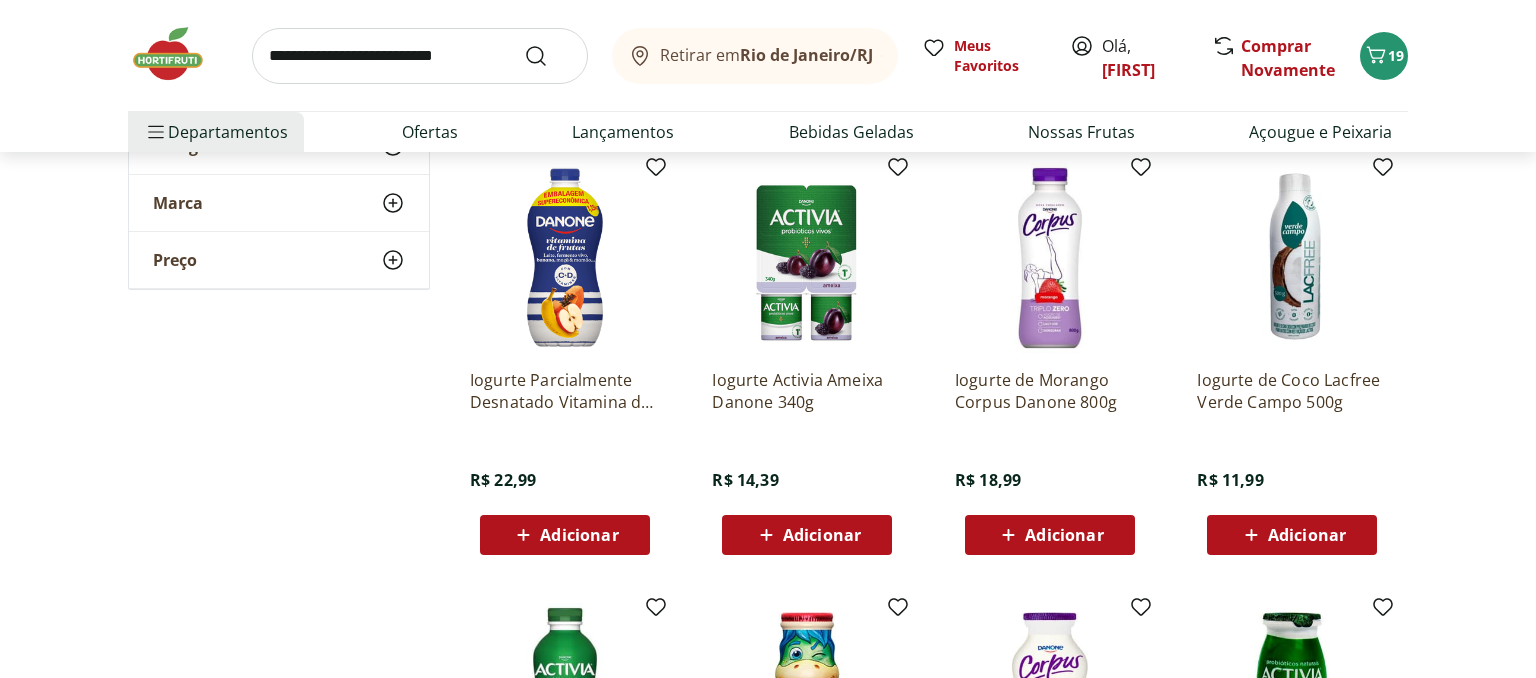 scroll, scrollTop: 2006, scrollLeft: 0, axis: vertical 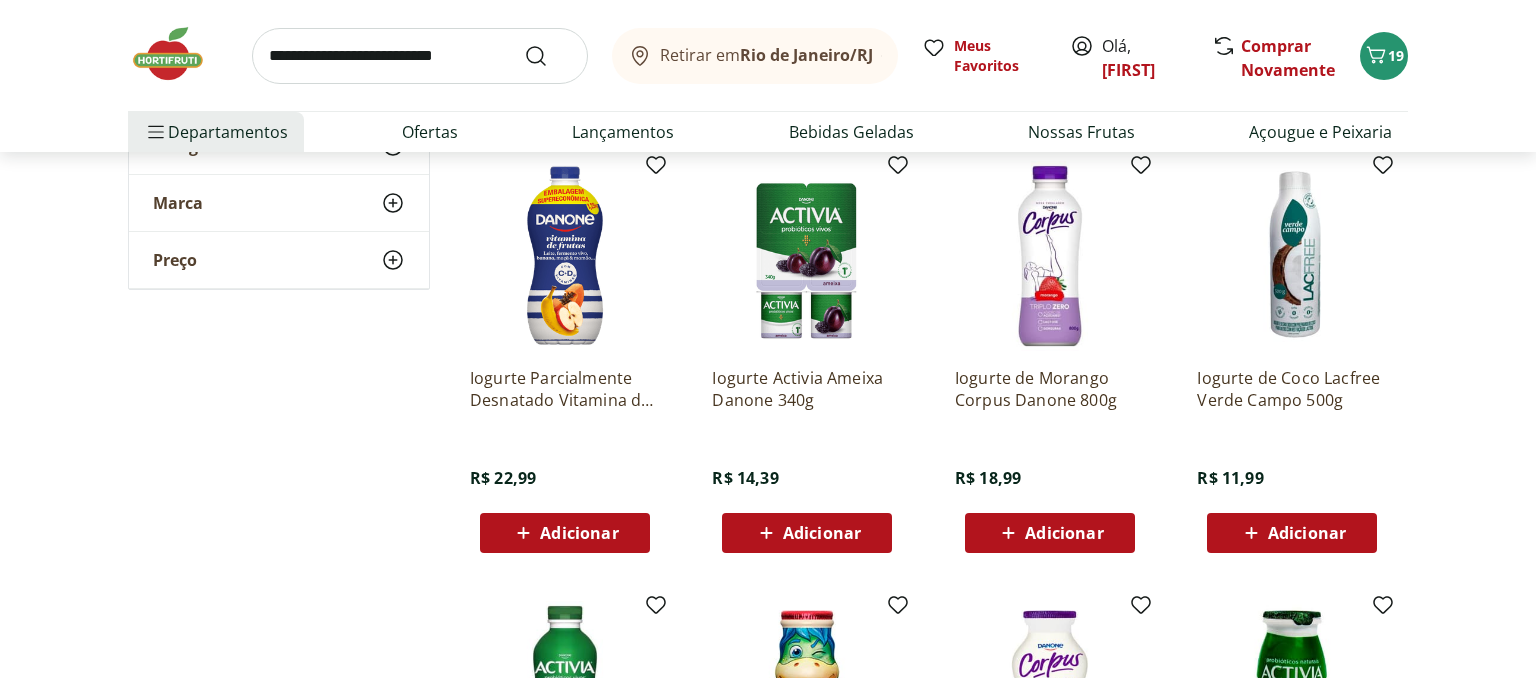 click on "Adicionar" at bounding box center (1064, 533) 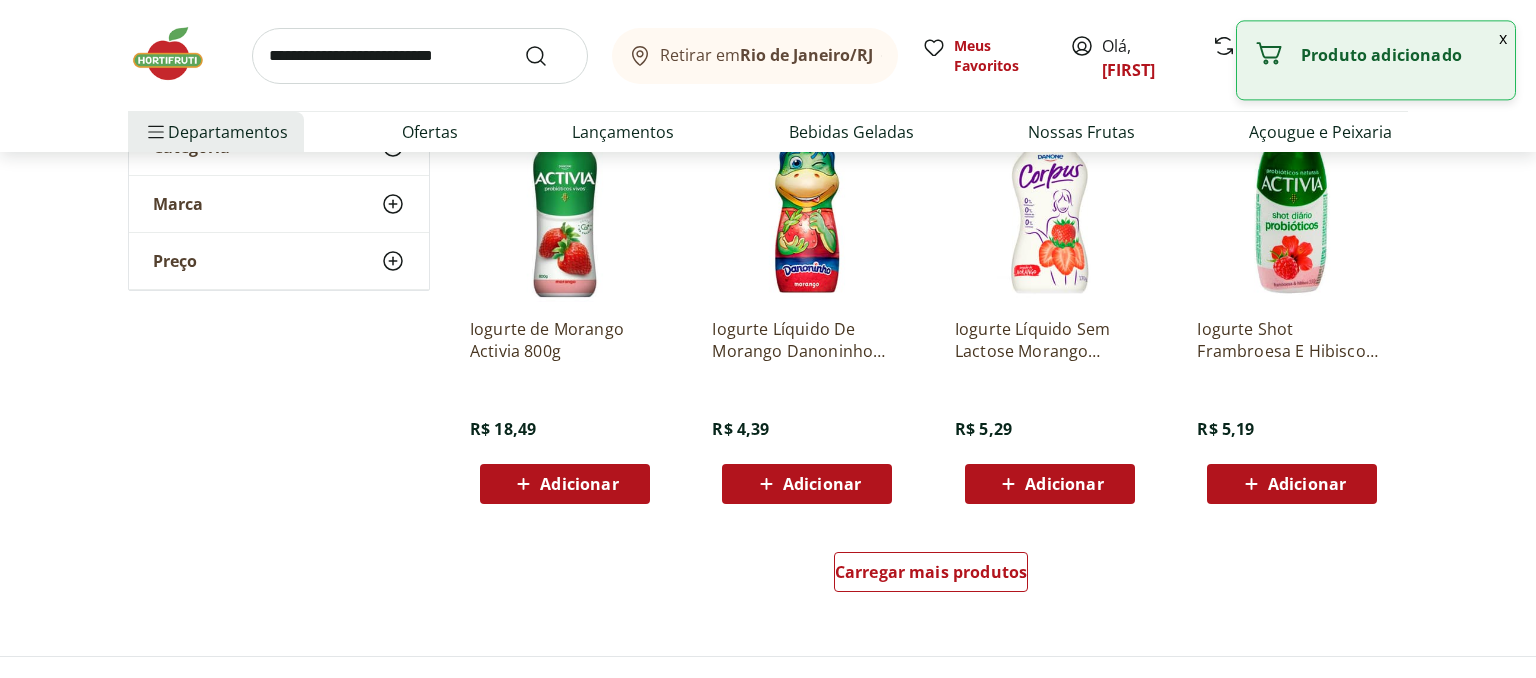 scroll, scrollTop: 2534, scrollLeft: 0, axis: vertical 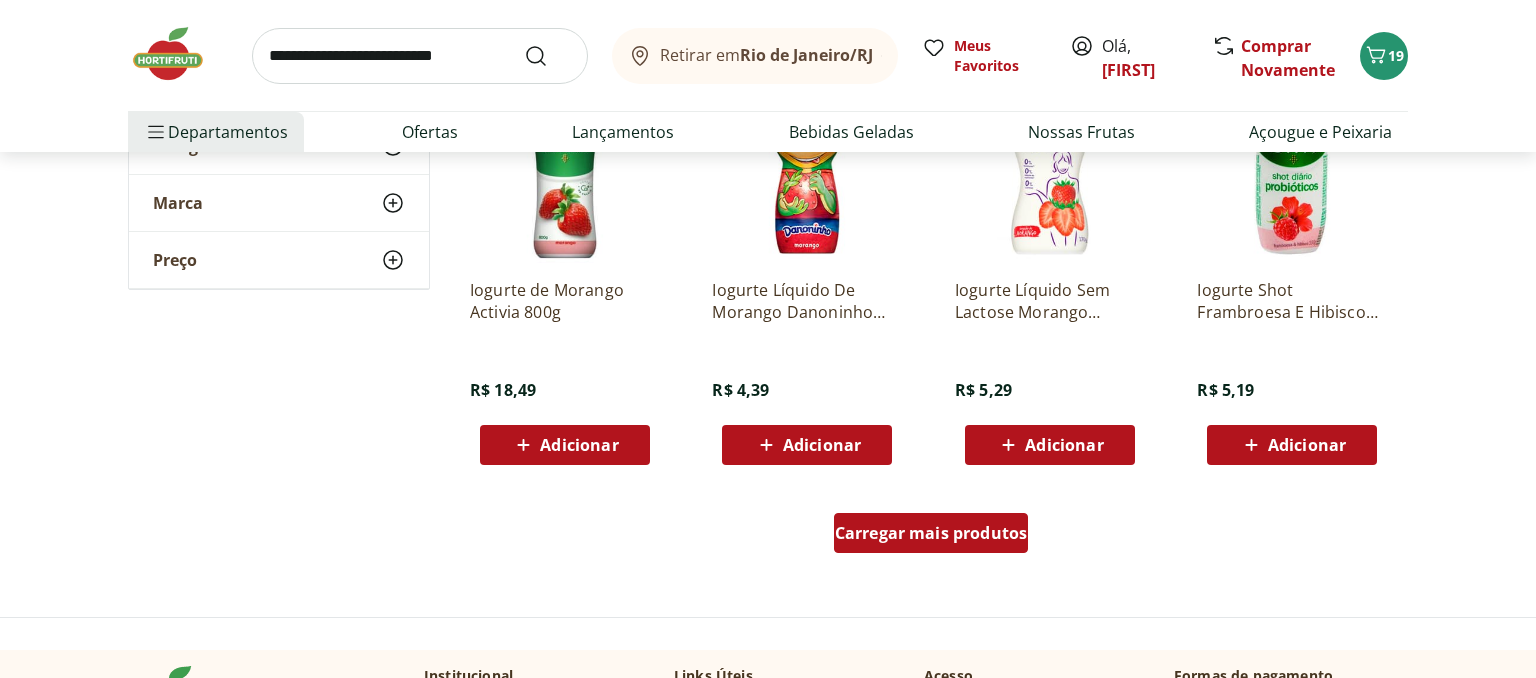 click on "Carregar mais produtos" at bounding box center (931, 533) 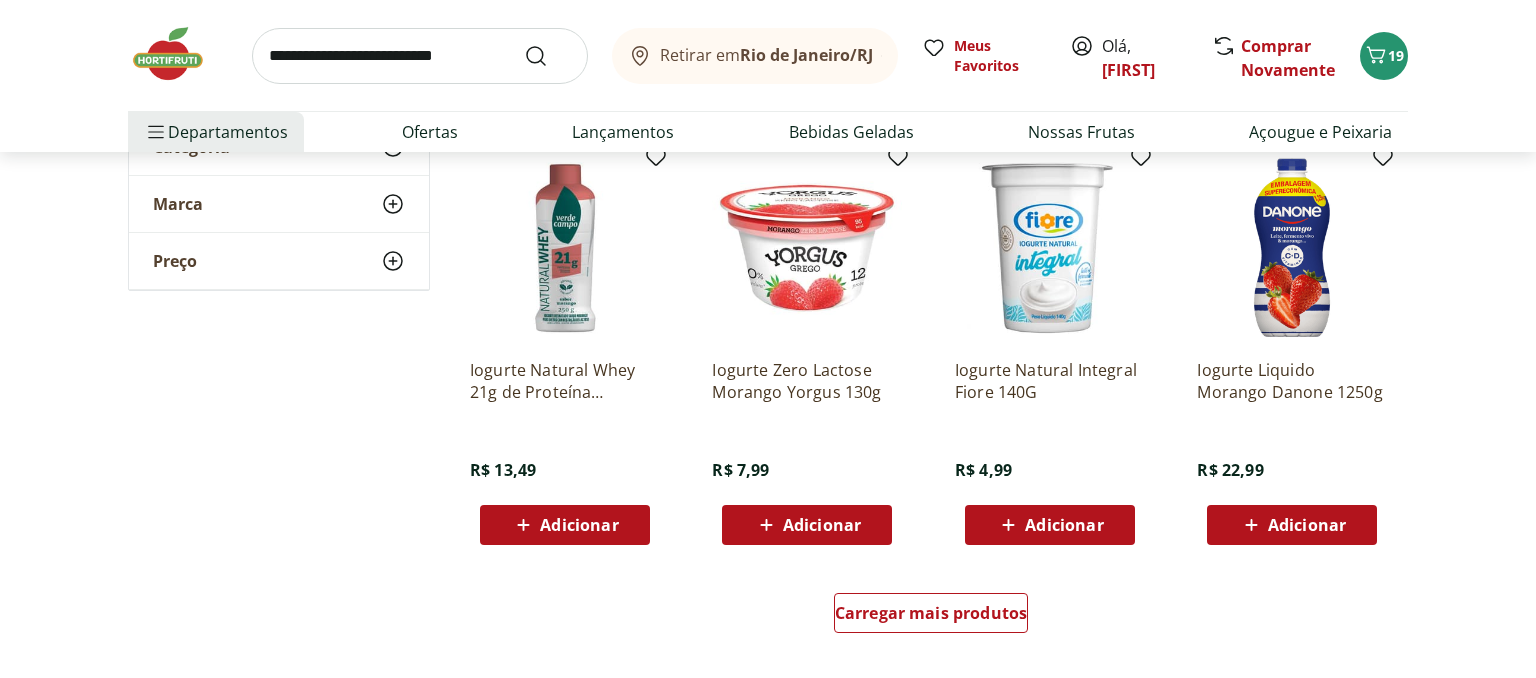 scroll, scrollTop: 3801, scrollLeft: 0, axis: vertical 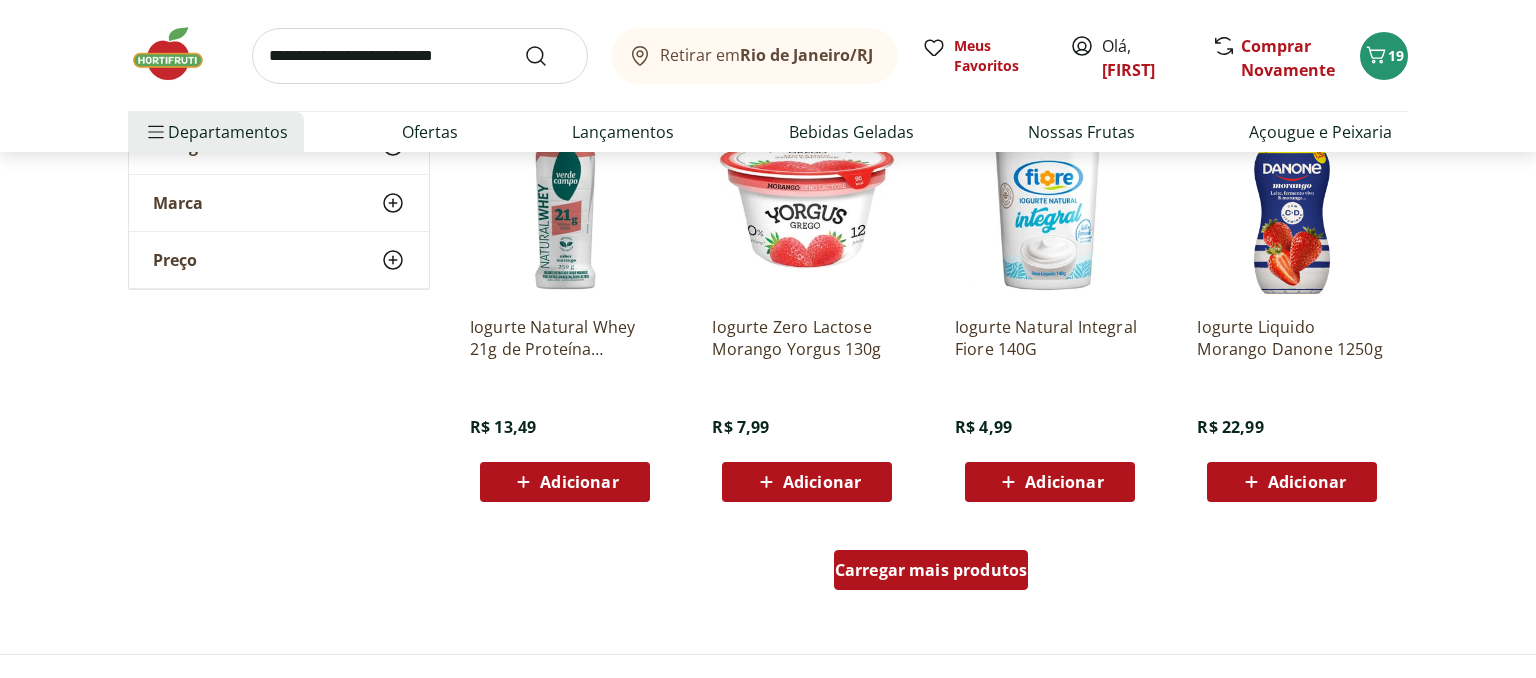 click on "Carregar mais produtos" at bounding box center [931, 570] 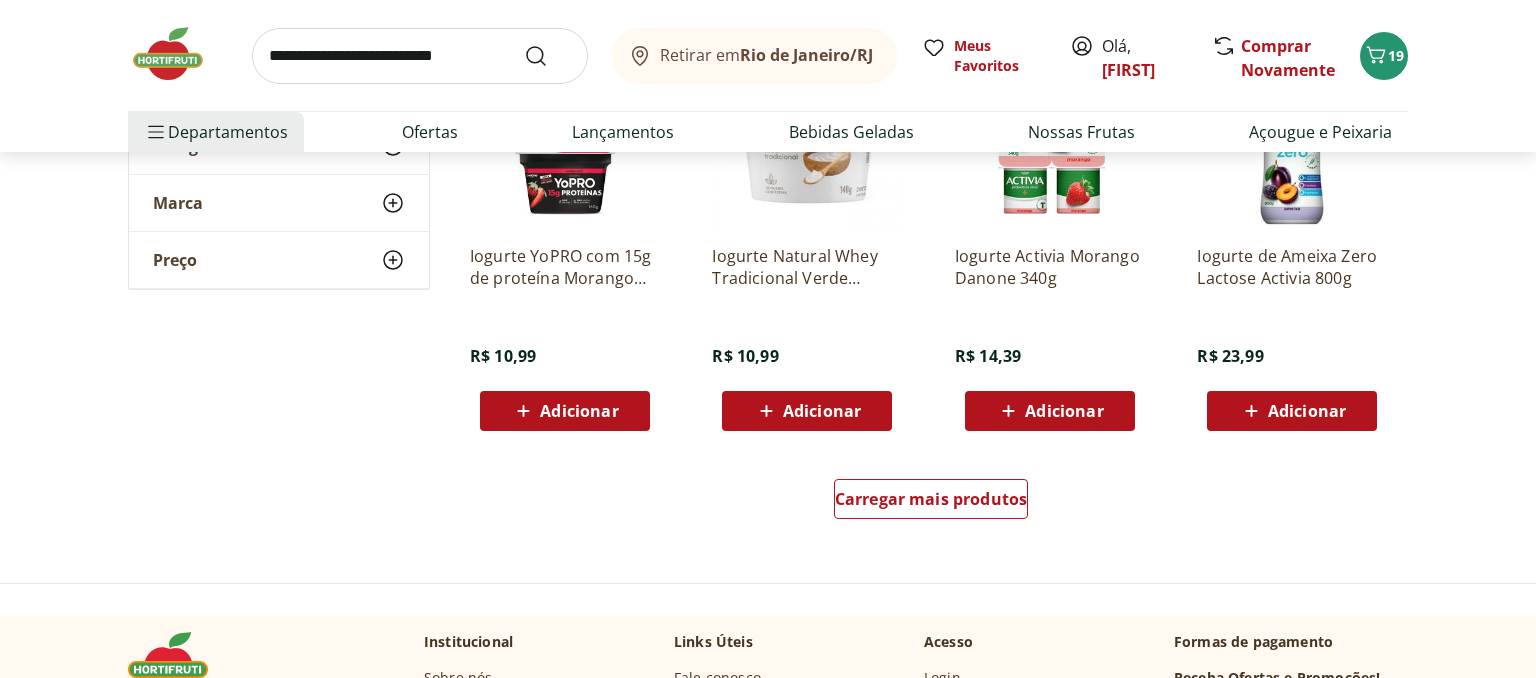 scroll, scrollTop: 5174, scrollLeft: 0, axis: vertical 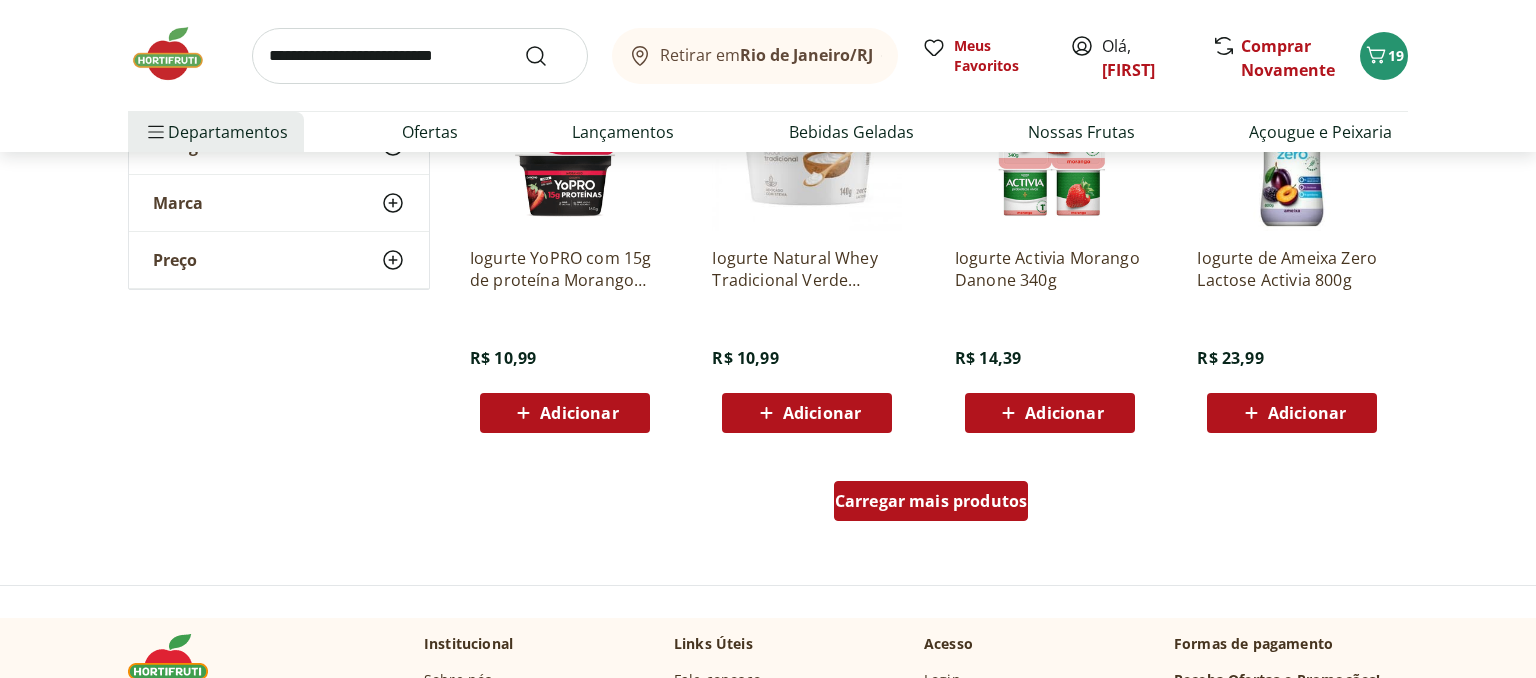 click on "Carregar mais produtos" at bounding box center (931, 501) 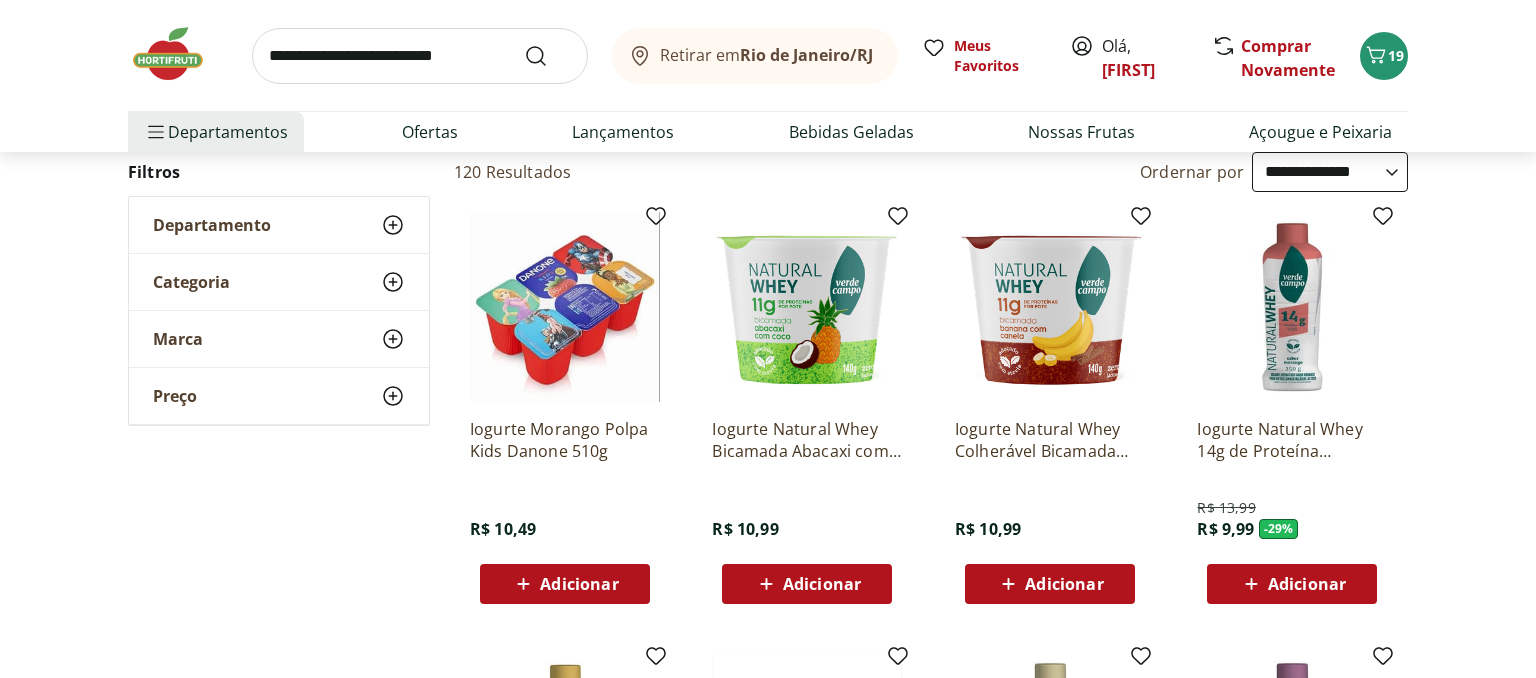 scroll, scrollTop: 0, scrollLeft: 0, axis: both 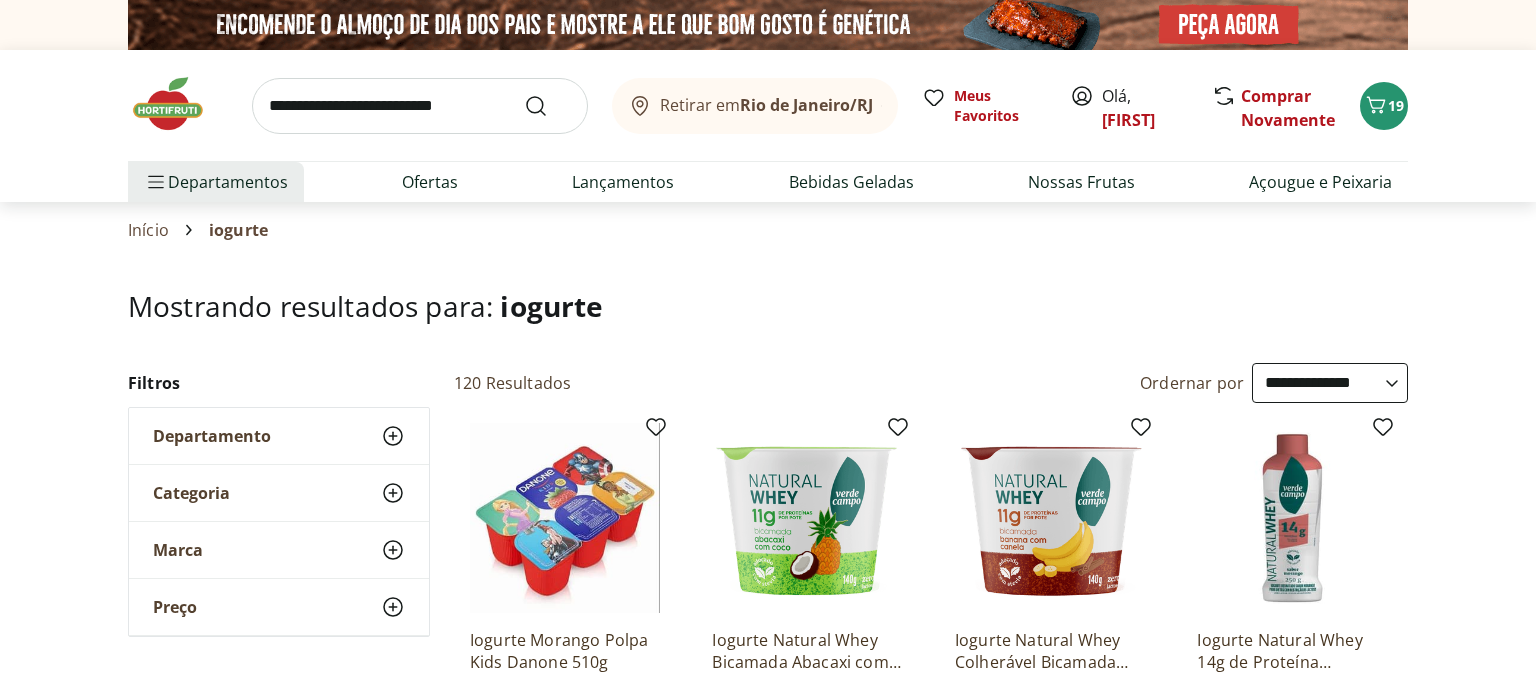 click on "**********" at bounding box center [0, 0] 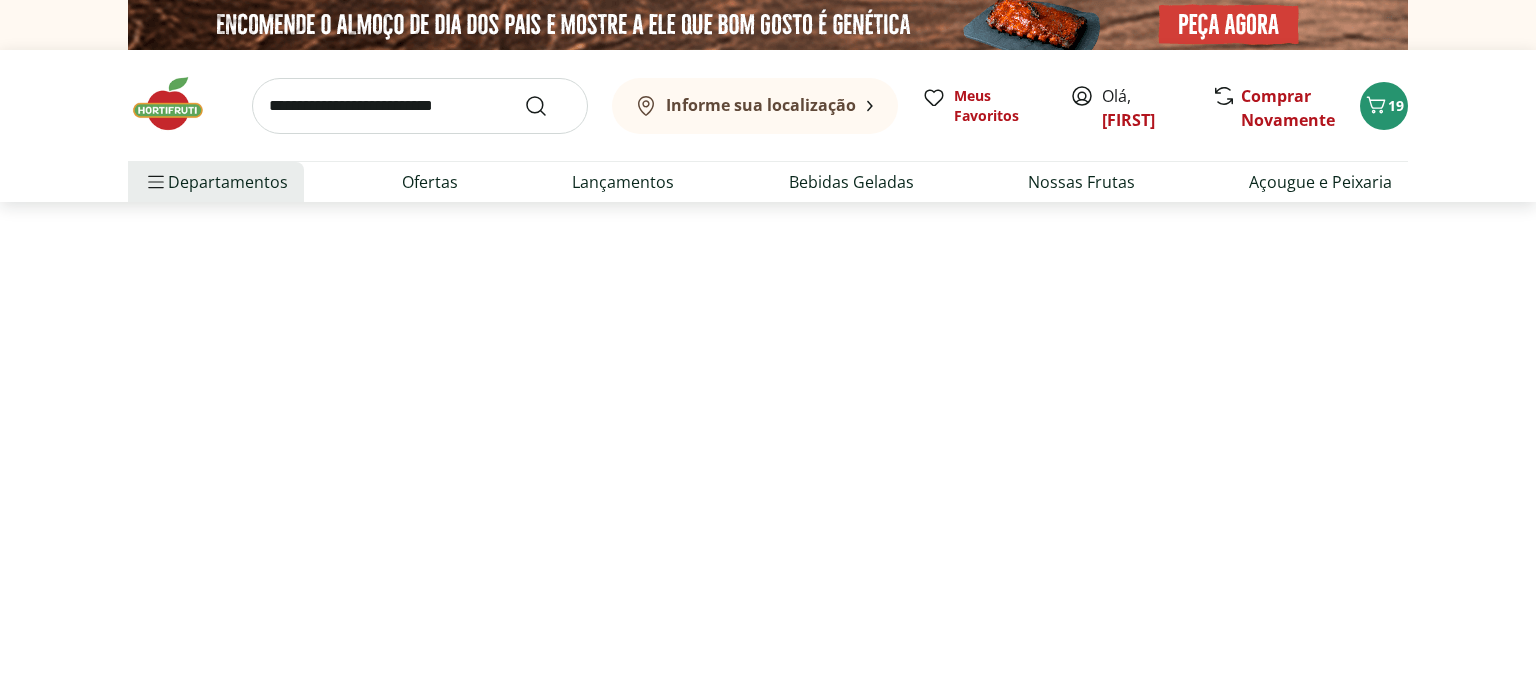 select on "*********" 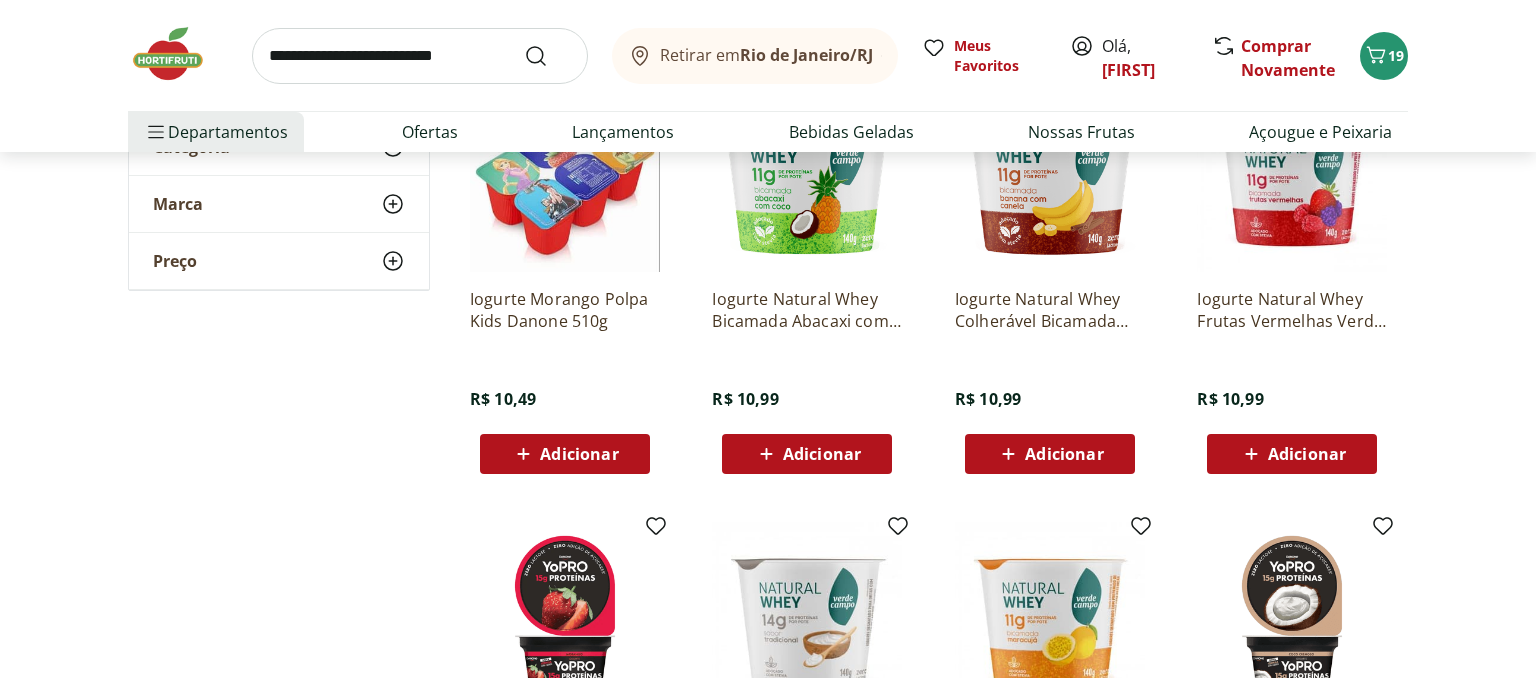 scroll, scrollTop: 5808, scrollLeft: 0, axis: vertical 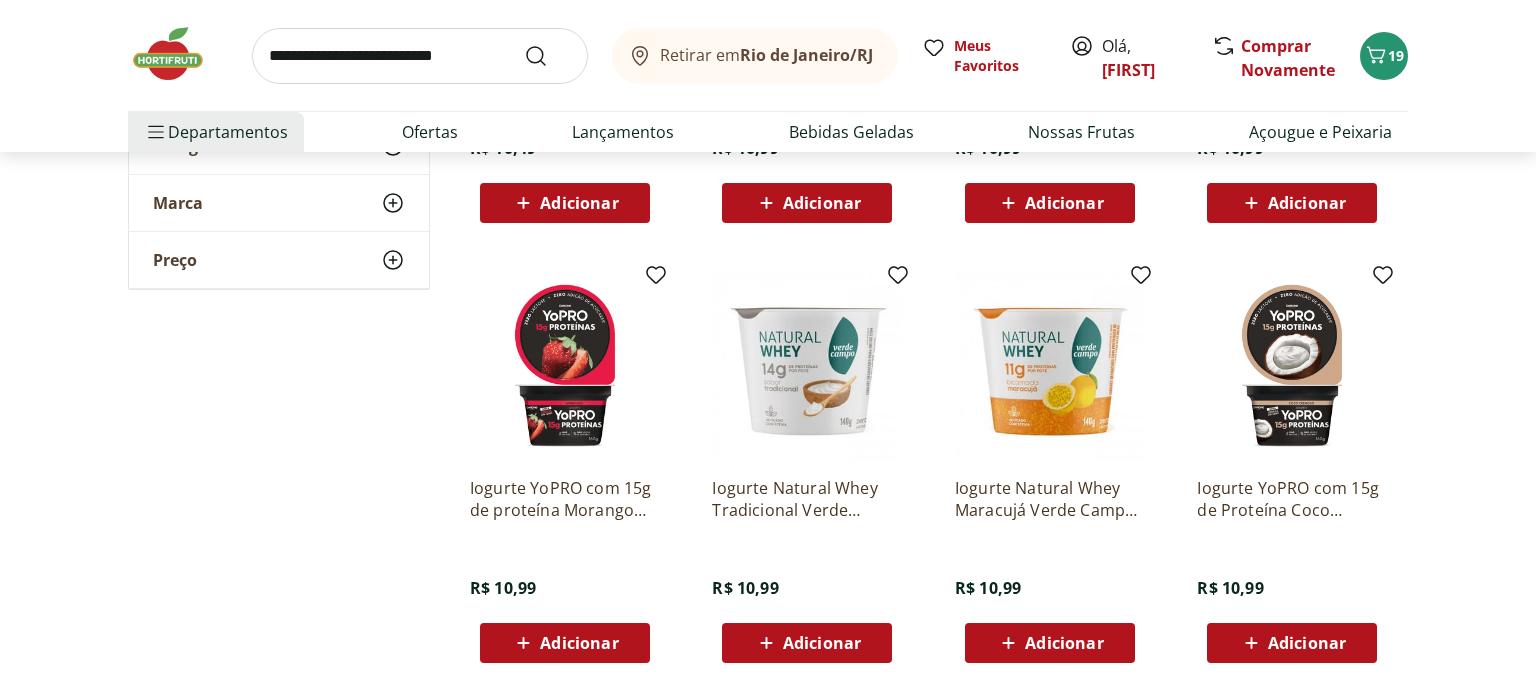 click at bounding box center (178, 54) 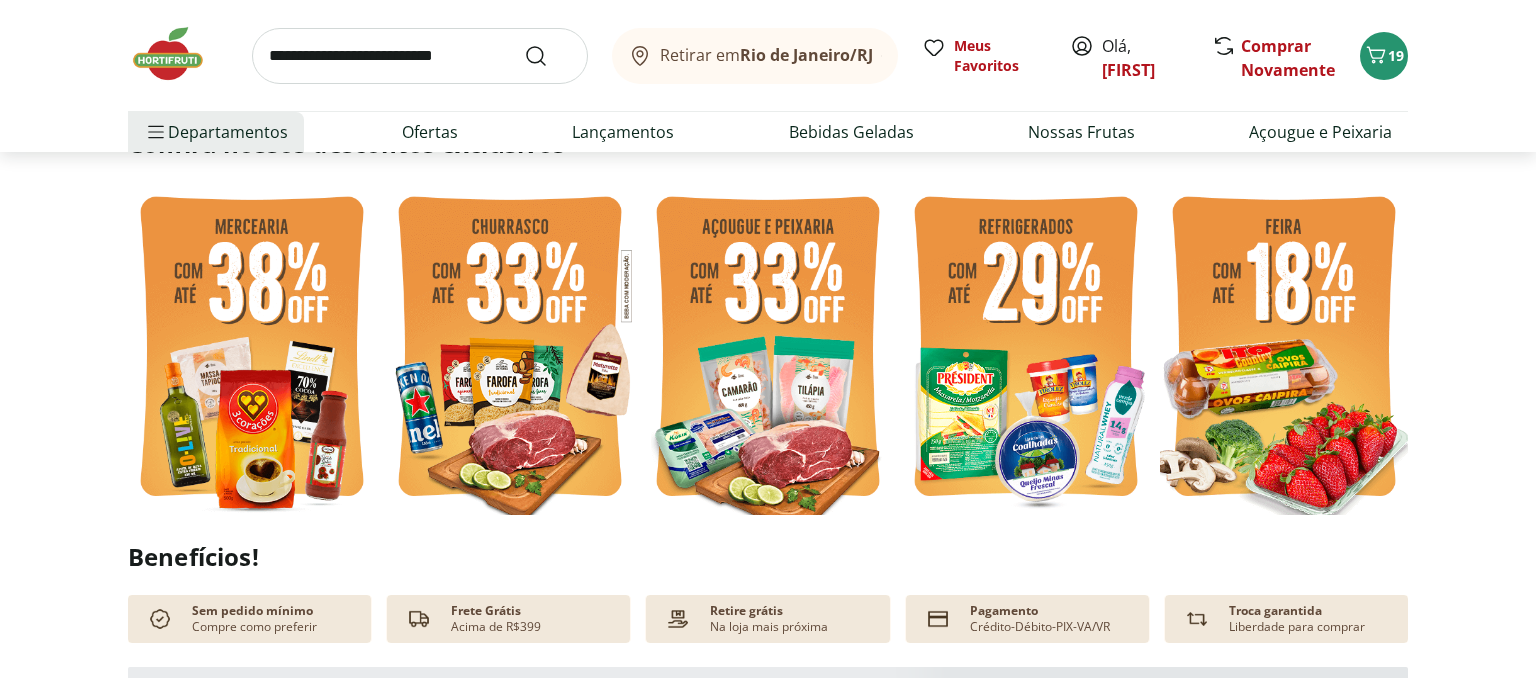 type on "*" 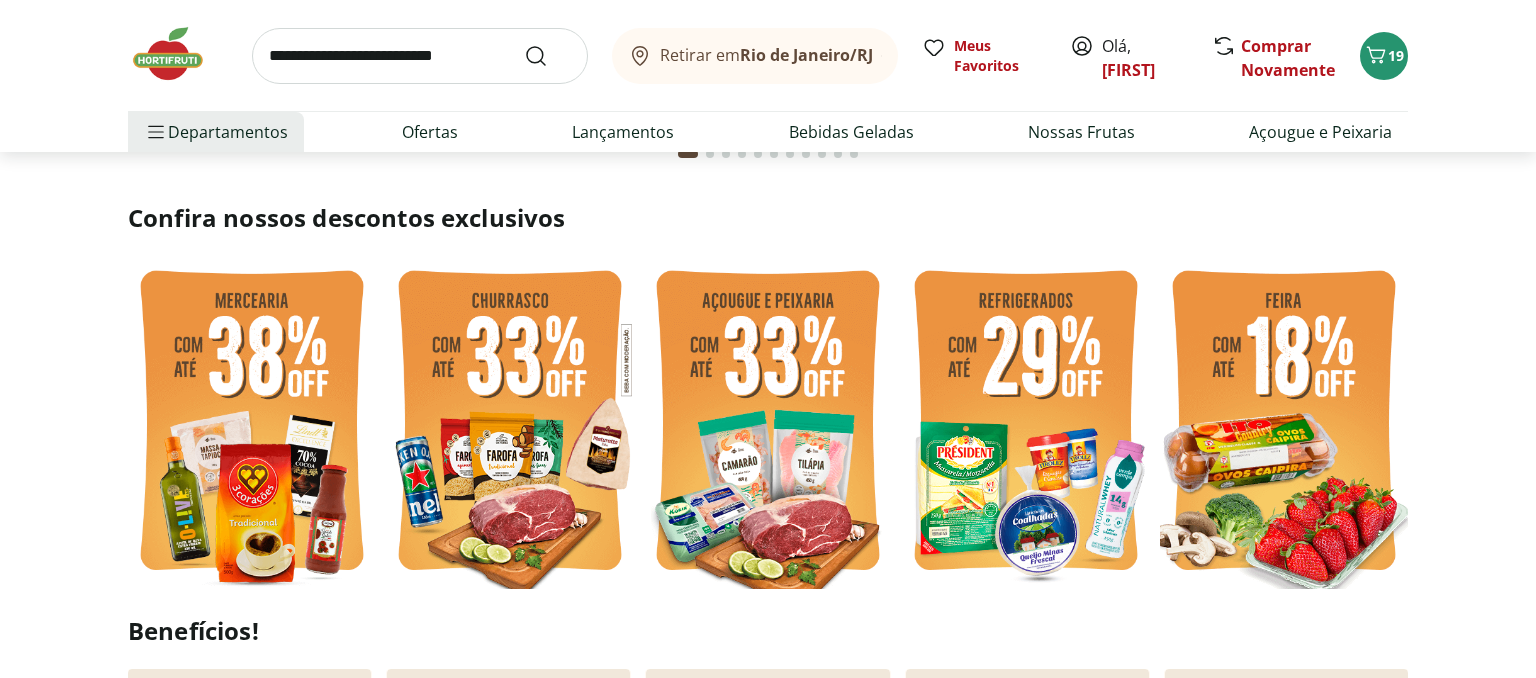 click at bounding box center (1026, 423) 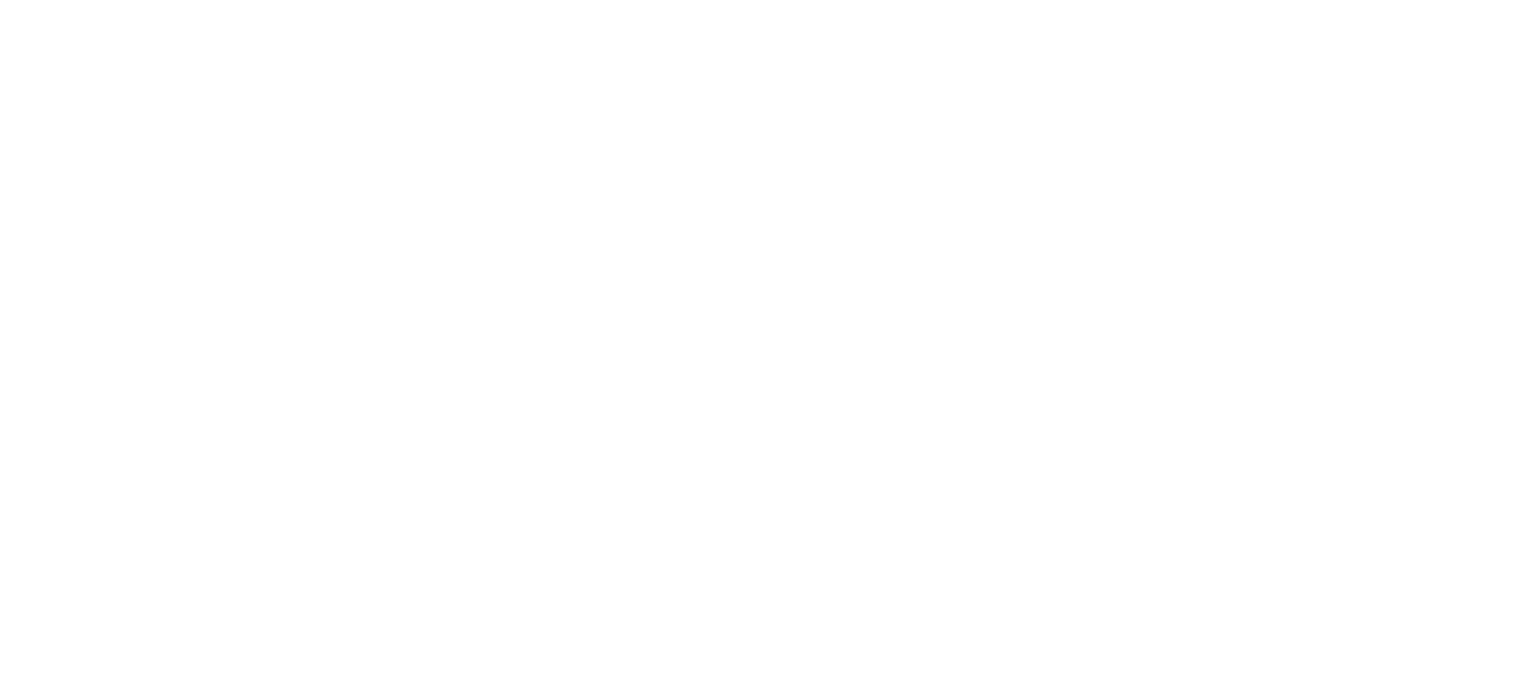 scroll, scrollTop: 0, scrollLeft: 0, axis: both 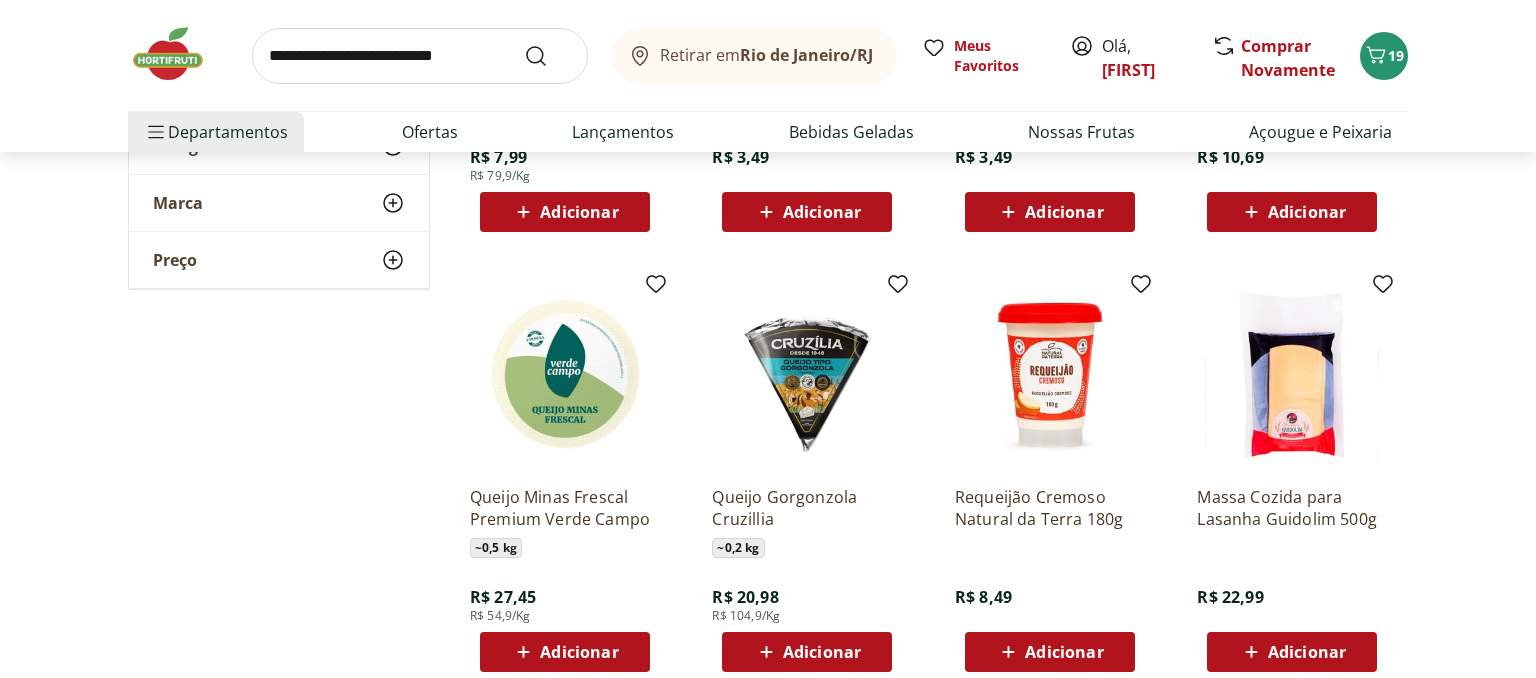 click at bounding box center [420, 56] 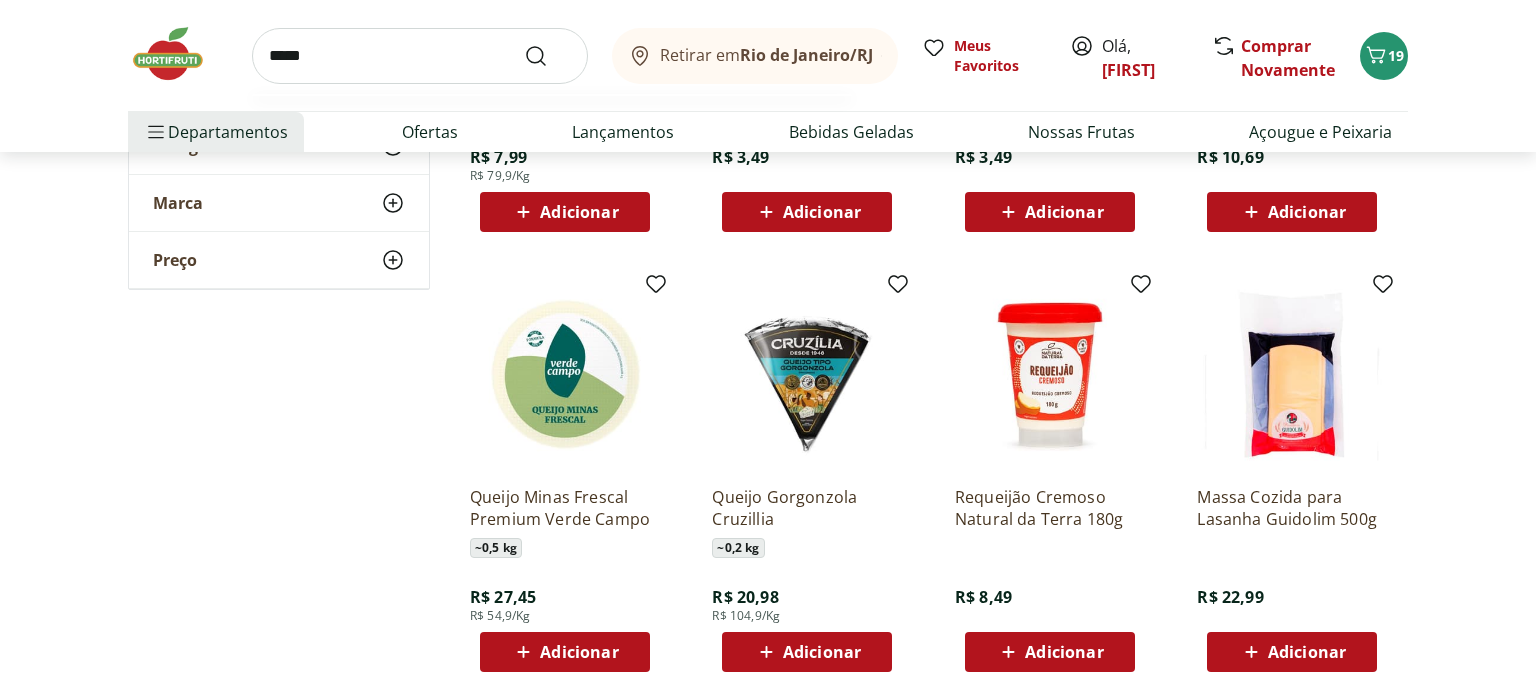 type on "*****" 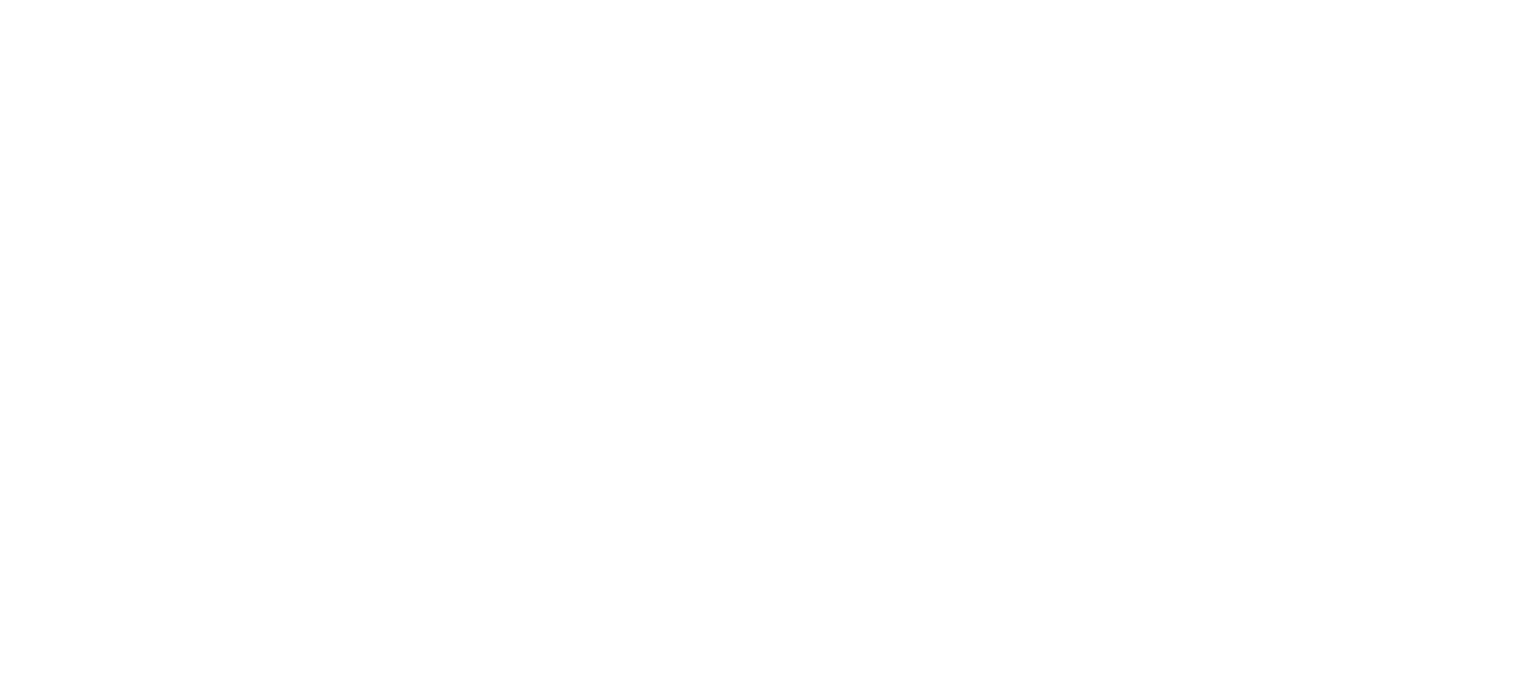 scroll, scrollTop: 0, scrollLeft: 0, axis: both 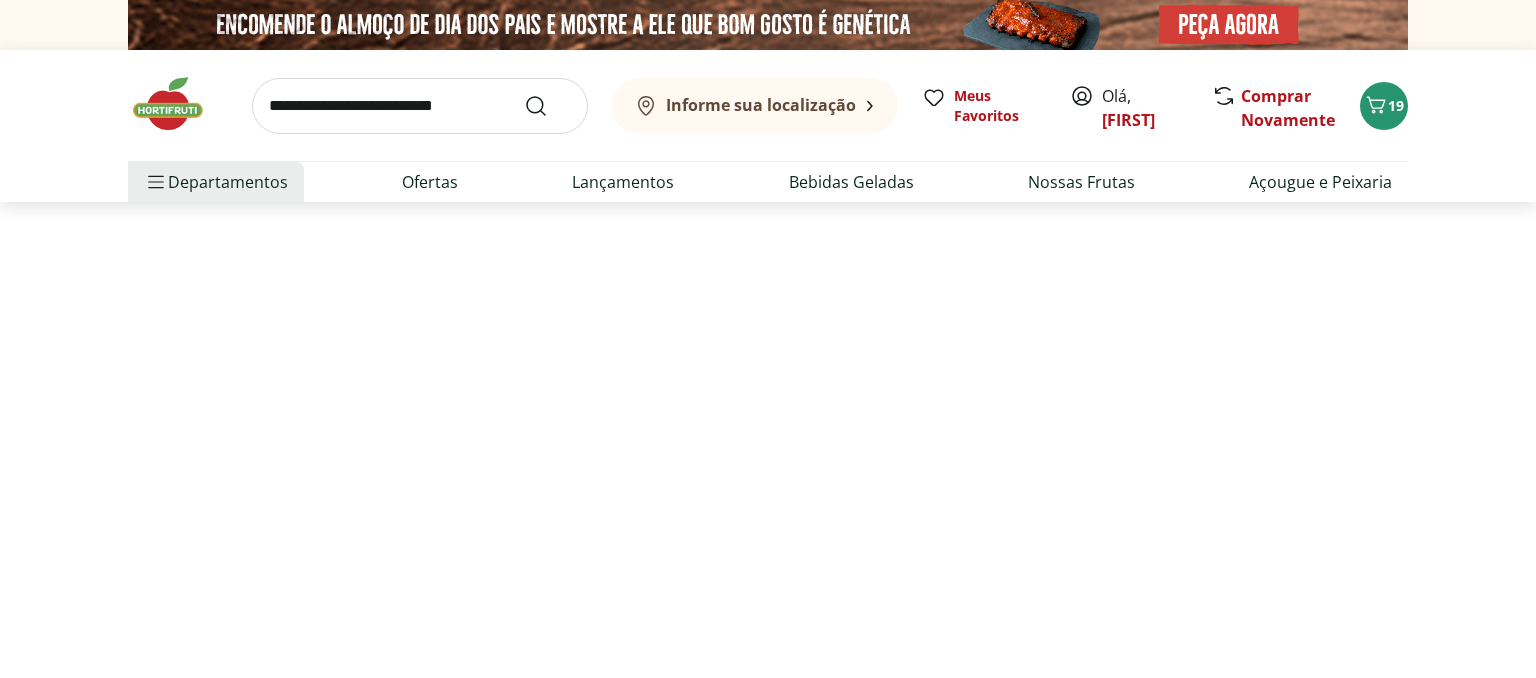 select on "**********" 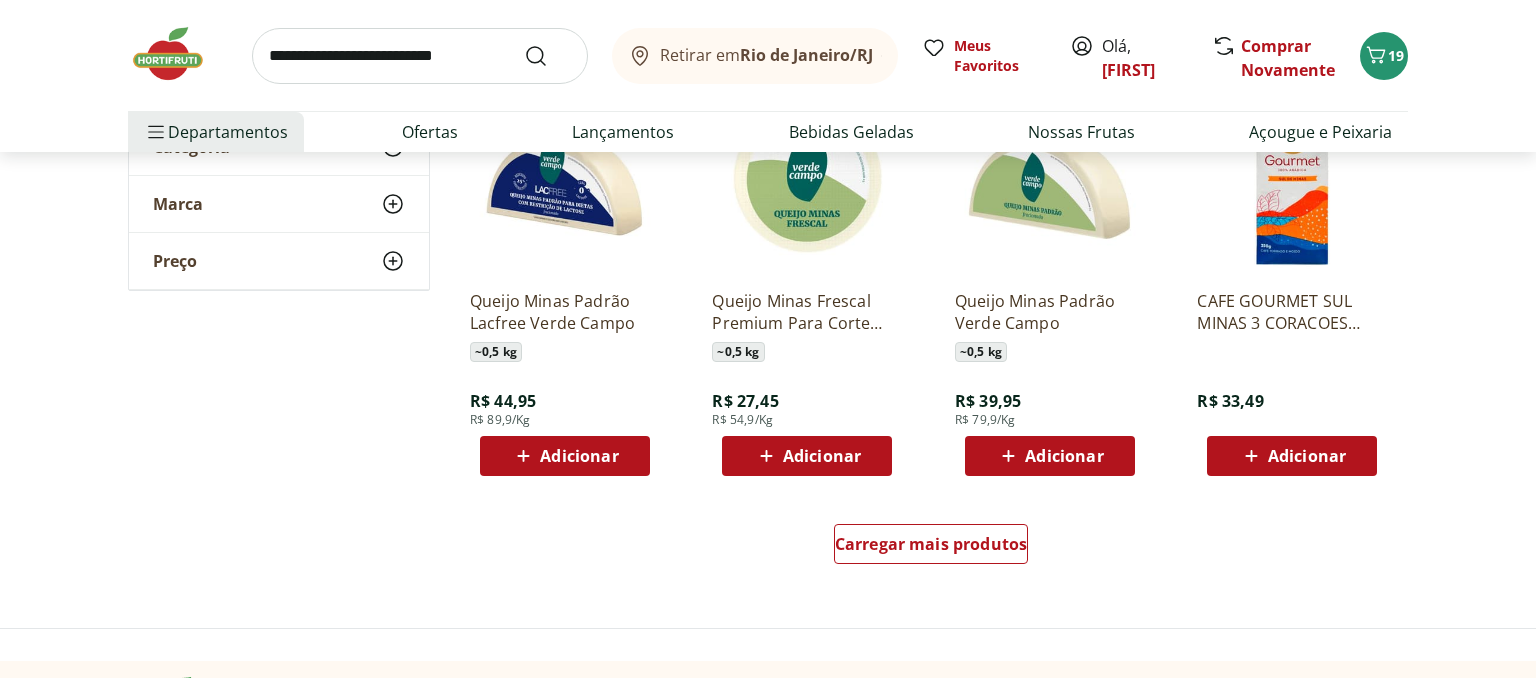 scroll, scrollTop: 1267, scrollLeft: 0, axis: vertical 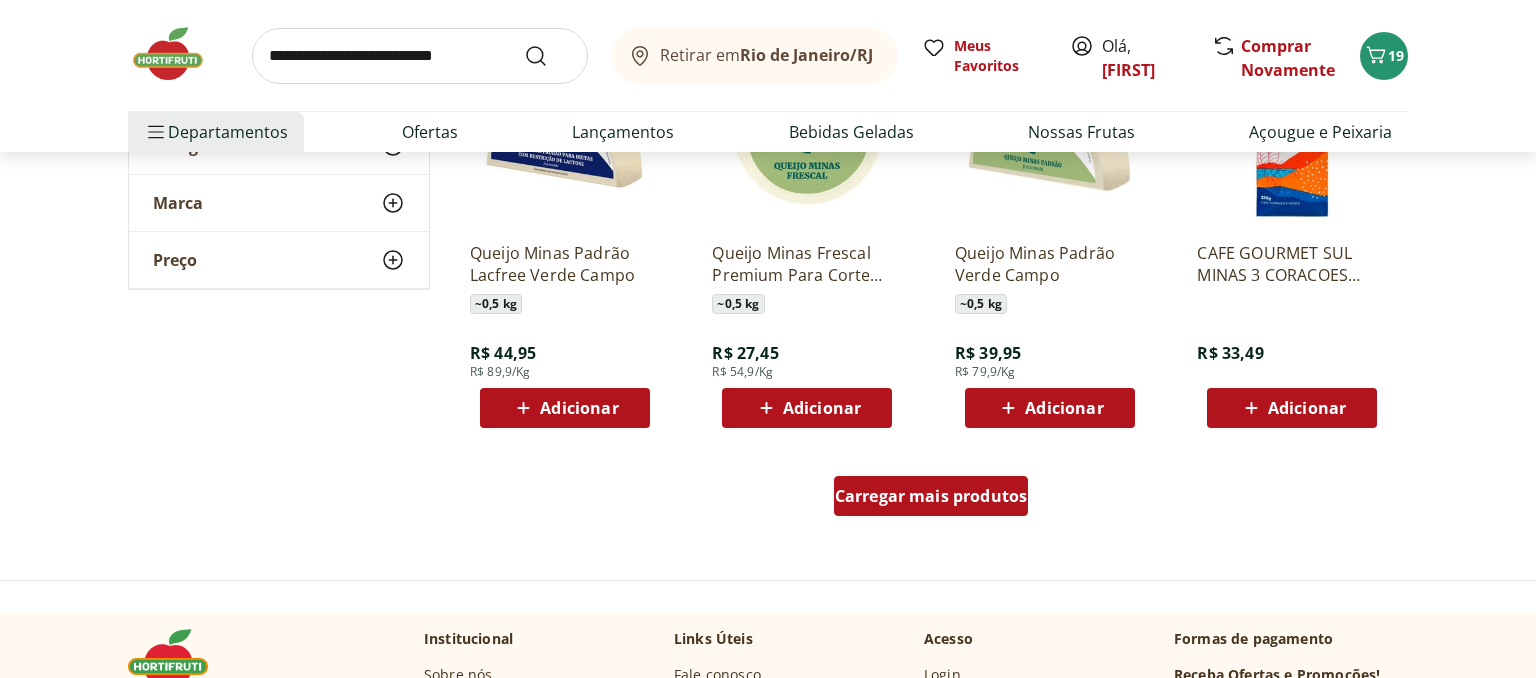 click on "Carregar mais produtos" at bounding box center (931, 496) 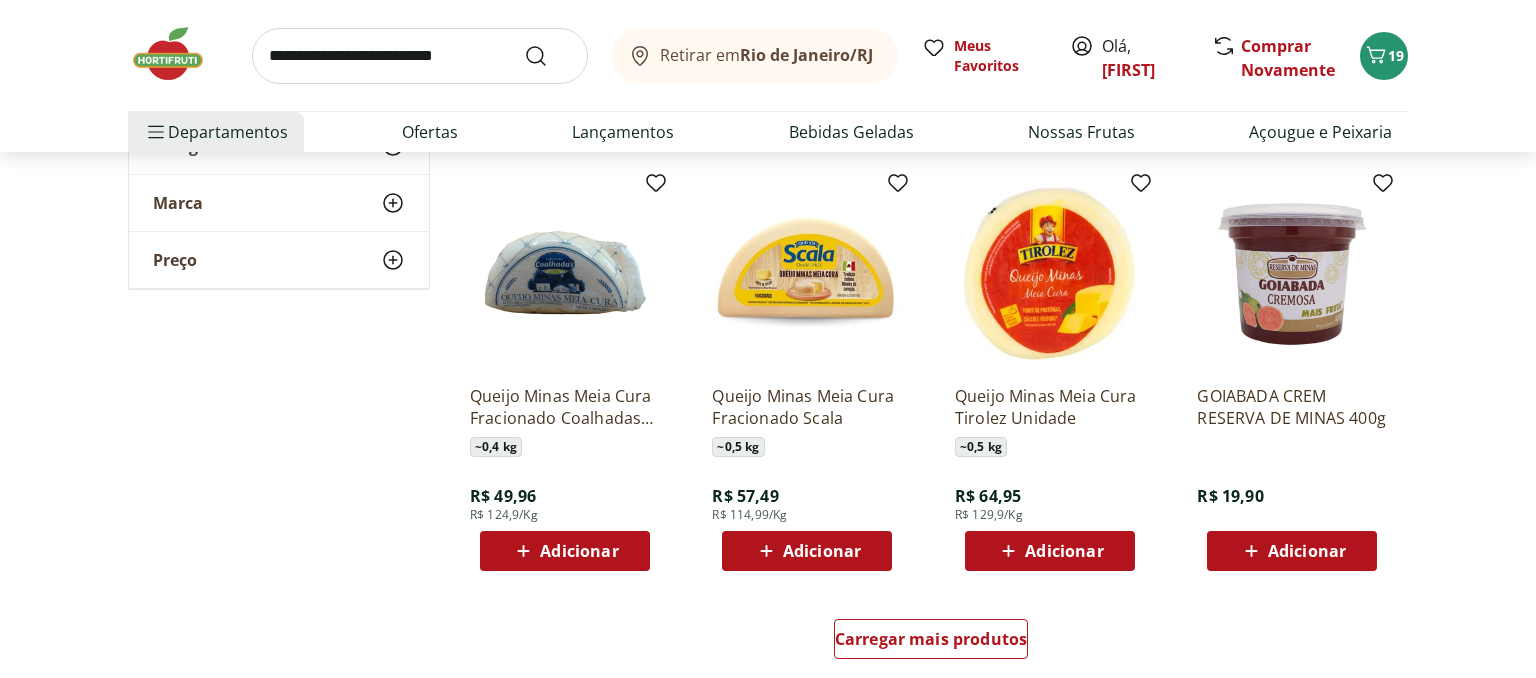 scroll, scrollTop: 2534, scrollLeft: 0, axis: vertical 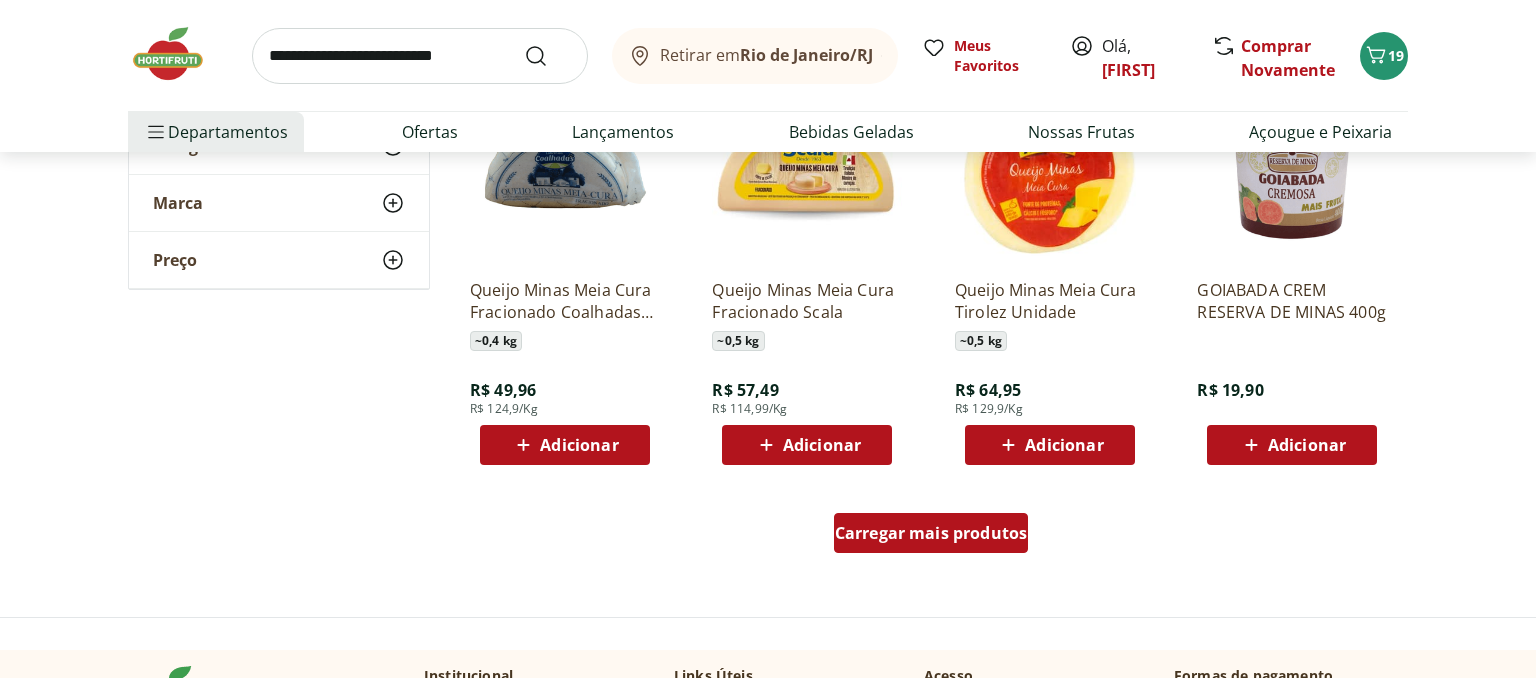 click on "Carregar mais produtos" at bounding box center [931, 533] 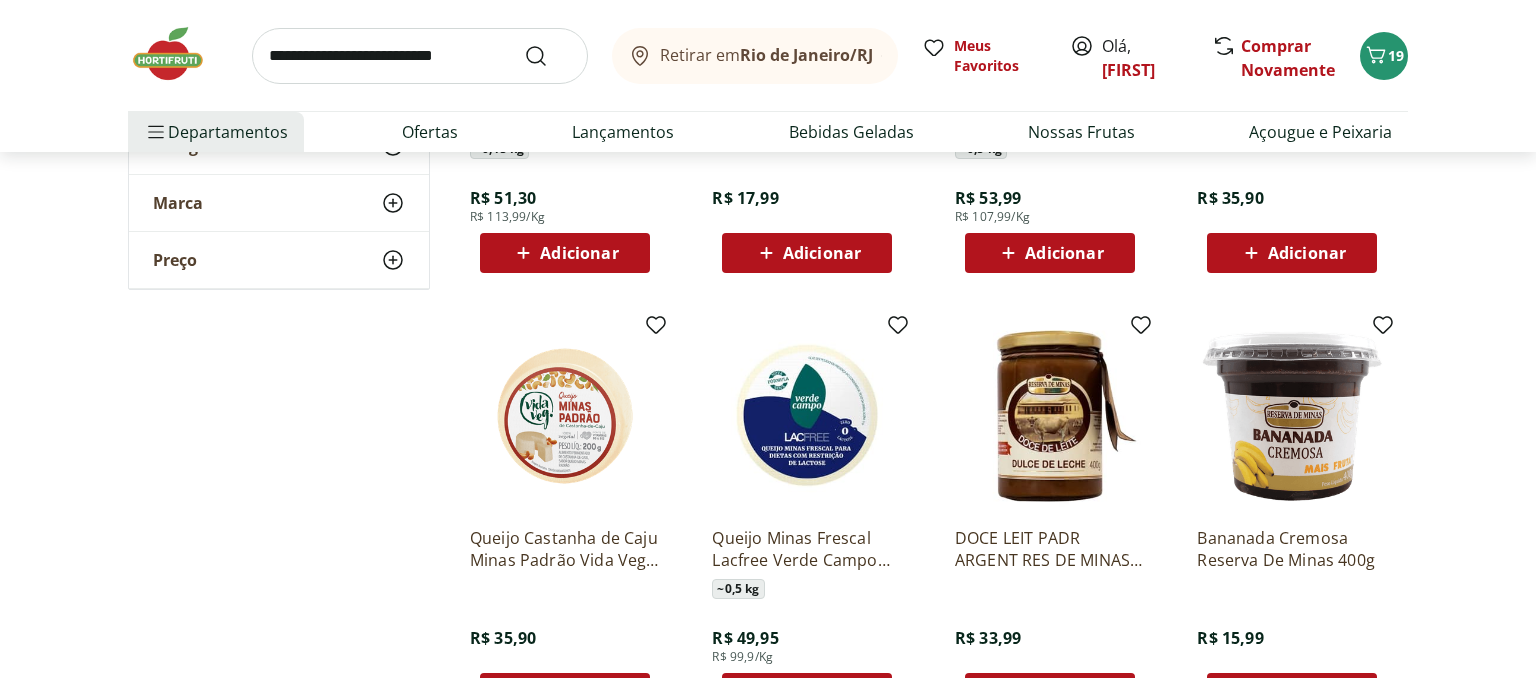 scroll, scrollTop: 3801, scrollLeft: 0, axis: vertical 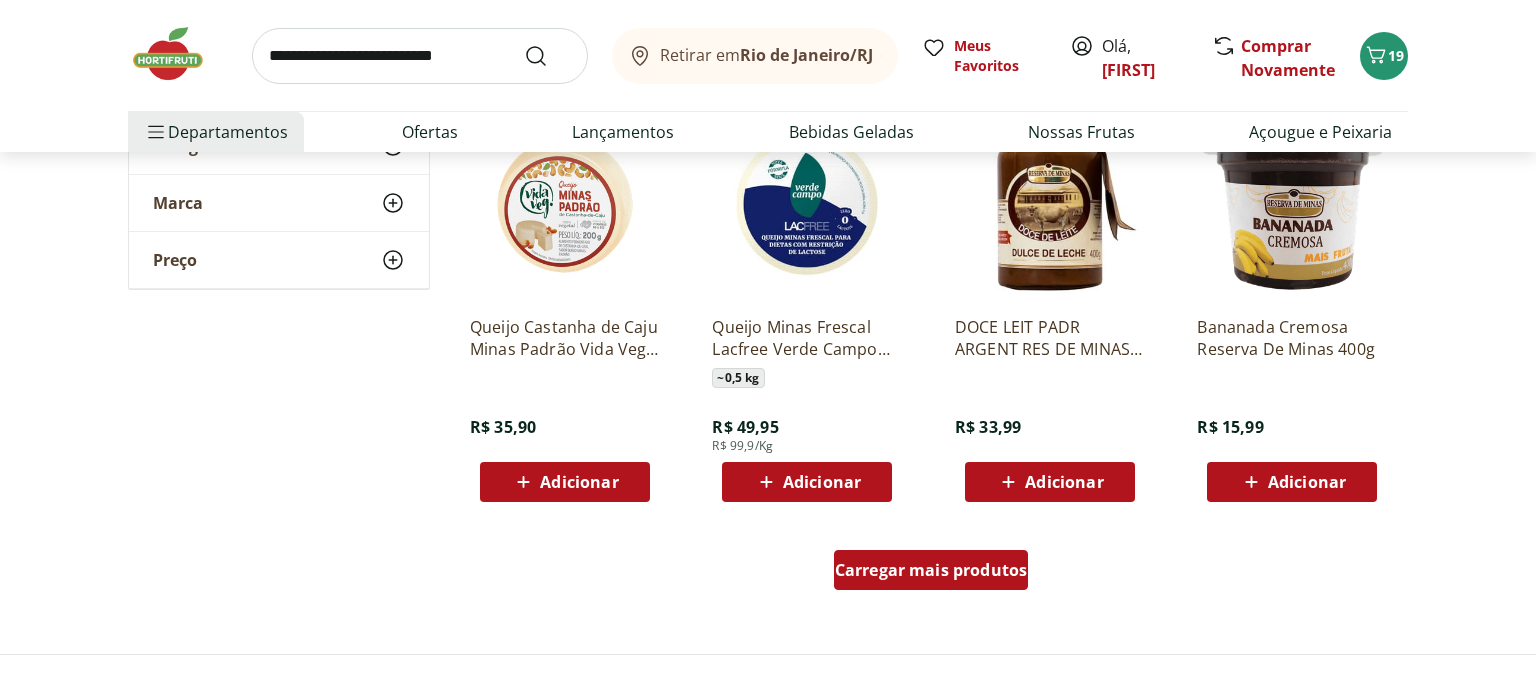 click on "Carregar mais produtos" at bounding box center (931, 570) 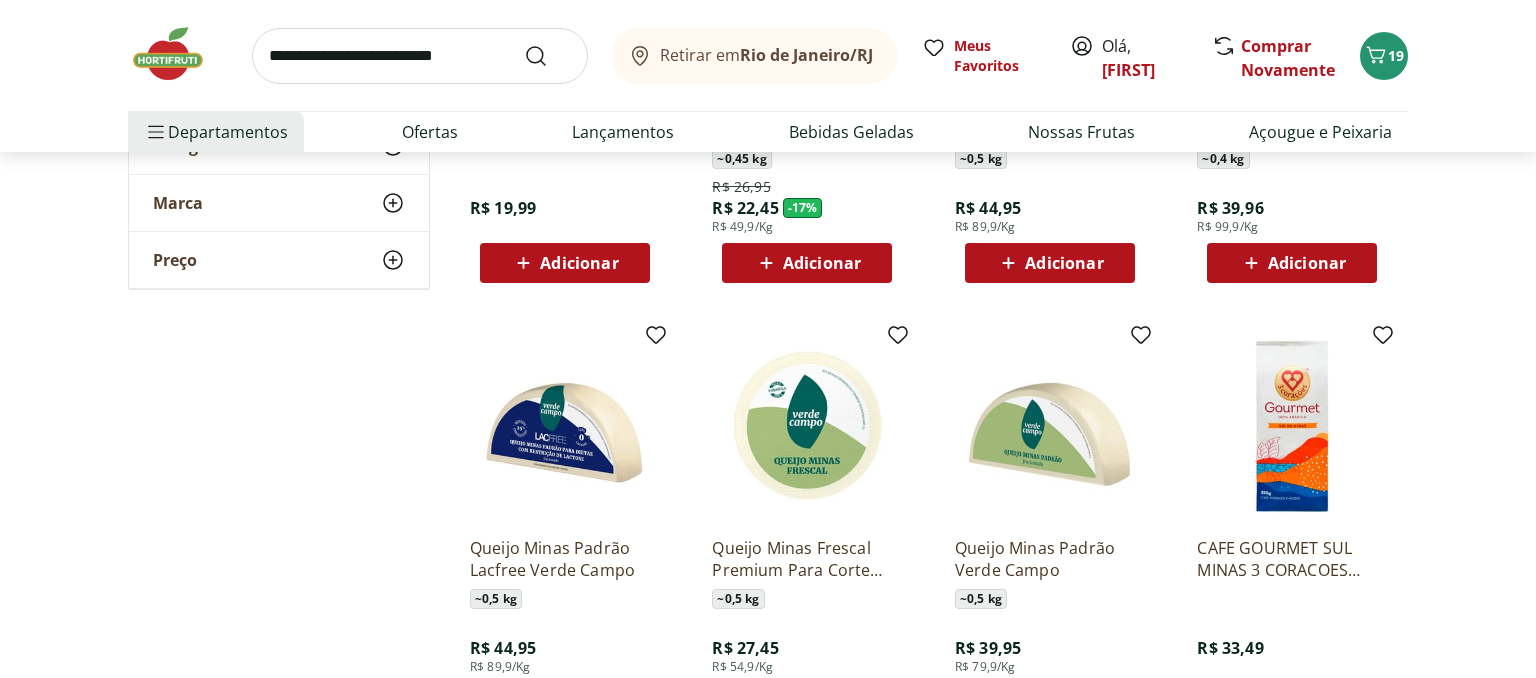 scroll, scrollTop: 1161, scrollLeft: 0, axis: vertical 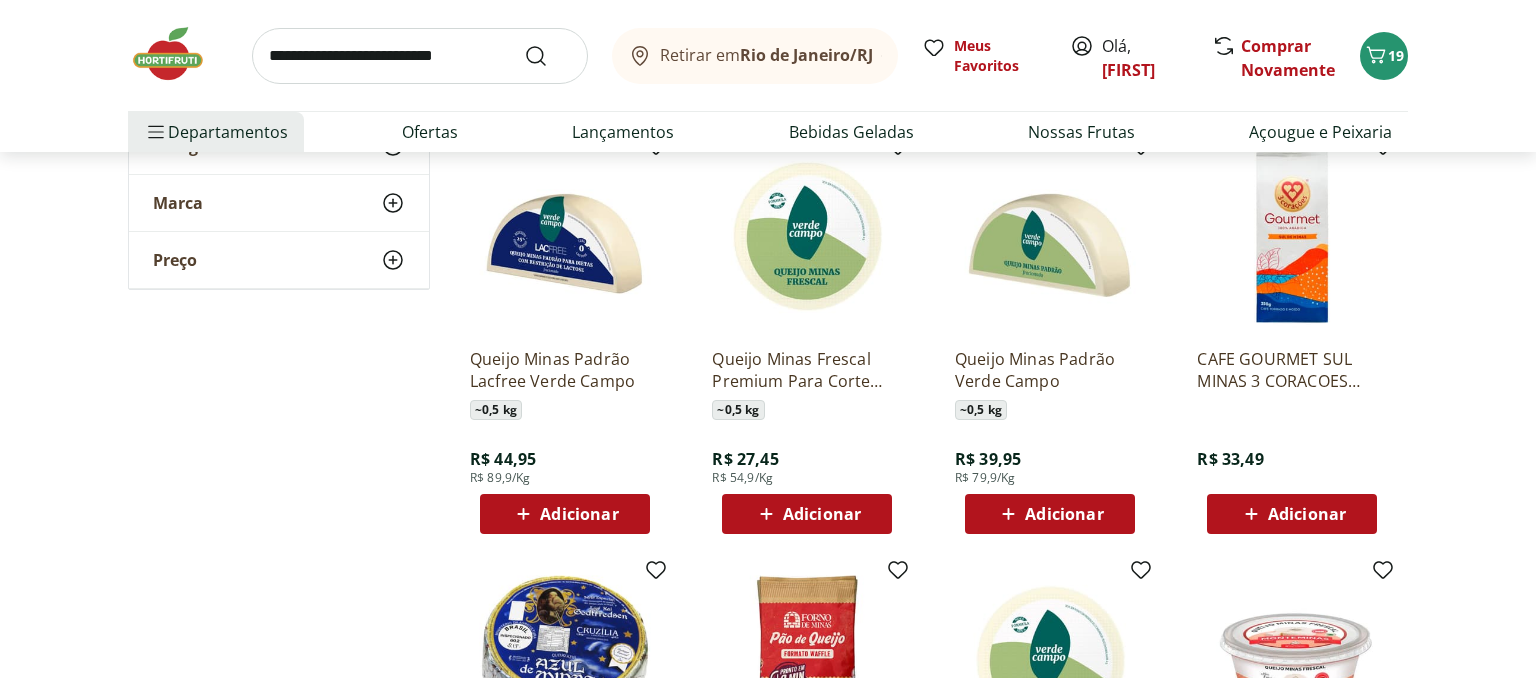 click on "Adicionar" at bounding box center (822, 514) 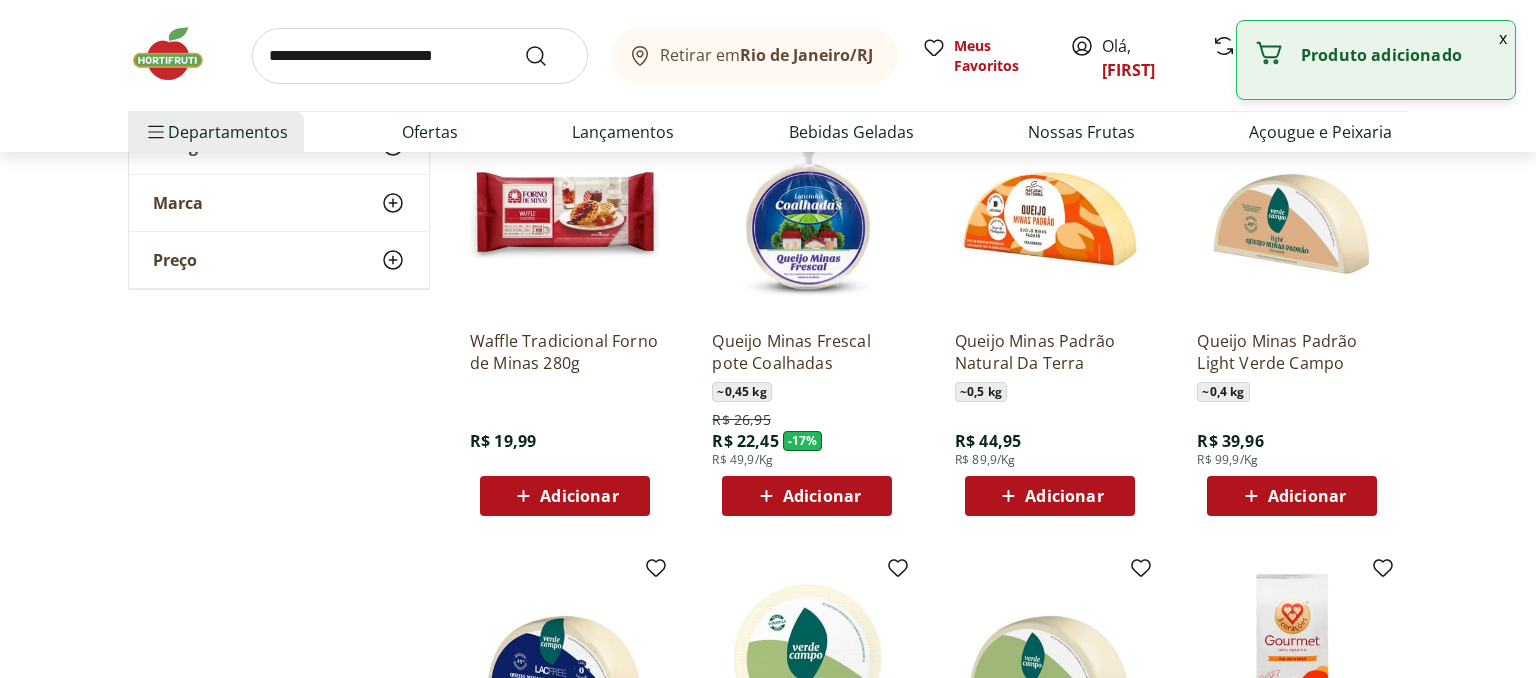 scroll, scrollTop: 316, scrollLeft: 0, axis: vertical 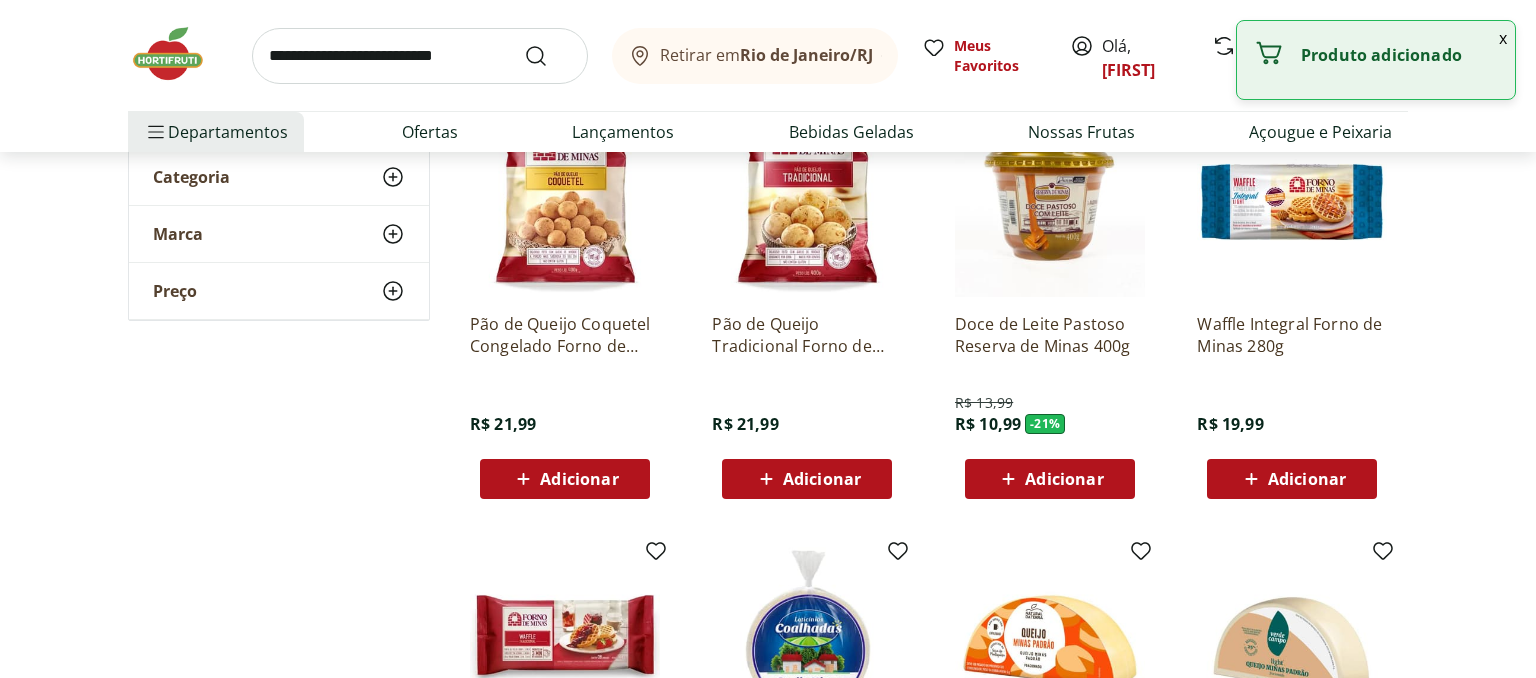 click at bounding box center [420, 56] 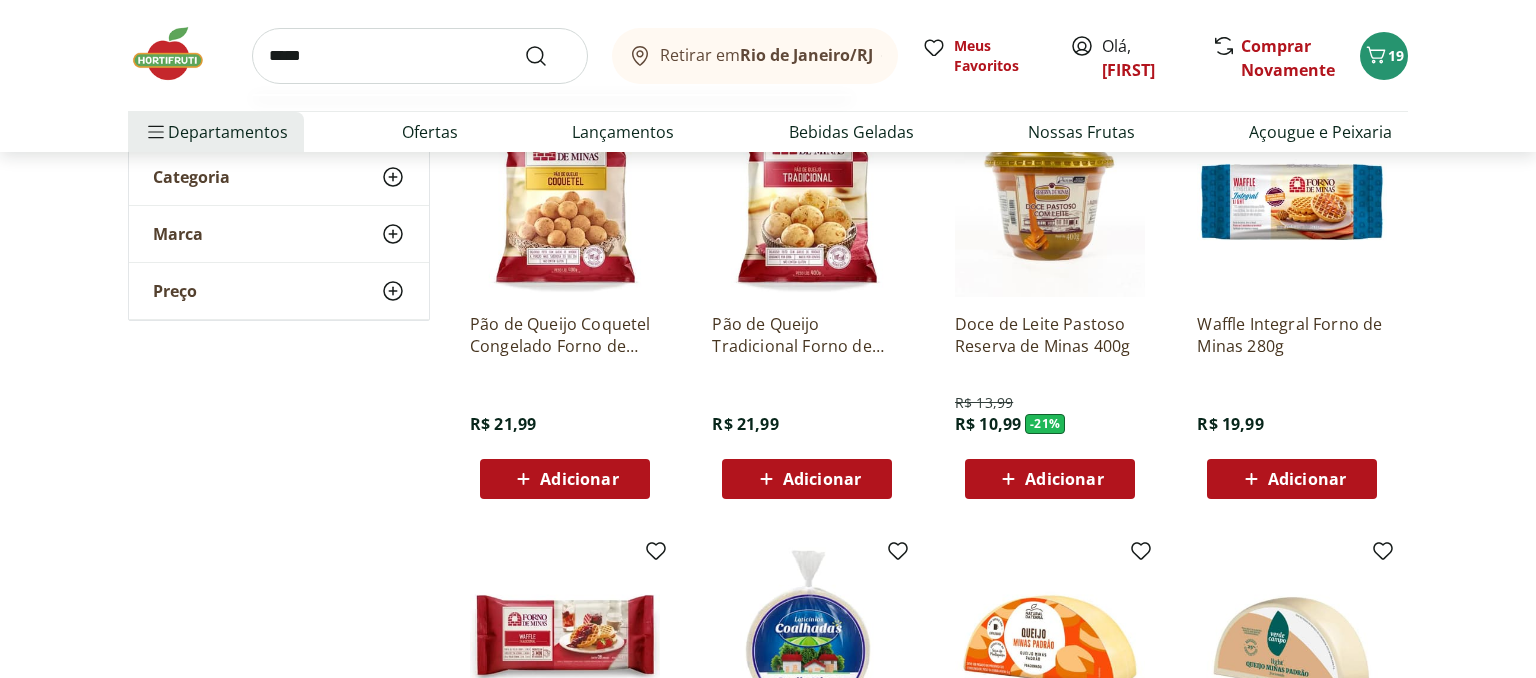 type on "******" 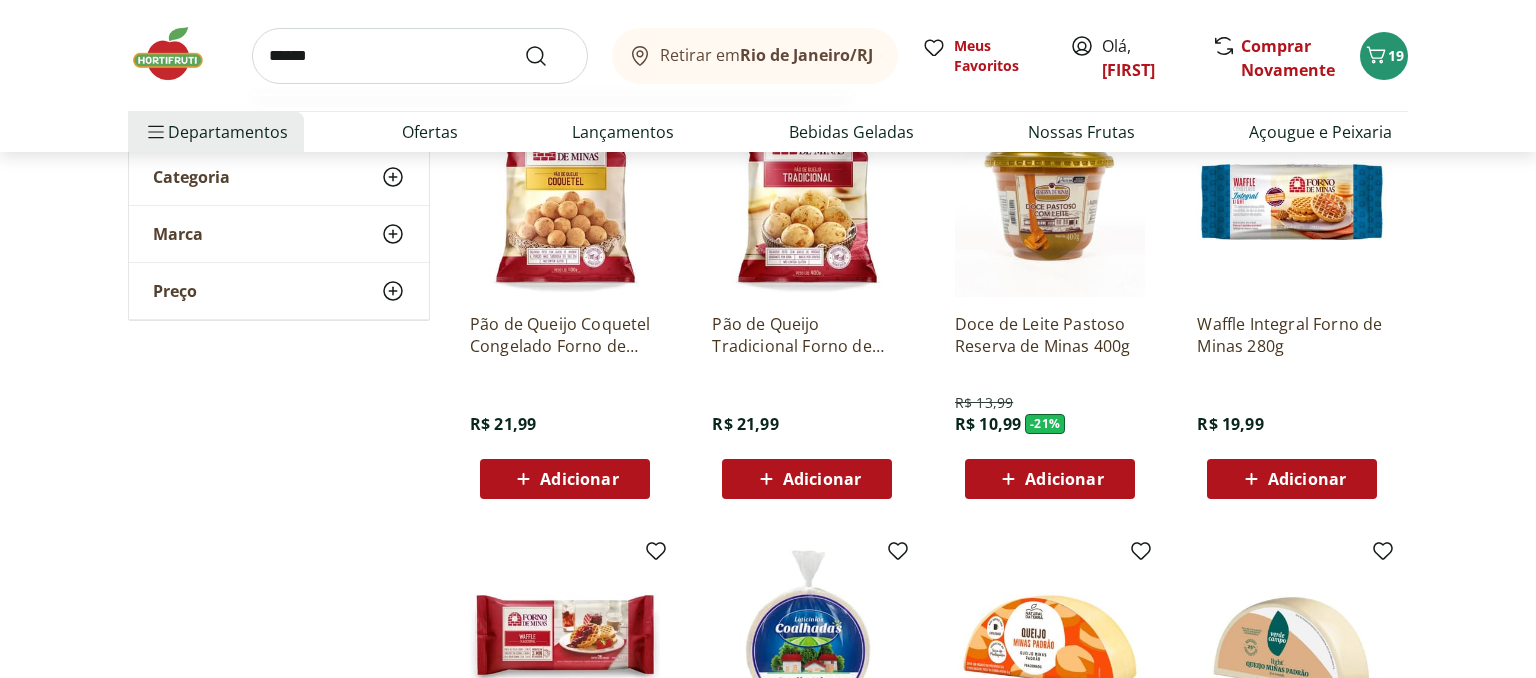 click at bounding box center (548, 56) 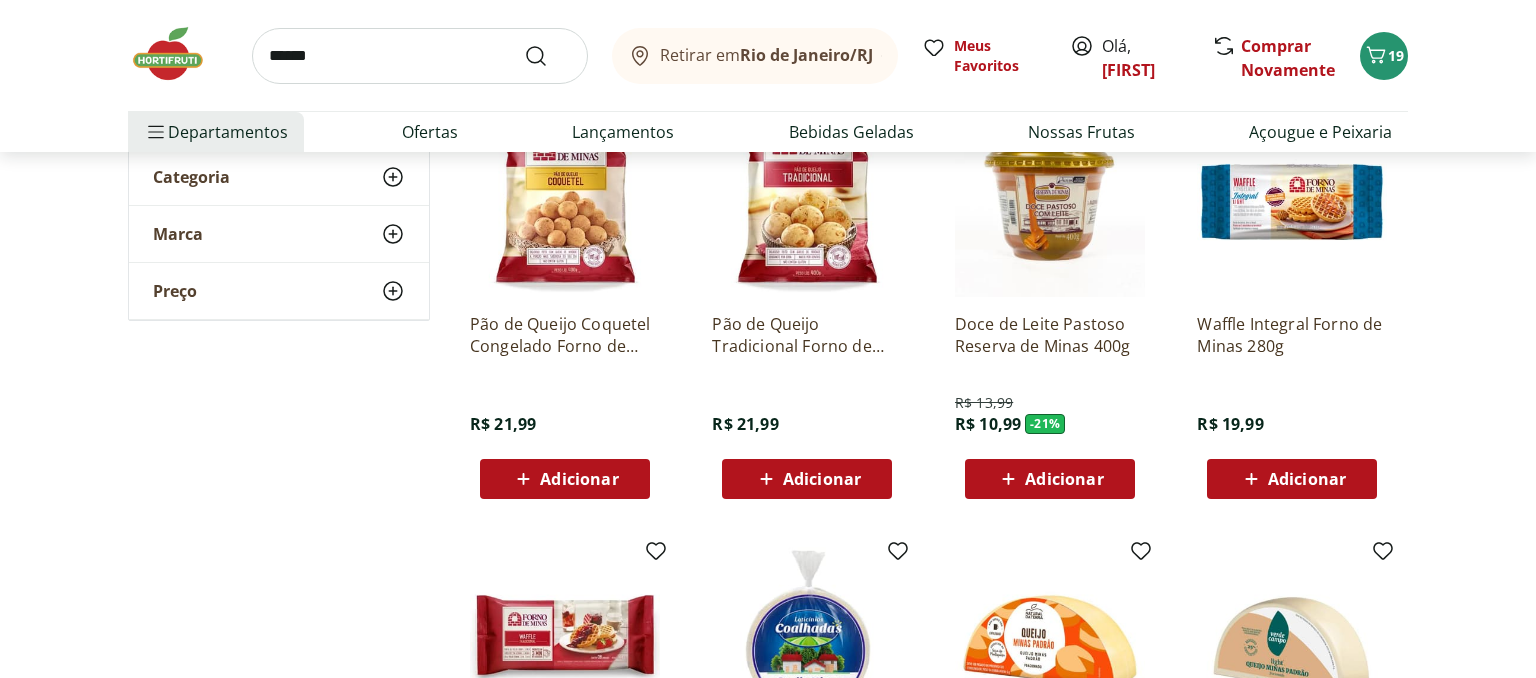 scroll, scrollTop: 0, scrollLeft: 0, axis: both 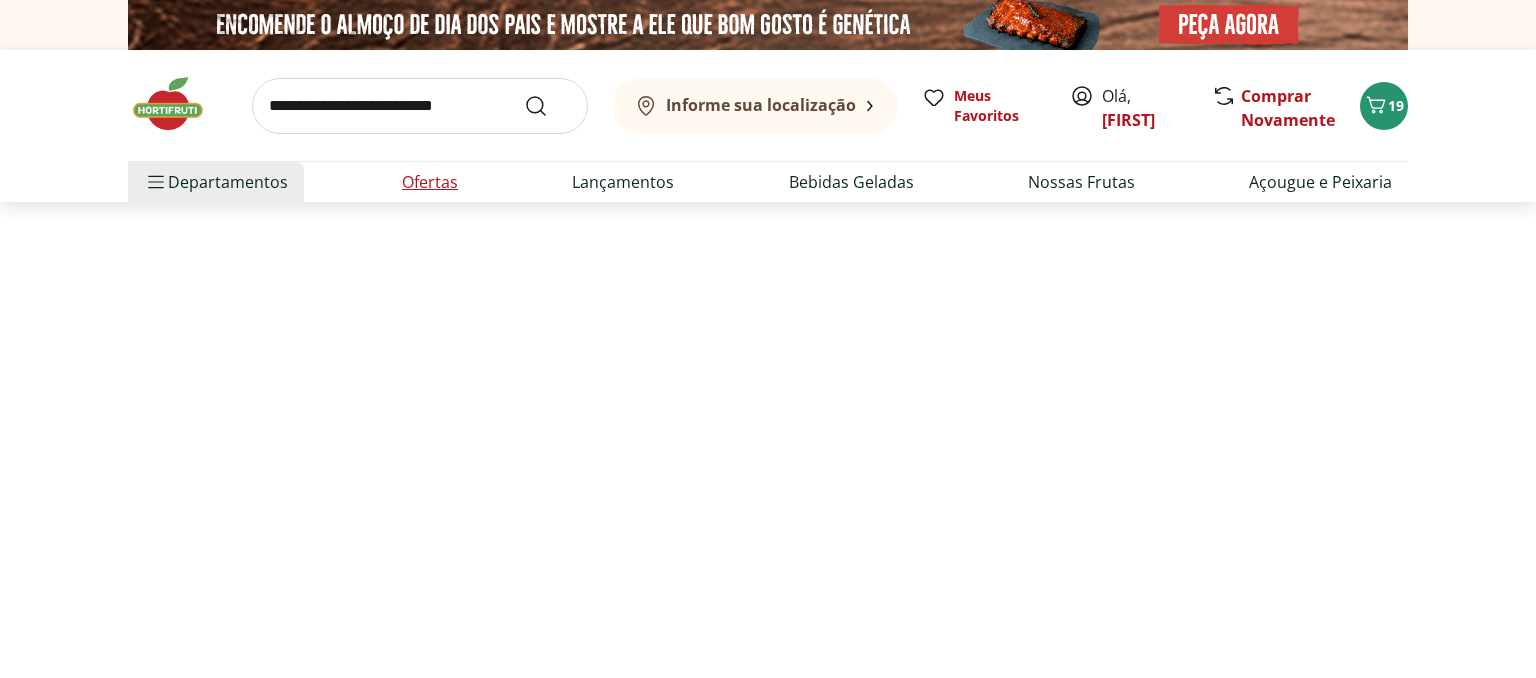 select on "**********" 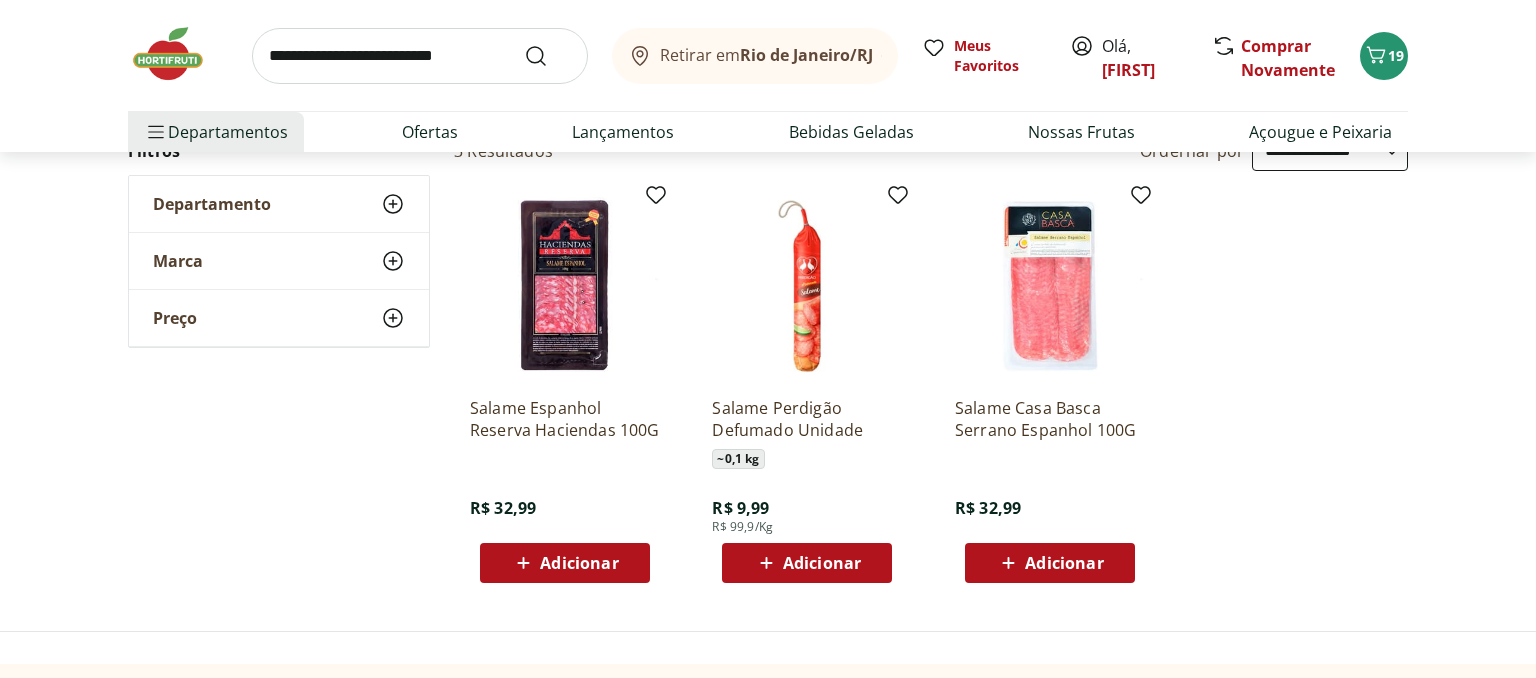 scroll, scrollTop: 211, scrollLeft: 0, axis: vertical 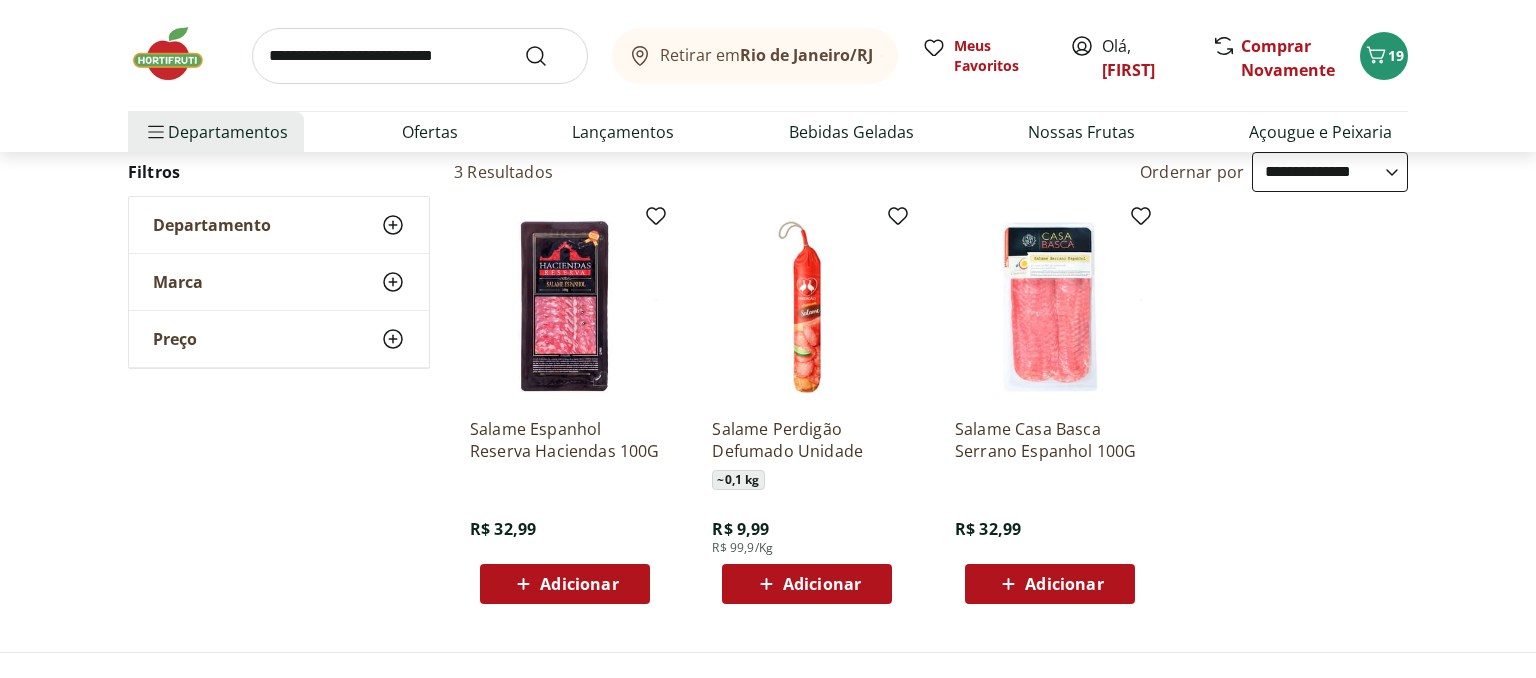 click 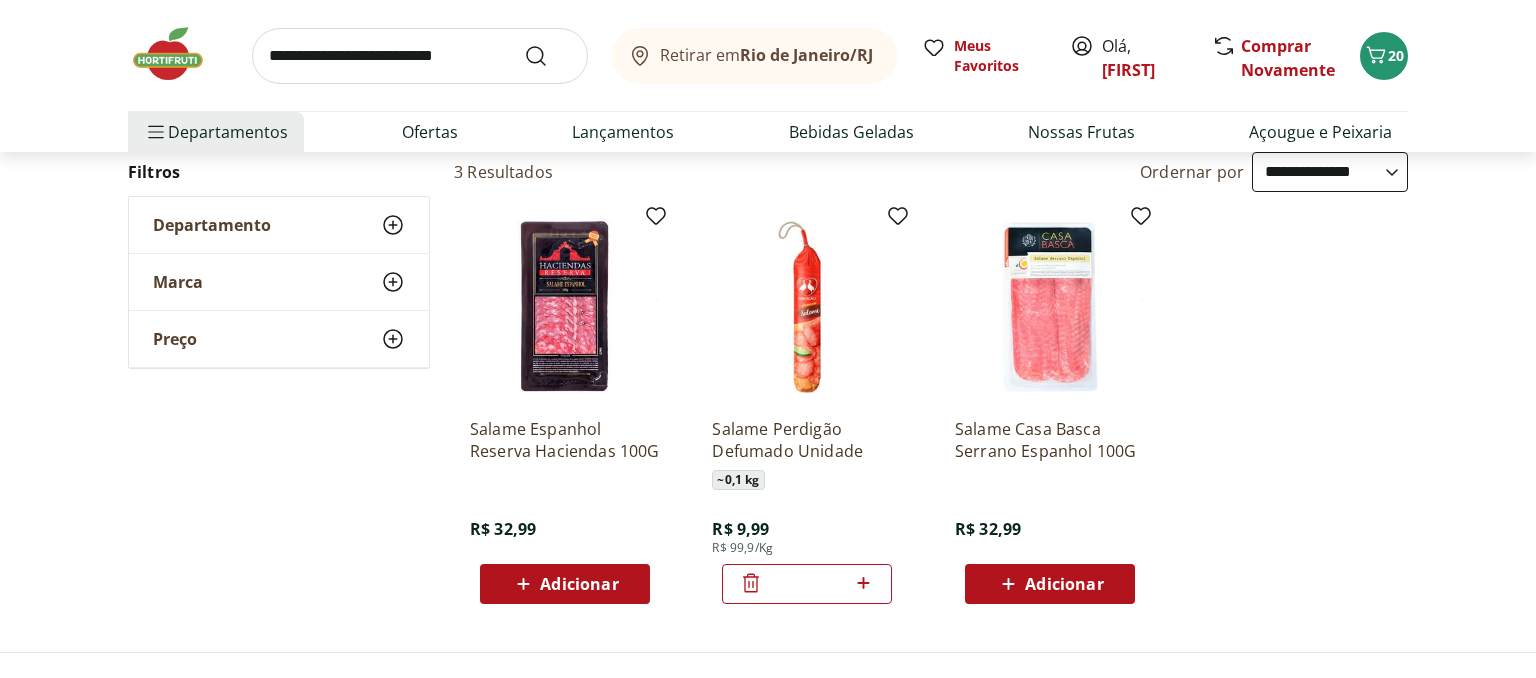 click at bounding box center (178, 54) 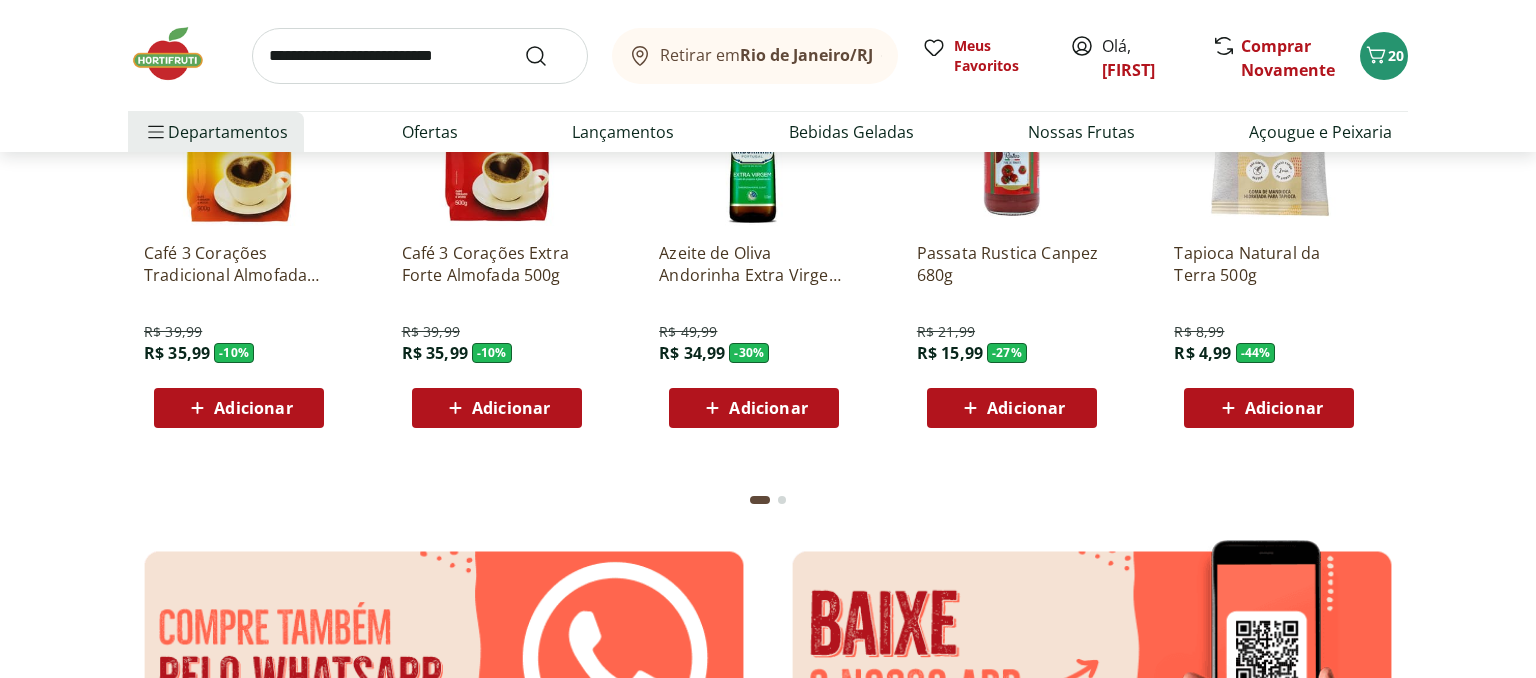 scroll, scrollTop: 2956, scrollLeft: 0, axis: vertical 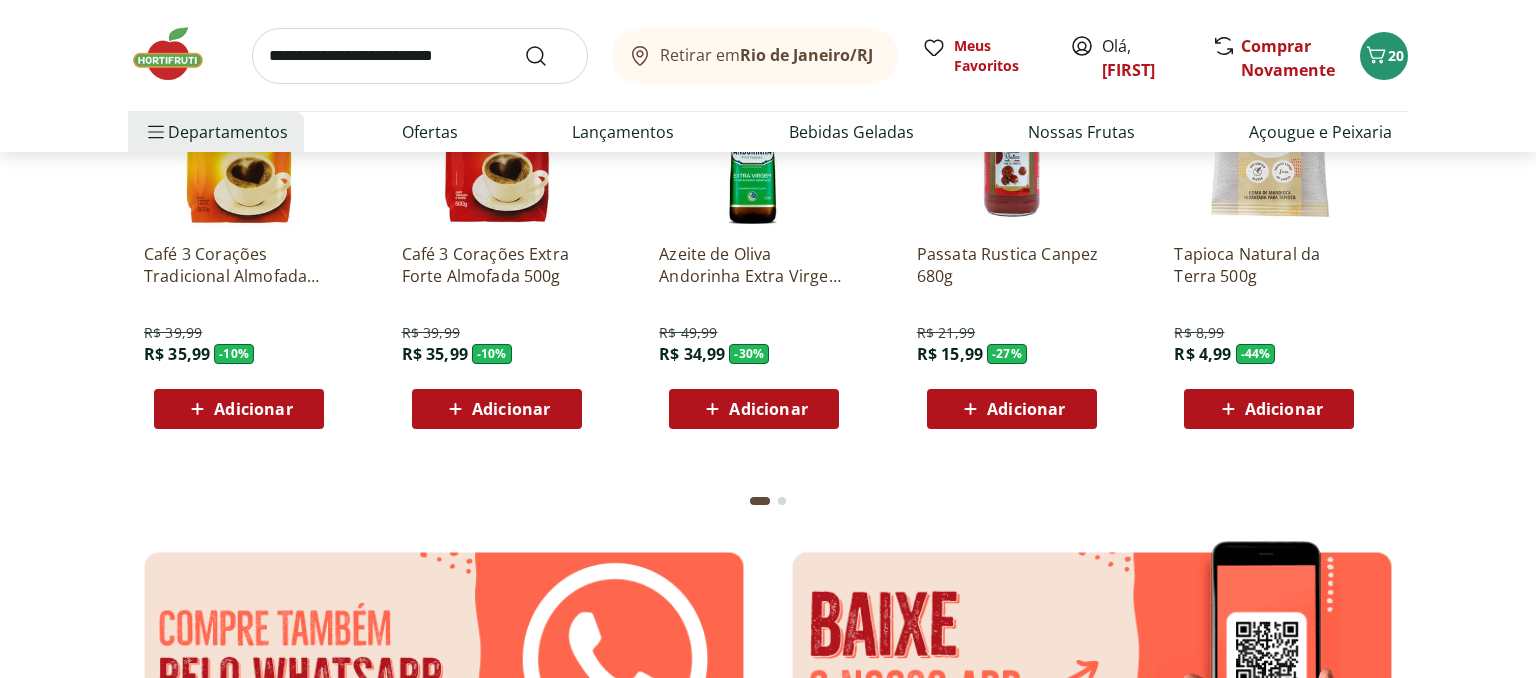 click 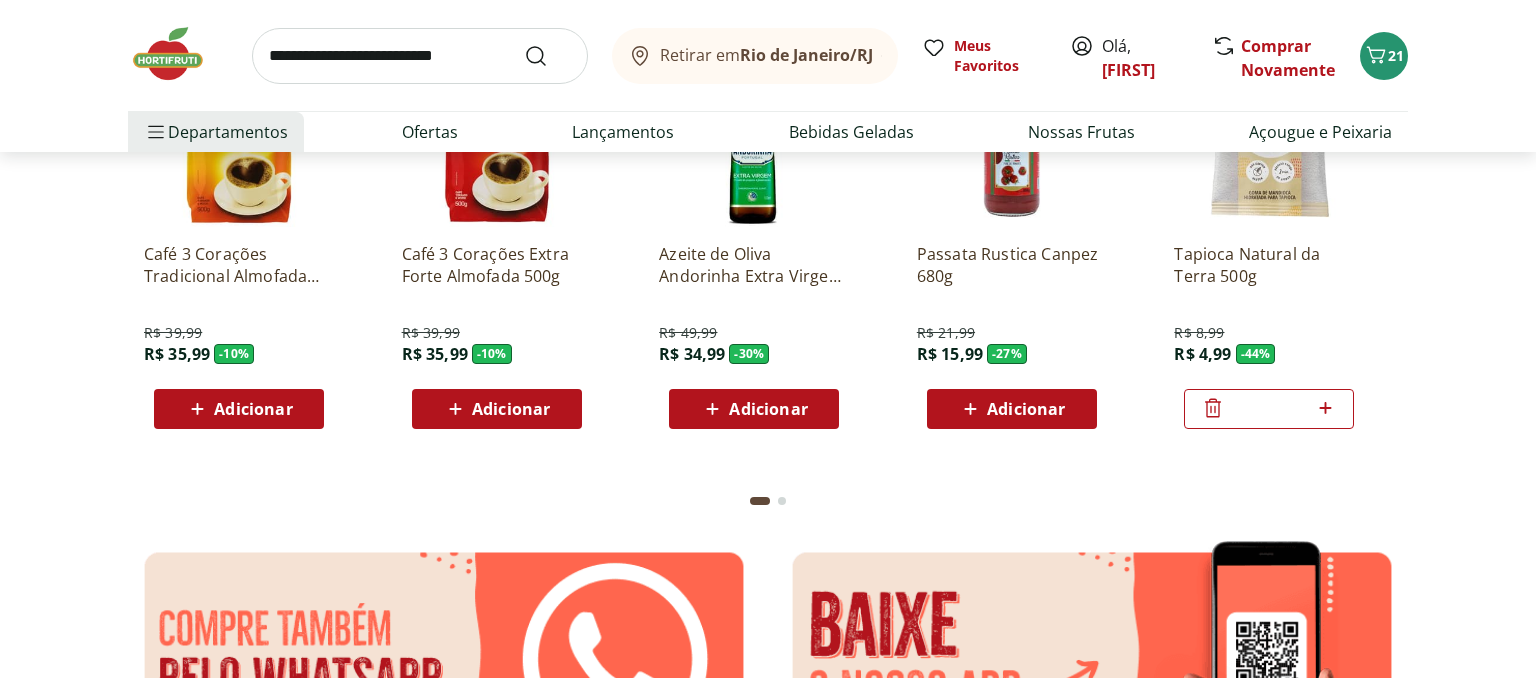 click 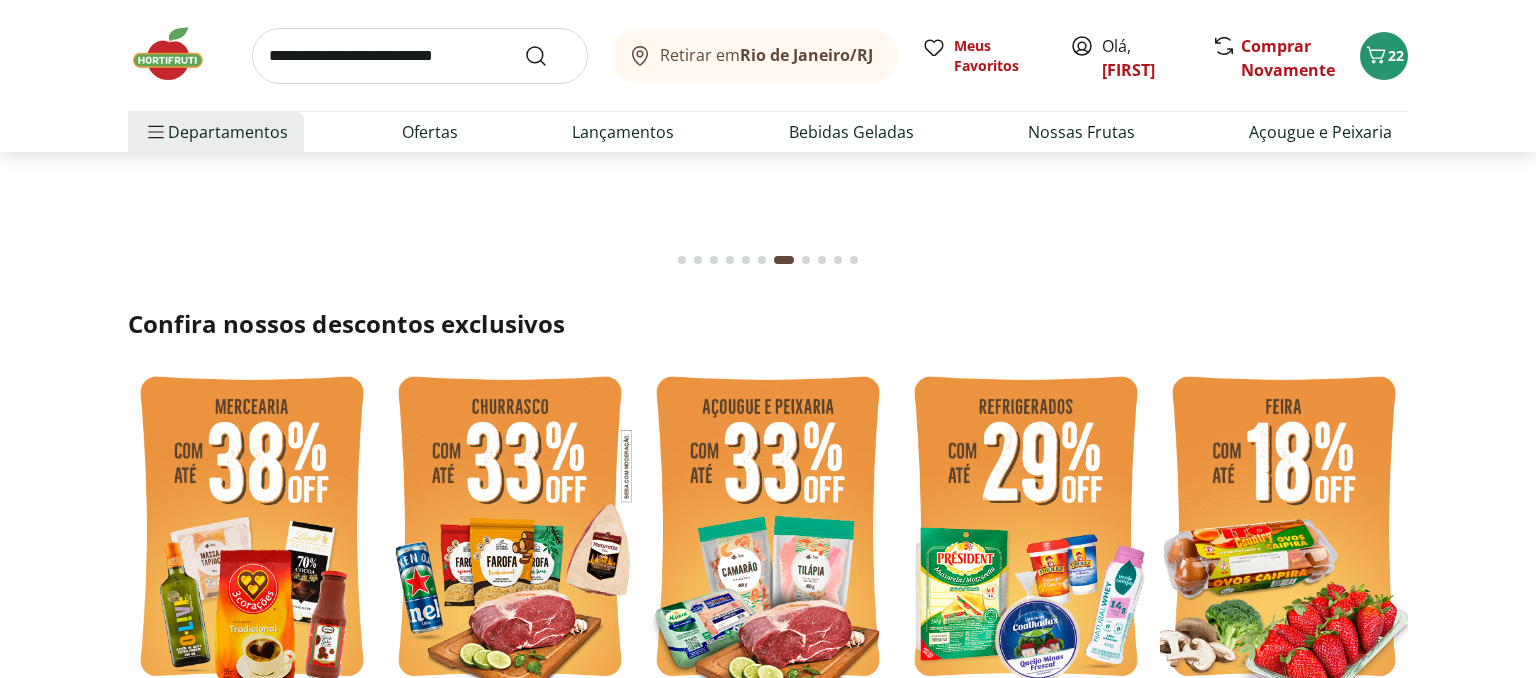 scroll, scrollTop: 528, scrollLeft: 0, axis: vertical 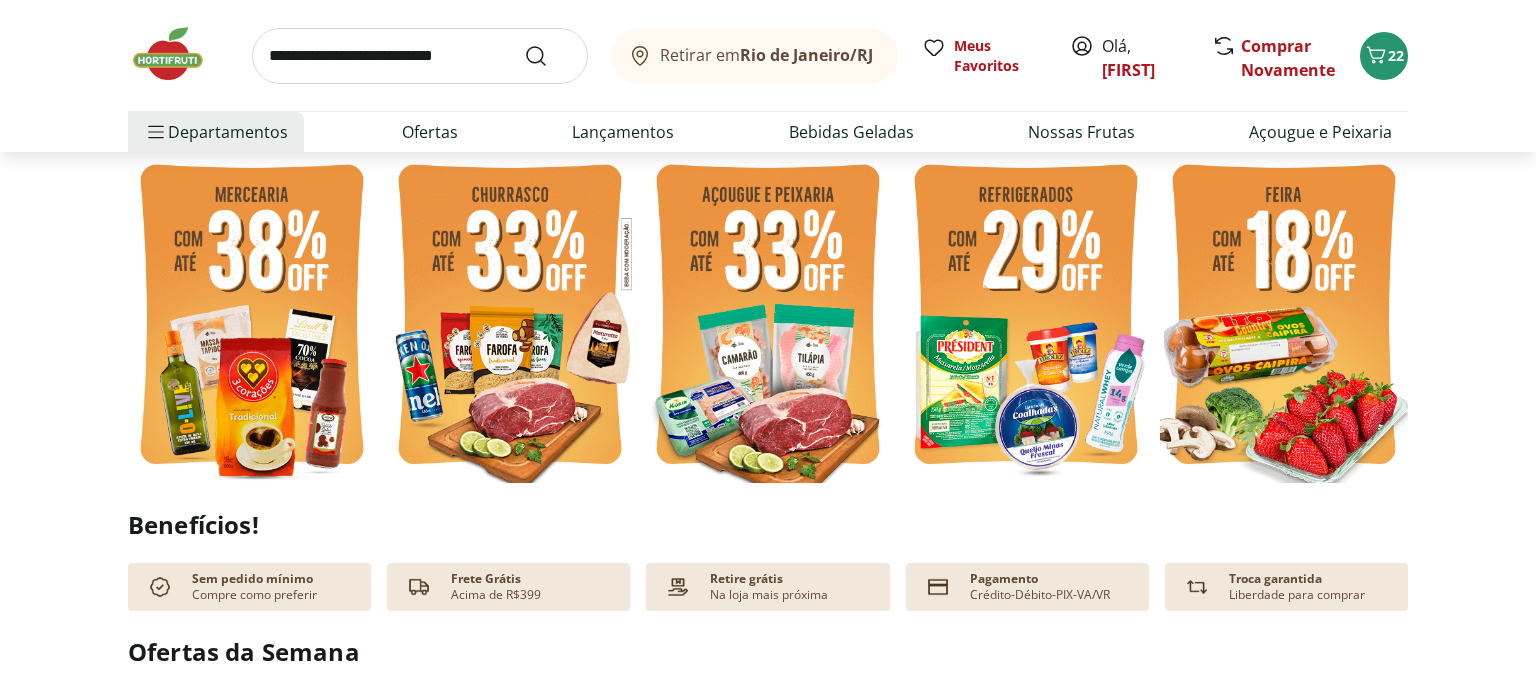 click at bounding box center [768, 317] 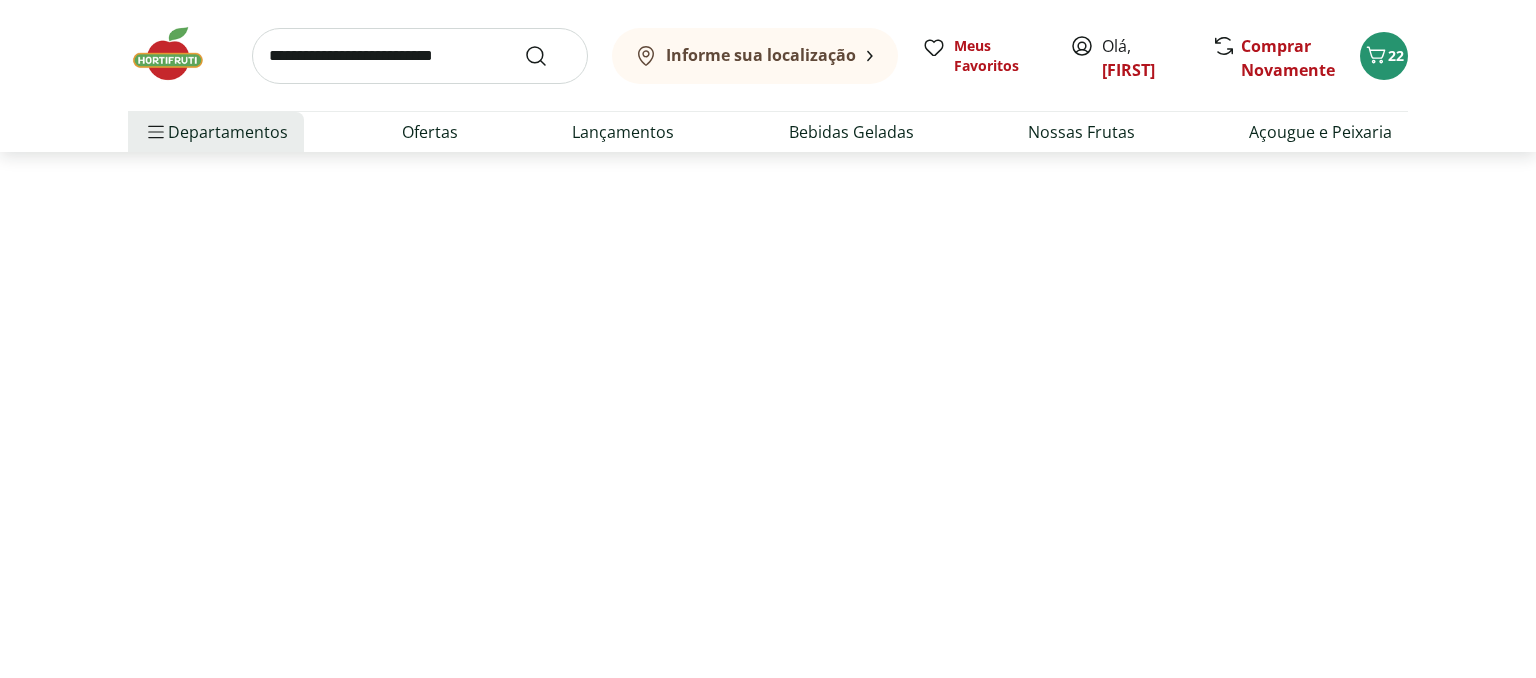 scroll, scrollTop: 0, scrollLeft: 0, axis: both 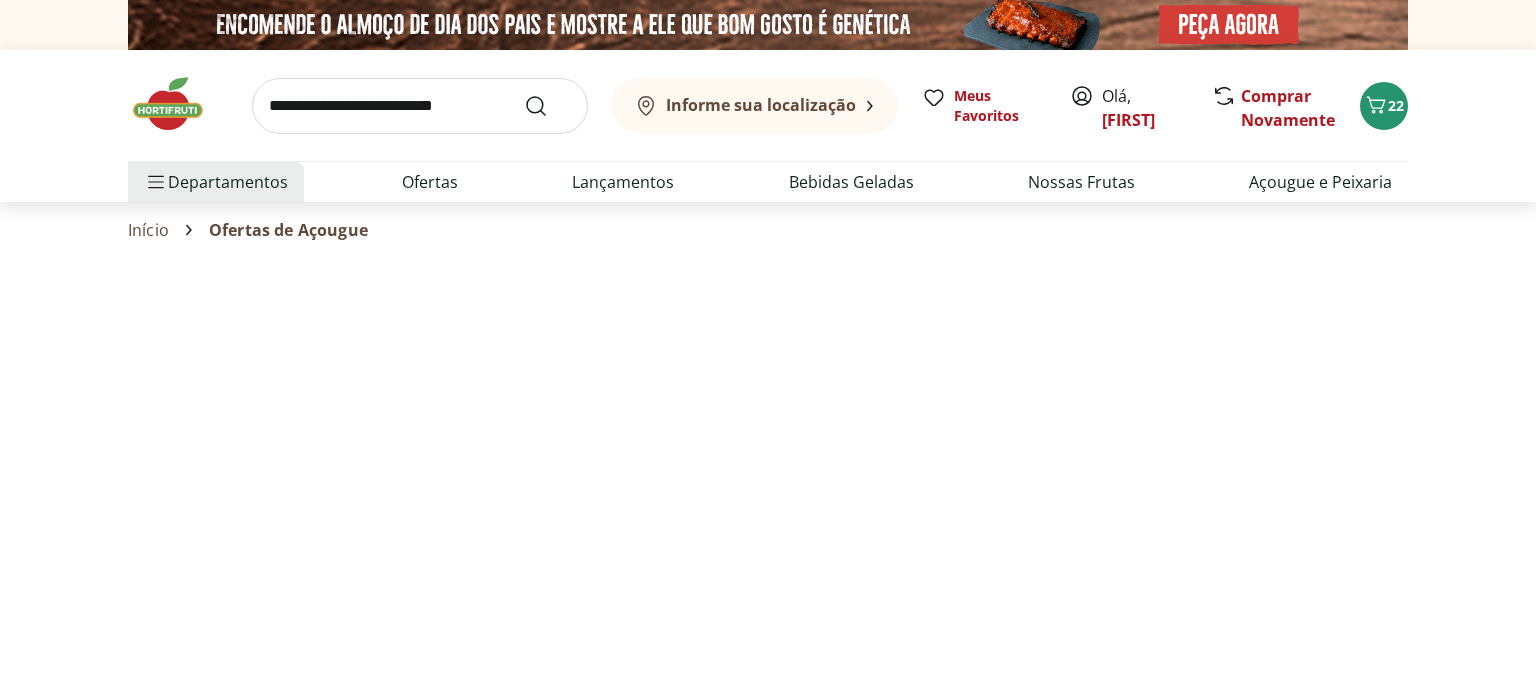 select on "**********" 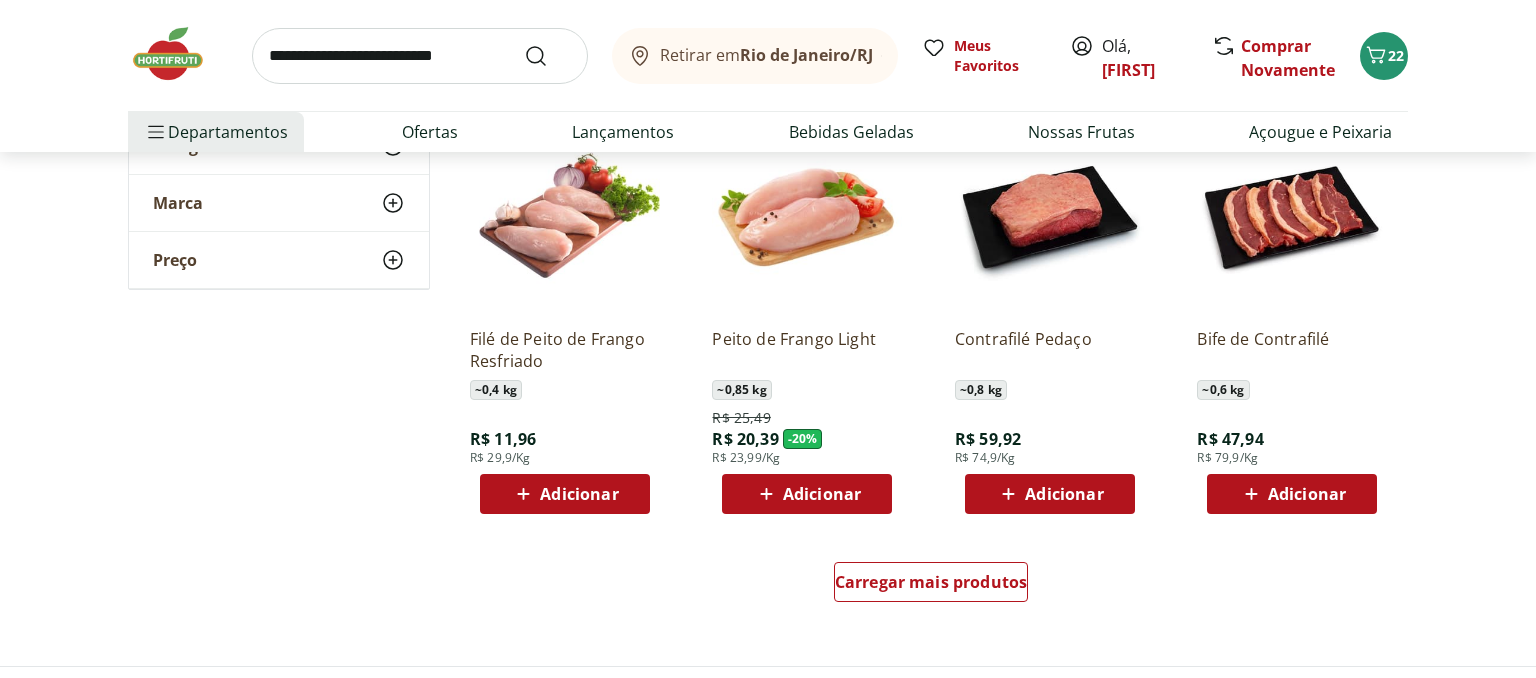 scroll, scrollTop: 1056, scrollLeft: 0, axis: vertical 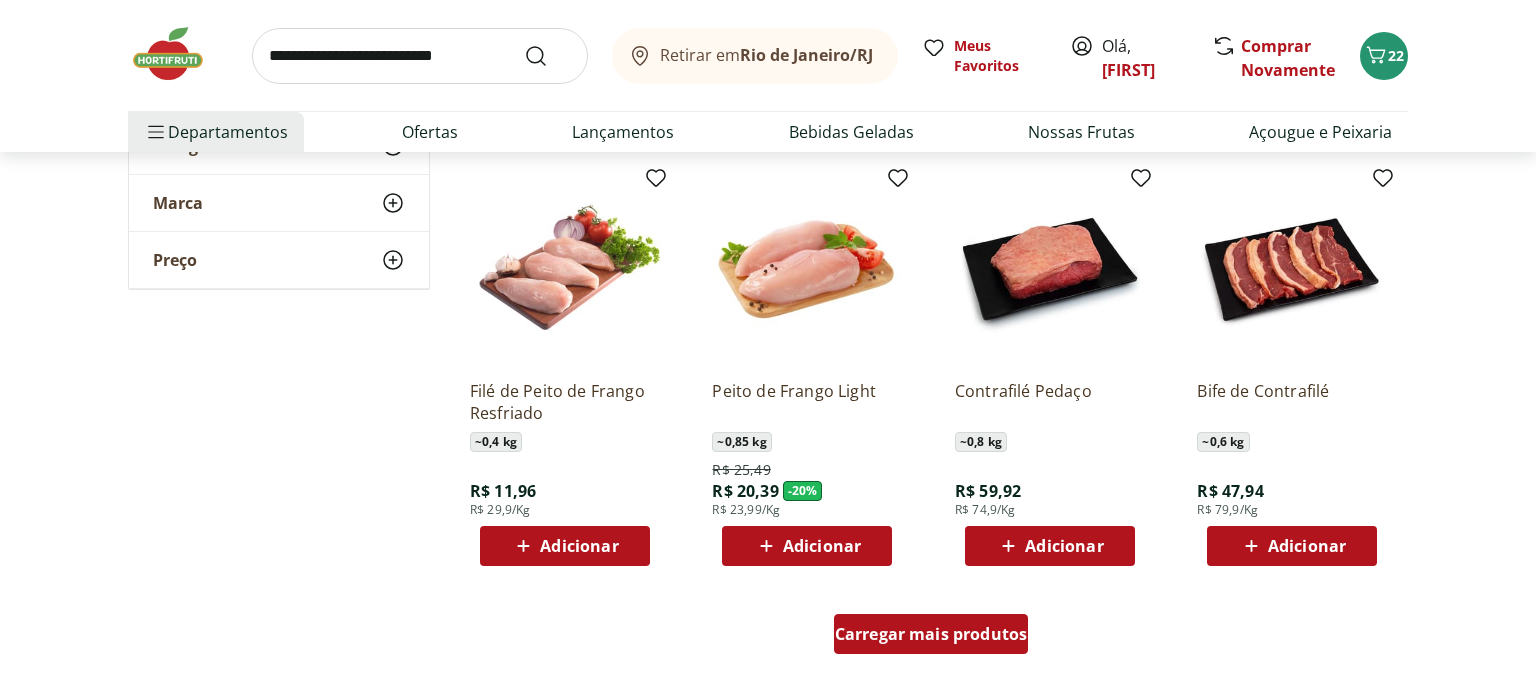 click on "Carregar mais produtos" at bounding box center (931, 634) 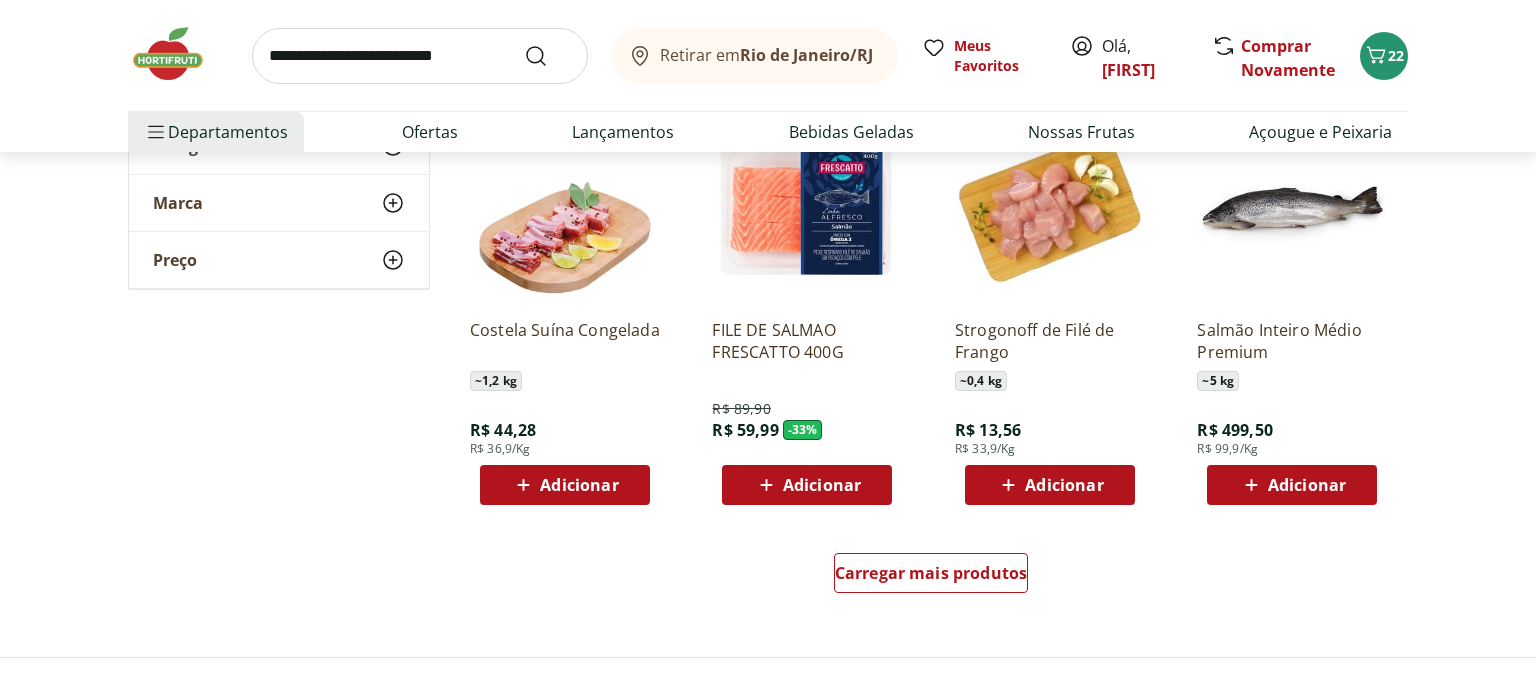 scroll, scrollTop: 2428, scrollLeft: 0, axis: vertical 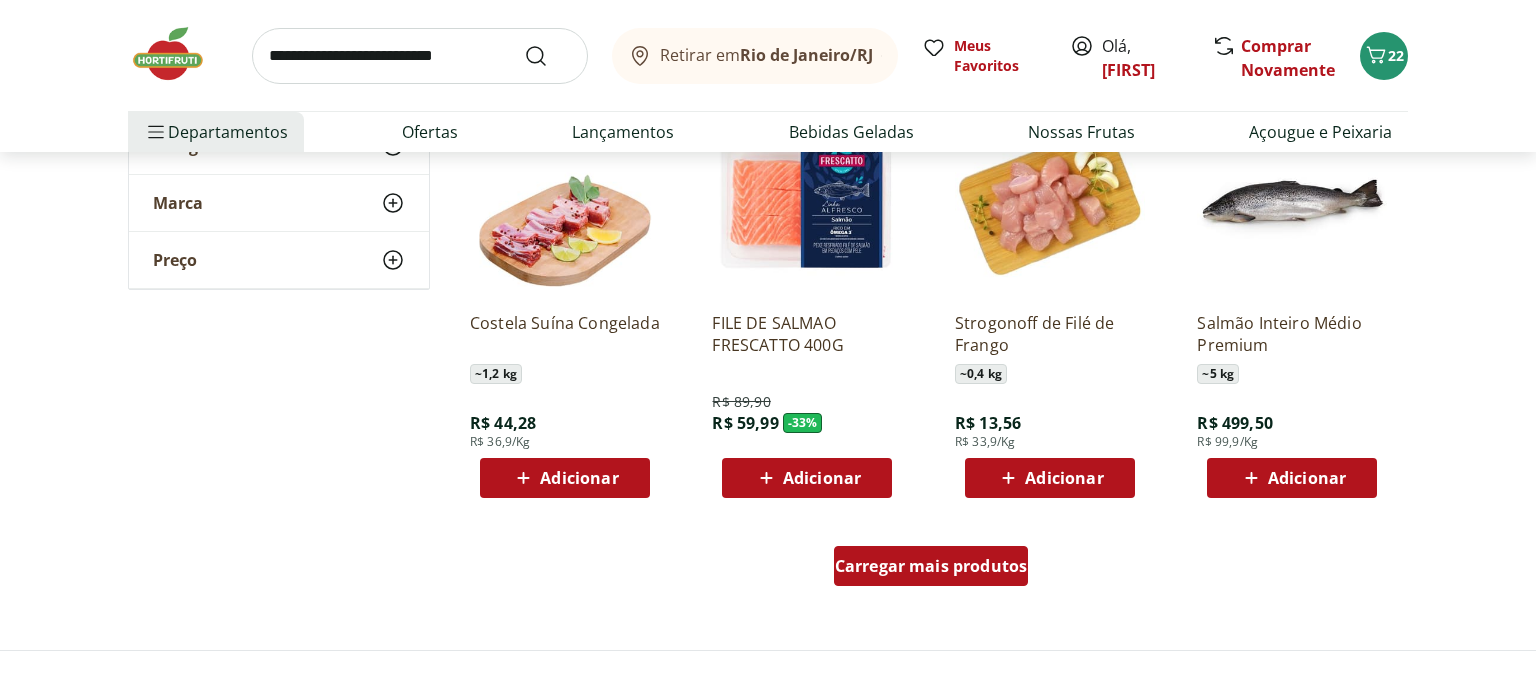 click on "Carregar mais produtos" at bounding box center (931, 566) 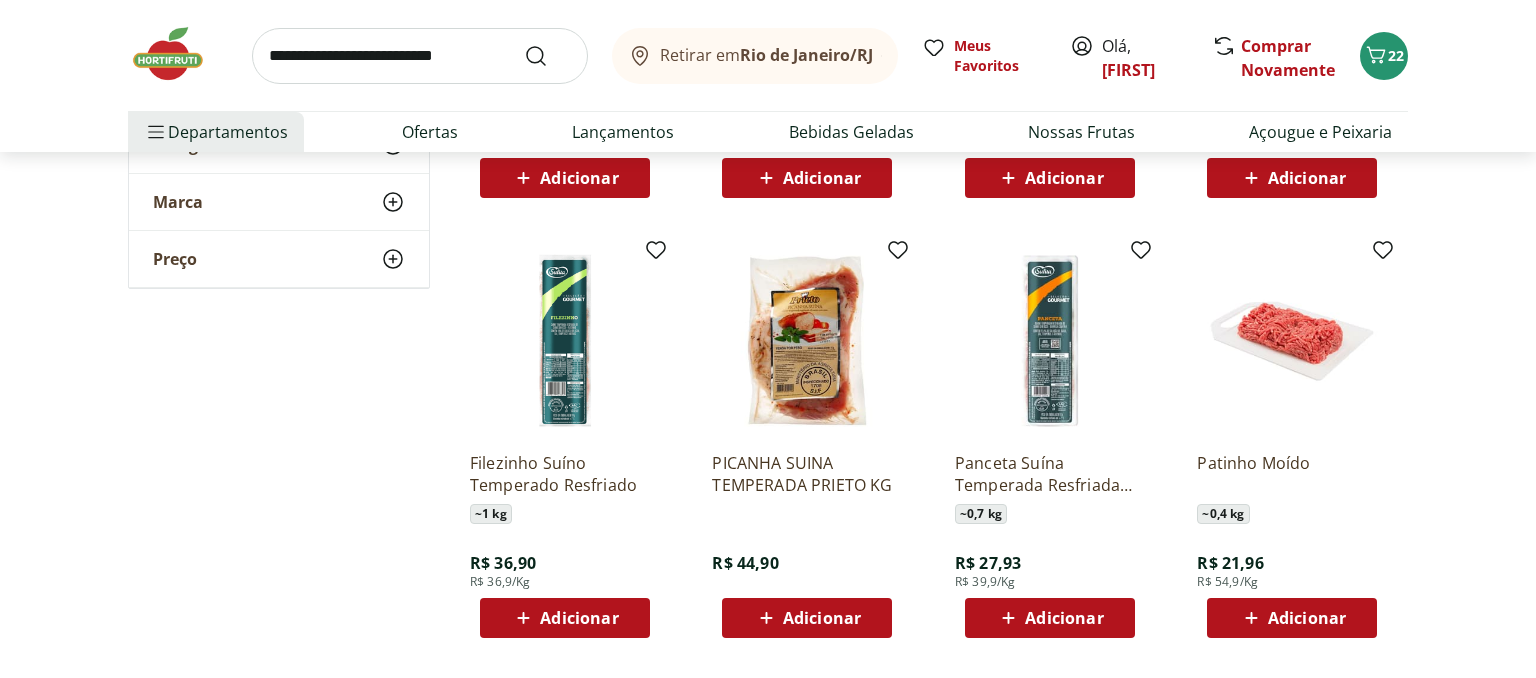 scroll, scrollTop: 3696, scrollLeft: 0, axis: vertical 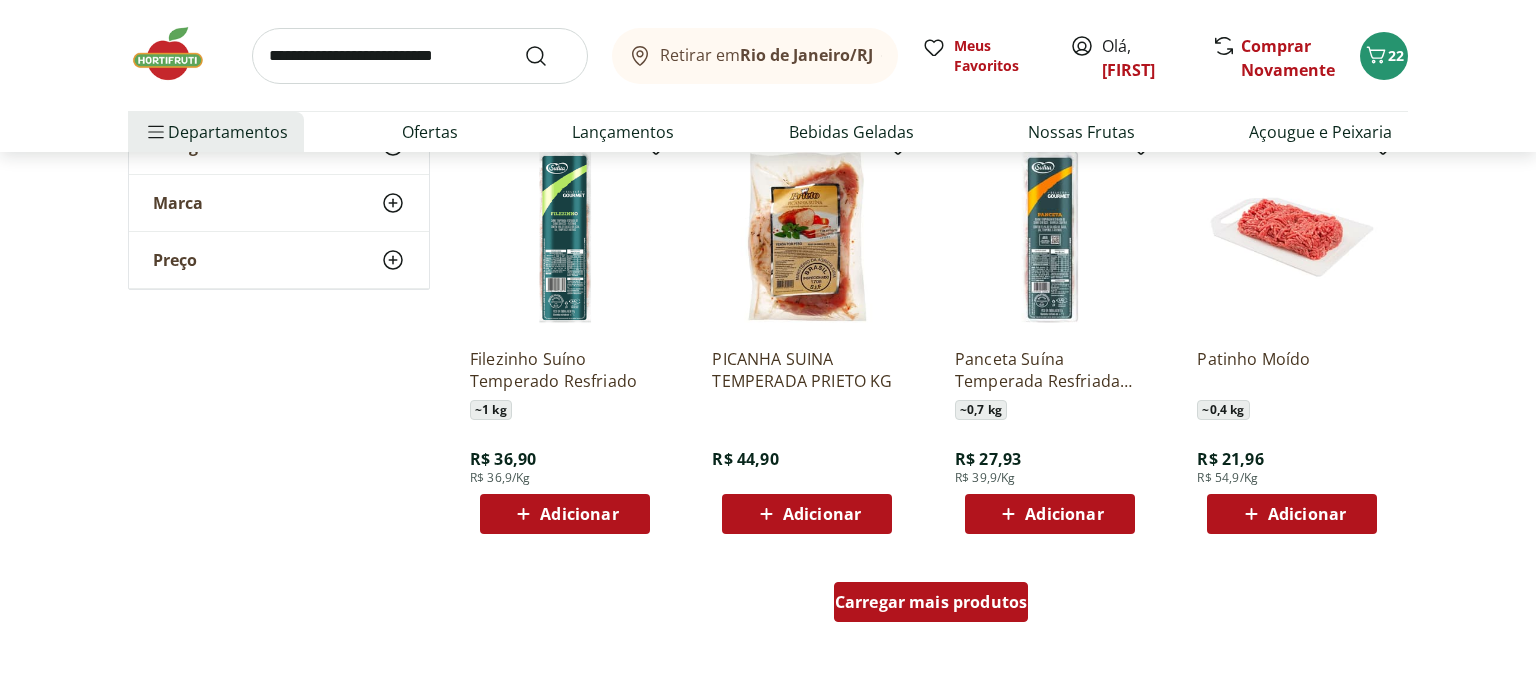 click on "Carregar mais produtos" at bounding box center [931, 602] 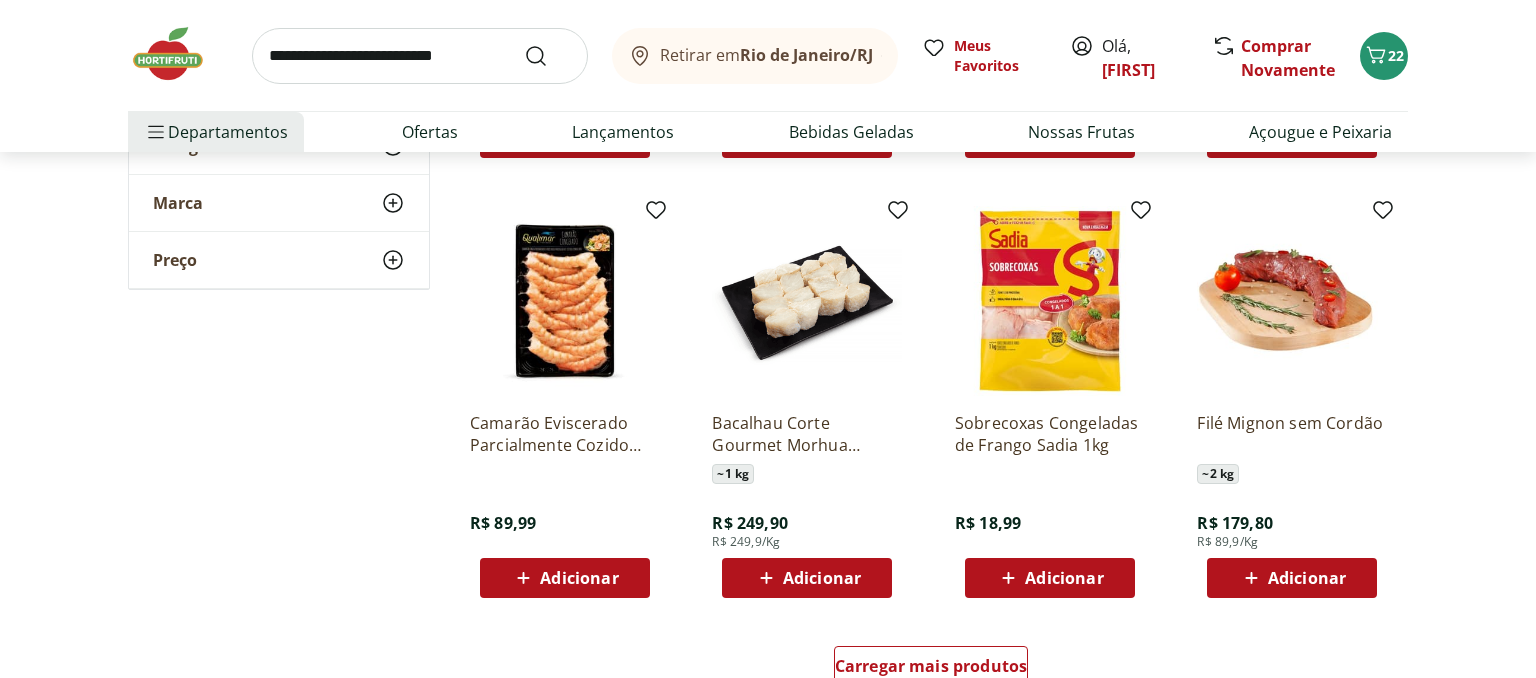 scroll, scrollTop: 4963, scrollLeft: 0, axis: vertical 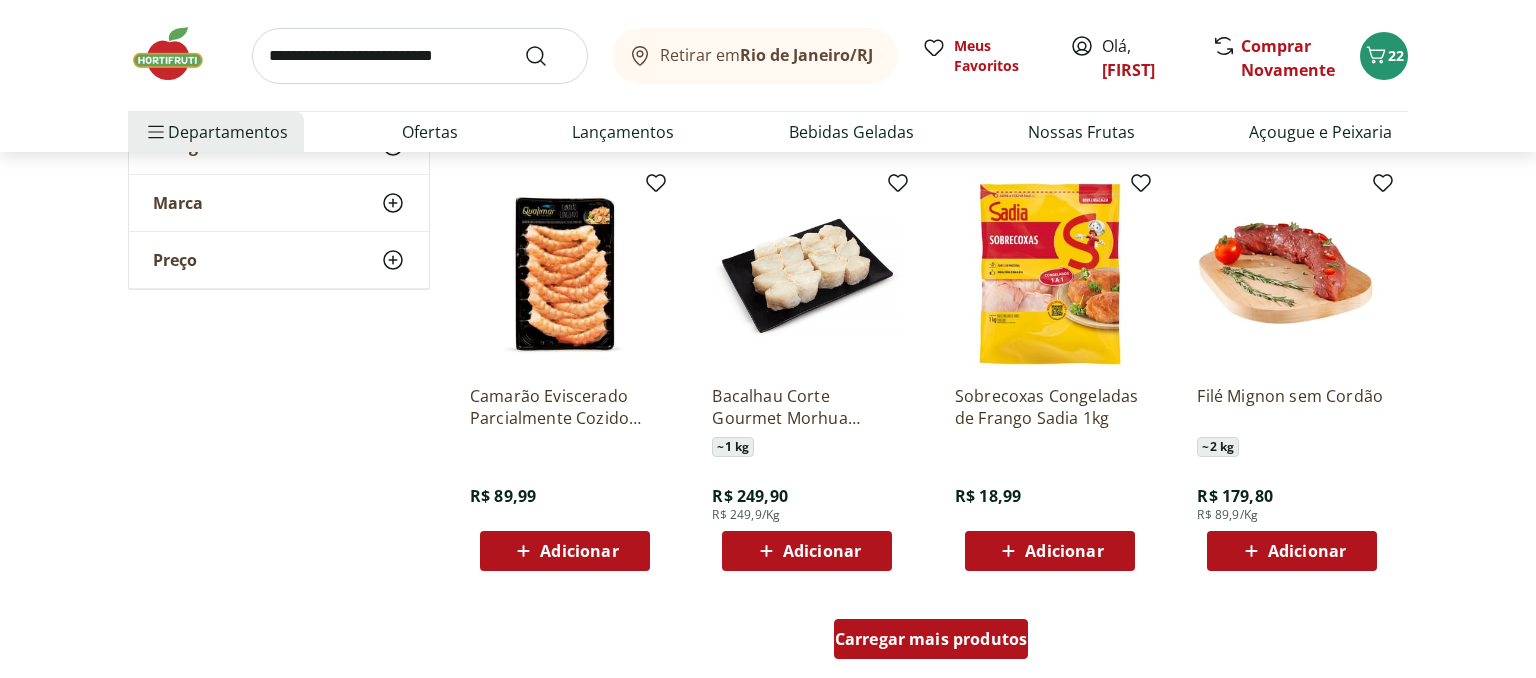 click on "Carregar mais produtos" at bounding box center (931, 639) 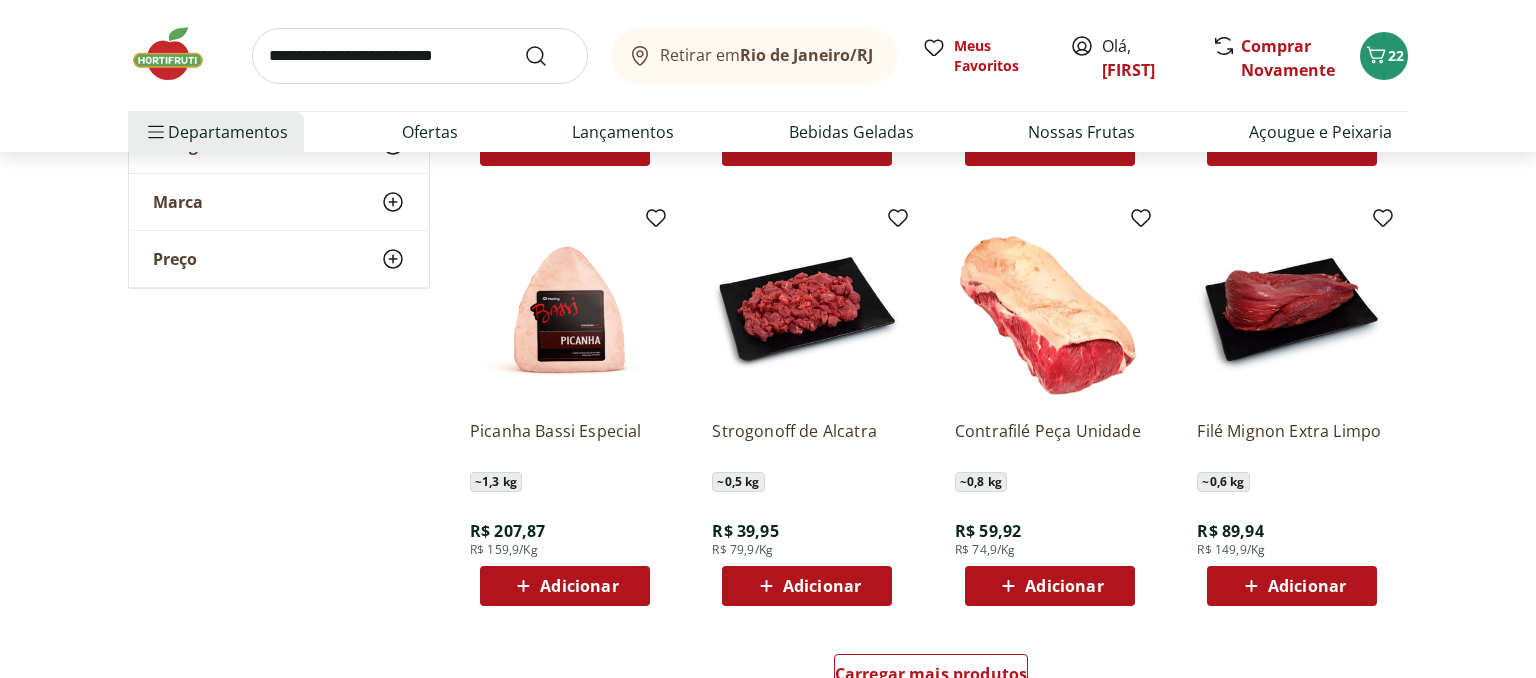 scroll, scrollTop: 6441, scrollLeft: 0, axis: vertical 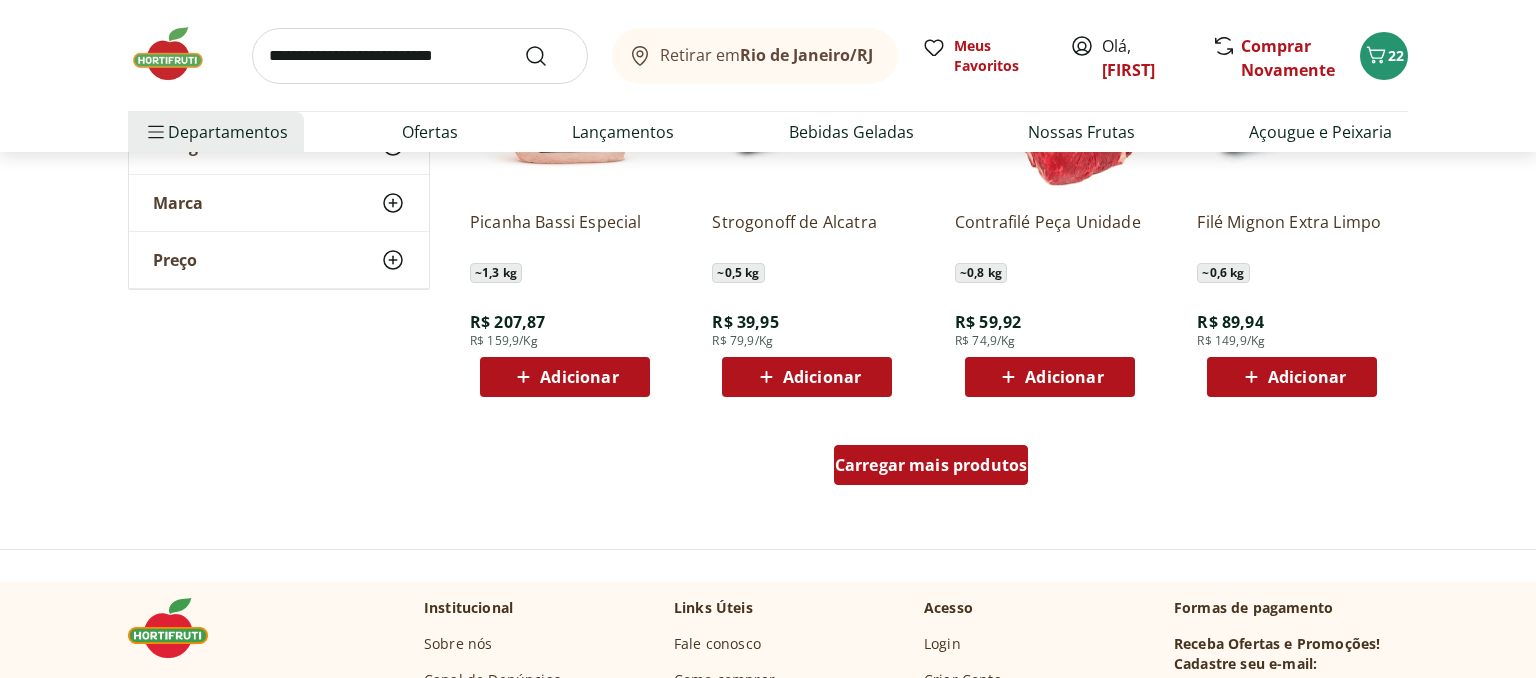 click on "Carregar mais produtos" at bounding box center (931, 465) 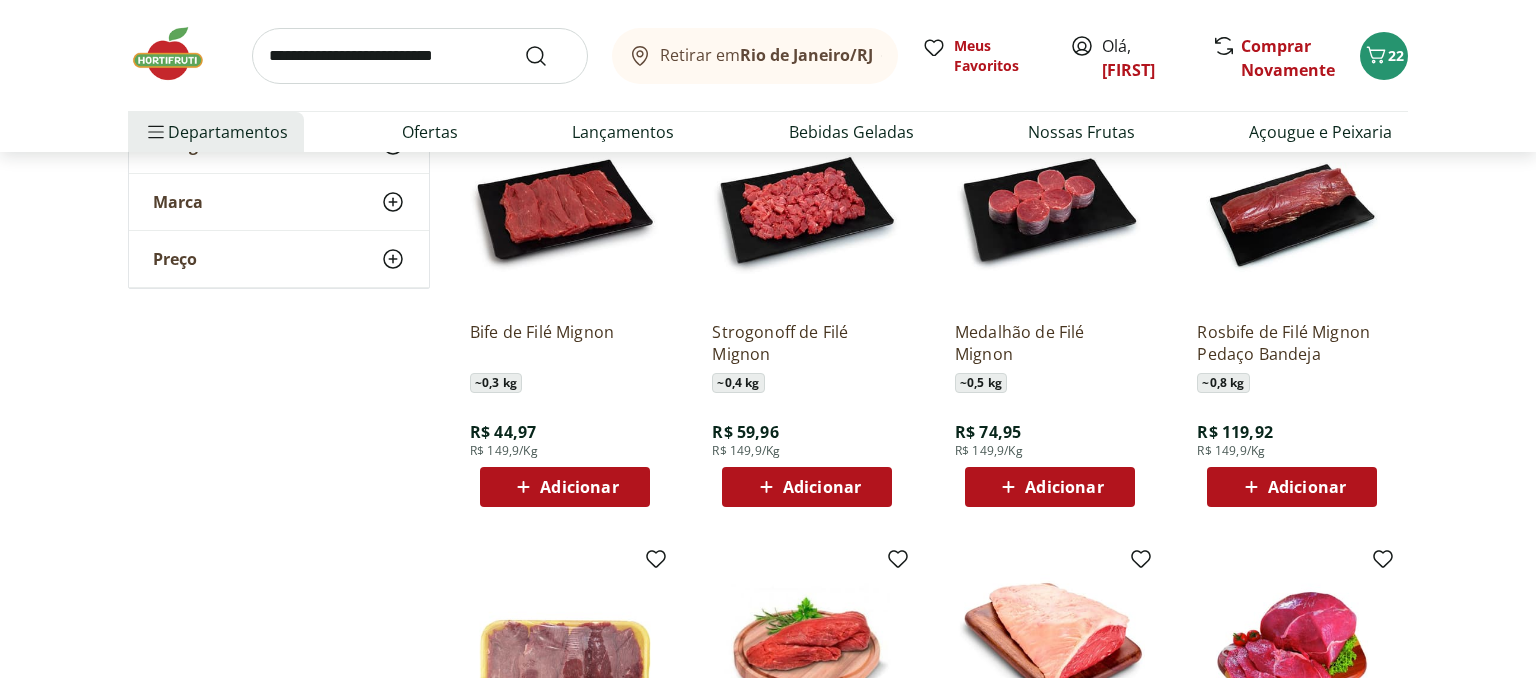 scroll, scrollTop: 6758, scrollLeft: 0, axis: vertical 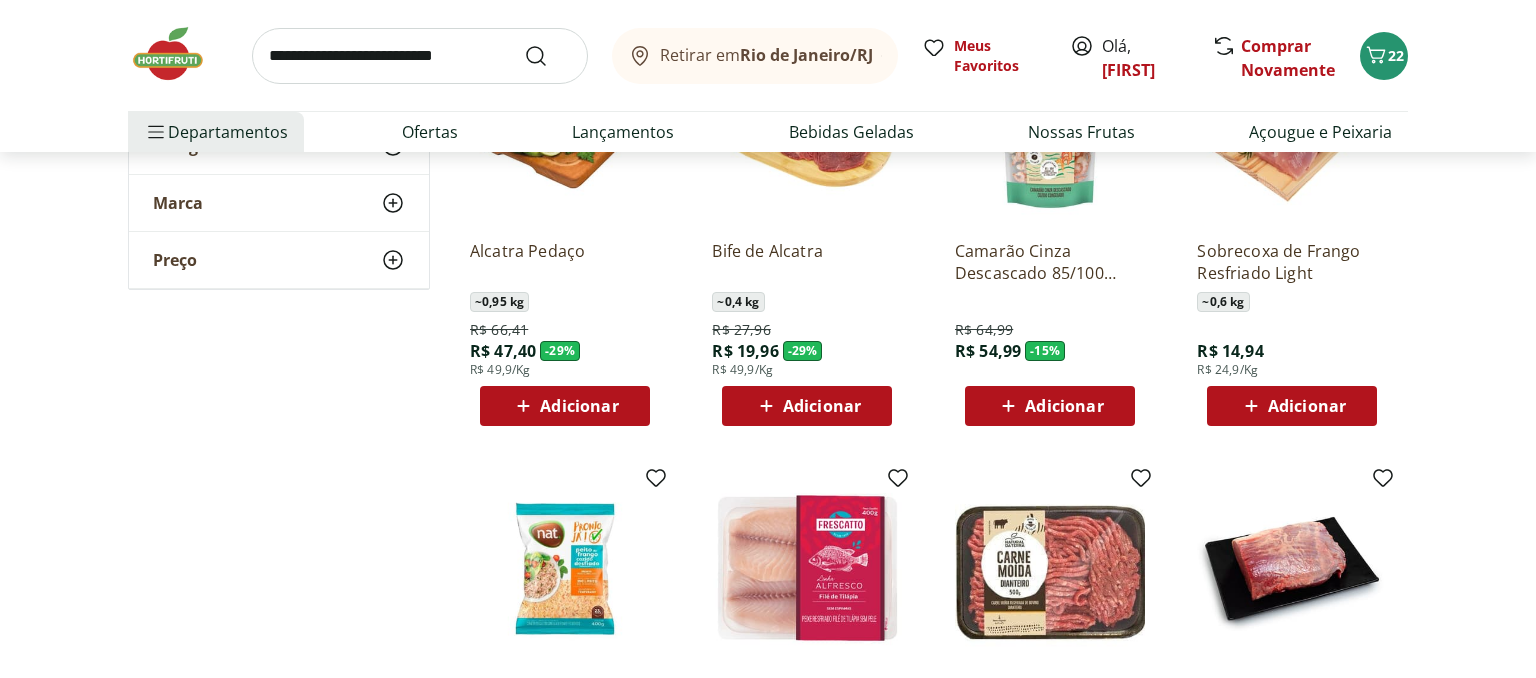 click 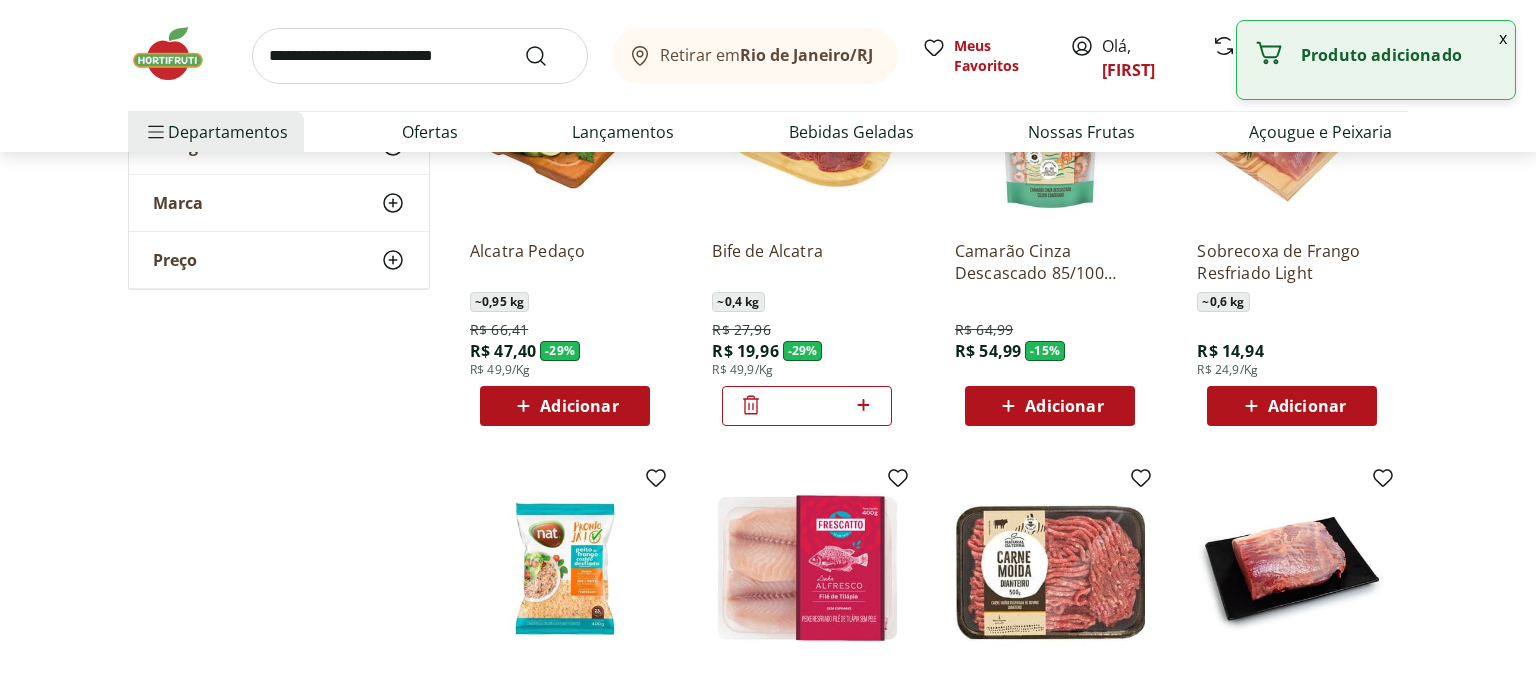click 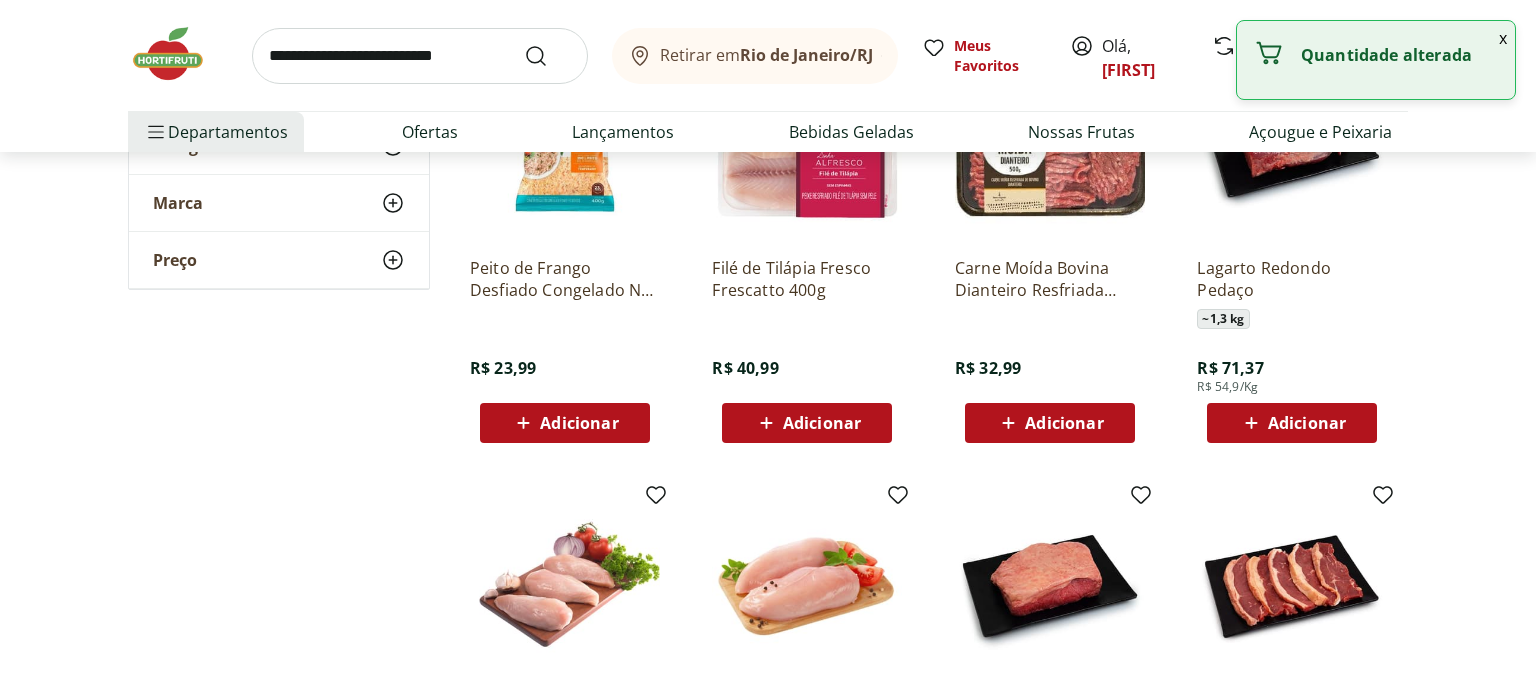 scroll, scrollTop: 950, scrollLeft: 0, axis: vertical 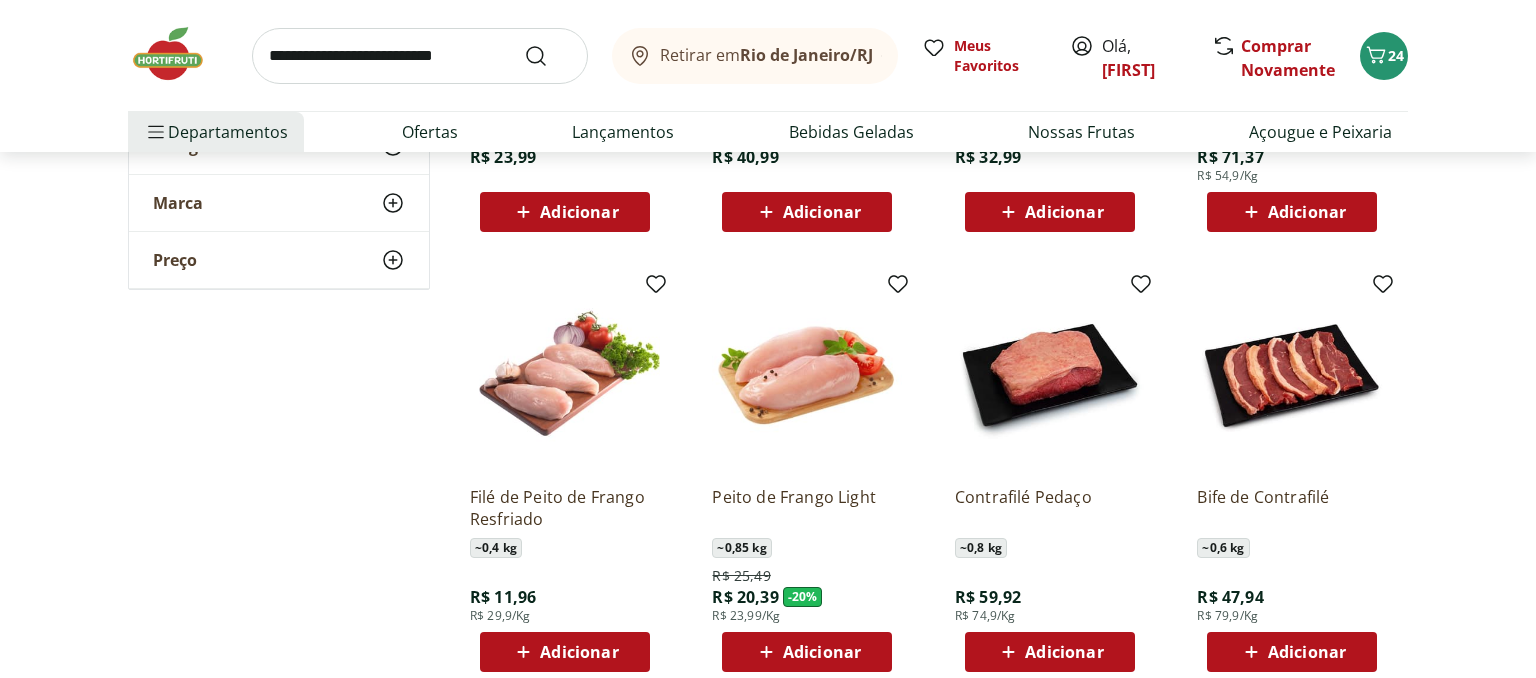 click on "Adicionar" at bounding box center (822, 652) 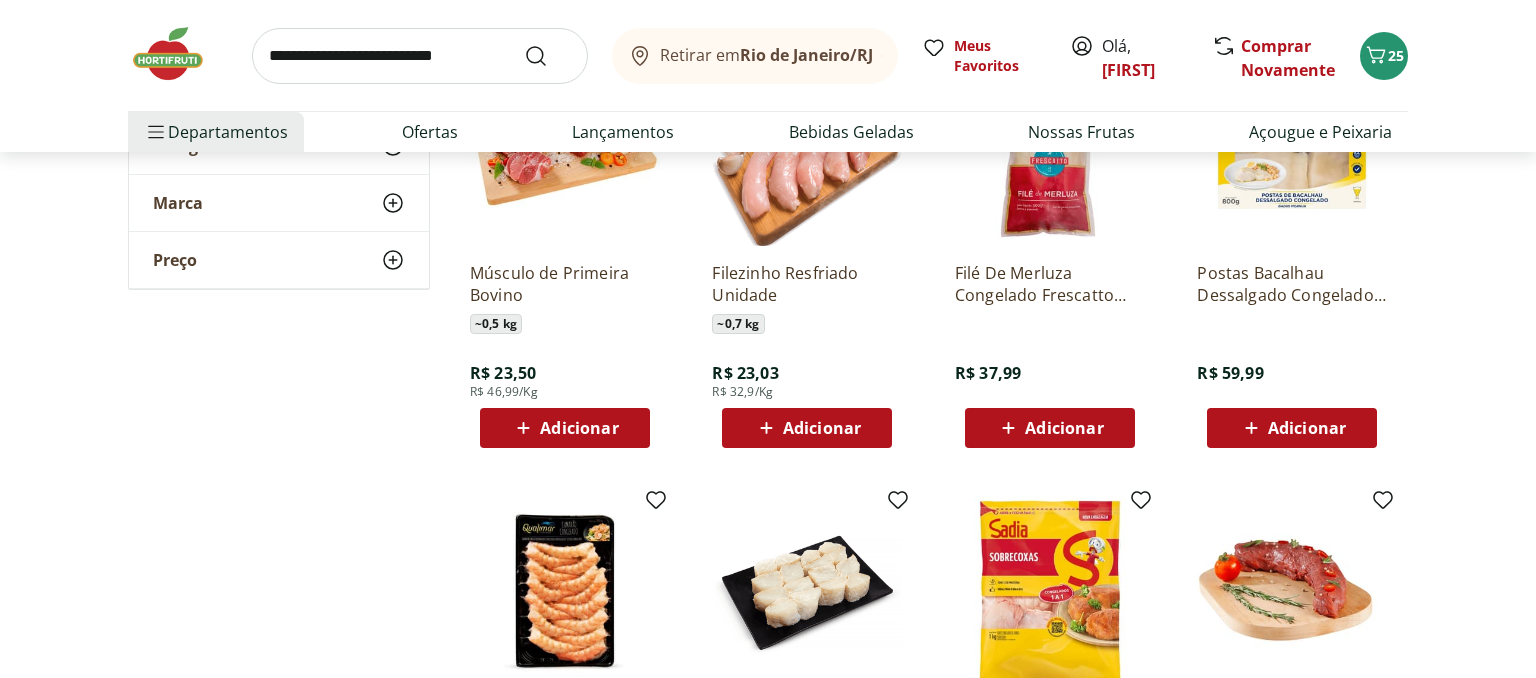 scroll, scrollTop: 4540, scrollLeft: 0, axis: vertical 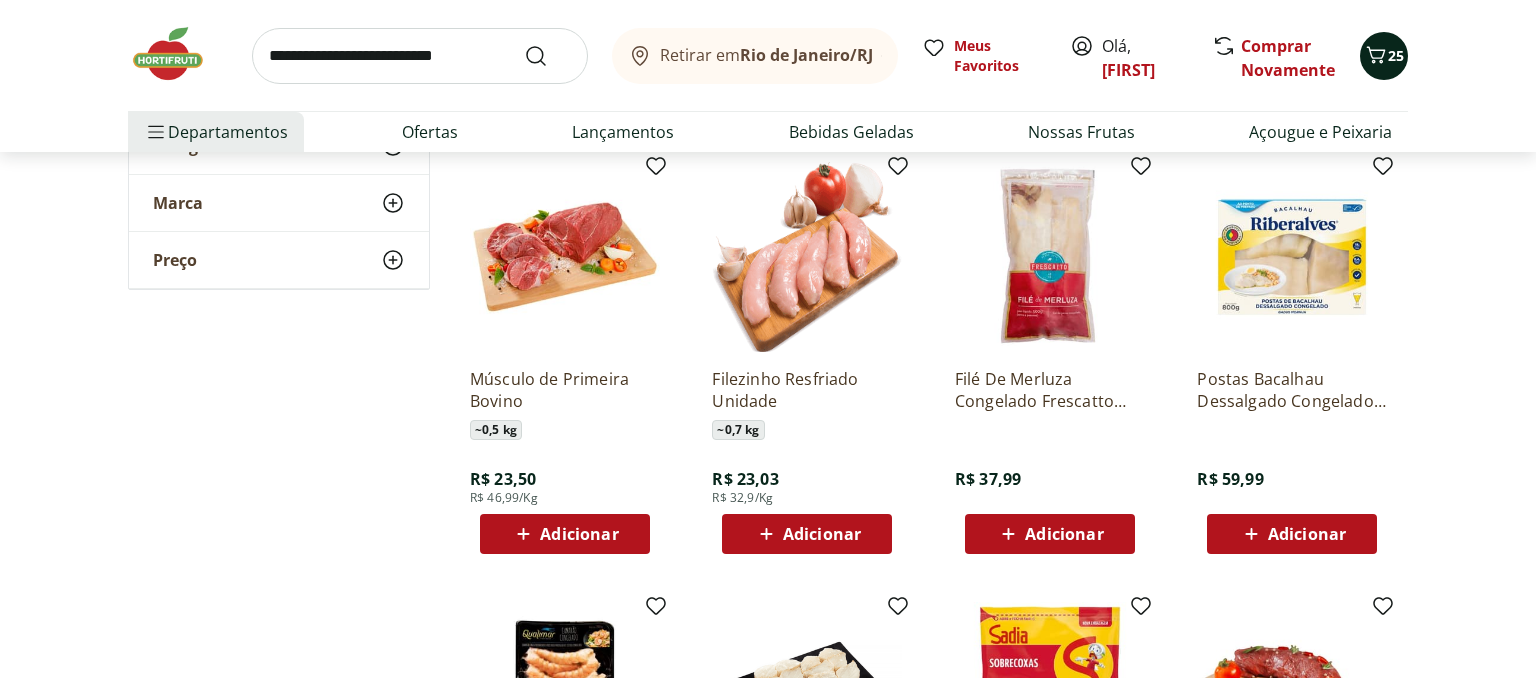 click 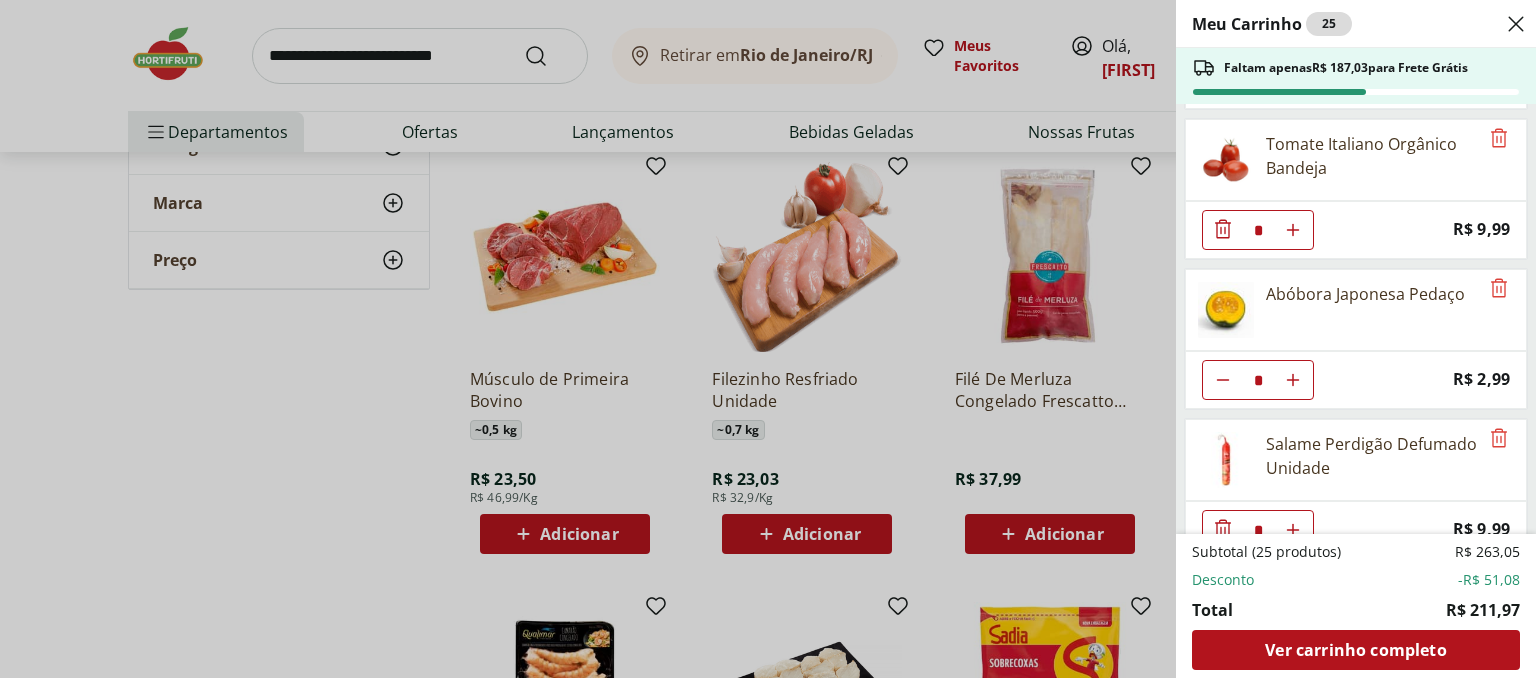 scroll, scrollTop: 2405, scrollLeft: 0, axis: vertical 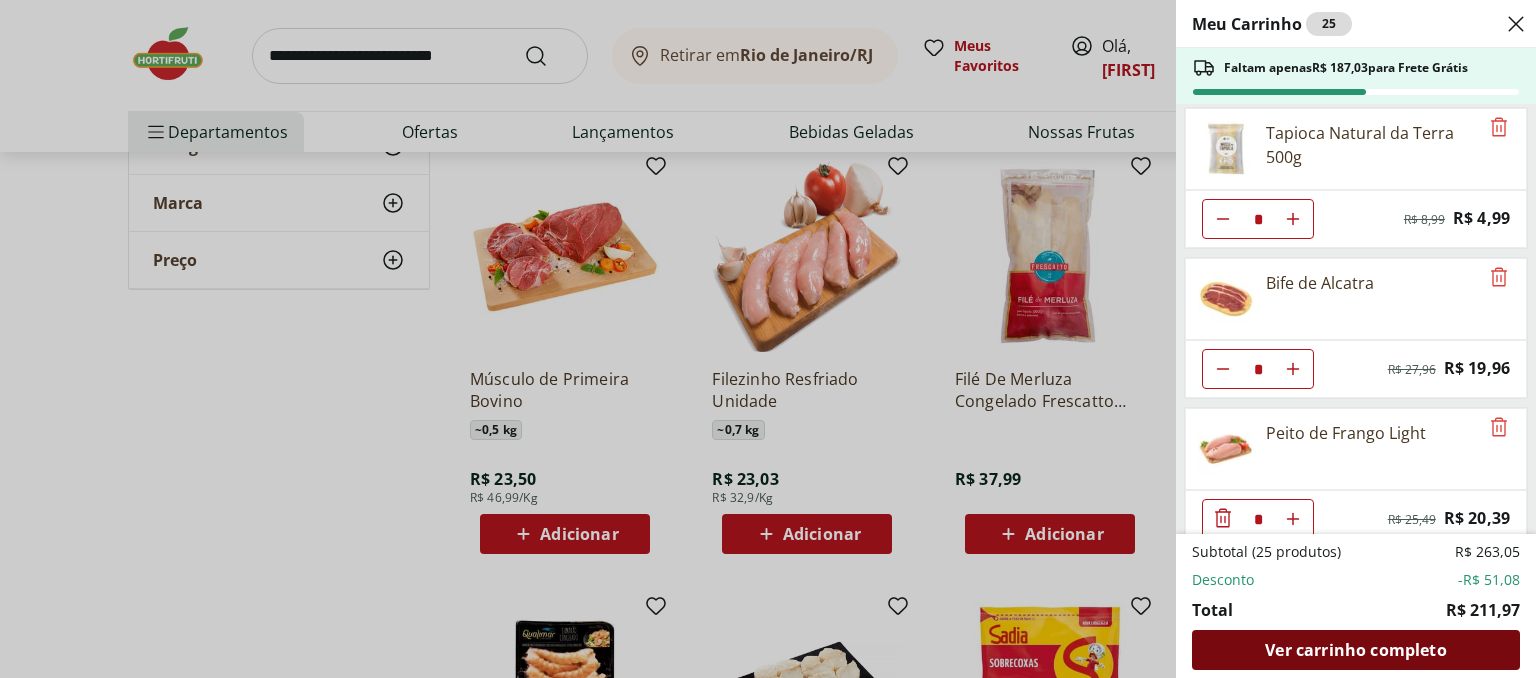 click on "Ver carrinho completo" at bounding box center [1355, 650] 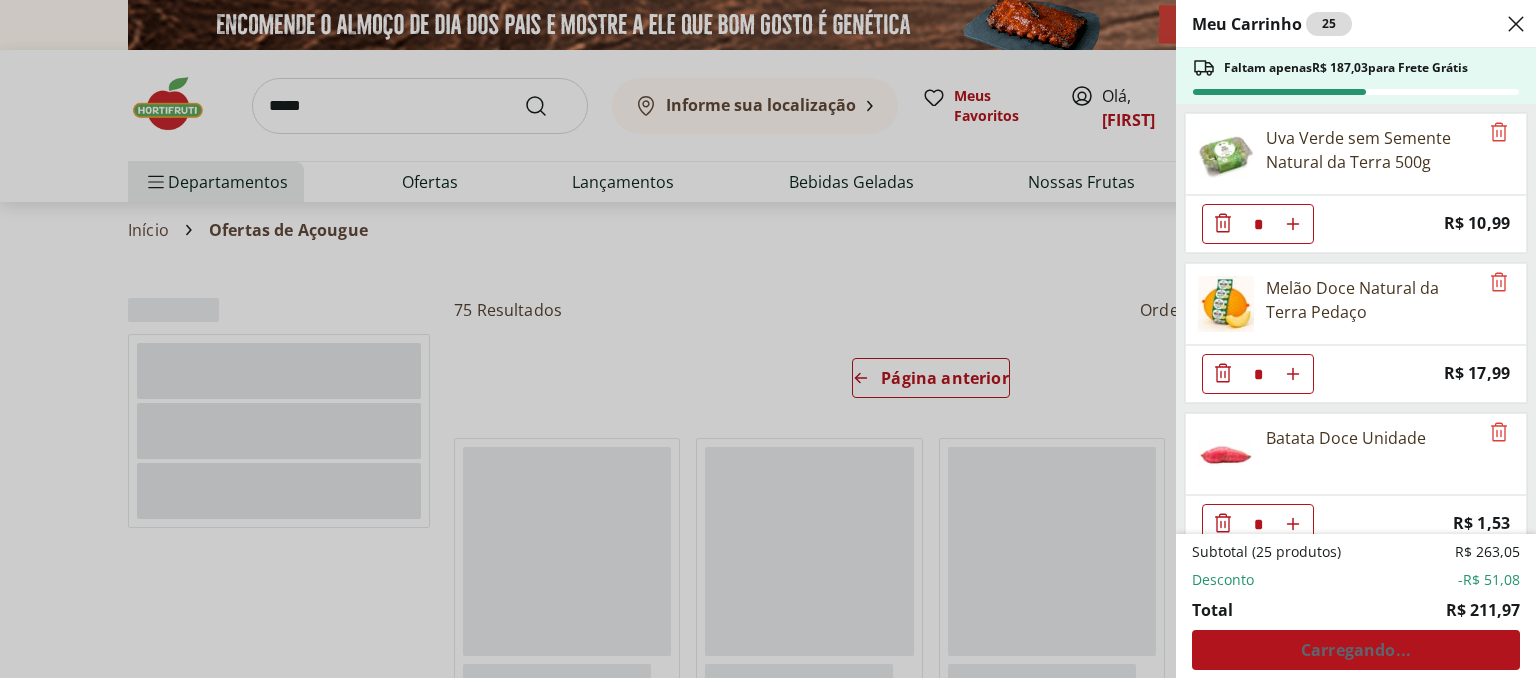 select on "**********" 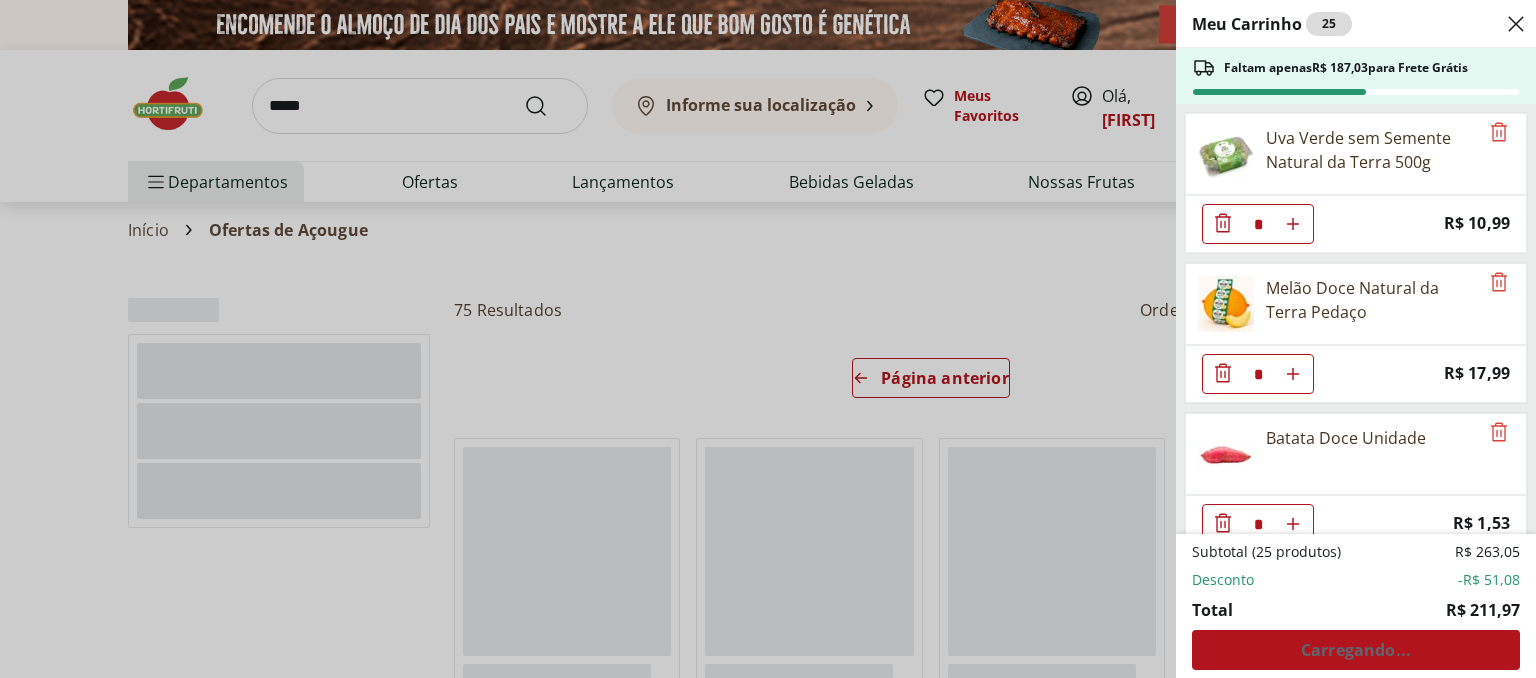 scroll, scrollTop: 194, scrollLeft: 0, axis: vertical 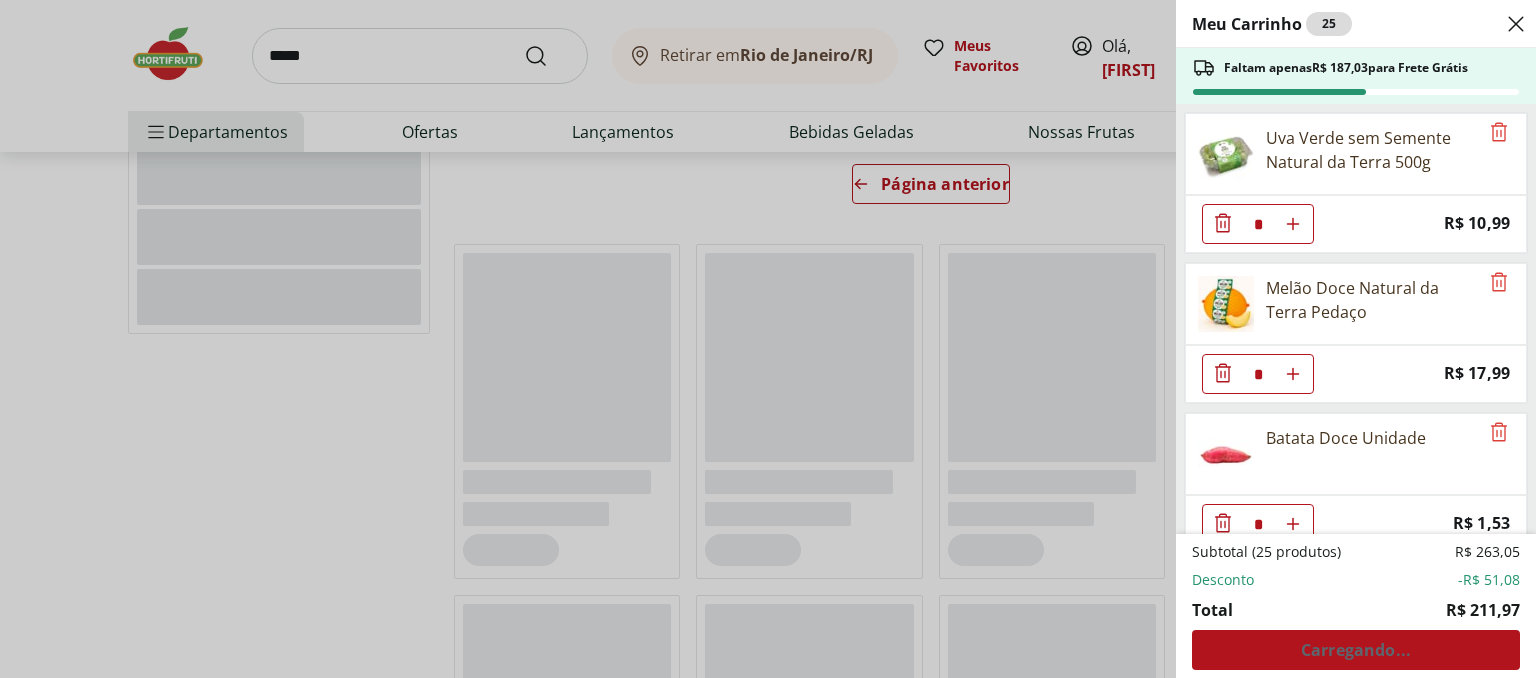 click on "Meu Carrinho 25 Faltam apenas  R$ 187,03  para Frete Grátis Uva Verde sem Semente Natural da Terra 500g * Price: R$ 10,99 Melão Doce Natural da Terra Pedaço * Price: R$ 17,99 Batata Doce Unidade * Price: R$ 1,53 Couve-Flor Unidade * Price: R$ 6,99 Maracujá Azedo Unidade * Price: R$ 5,60 Alho Nacional Unidade * Original price: R$ 2,03 Price: R$ 1,79 Cebola Nacional Unidade * Original price: R$ 1,00 Price: R$ 0,75 Cenoura Orgânica Bandeja * Original price: R$ 8,99 Price: R$ 4,99 Batata Doce Orgânica Bandeja 600g * Original price: R$ 11,99 Price: R$ 4,99 Cogumelo Shiitake Fatiado 200g * Original price: R$ 16,99 Price: R$ 13,99 Brócolis Ninja Unidade * Original price: R$ 11,99 Price: R$ 4,99 Ovo caipira vermelho HNT 20 unidades * Price: R$ 26,99 Alface Americana Unidade * Price: R$ 5,99 Tomate Italiano Orgânico Bandeja * Price: R$ 9,99 Abóbora Japonesa Pedaço * Price: R$ 2,99 Salame Perdigão Defumado Unidade * Price: R$ 9,99 Tapioca Natural da Terra 500g * Original price: Price:" at bounding box center [768, 339] 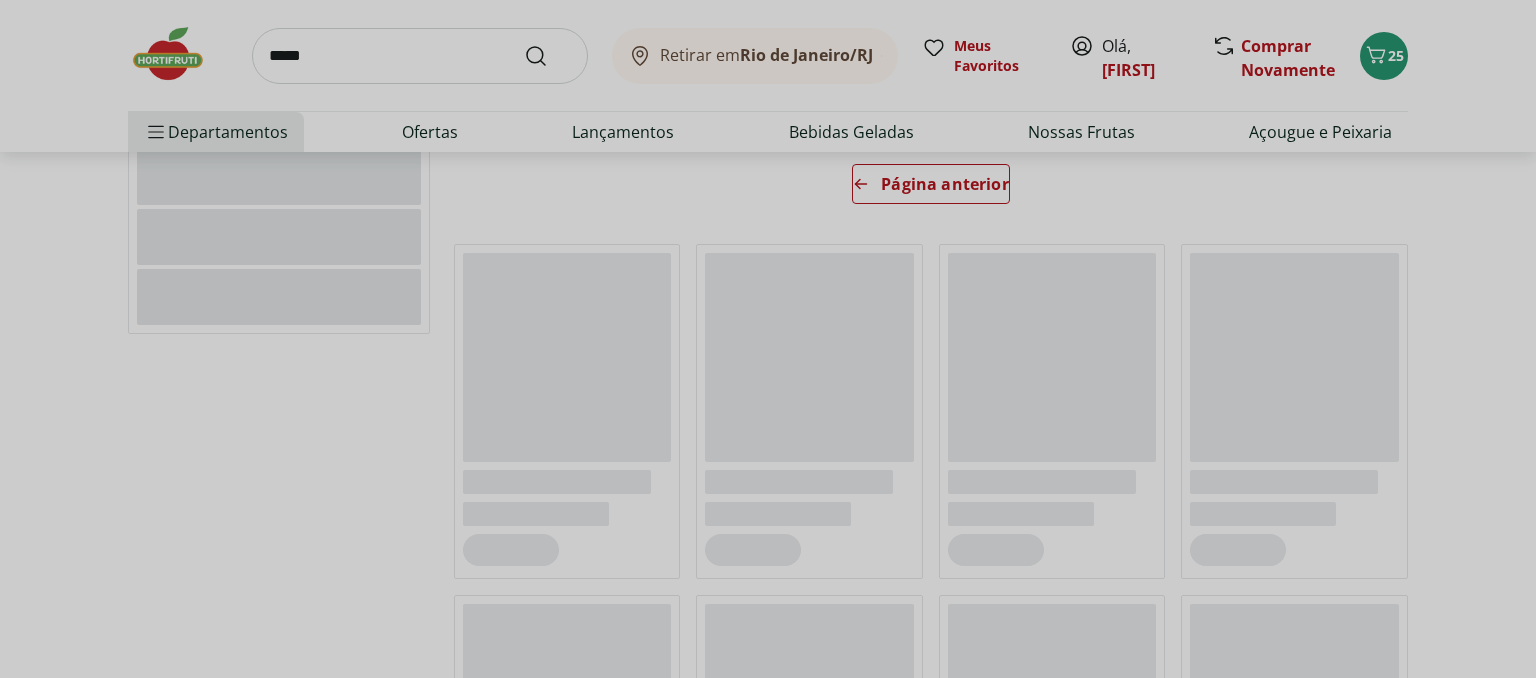 click on "Meu Carrinho 25 Faltam apenas  R$ 187,03  para Frete Grátis Uva Verde sem Semente Natural da Terra 500g * Price: R$ 10,99 Melão Doce Natural da Terra Pedaço * Price: R$ 17,99 Batata Doce Unidade * Price: R$ 1,53 Couve-Flor Unidade * Price: R$ 6,99 Maracujá Azedo Unidade * Price: R$ 5,60 Alho Nacional Unidade * Original price: R$ 2,03 Price: R$ 1,79 Cebola Nacional Unidade * Original price: R$ 1,00 Price: R$ 0,75 Cenoura Orgânica Bandeja * Original price: R$ 8,99 Price: R$ 4,99 Batata Doce Orgânica Bandeja 600g * Original price: R$ 11,99 Price: R$ 4,99 Cogumelo Shiitake Fatiado 200g * Original price: R$ 16,99 Price: R$ 13,99 Brócolis Ninja Unidade * Original price: R$ 11,99 Price: R$ 4,99 Ovo caipira vermelho HNT 20 unidades * Price: R$ 26,99 Alface Americana Unidade * Price: R$ 5,99 Tomate Italiano Orgânico Bandeja * Price: R$ 9,99 Abóbora Japonesa Pedaço * Price: R$ 2,99 Salame Perdigão Defumado Unidade * Price: R$ 9,99 Tapioca Natural da Terra 500g * Original price: Price:" at bounding box center (768, 339) 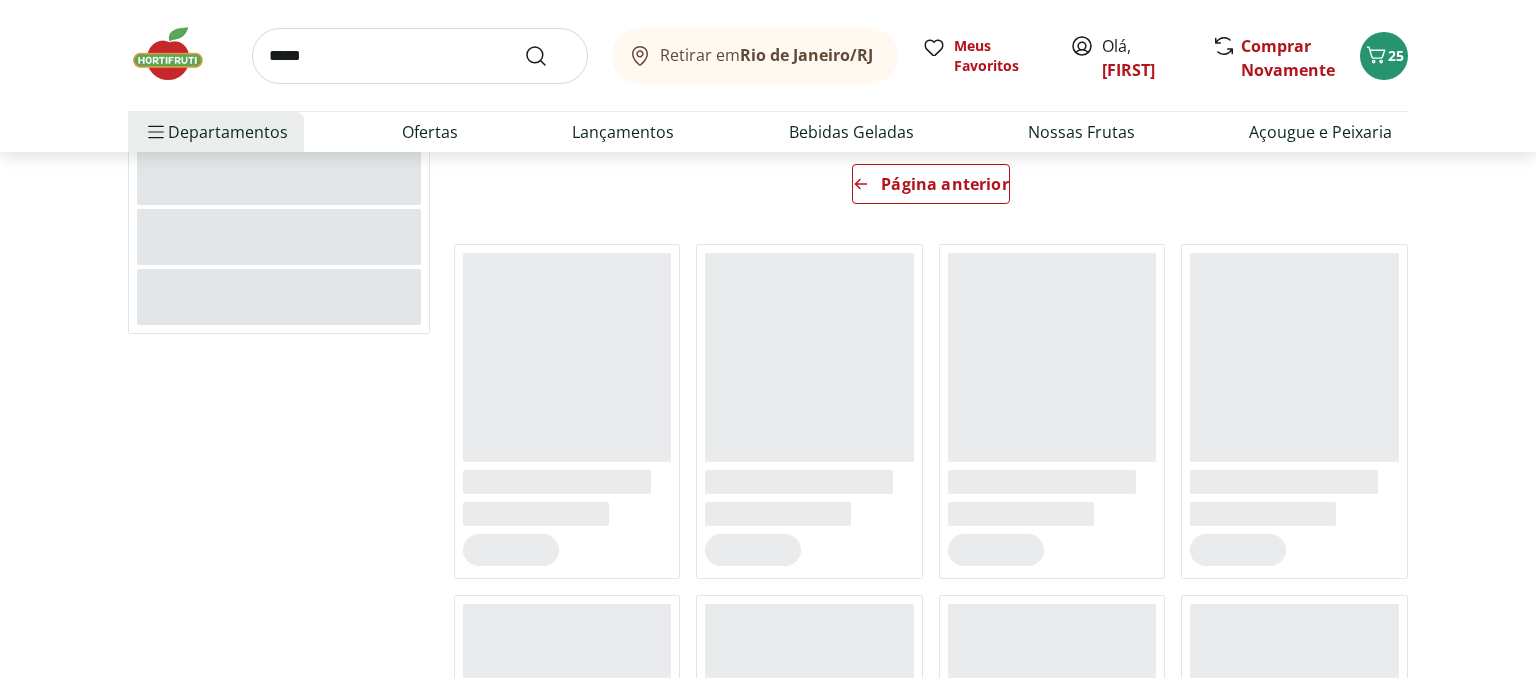 click on "*****" at bounding box center (420, 56) 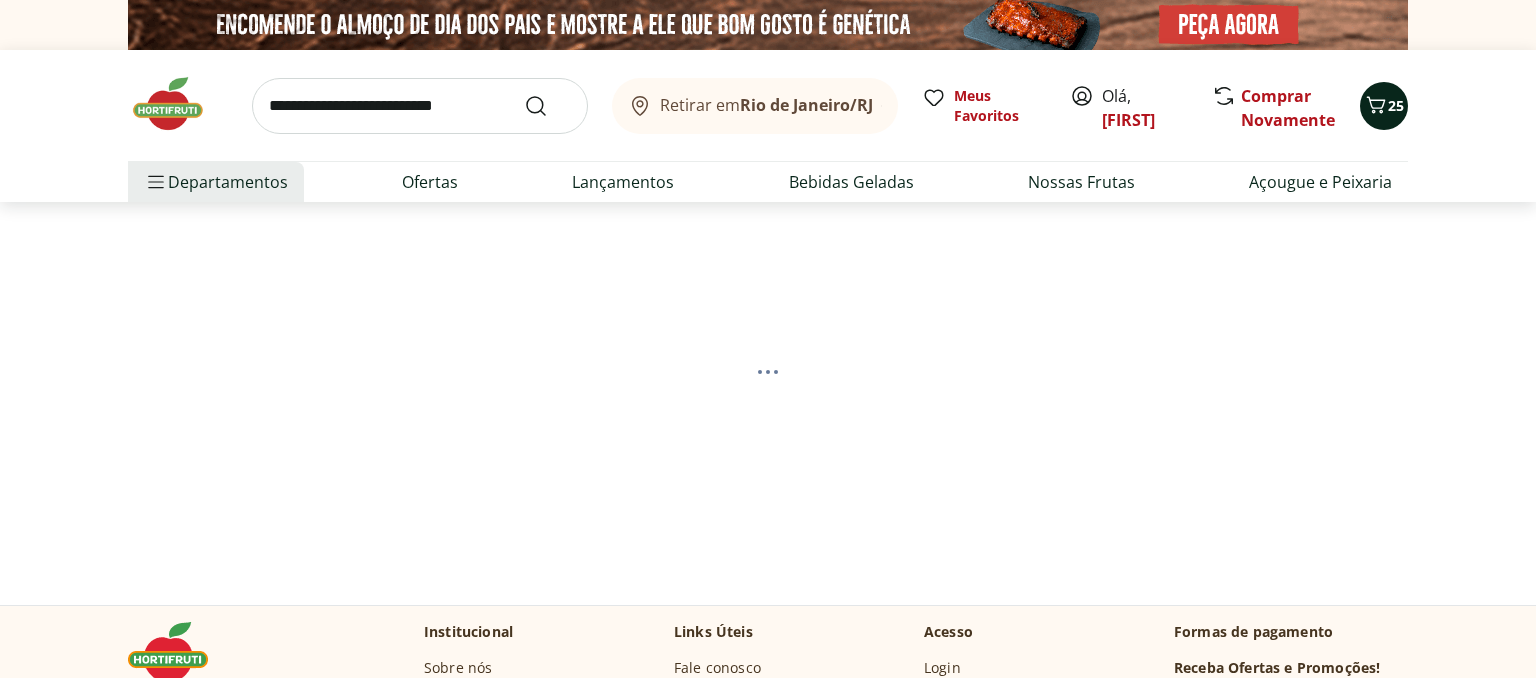 click on "25" at bounding box center (1396, 105) 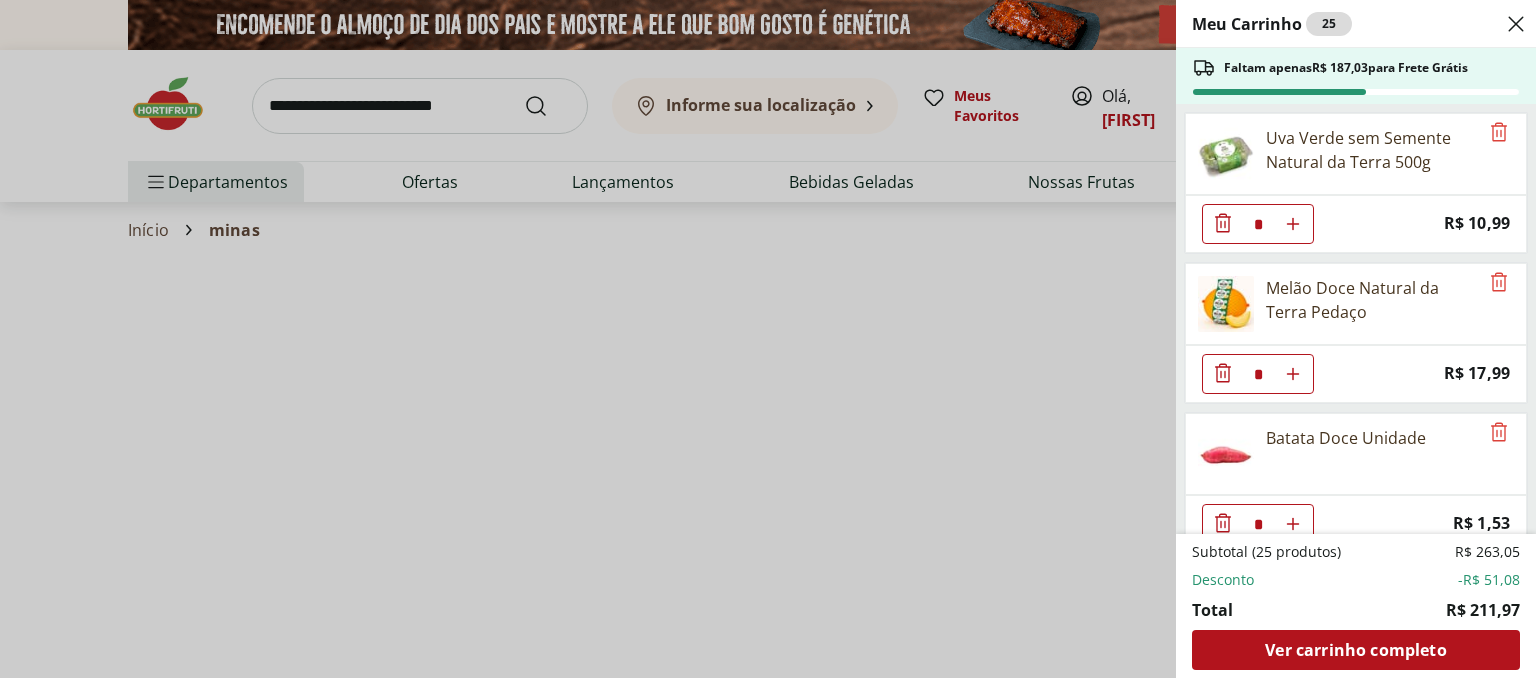 select on "**********" 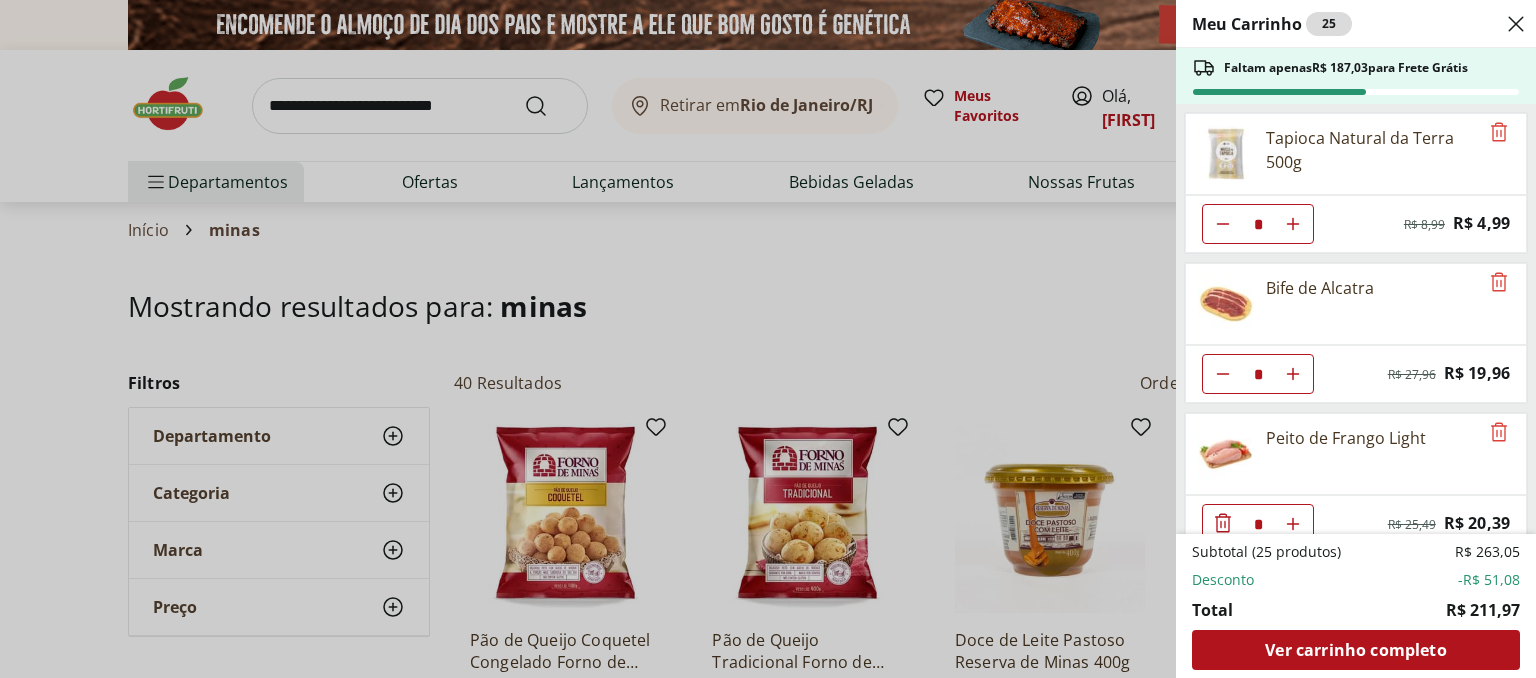 scroll, scrollTop: 2405, scrollLeft: 0, axis: vertical 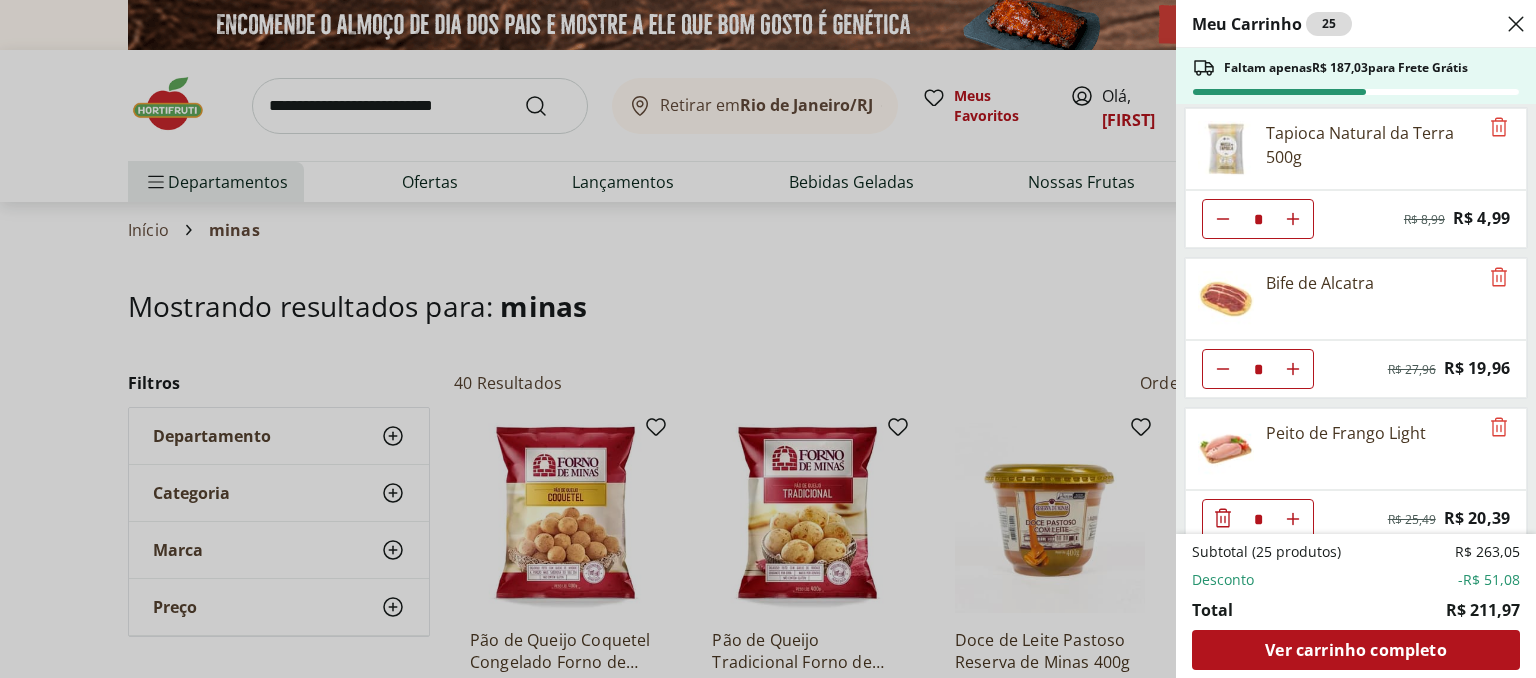 click on "Meu Carrinho 25 Faltam apenas  R$ 187,03  para Frete Grátis Uva Verde sem Semente Natural da Terra 500g * Price: R$ 10,99 Melão Doce Natural da Terra Pedaço * Price: R$ 17,99 Batata Doce Unidade * Price: R$ 1,53 Couve-Flor Unidade * Price: R$ 6,99 Maracujá Azedo Unidade * Price: R$ 5,60 Alho Nacional Unidade * Original price: R$ 2,03 Price: R$ 1,79 Cebola Nacional Unidade * Original price: R$ 1,00 Price: R$ 0,75 Cenoura Orgânica Bandeja * Original price: R$ 8,99 Price: R$ 4,99 Batata Doce Orgânica Bandeja 600g * Original price: R$ 11,99 Price: R$ 4,99 Cogumelo Shiitake Fatiado 200g * Original price: R$ 16,99 Price: R$ 13,99 Brócolis Ninja Unidade * Original price: R$ 11,99 Price: R$ 4,99 Ovo caipira vermelho HNT 20 unidades * Price: R$ 26,99 Alface Americana Unidade * Price: R$ 5,99 Tomate Italiano Orgânico Bandeja * Price: R$ 9,99 Abóbora Japonesa Pedaço * Price: R$ 2,99 Salame Perdigão Defumado Unidade * Price: R$ 9,99 Tapioca Natural da Terra 500g * Original price: Price:" at bounding box center [768, 339] 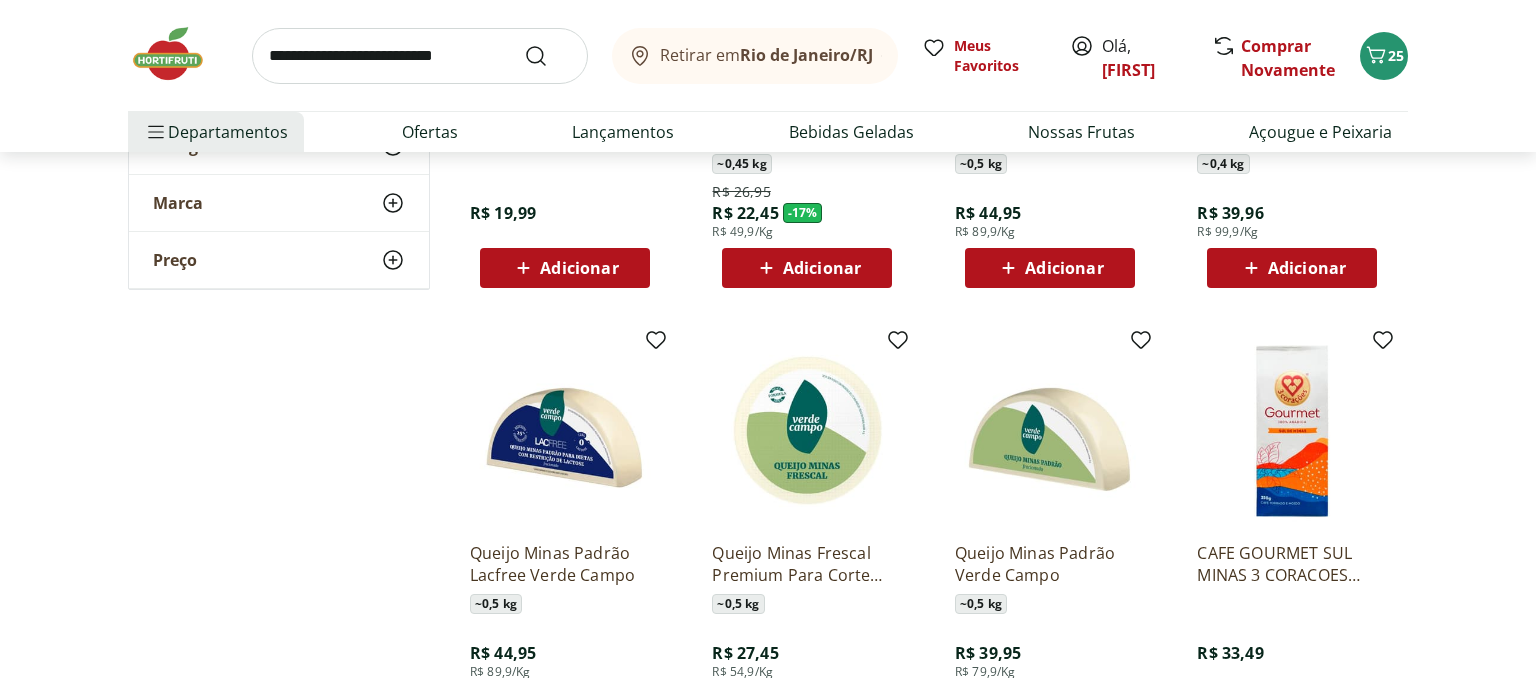 scroll, scrollTop: 1056, scrollLeft: 0, axis: vertical 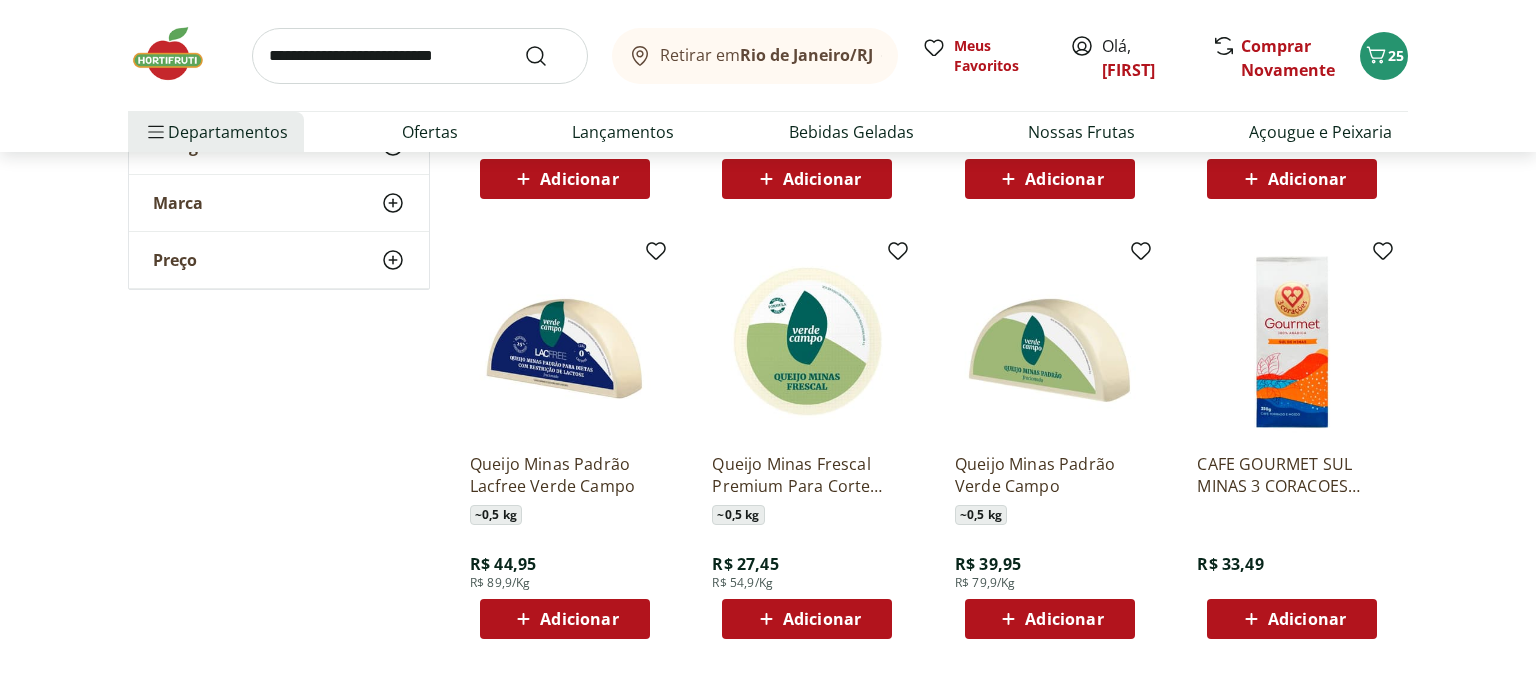 click on "Adicionar" at bounding box center (822, 619) 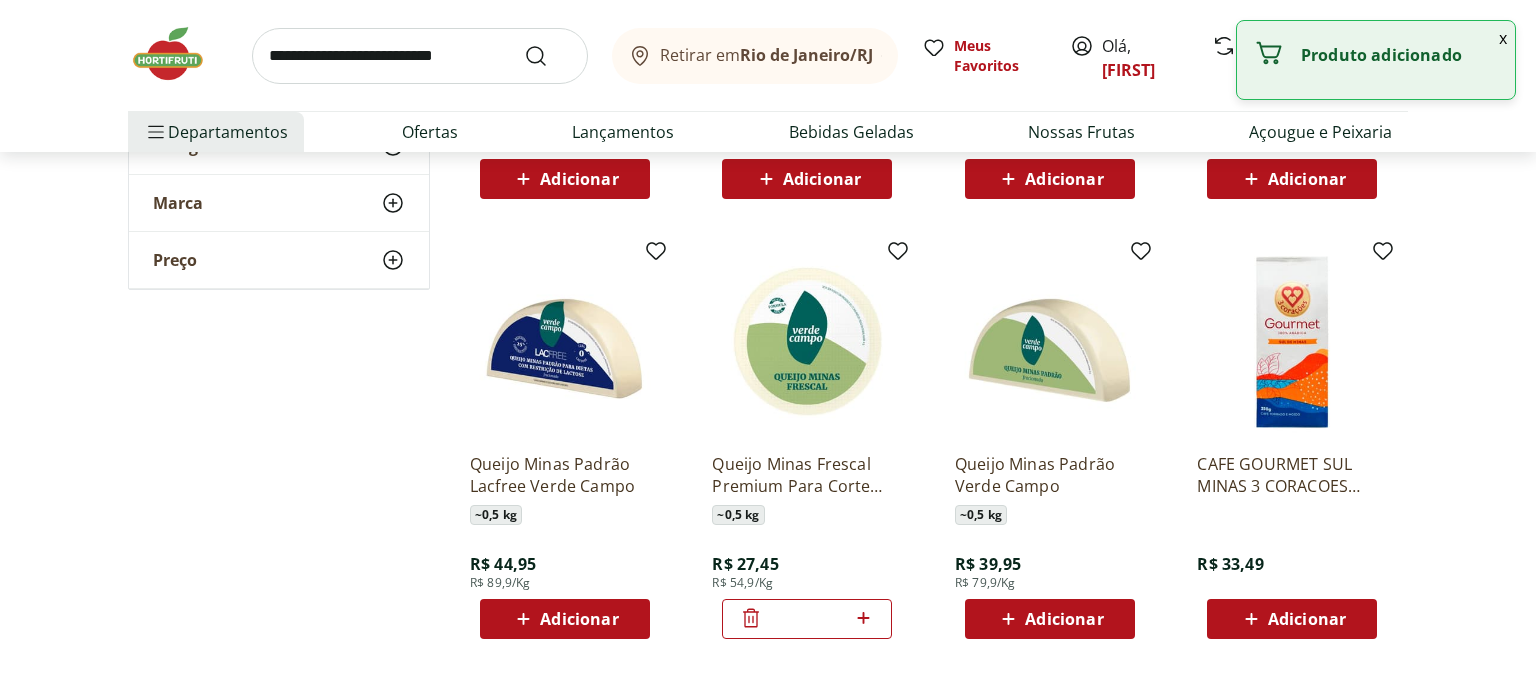 scroll, scrollTop: 739, scrollLeft: 0, axis: vertical 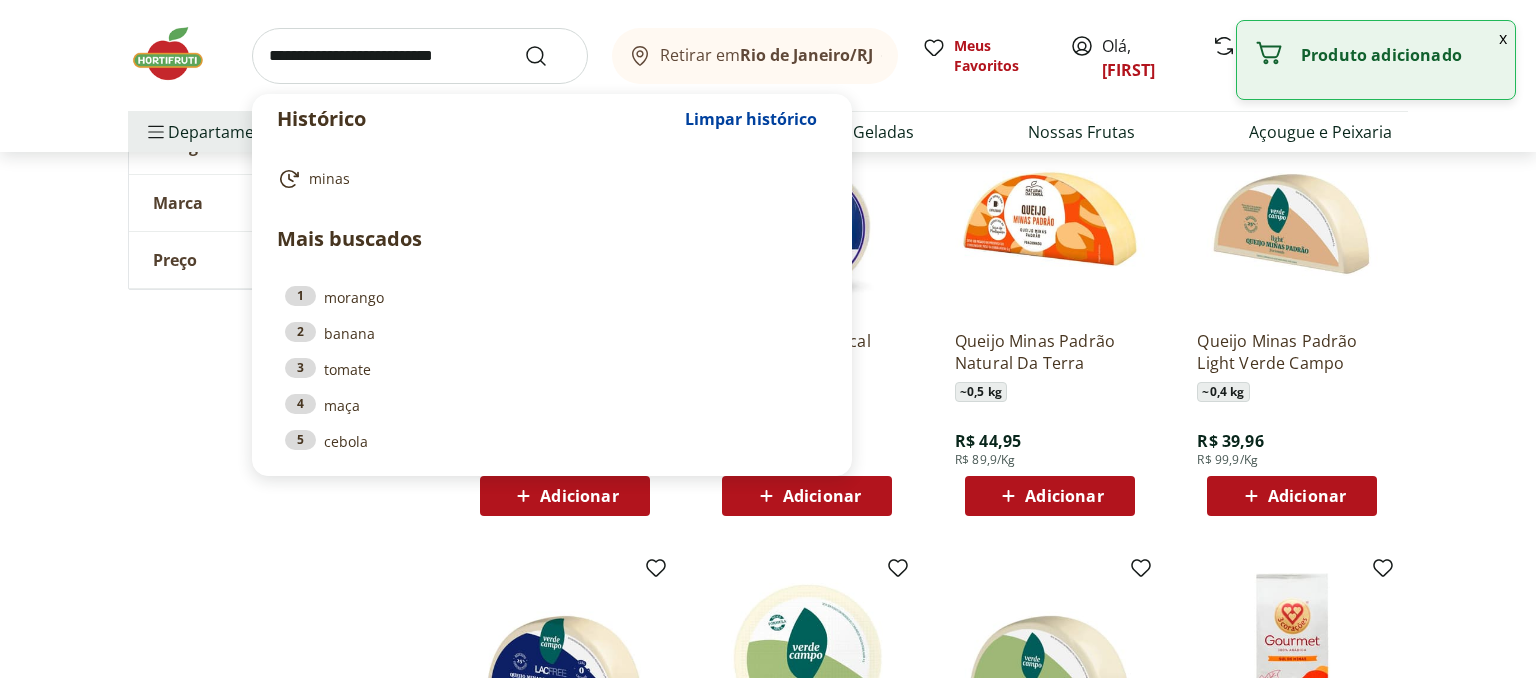 click at bounding box center (420, 56) 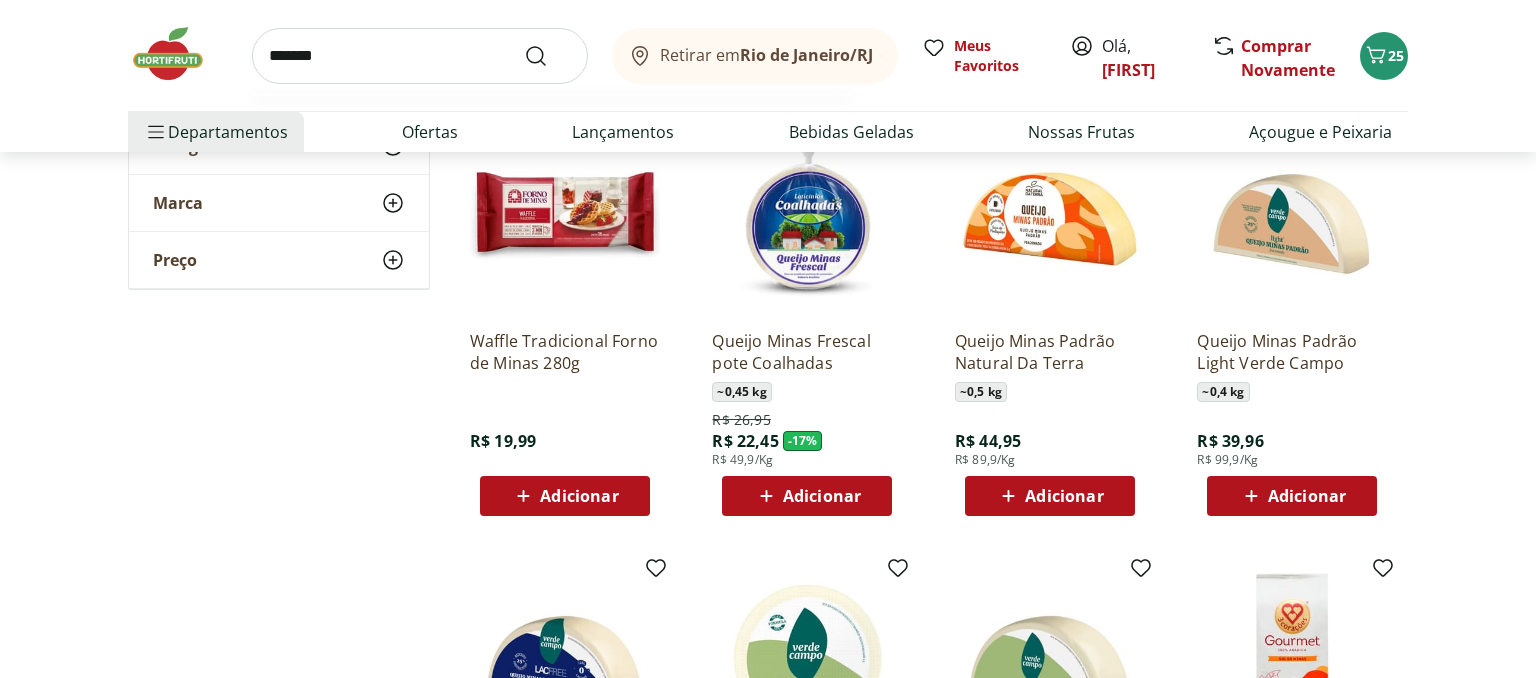 type on "*******" 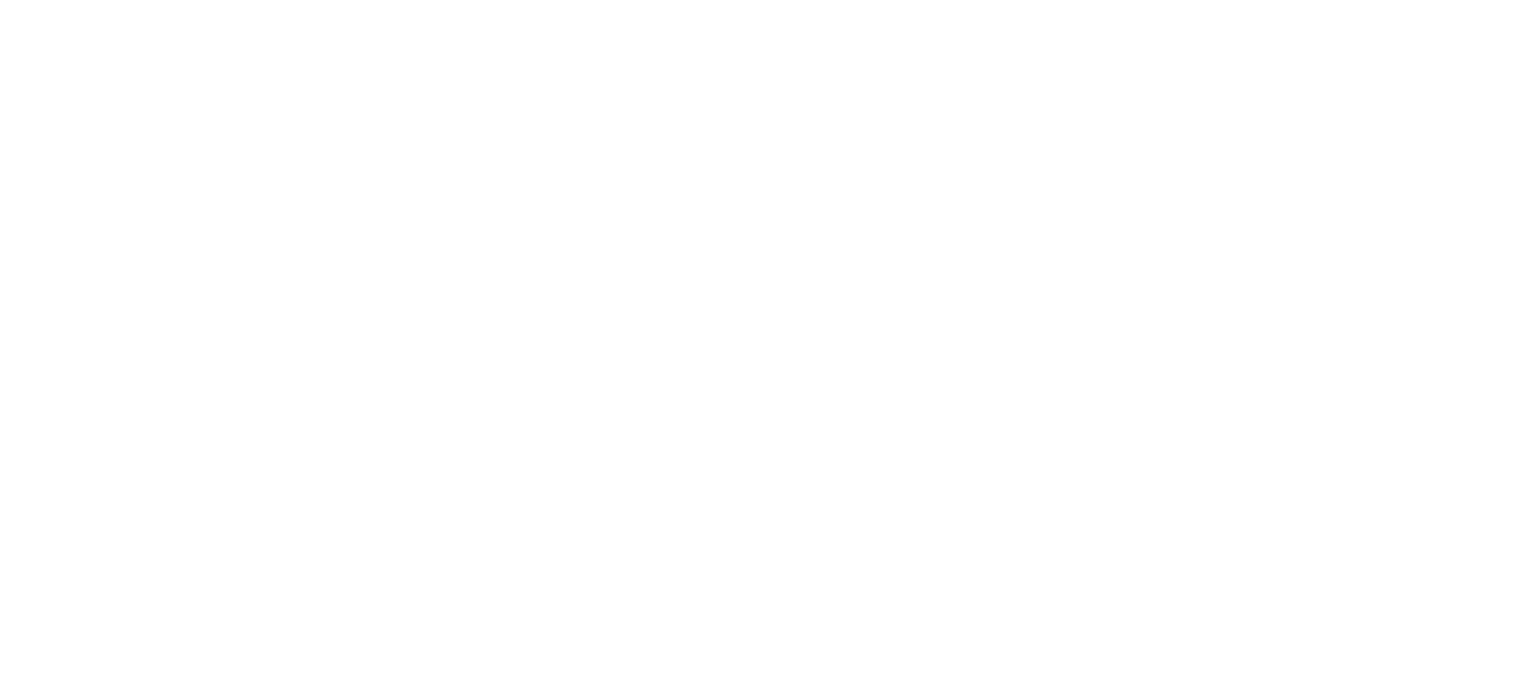 scroll, scrollTop: 0, scrollLeft: 0, axis: both 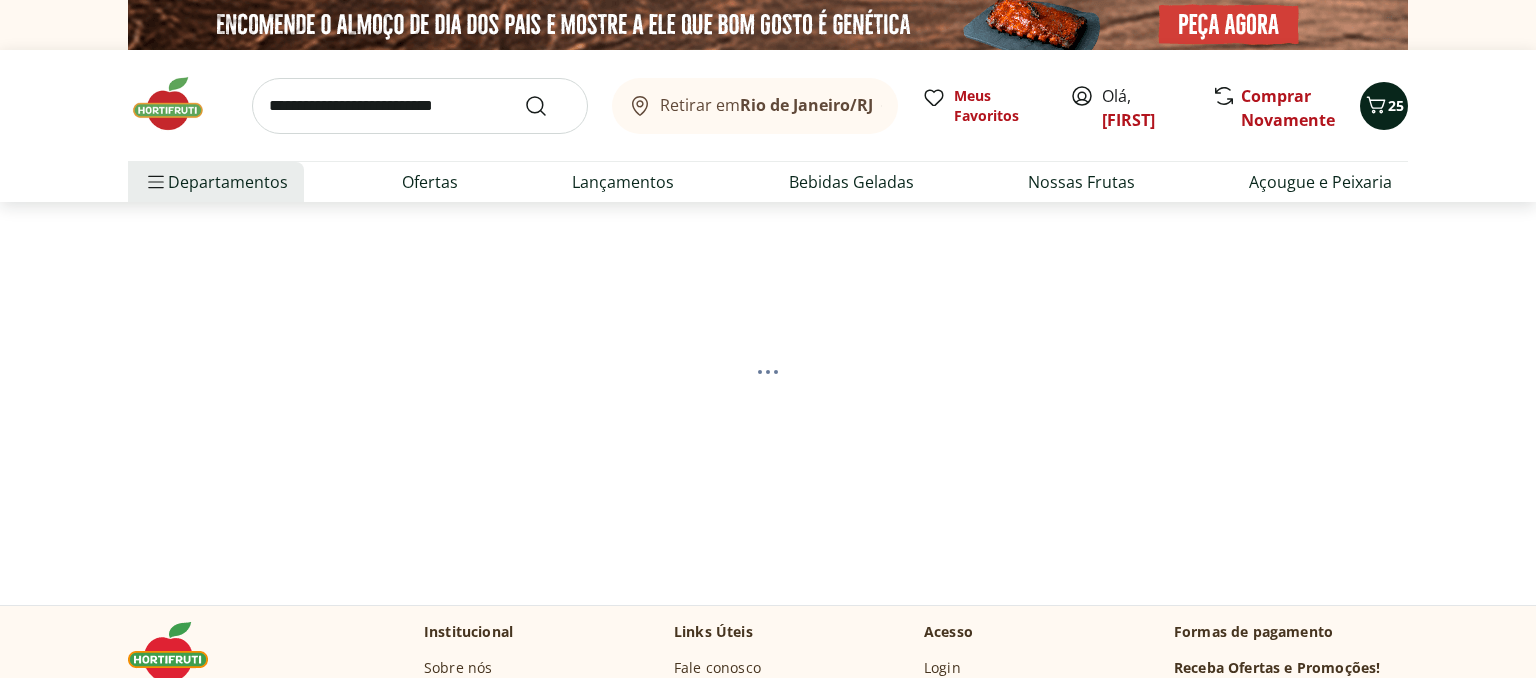 click on "25" at bounding box center (1396, 105) 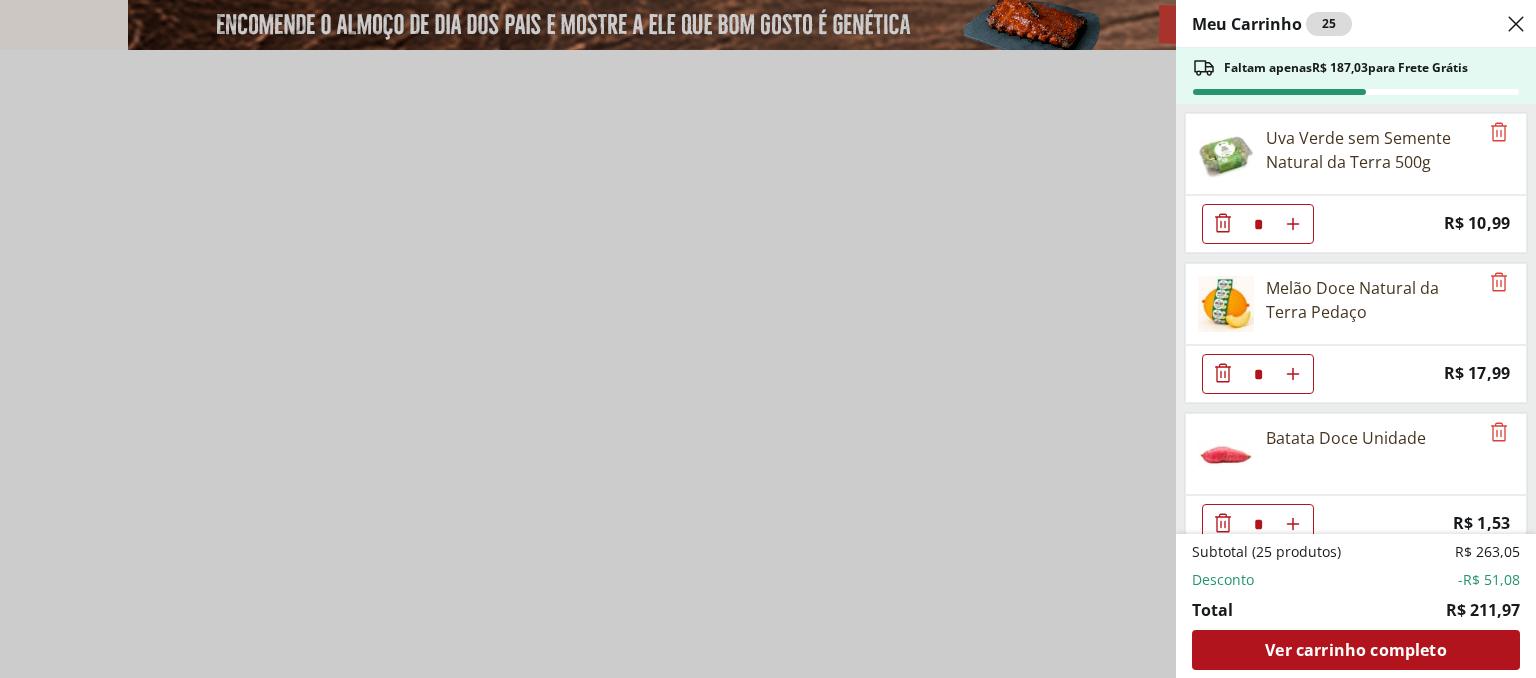 select on "**********" 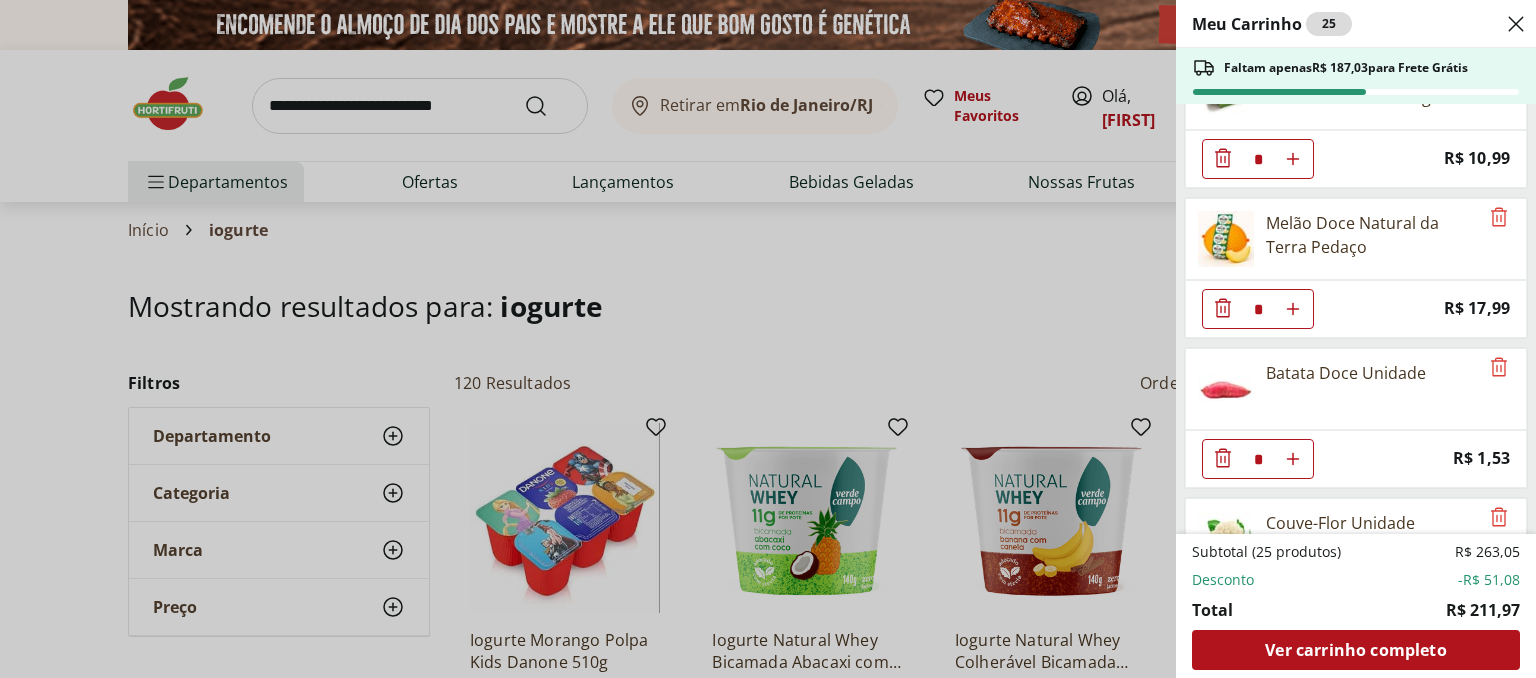 scroll, scrollTop: 0, scrollLeft: 0, axis: both 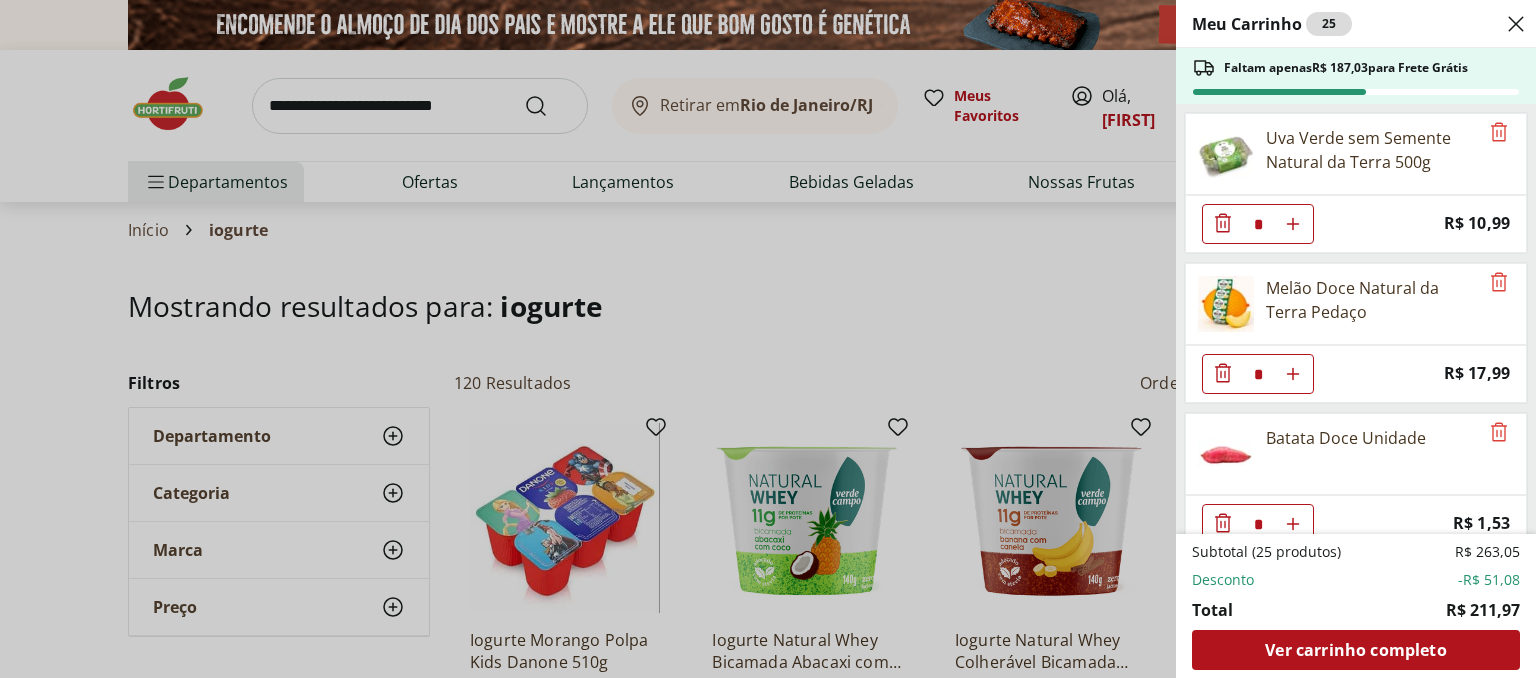 click on "Meu Carrinho 25 Faltam apenas  R$ 187,03  para Frete Grátis Uva Verde sem Semente Natural da Terra 500g * Price: R$ 10,99 Melão Doce Natural da Terra Pedaço * Price: R$ 17,99 Batata Doce Unidade * Price: R$ 1,53 Couve-Flor Unidade * Price: R$ 6,99 Maracujá Azedo Unidade * Price: R$ 5,60 Alho Nacional Unidade * Original price: R$ 2,03 Price: R$ 1,79 Cebola Nacional Unidade * Original price: R$ 1,00 Price: R$ 0,75 Cenoura Orgânica Bandeja * Original price: R$ 8,99 Price: R$ 4,99 Batata Doce Orgânica Bandeja 600g * Original price: R$ 11,99 Price: R$ 4,99 Cogumelo Shiitake Fatiado 200g * Original price: R$ 16,99 Price: R$ 13,99 Brócolis Ninja Unidade * Original price: R$ 11,99 Price: R$ 4,99 Ovo caipira vermelho HNT 20 unidades * Price: R$ 26,99 Alface Americana Unidade * Price: R$ 5,99 Tomate Italiano Orgânico Bandeja * Price: R$ 9,99 Abóbora Japonesa Pedaço * Price: R$ 2,99 Salame Perdigão Defumado Unidade * Price: R$ 9,99 Tapioca Natural da Terra 500g * Original price: Price:" at bounding box center (768, 339) 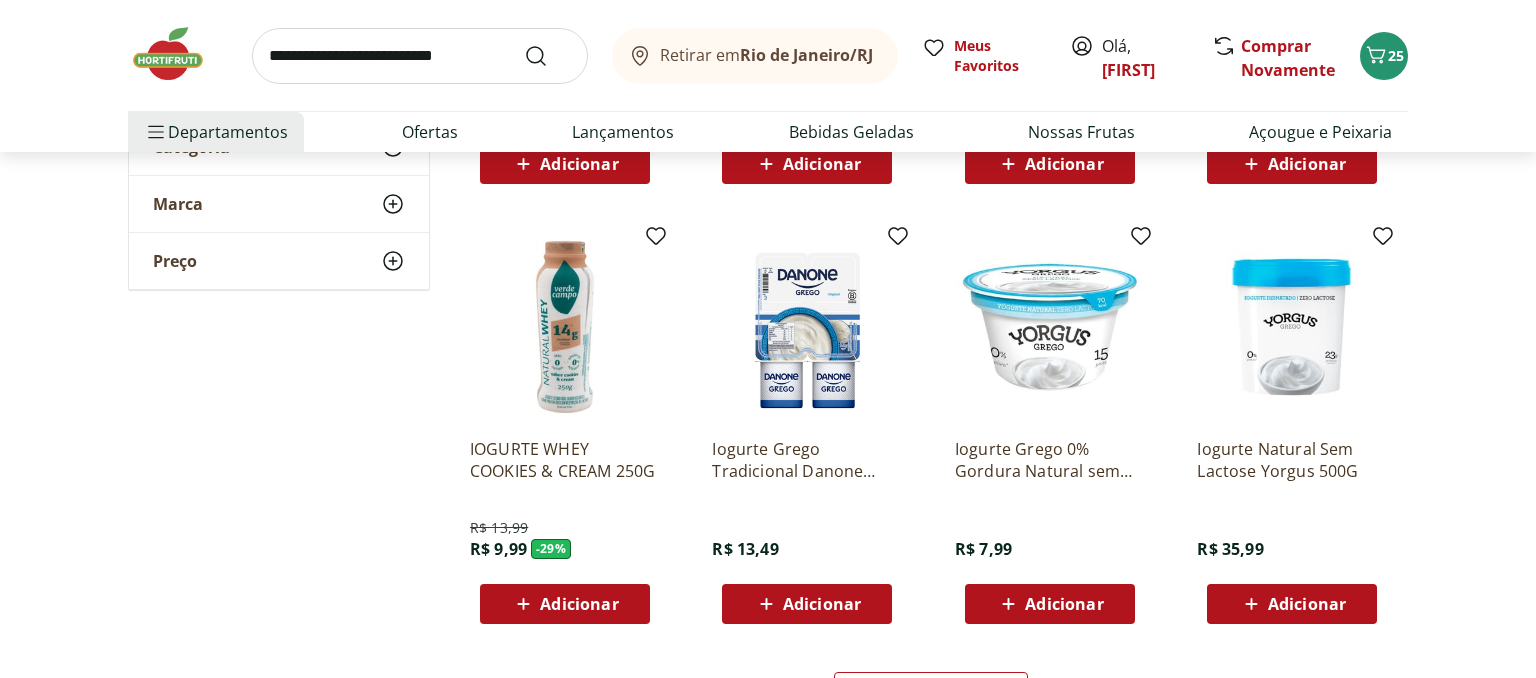 scroll, scrollTop: 1267, scrollLeft: 0, axis: vertical 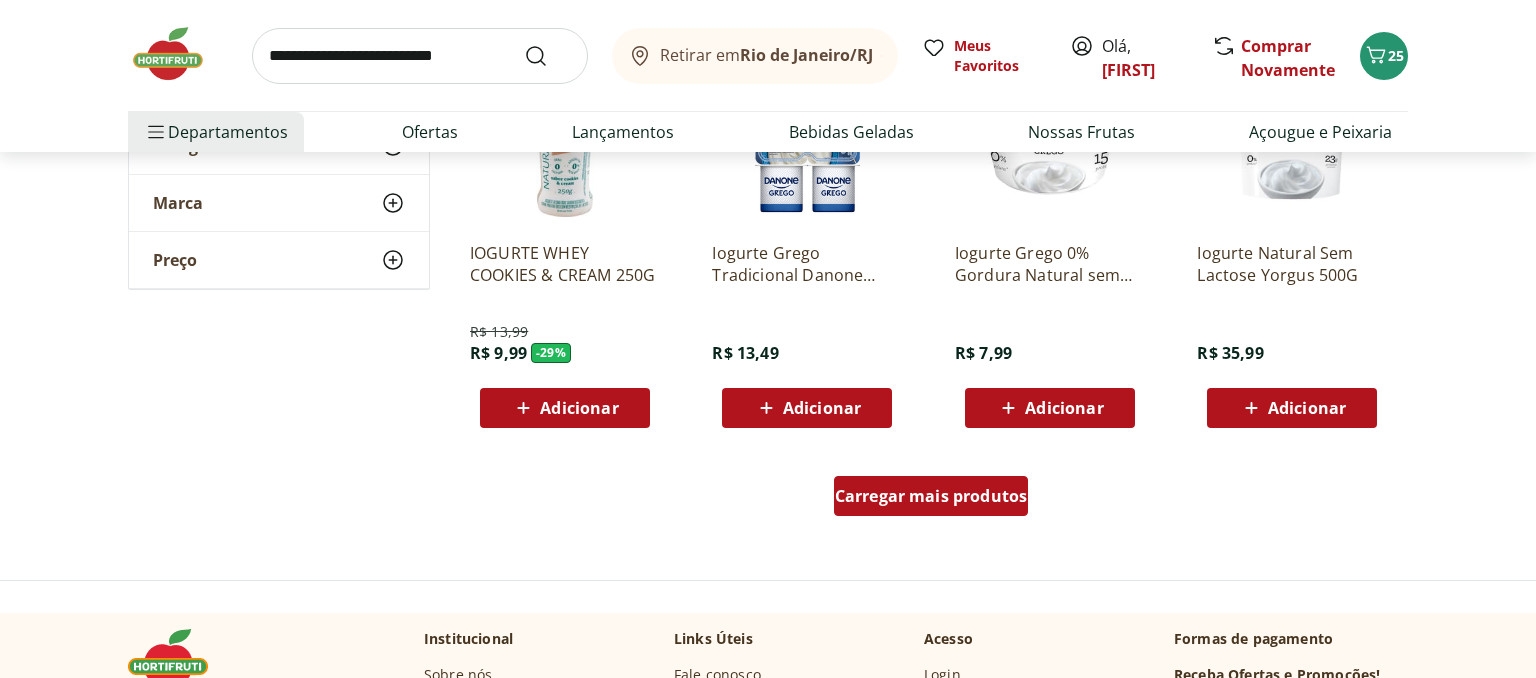 click on "Carregar mais produtos" at bounding box center [931, 496] 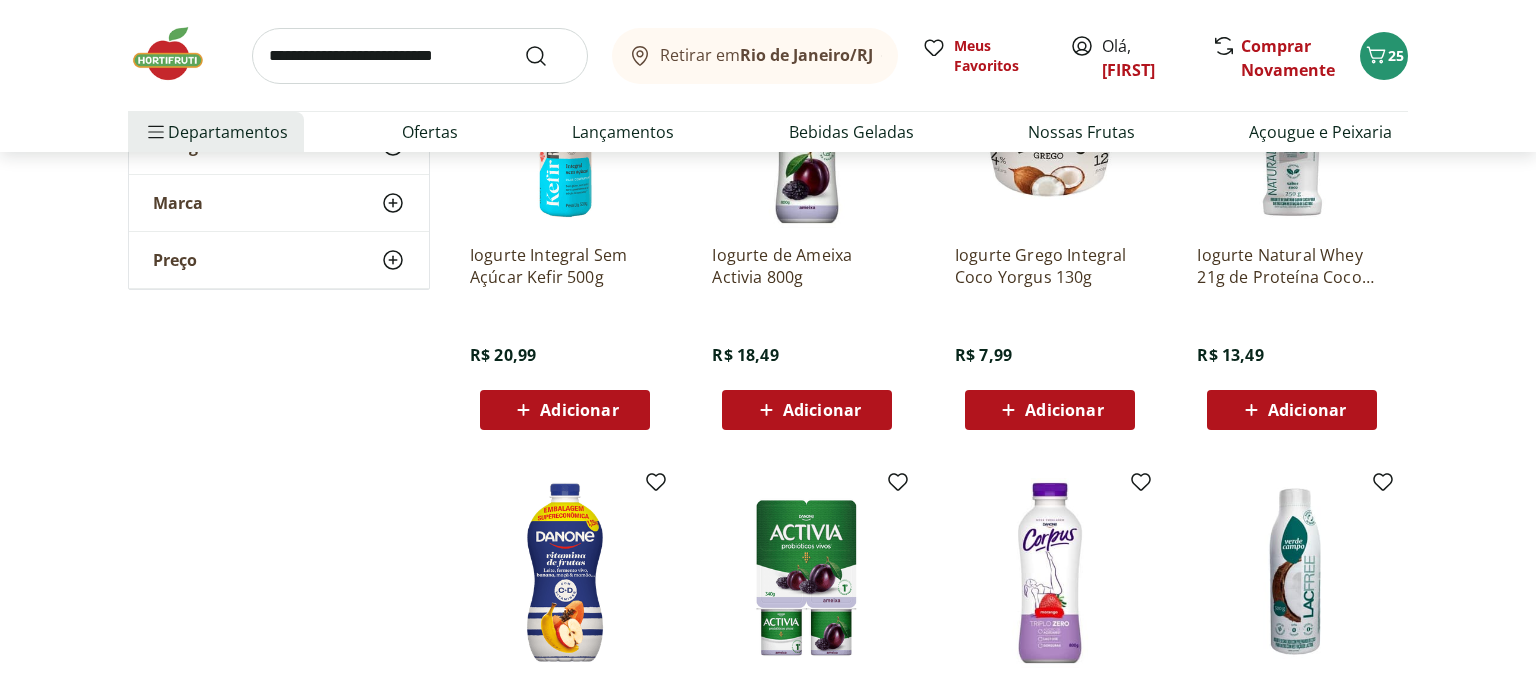 scroll, scrollTop: 1900, scrollLeft: 0, axis: vertical 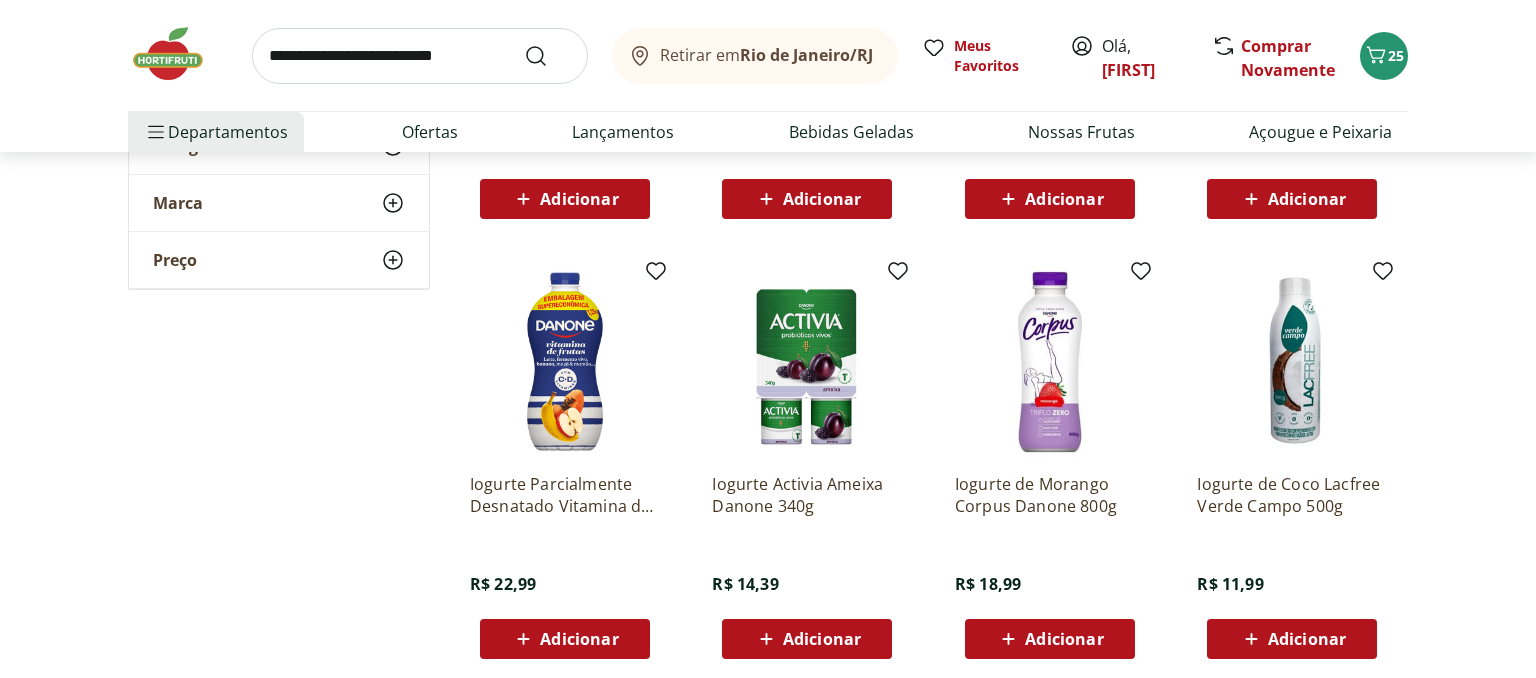click on "Adicionar" at bounding box center (1064, 639) 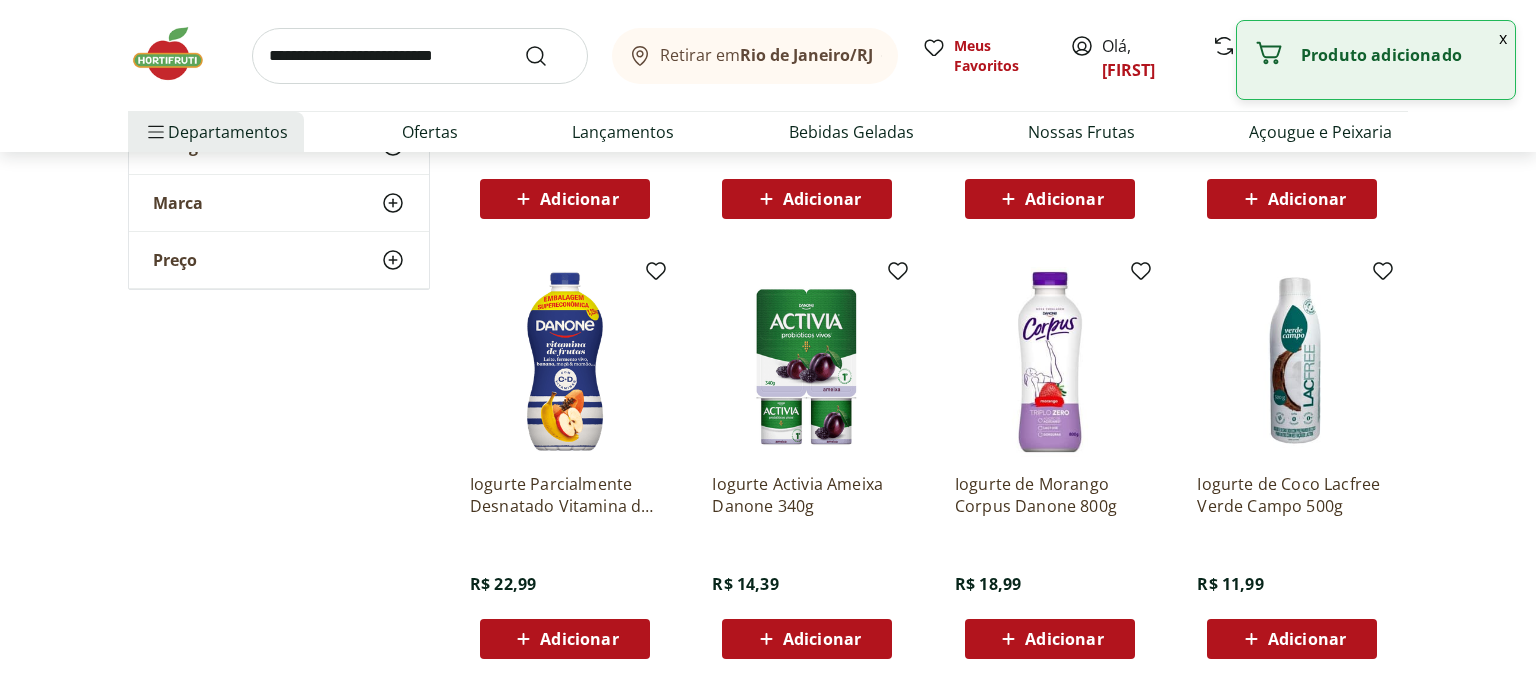 click on "**********" at bounding box center [768, -196] 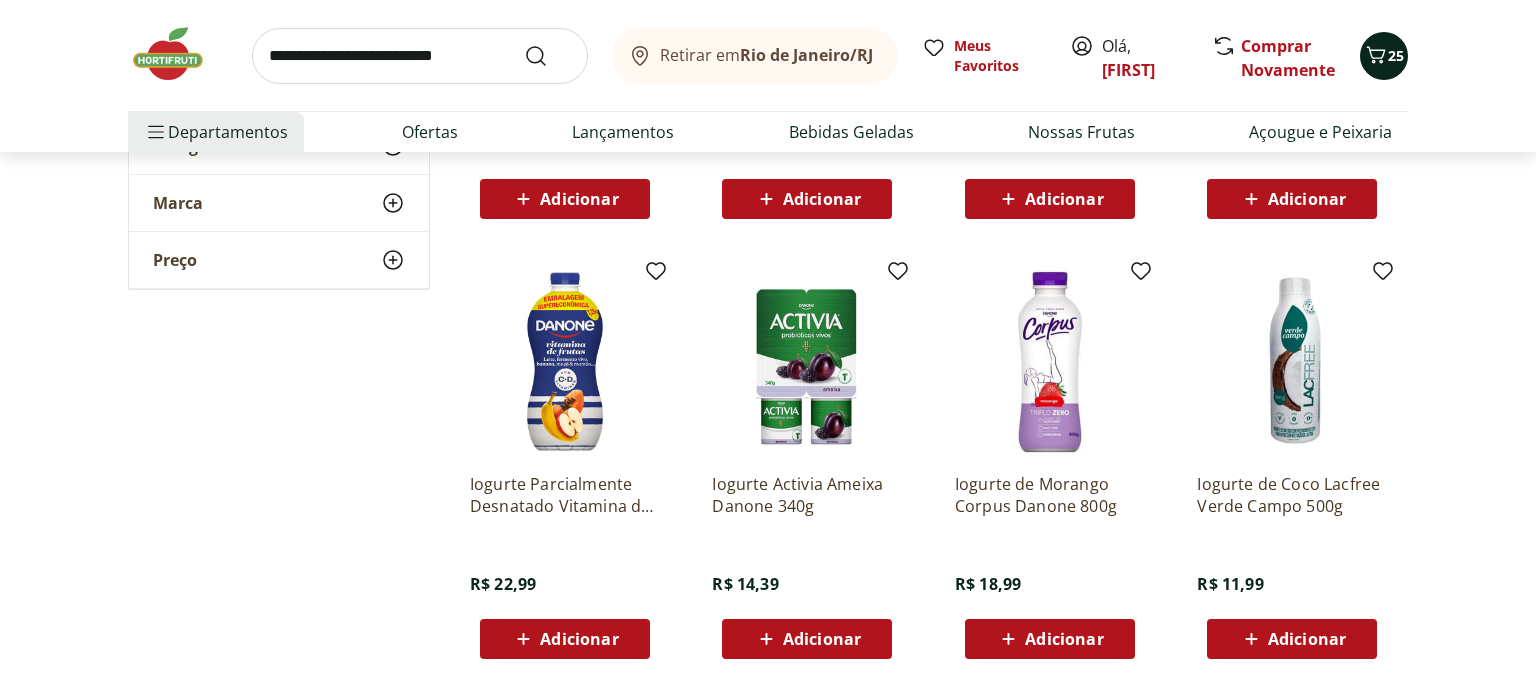 click on "25" at bounding box center [1396, 55] 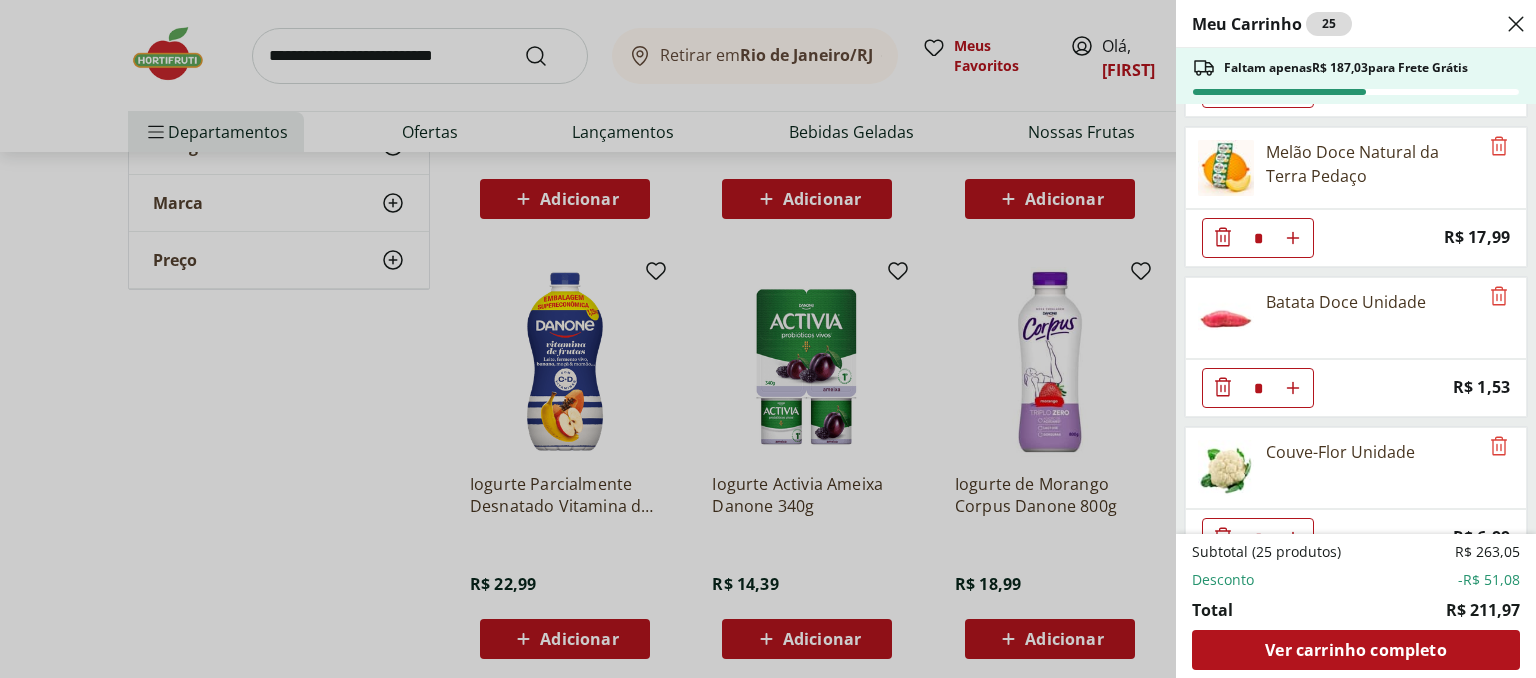 scroll, scrollTop: 0, scrollLeft: 0, axis: both 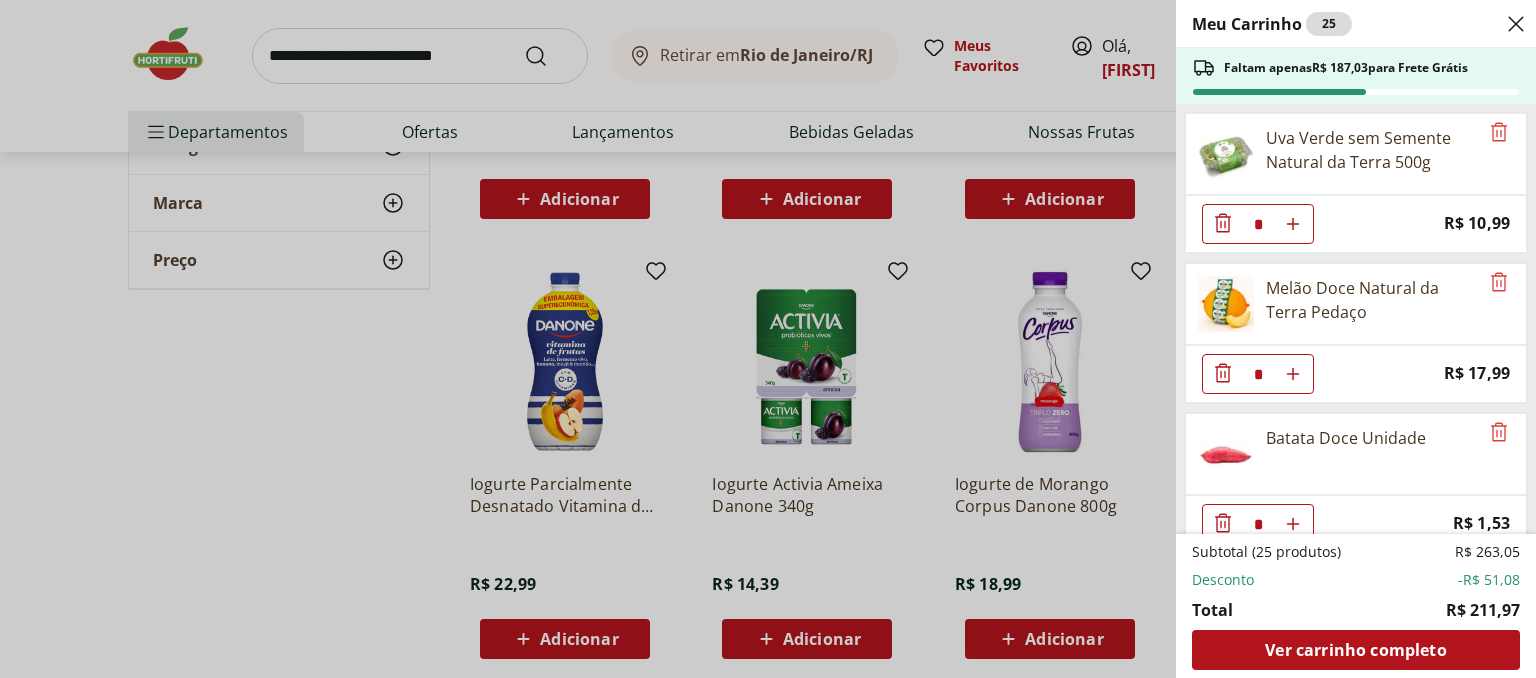 click on "25" at bounding box center [1329, 24] 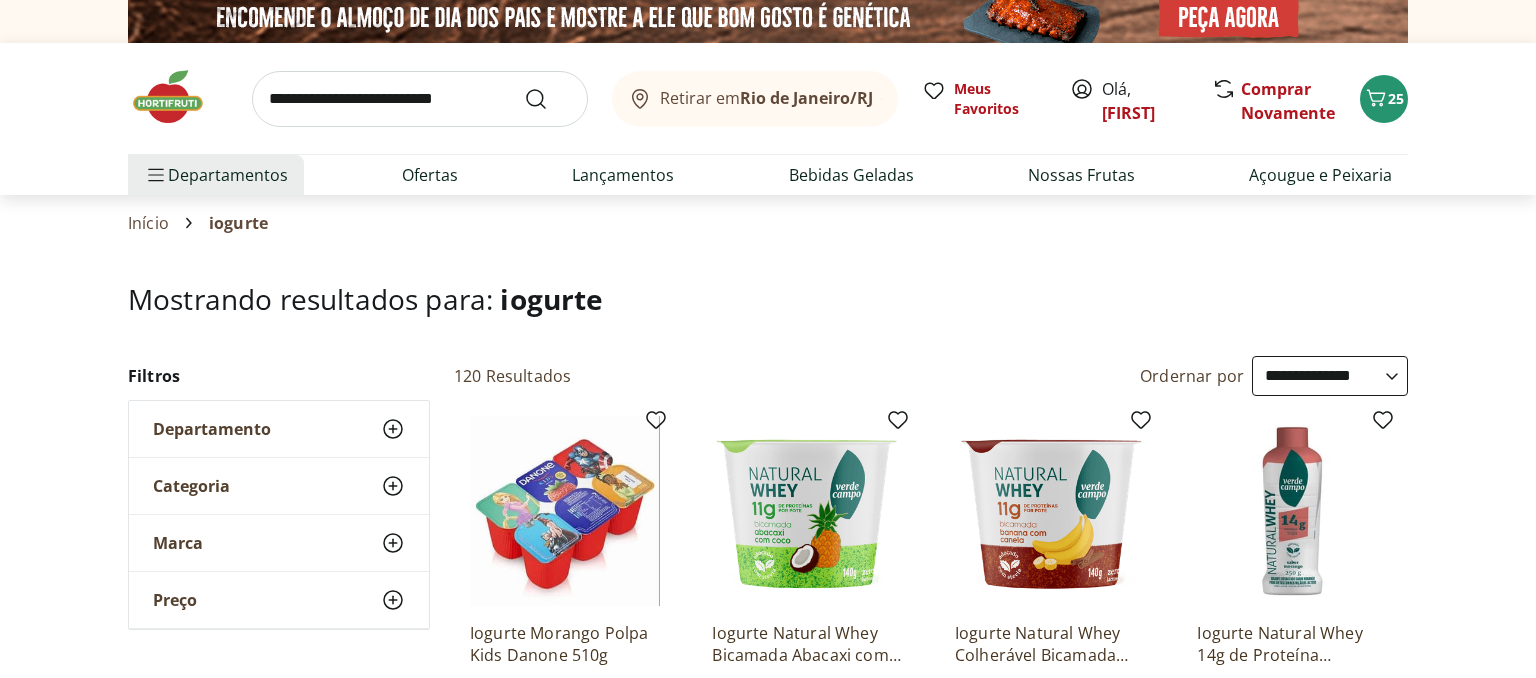 scroll, scrollTop: 0, scrollLeft: 0, axis: both 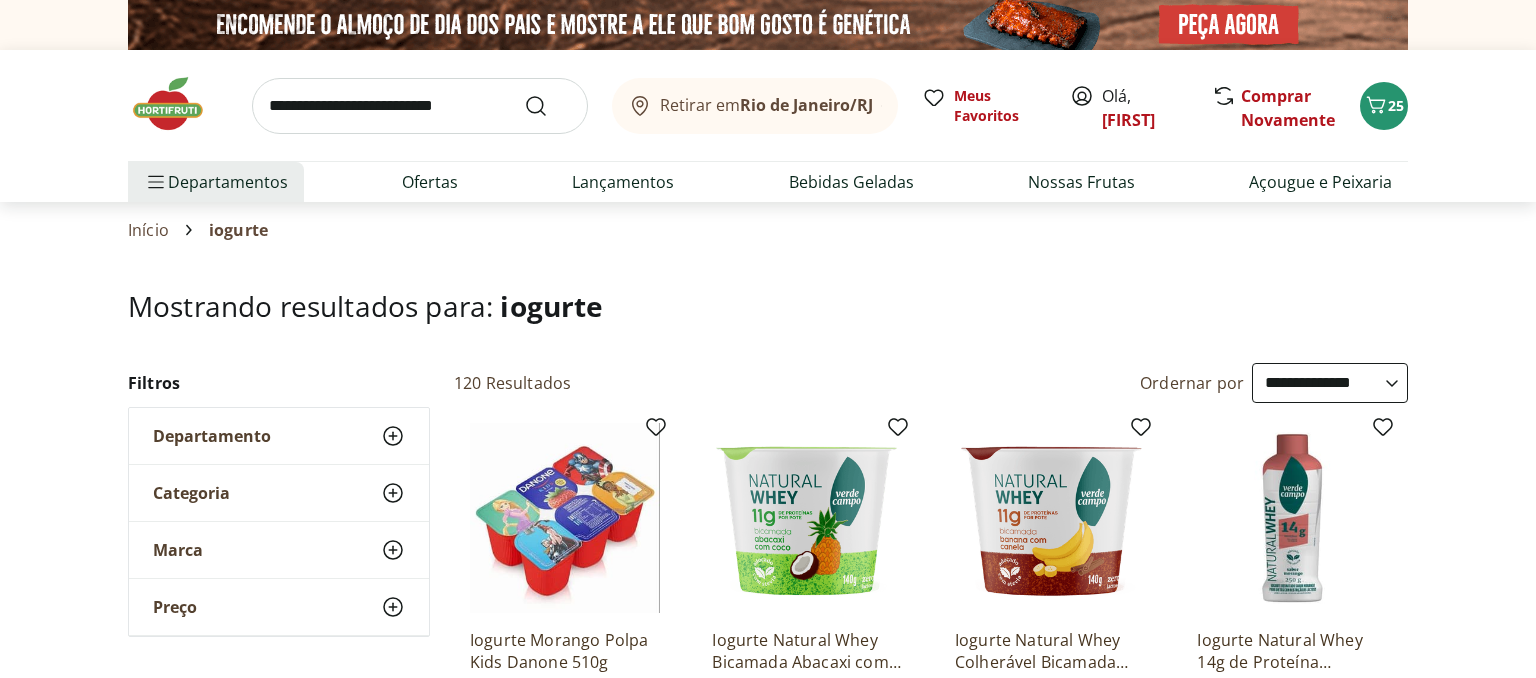 click at bounding box center [178, 104] 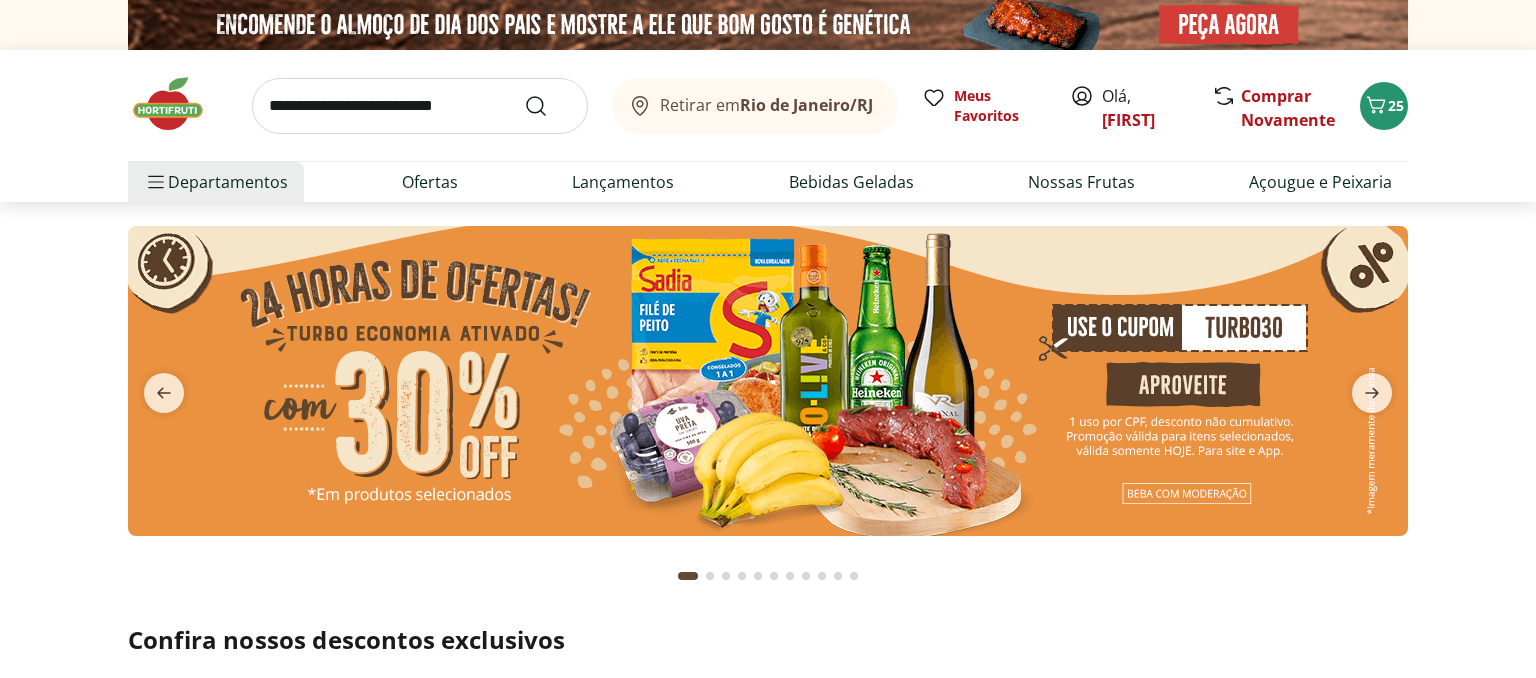 type on "*" 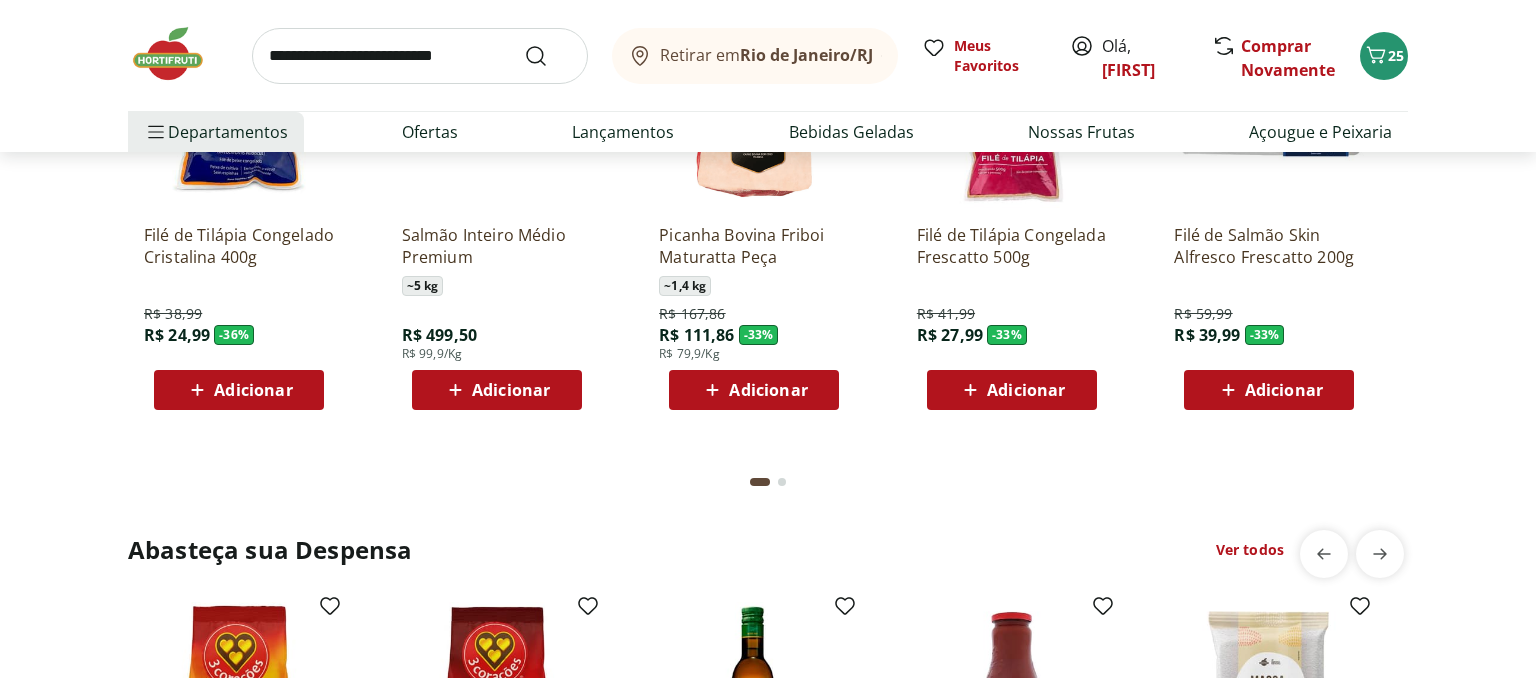 scroll, scrollTop: 2428, scrollLeft: 0, axis: vertical 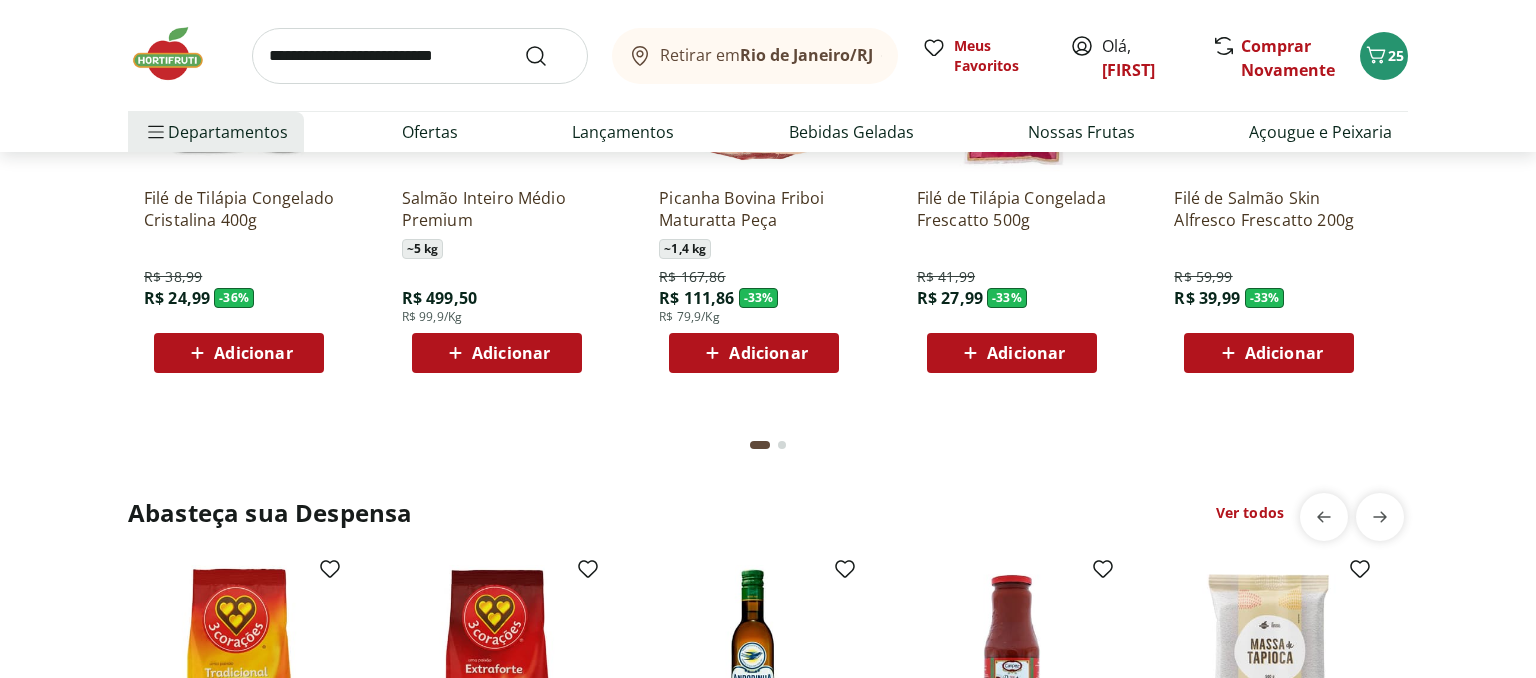 click on "Adicionar" at bounding box center (511, 353) 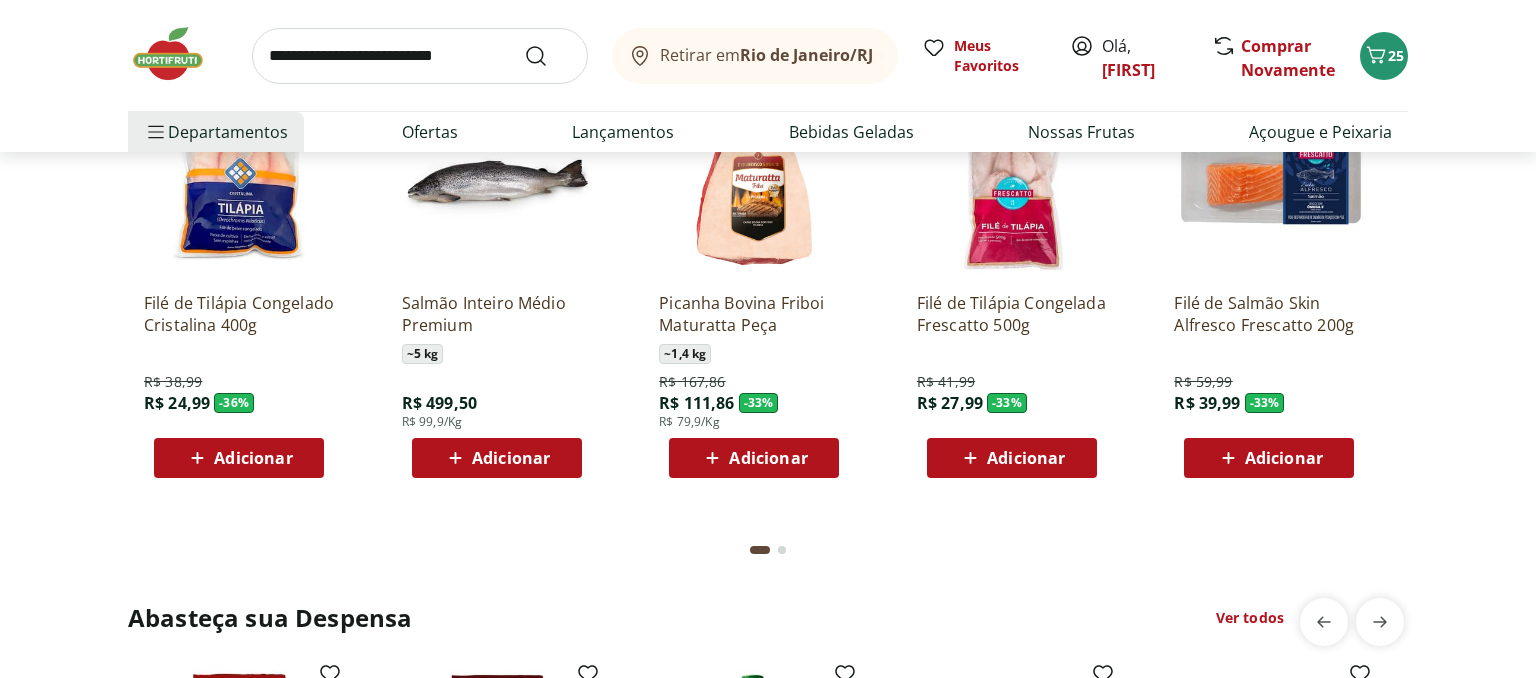 scroll, scrollTop: 2745, scrollLeft: 0, axis: vertical 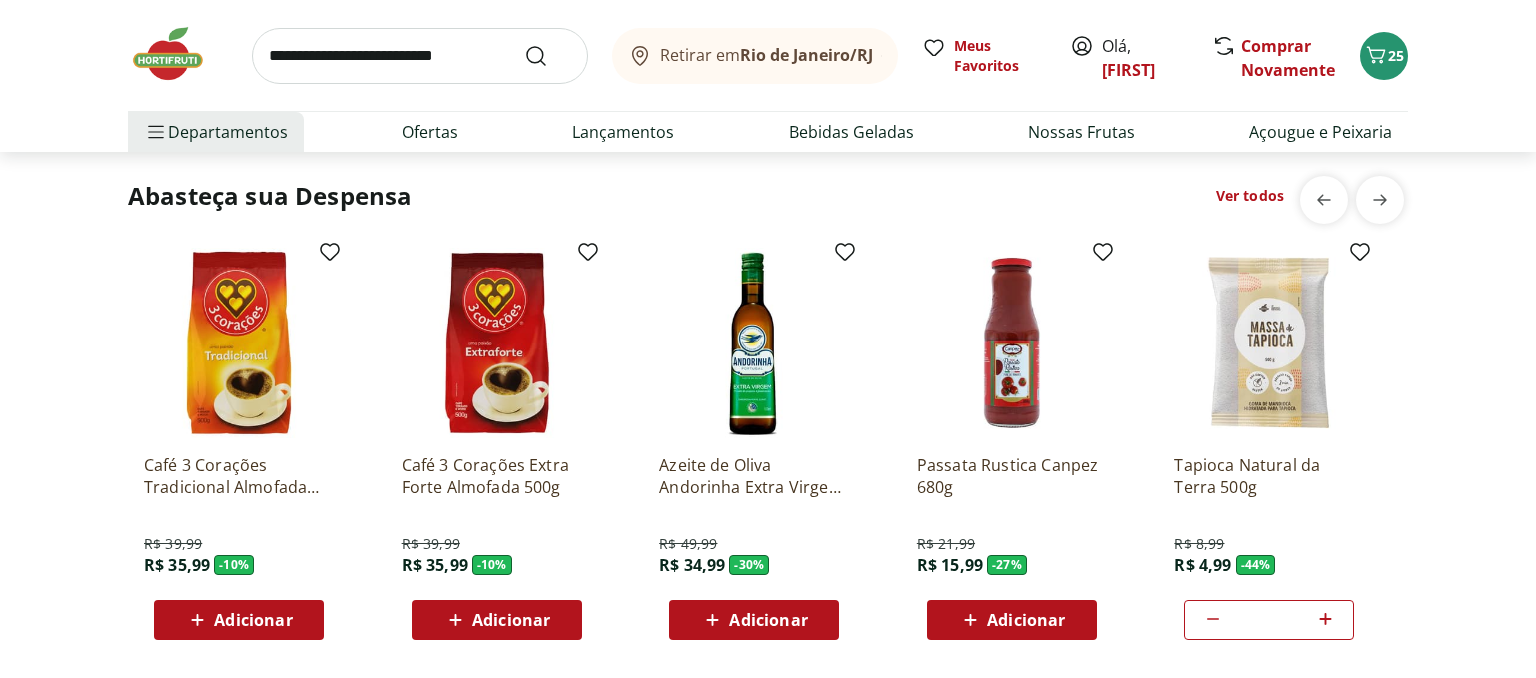 click at bounding box center [420, 56] 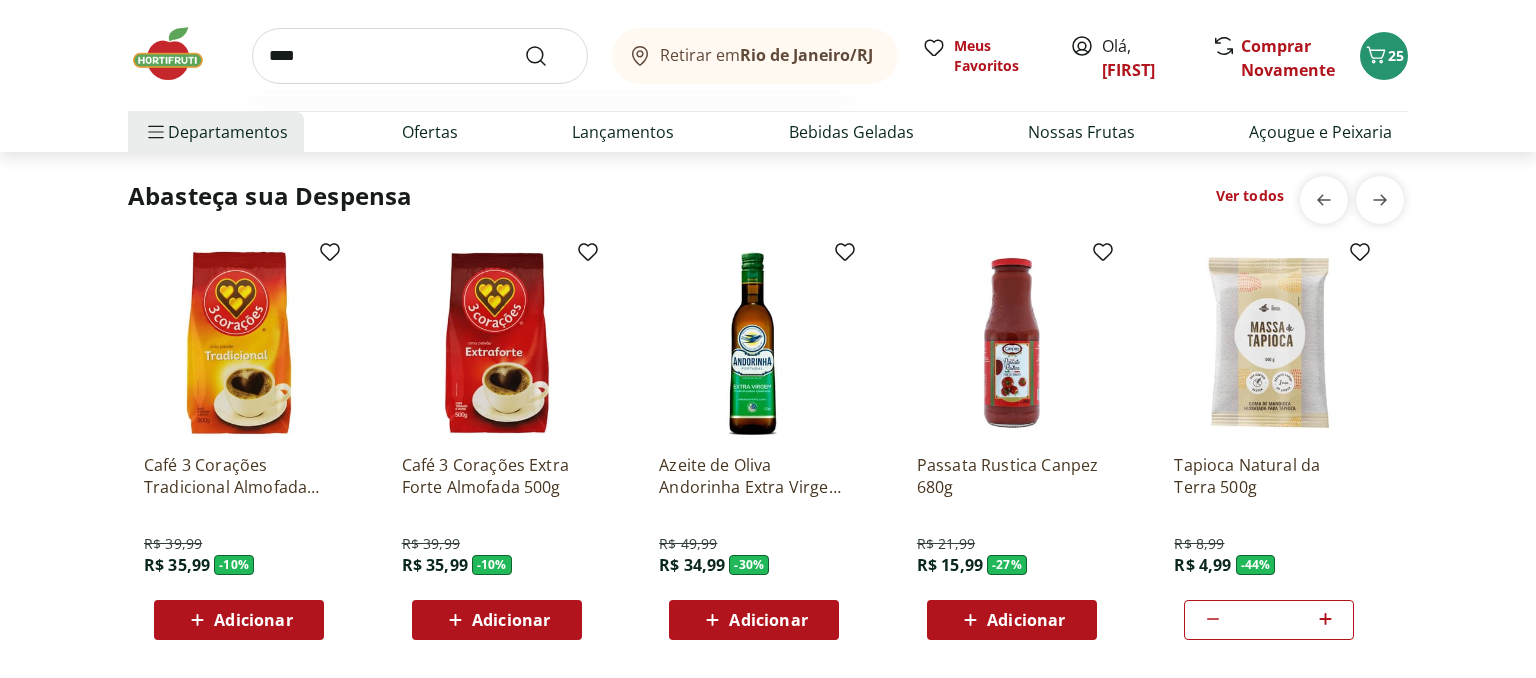 type on "*****" 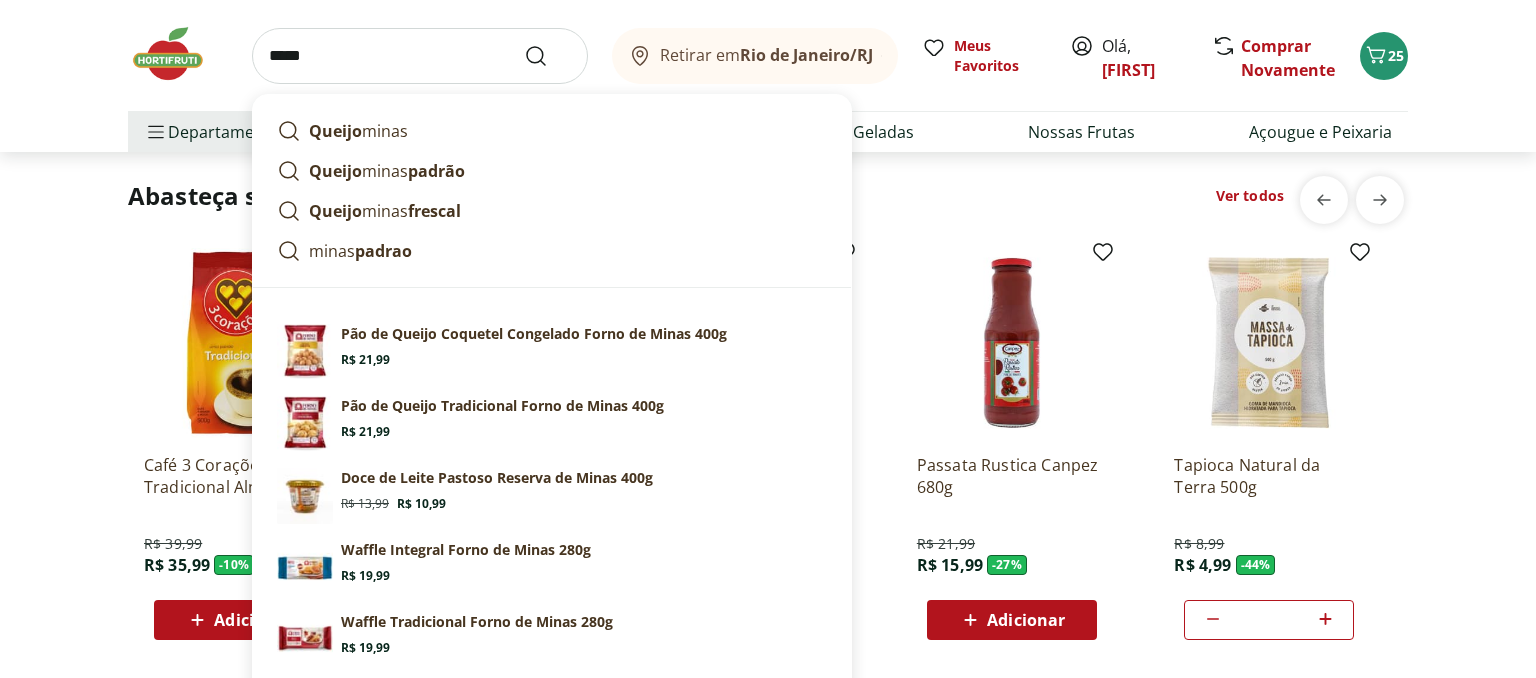 click at bounding box center [548, 56] 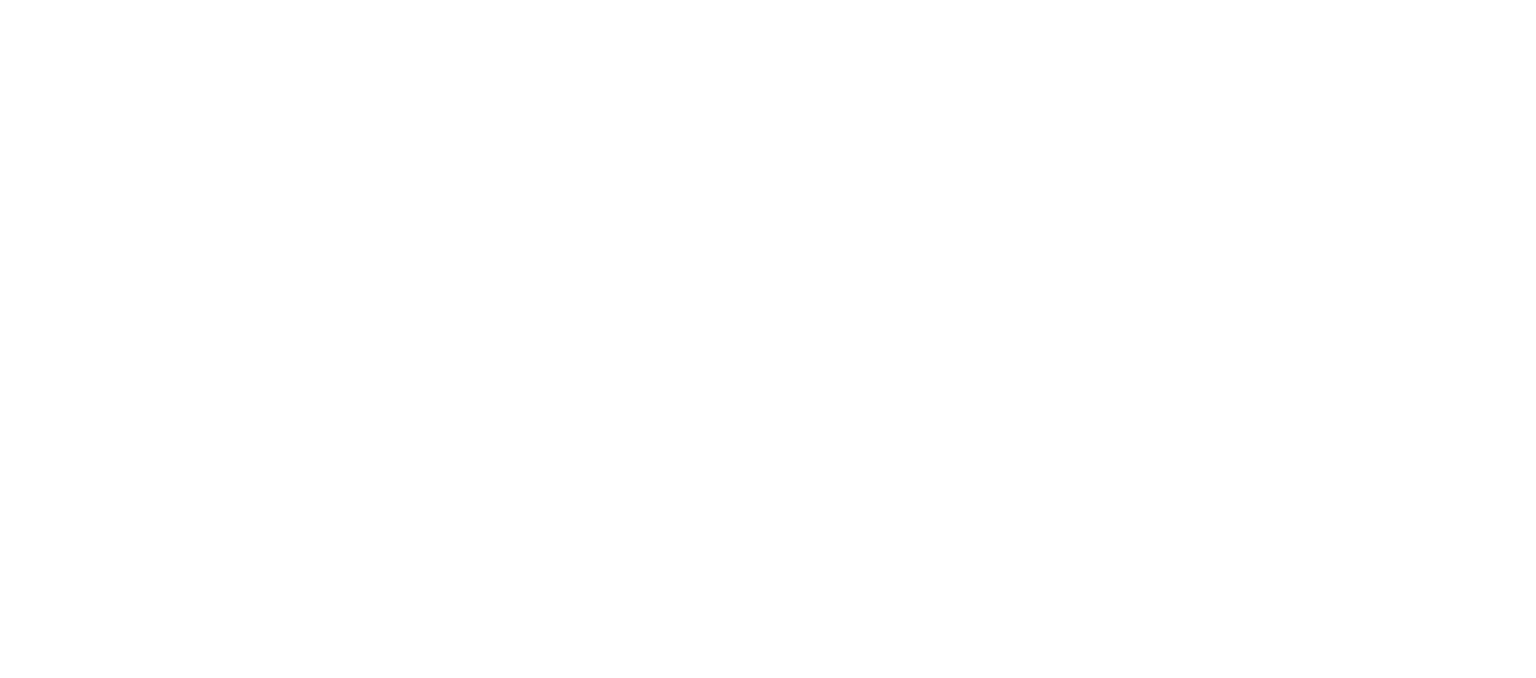 select on "**********" 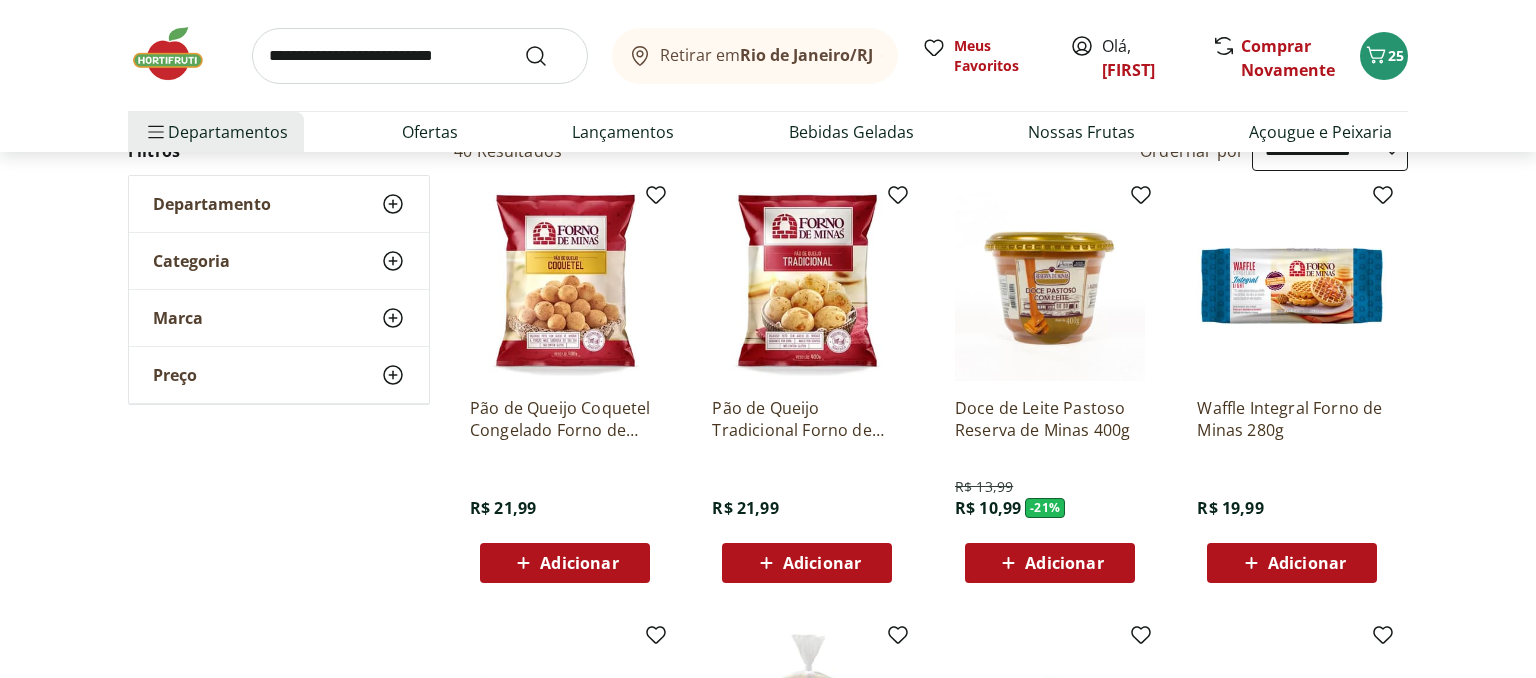 scroll, scrollTop: 211, scrollLeft: 0, axis: vertical 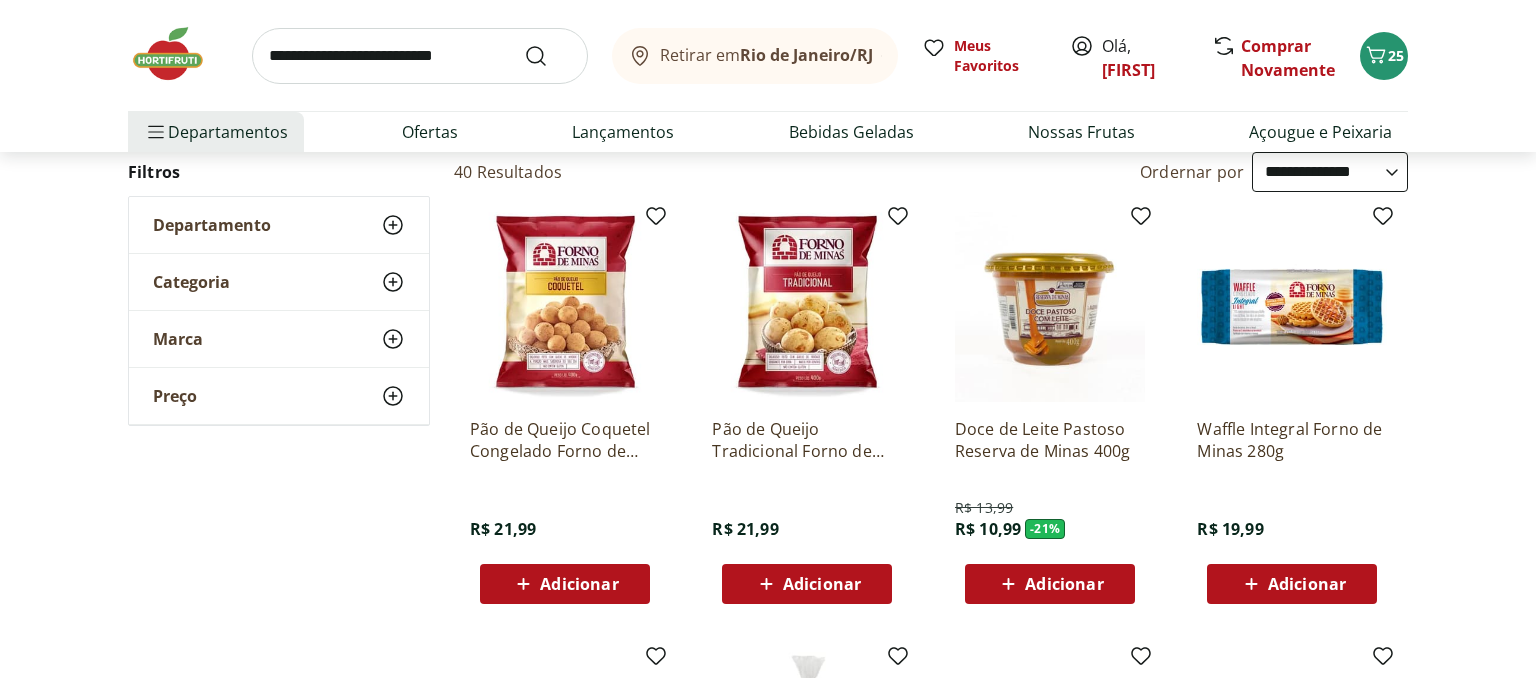 click at bounding box center (420, 56) 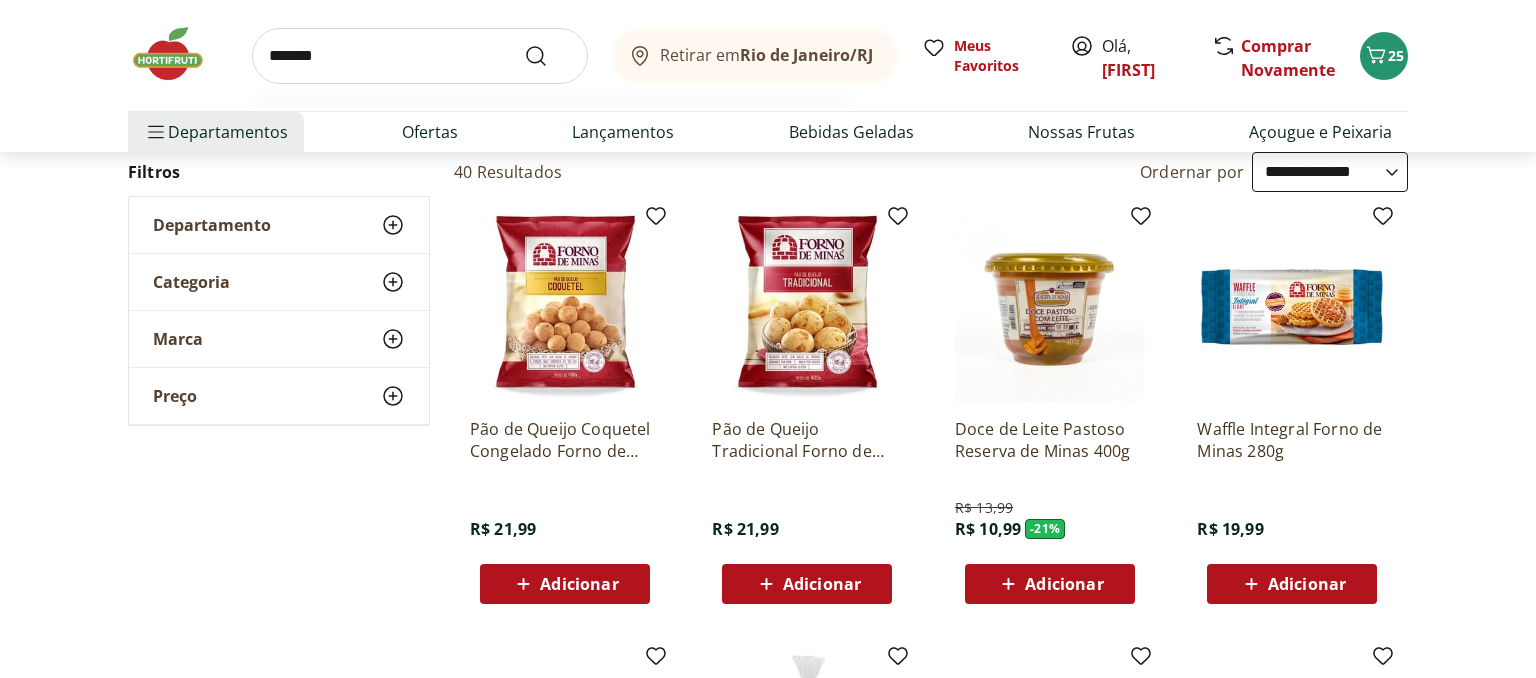 type on "*******" 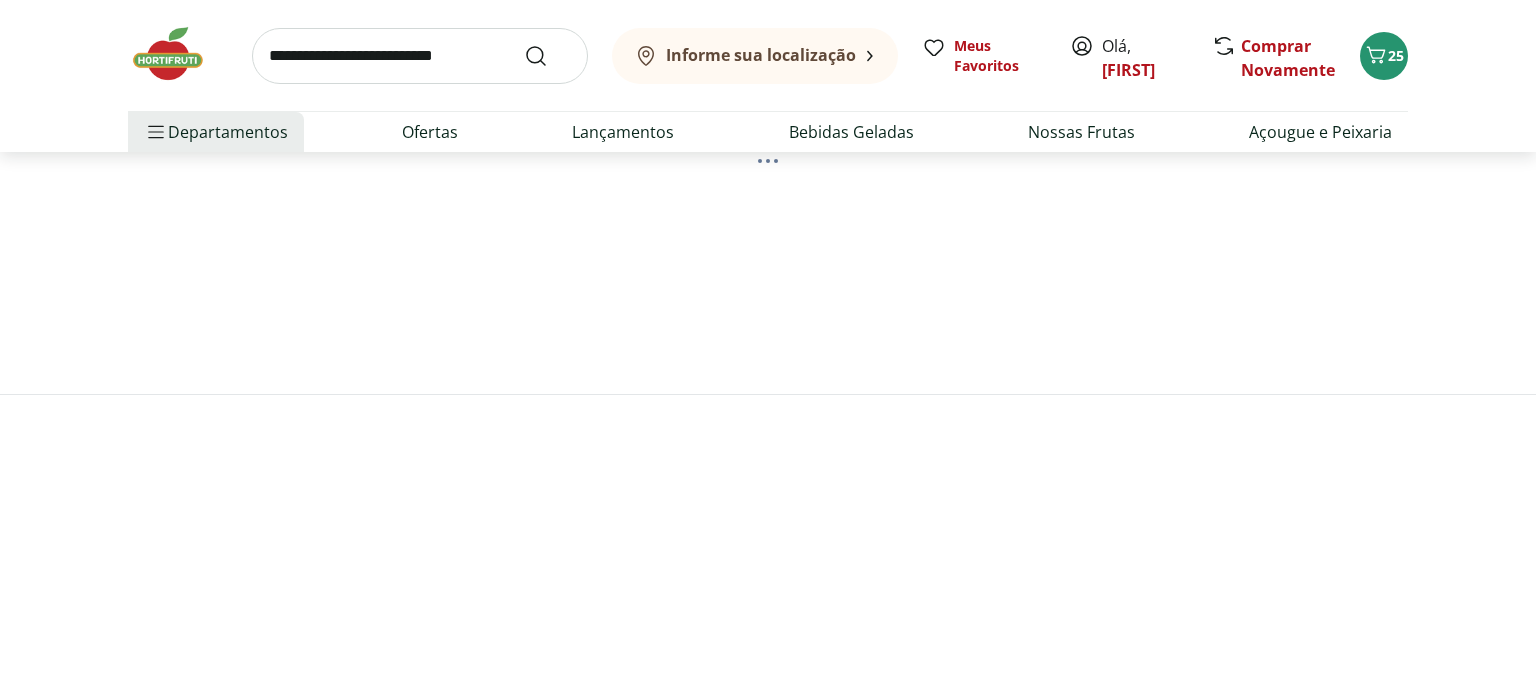 scroll, scrollTop: 0, scrollLeft: 0, axis: both 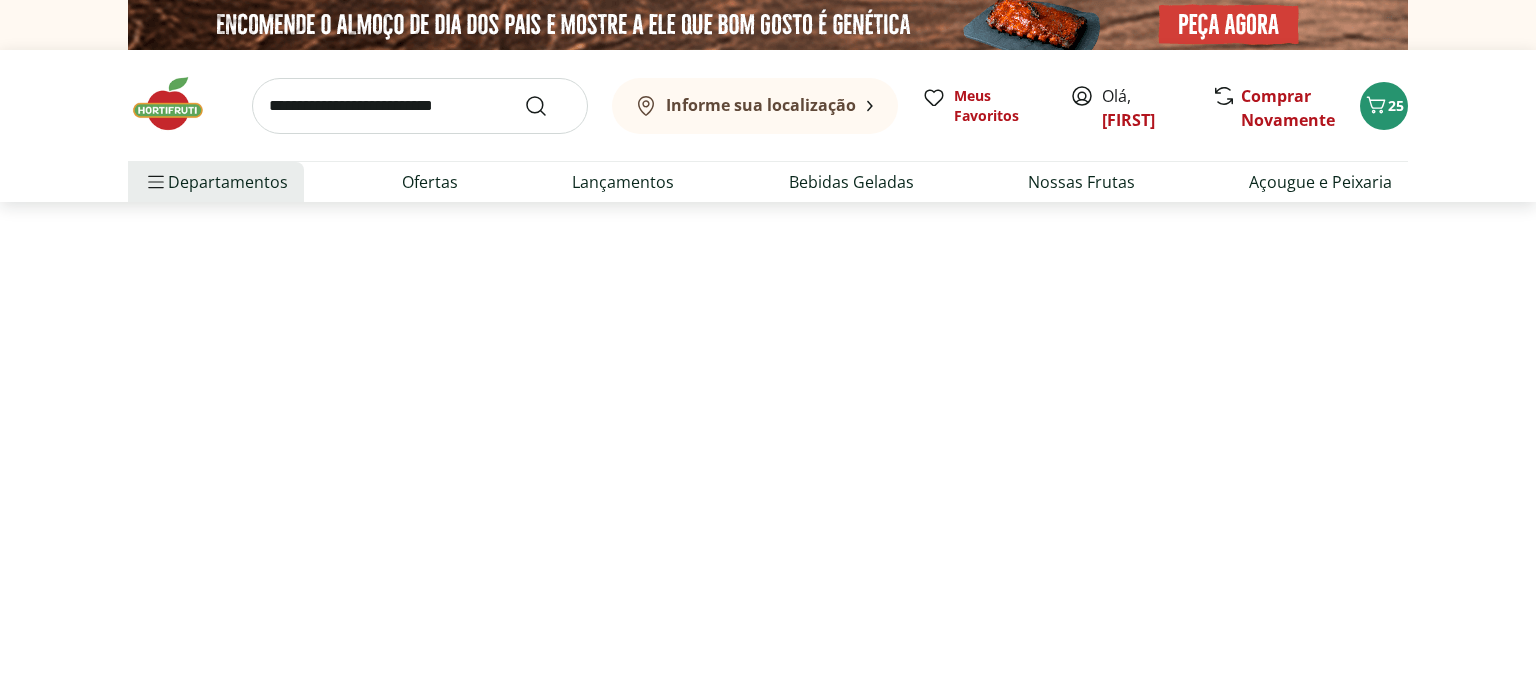 select on "**********" 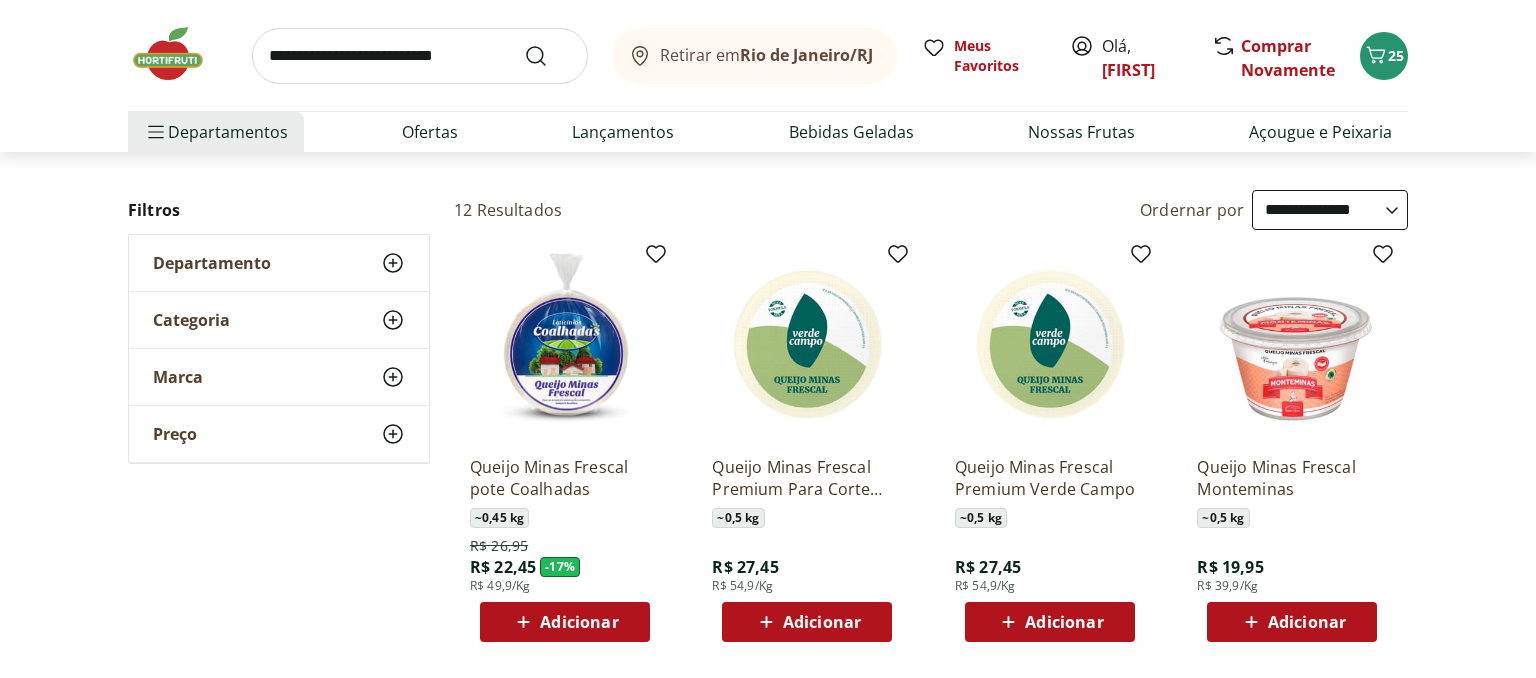 scroll, scrollTop: 211, scrollLeft: 0, axis: vertical 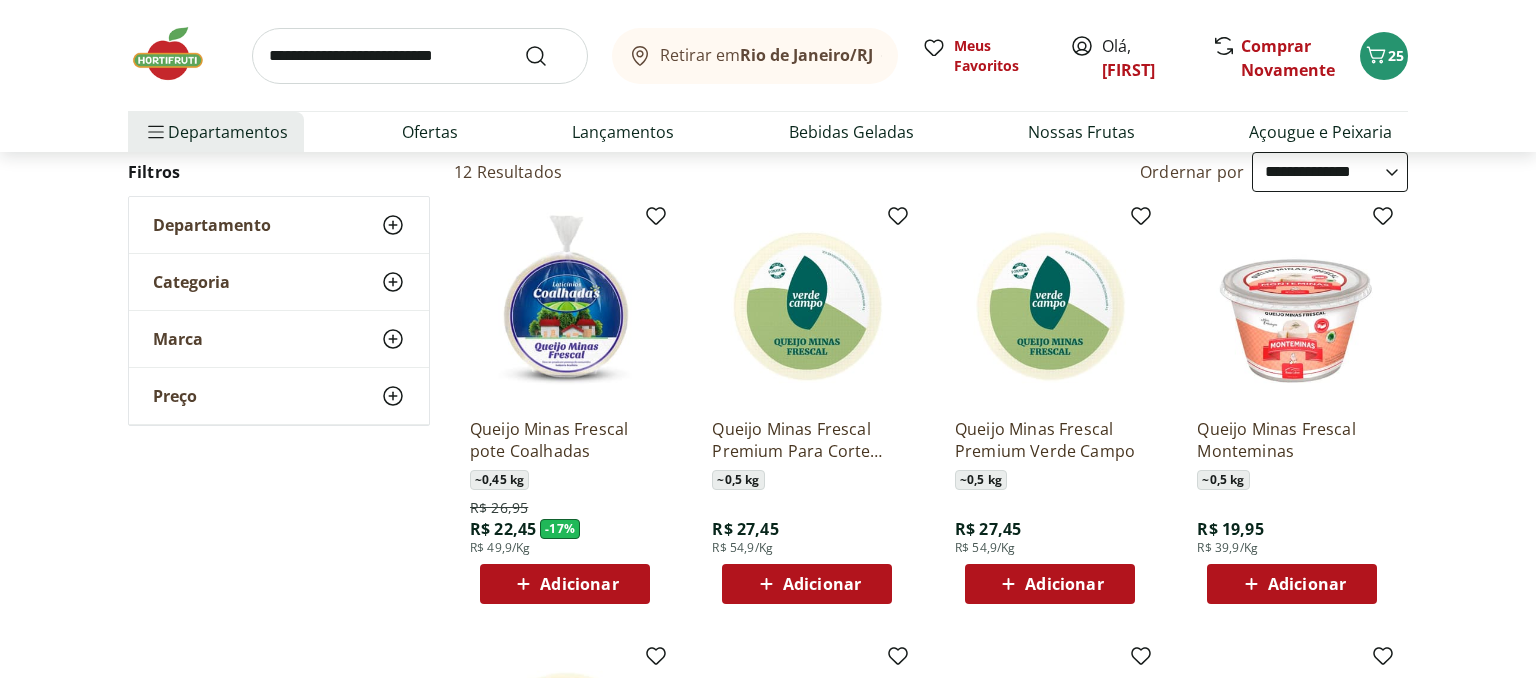 click on "Adicionar" at bounding box center [579, 584] 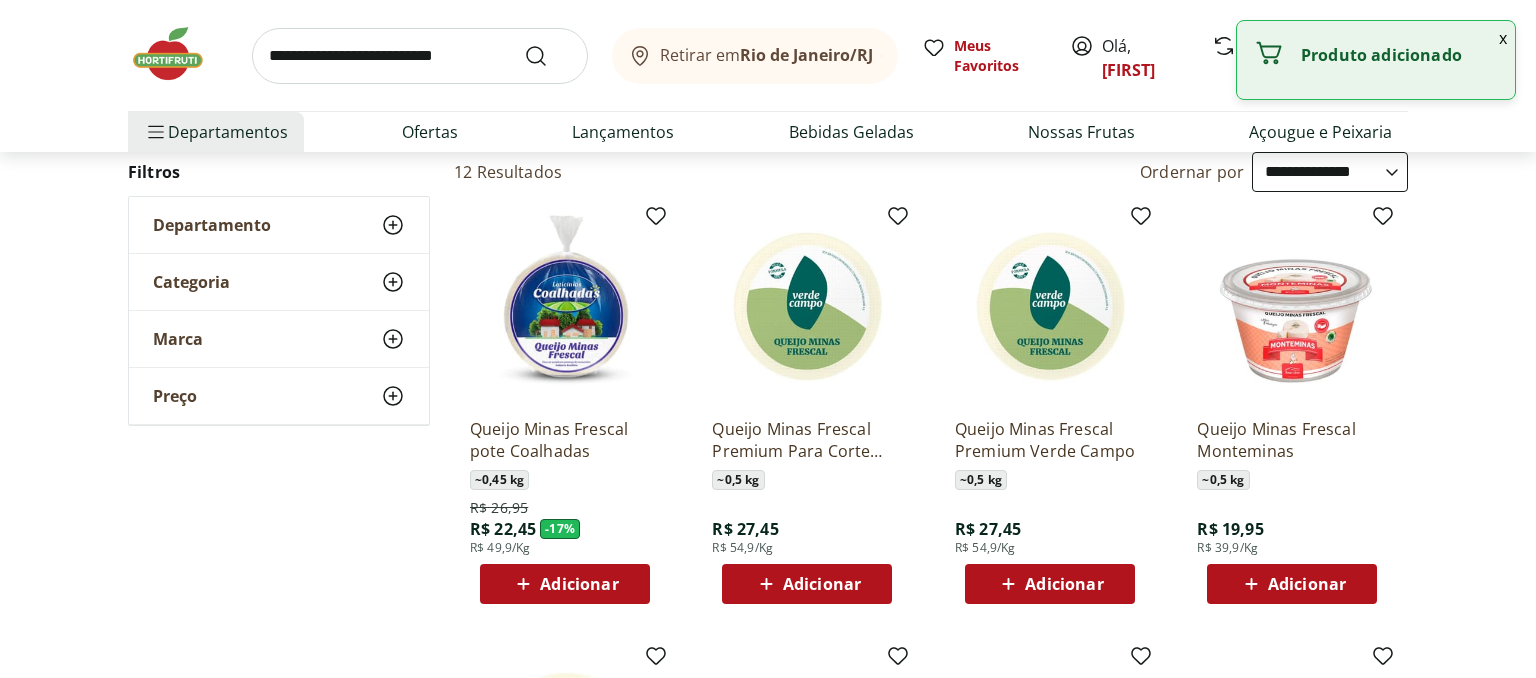 click on "x" at bounding box center [1503, 38] 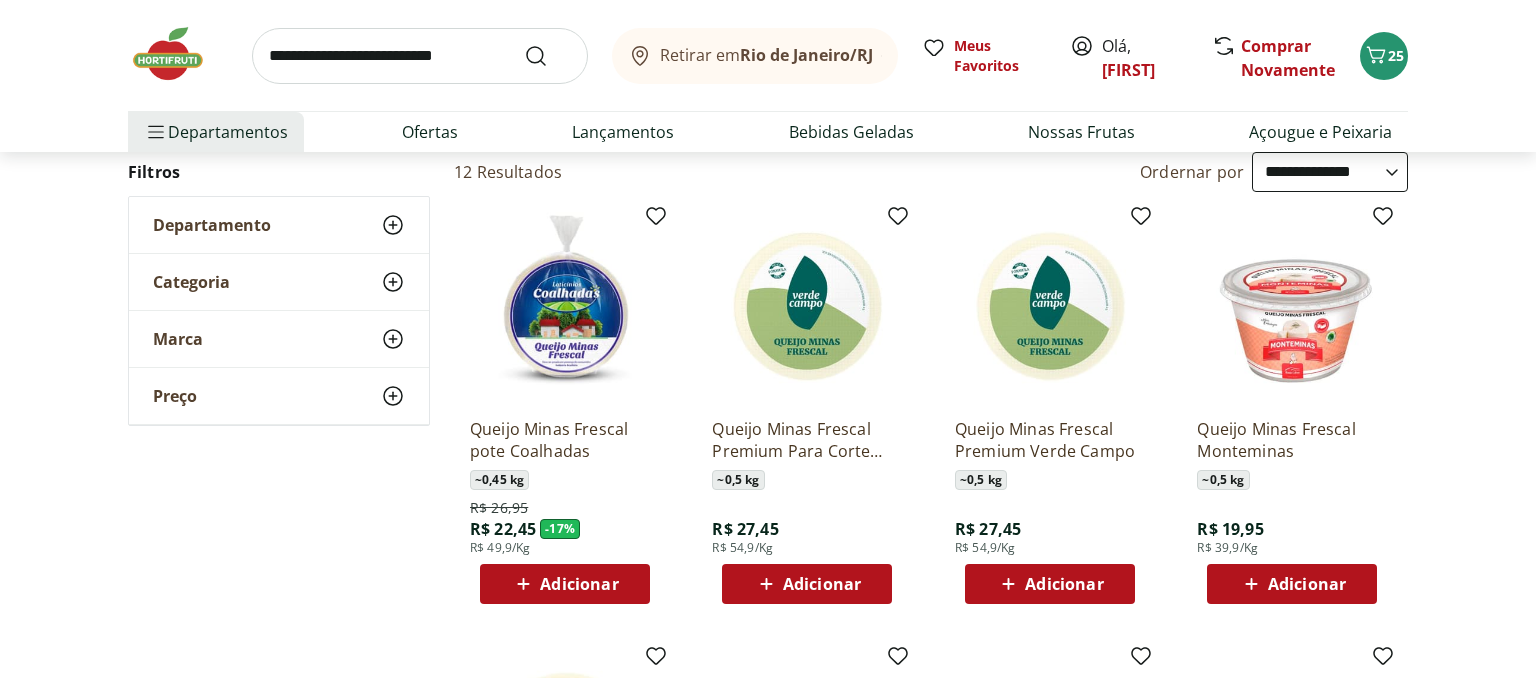 click on "Adicionar" at bounding box center [564, 584] 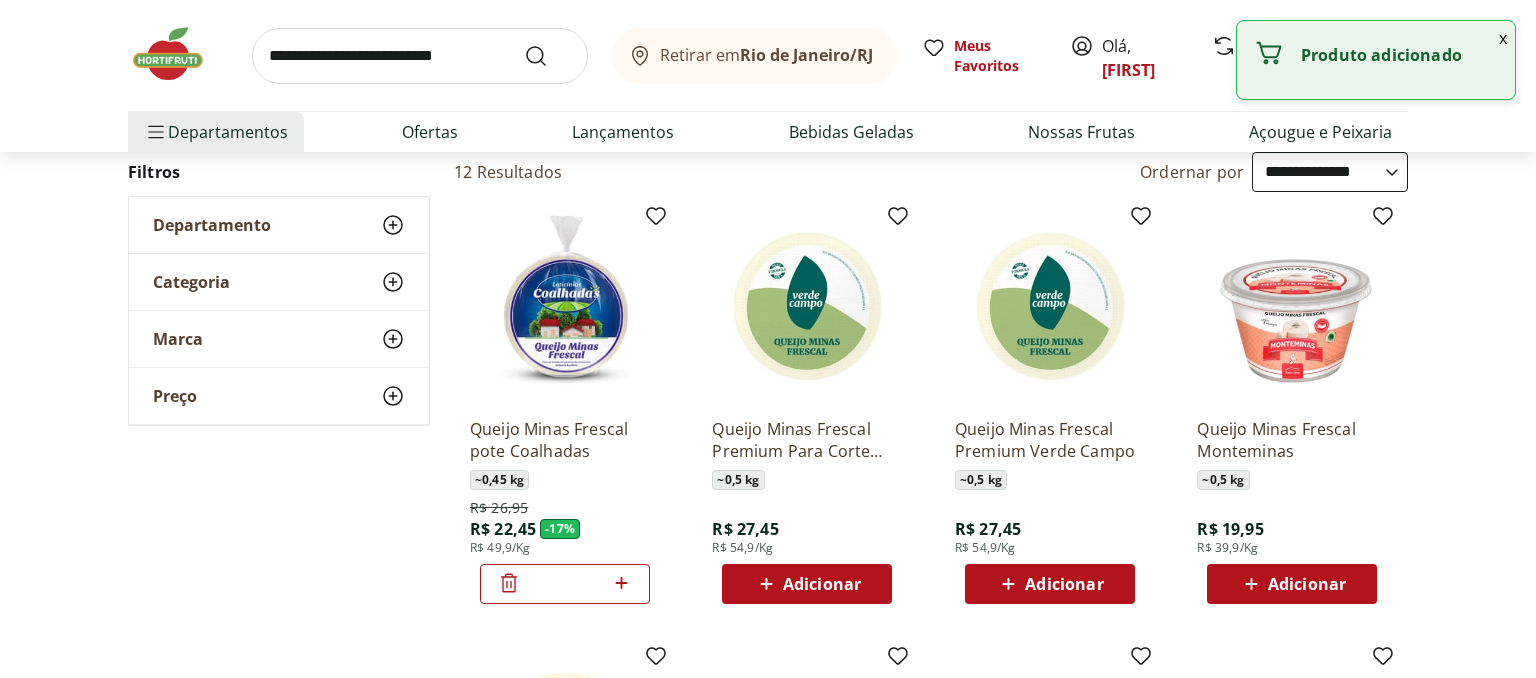 click on "x" at bounding box center [1503, 38] 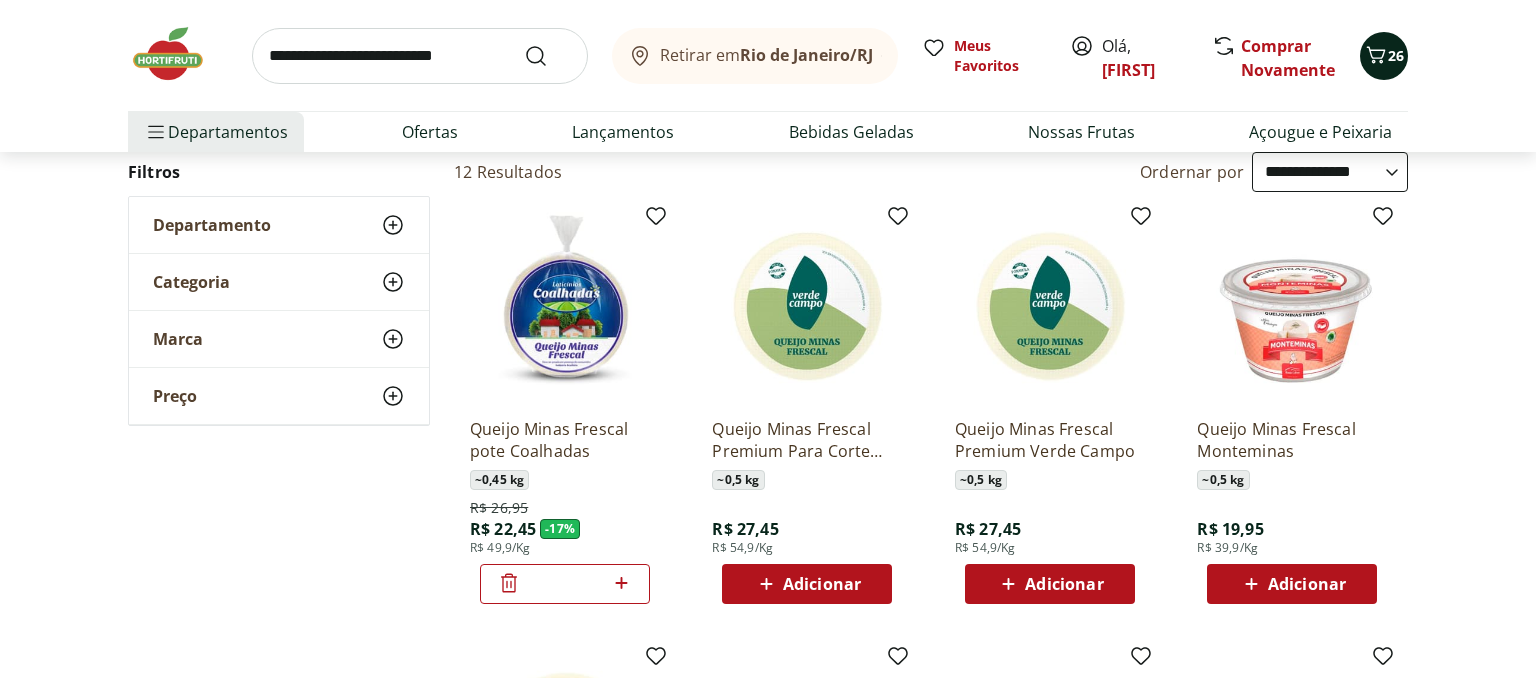 click on "26" at bounding box center [1396, 55] 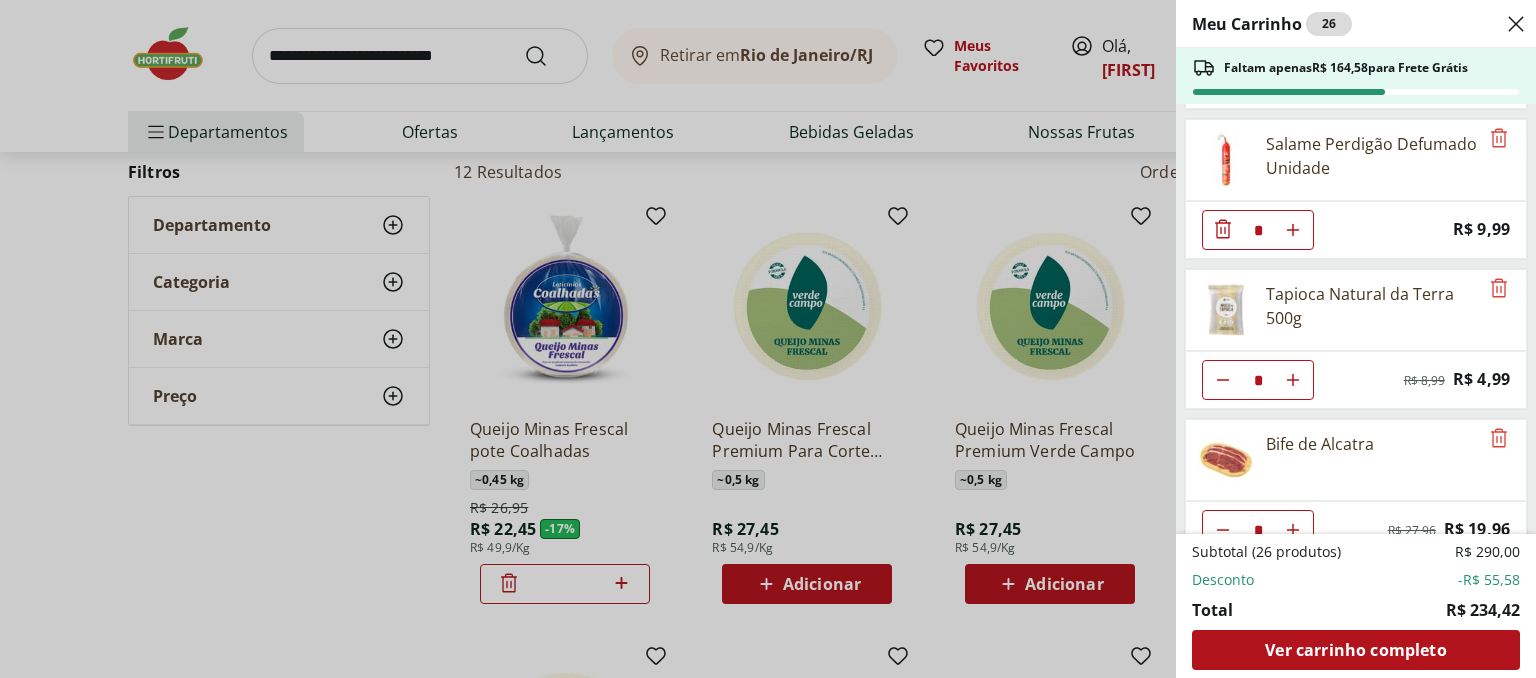scroll, scrollTop: 2554, scrollLeft: 0, axis: vertical 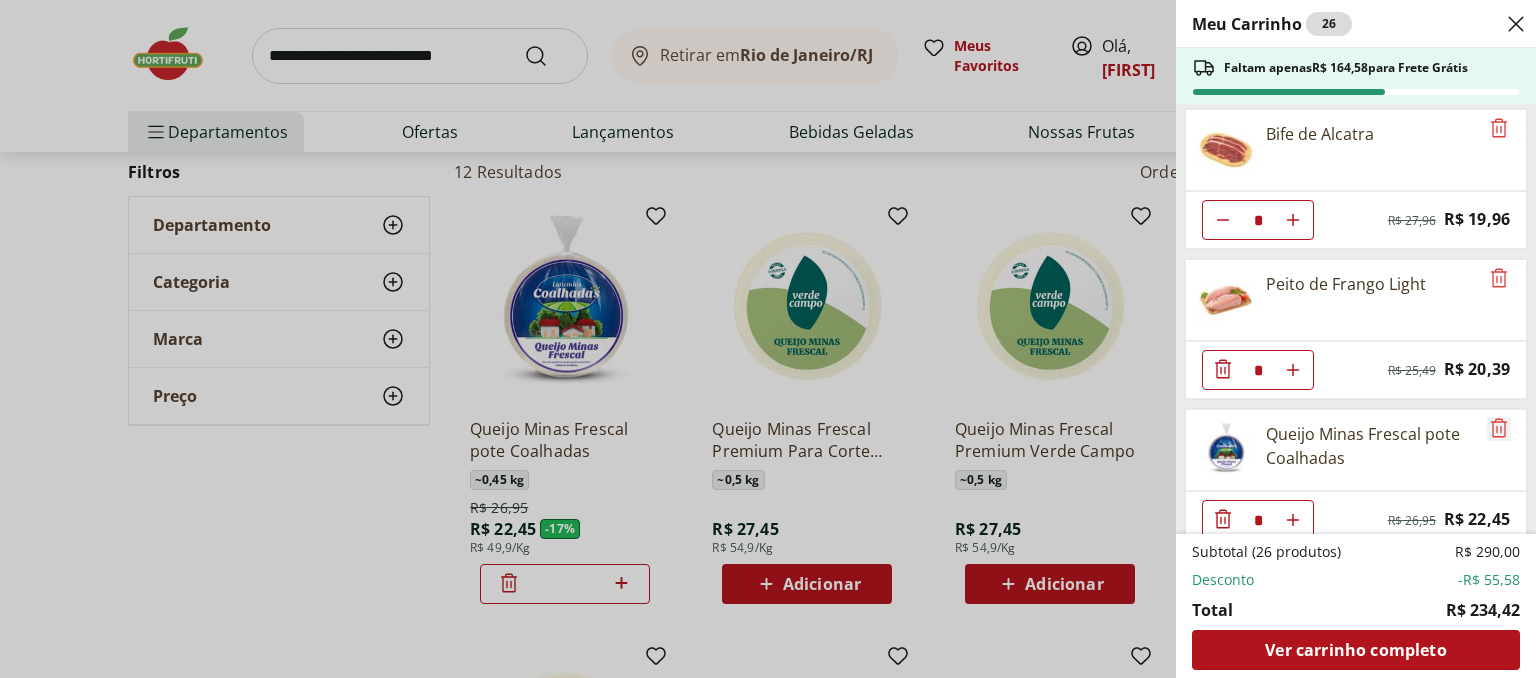 click 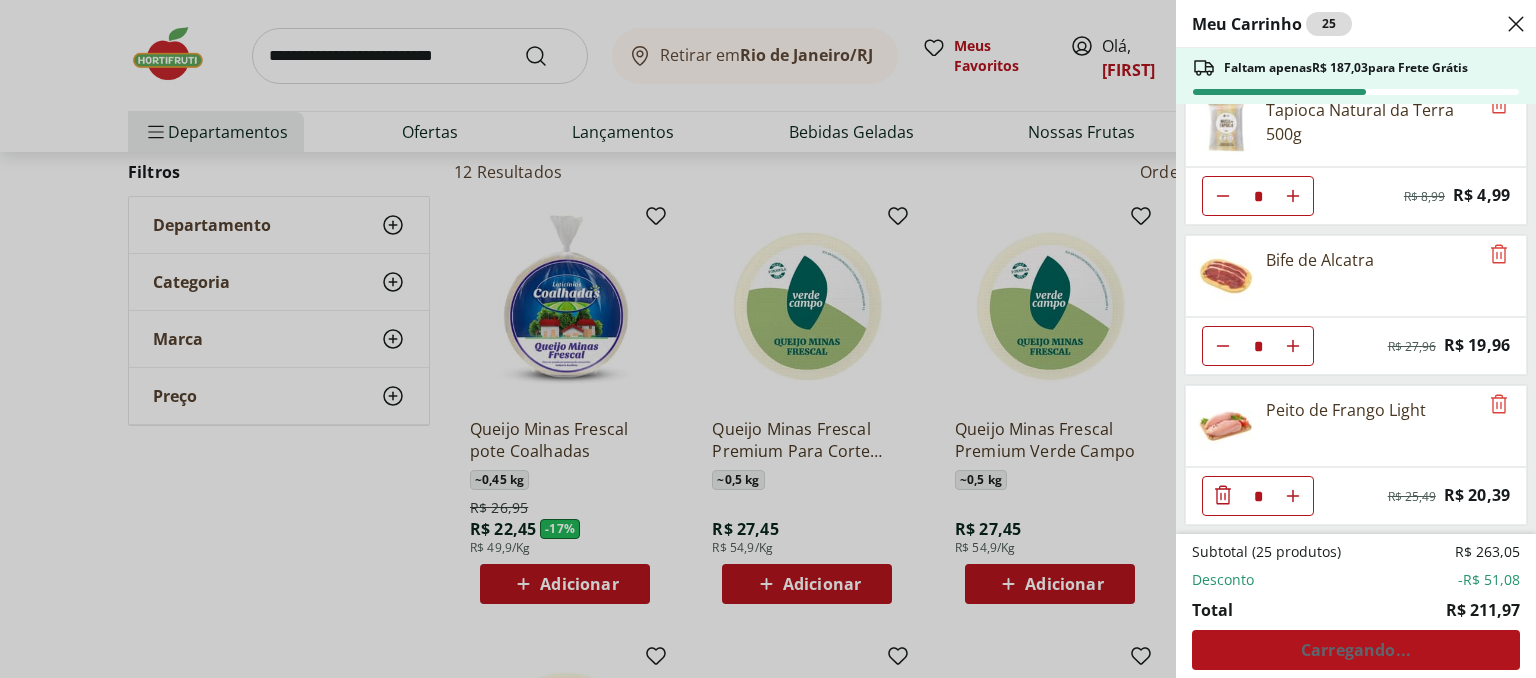 scroll, scrollTop: 2405, scrollLeft: 0, axis: vertical 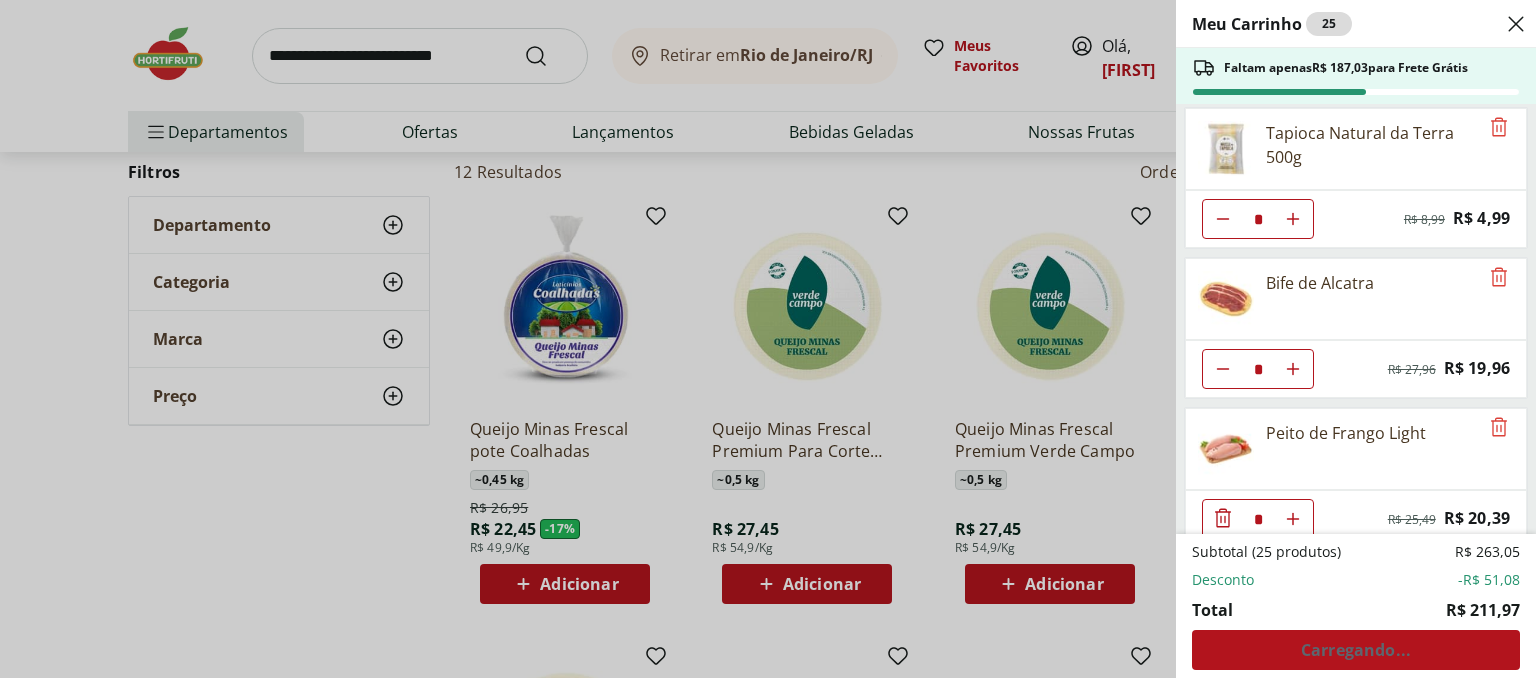 click on "Meu Carrinho 25 Faltam apenas  R$ 187,03  para Frete Grátis Uva Verde sem Semente Natural da Terra 500g * Price: R$ 10,99 Melão Doce Natural da Terra Pedaço * Price: R$ 17,99 Batata Doce Unidade * Price: R$ 1,53 Couve-Flor Unidade * Price: R$ 6,99 Maracujá Azedo Unidade * Price: R$ 5,60 Alho Nacional Unidade * Original price: R$ 2,03 Price: R$ 1,79 Cebola Nacional Unidade * Original price: R$ 1,00 Price: R$ 0,75 Cenoura Orgânica Bandeja * Original price: R$ 8,99 Price: R$ 4,99 Batata Doce Orgânica Bandeja 600g * Original price: R$ 11,99 Price: R$ 4,99 Cogumelo Shiitake Fatiado 200g * Original price: R$ 16,99 Price: R$ 13,99 Brócolis Ninja Unidade * Original price: R$ 11,99 Price: R$ 4,99 Ovo caipira vermelho HNT 20 unidades * Price: R$ 26,99 Alface Americana Unidade * Price: R$ 5,99 Tomate Italiano Orgânico Bandeja * Price: R$ 9,99 Abóbora Japonesa Pedaço * Price: R$ 2,99 Salame Perdigão Defumado Unidade * Price: R$ 9,99 Tapioca Natural da Terra 500g * Original price: Price:" at bounding box center [768, 339] 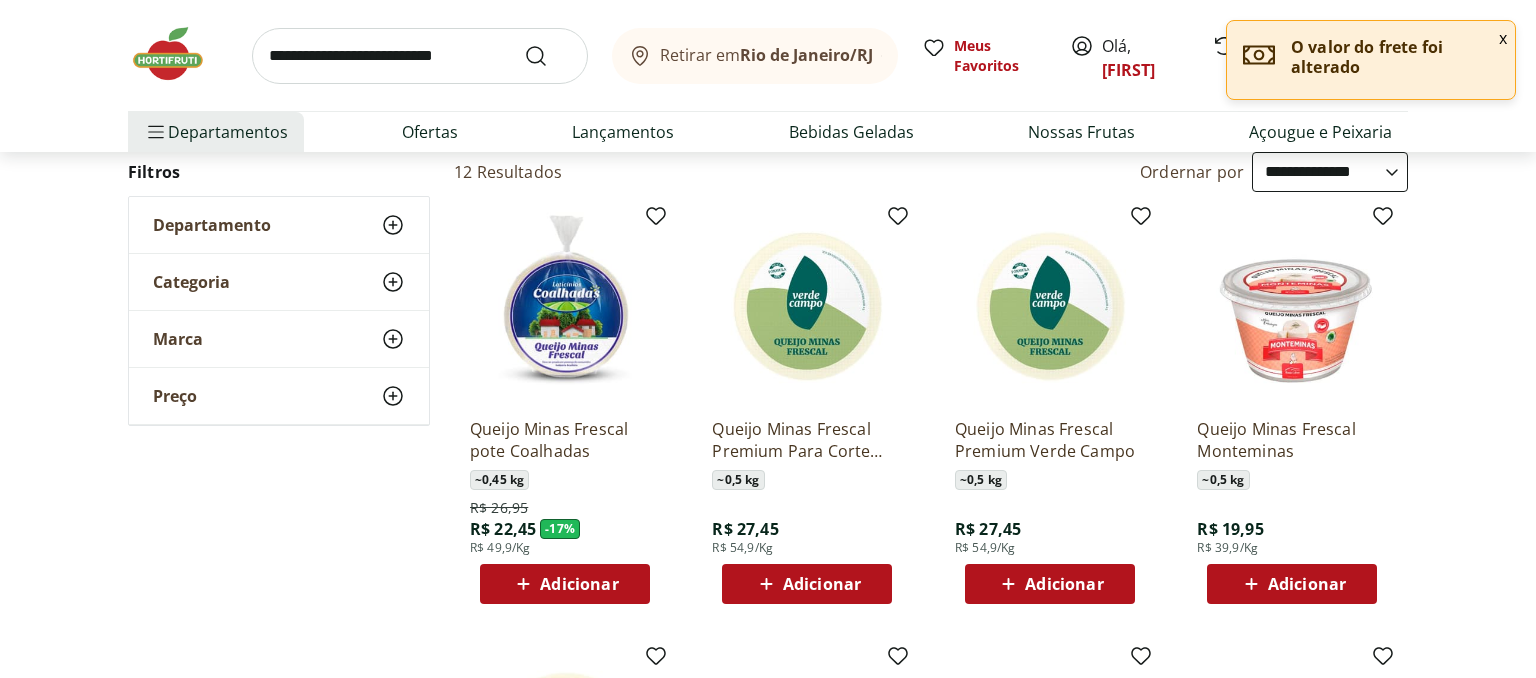 click on "Adicionar" at bounding box center [807, 584] 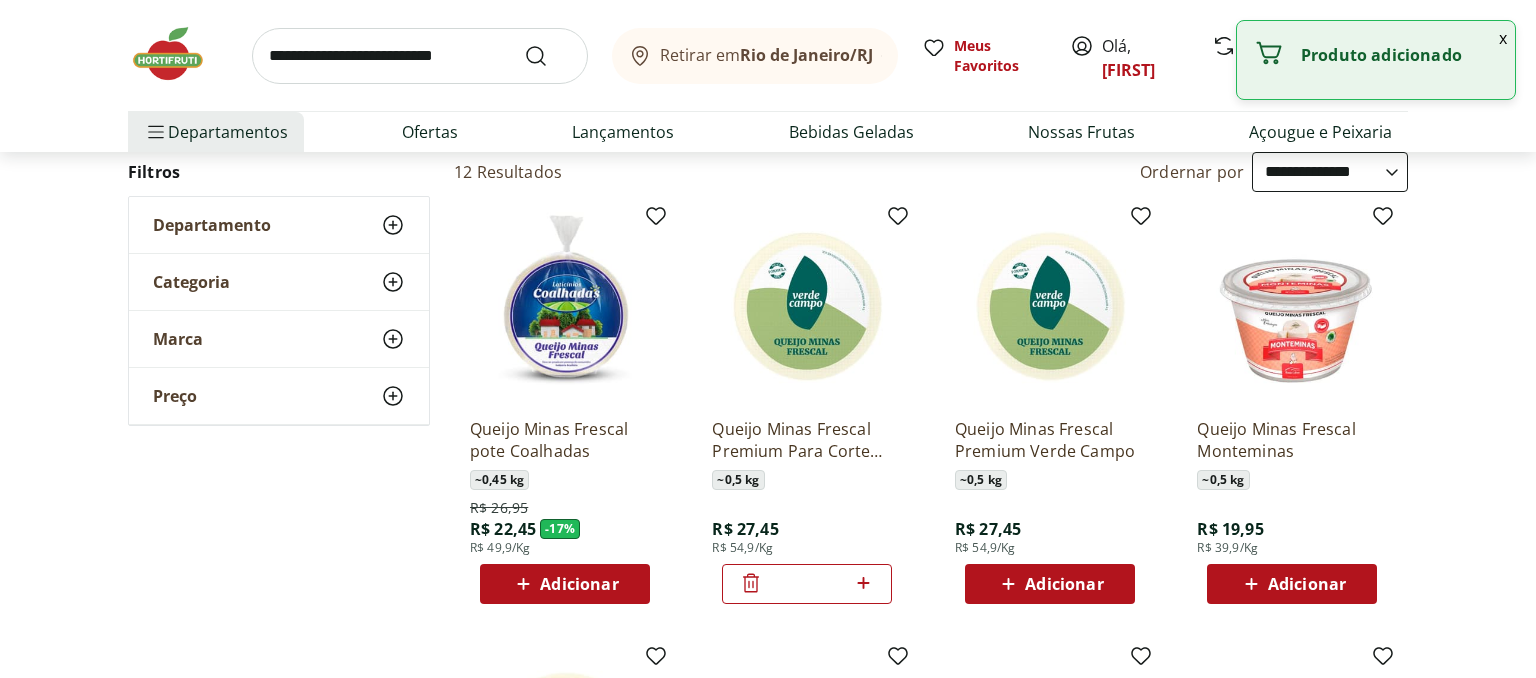 click on "Queijo Minas Frescal Premium Para Corte Verde Campo ~ 0,5 kg R$ 27,45 R$ 54,9/Kg *" at bounding box center (807, 408) 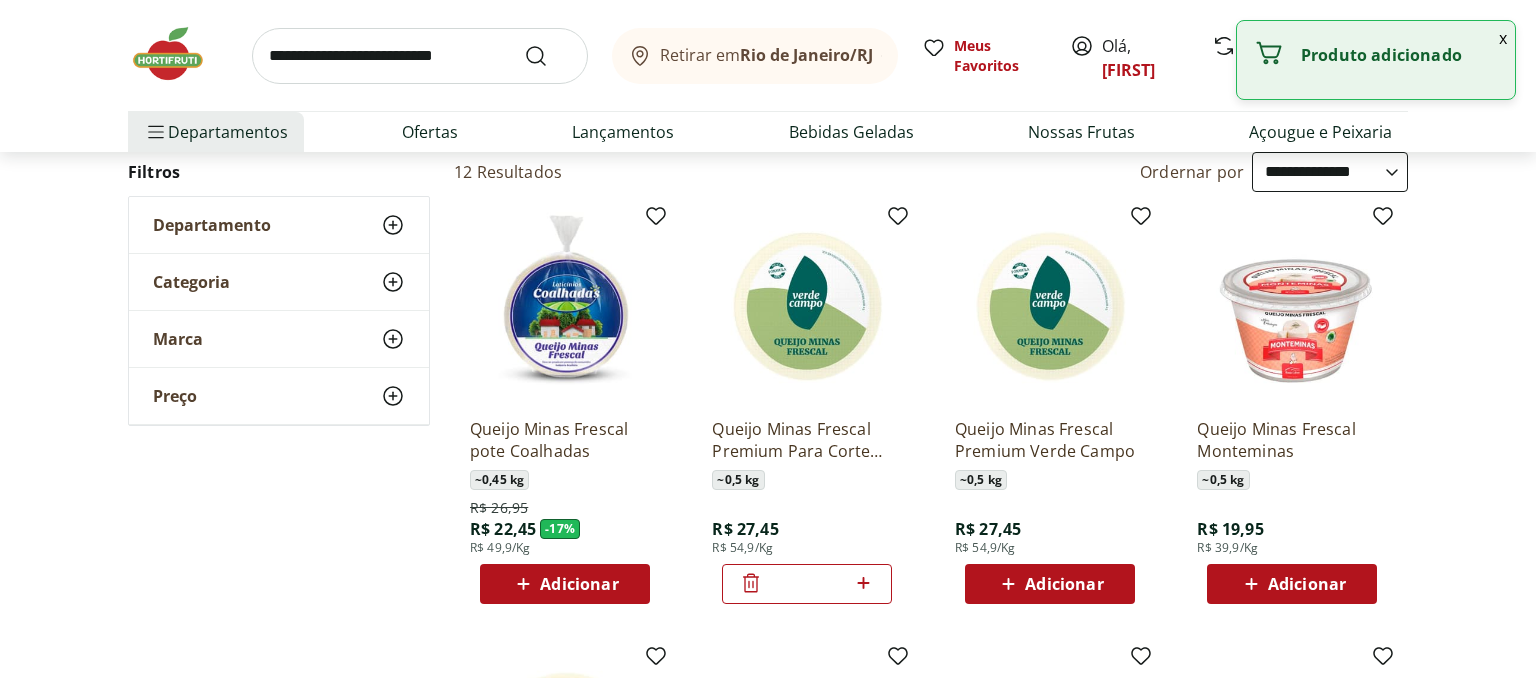 click on "**********" at bounding box center (768, 789) 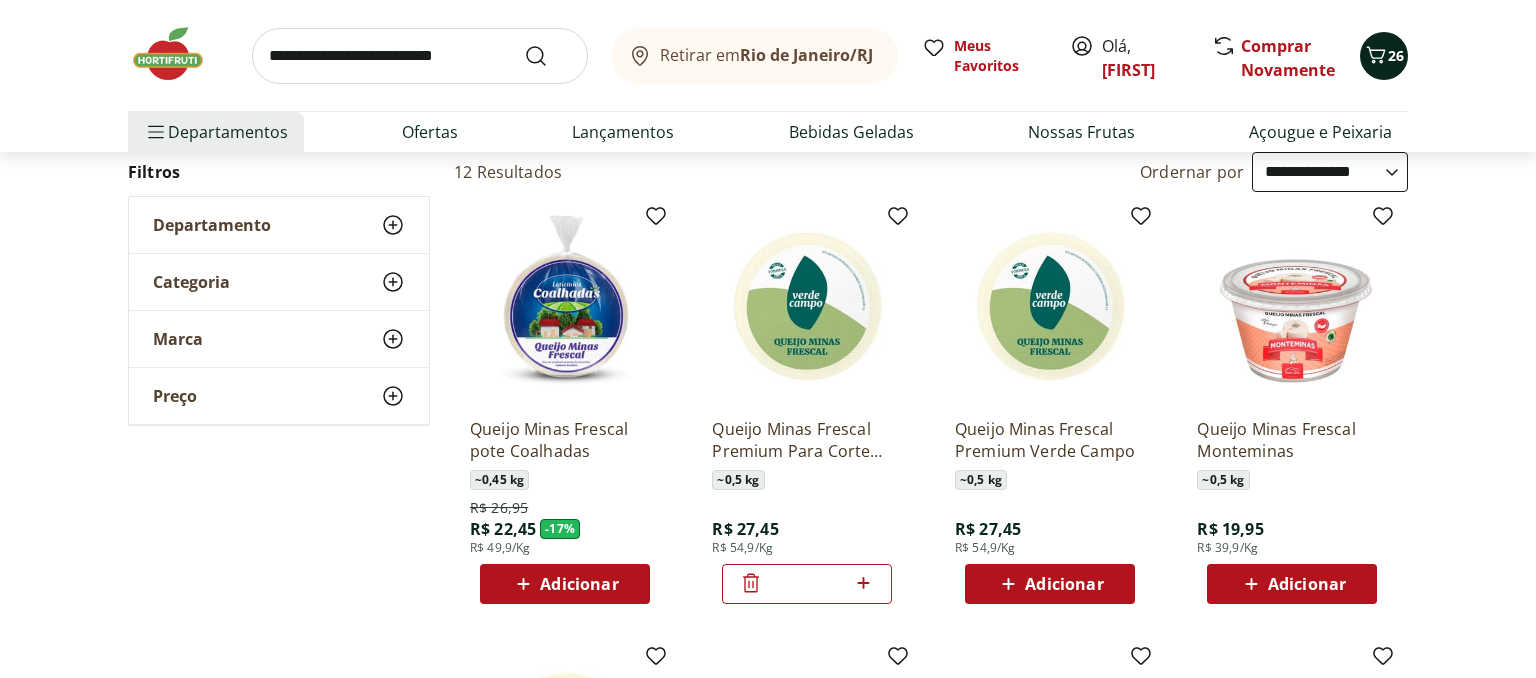 click on "26" at bounding box center [1384, 56] 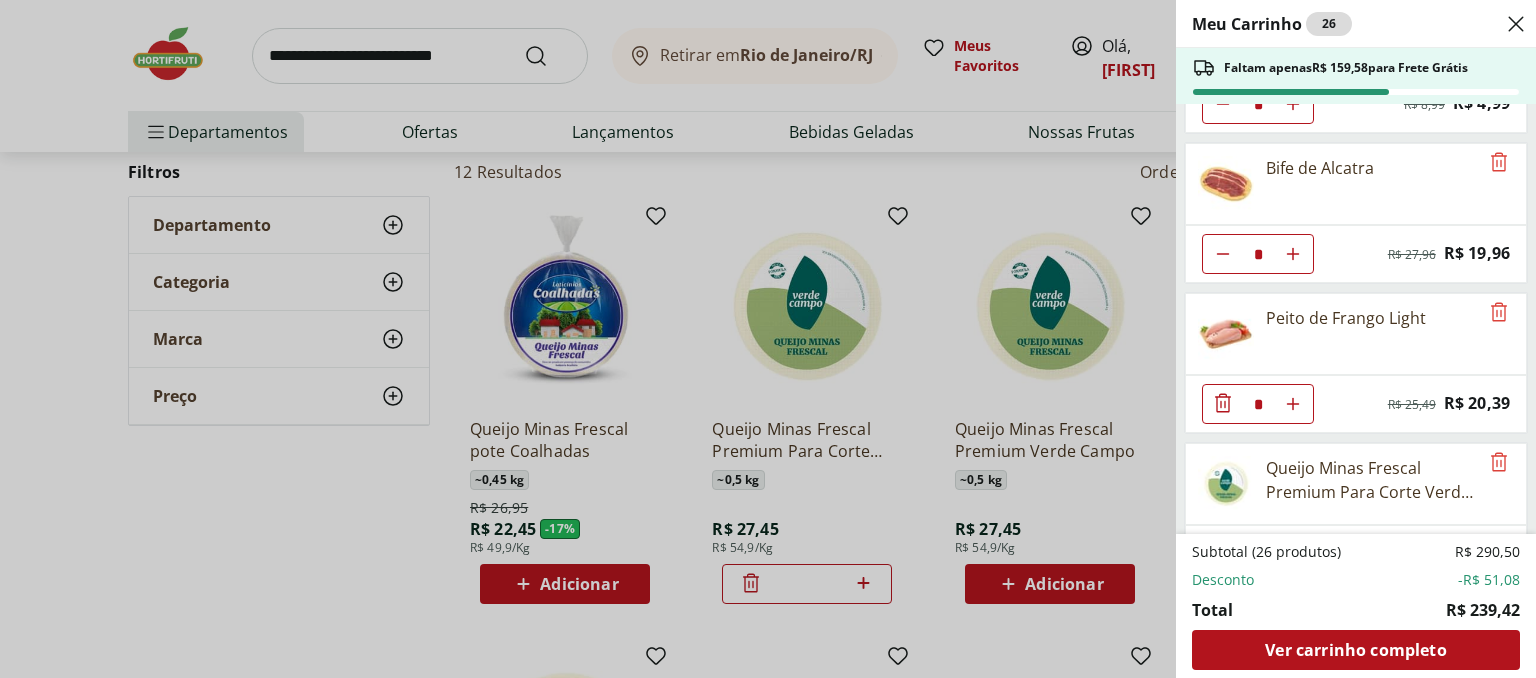 scroll, scrollTop: 2554, scrollLeft: 0, axis: vertical 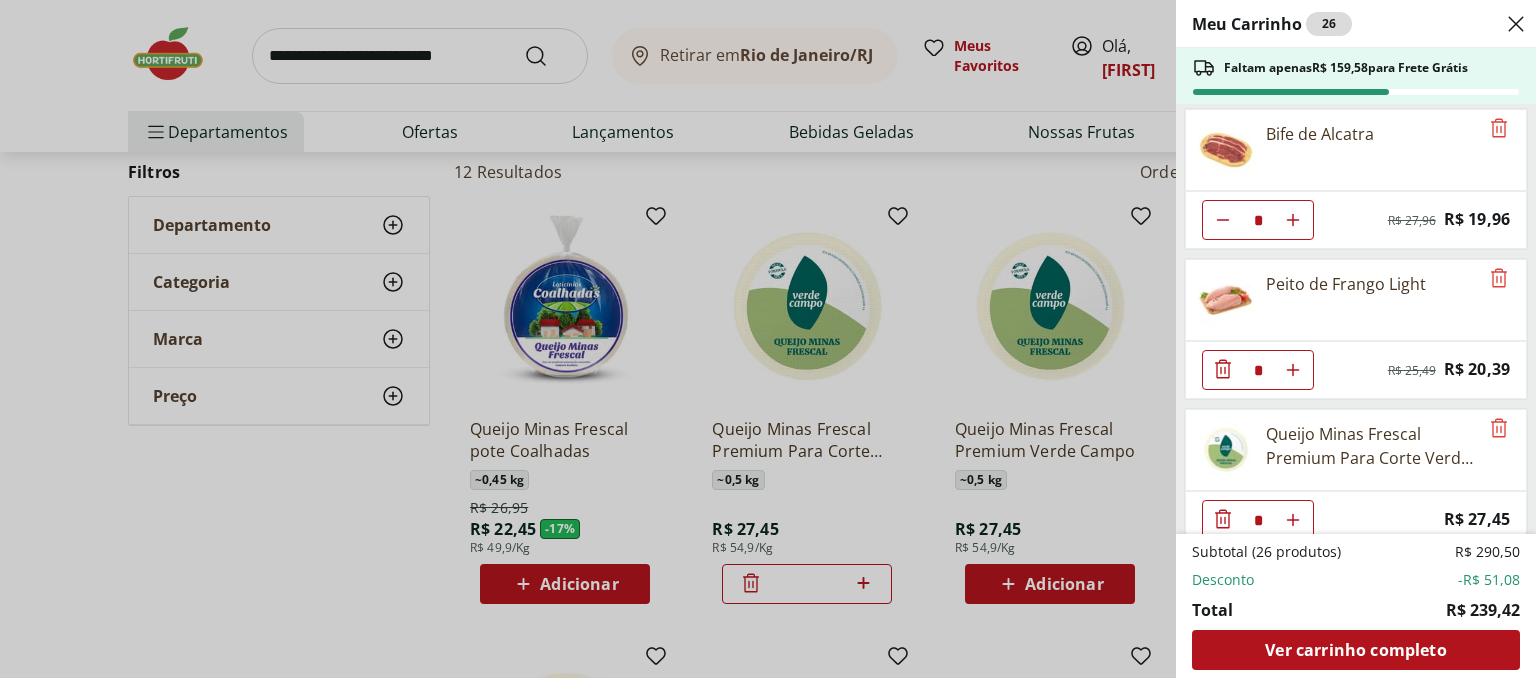 click on "Meu Carrinho 26 Faltam apenas  R$ 159,58  para Frete Grátis Uva Verde sem Semente Natural da Terra 500g * Price: R$ 10,99 Melão Doce Natural da Terra Pedaço * Price: R$ 17,99 Batata Doce Unidade * Price: R$ 1,53 Couve-Flor Unidade * Price: R$ 6,99 Maracujá Azedo Unidade * Price: R$ 5,60 Alho Nacional Unidade * Original price: R$ 2,03 Price: R$ 1,79 Cebola Nacional Unidade * Original price: R$ 1,00 Price: R$ 0,75 Cenoura Orgânica Bandeja * Original price: R$ 8,99 Price: R$ 4,99 Batata Doce Orgânica Bandeja 600g * Original price: R$ 11,99 Price: R$ 4,99 Cogumelo Shiitake Fatiado 200g * Original price: R$ 16,99 Price: R$ 13,99 Brócolis Ninja Unidade * Original price: R$ 11,99 Price: R$ 4,99 Ovo caipira vermelho HNT 20 unidades * Price: R$ 26,99 Alface Americana Unidade * Price: R$ 5,99 Tomate Italiano Orgânico Bandeja * Price: R$ 9,99 Abóbora Japonesa Pedaço * Price: R$ 2,99 Salame Perdigão Defumado Unidade * Price: R$ 9,99 Tapioca Natural da Terra 500g * Original price: Price:" at bounding box center (768, 339) 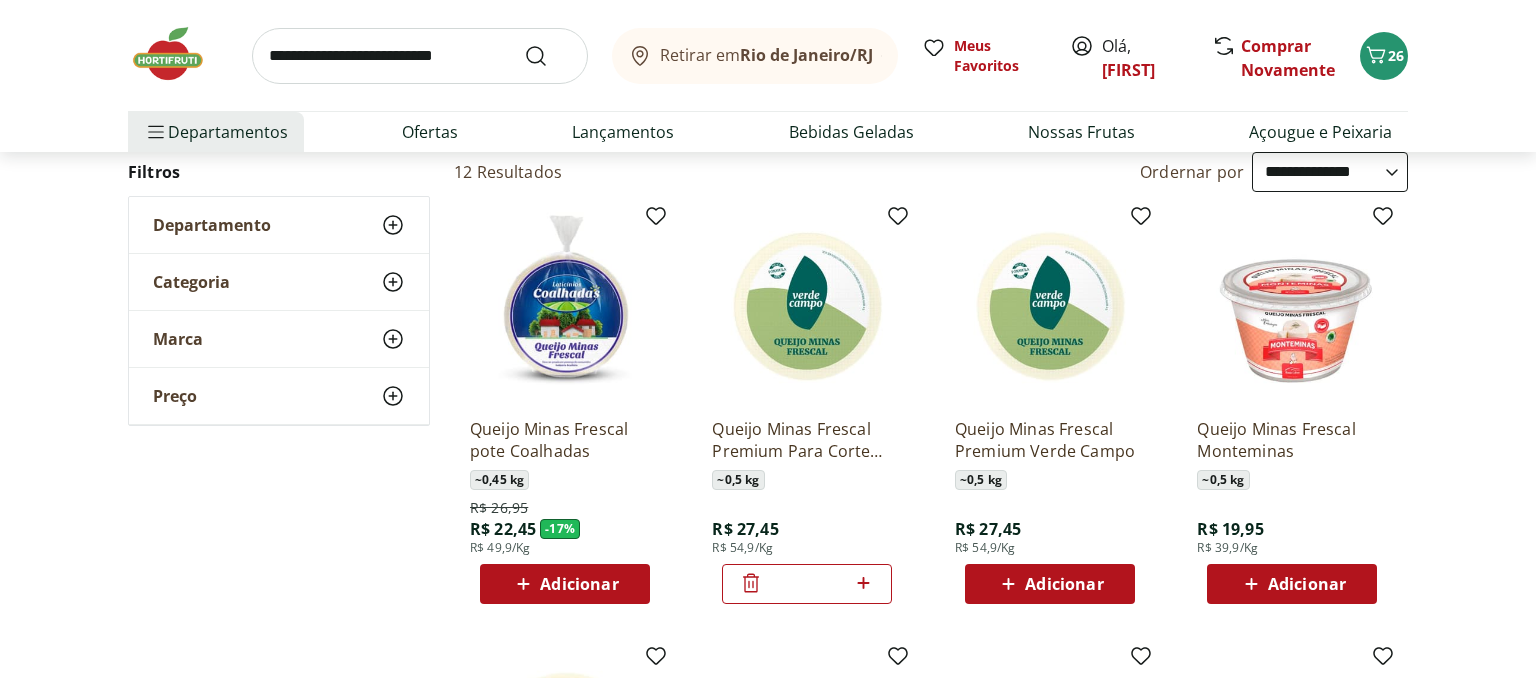 click at bounding box center (420, 56) 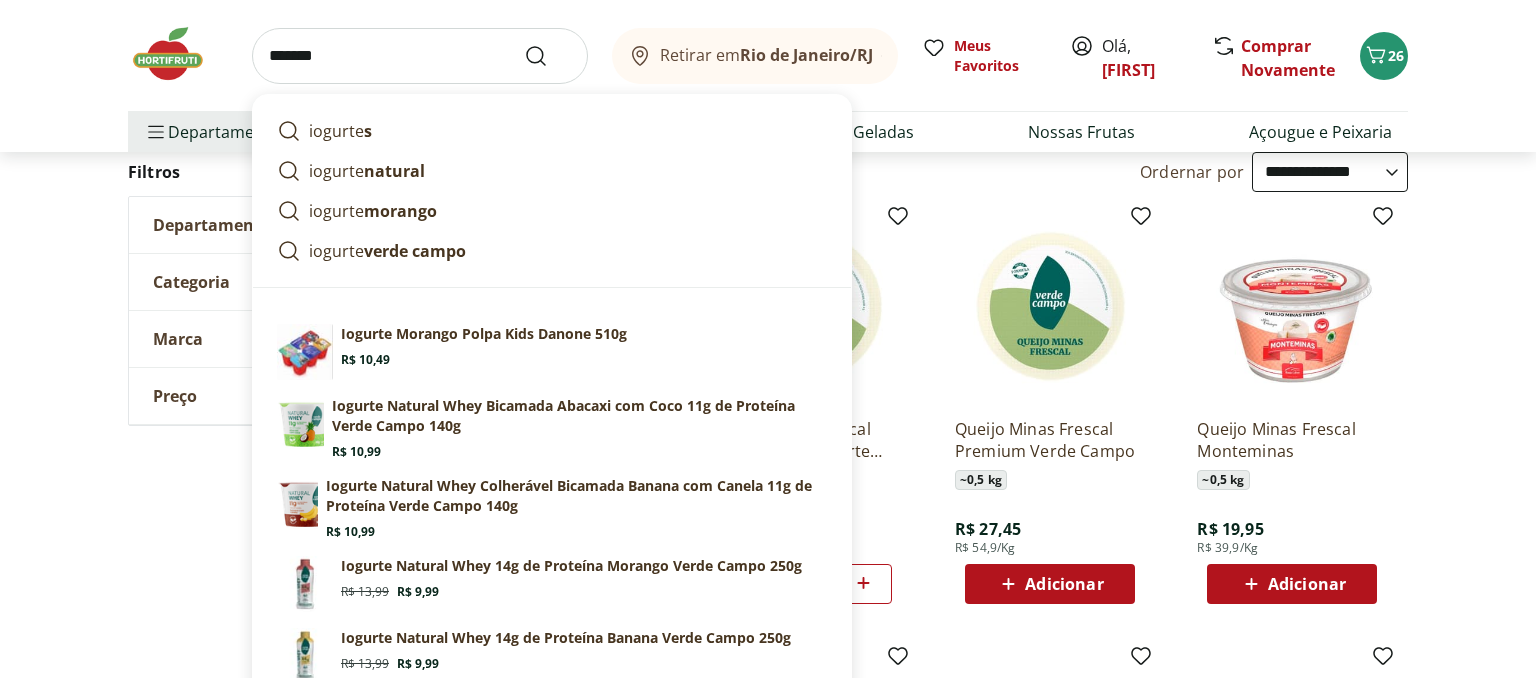 type on "*******" 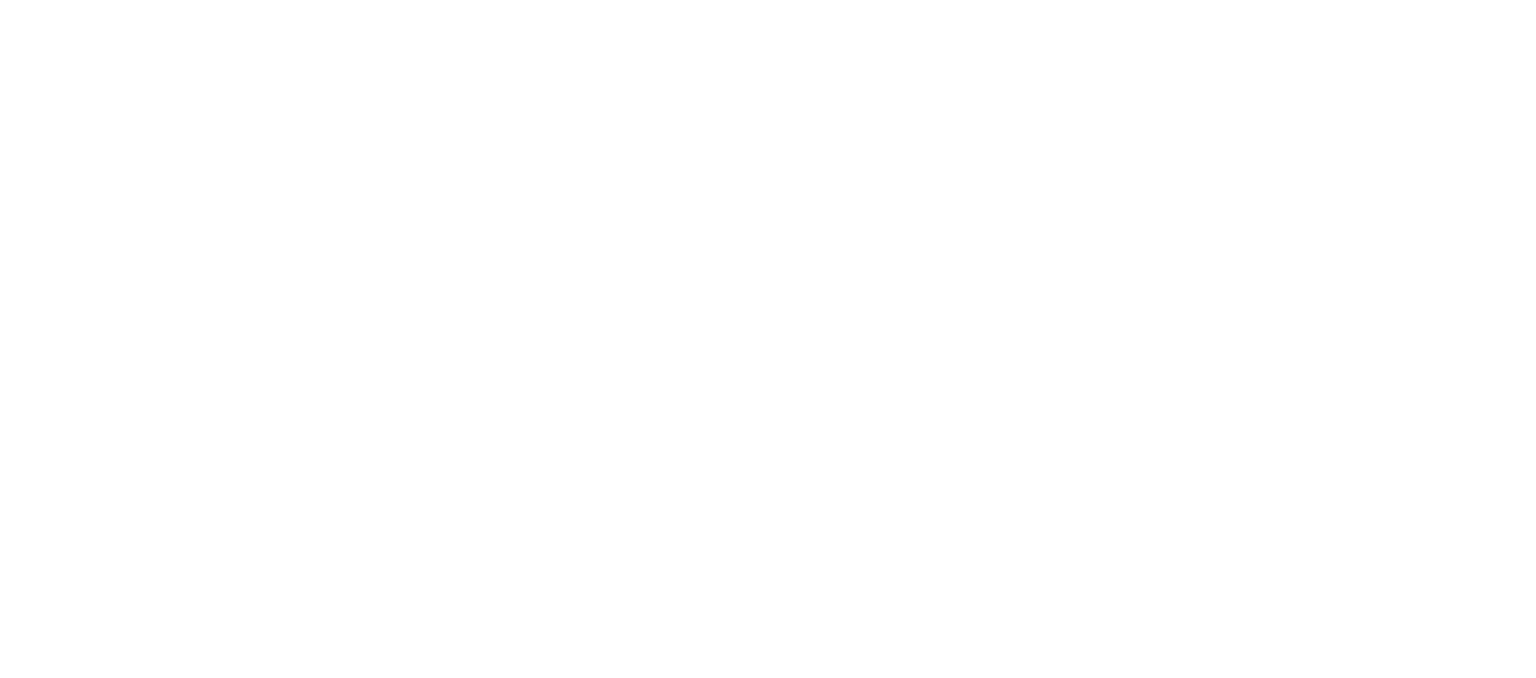 select on "**********" 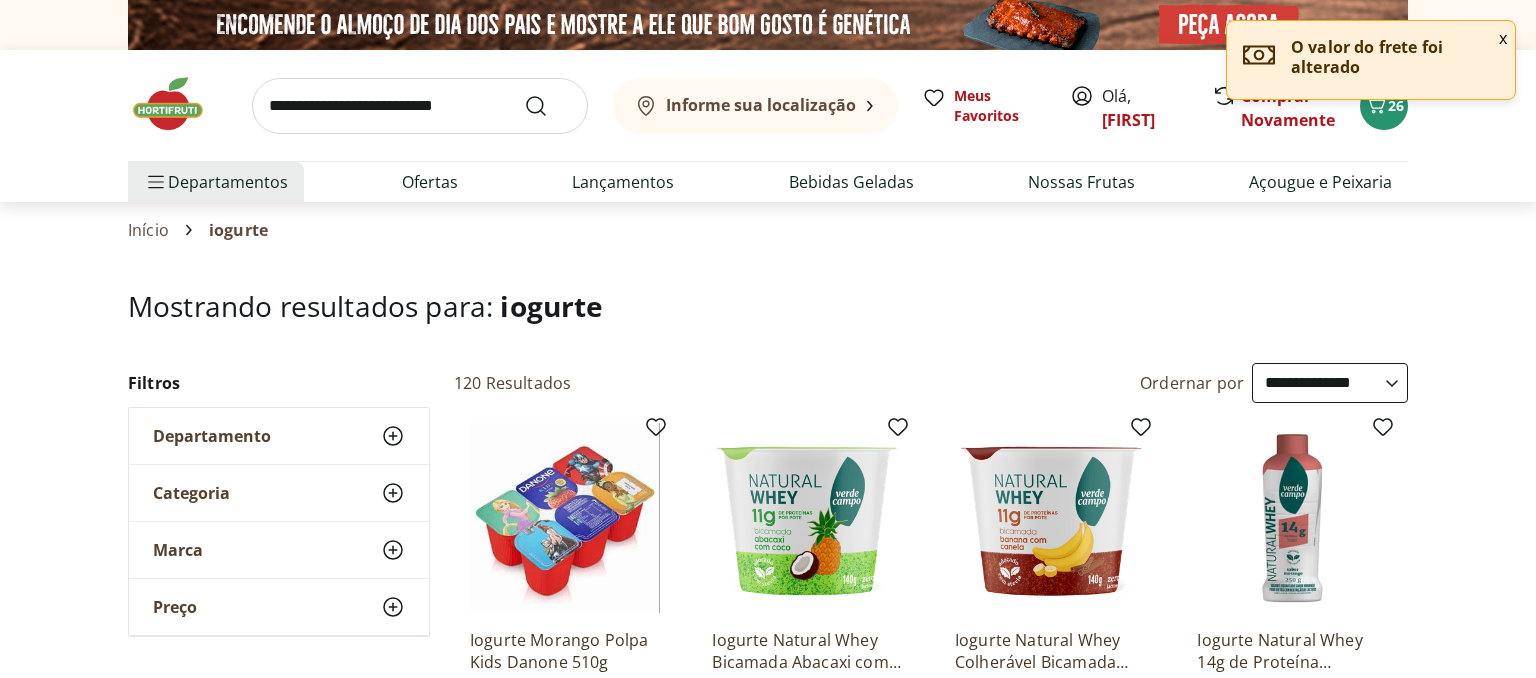 click on "x O valor do frete foi alterado" at bounding box center (1371, 60) 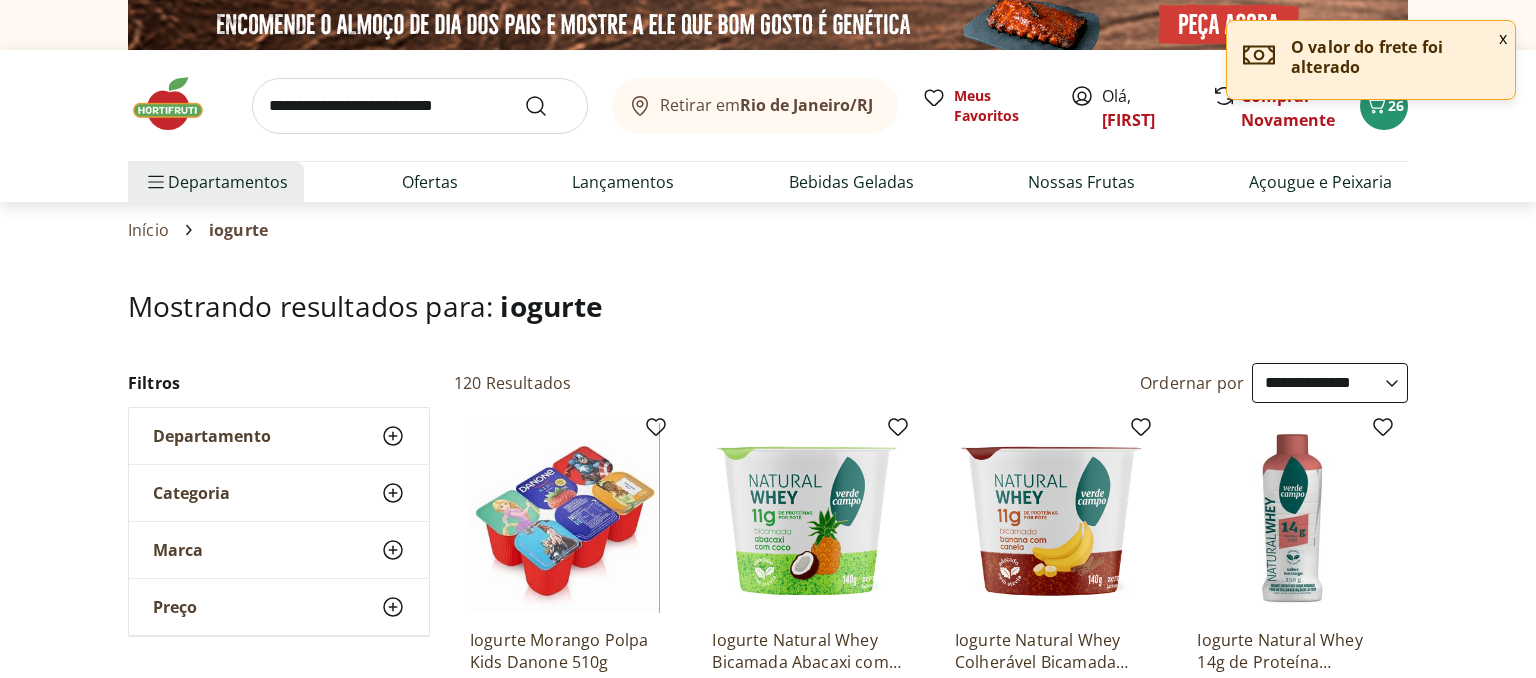click on "x" at bounding box center [1503, 38] 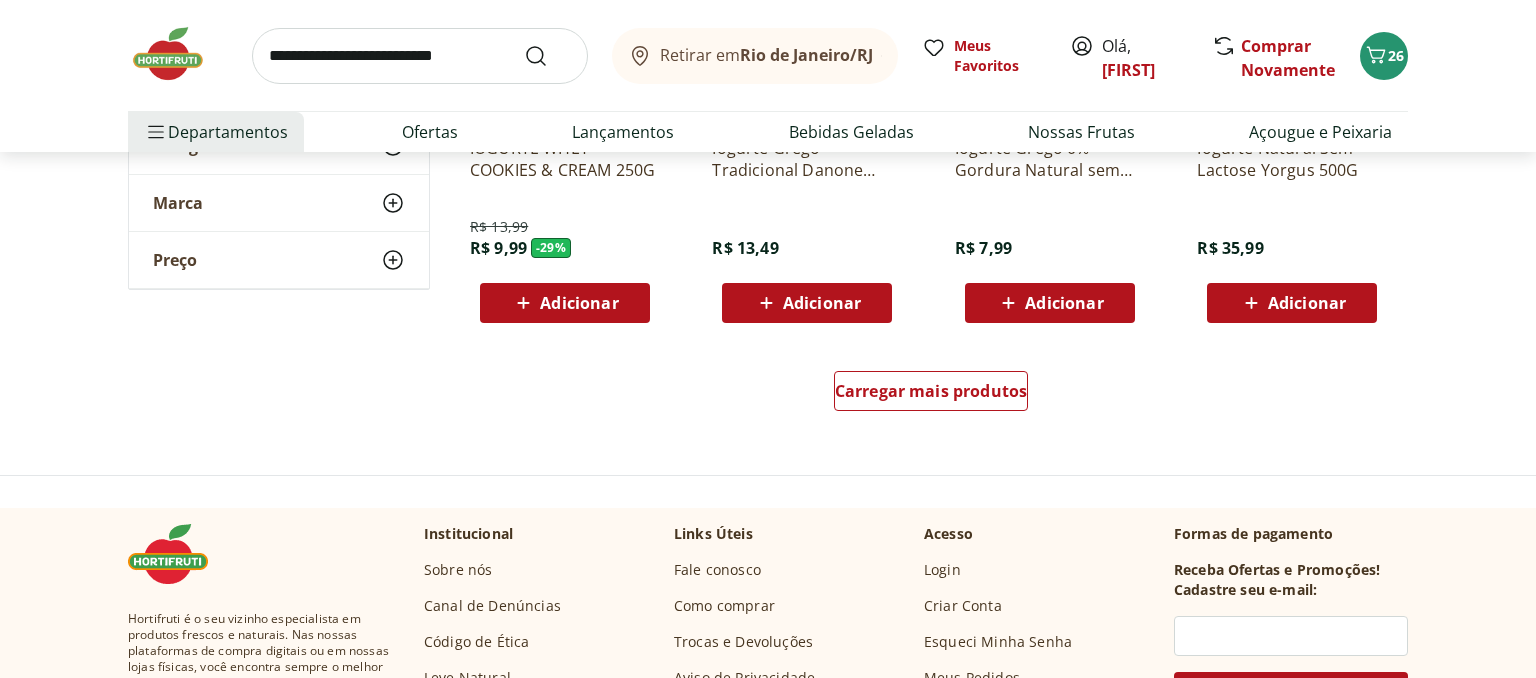 scroll, scrollTop: 1478, scrollLeft: 0, axis: vertical 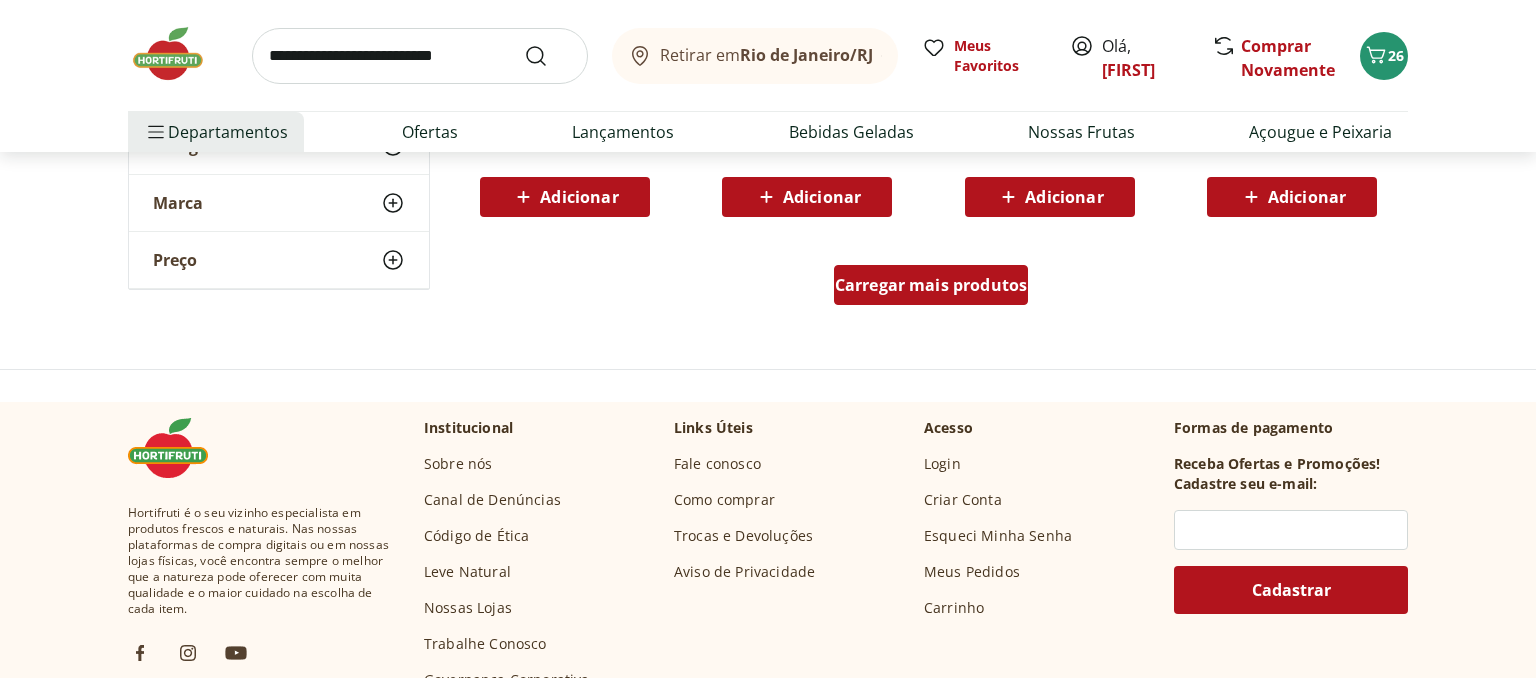 click on "Carregar mais produtos" at bounding box center (931, 285) 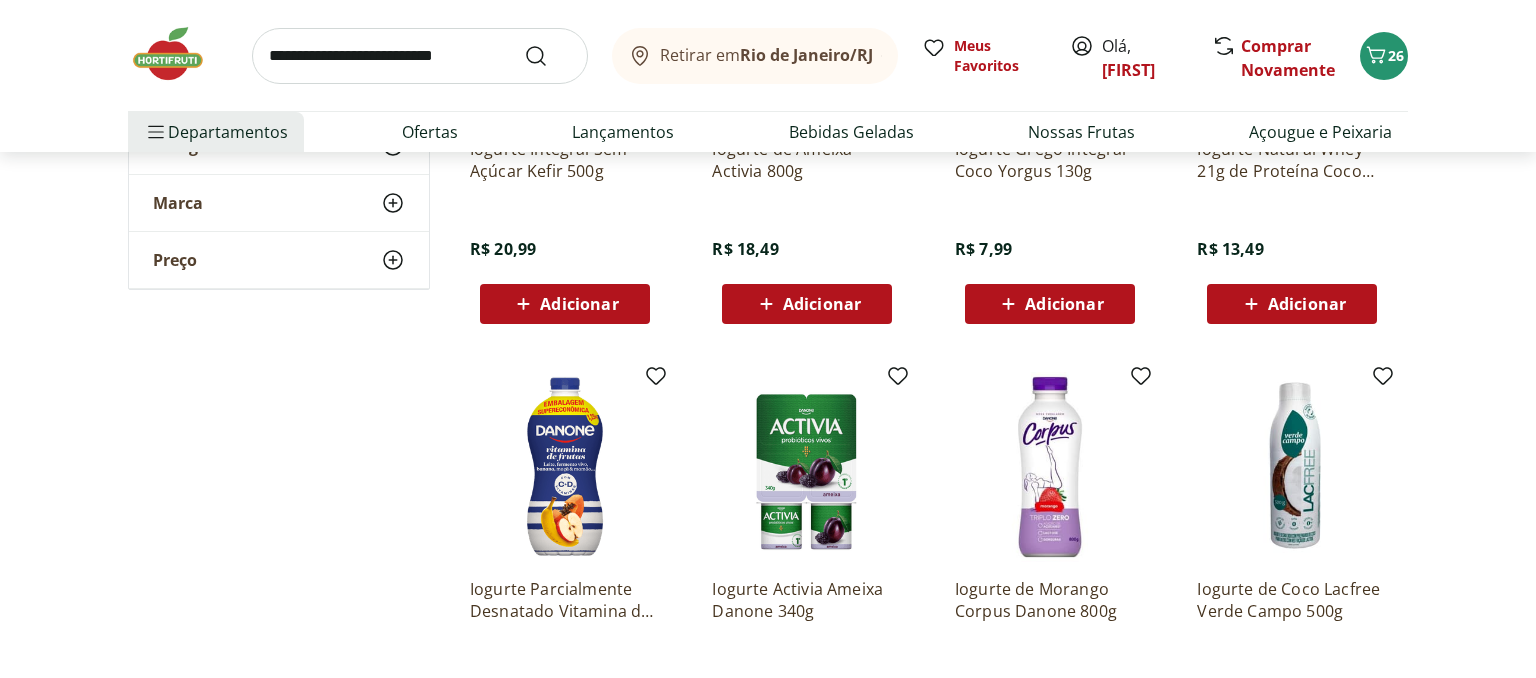 scroll, scrollTop: 1900, scrollLeft: 0, axis: vertical 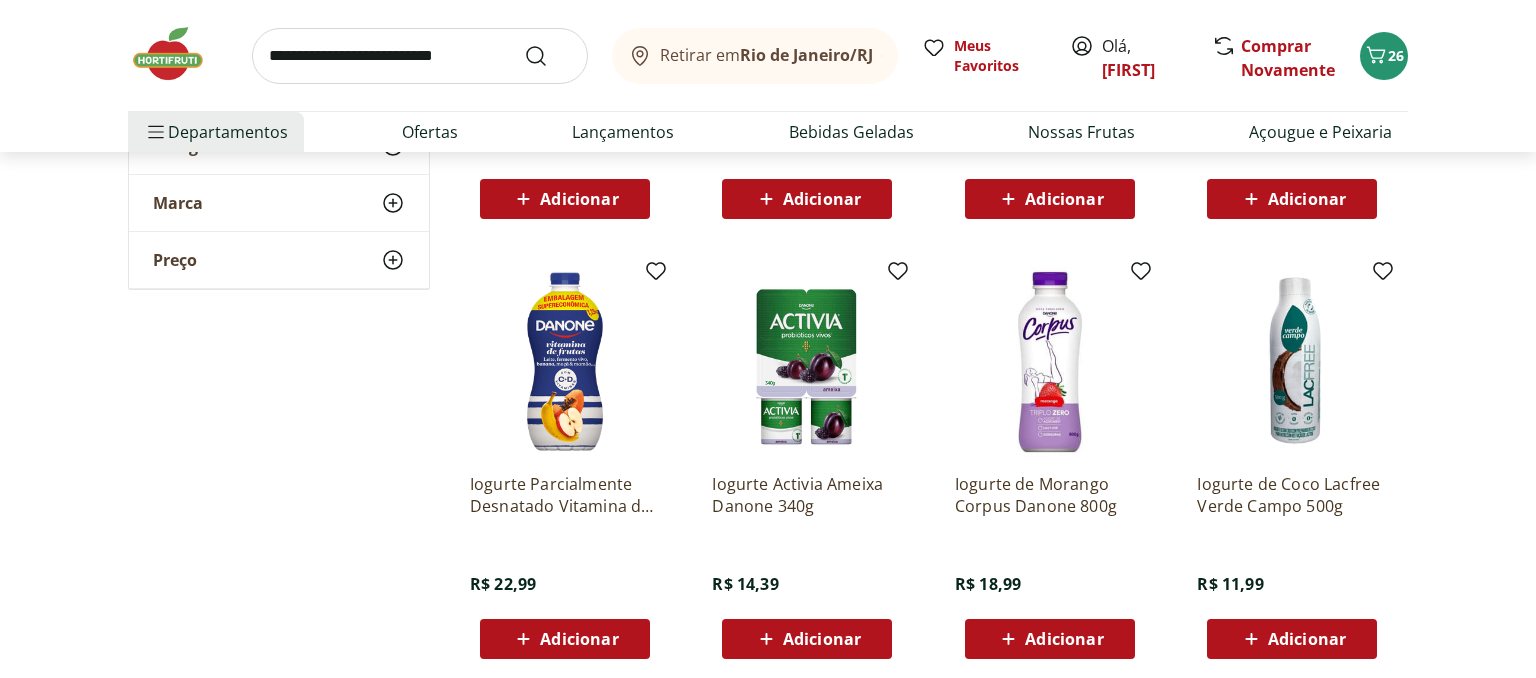 click on "Adicionar" at bounding box center [1064, 639] 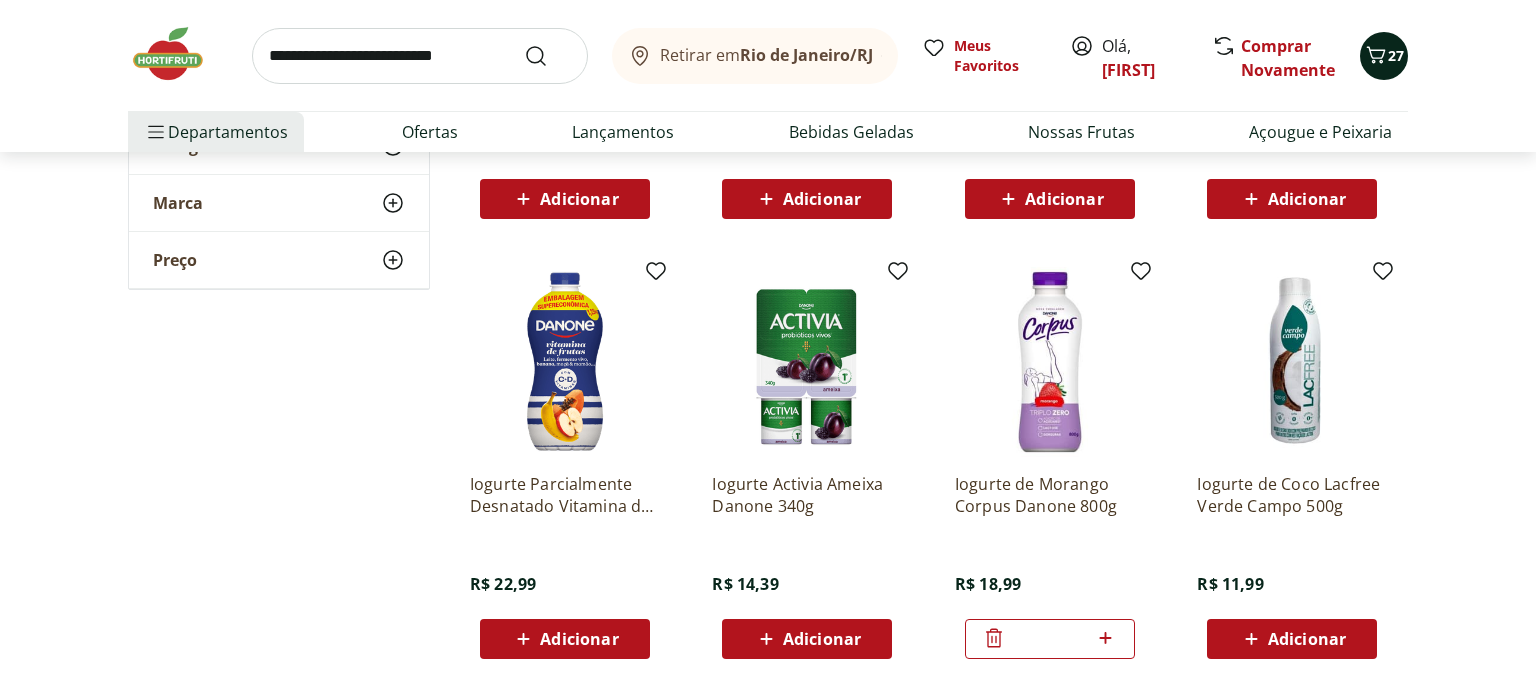 click 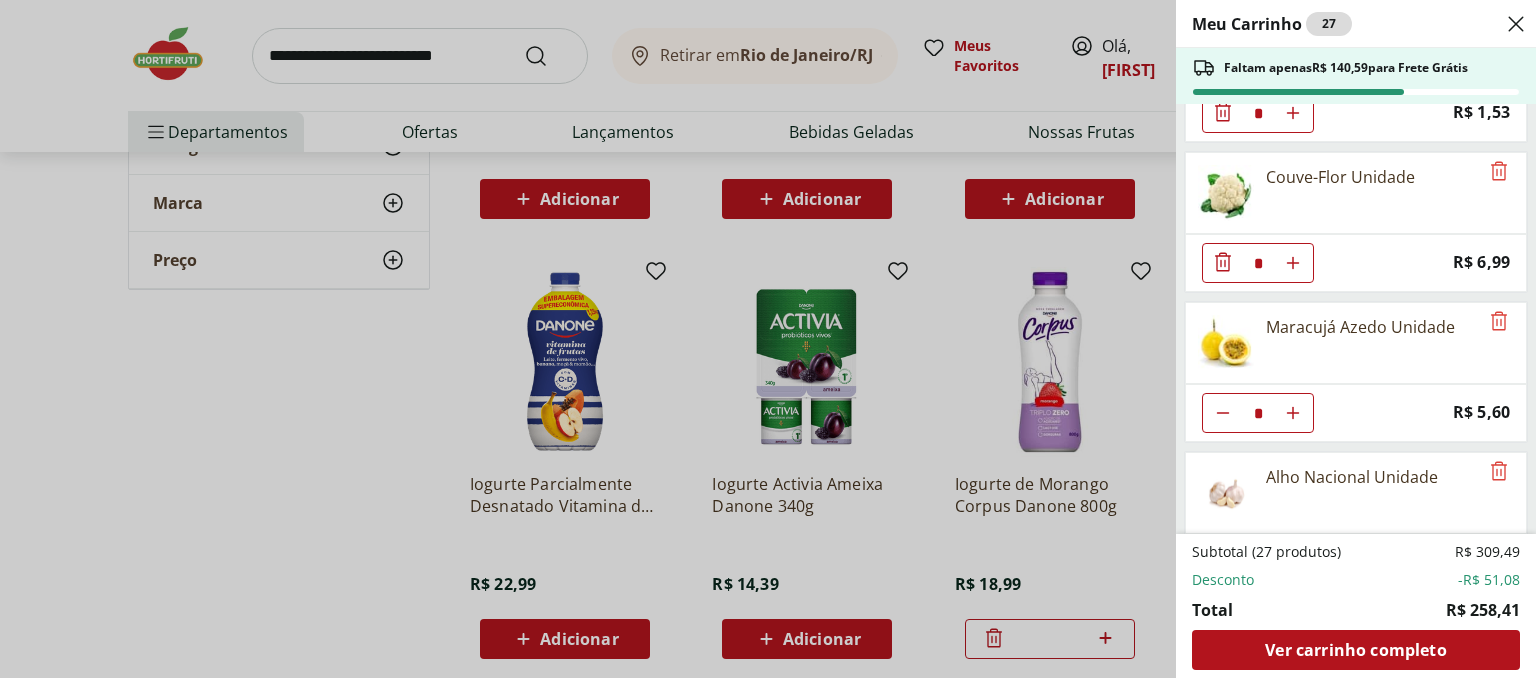 scroll, scrollTop: 115, scrollLeft: 0, axis: vertical 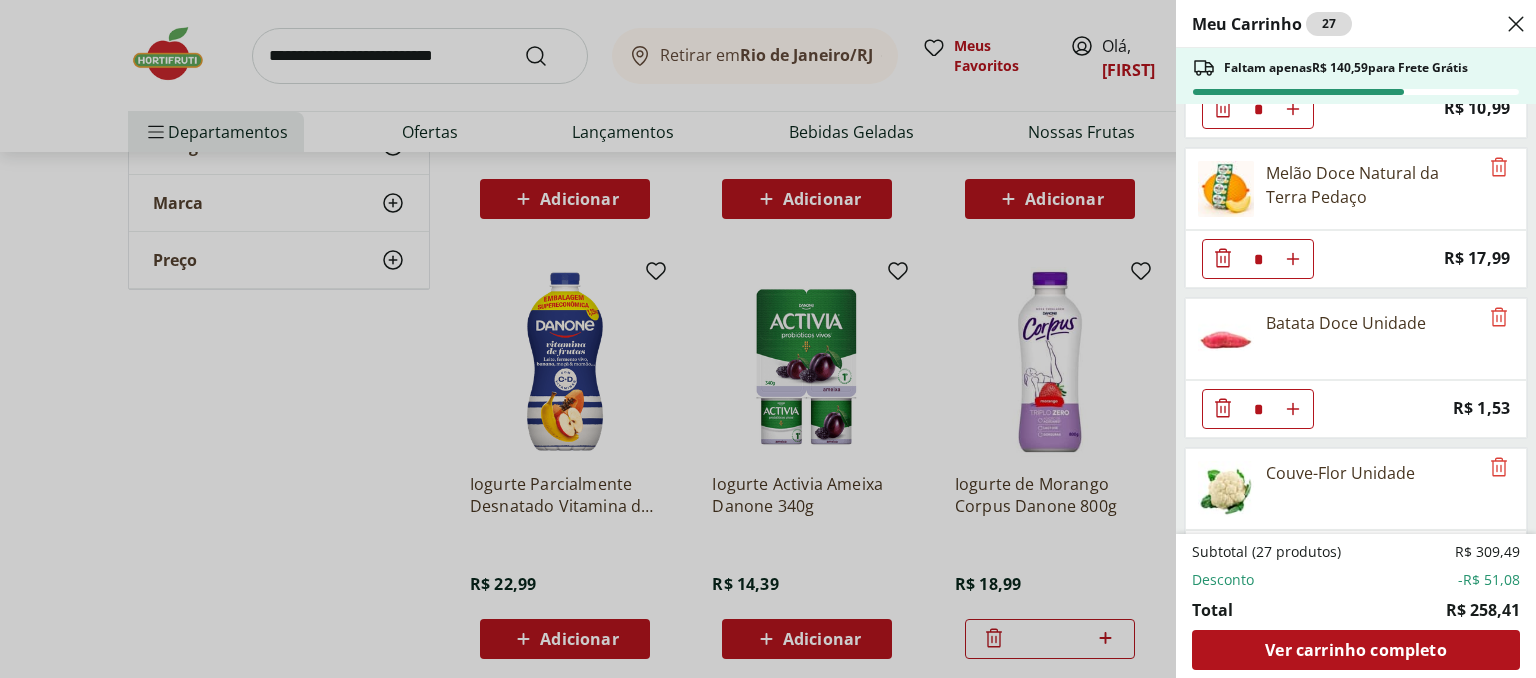 click on "Meu Carrinho 27 Faltam apenas  R$ 140,59  para Frete Grátis Uva Verde sem Semente Natural da Terra 500g * Price: R$ 10,99 Melão Doce Natural da Terra Pedaço * Price: R$ 17,99 Batata Doce Unidade * Price: R$ 1,53 Couve-Flor Unidade * Price: R$ 6,99 Maracujá Azedo Unidade * Price: R$ 5,60 Alho Nacional Unidade * Original price: R$ 2,03 Price: R$ 1,79 Cebola Nacional Unidade * Original price: R$ 1,00 Price: R$ 0,75 Cenoura Orgânica Bandeja * Original price: R$ 8,99 Price: R$ 4,99 Batata Doce Orgânica Bandeja 600g * Original price: R$ 11,99 Price: R$ 4,99 Cogumelo Shiitake Fatiado 200g * Original price: R$ 16,99 Price: R$ 13,99 Brócolis Ninja Unidade * Original price: R$ 11,99 Price: R$ 4,99 Ovo caipira vermelho HNT 20 unidades * Price: R$ 26,99 Alface Americana Unidade * Price: R$ 5,99 Tomate Italiano Orgânico Bandeja * Price: R$ 9,99 Abóbora Japonesa Pedaço * Price: R$ 2,99 Salame Perdigão Defumado Unidade * Price: R$ 9,99 Tapioca Natural da Terra 500g * Original price: Price:" at bounding box center [768, 339] 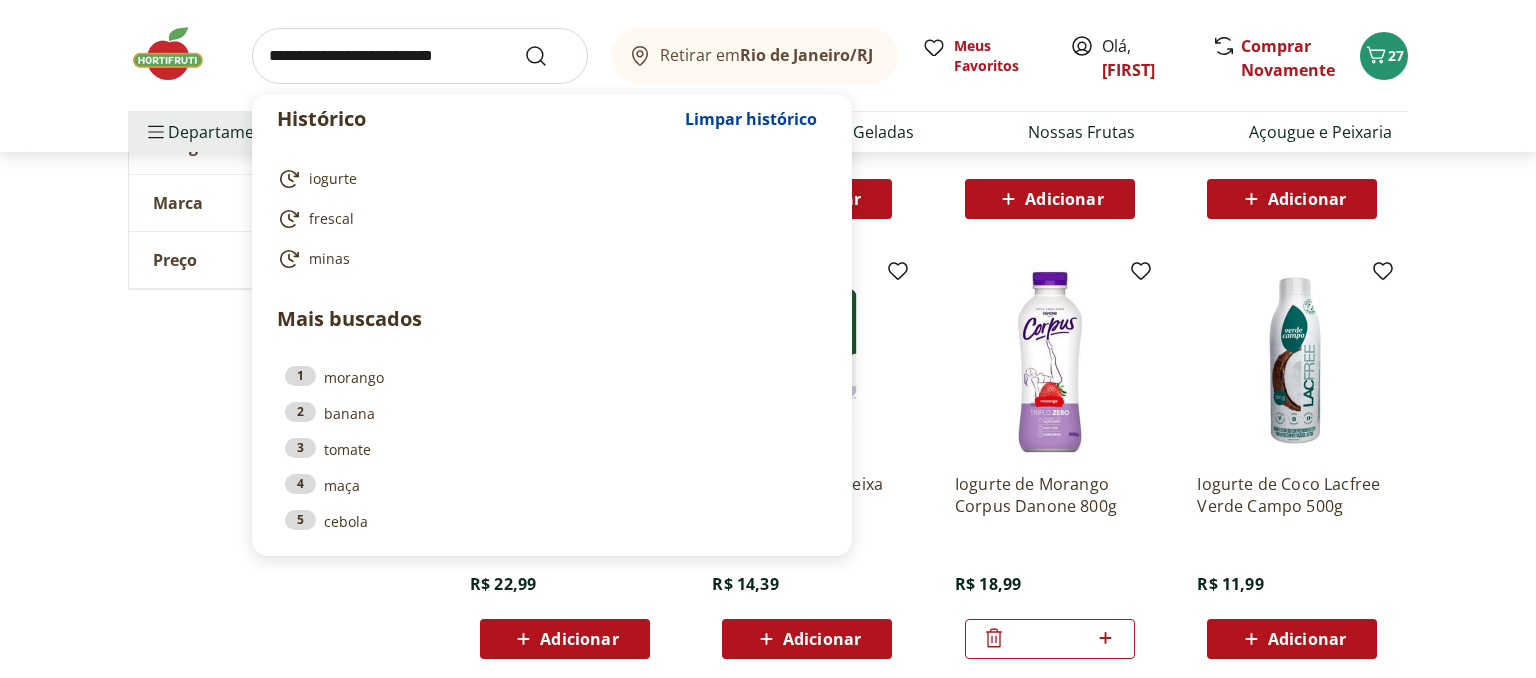click at bounding box center (420, 56) 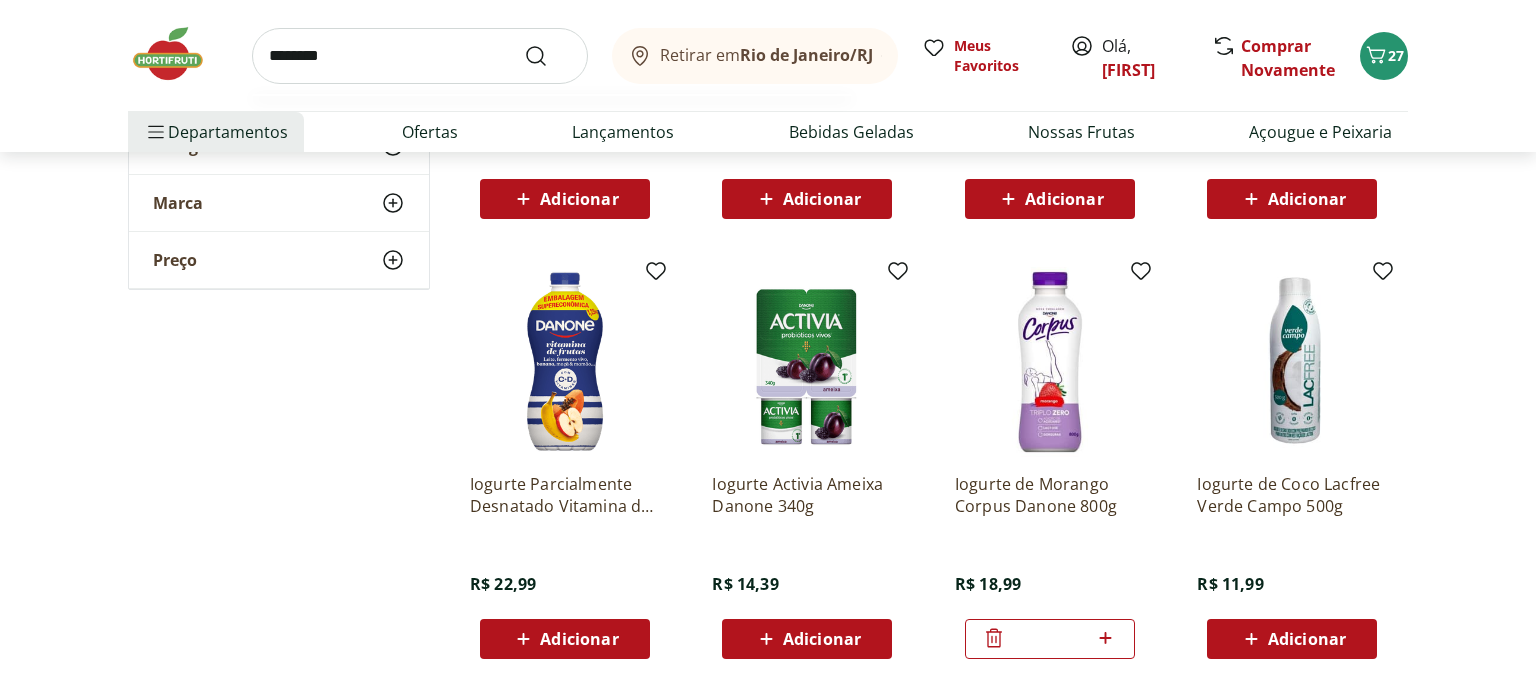 type on "********" 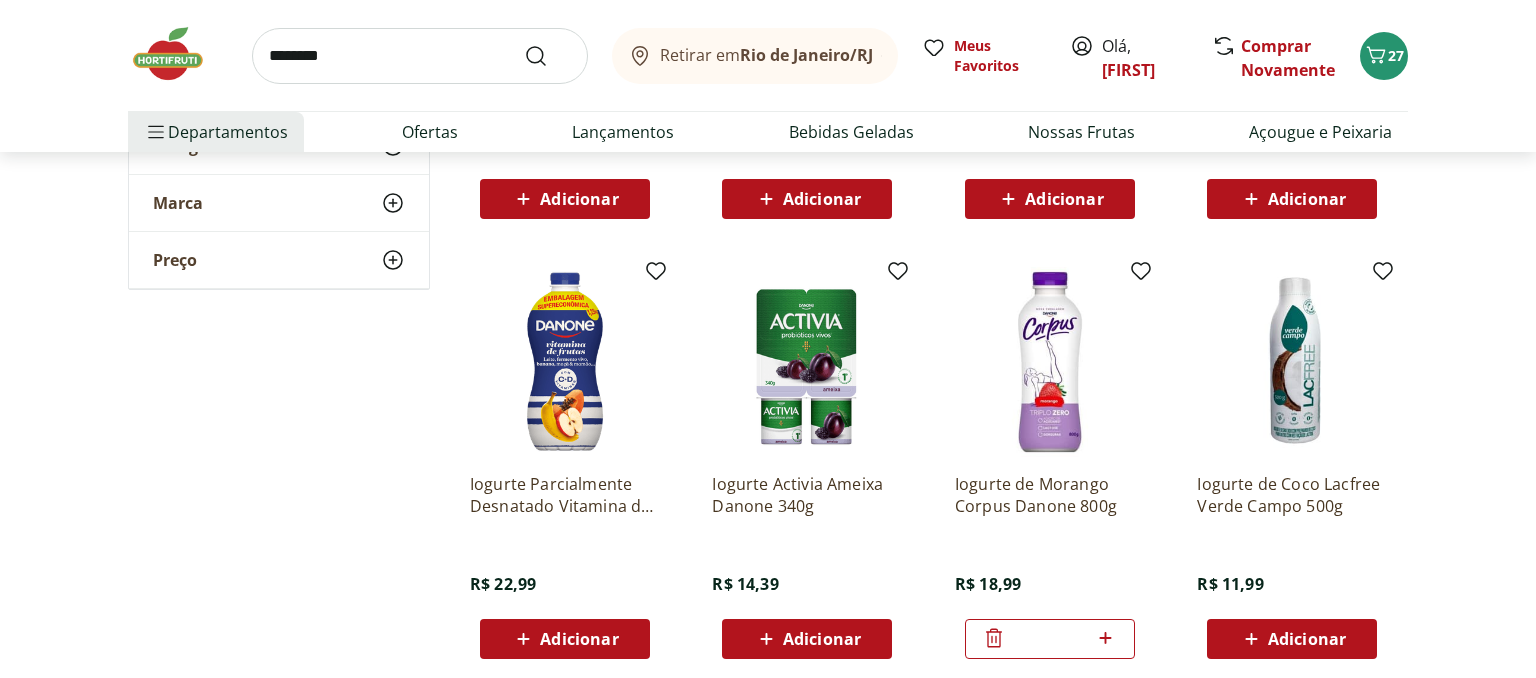 scroll, scrollTop: 0, scrollLeft: 0, axis: both 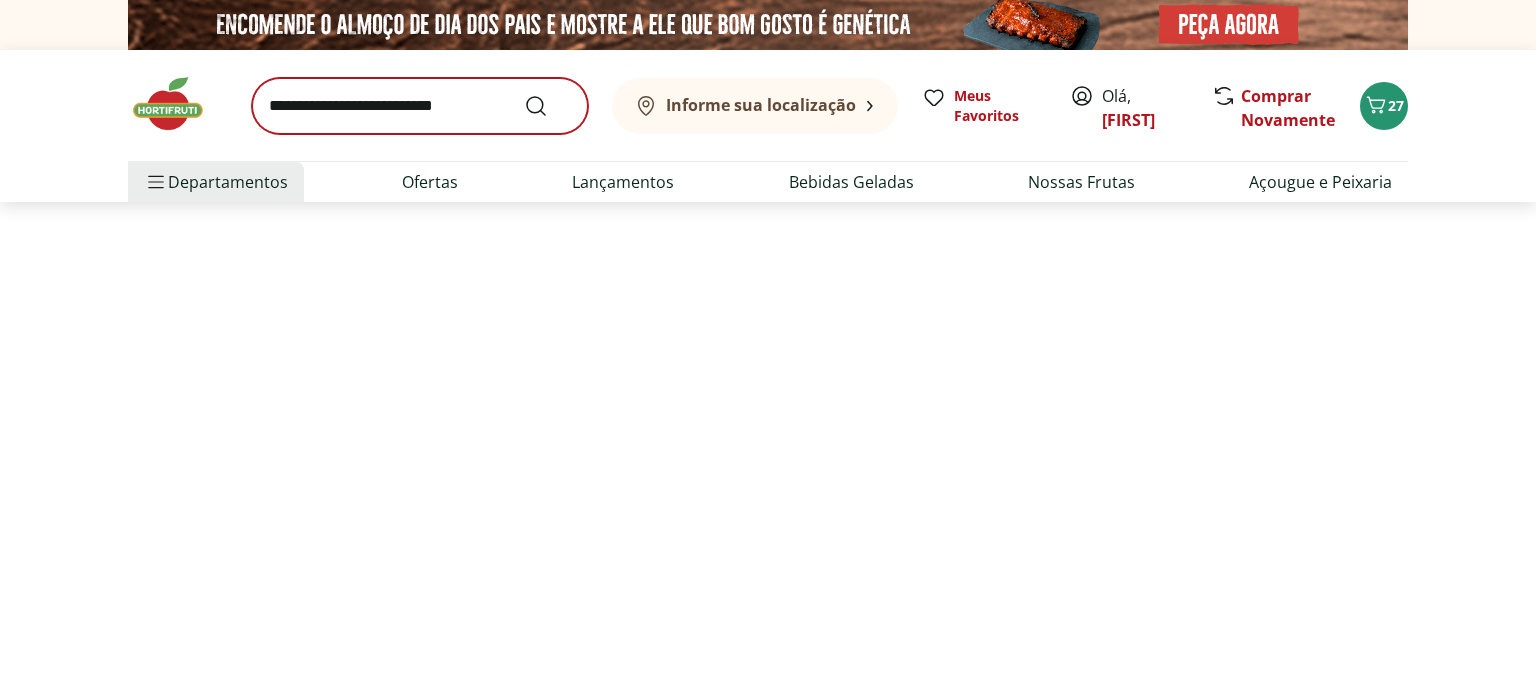 select on "**********" 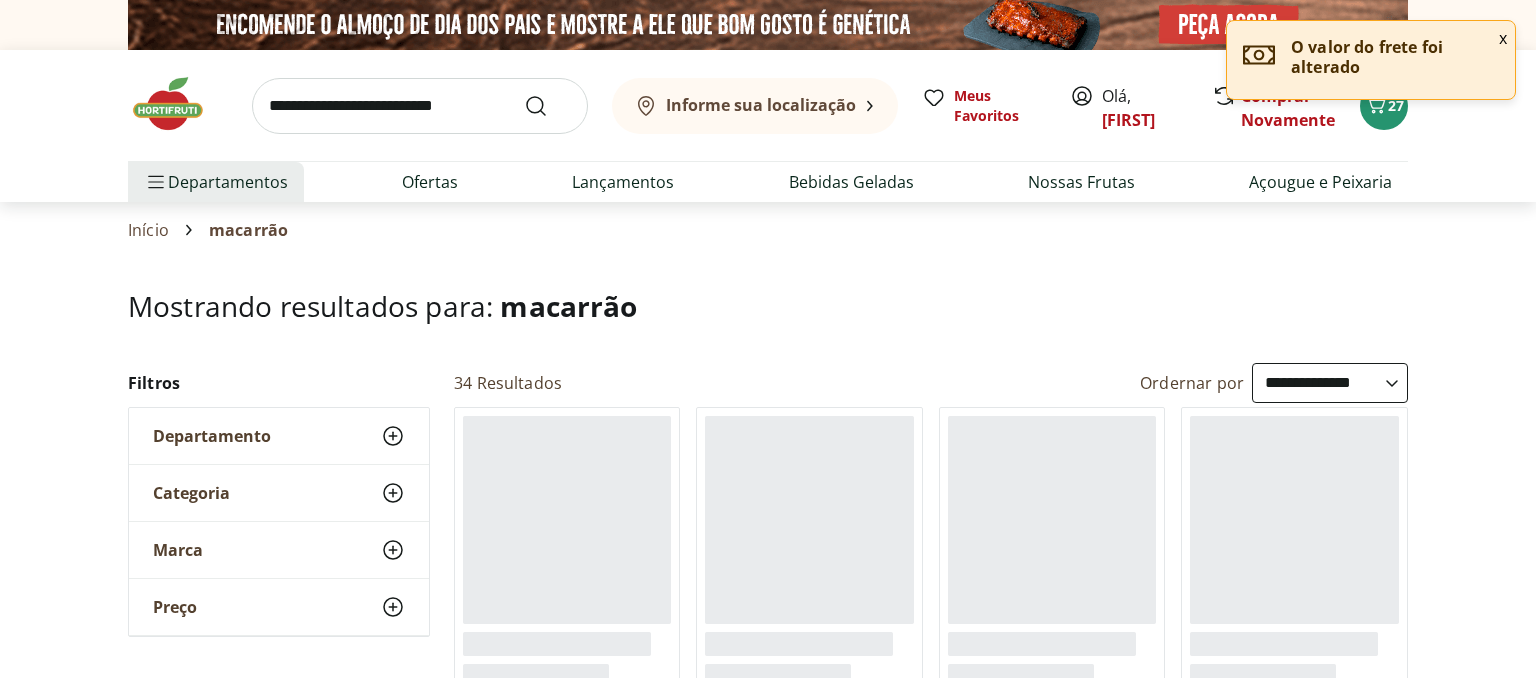 click on "x" at bounding box center (1503, 38) 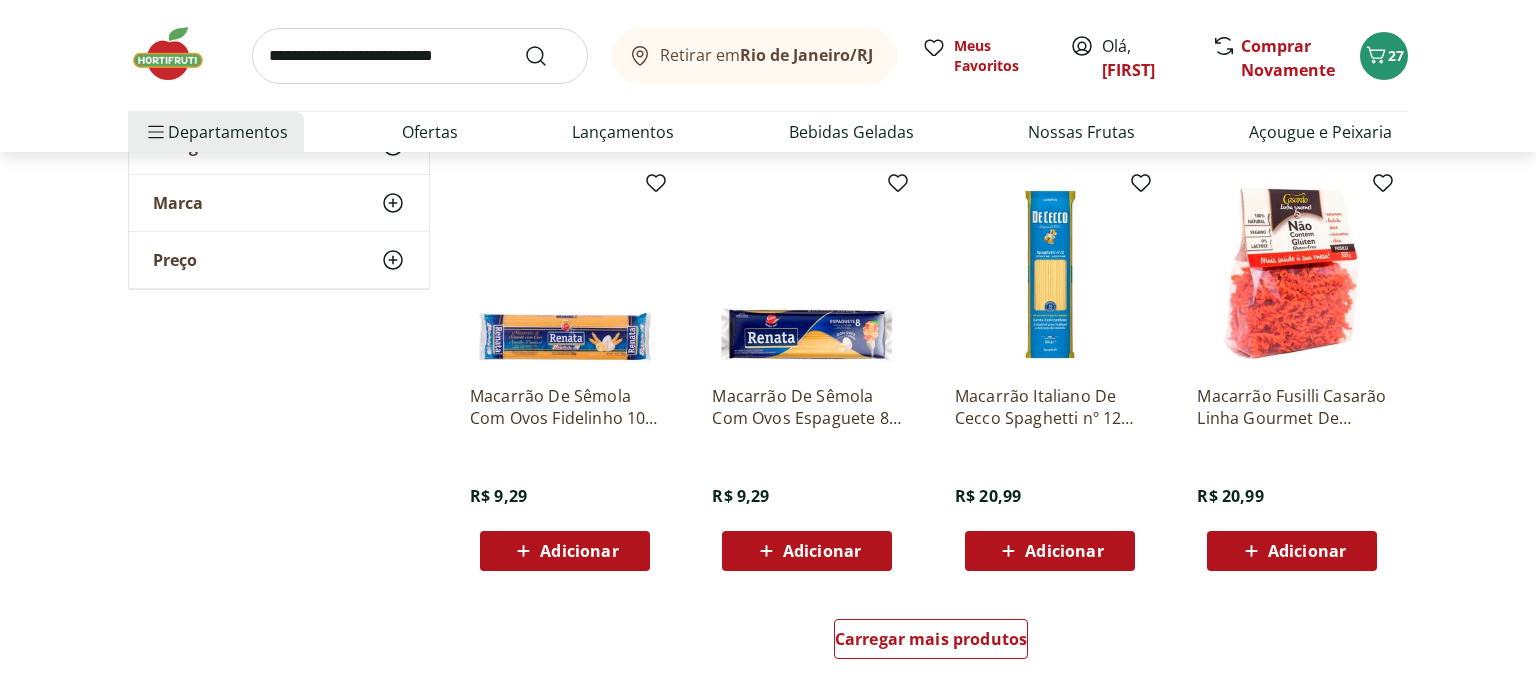 scroll, scrollTop: 2534, scrollLeft: 0, axis: vertical 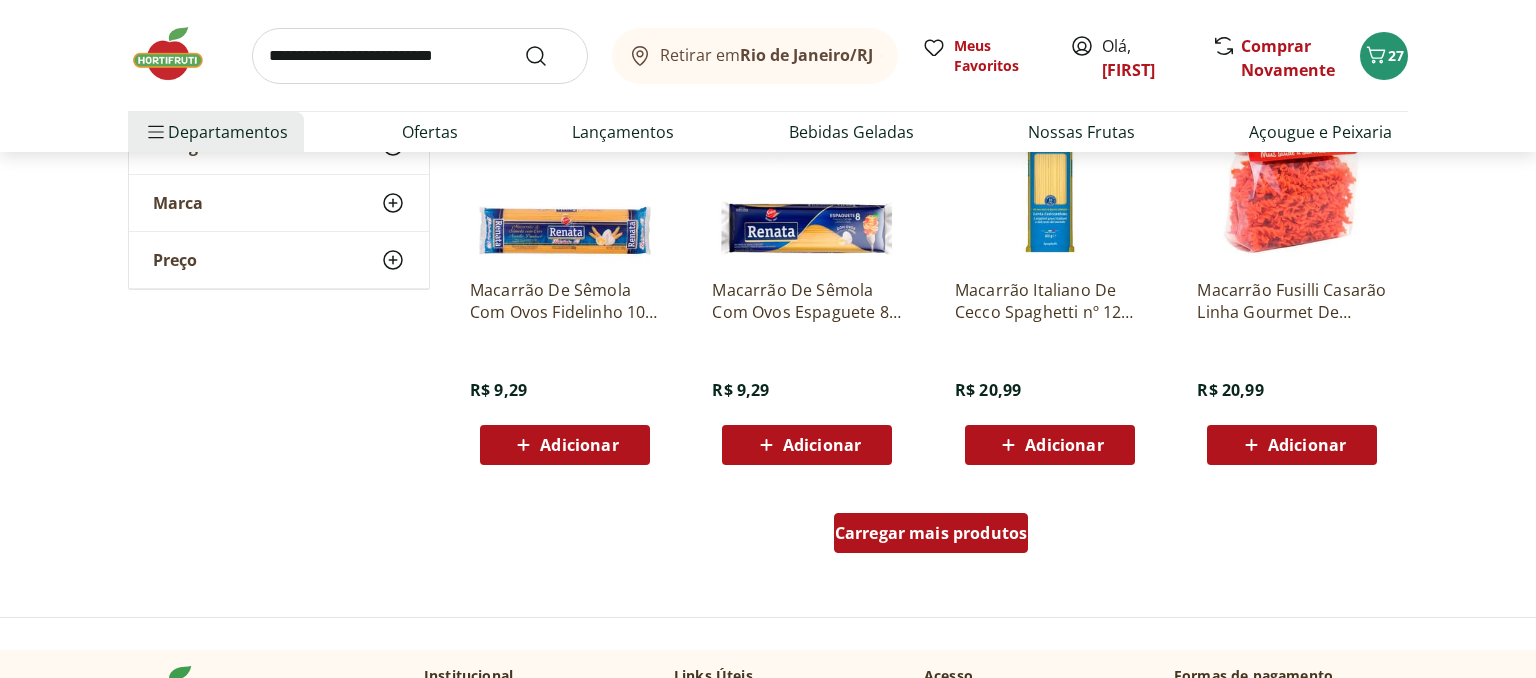 click on "Carregar mais produtos" at bounding box center [931, 533] 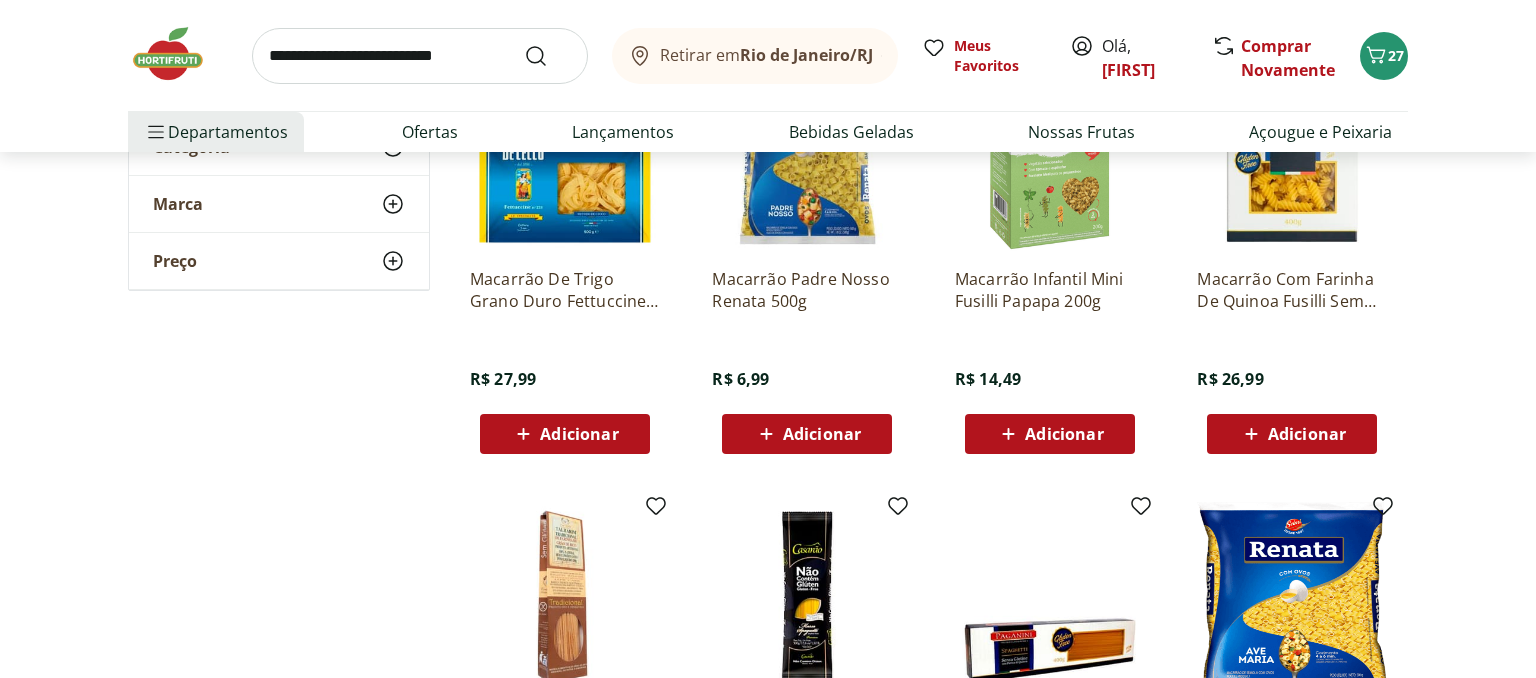 scroll, scrollTop: 3168, scrollLeft: 0, axis: vertical 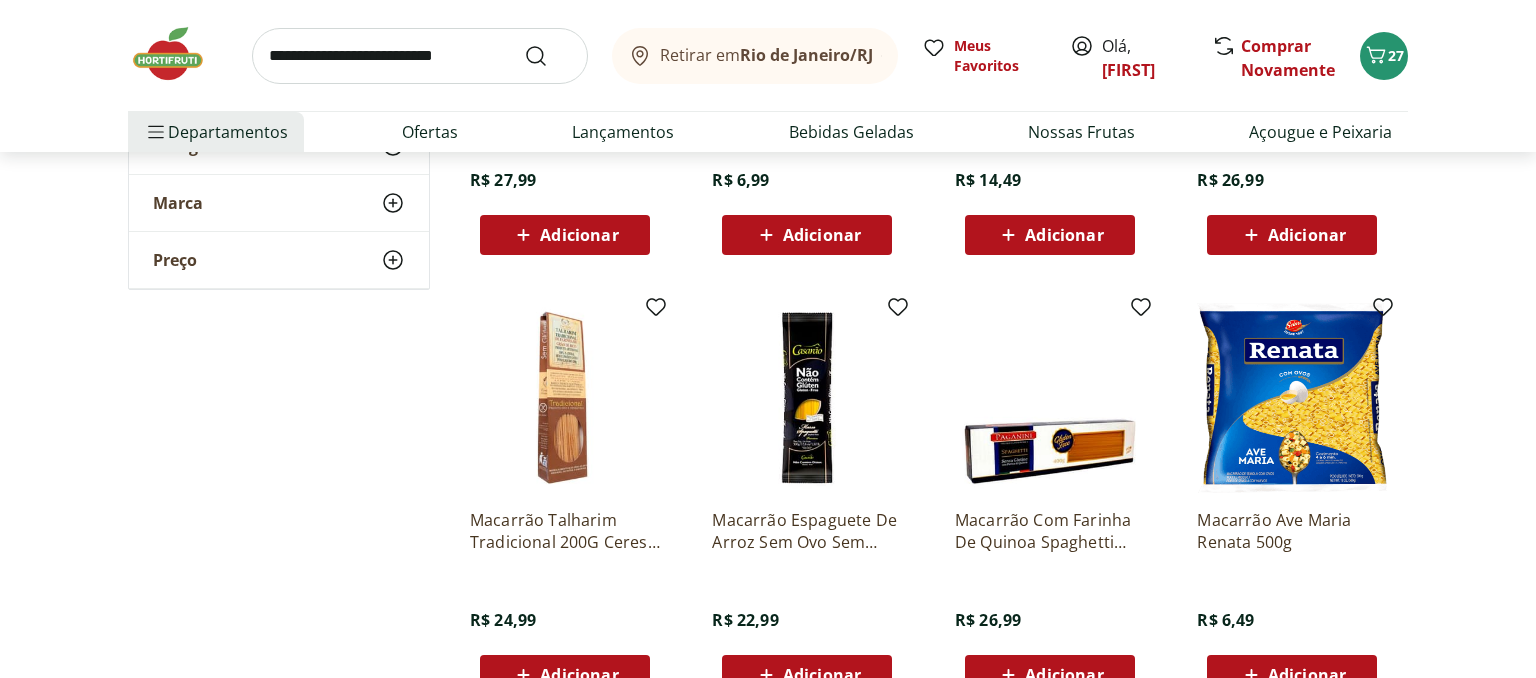 click at bounding box center [178, 54] 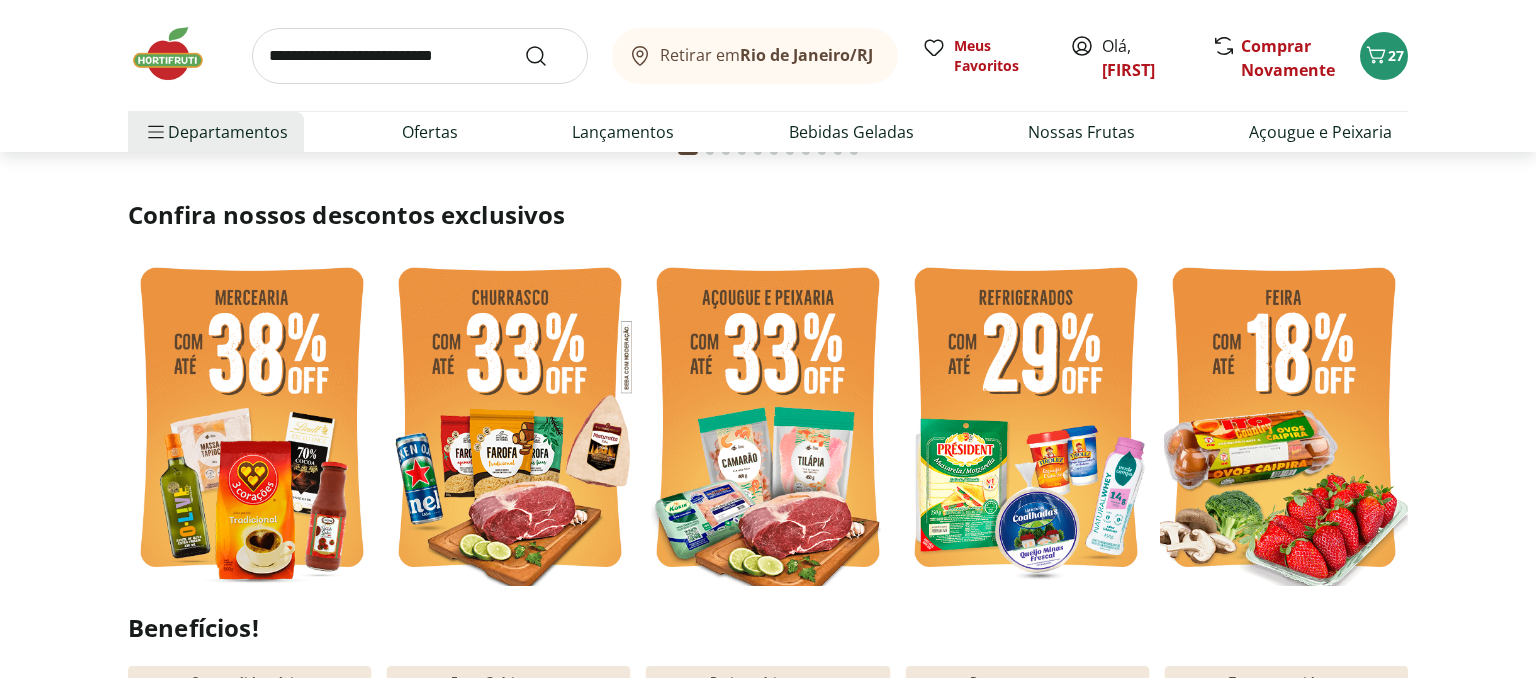 scroll, scrollTop: 422, scrollLeft: 0, axis: vertical 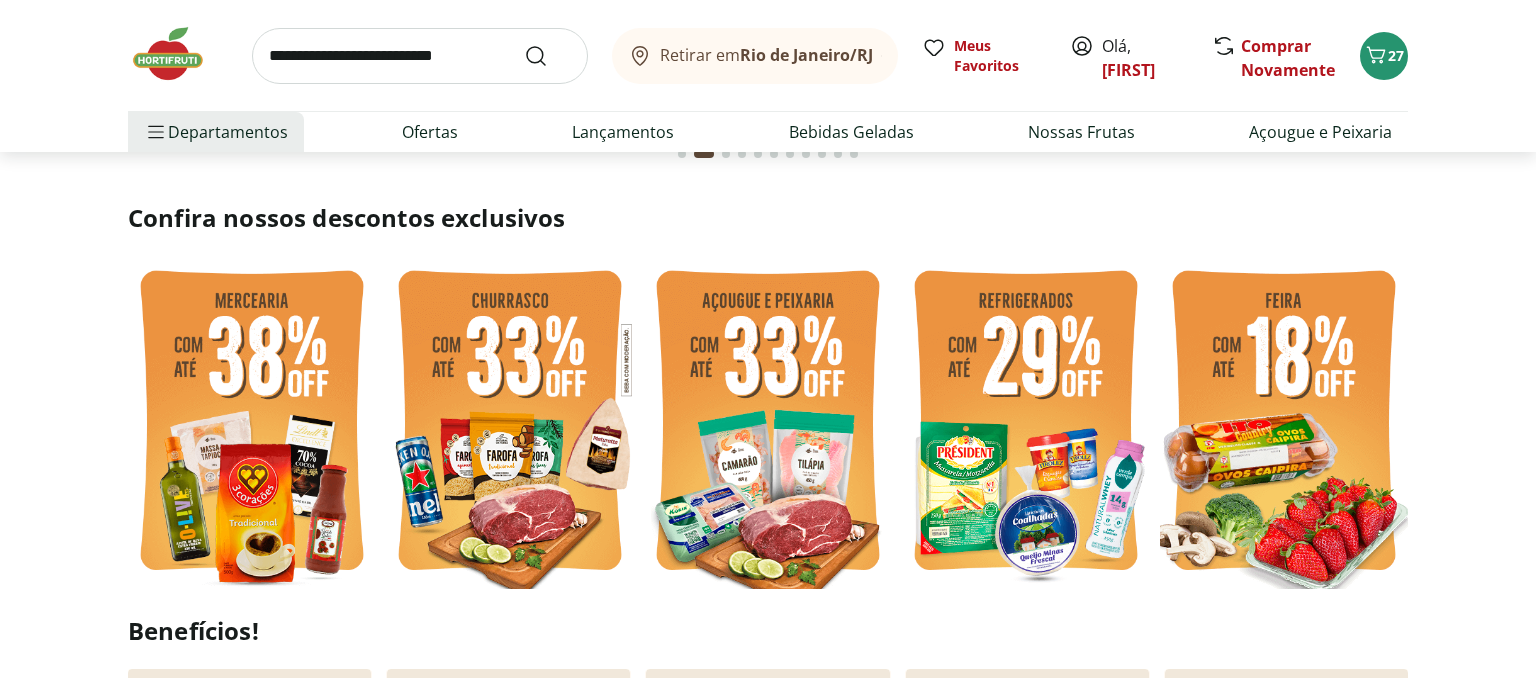 click at bounding box center (252, 423) 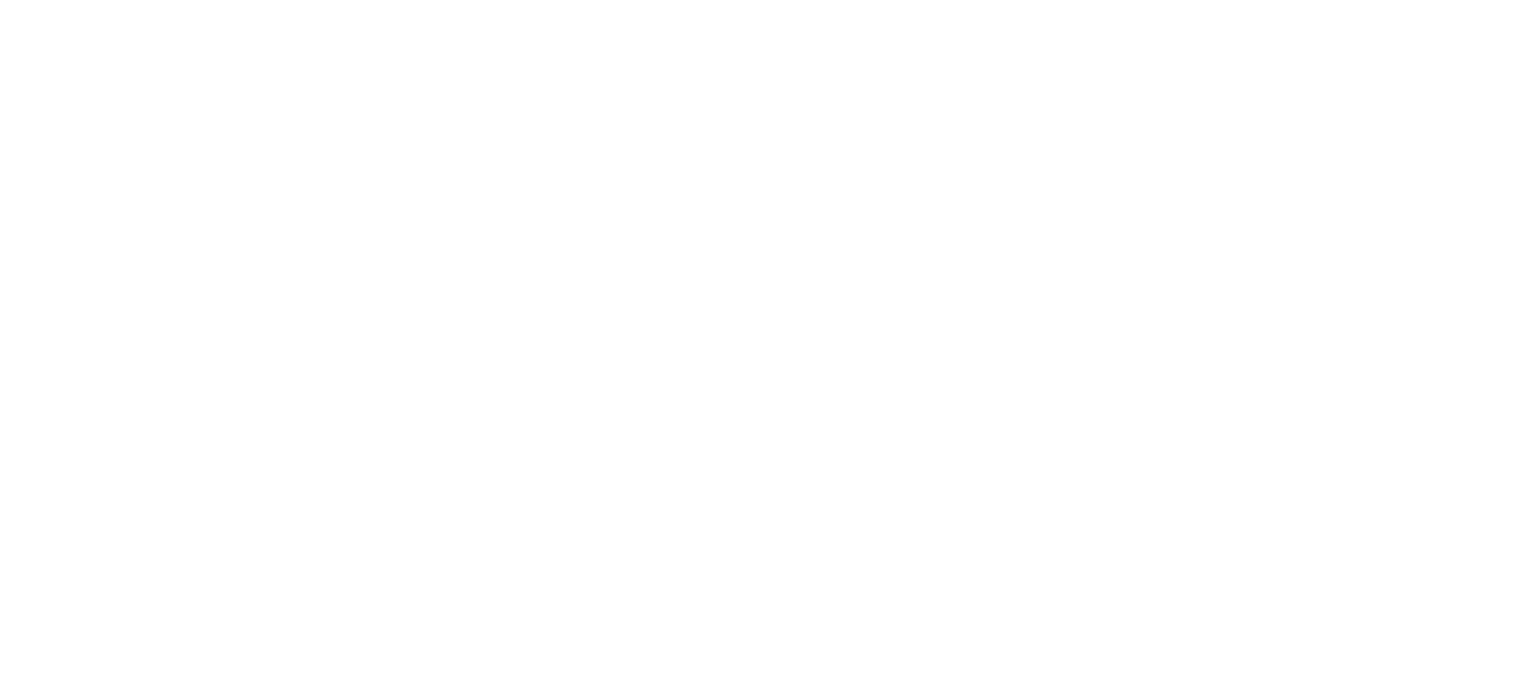 scroll, scrollTop: 0, scrollLeft: 0, axis: both 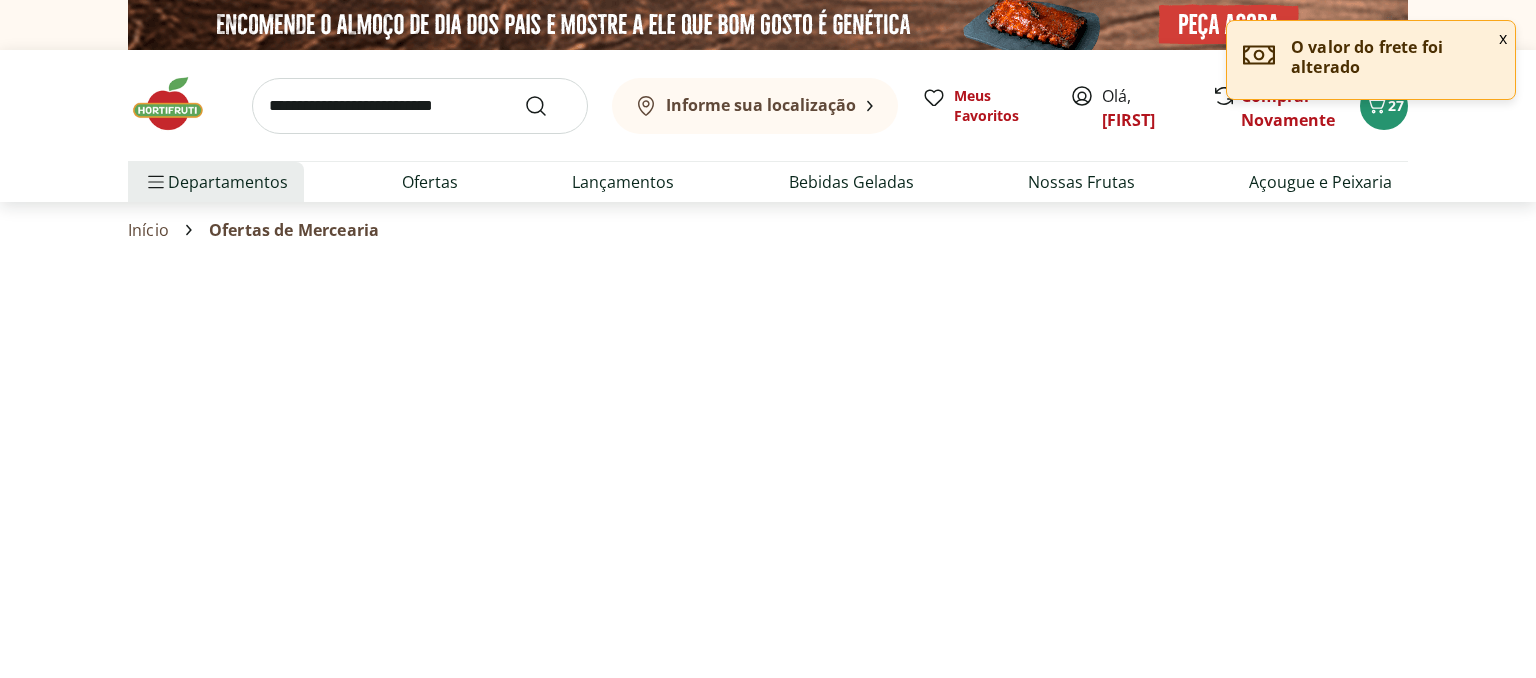 select on "**********" 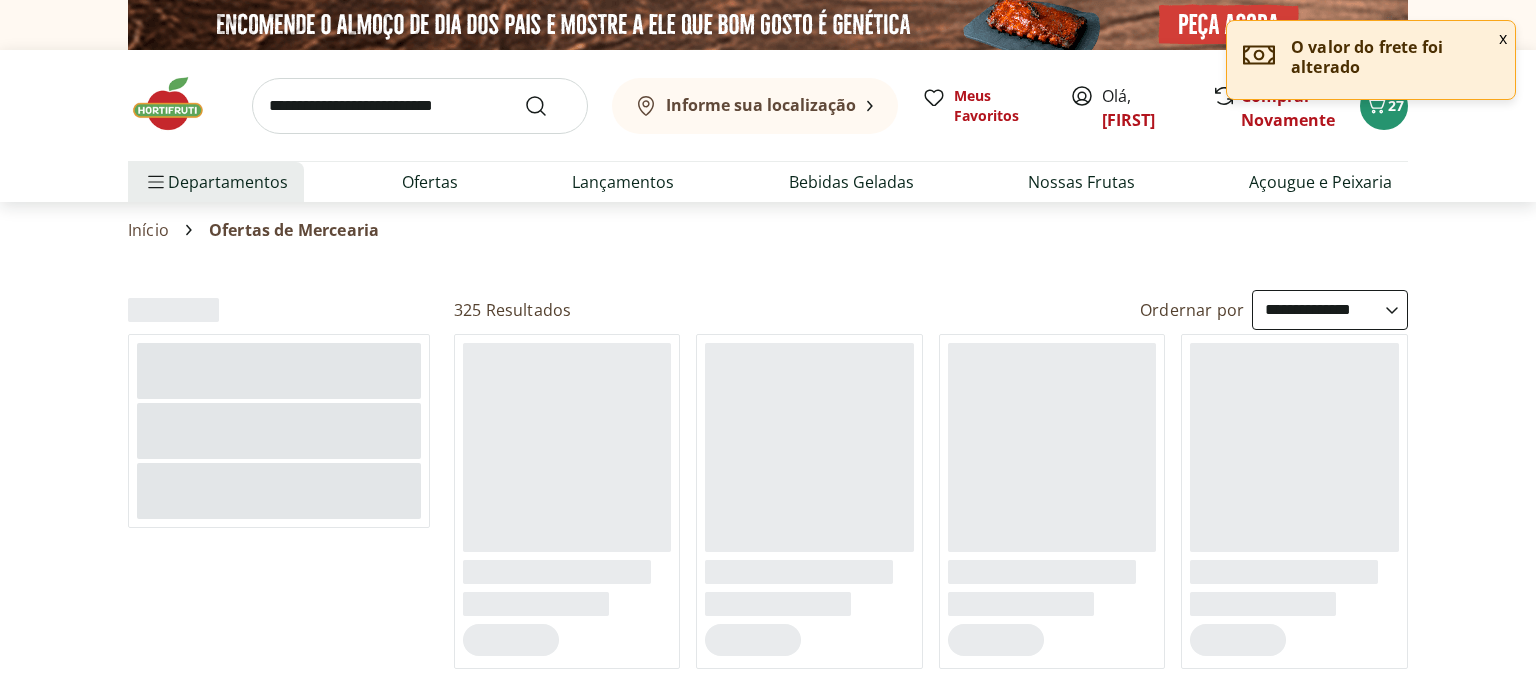 click on "x" at bounding box center [1503, 38] 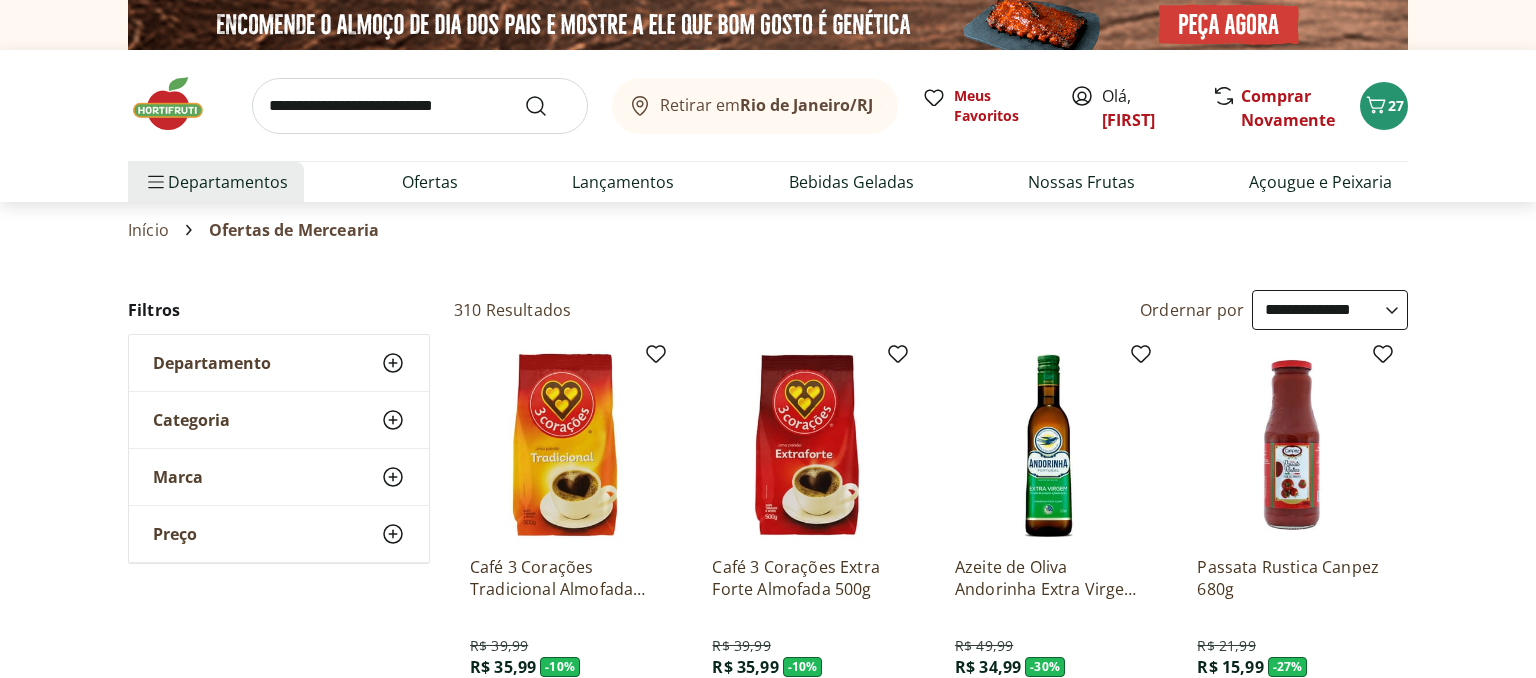 type on "*" 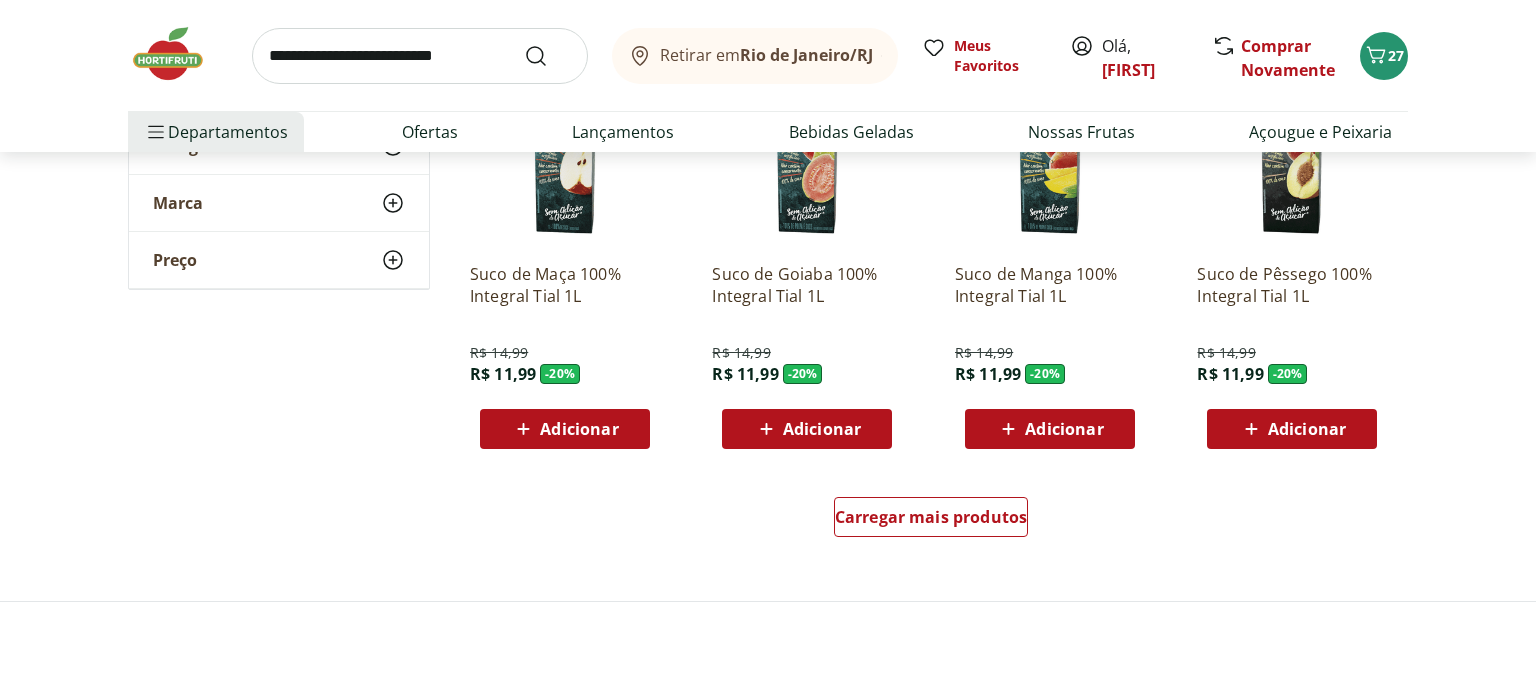 scroll, scrollTop: 1372, scrollLeft: 0, axis: vertical 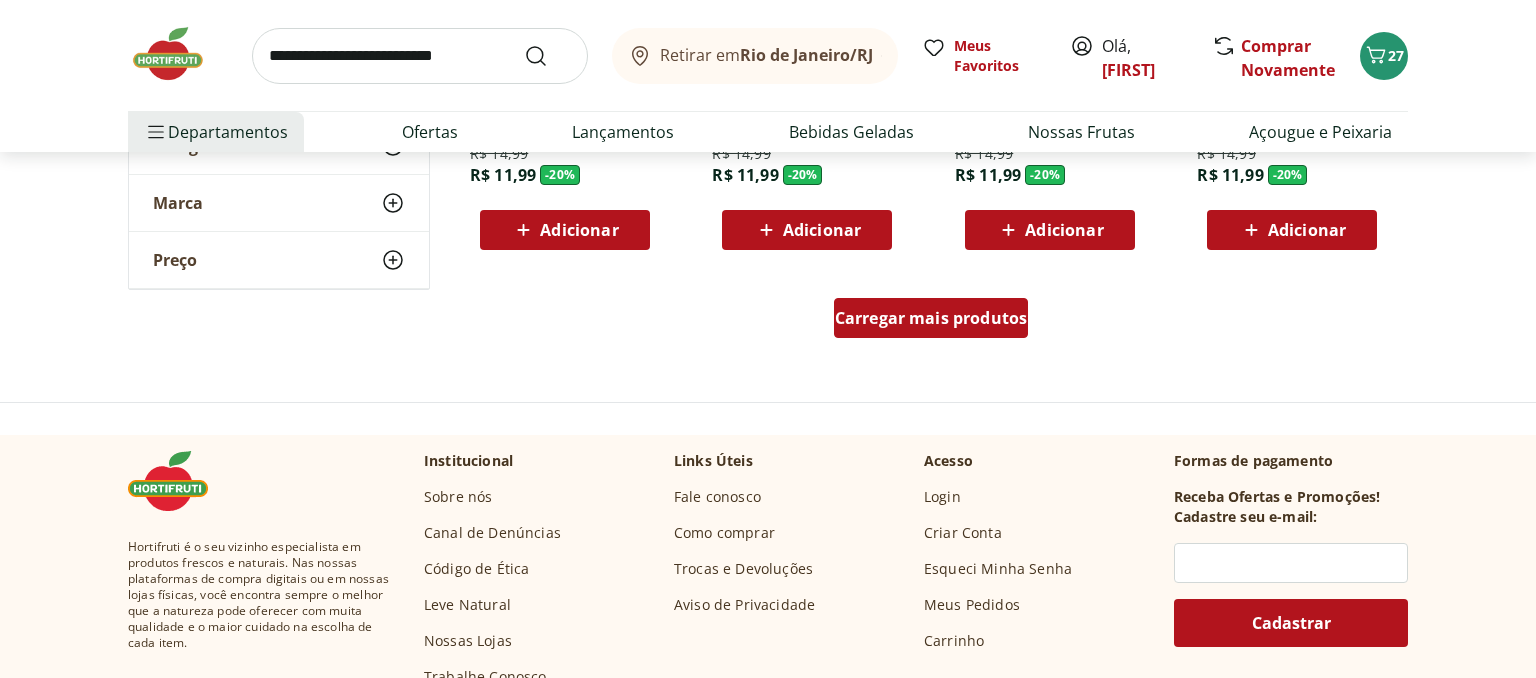 click on "Carregar mais produtos" at bounding box center [931, 318] 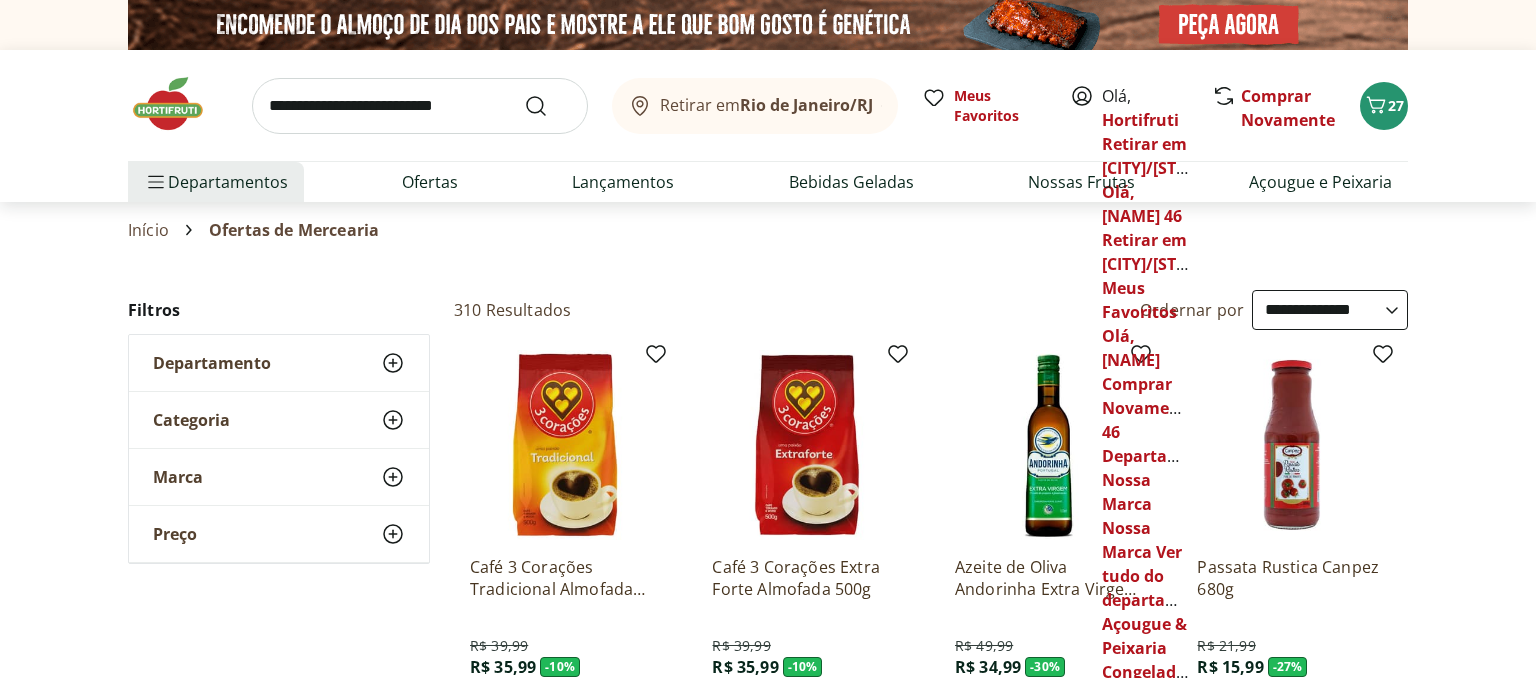 select on "**********" 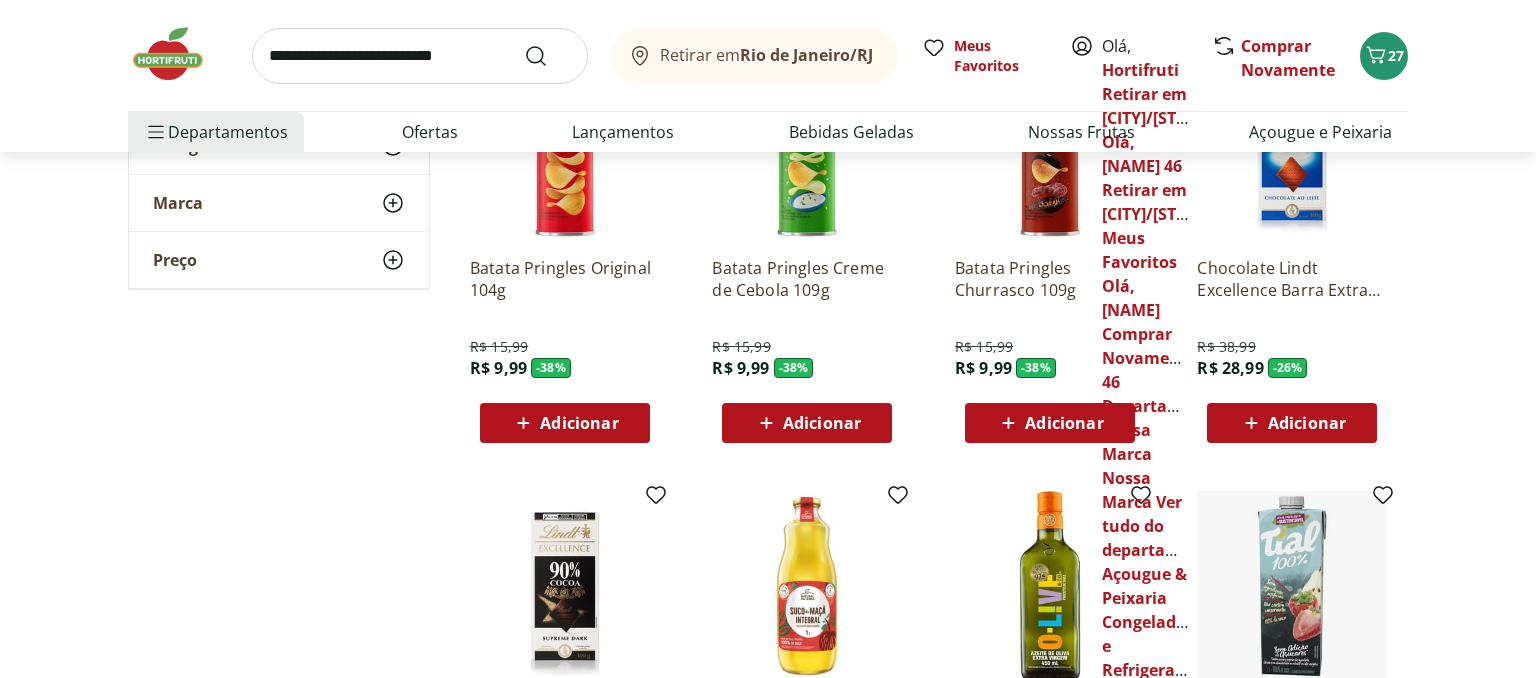 scroll, scrollTop: 1584, scrollLeft: 0, axis: vertical 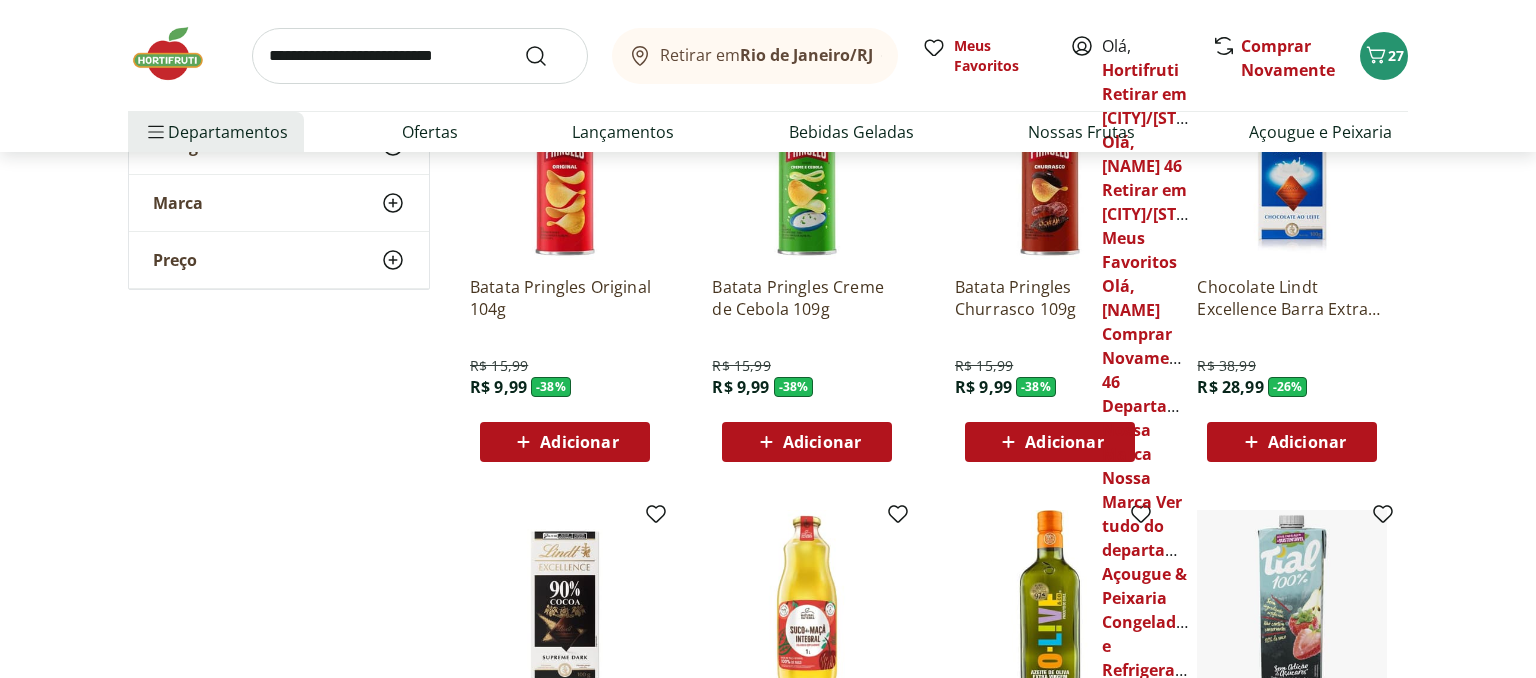 click on "Adicionar" at bounding box center (579, 442) 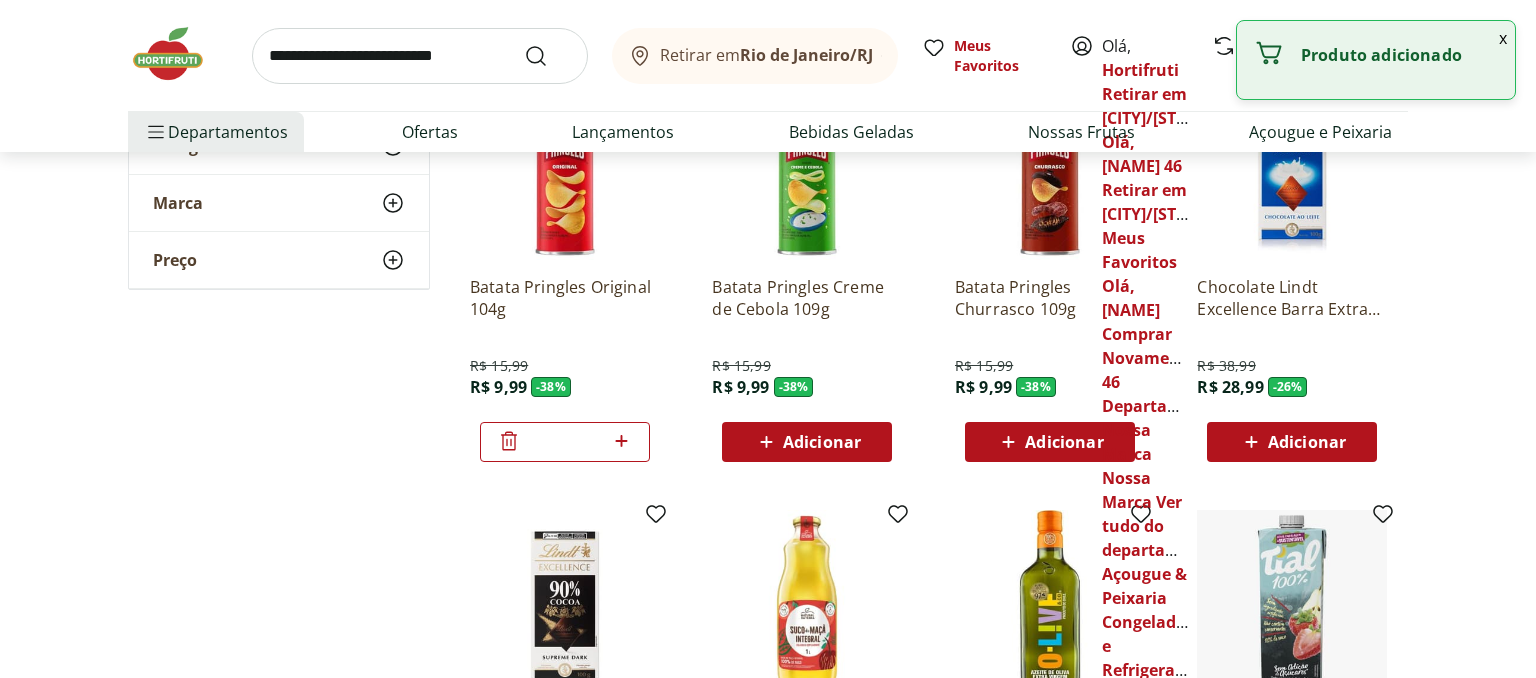 click on "Adicionar" at bounding box center [822, 442] 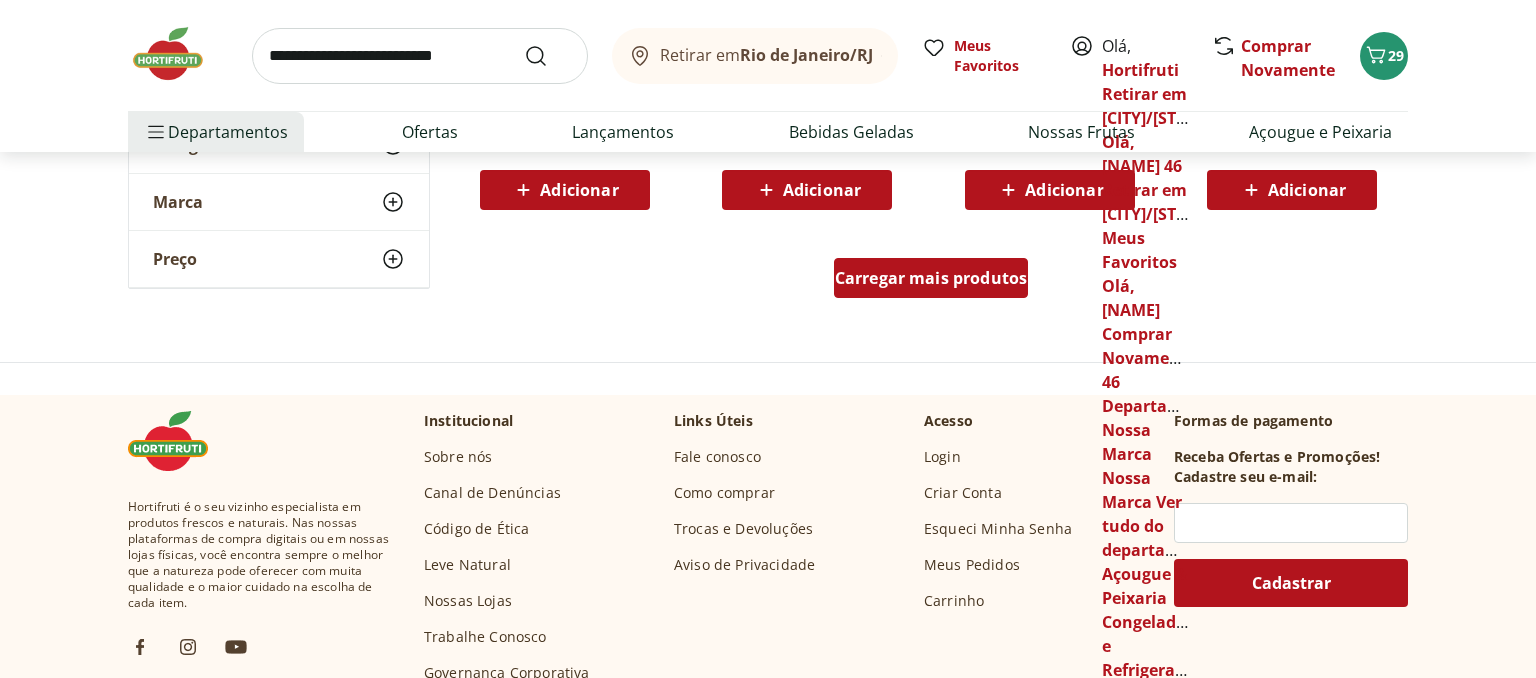 scroll, scrollTop: 2640, scrollLeft: 0, axis: vertical 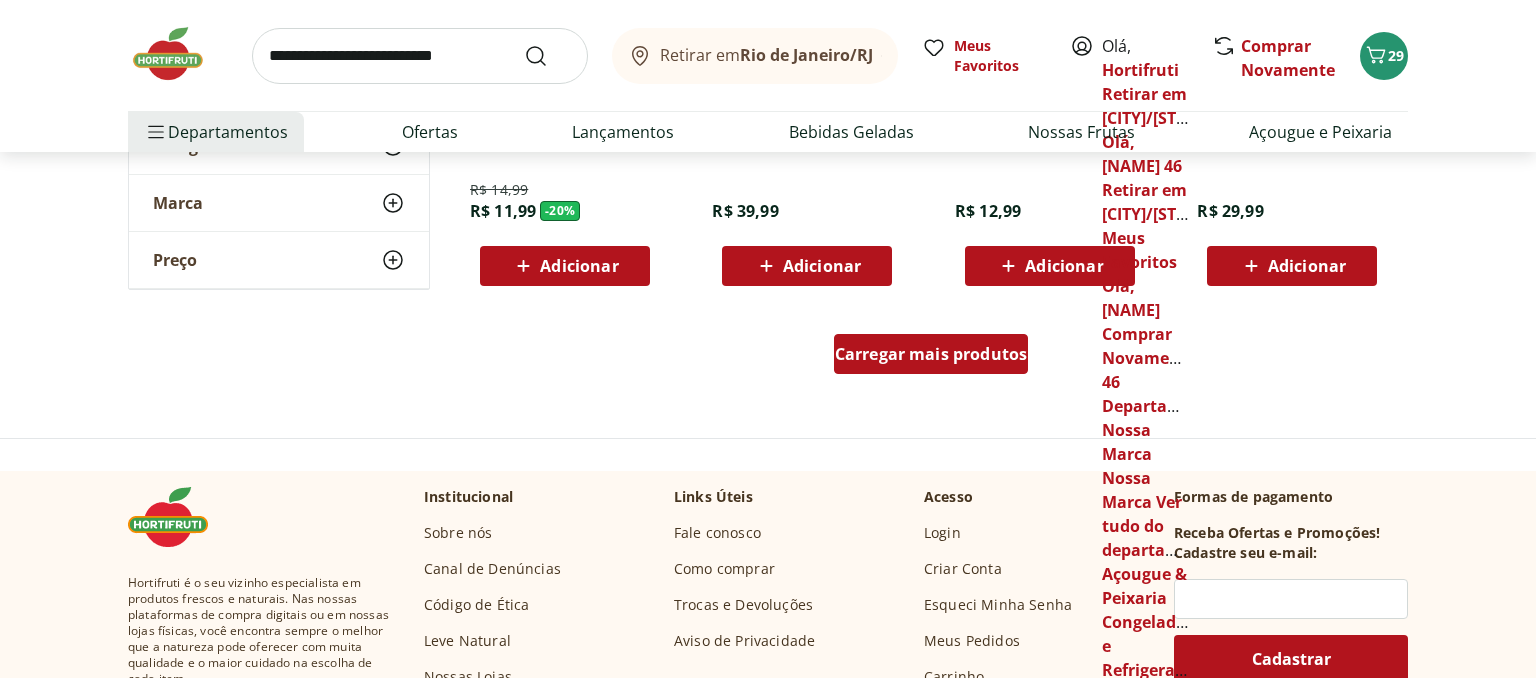 click on "Carregar mais produtos" at bounding box center (931, 354) 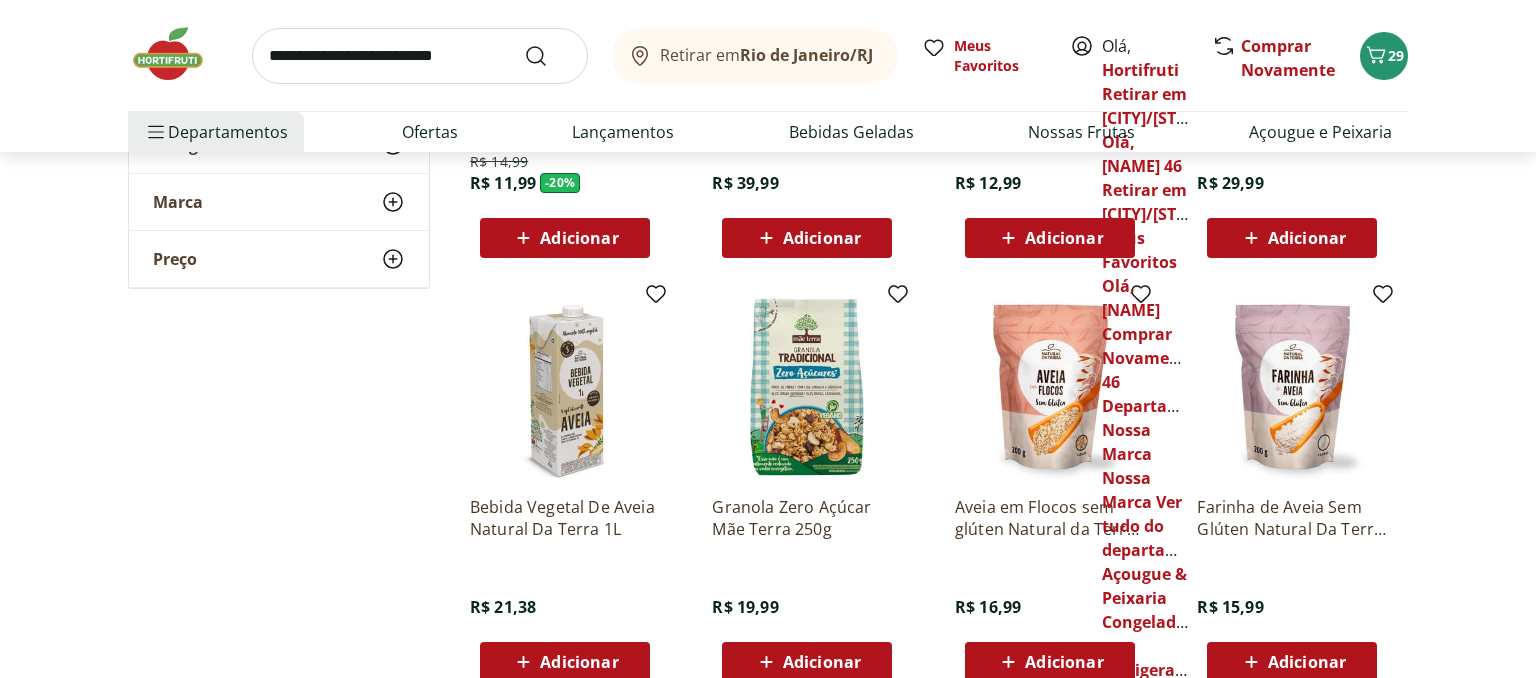 scroll, scrollTop: 2745, scrollLeft: 0, axis: vertical 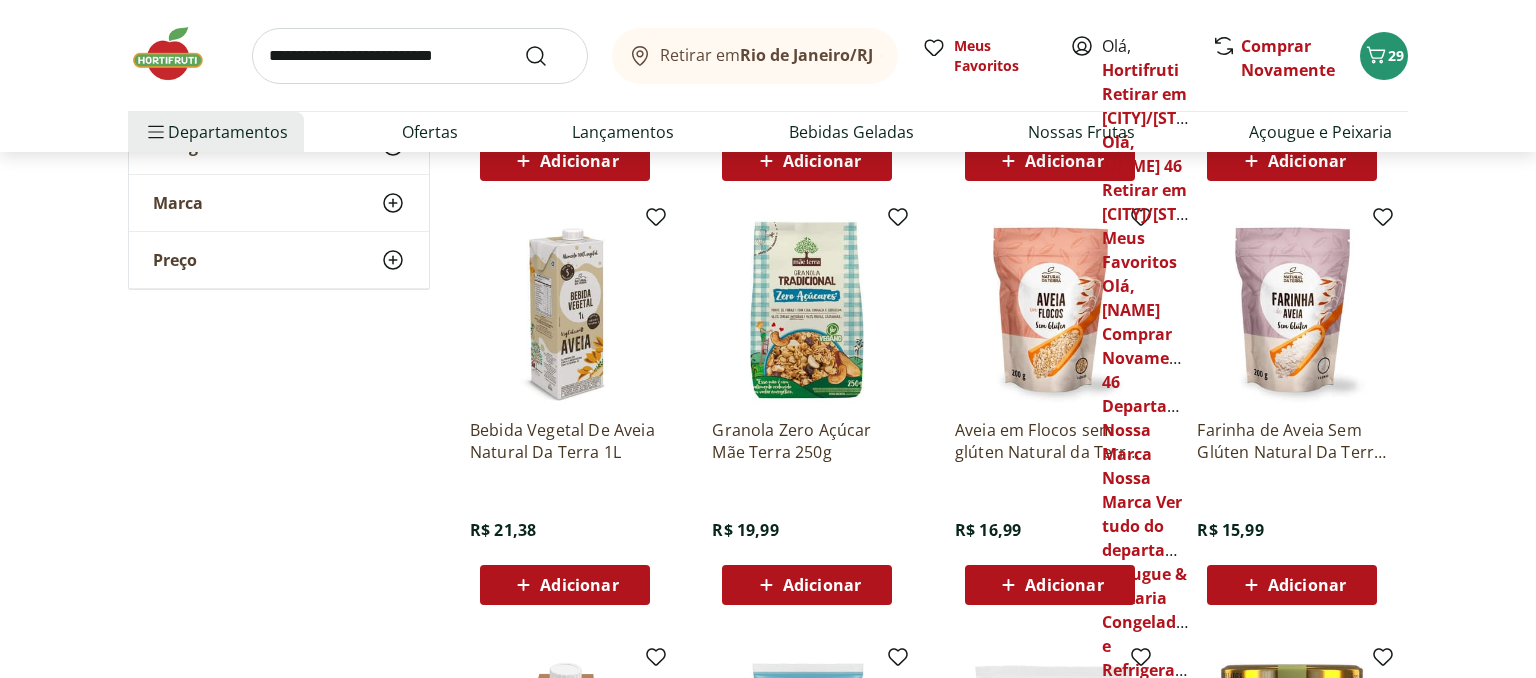 click on "Adicionar" at bounding box center (822, 585) 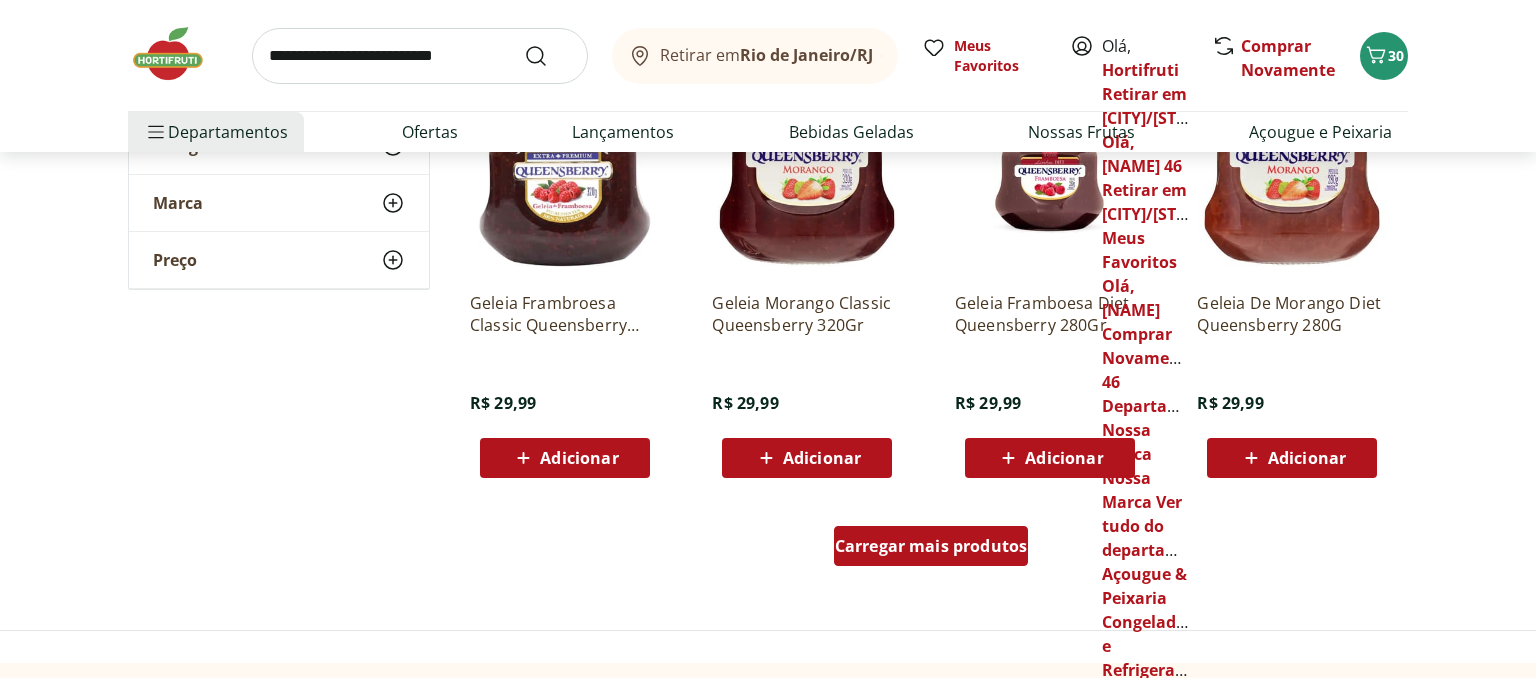 scroll, scrollTop: 3801, scrollLeft: 0, axis: vertical 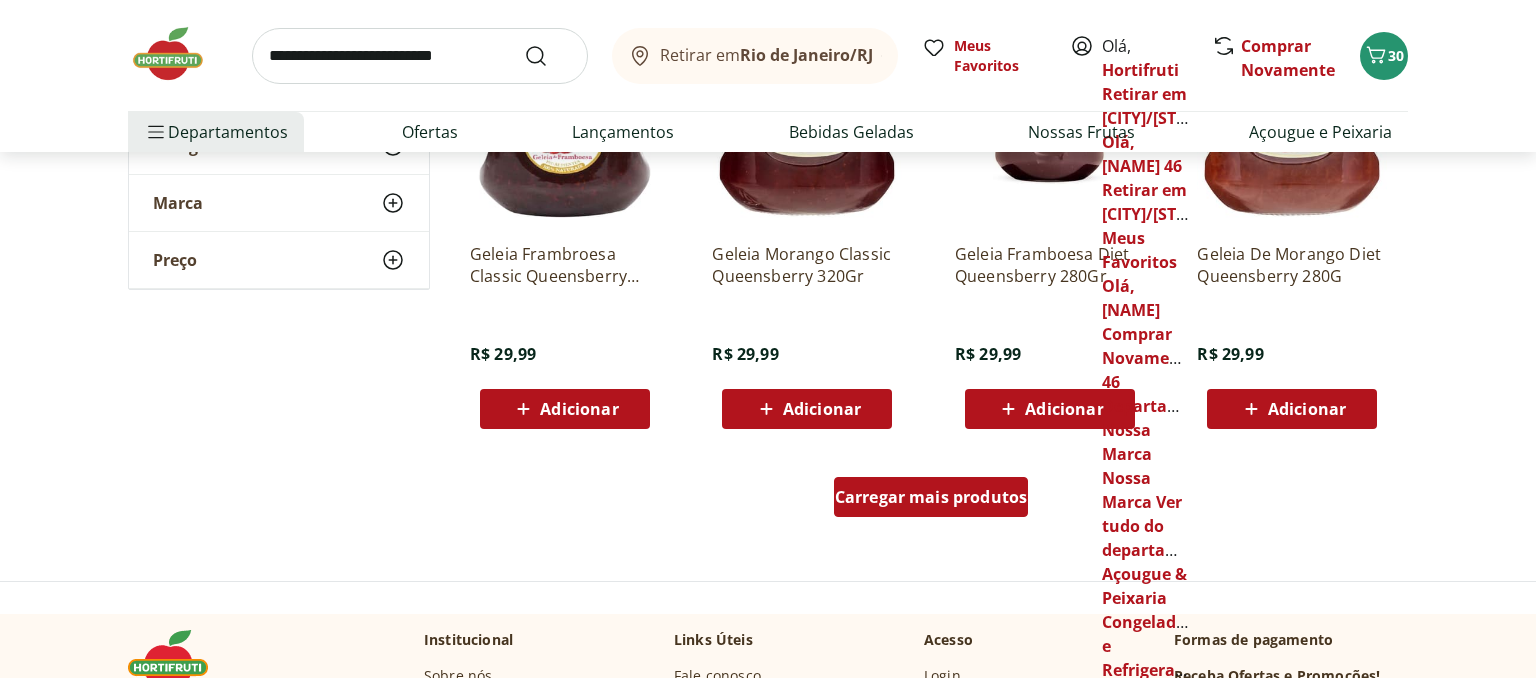 click on "Carregar mais produtos" at bounding box center (931, 497) 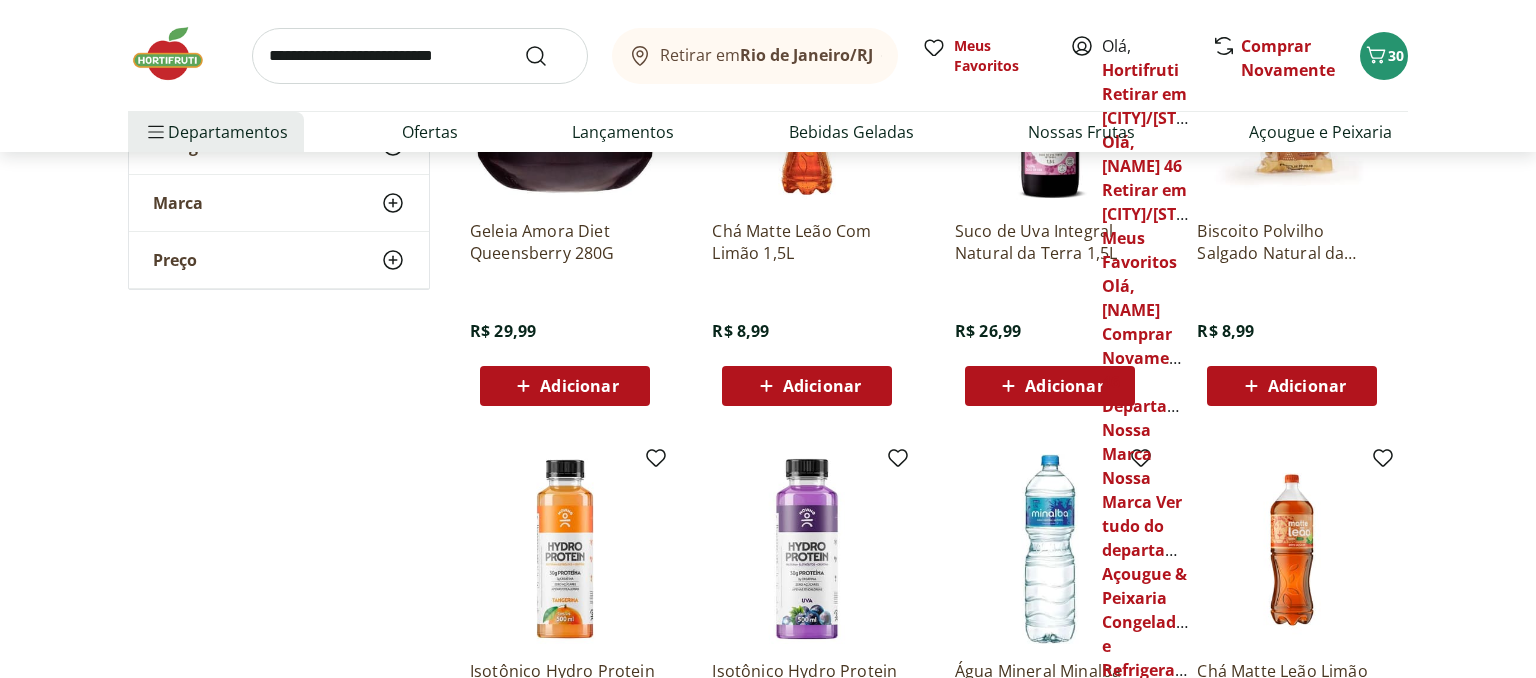 scroll, scrollTop: 4646, scrollLeft: 0, axis: vertical 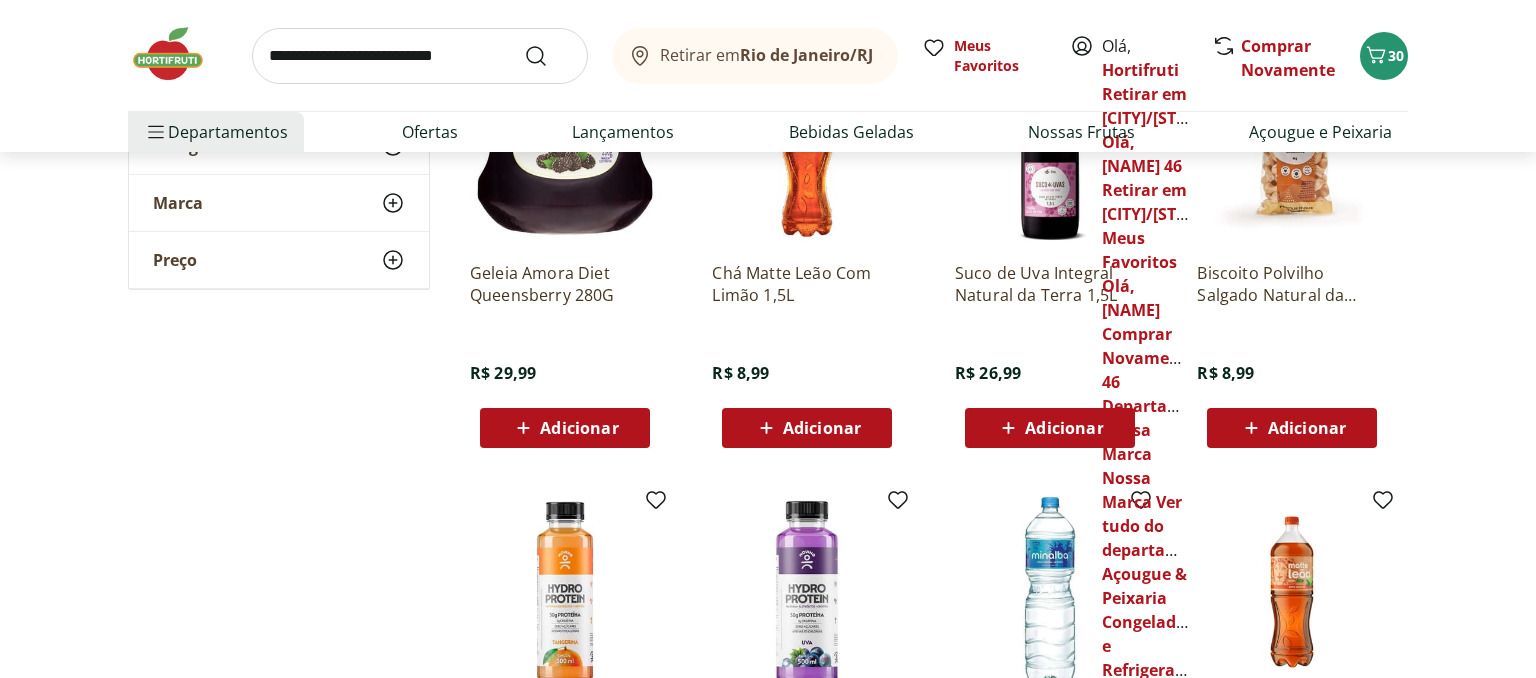 click on "Adicionar" at bounding box center [807, 428] 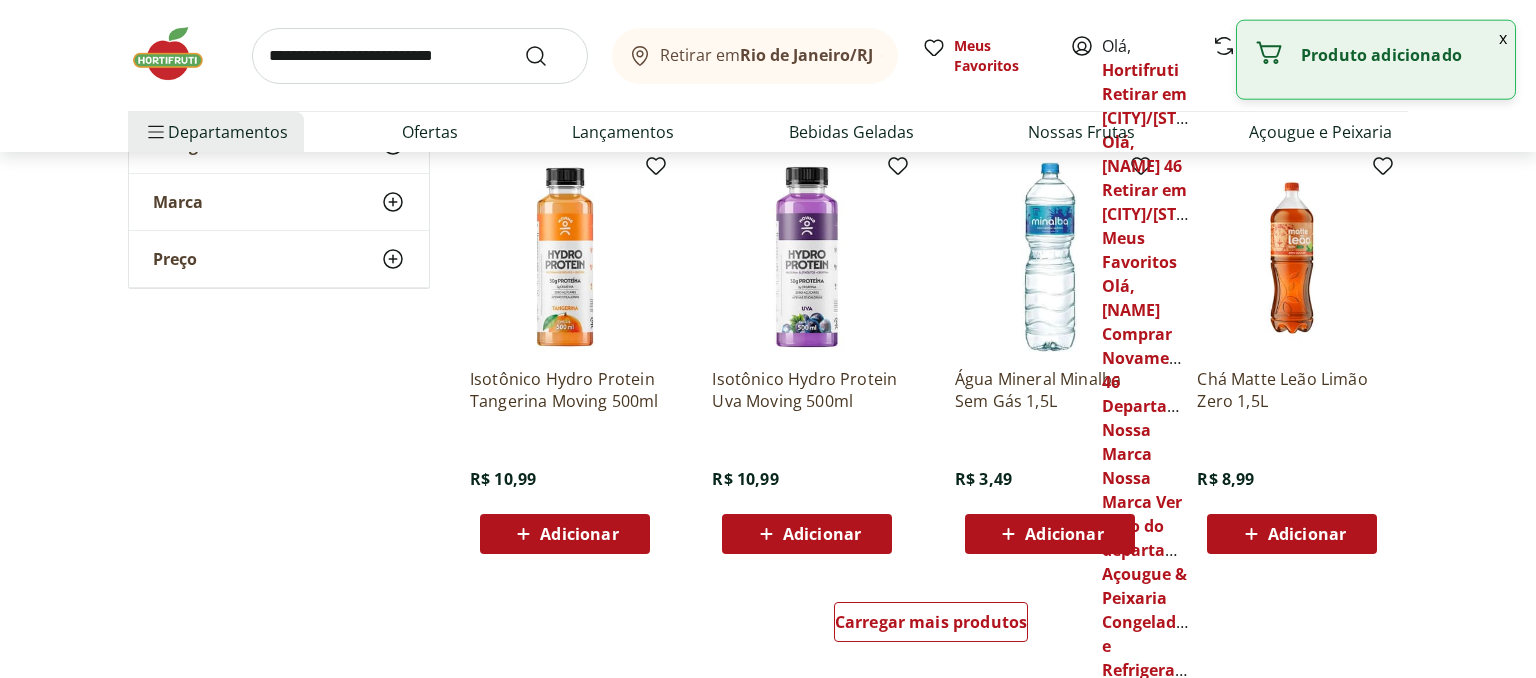 scroll, scrollTop: 5068, scrollLeft: 0, axis: vertical 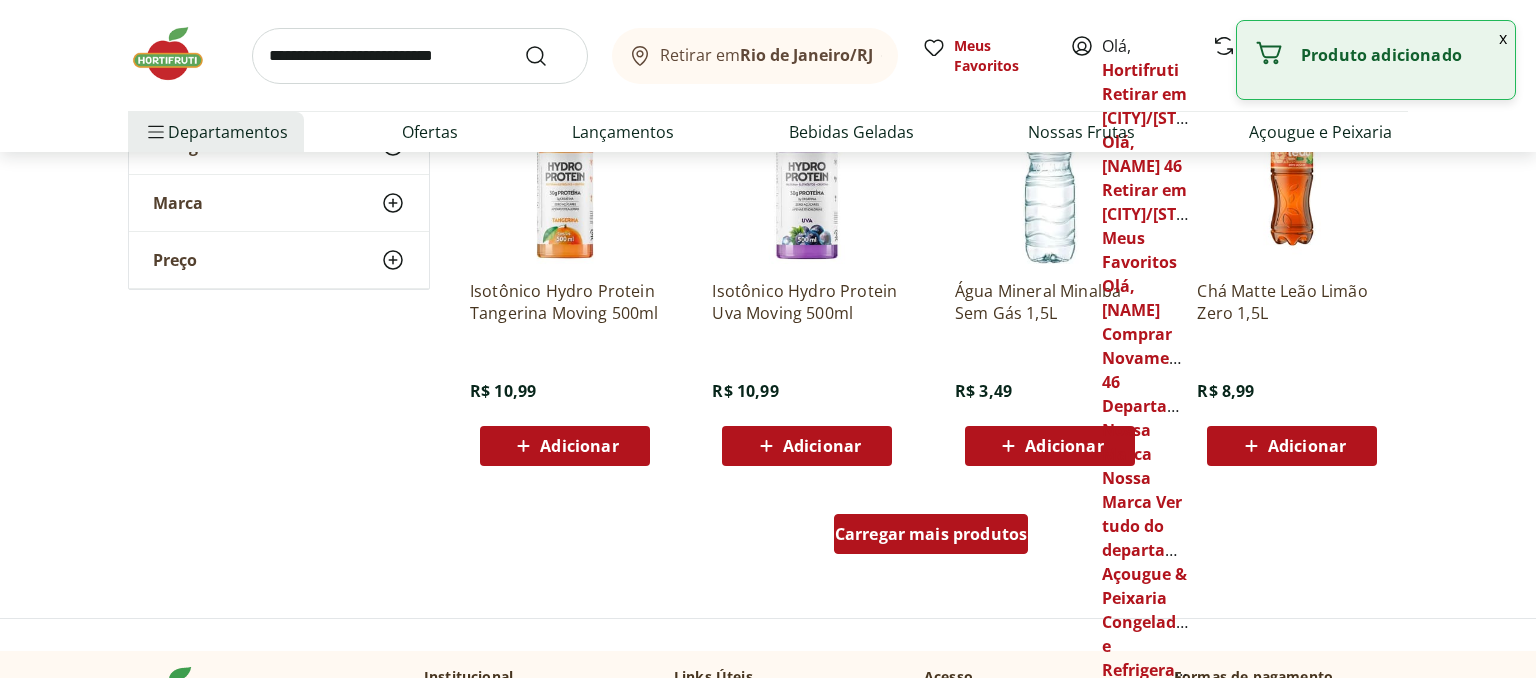 click on "Carregar mais produtos" at bounding box center (931, 534) 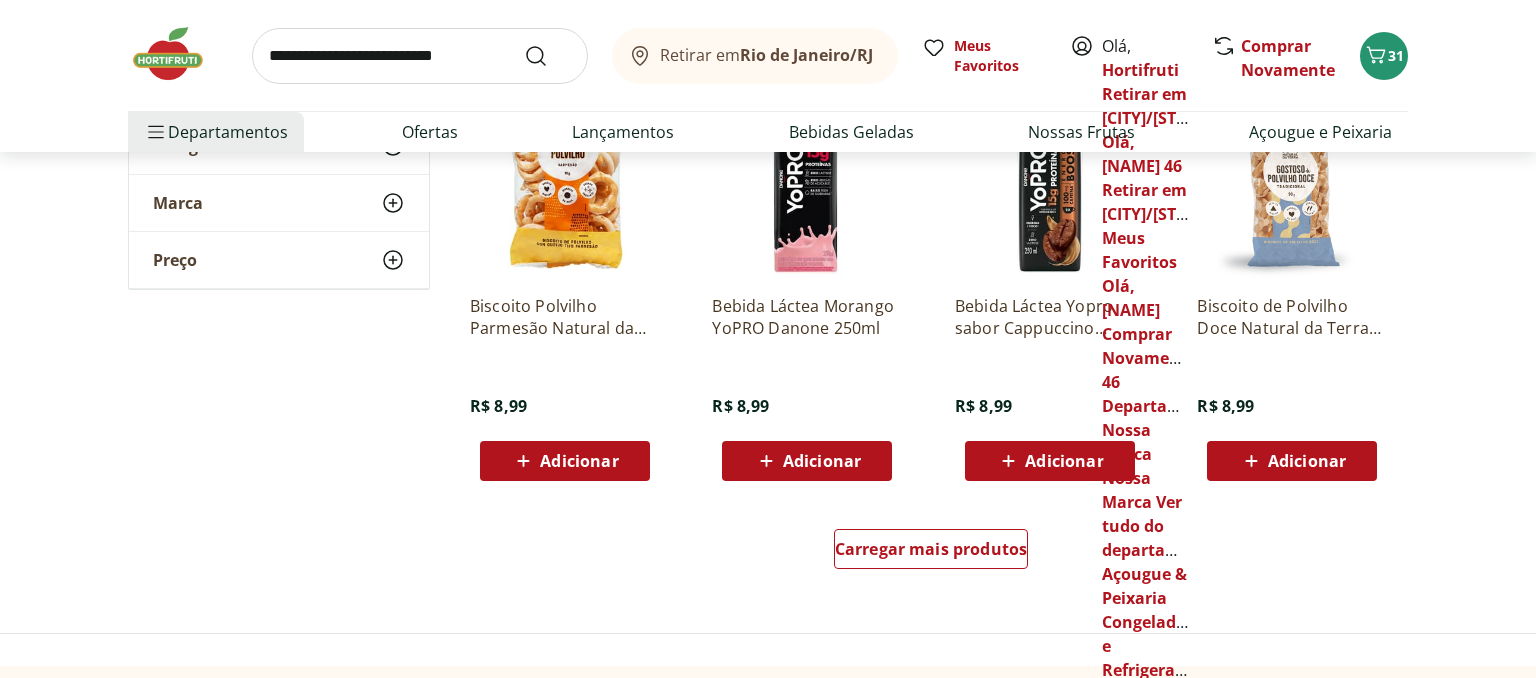 scroll, scrollTop: 6547, scrollLeft: 0, axis: vertical 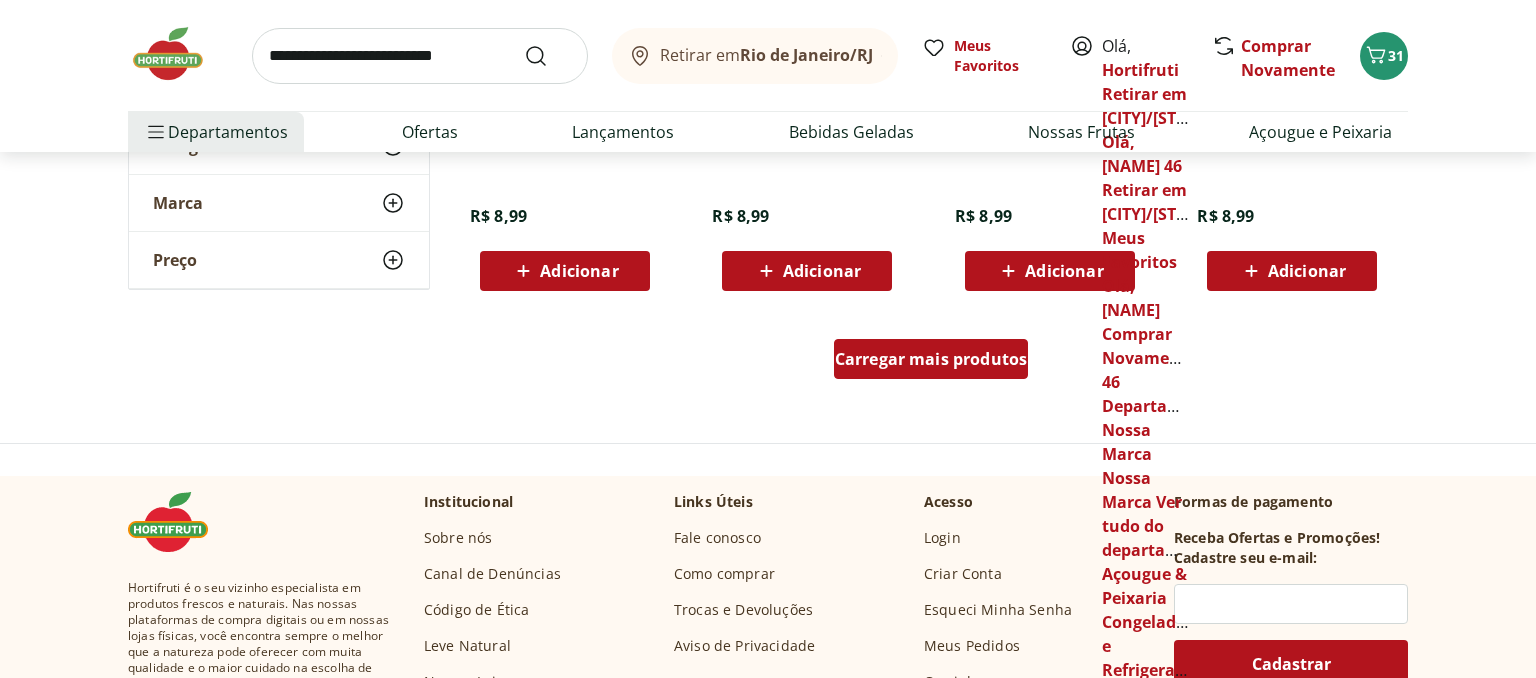 click on "Carregar mais produtos" at bounding box center (931, 359) 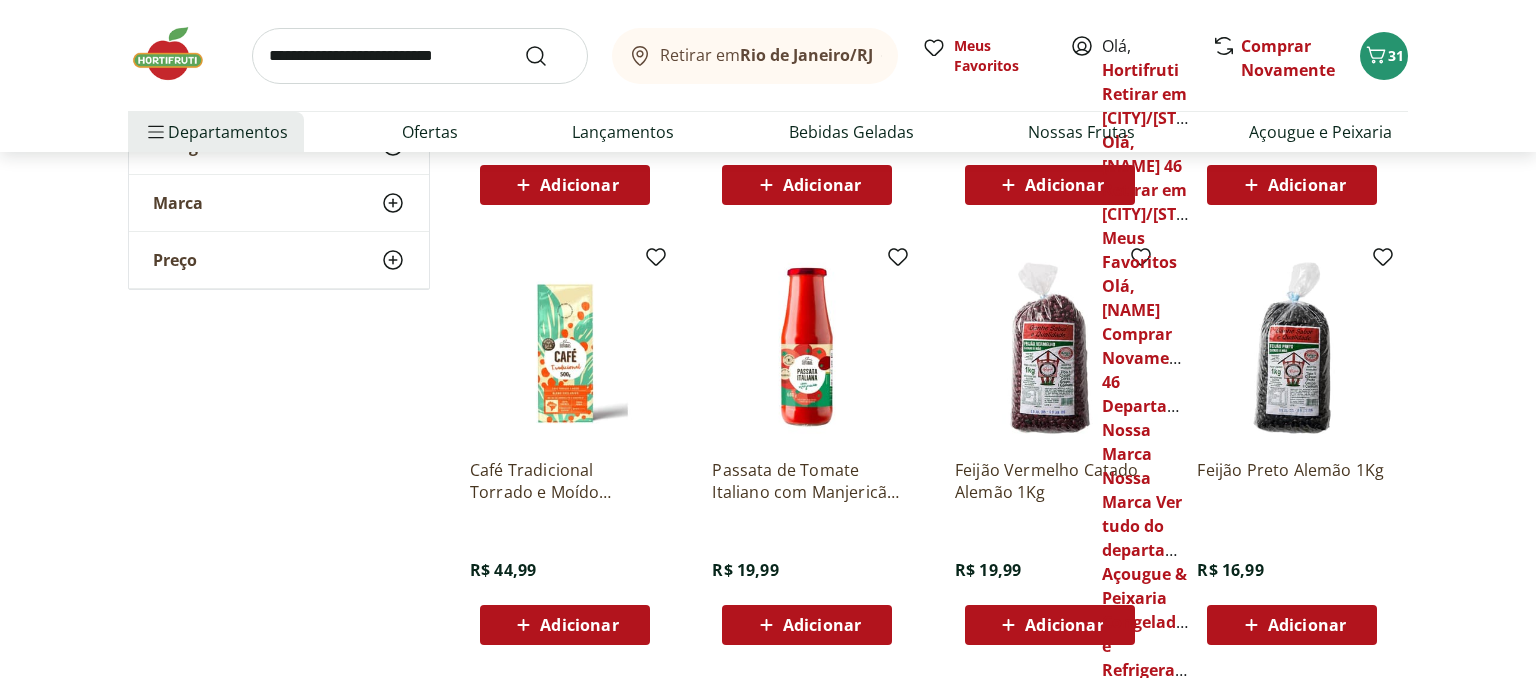 scroll, scrollTop: 7603, scrollLeft: 0, axis: vertical 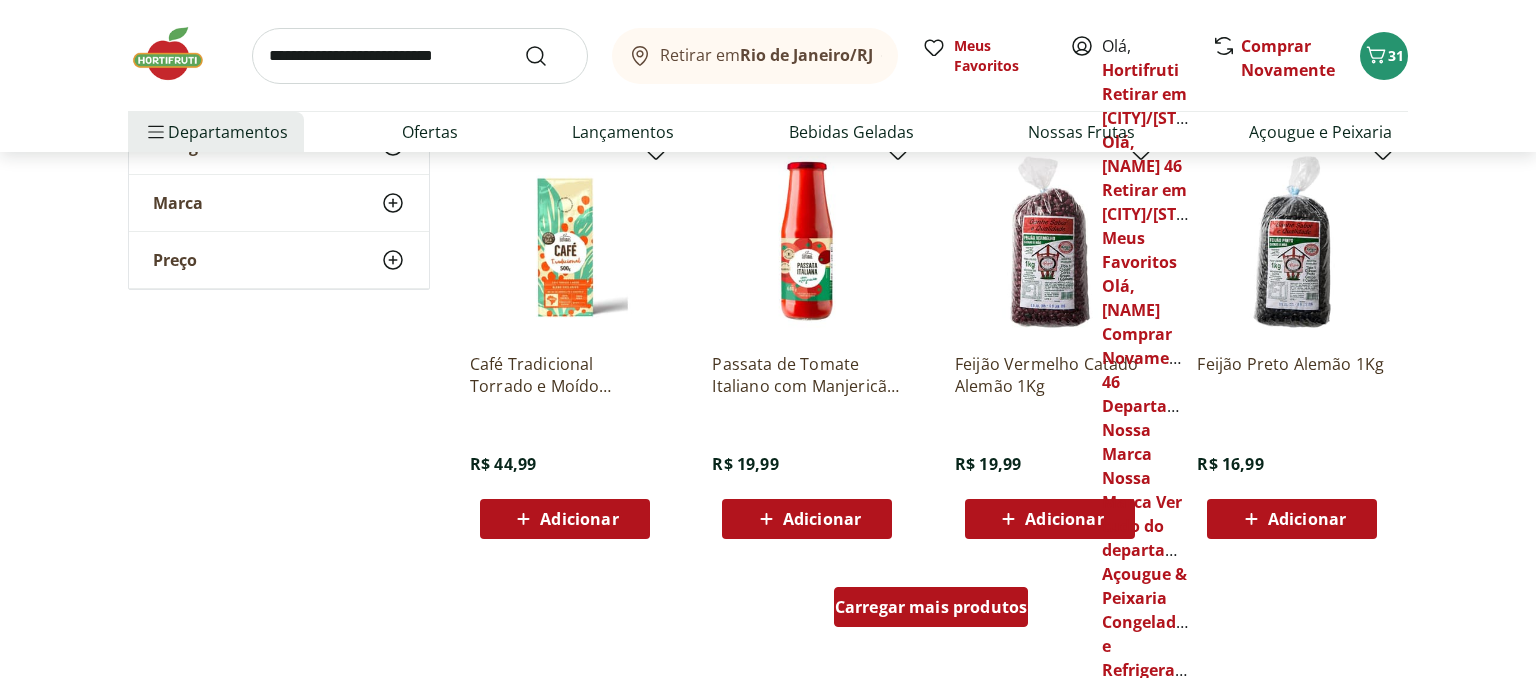 click on "Carregar mais produtos" at bounding box center (931, 607) 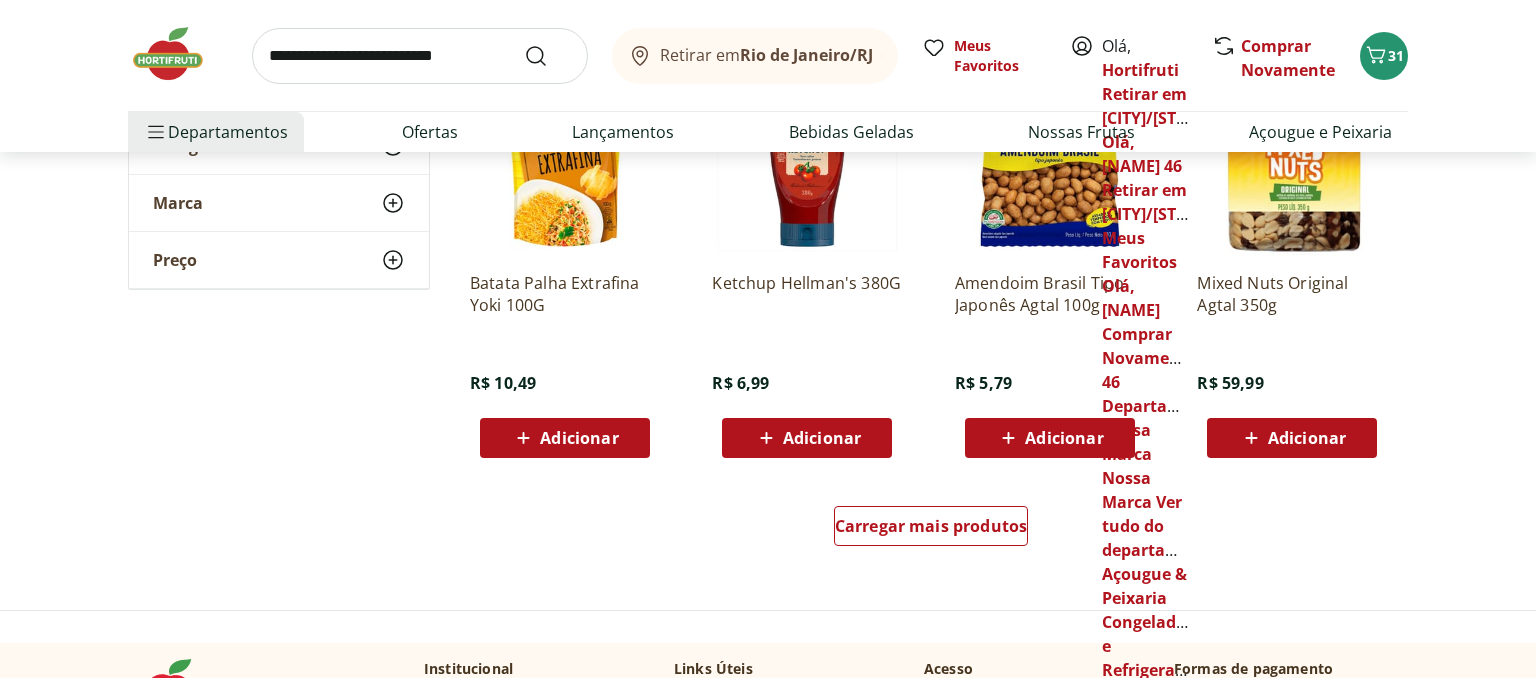 scroll, scrollTop: 9081, scrollLeft: 0, axis: vertical 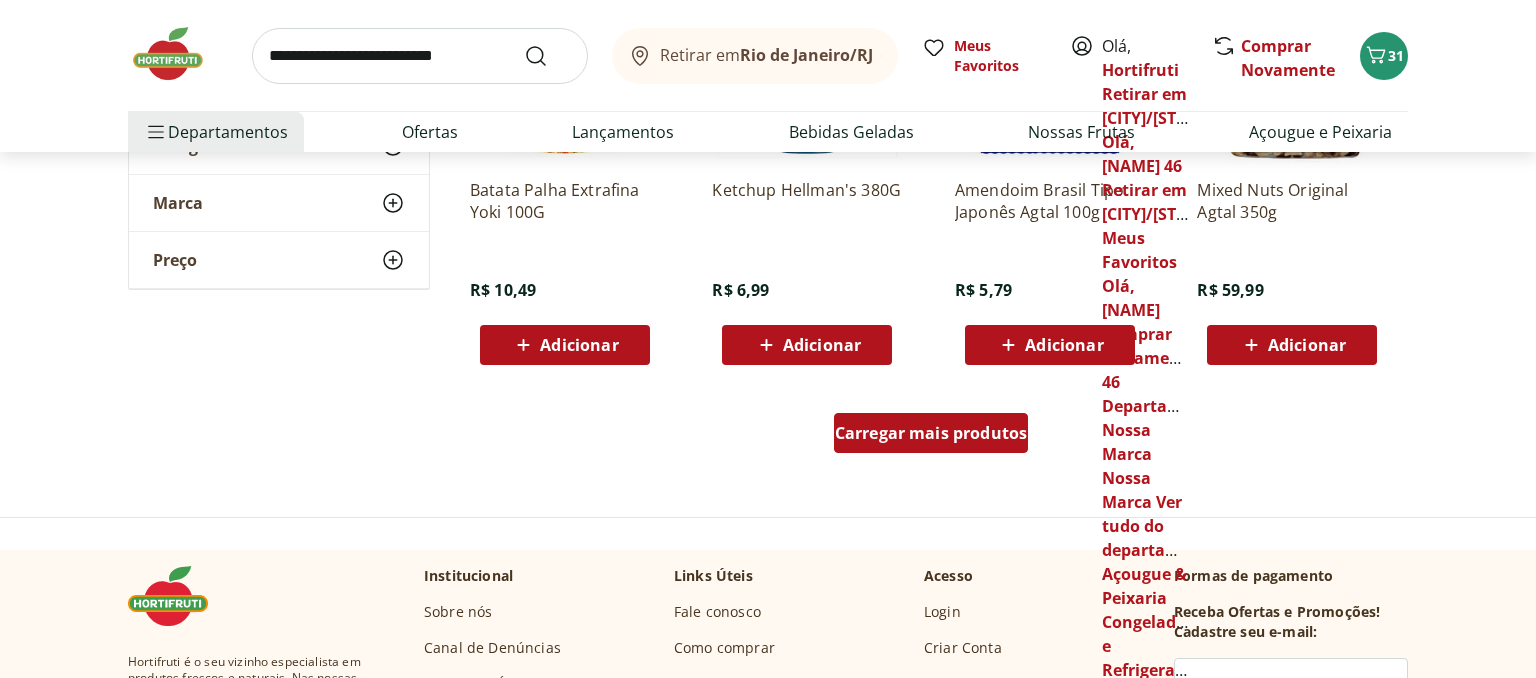 click on "Carregar mais produtos" at bounding box center [931, 433] 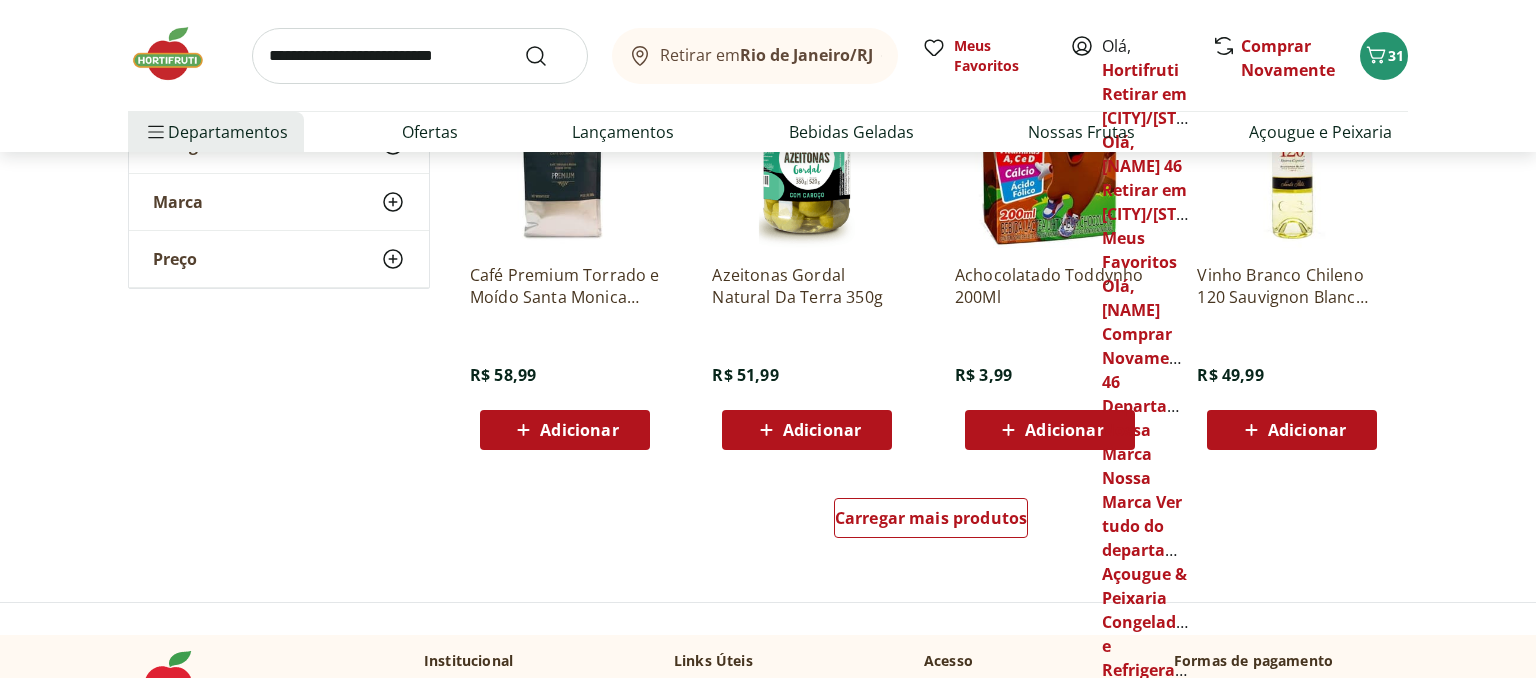 scroll, scrollTop: 10348, scrollLeft: 0, axis: vertical 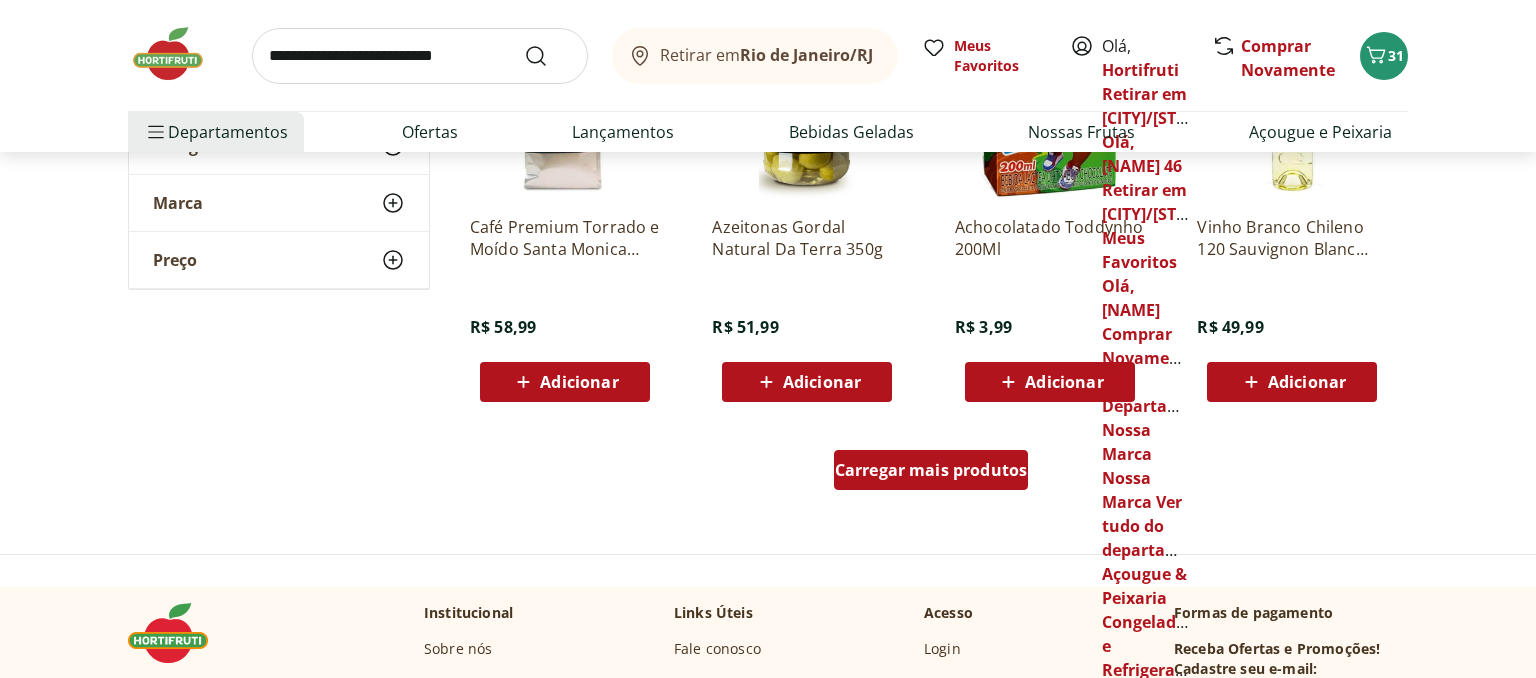 click on "Carregar mais produtos" at bounding box center [931, 470] 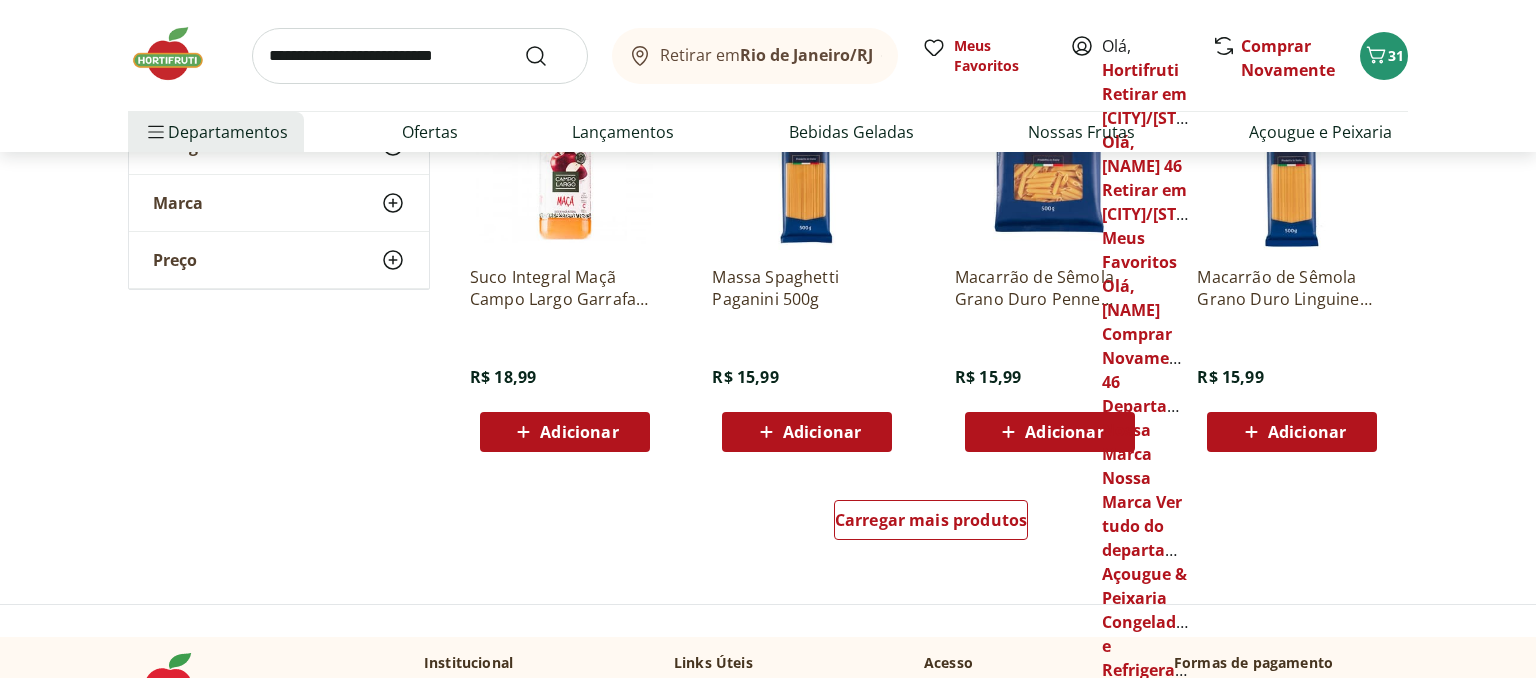 scroll, scrollTop: 11721, scrollLeft: 0, axis: vertical 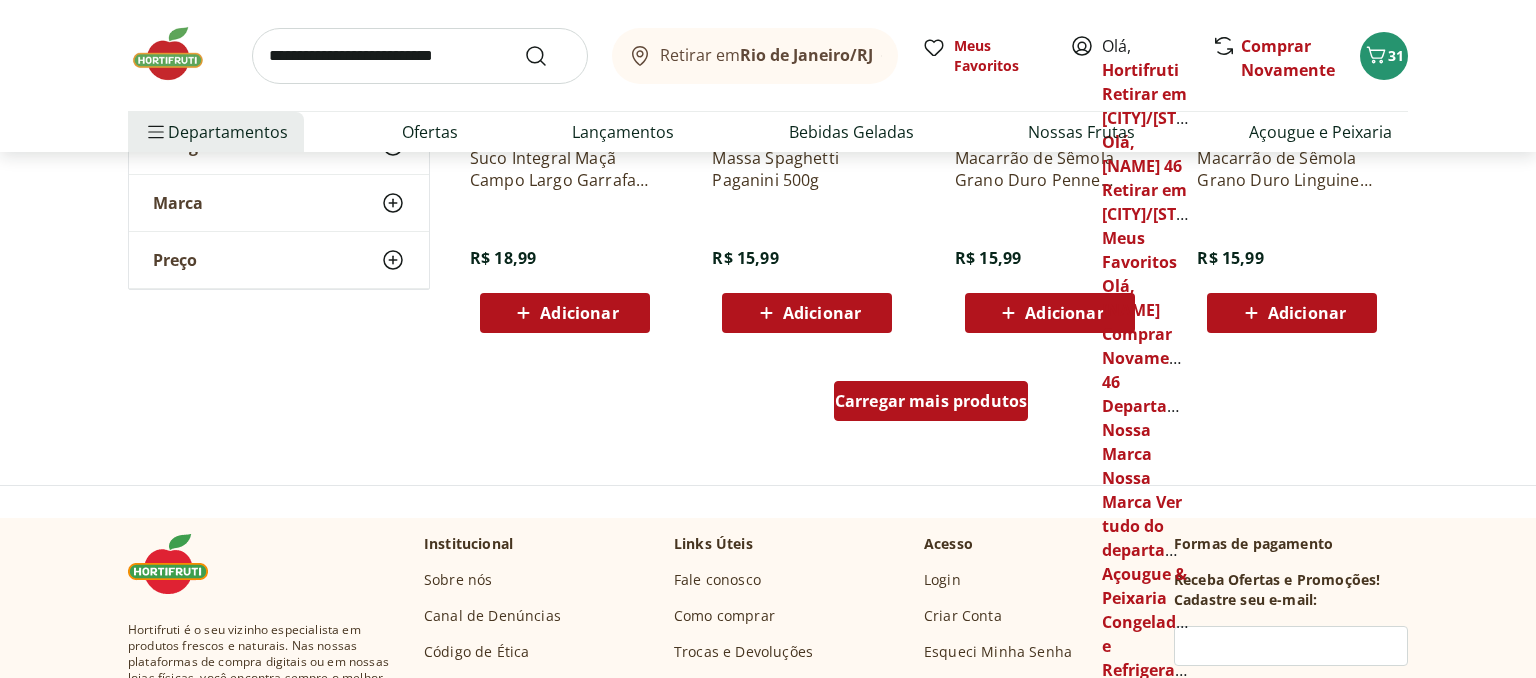 click on "Carregar mais produtos" at bounding box center [931, 401] 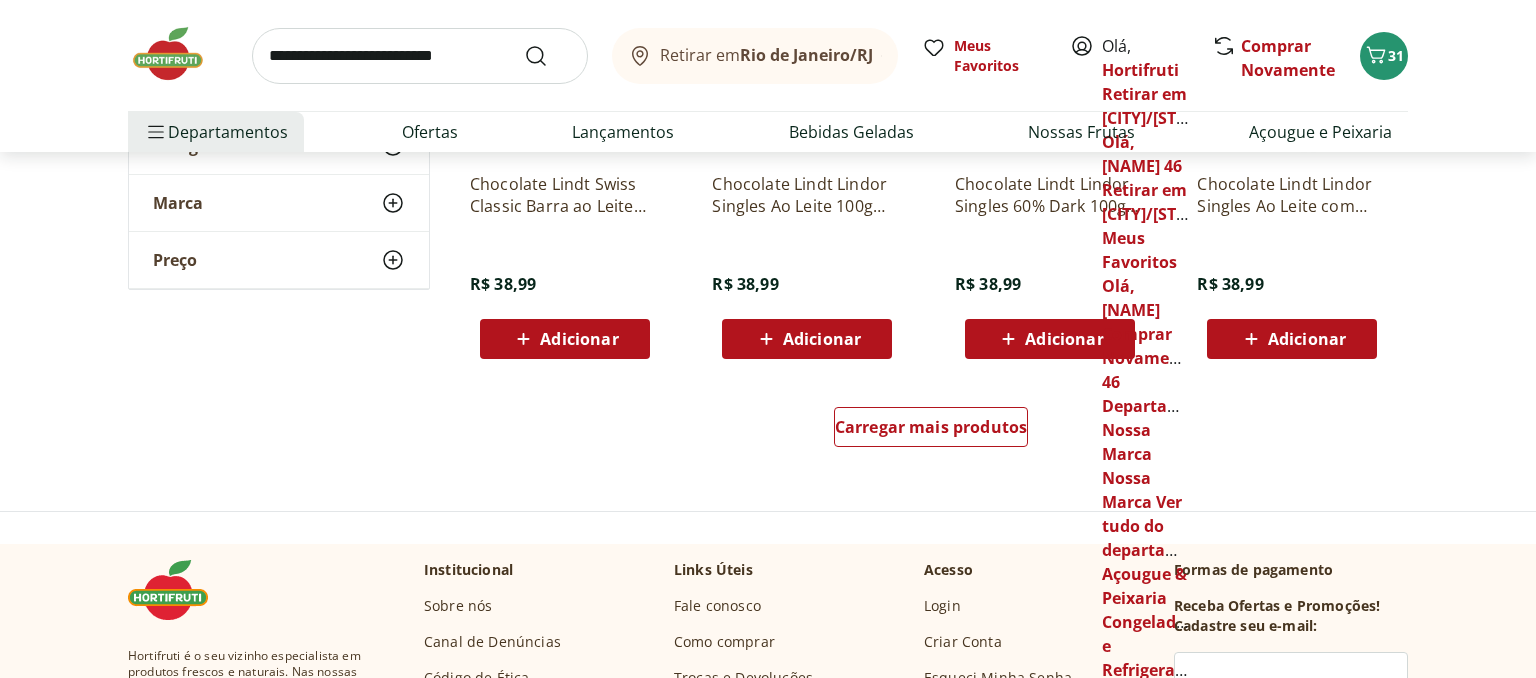 scroll, scrollTop: 13200, scrollLeft: 0, axis: vertical 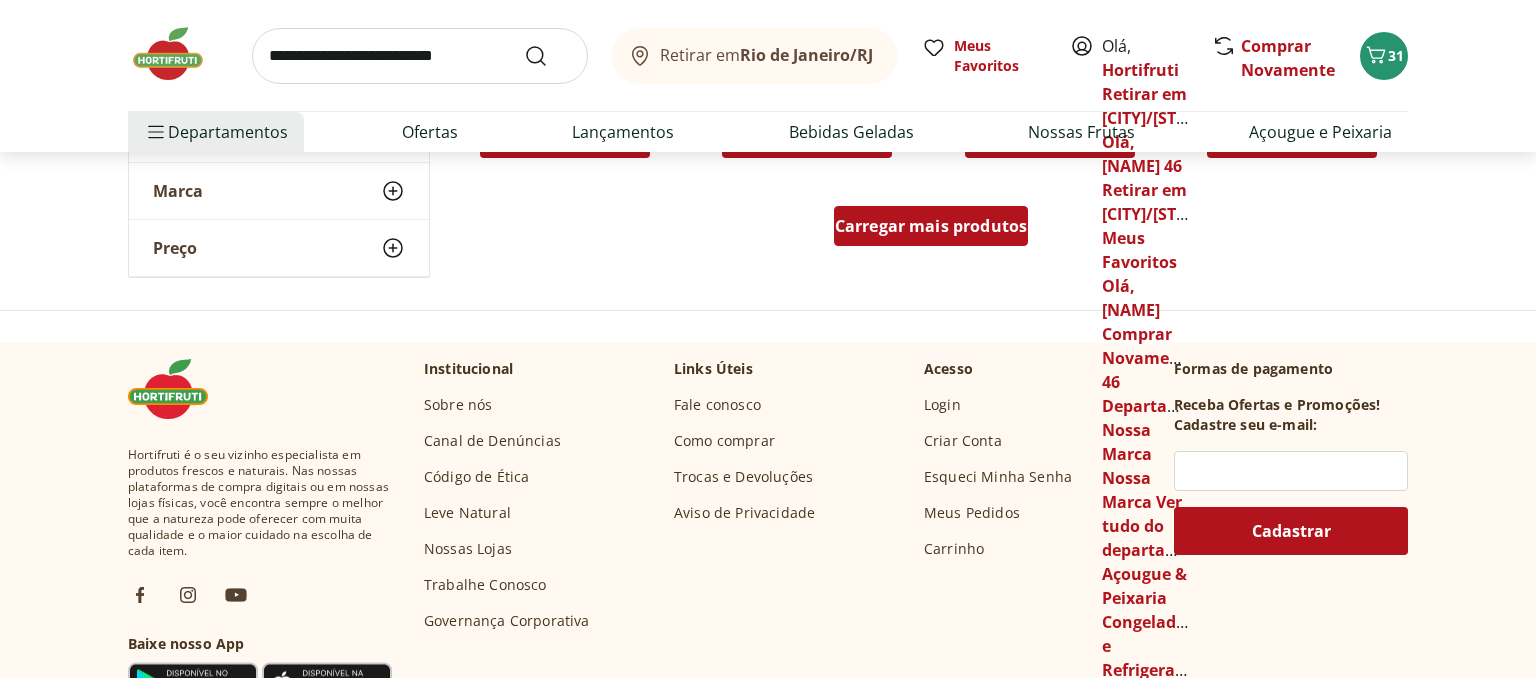 click on "Carregar mais produtos" at bounding box center [931, 226] 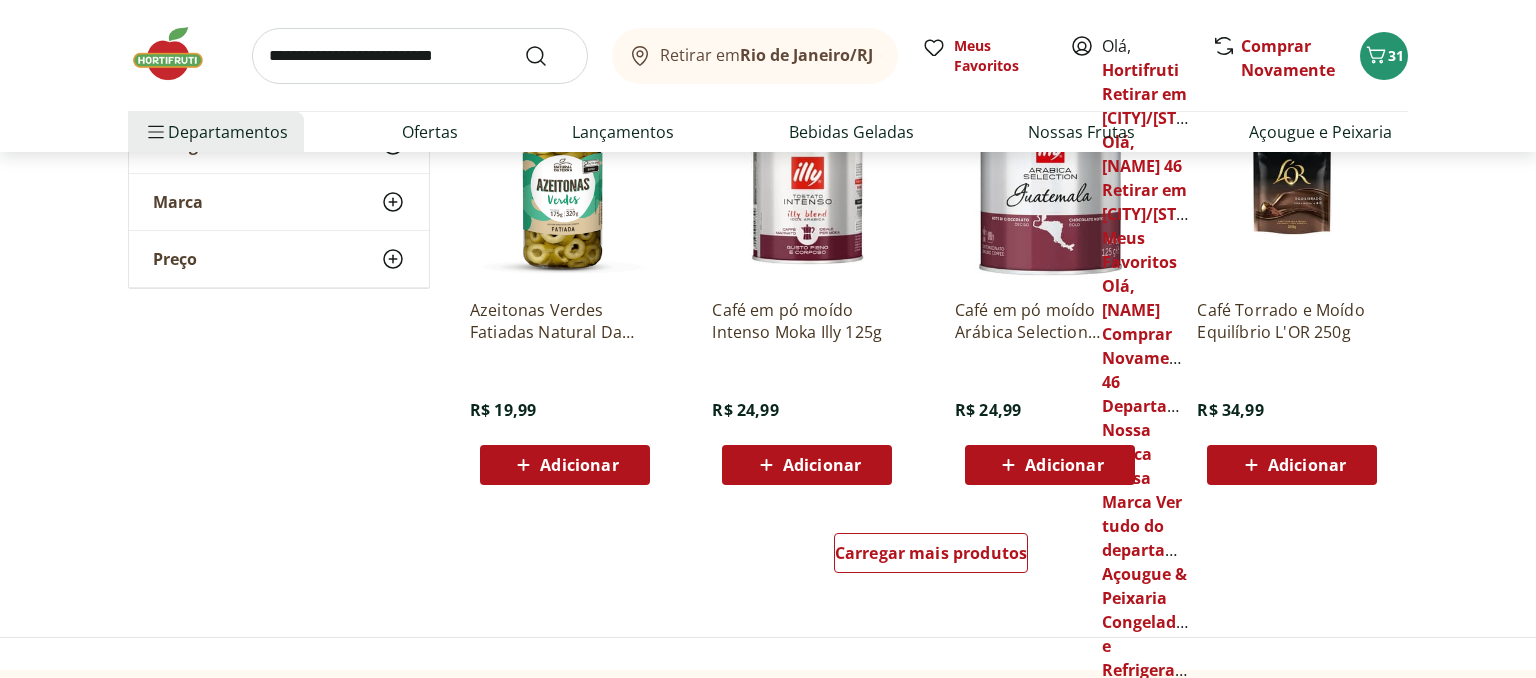 scroll, scrollTop: 14256, scrollLeft: 0, axis: vertical 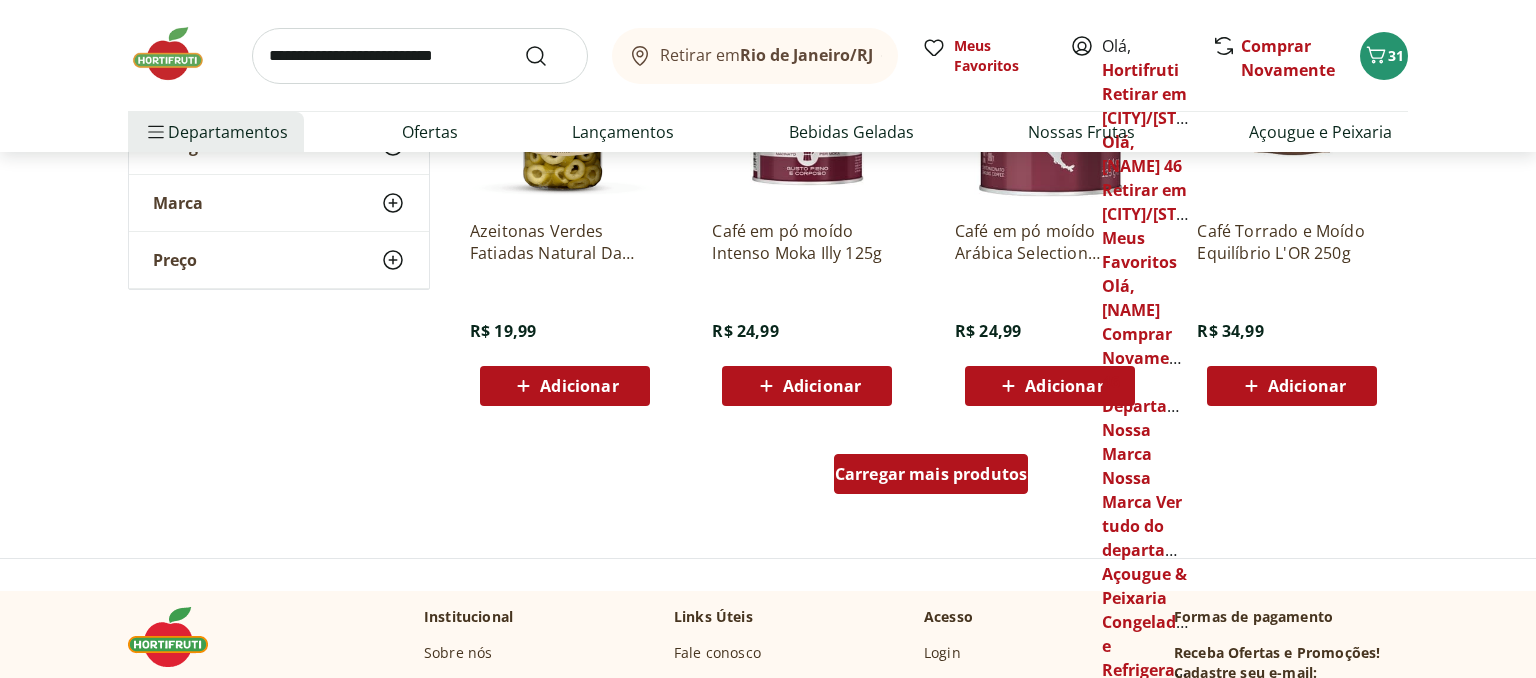 click on "Carregar mais produtos" at bounding box center (931, 474) 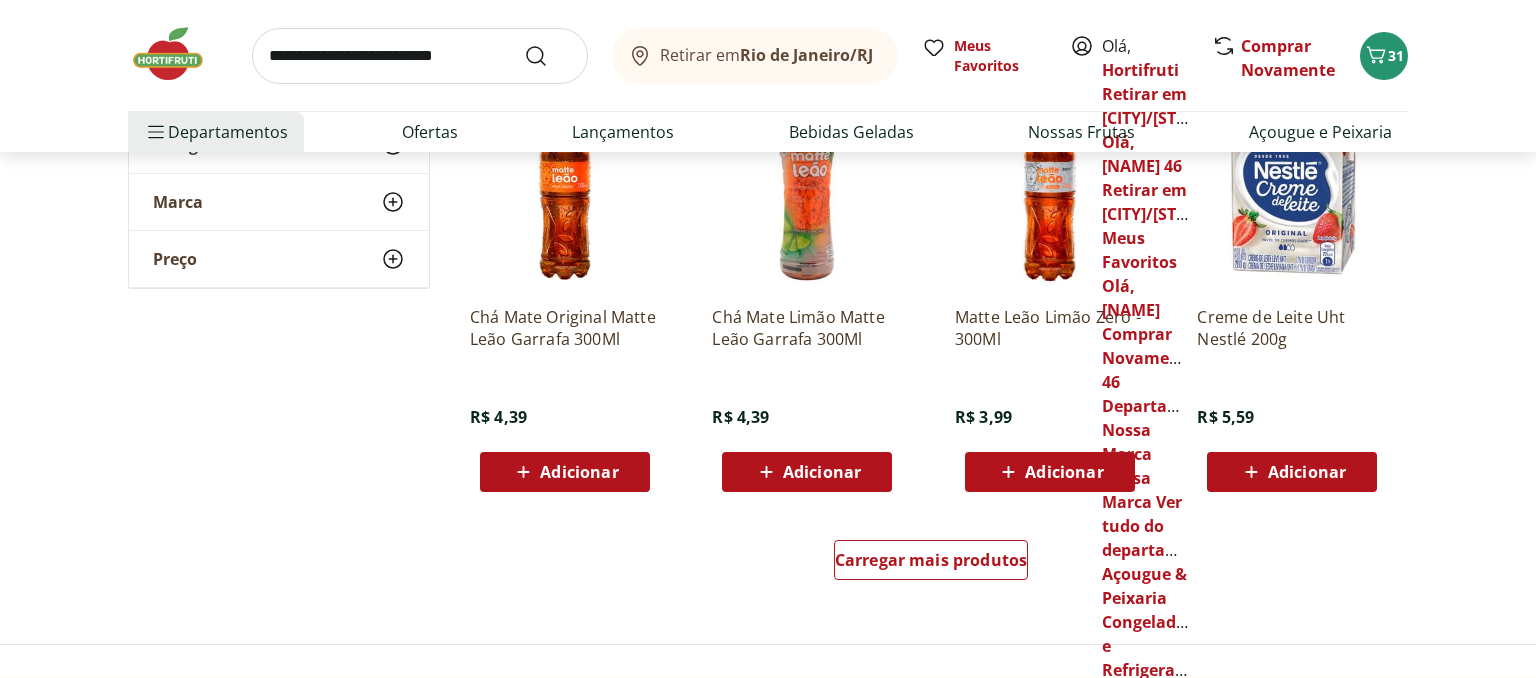 scroll, scrollTop: 15628, scrollLeft: 0, axis: vertical 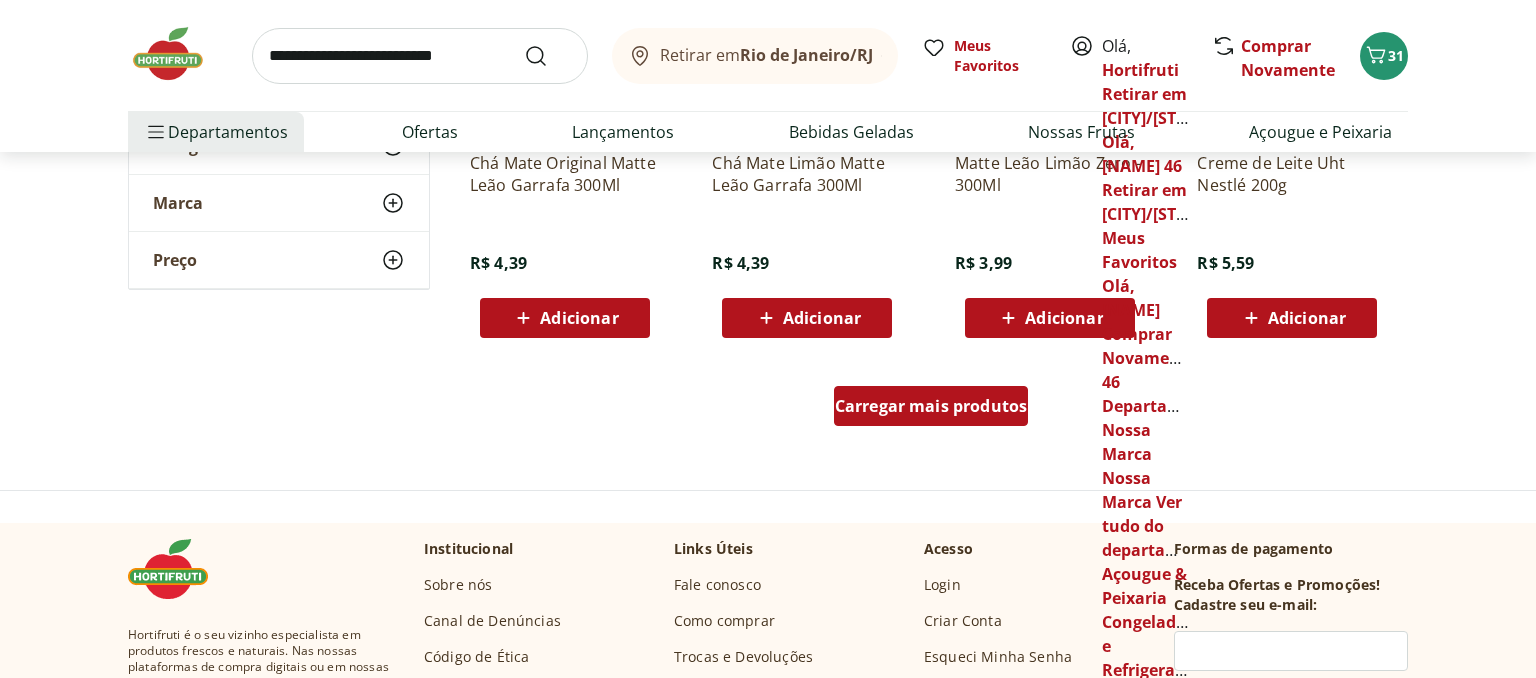 click on "Carregar mais produtos" at bounding box center [931, 406] 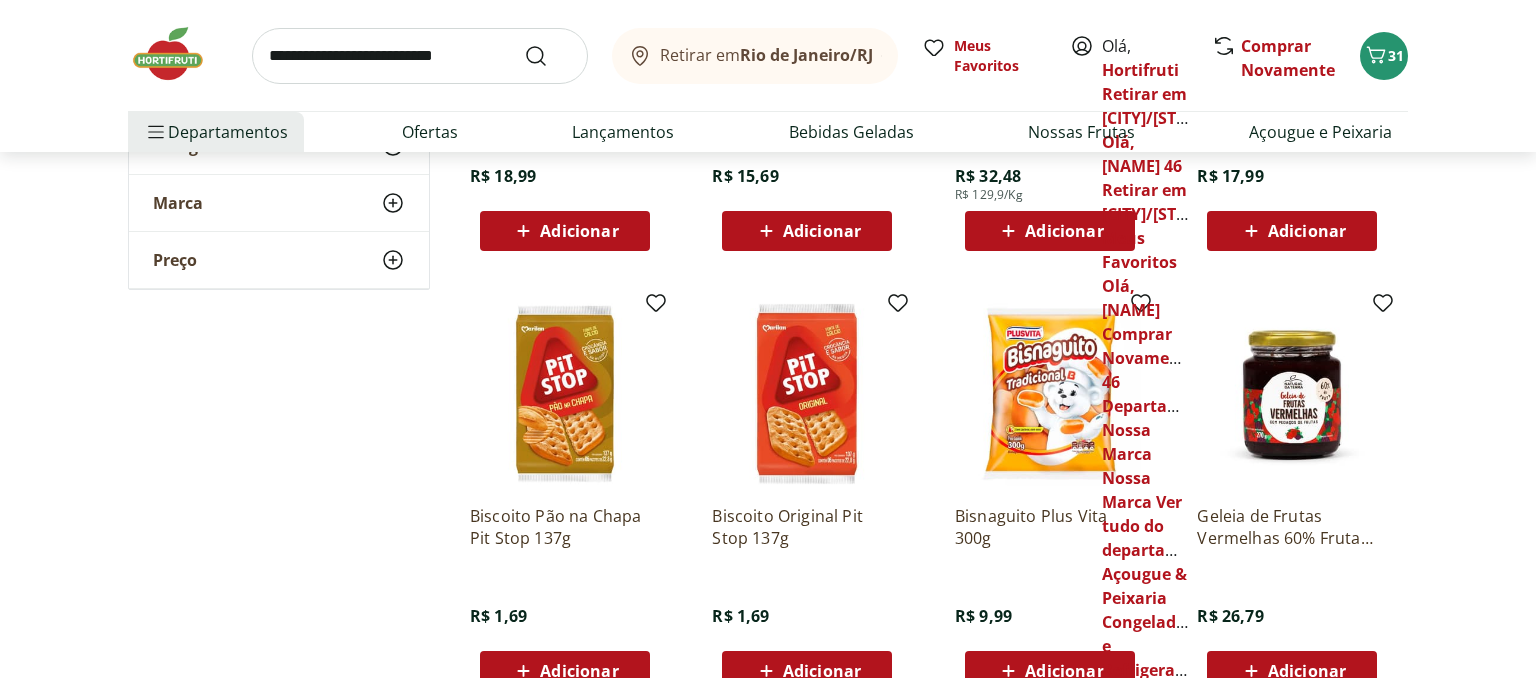 scroll, scrollTop: 16684, scrollLeft: 0, axis: vertical 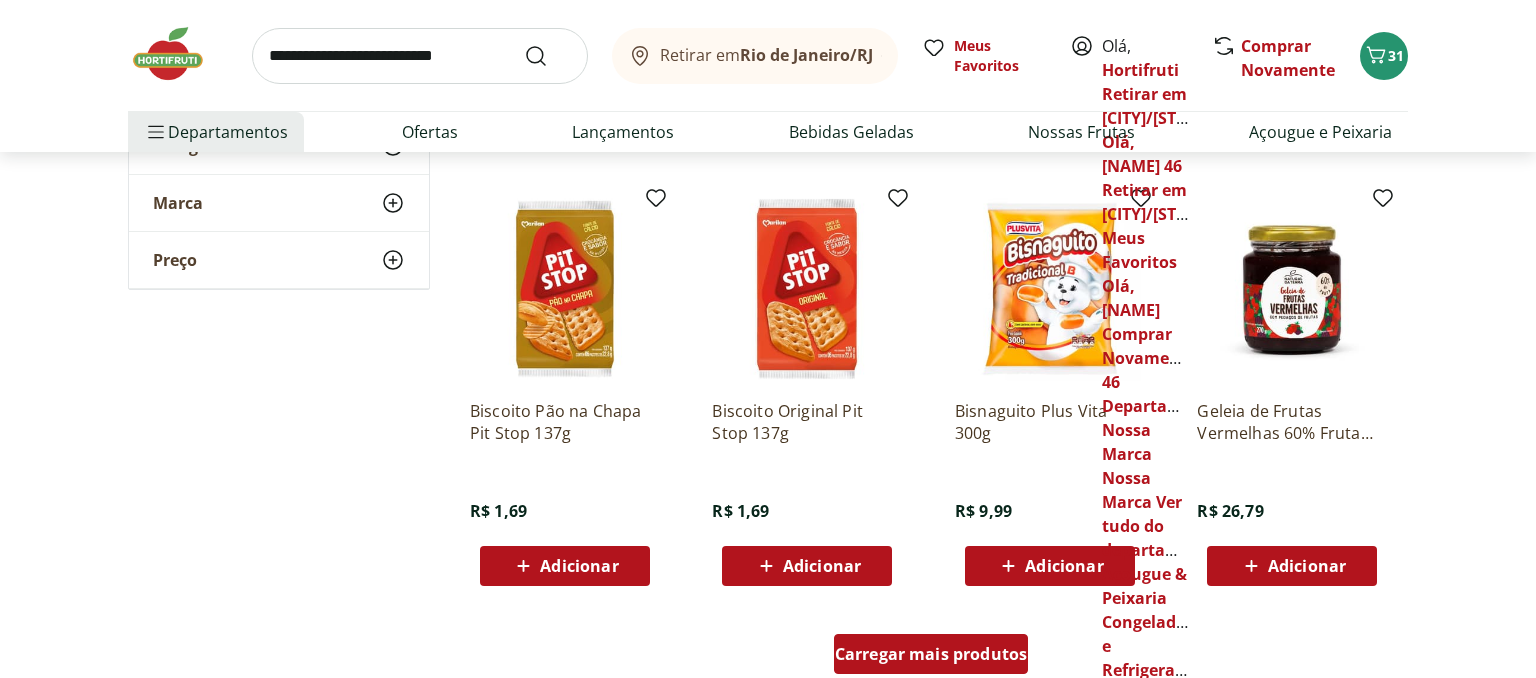 click on "Carregar mais produtos" at bounding box center [931, 654] 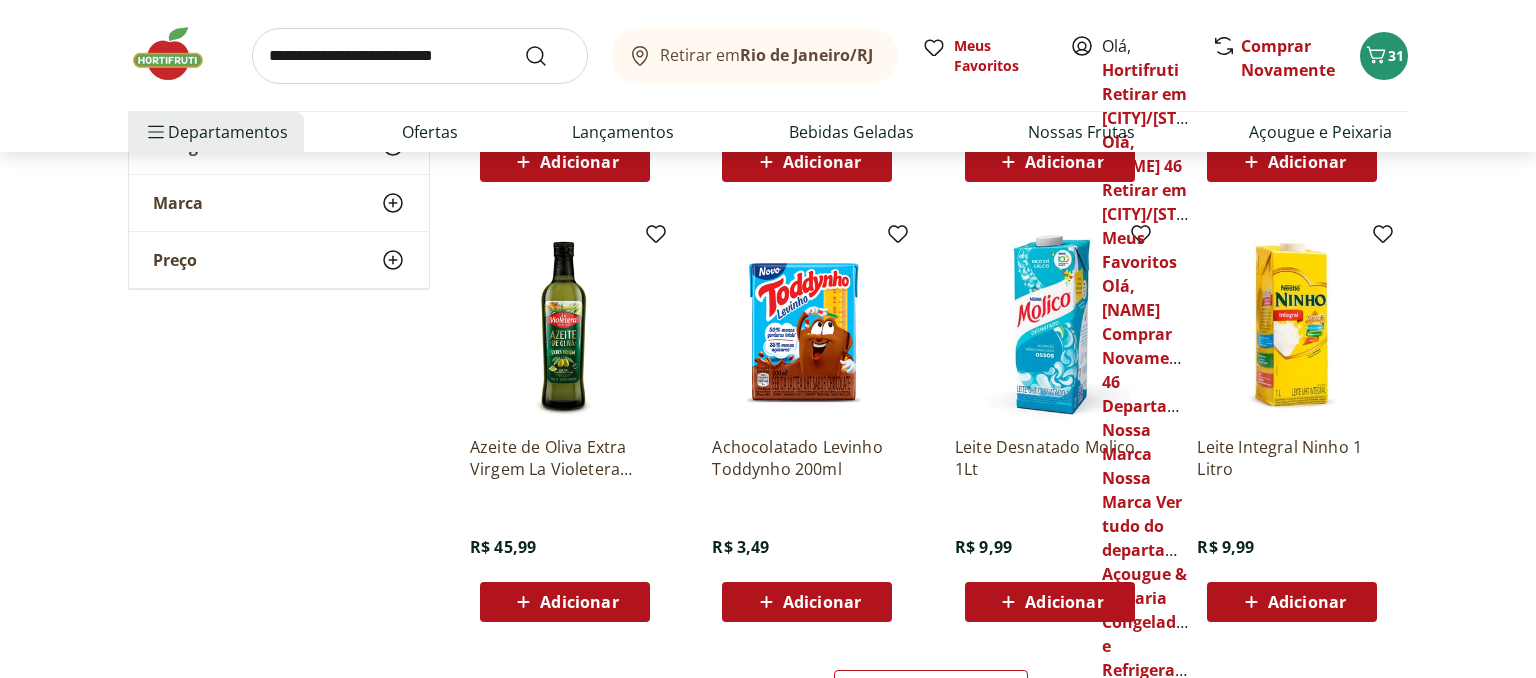 scroll, scrollTop: 18057, scrollLeft: 0, axis: vertical 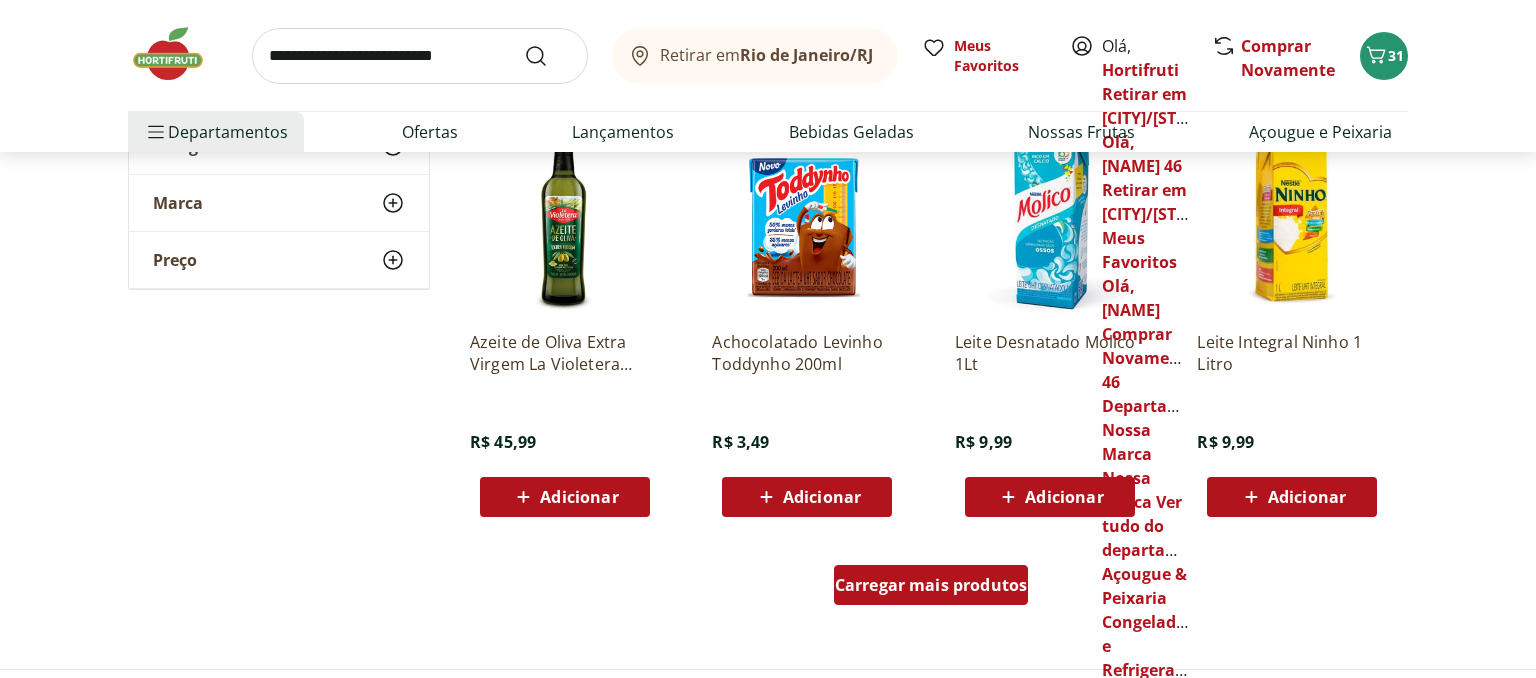 click on "Carregar mais produtos" at bounding box center (931, 585) 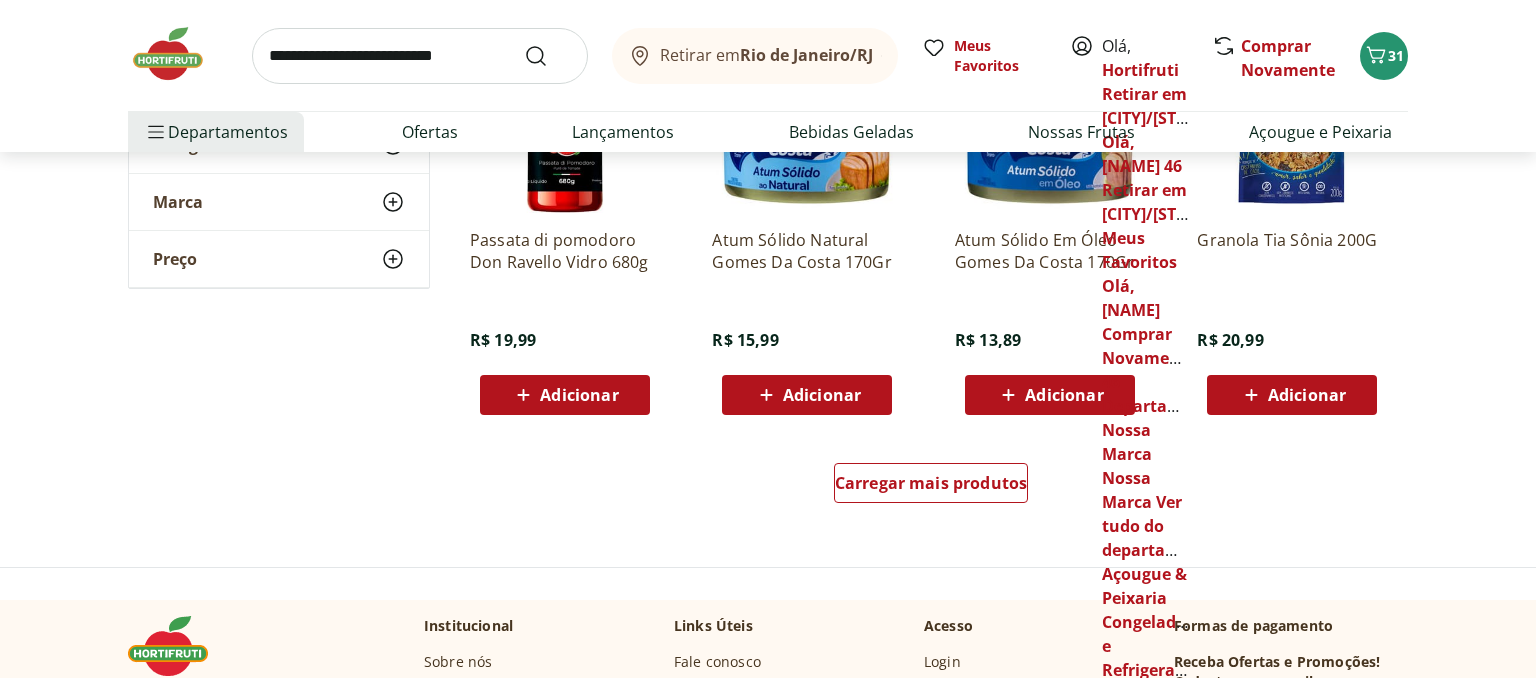 scroll, scrollTop: 19536, scrollLeft: 0, axis: vertical 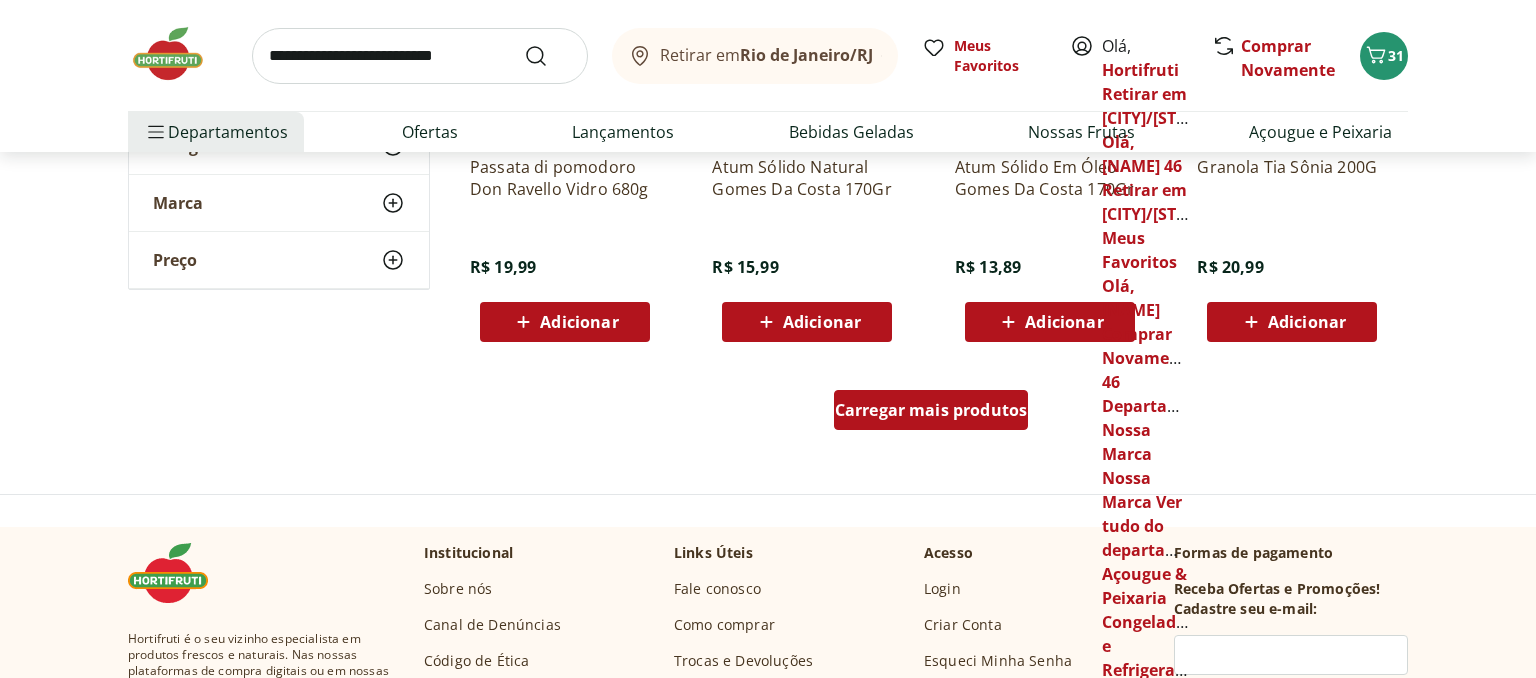 click on "Carregar mais produtos" at bounding box center [931, 410] 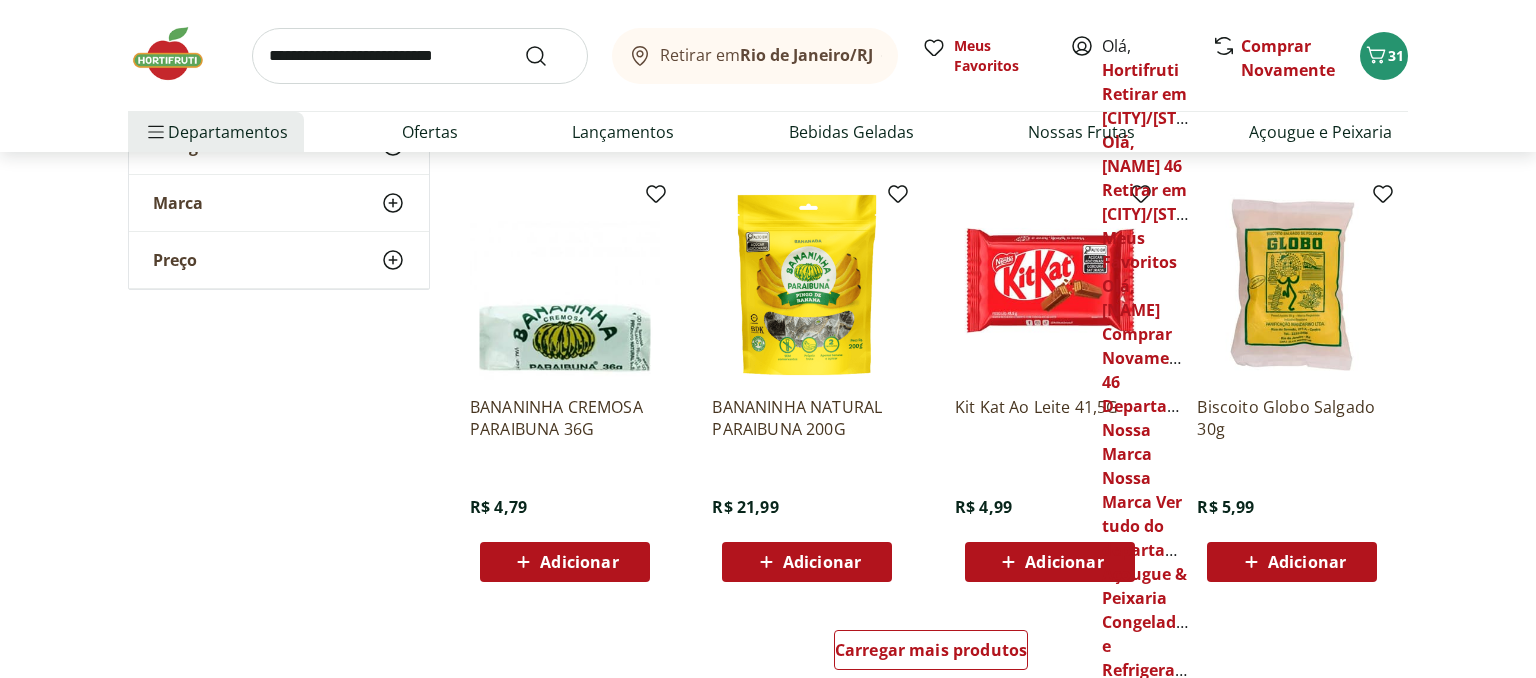 scroll, scrollTop: 20697, scrollLeft: 0, axis: vertical 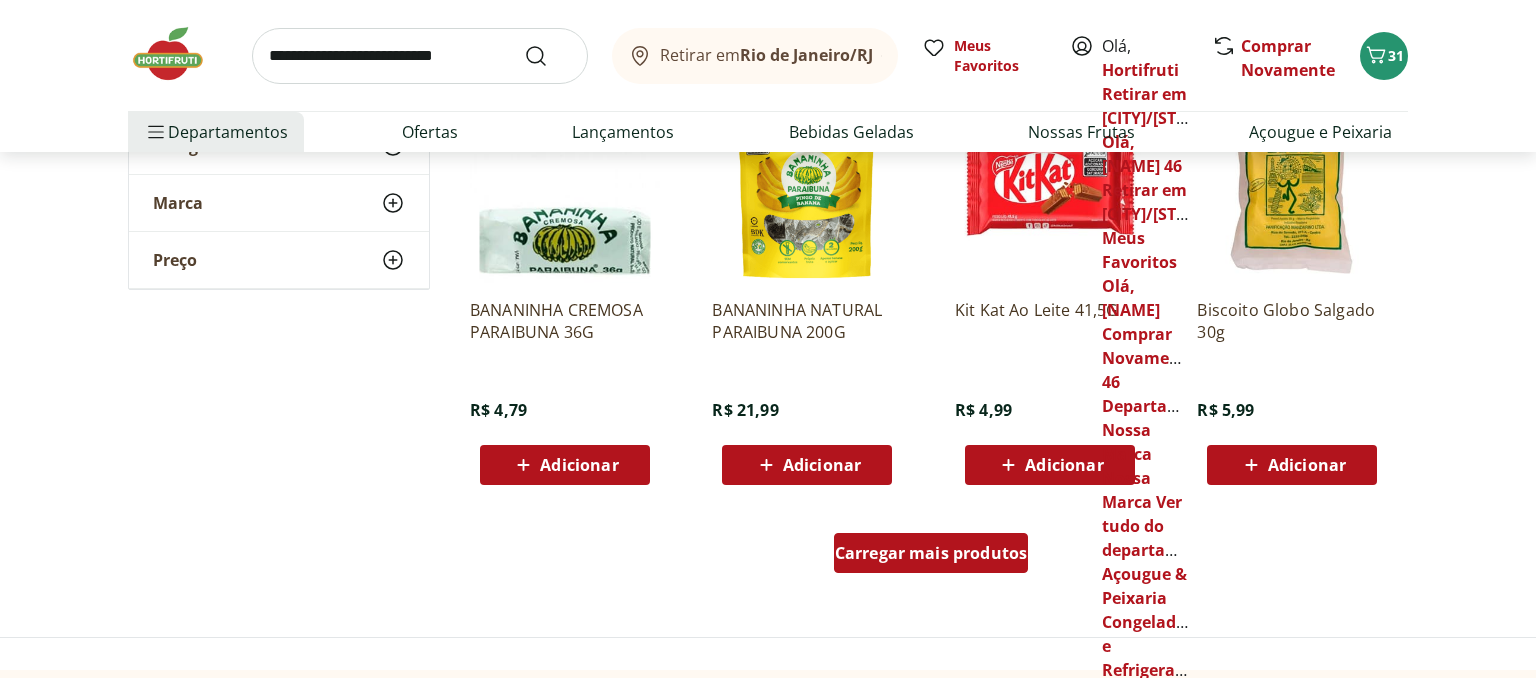 click on "Carregar mais produtos" at bounding box center (931, 553) 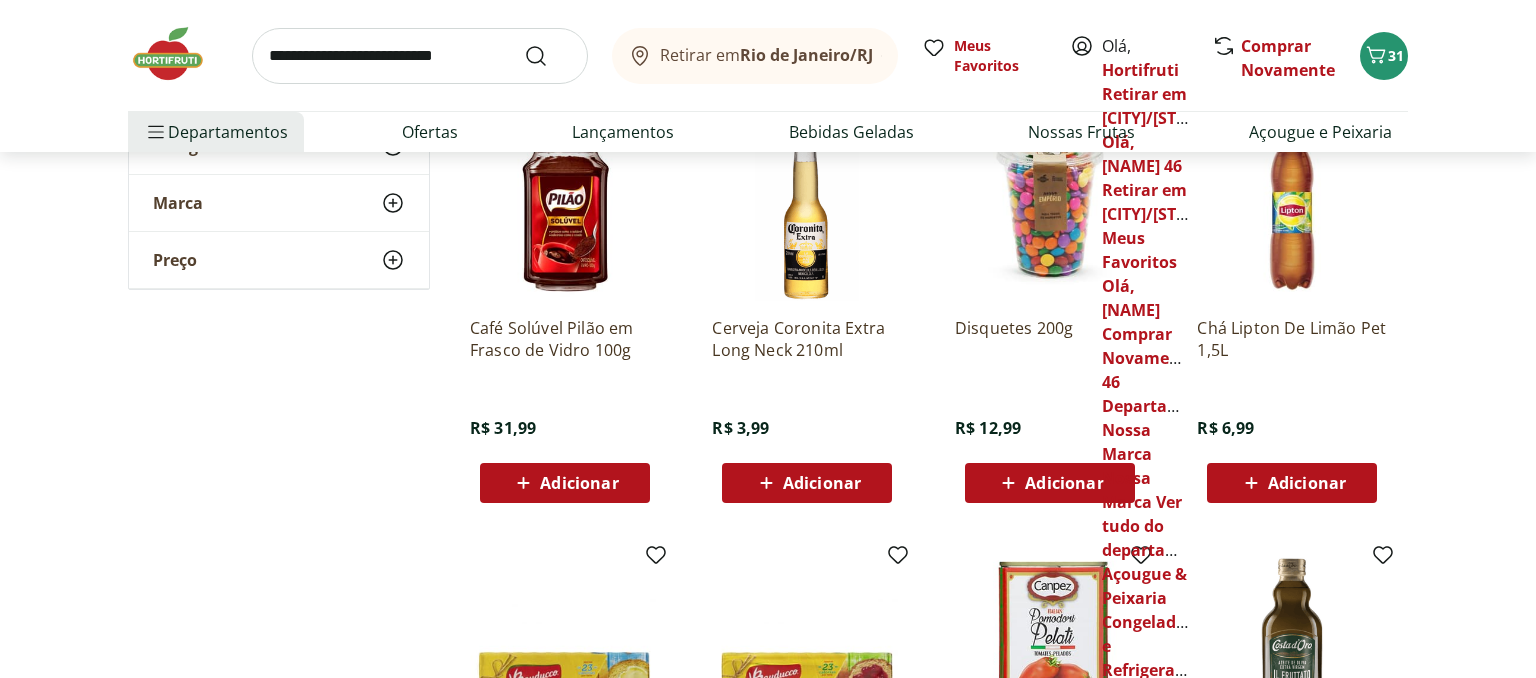 scroll, scrollTop: 19747, scrollLeft: 0, axis: vertical 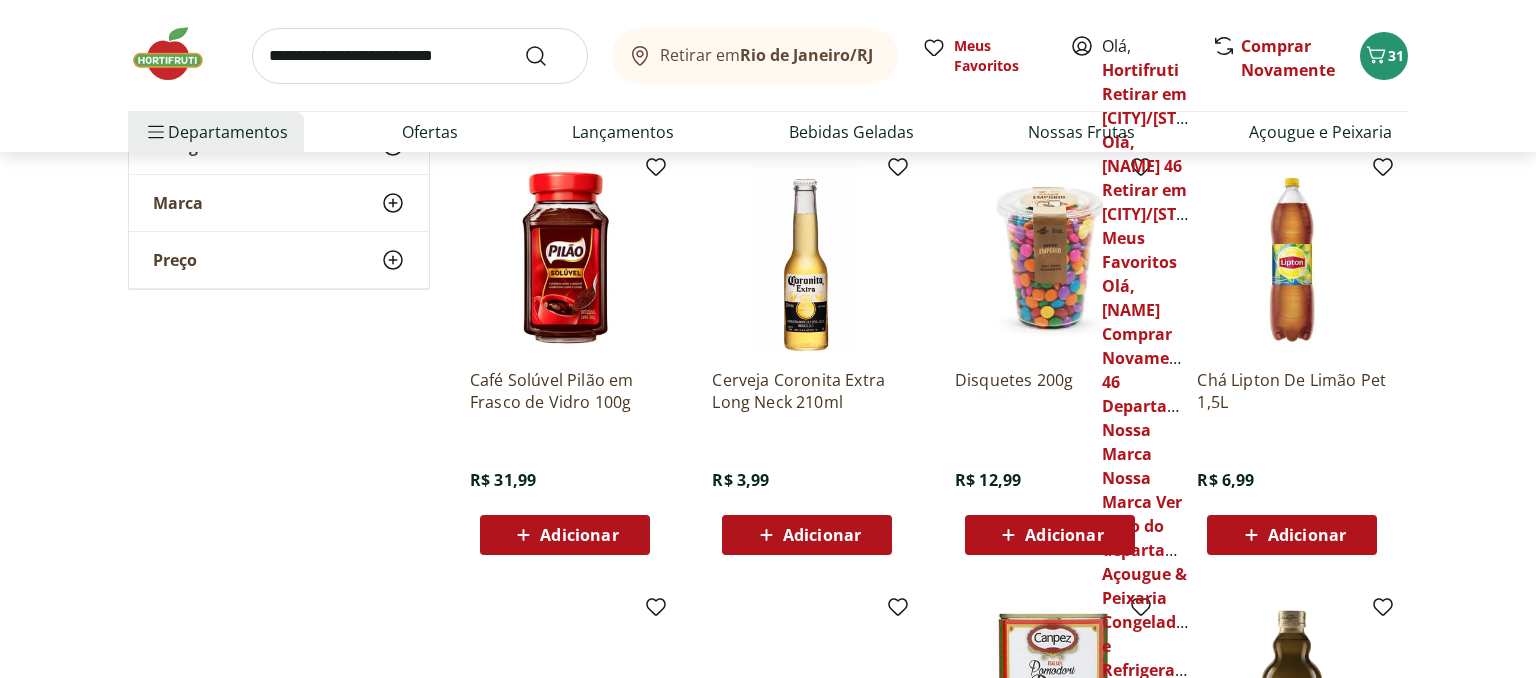 click 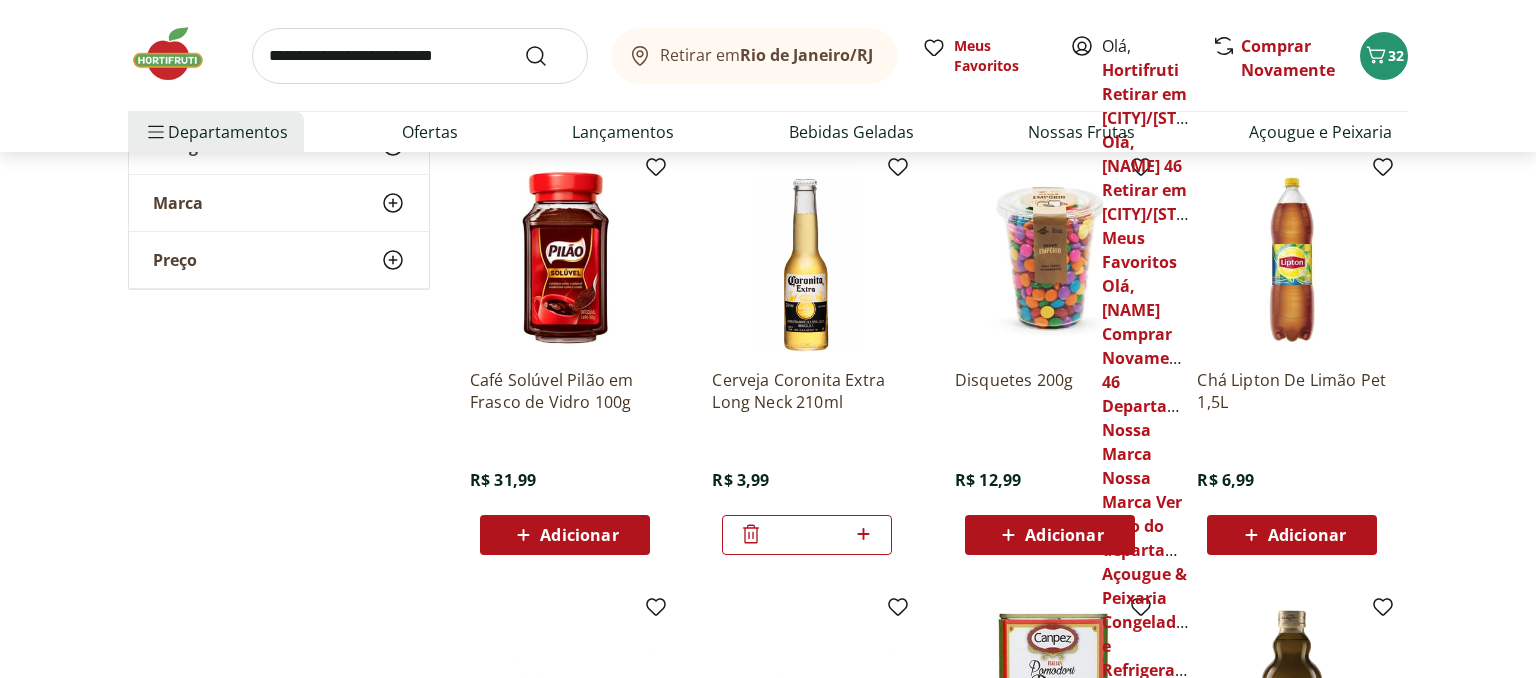 click on "*" at bounding box center (807, 535) 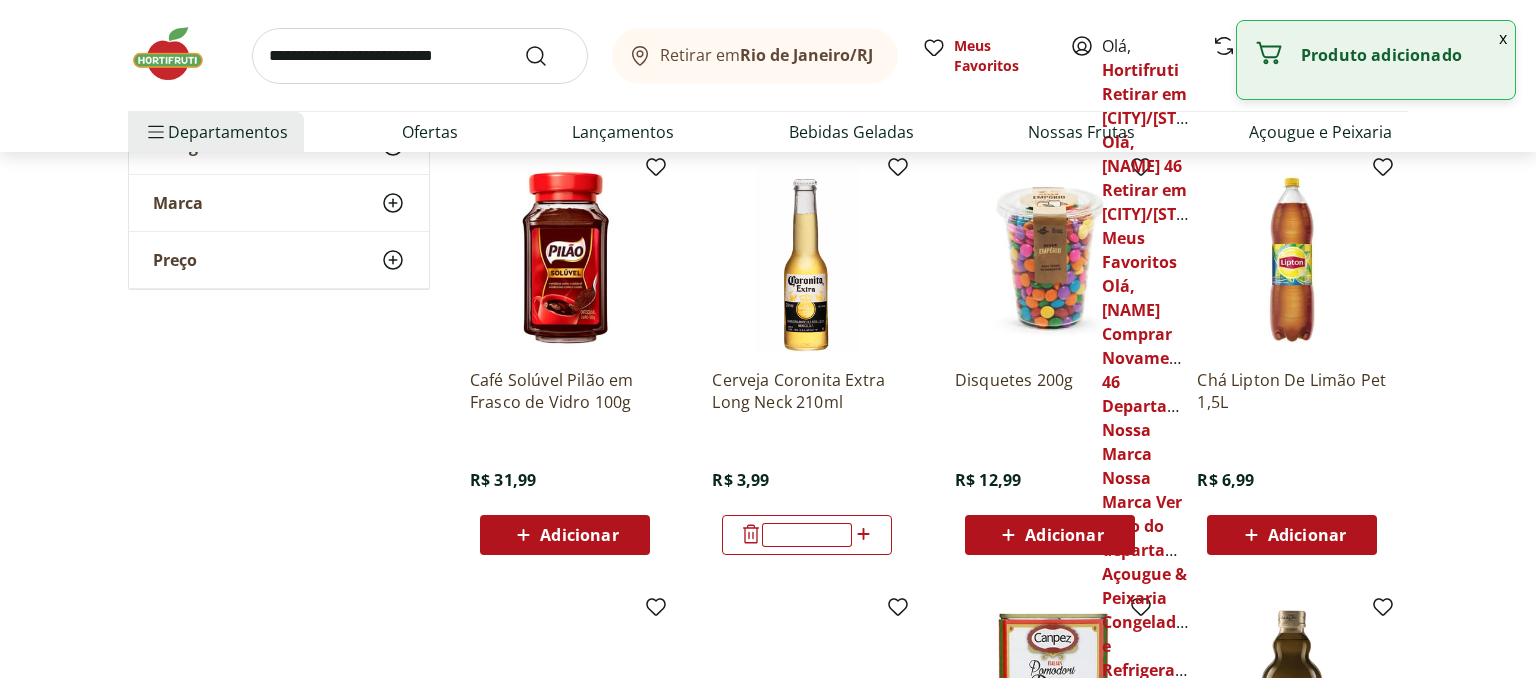 click on "*" at bounding box center (807, 535) 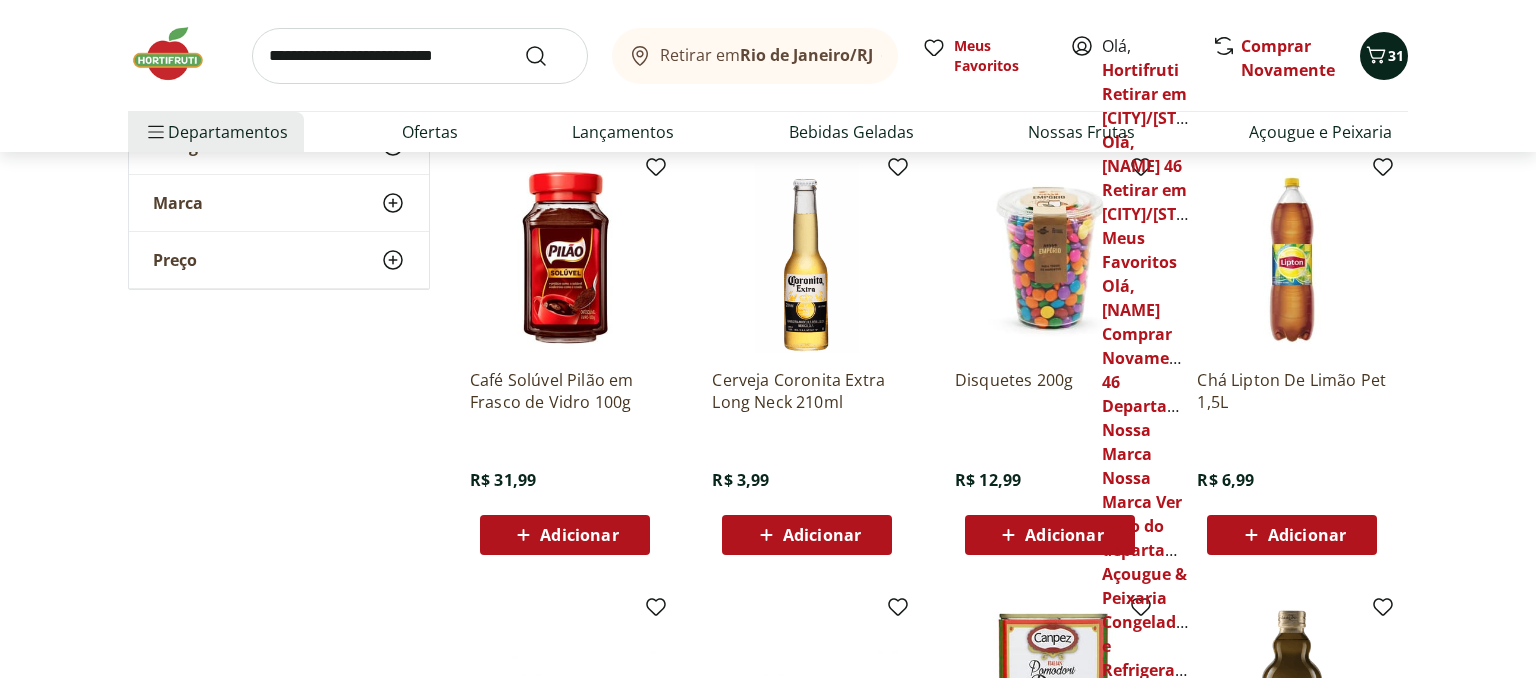 click on "31" at bounding box center [1384, 56] 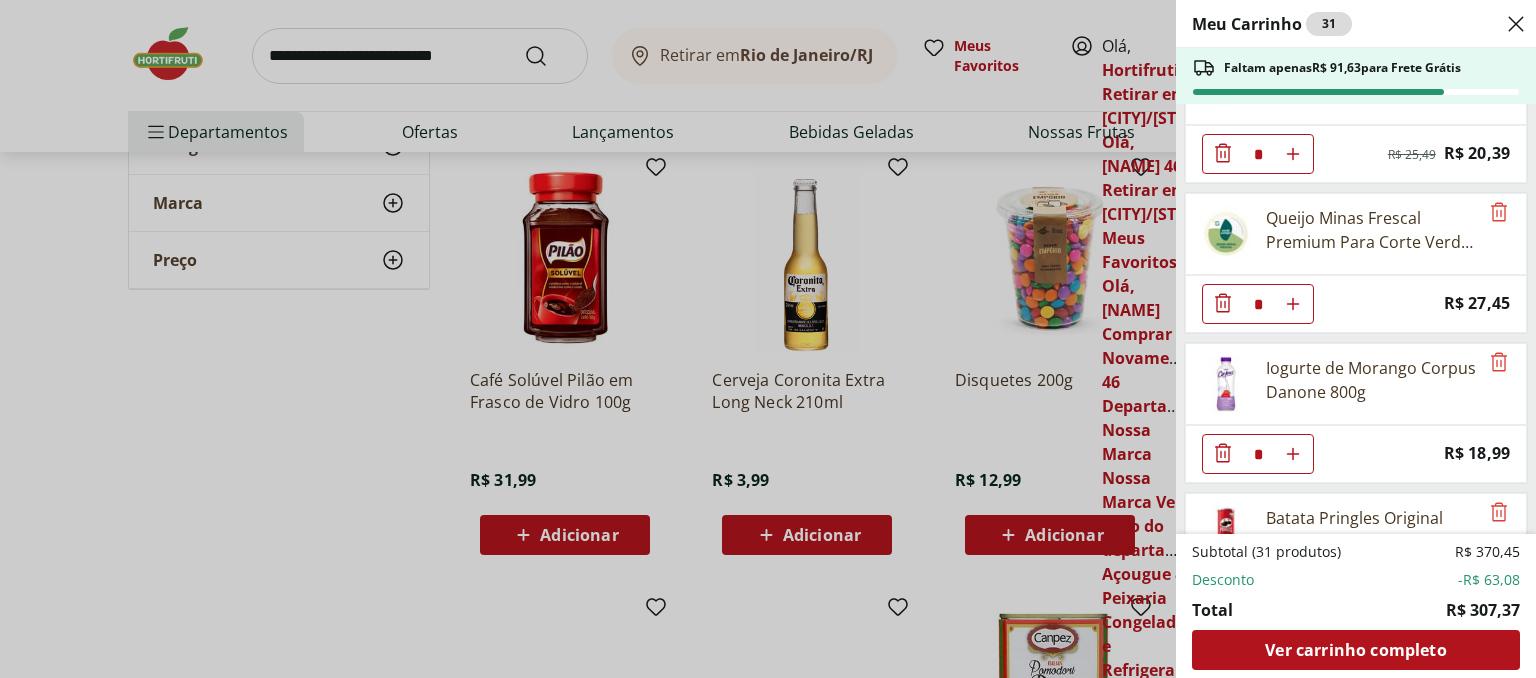 scroll, scrollTop: 3298, scrollLeft: 0, axis: vertical 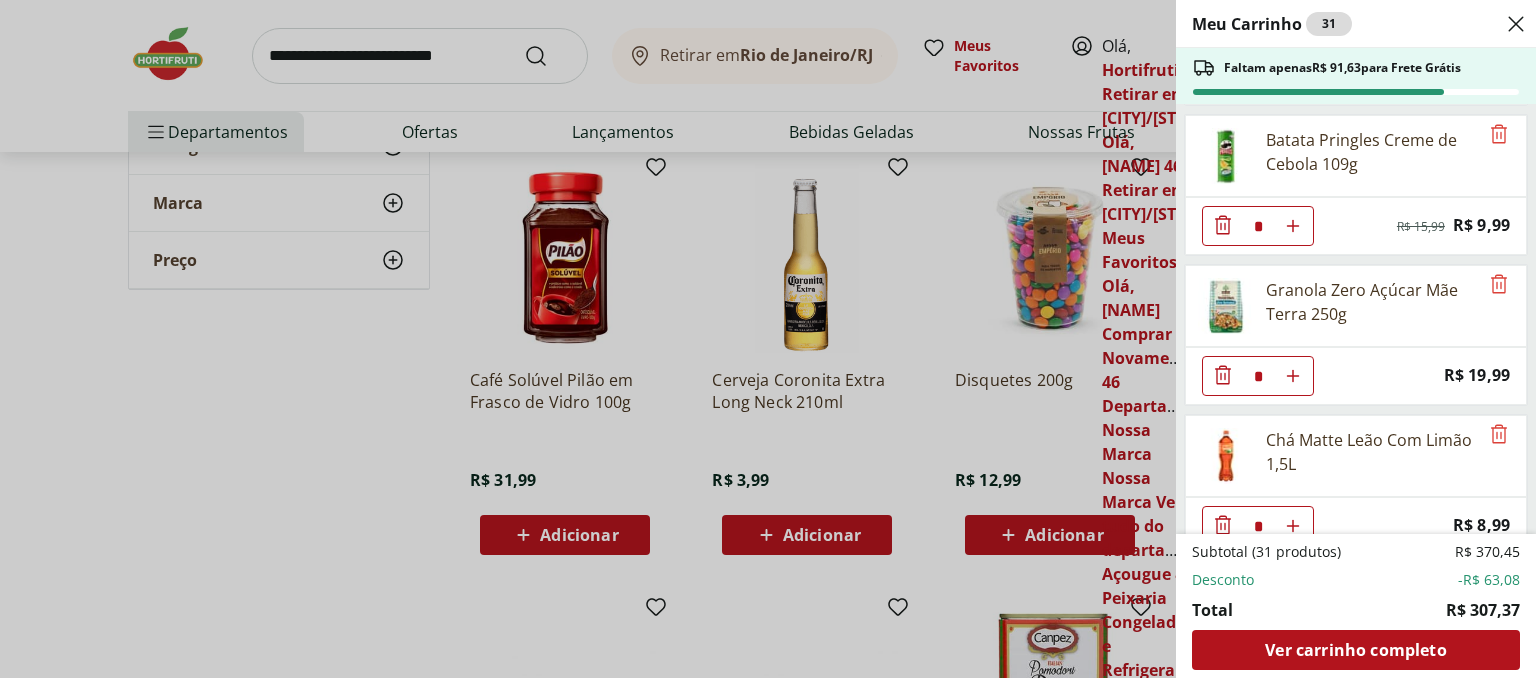 click on "Meu Carrinho 31 Faltam apenas  R$ 91,63  para Frete Grátis Uva Verde sem Semente Natural da Terra 500g * Price: R$ 10,99 Melão Doce Natural da Terra Pedaço * Price: R$ 17,99 Batata Doce Unidade * Price: R$ 1,53 Couve-Flor Unidade * Price: R$ 6,99 Maracujá Azedo Unidade * Price: R$ 5,60 Alho Nacional Unidade * Original price: R$ 2,03 Price: R$ 1,79 Cebola Nacional Unidade * Original price: R$ 1,00 Price: R$ 0,75 Cenoura Orgânica Bandeja * Original price: R$ 8,99 Price: R$ 4,99 Batata Doce Orgânica Bandeja 600g * Original price: R$ 11,99 Price: R$ 4,99 Cogumelo Shiitake Fatiado 200g * Original price: R$ 16,99 Price: R$ 13,99 Brócolis Ninja Unidade * Original price: R$ 11,99 Price: R$ 4,99 Ovo caipira vermelho HNT 20 unidades * Price: R$ 26,99 Alface Americana Unidade * Price: R$ 5,99 Tomate Italiano Orgânico Bandeja * Price: R$ 9,99 Abóbora Japonesa Pedaço * Price: R$ 2,99 Salame Perdigão Defumado Unidade * Price: R$ 9,99 Tapioca Natural da Terra 500g * Original price: R$ 8,99" at bounding box center [768, 339] 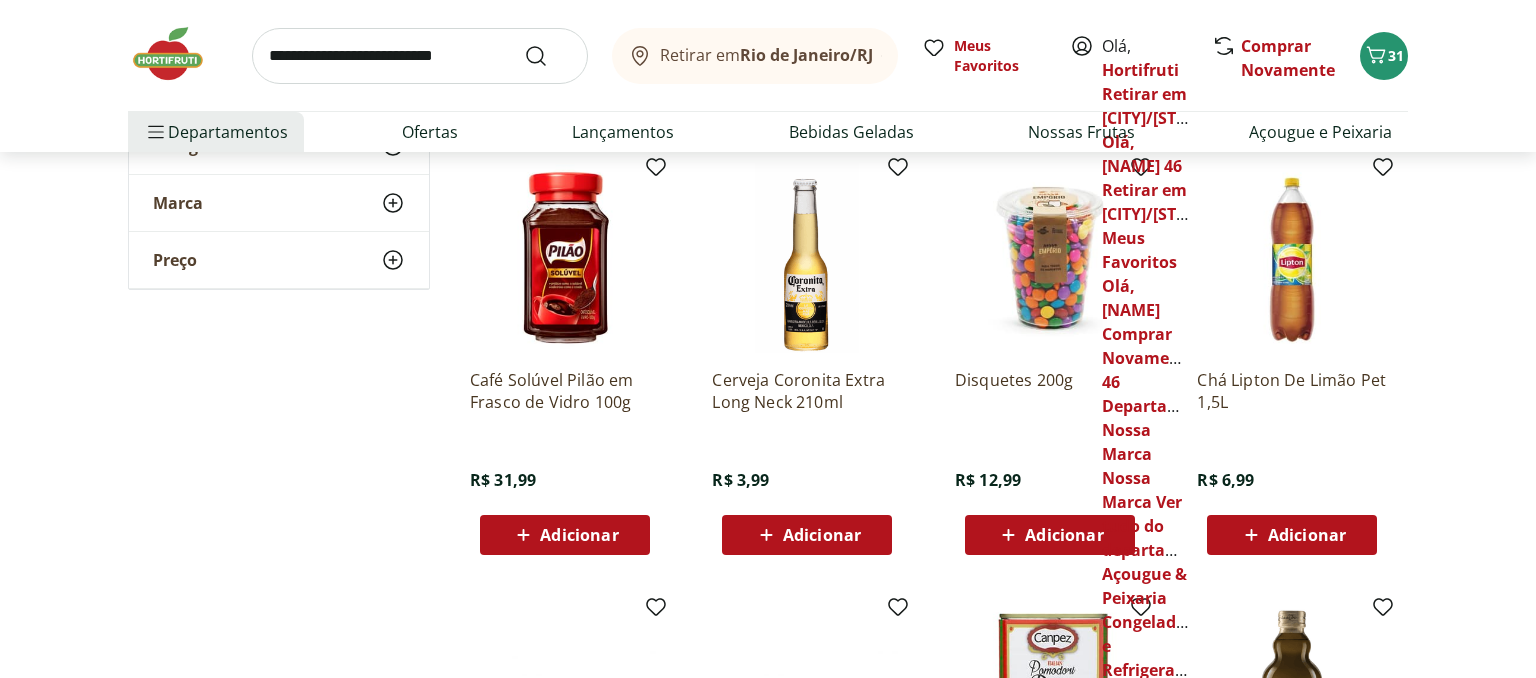 click 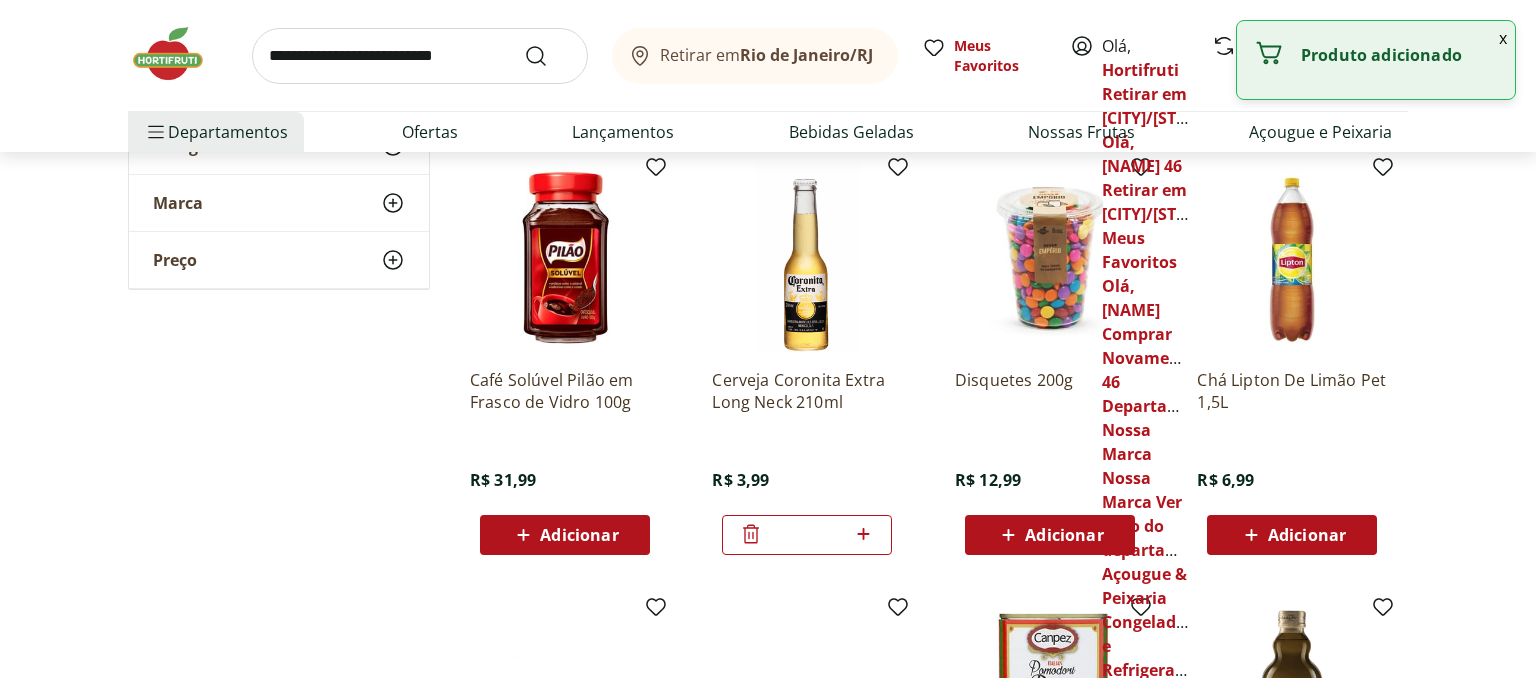 click on "*" at bounding box center [807, 535] 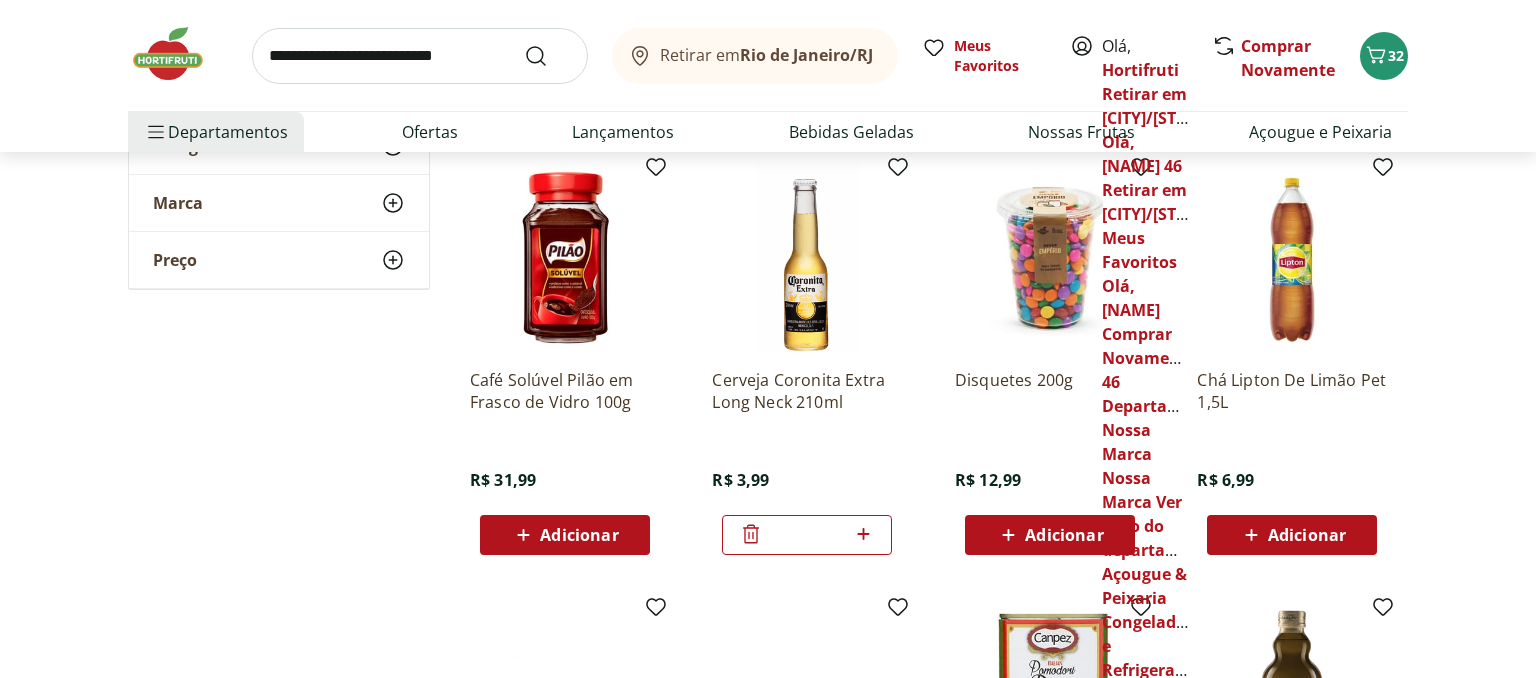 click on "*" at bounding box center (807, 535) 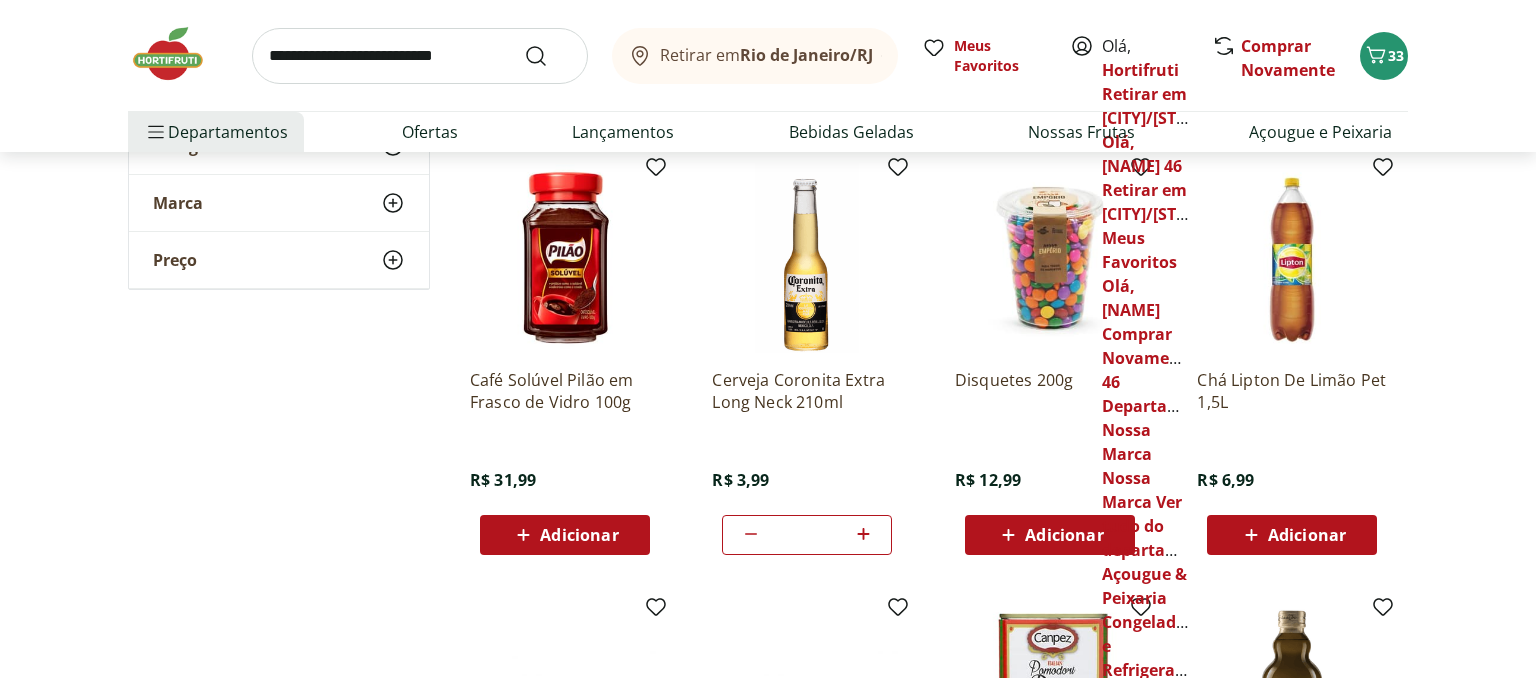 click 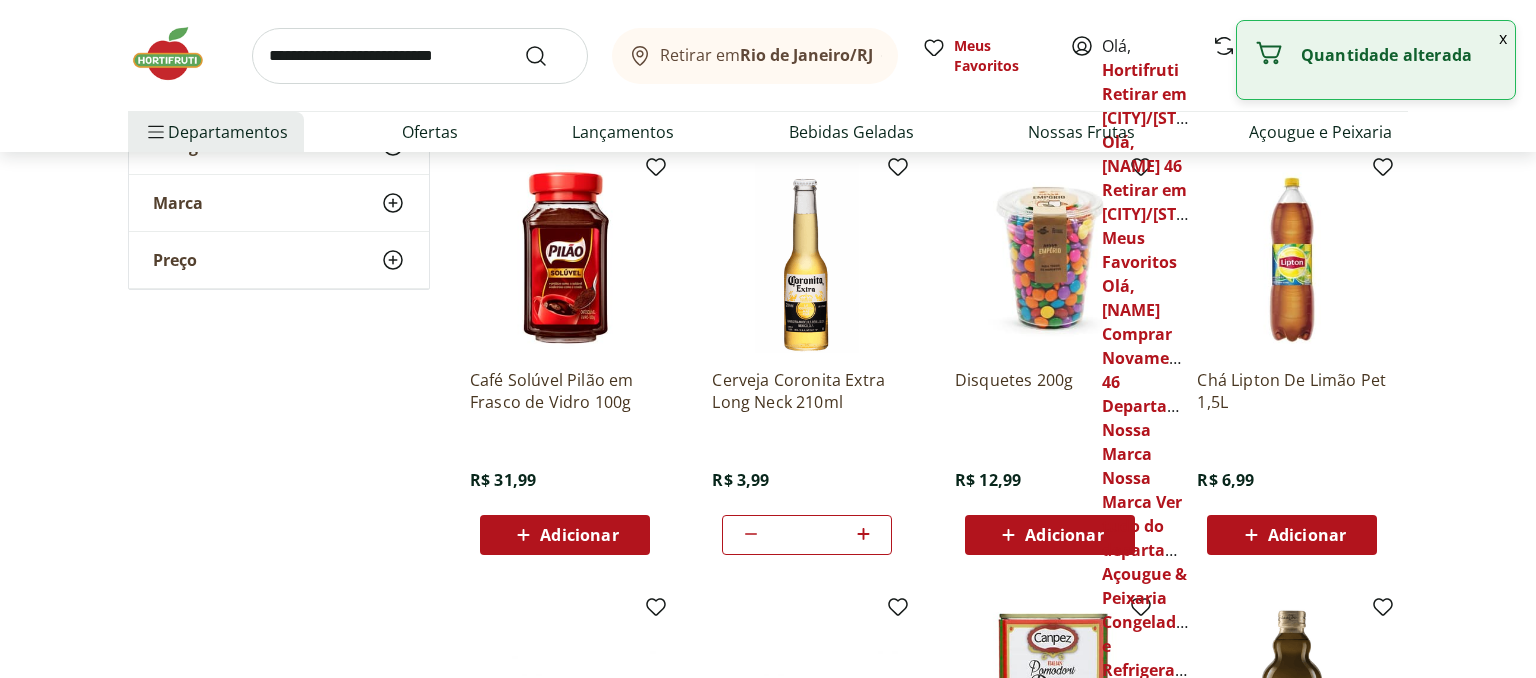 click 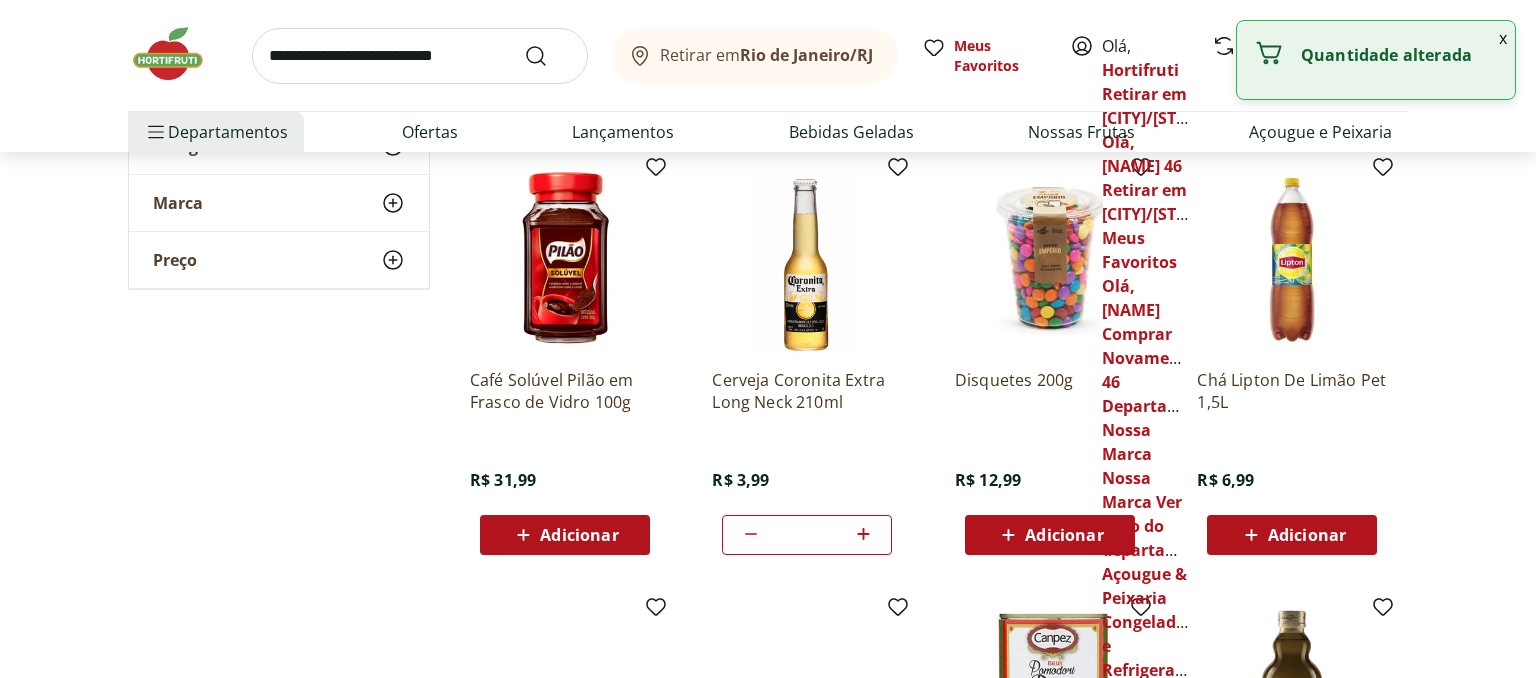 click 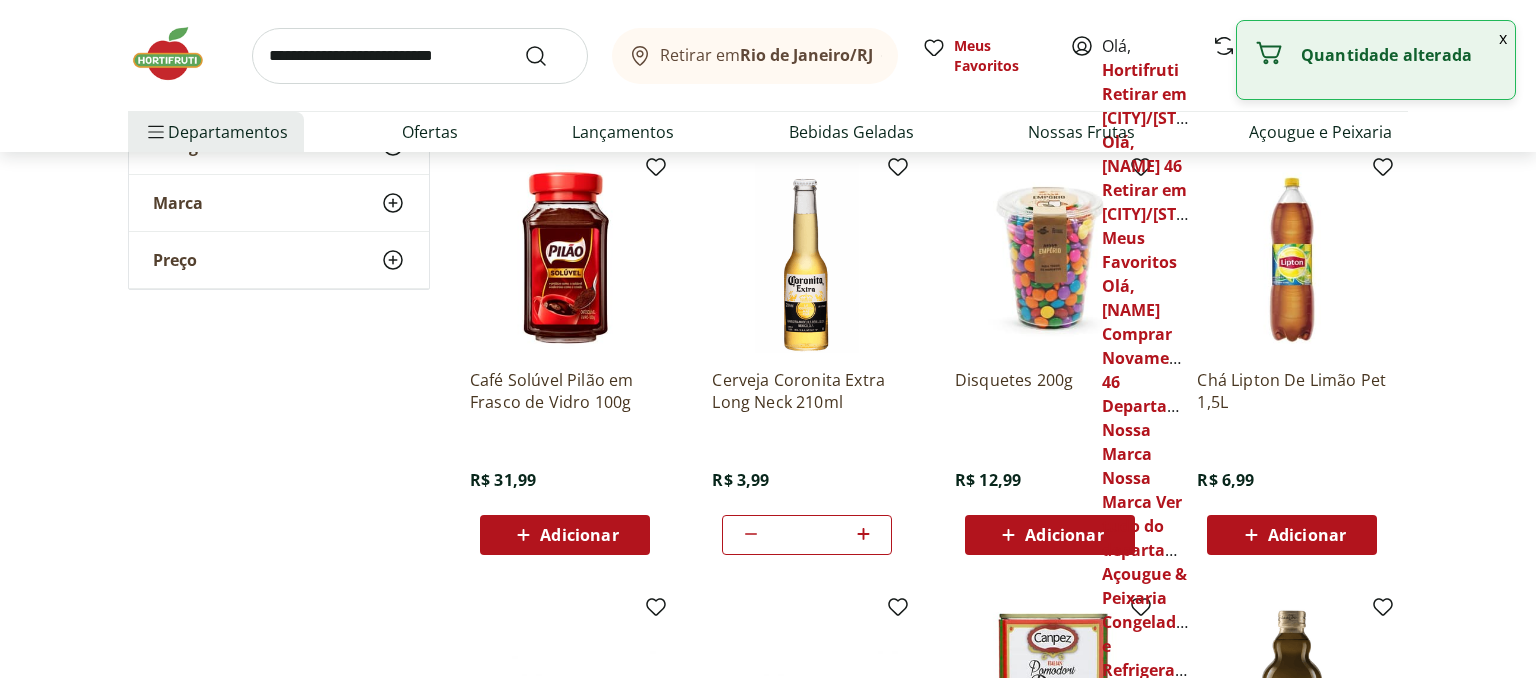 click 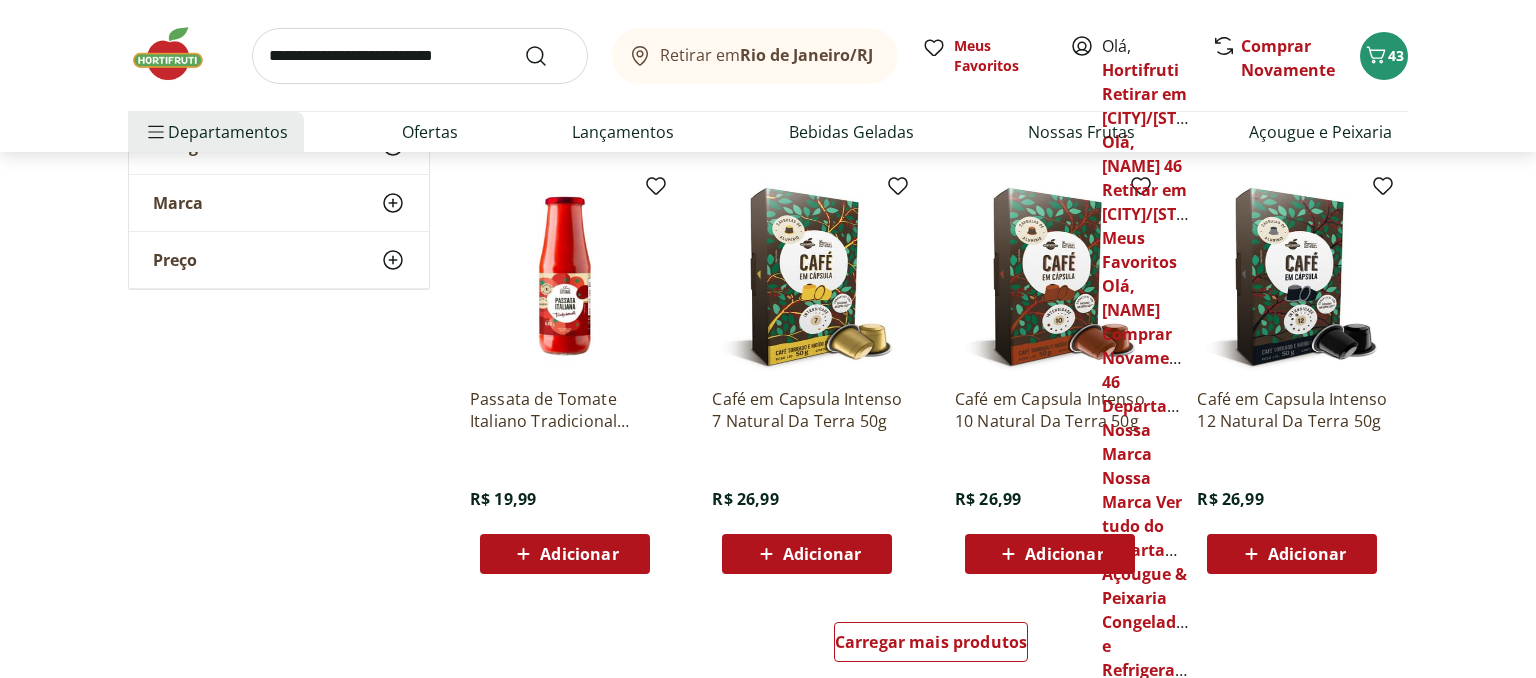 scroll, scrollTop: 21964, scrollLeft: 0, axis: vertical 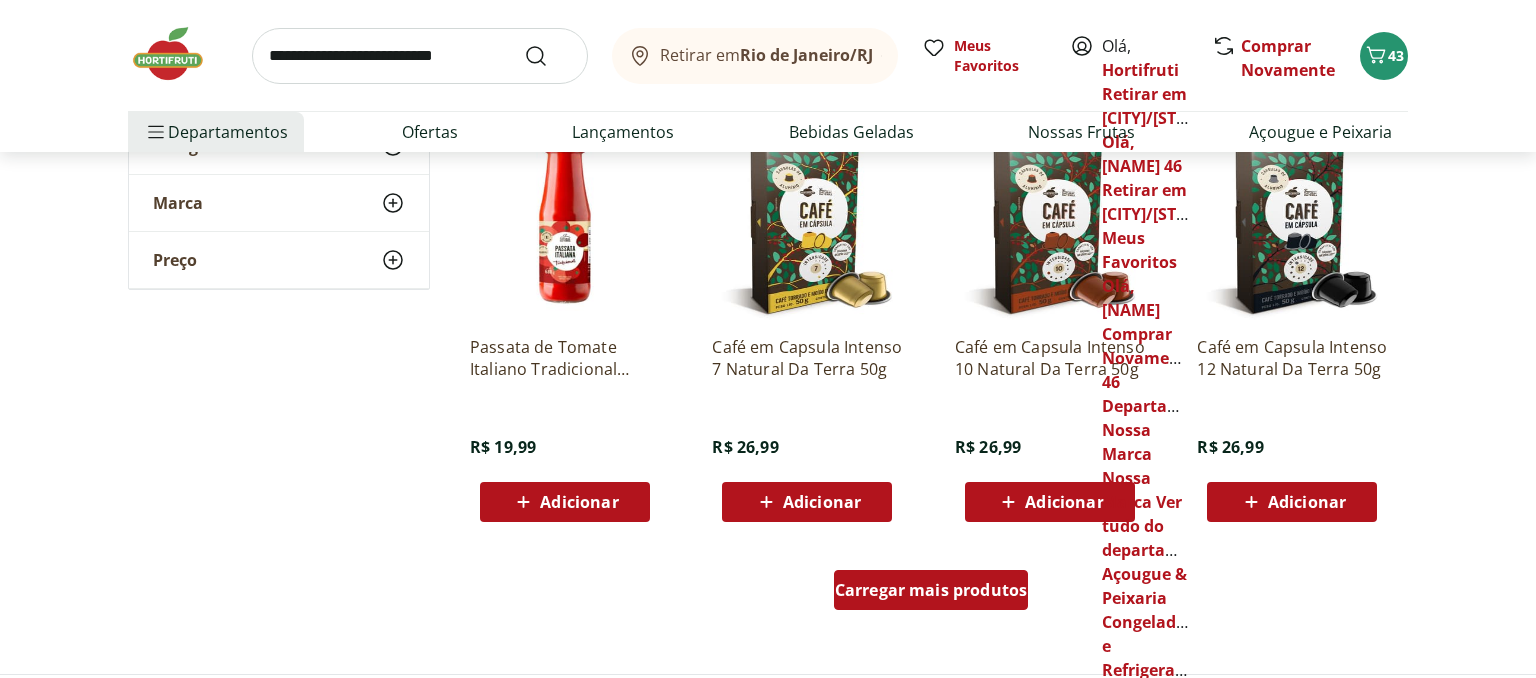 click on "Carregar mais produtos" at bounding box center [931, 594] 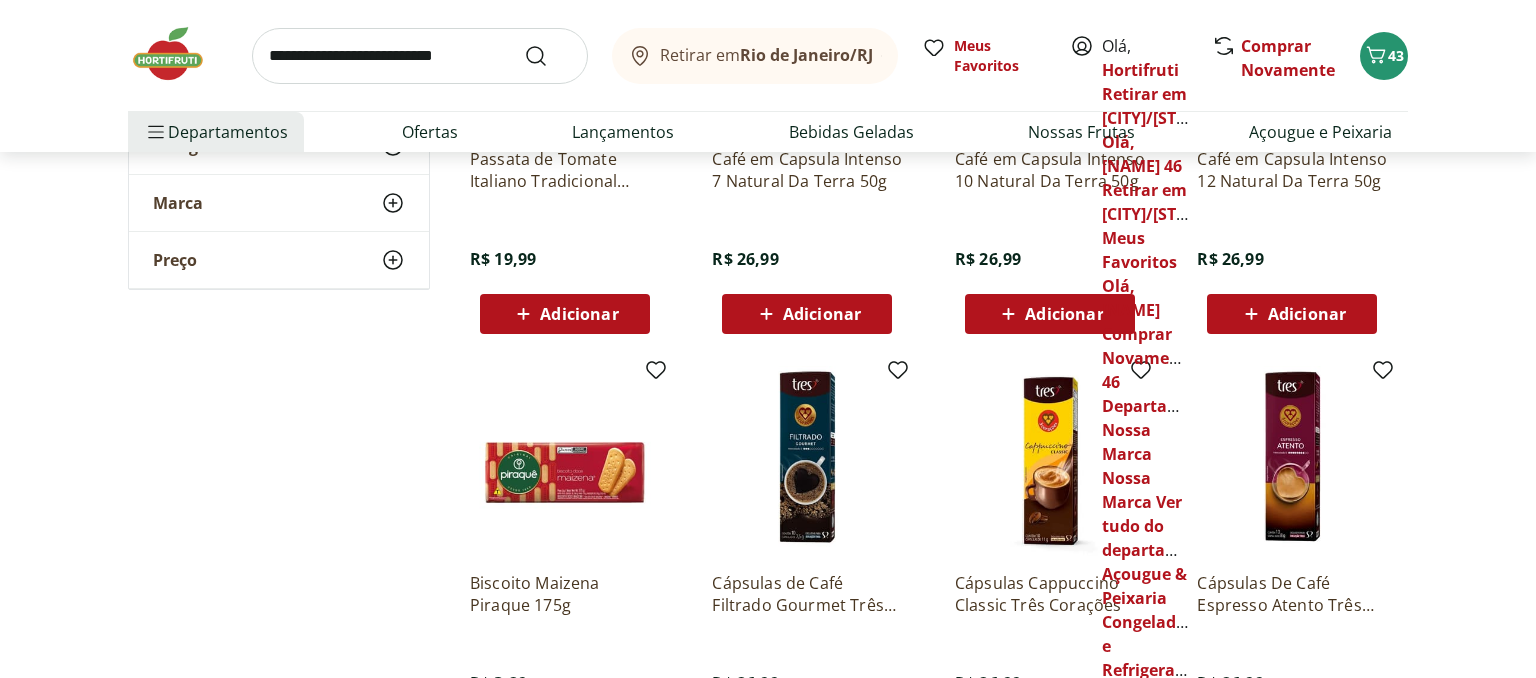 scroll, scrollTop: 22281, scrollLeft: 0, axis: vertical 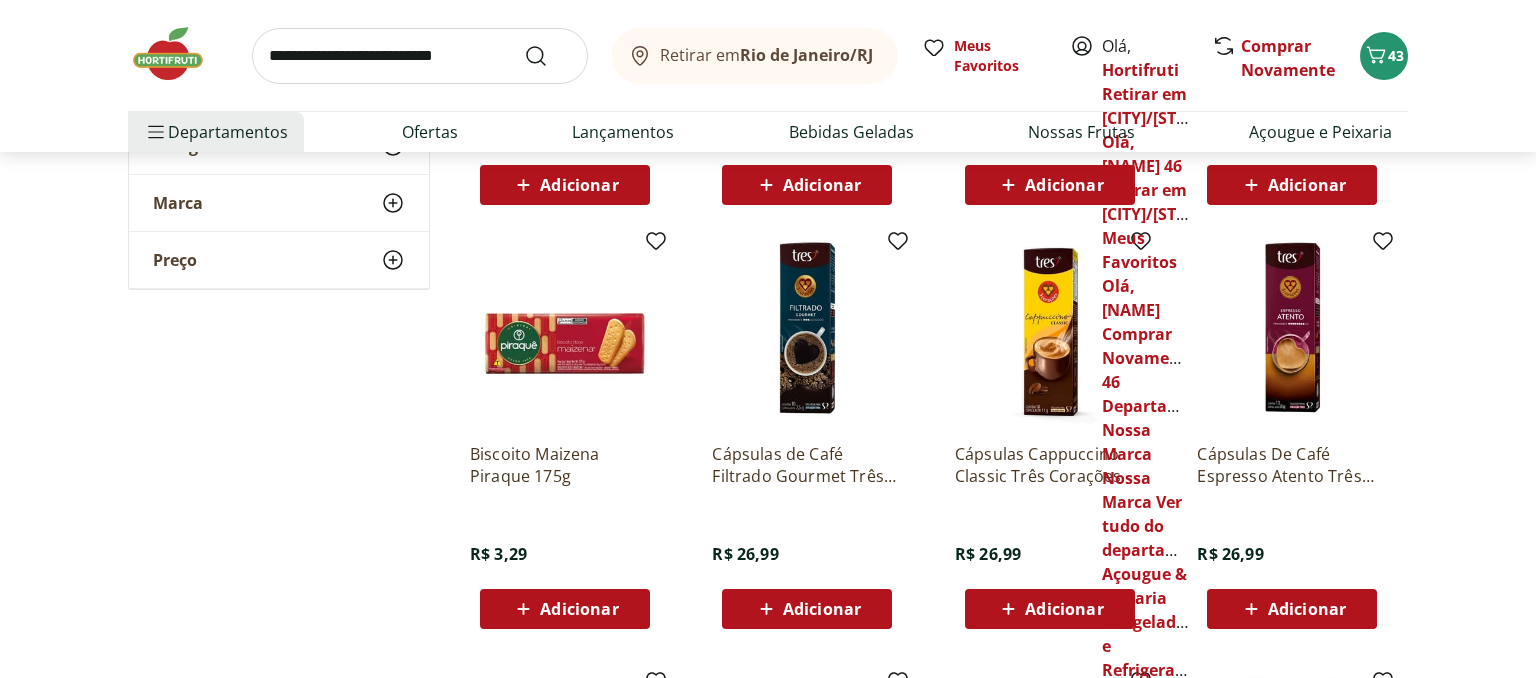click on "Adicionar" at bounding box center [579, 609] 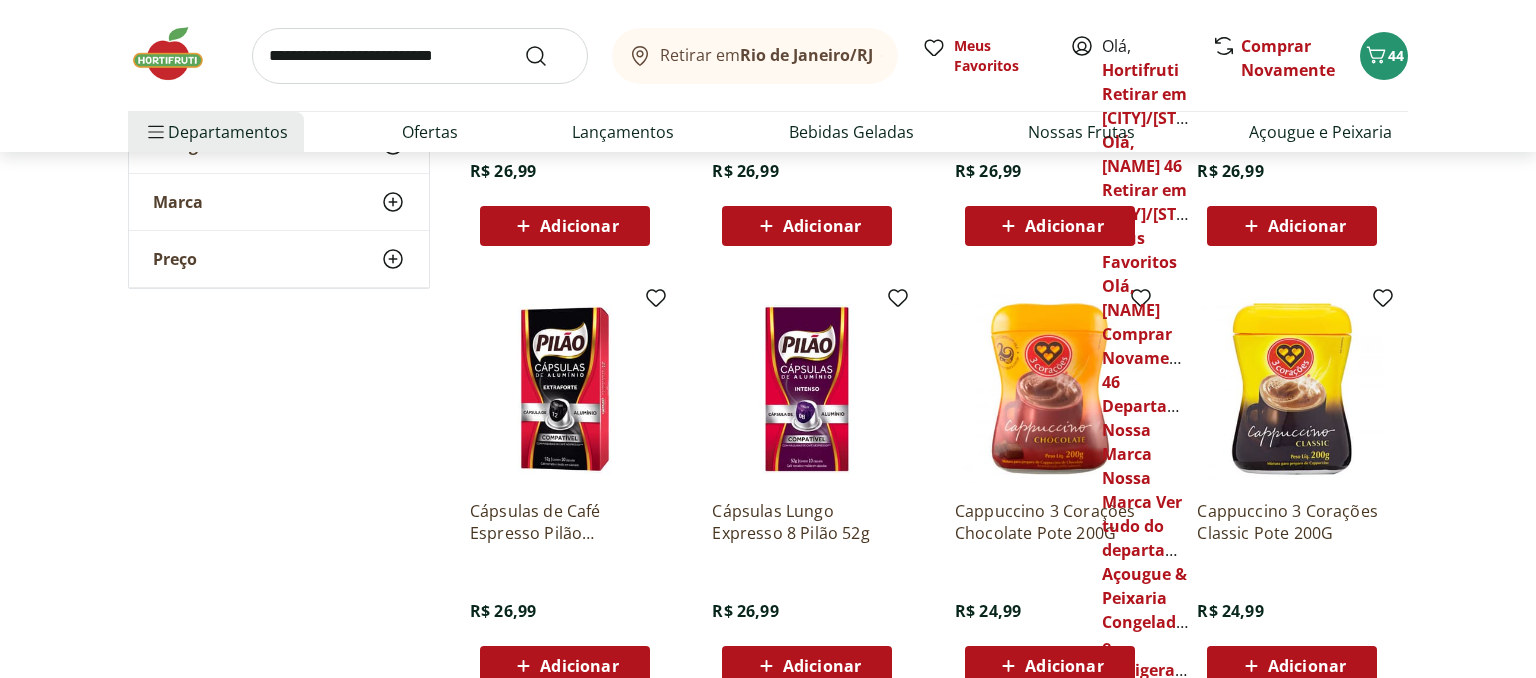 scroll, scrollTop: 23232, scrollLeft: 0, axis: vertical 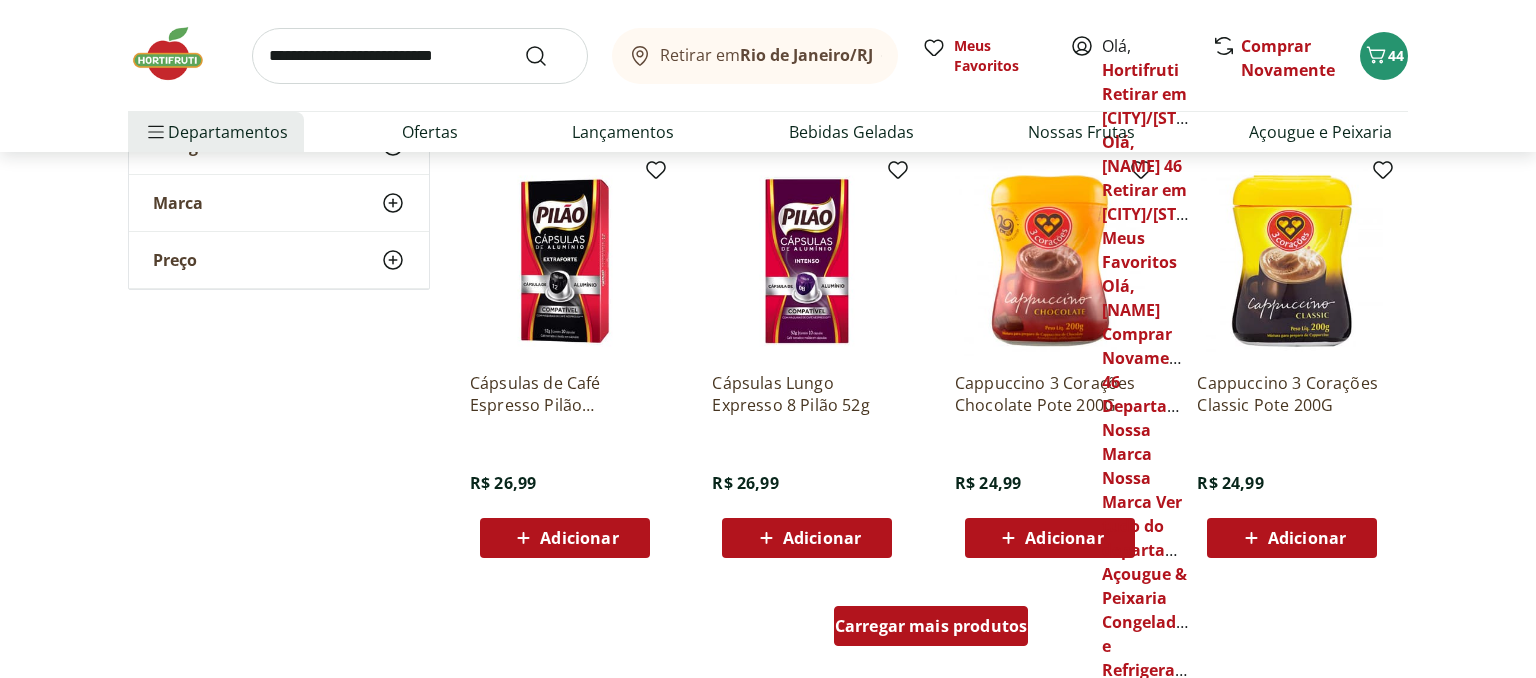click on "Carregar mais produtos" at bounding box center [931, 626] 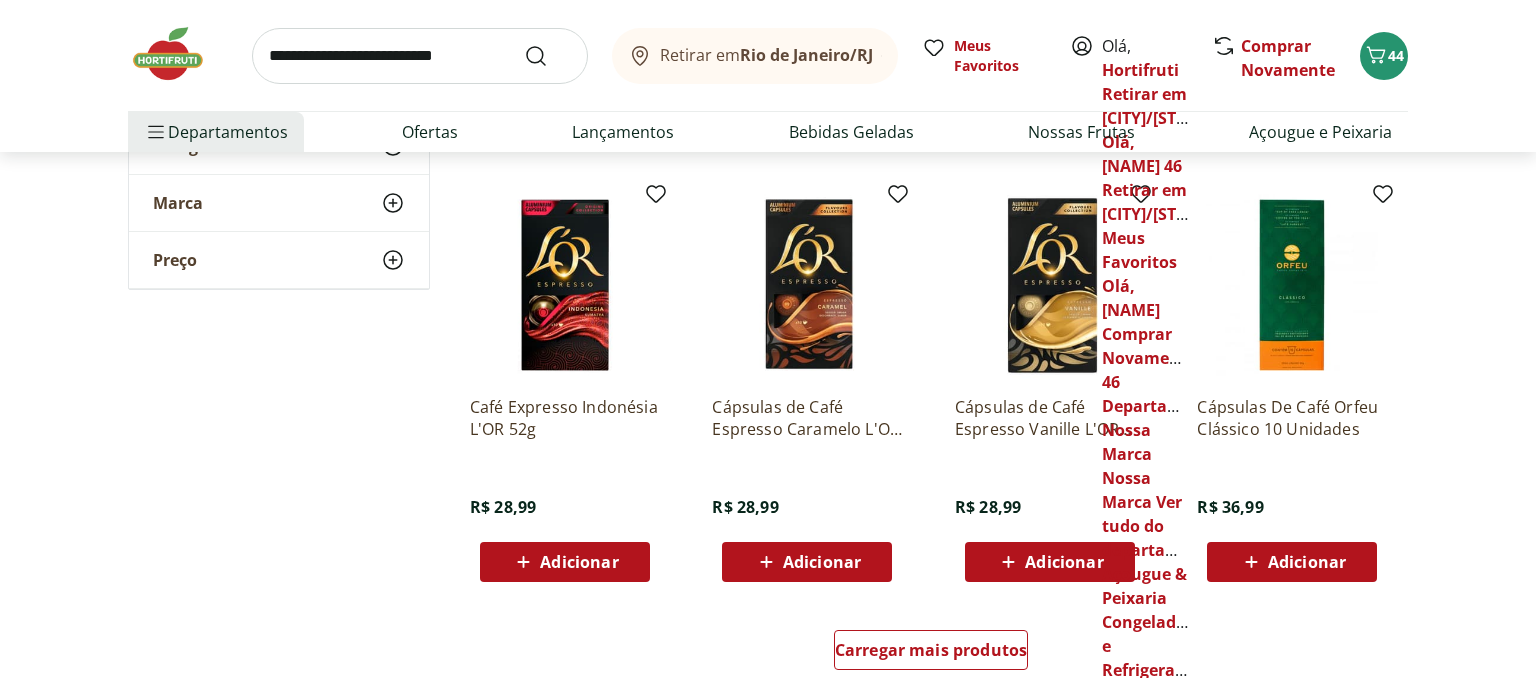 scroll, scrollTop: 24604, scrollLeft: 0, axis: vertical 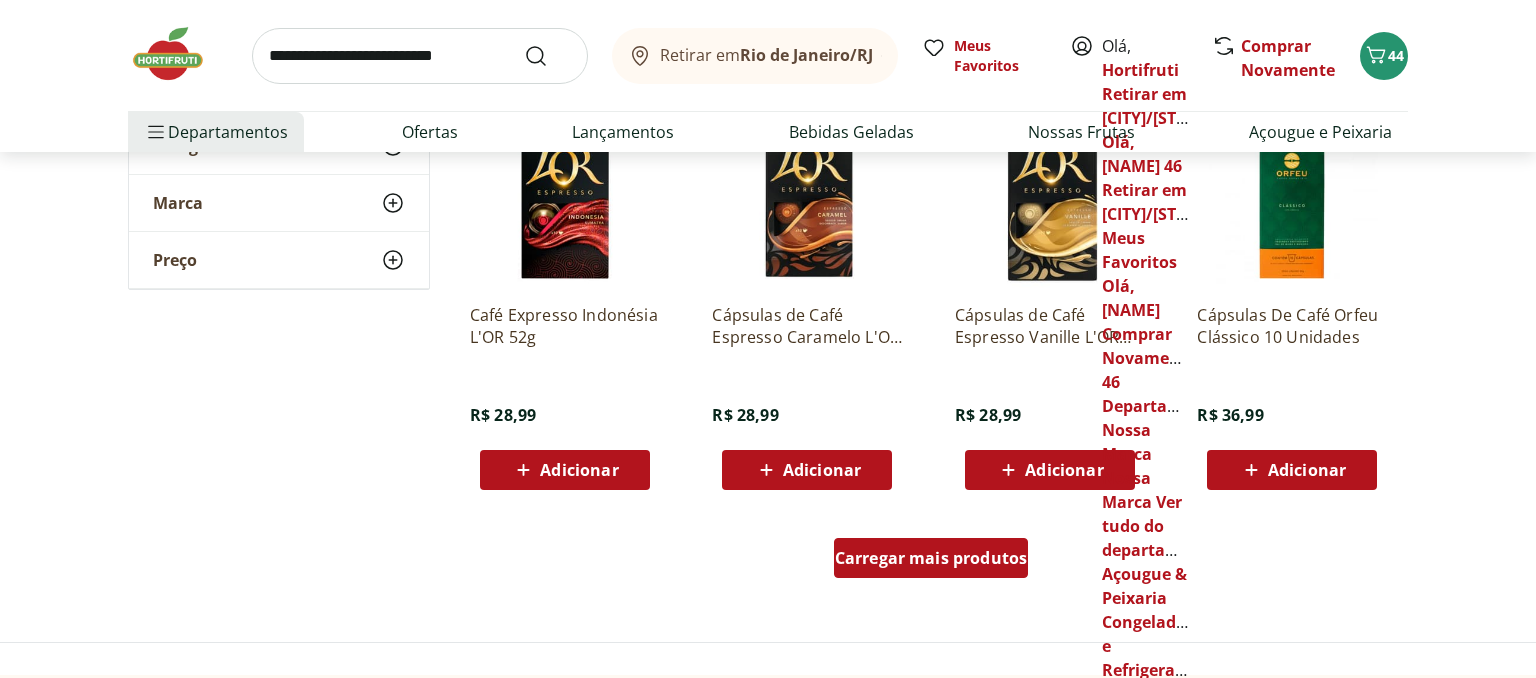 click on "Carregar mais produtos" at bounding box center [931, 558] 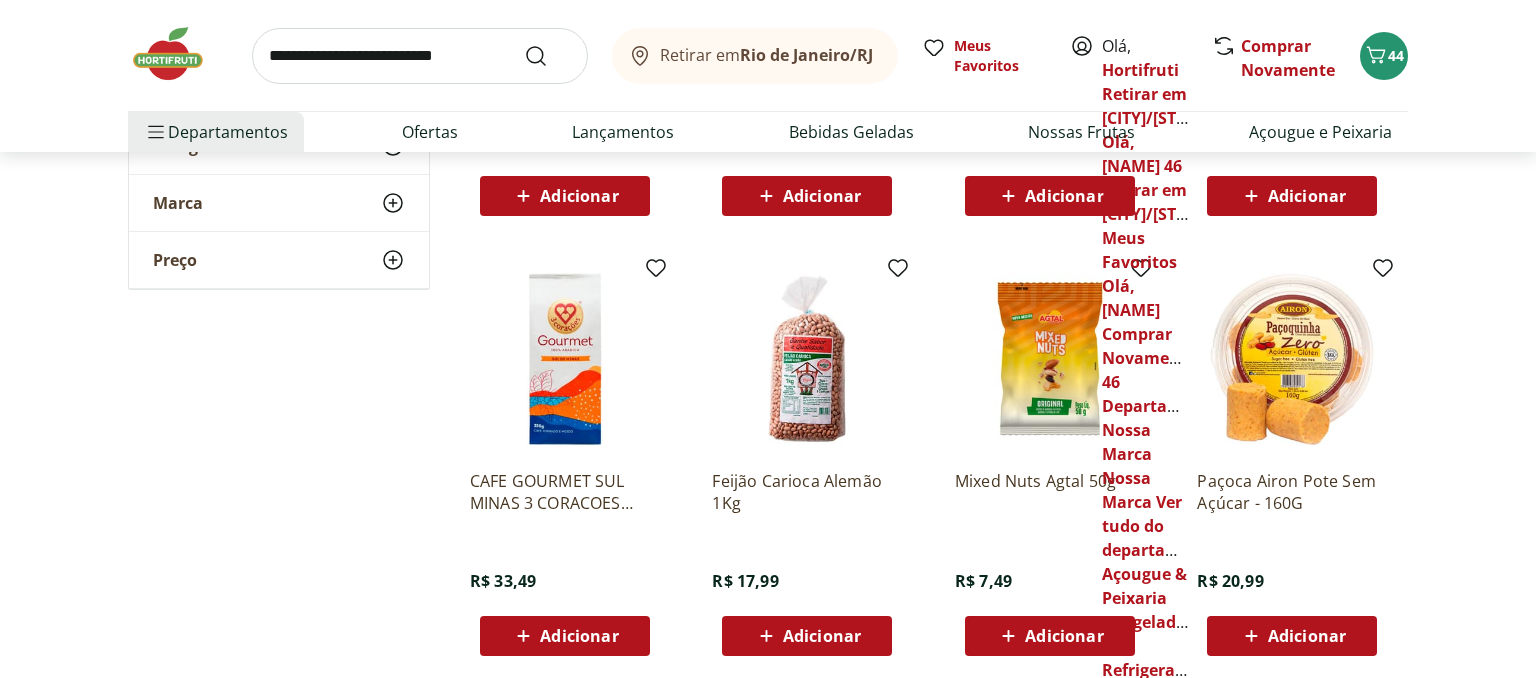 scroll, scrollTop: 25872, scrollLeft: 0, axis: vertical 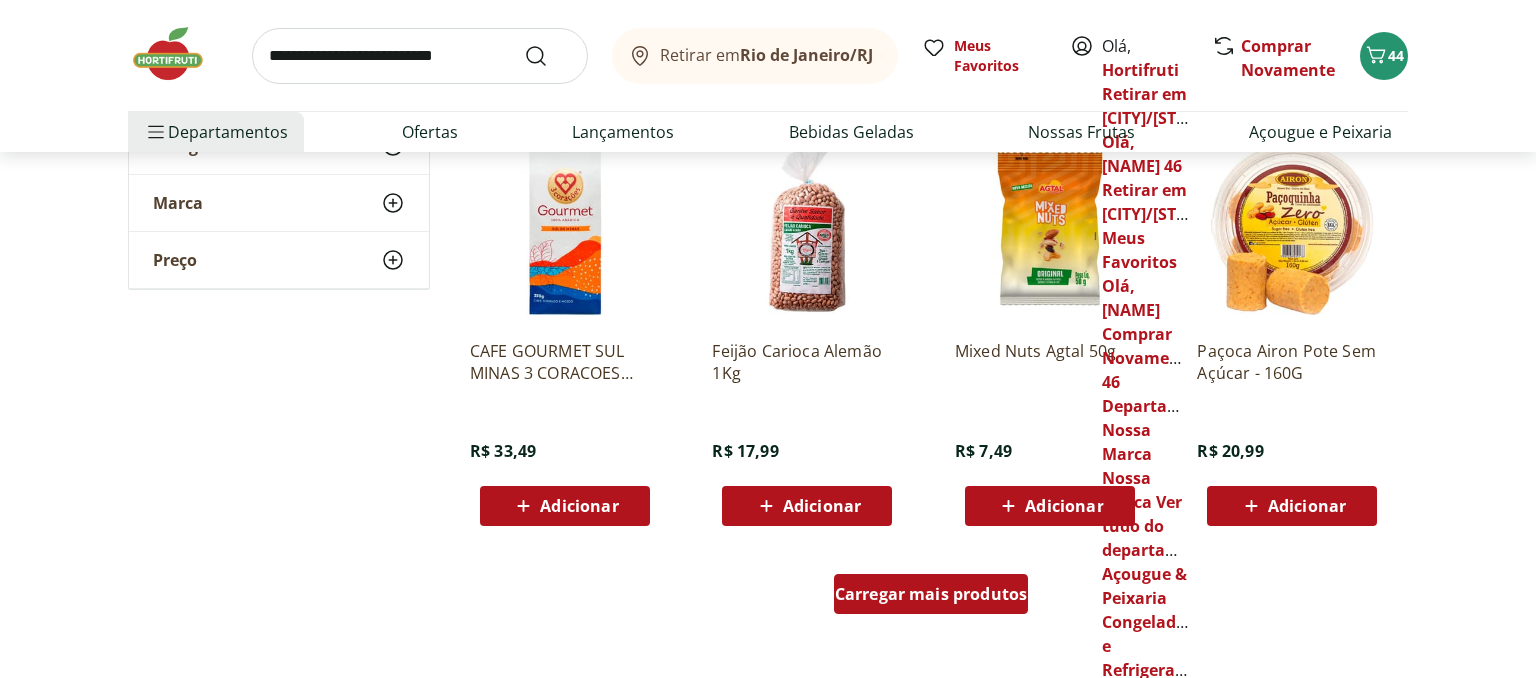 click on "Carregar mais produtos" at bounding box center [931, 594] 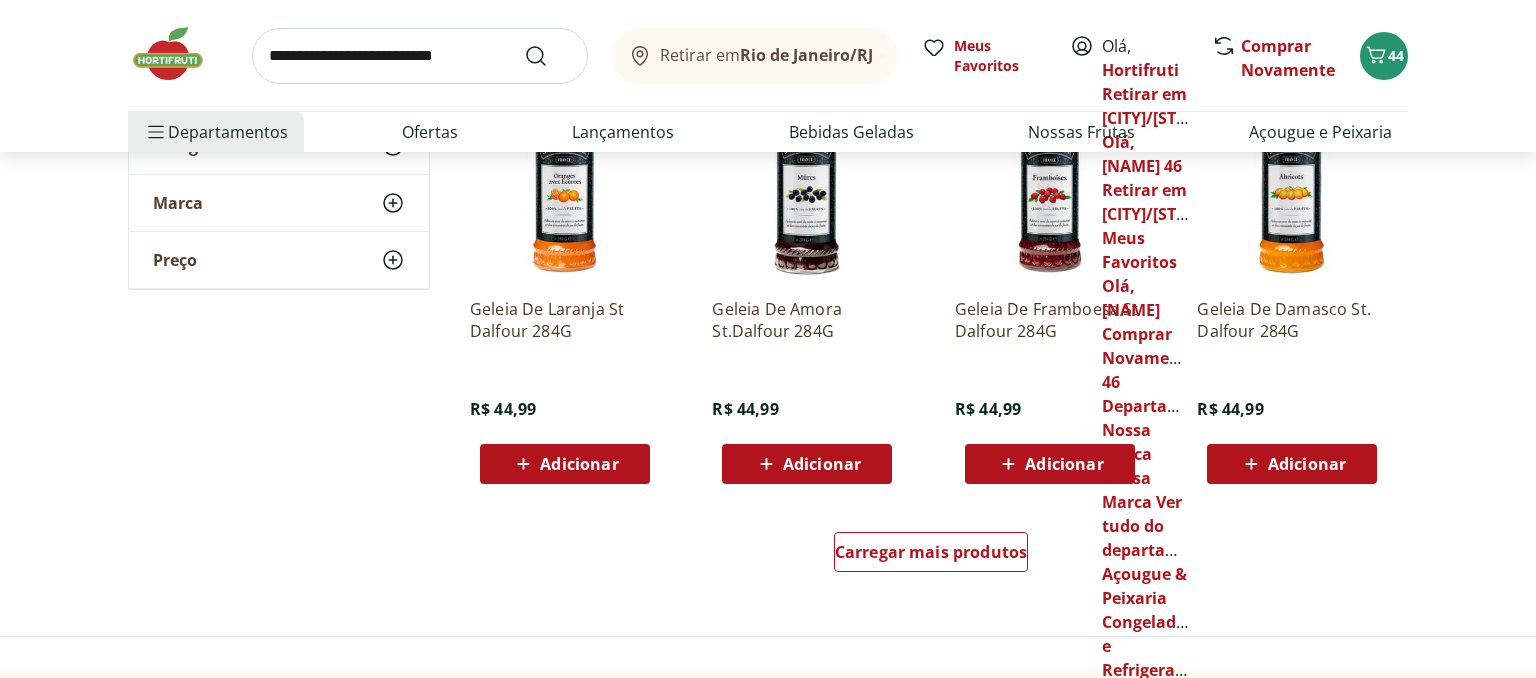 scroll, scrollTop: 27350, scrollLeft: 0, axis: vertical 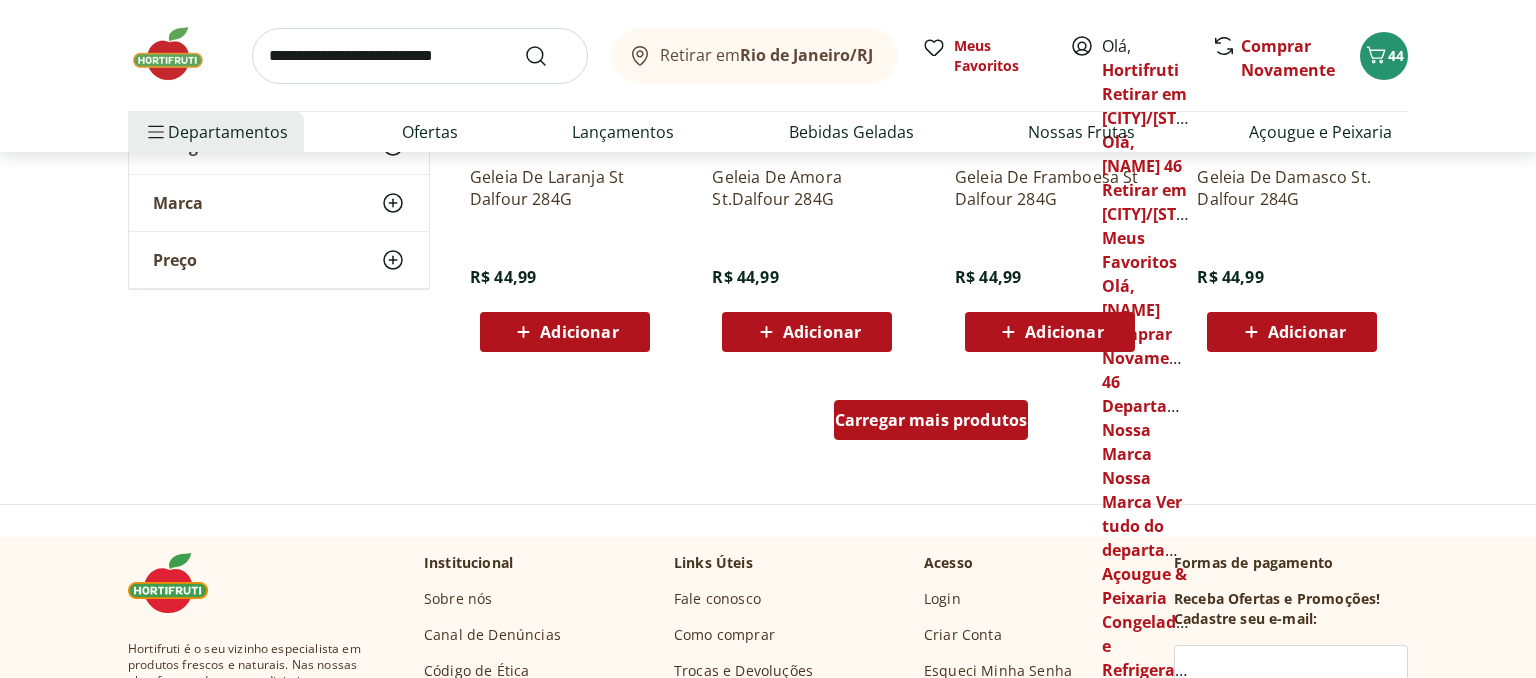 click on "Carregar mais produtos" at bounding box center (931, 420) 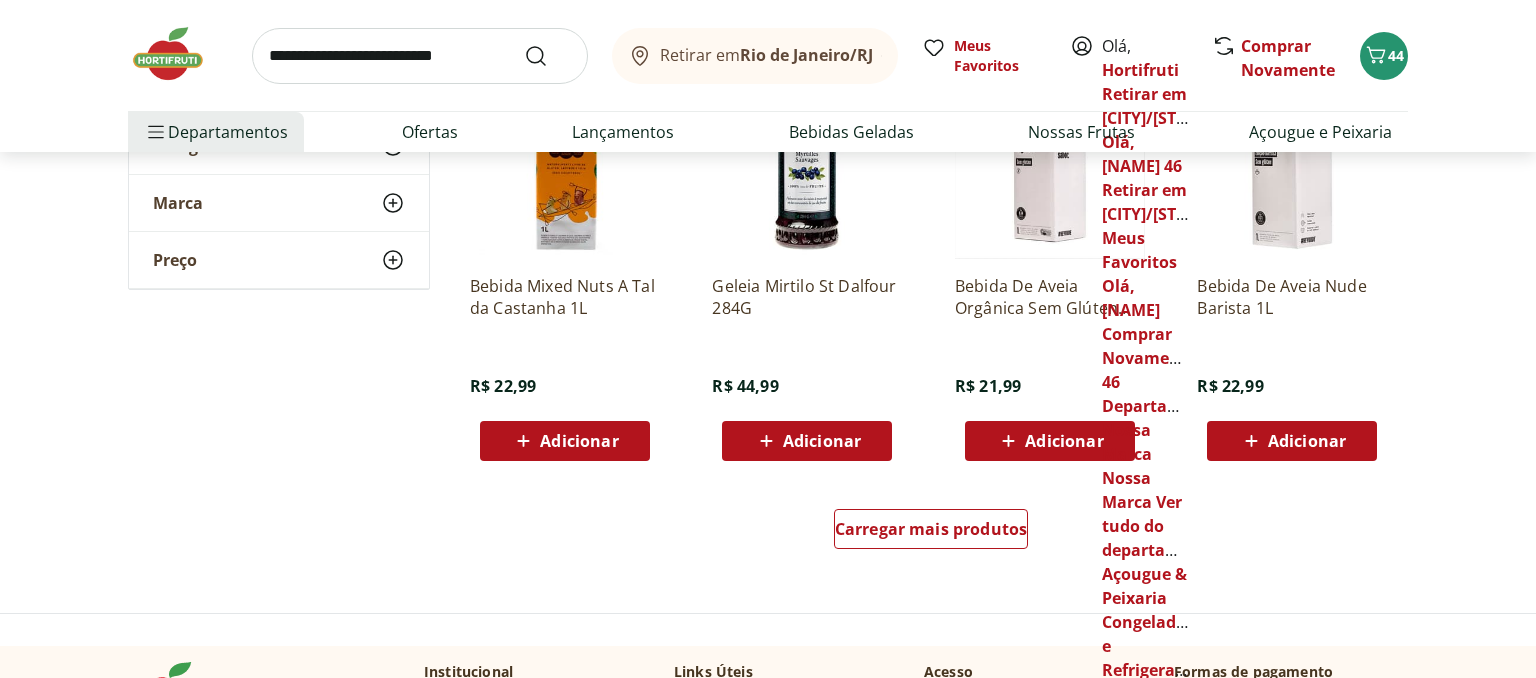 scroll, scrollTop: 28723, scrollLeft: 0, axis: vertical 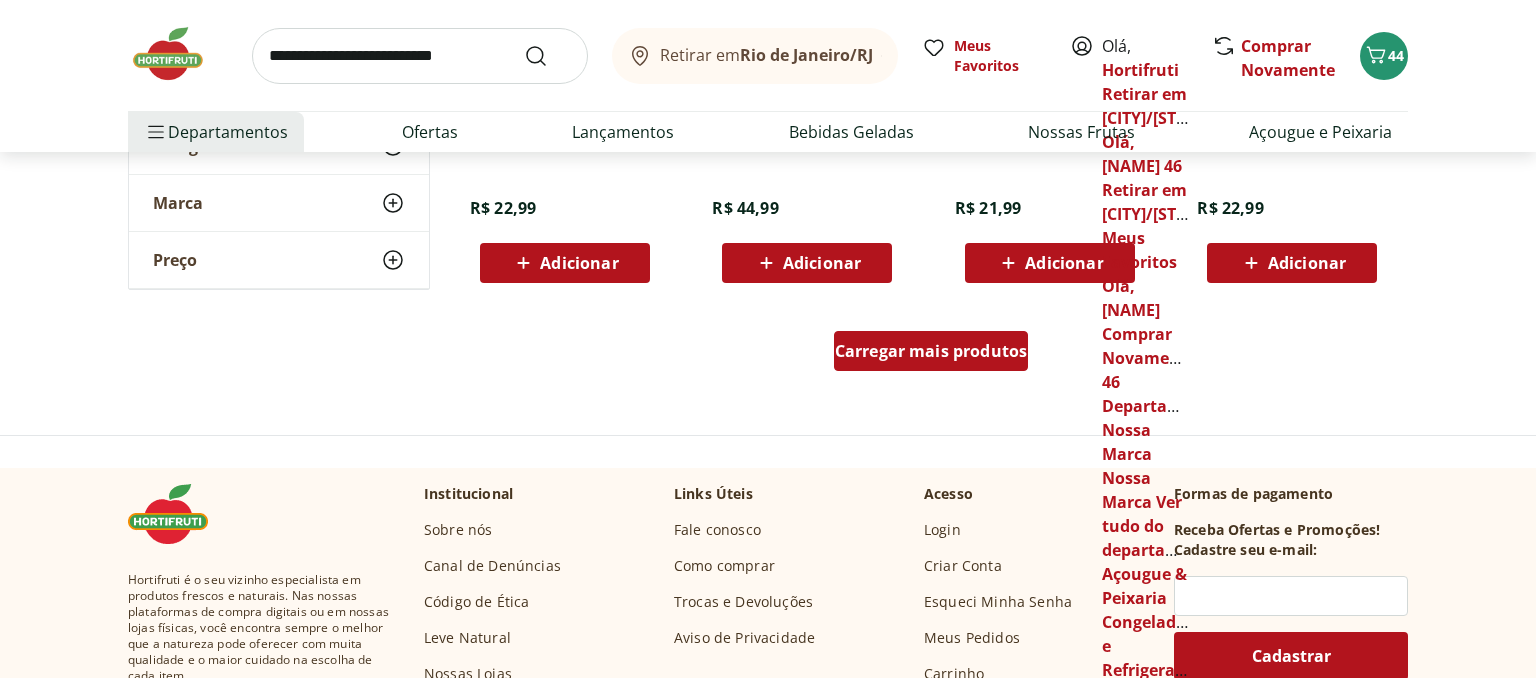 click on "Carregar mais produtos" at bounding box center [931, 355] 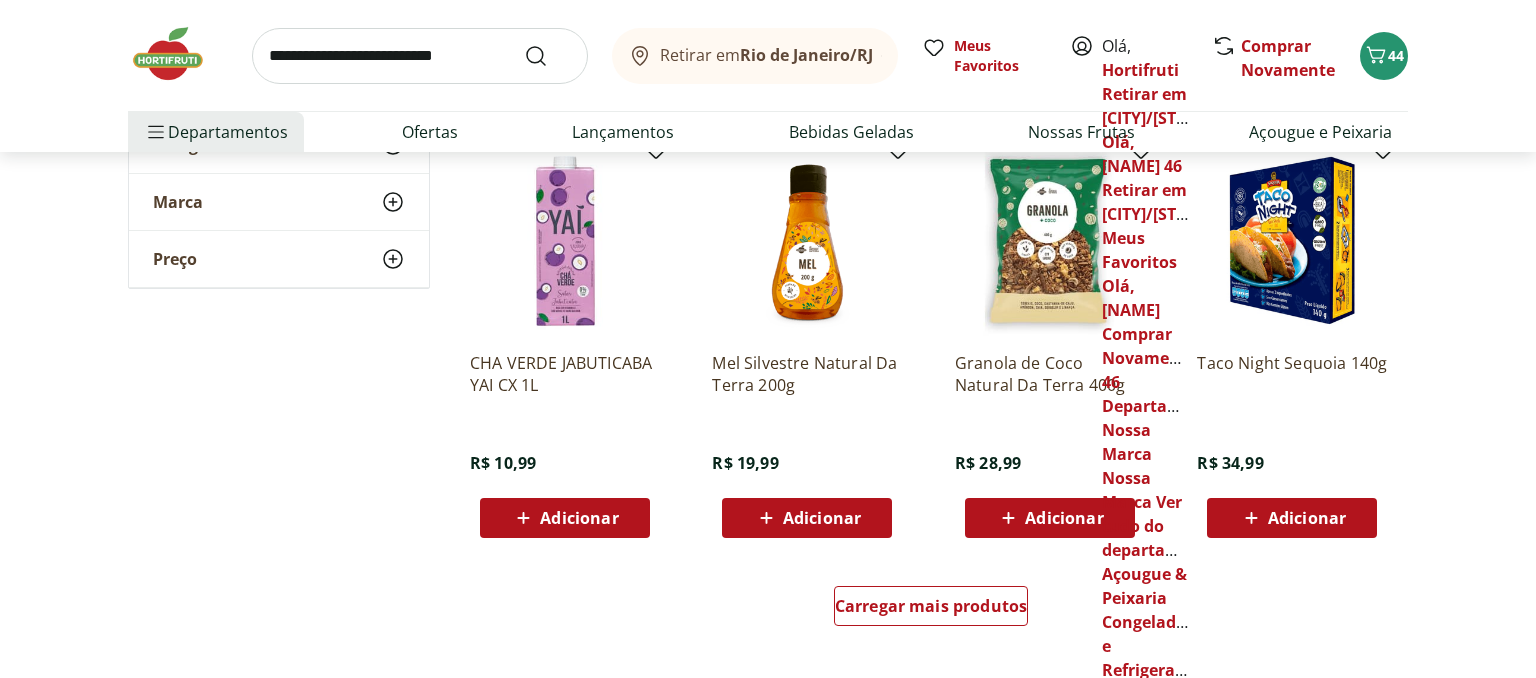 scroll, scrollTop: 29779, scrollLeft: 0, axis: vertical 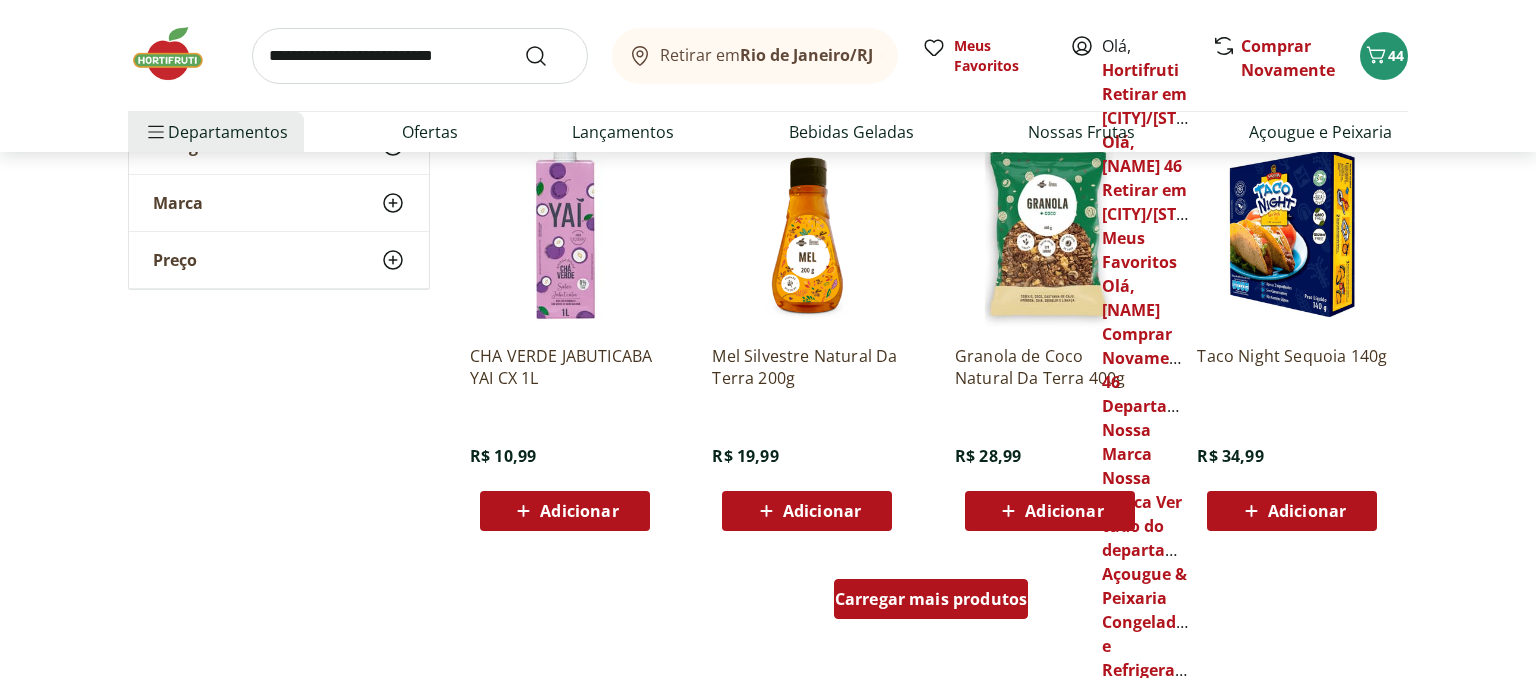 click on "Carregar mais produtos" at bounding box center [931, 599] 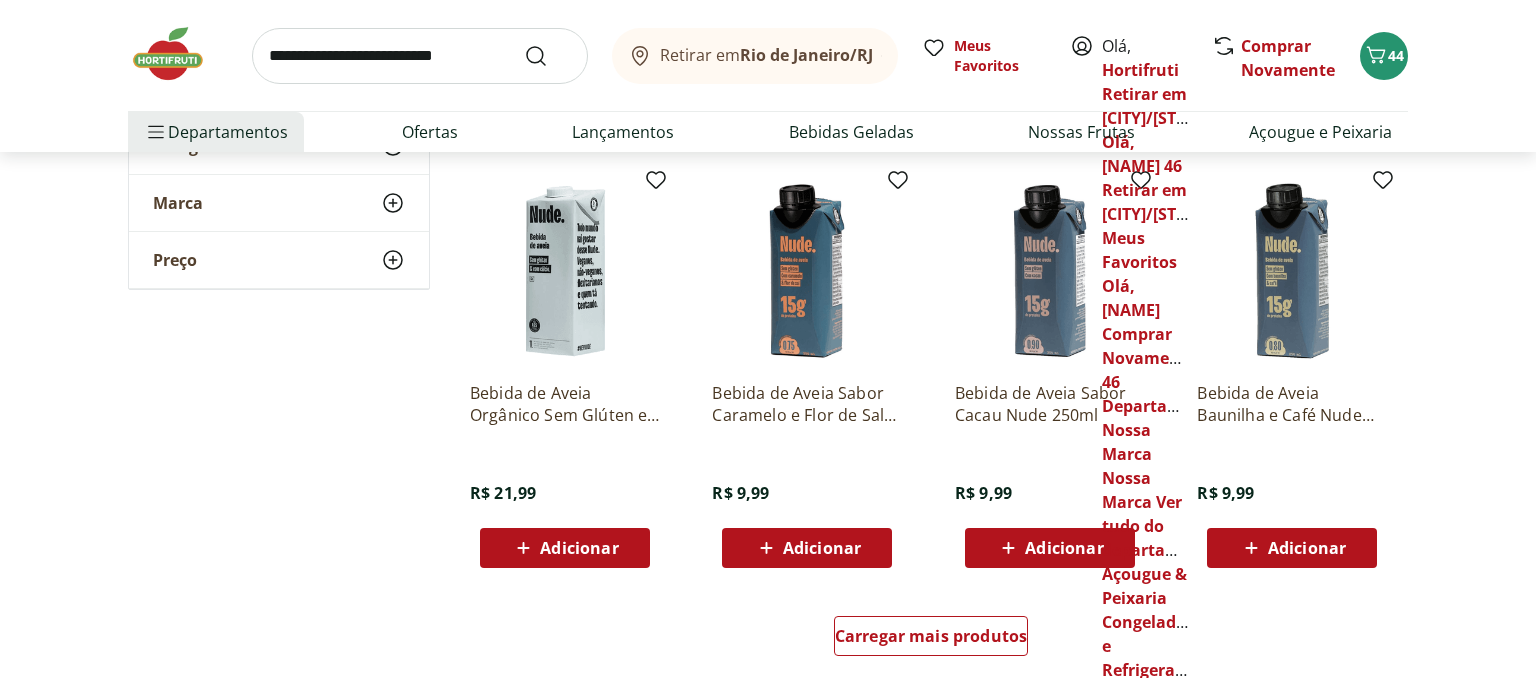 scroll, scrollTop: 31257, scrollLeft: 0, axis: vertical 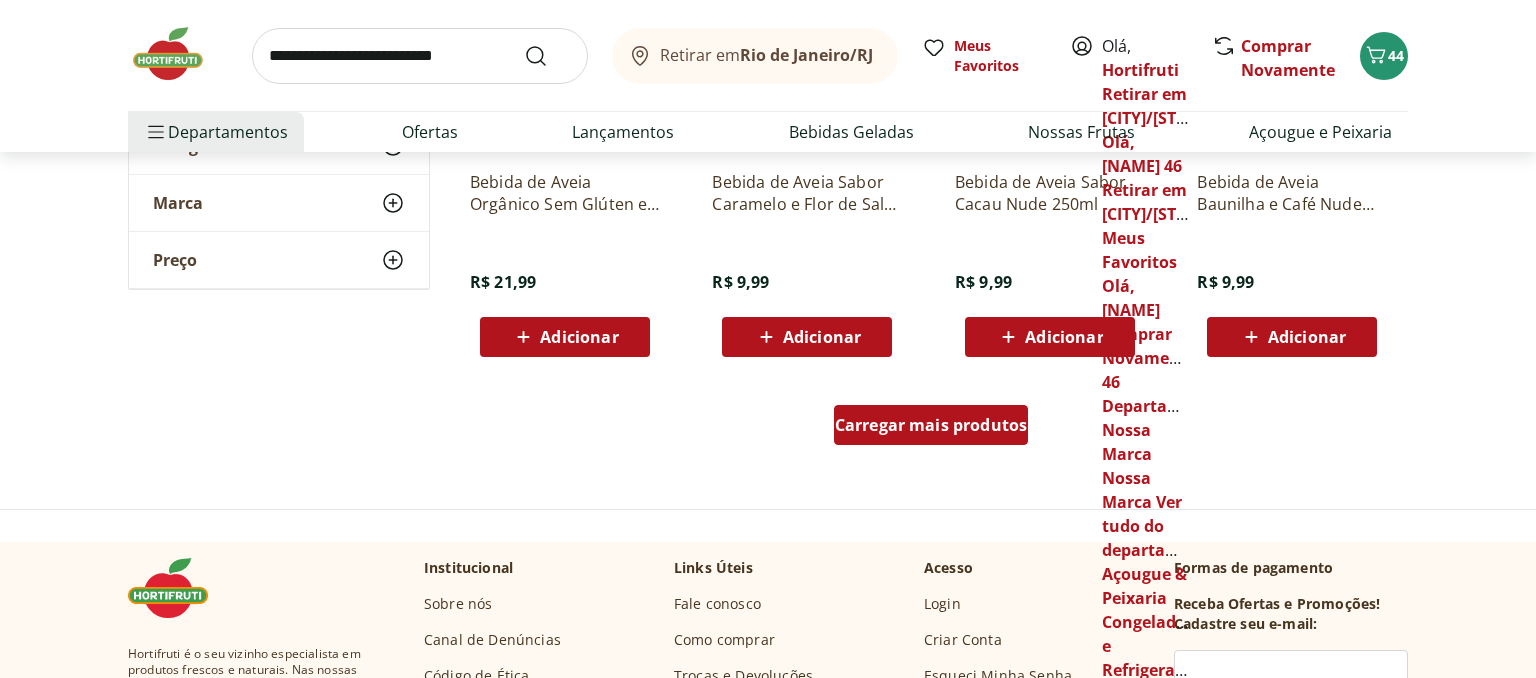 click on "Carregar mais produtos" at bounding box center (931, 425) 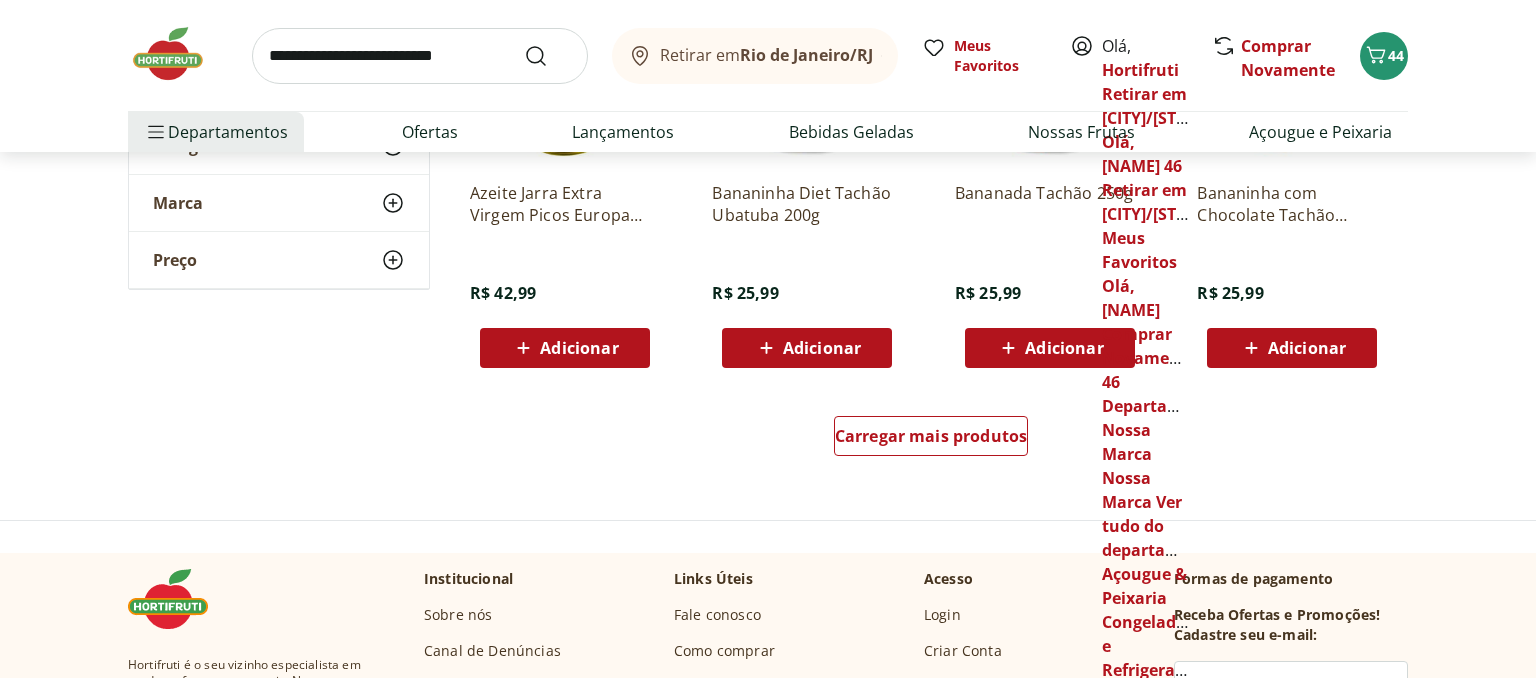scroll, scrollTop: 32630, scrollLeft: 0, axis: vertical 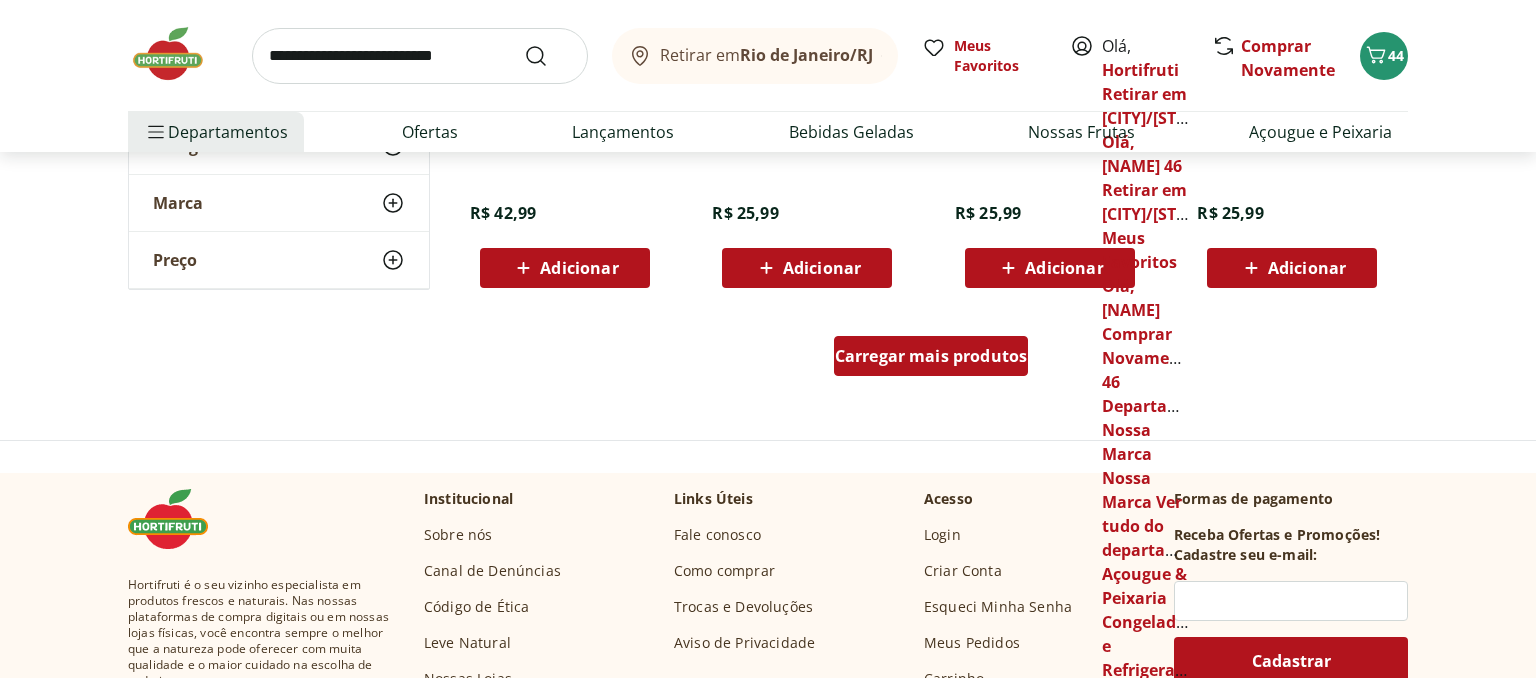 click on "Carregar mais produtos" at bounding box center (931, 356) 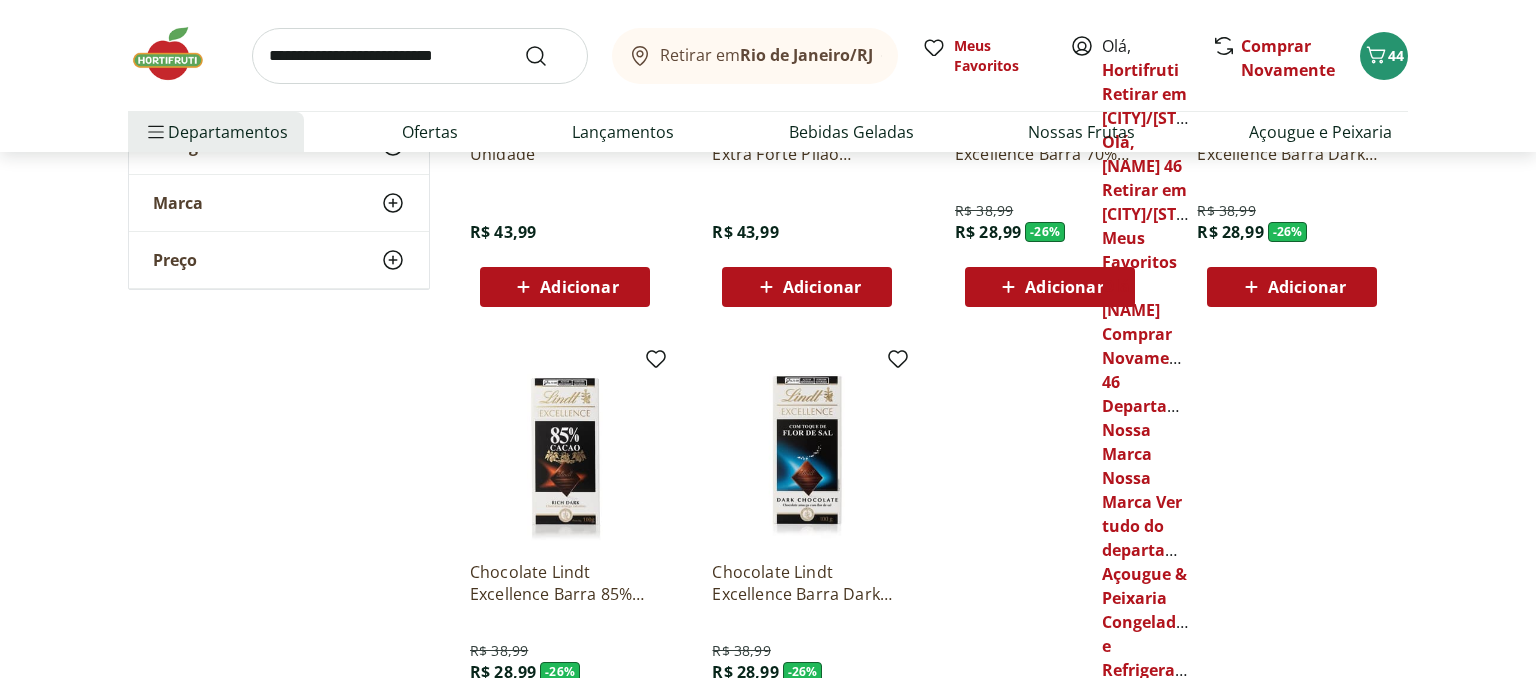 scroll, scrollTop: 33686, scrollLeft: 0, axis: vertical 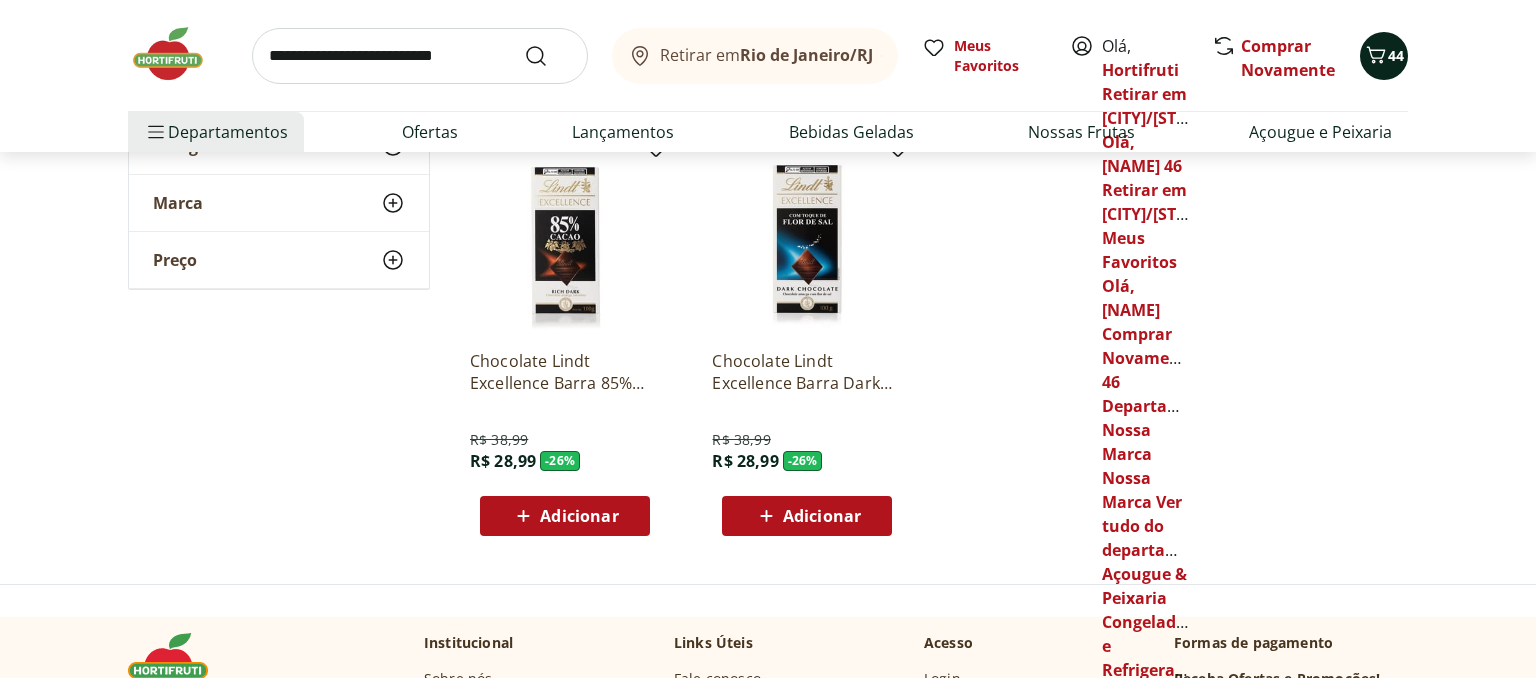 click on "44" at bounding box center [1396, 55] 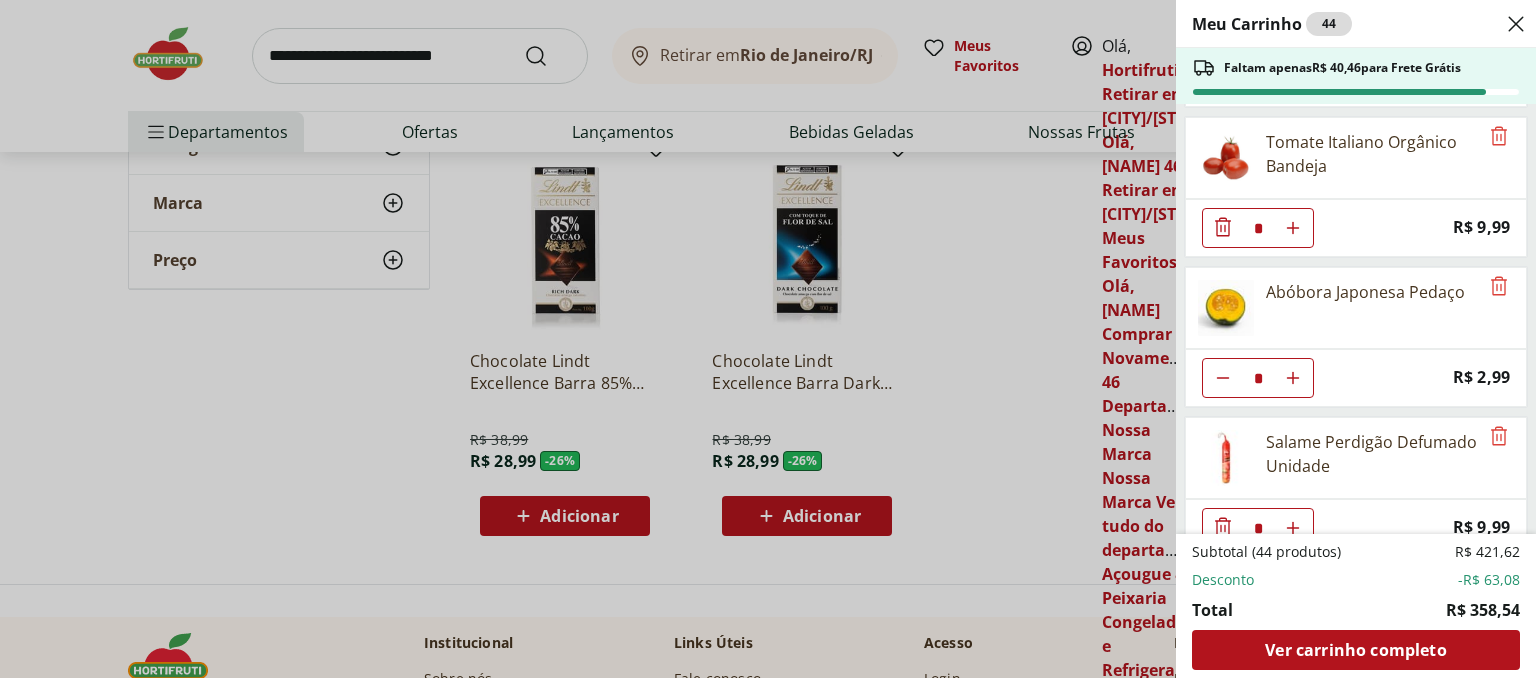 scroll, scrollTop: 2073, scrollLeft: 0, axis: vertical 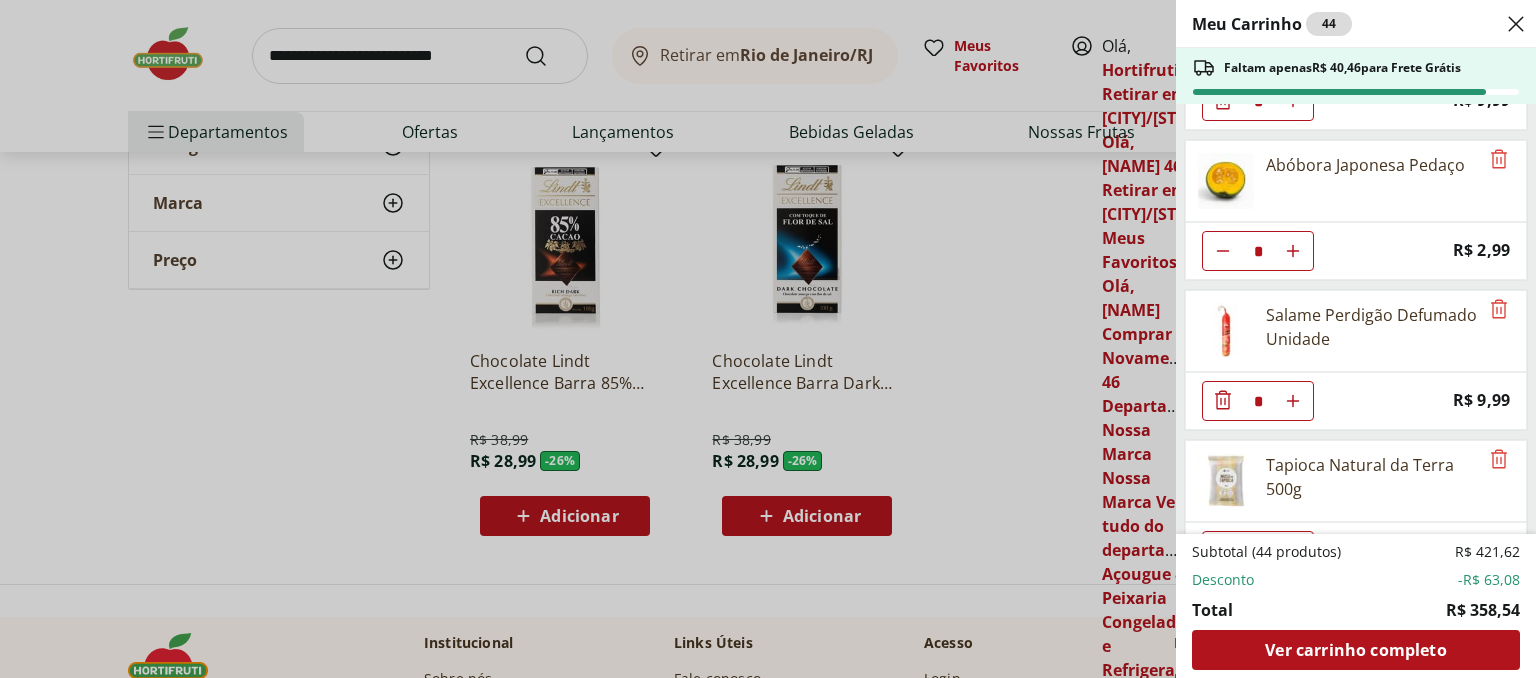 click on "Meu Carrinho 44 Faltam apenas  R$ 40,46  para Frete Grátis Uva Verde sem Semente Natural da Terra 500g * Price: R$ 10,99 Melão Doce Natural da Terra Pedaço * Price: R$ 17,99 Batata Doce Unidade * Price: R$ 1,53 Couve-Flor Unidade * Price: R$ 6,99 Maracujá Azedo Unidade * Price: R$ 5,60 Alho Nacional Unidade * Original price: R$ 2,03 Price: R$ 1,79 Cebola Nacional Unidade * Original price: R$ 1,00 Price: R$ 0,75 Cenoura Orgânica Bandeja * Original price: R$ 8,99 Price: R$ 4,99 Batata Doce Orgânica Bandeja 600g * Original price: R$ 11,99 Price: R$ 4,99 Cogumelo Shiitake Fatiado 200g * Original price: R$ 16,99 Price: R$ 13,99 Brócolis Ninja Unidade * Original price: R$ 11,99 Price: R$ 4,99 Ovo caipira vermelho HNT 20 unidades * Price: R$ 26,99 Alface Americana Unidade * Price: R$ 5,99 Tomate Italiano Orgânico Bandeja * Price: R$ 9,99 Abóbora Japonesa Pedaço * Price: R$ 2,99 Salame Perdigão Defumado Unidade * Price: R$ 9,99 Tapioca Natural da Terra 500g * Original price: R$ 8,99" at bounding box center (768, 339) 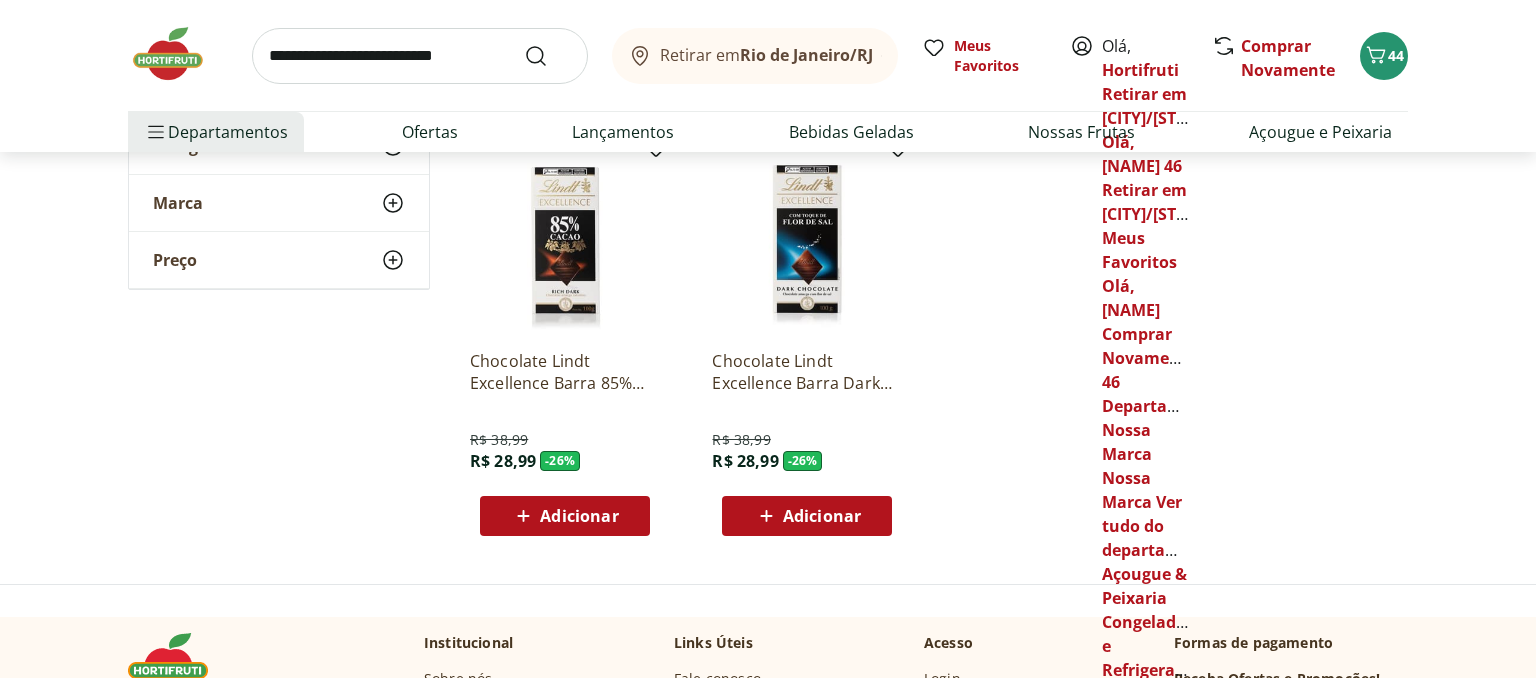 click at bounding box center [420, 56] 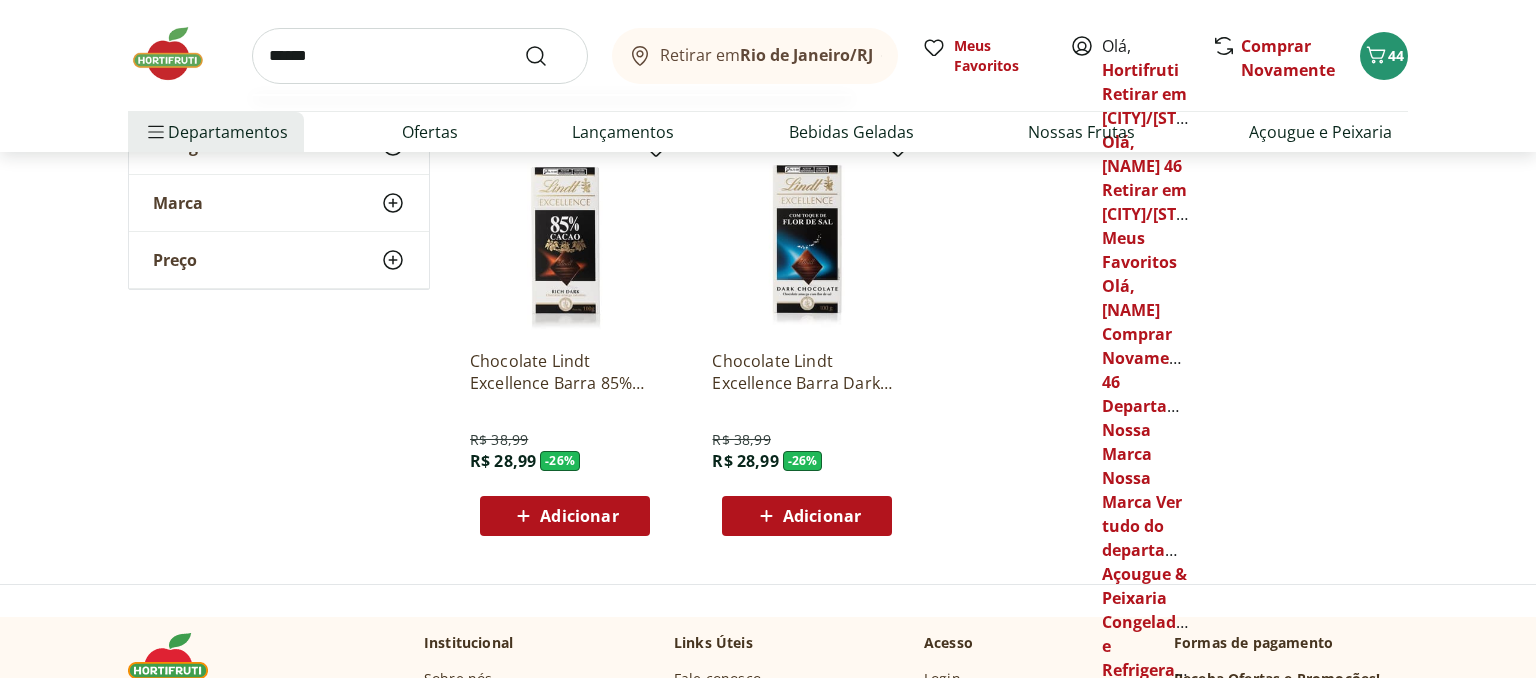 type on "******" 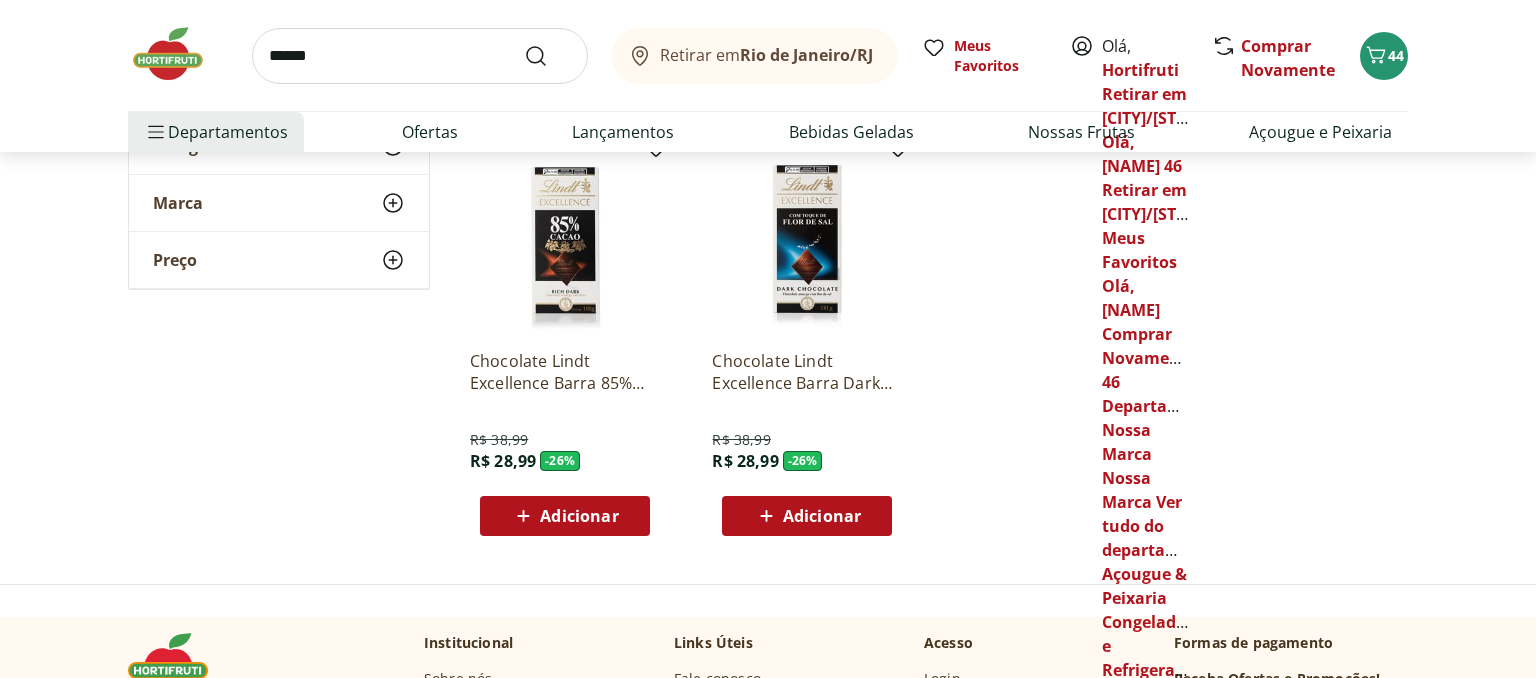 scroll, scrollTop: 0, scrollLeft: 0, axis: both 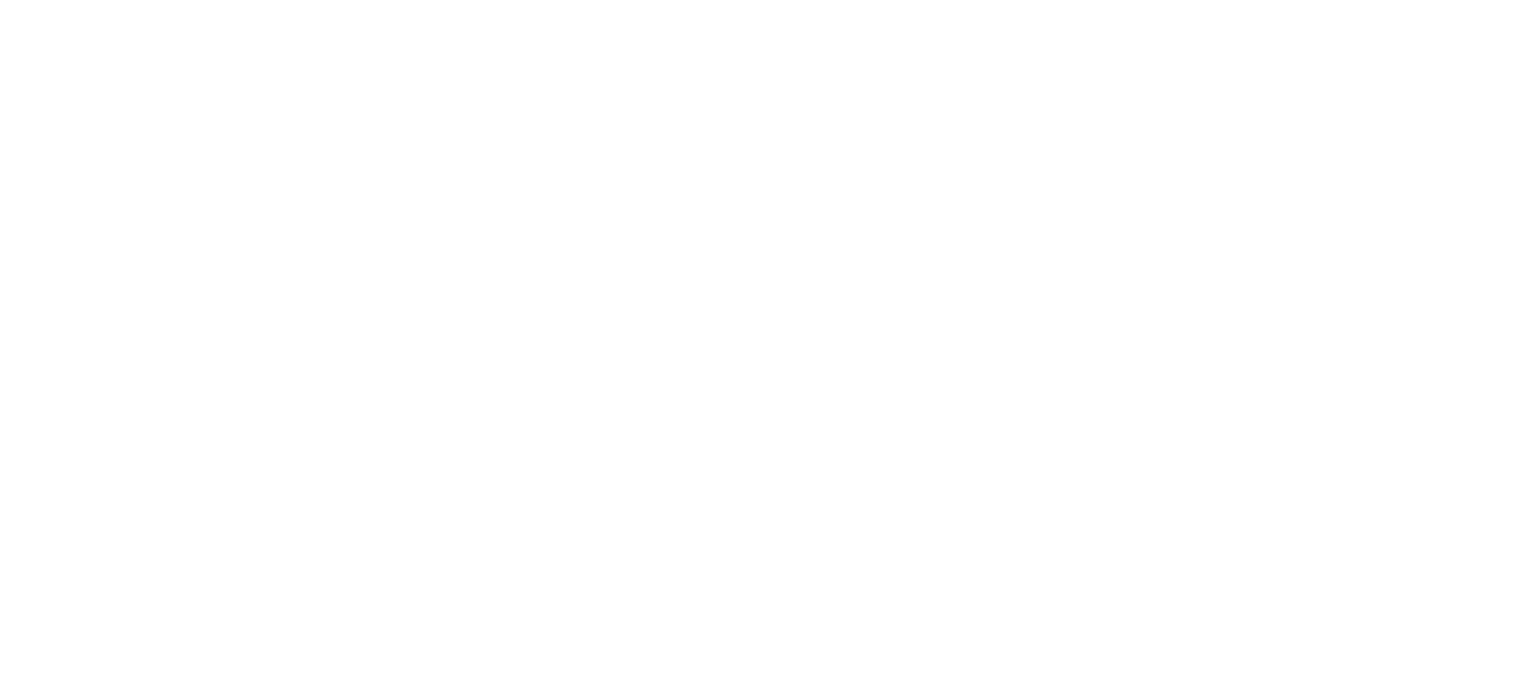 select on "**********" 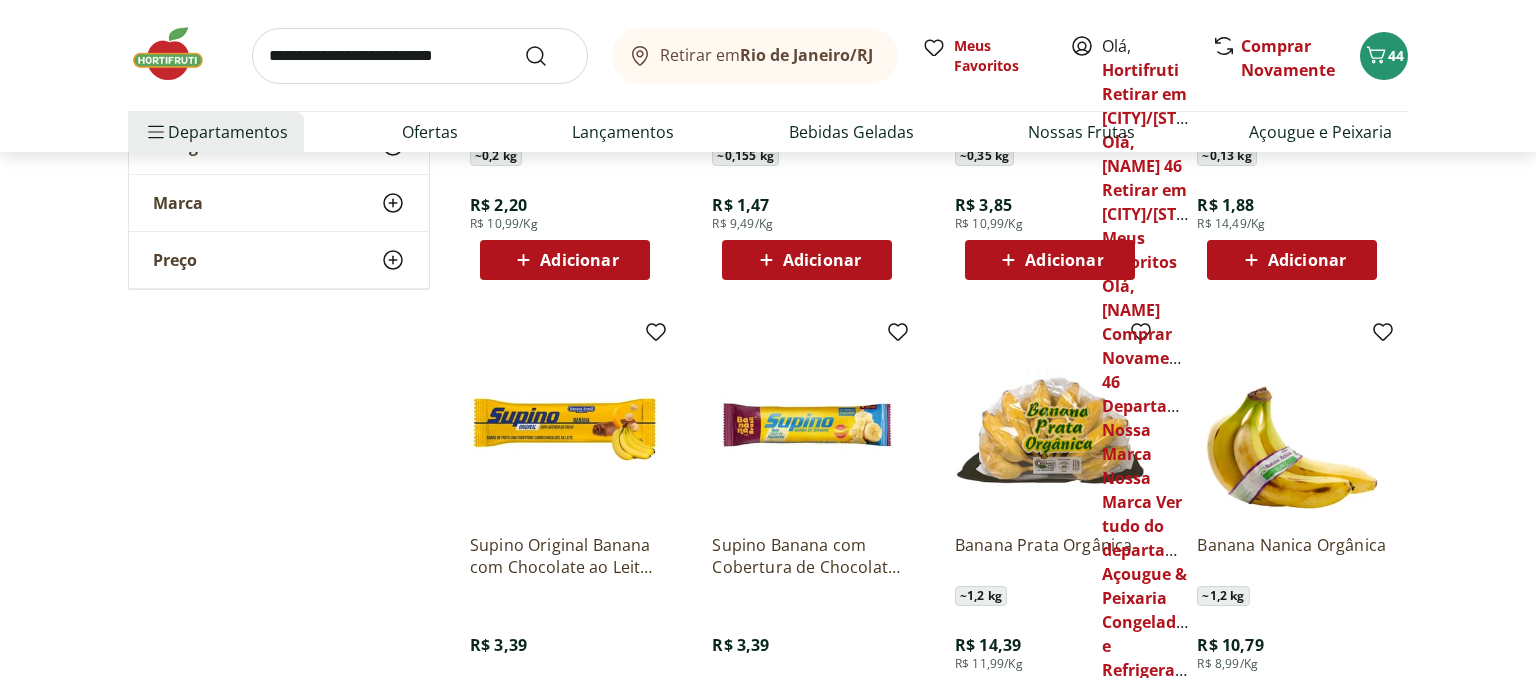 scroll, scrollTop: 633, scrollLeft: 0, axis: vertical 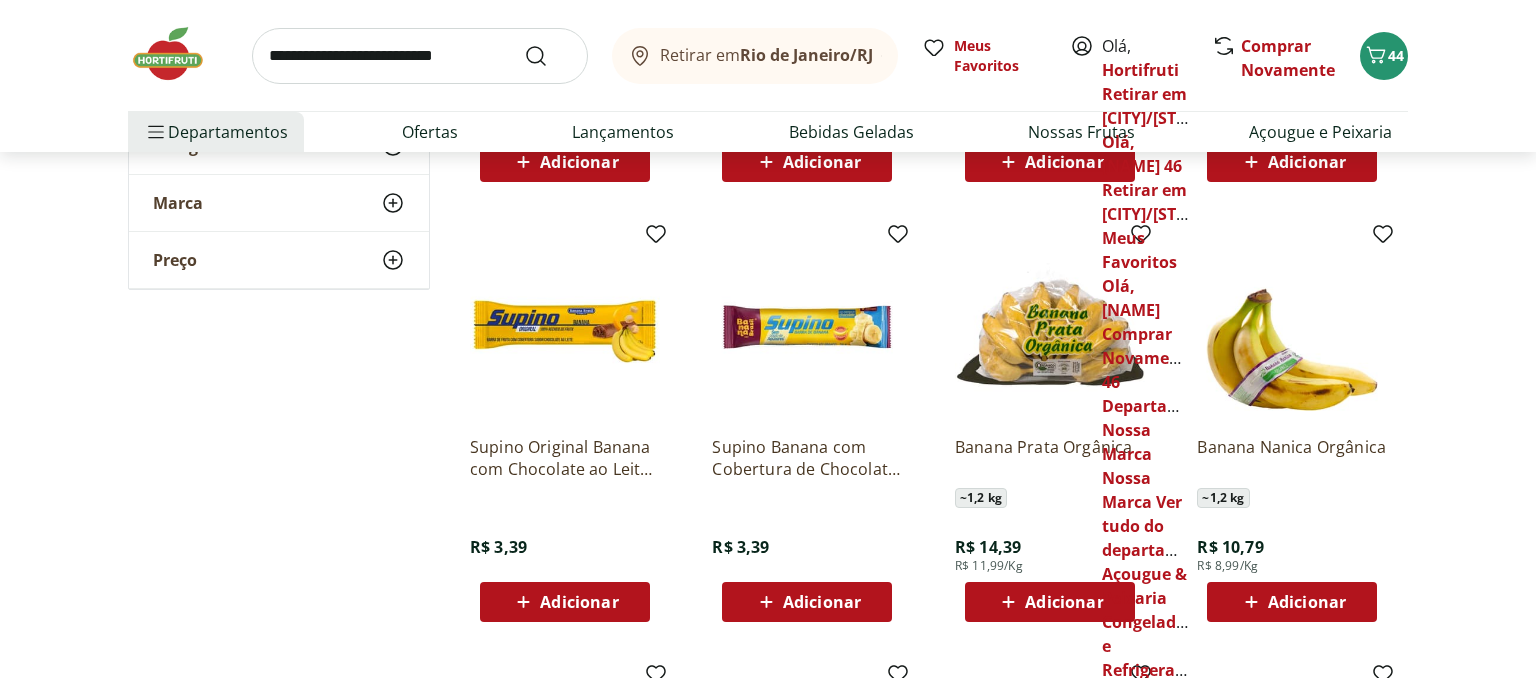 click on "Adicionar" at bounding box center [1049, 602] 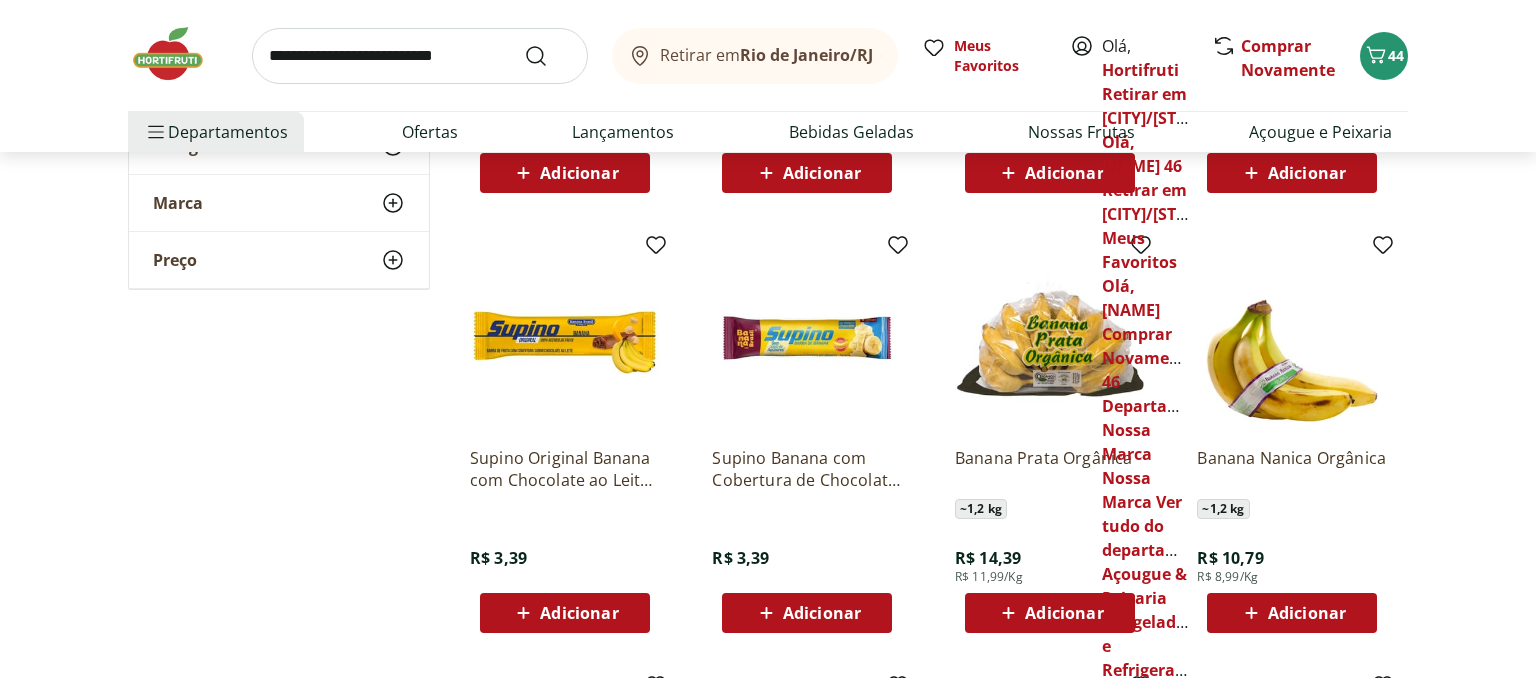 scroll, scrollTop: 633, scrollLeft: 0, axis: vertical 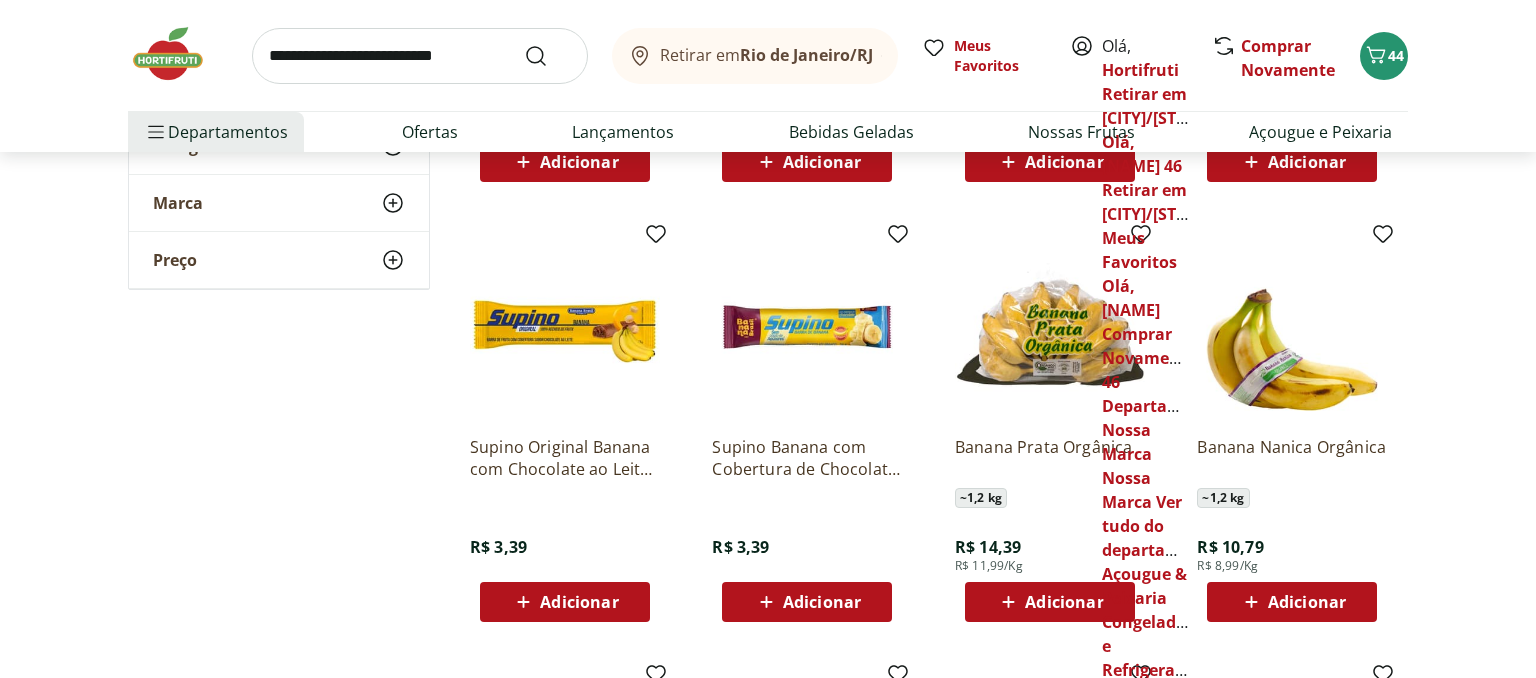 click on "Adicionar" at bounding box center (1307, 602) 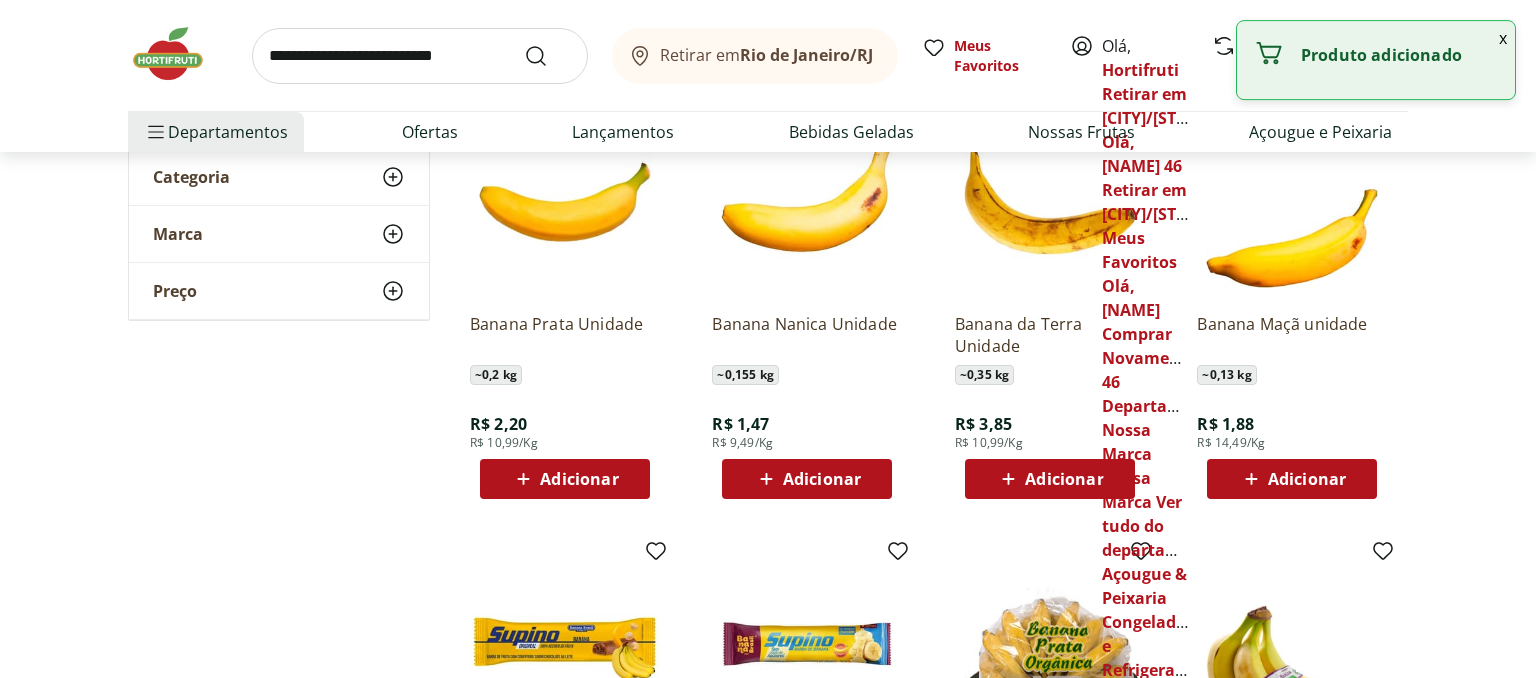 scroll, scrollTop: 0, scrollLeft: 0, axis: both 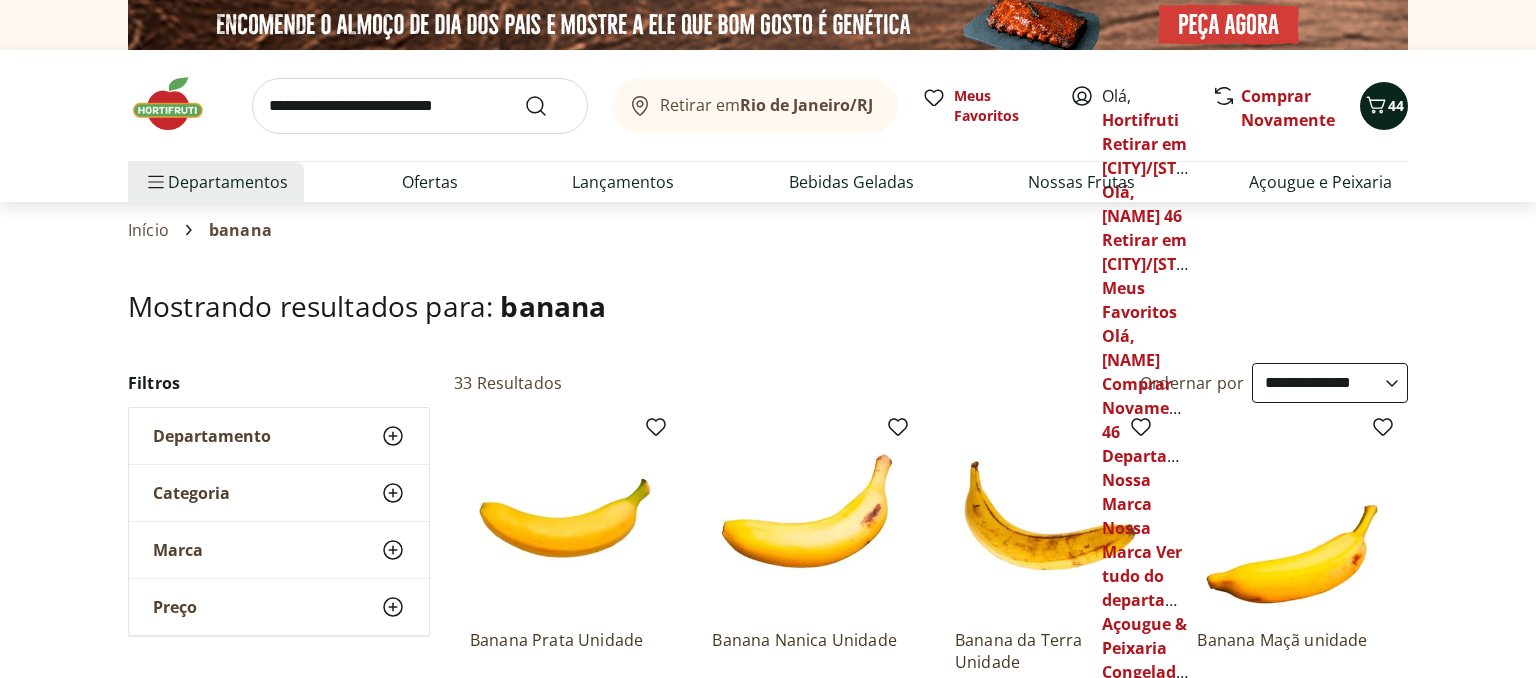 click 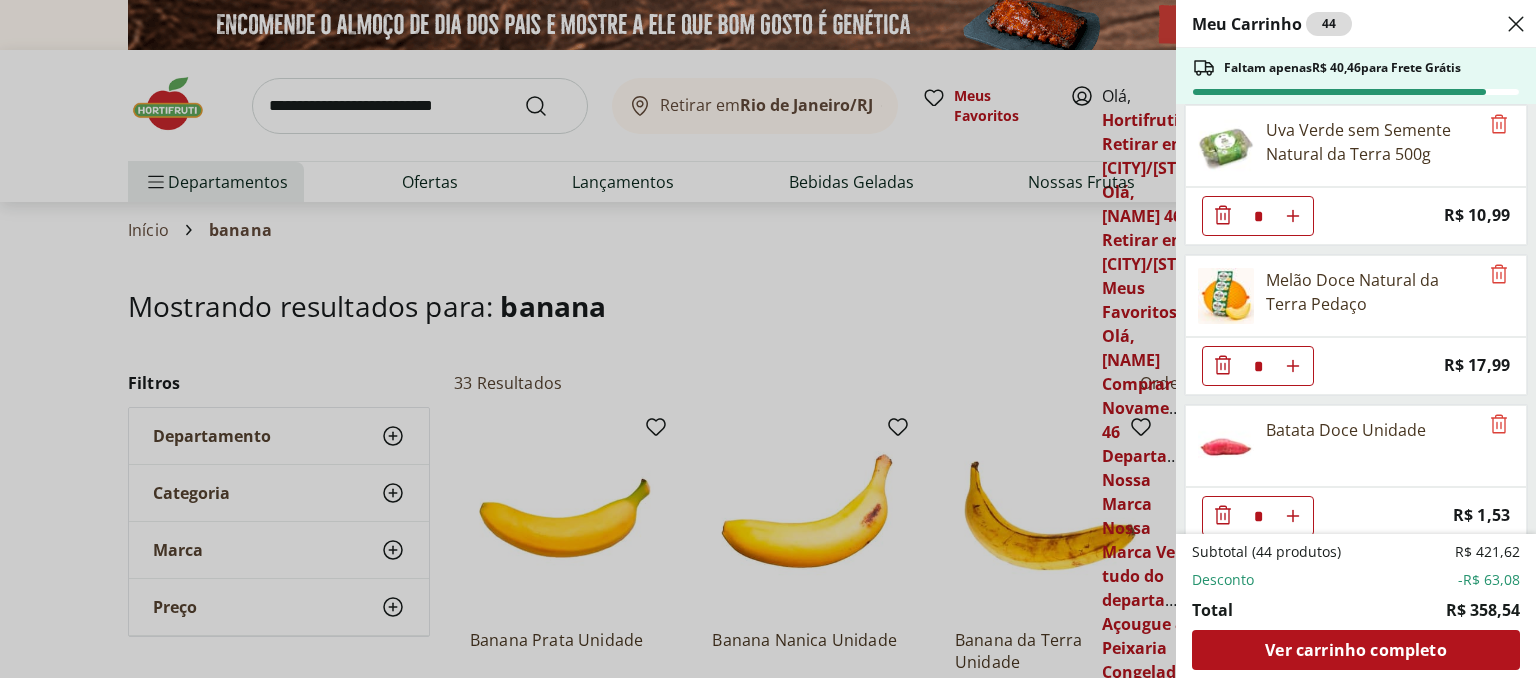scroll, scrollTop: 0, scrollLeft: 0, axis: both 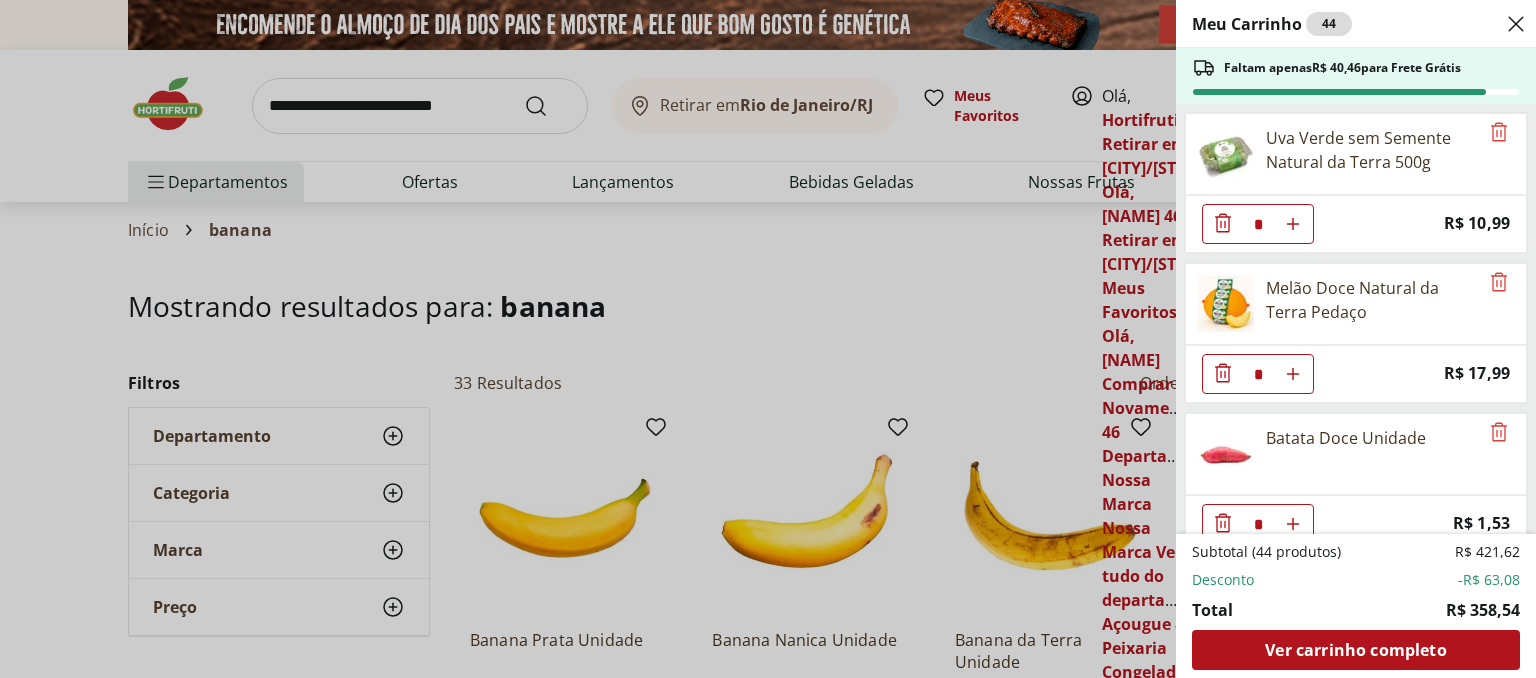 click on "Meu Carrinho 44 Faltam apenas  R$ 40,46  para Frete Grátis Uva Verde sem Semente Natural da Terra 500g * Price: R$ 10,99 Melão Doce Natural da Terra Pedaço * Price: R$ 17,99 Batata Doce Unidade * Price: R$ 1,53 Couve-Flor Unidade * Price: R$ 6,99 Maracujá Azedo Unidade * Price: R$ 5,60 Alho Nacional Unidade * Original price: R$ 2,03 Price: R$ 1,79 Cebola Nacional Unidade * Original price: R$ 1,00 Price: R$ 0,75 Cenoura Orgânica Bandeja * Original price: R$ 8,99 Price: R$ 4,99 Batata Doce Orgânica Bandeja 600g * Original price: R$ 11,99 Price: R$ 4,99 Cogumelo Shiitake Fatiado 200g * Original price: R$ 16,99 Price: R$ 13,99 Brócolis Ninja Unidade * Original price: R$ 11,99 Price: R$ 4,99 Ovo caipira vermelho HNT 20 unidades * Price: R$ 26,99 Alface Americana Unidade * Price: R$ 5,99 Tomate Italiano Orgânico Bandeja * Price: R$ 9,99 Abóbora Japonesa Pedaço * Price: R$ 2,99 Salame Perdigão Defumado Unidade * Price: R$ 9,99 Tapioca Natural da Terra 500g * Original price: R$ 8,99" at bounding box center (768, 339) 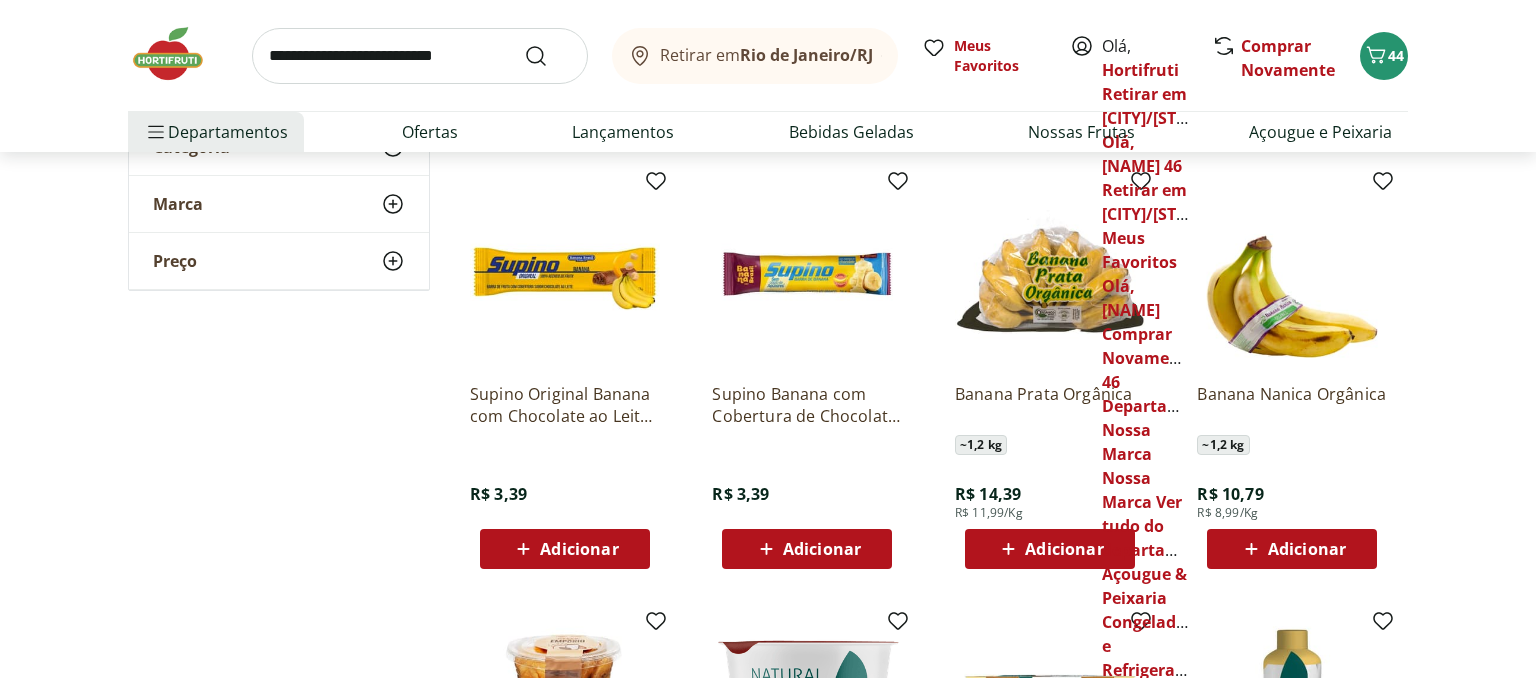 scroll, scrollTop: 739, scrollLeft: 0, axis: vertical 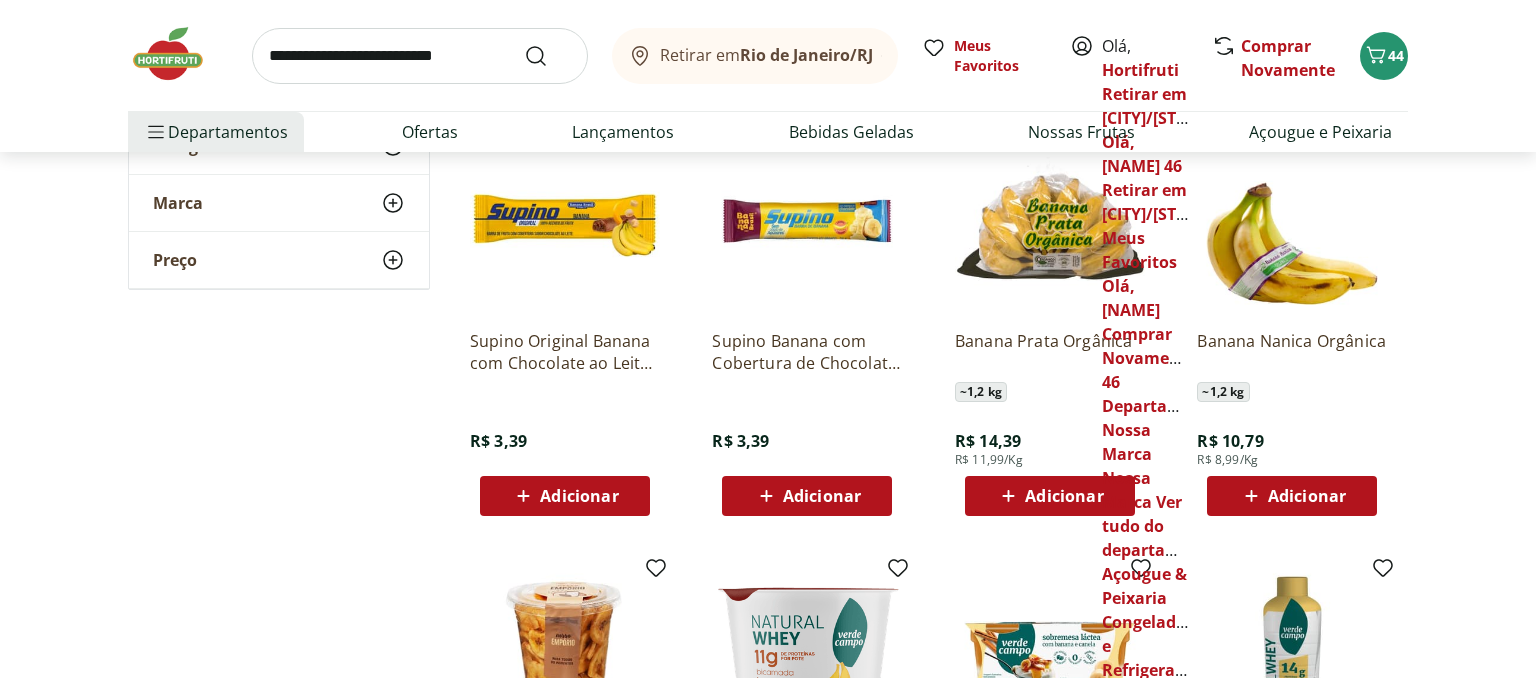 click 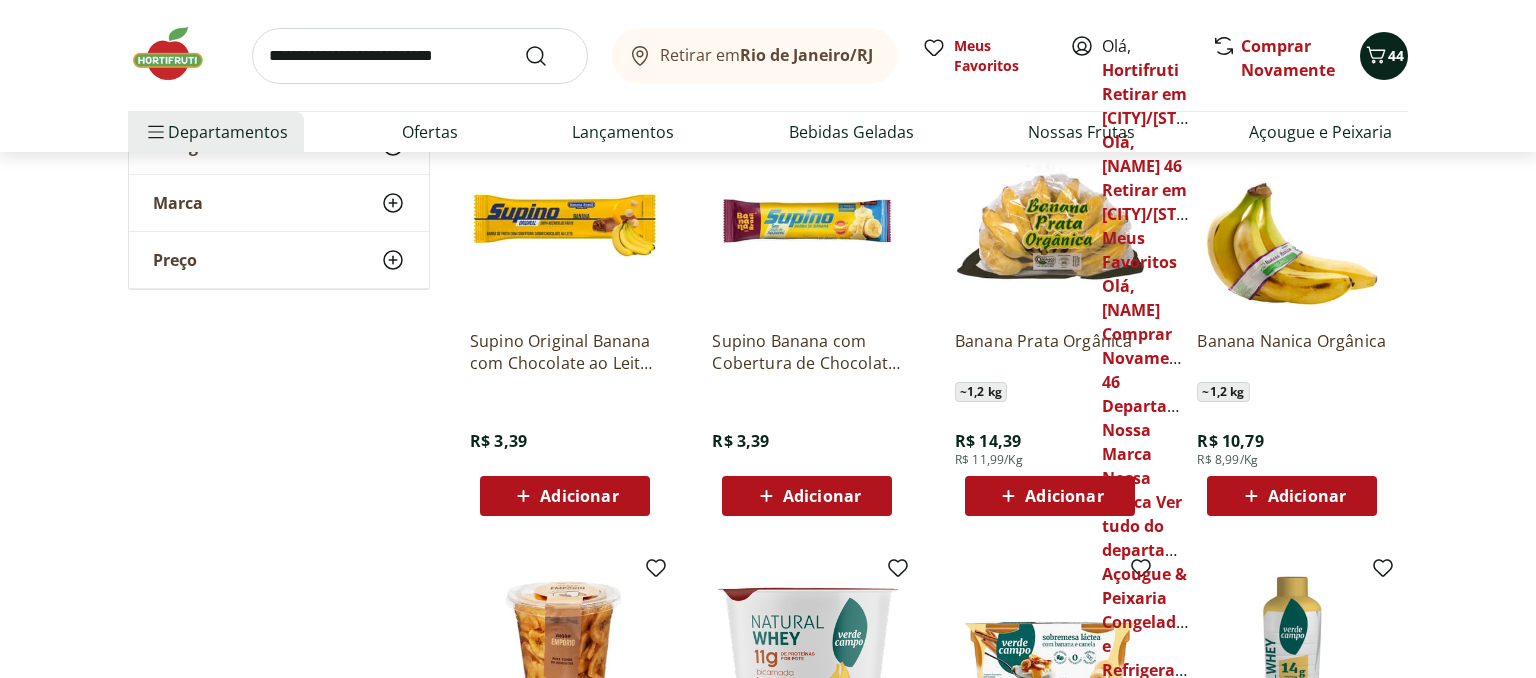 click on "44" at bounding box center (1396, 55) 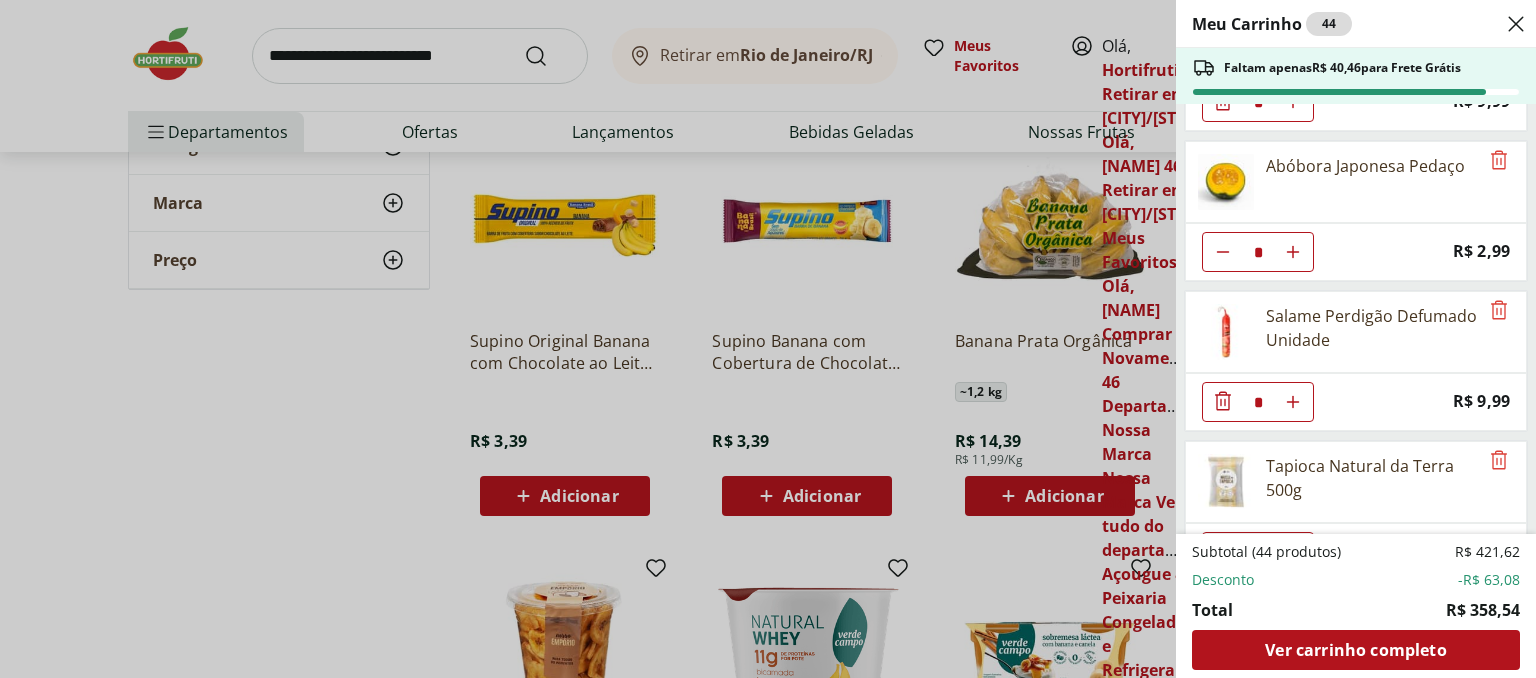 scroll, scrollTop: 2073, scrollLeft: 0, axis: vertical 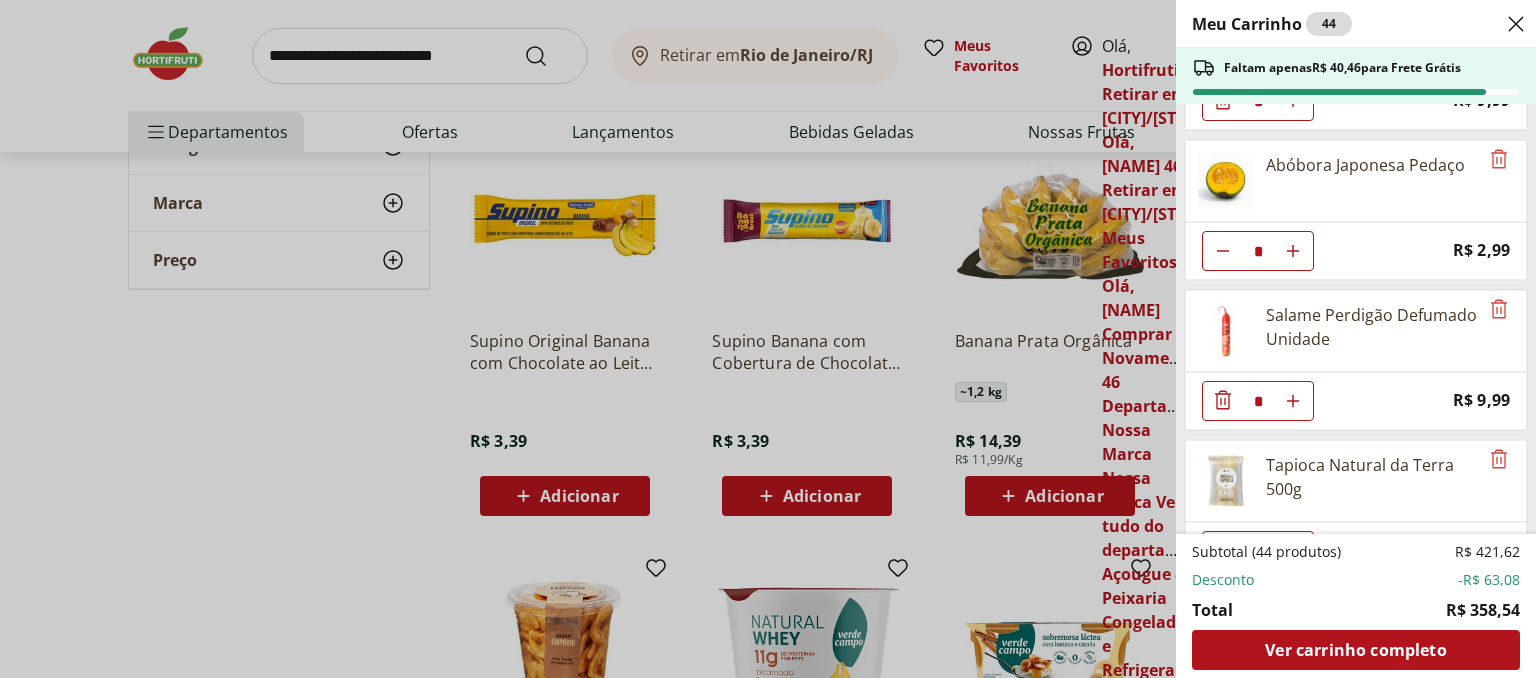 drag, startPoint x: 1532, startPoint y: 346, endPoint x: 1525, endPoint y: 394, distance: 48.507732 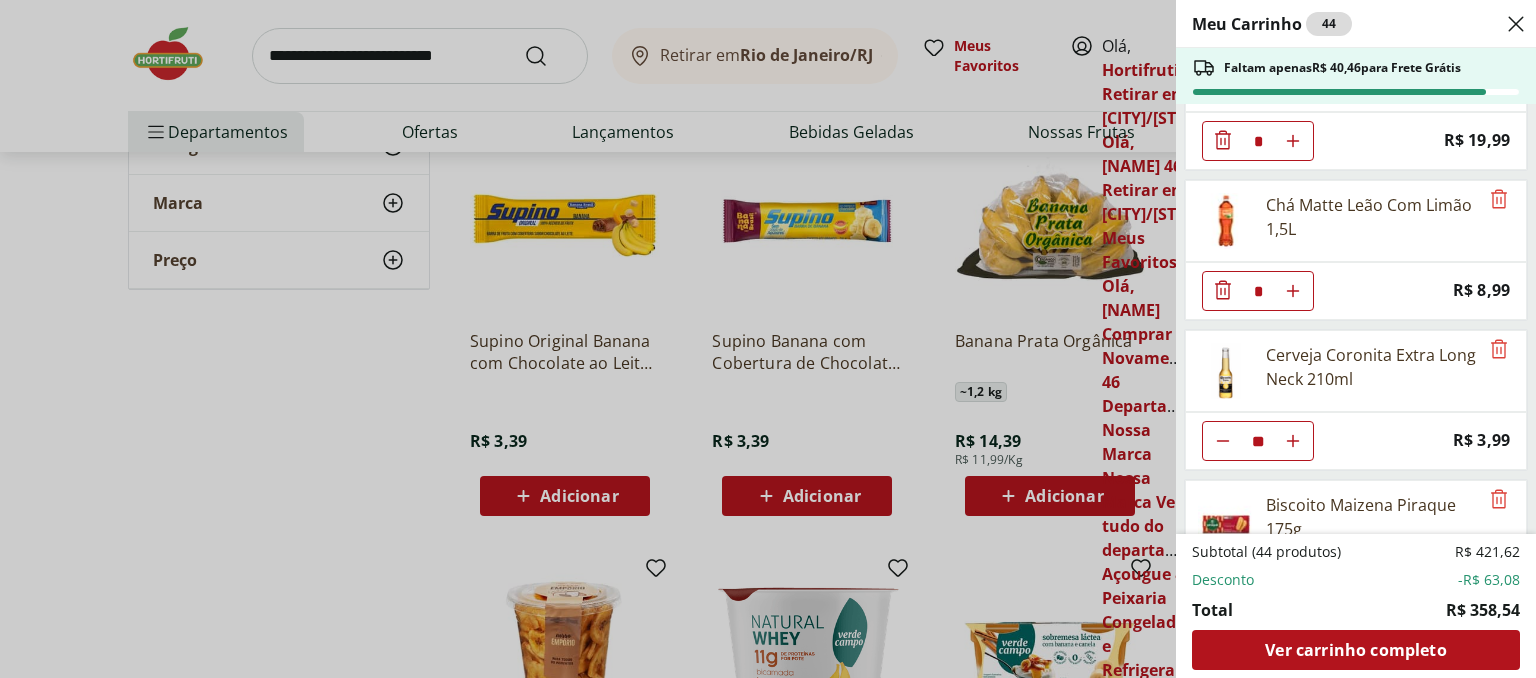 scroll, scrollTop: 3596, scrollLeft: 0, axis: vertical 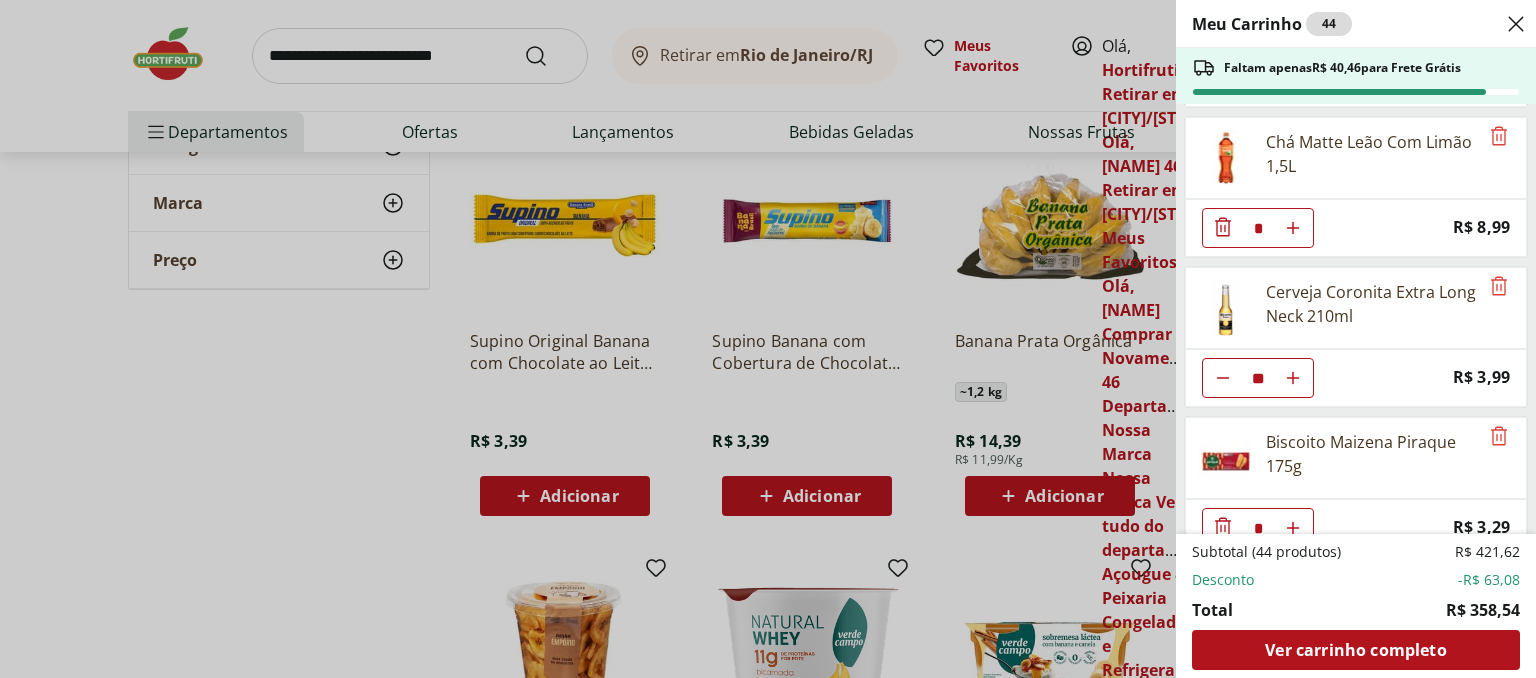 click on "Meu Carrinho 44 Faltam apenas  R$ 40,46  para Frete Grátis Uva Verde sem Semente Natural da Terra 500g * Price: R$ 10,99 Melão Doce Natural da Terra Pedaço * Price: R$ 17,99 Batata Doce Unidade * Price: R$ 1,53 Couve-Flor Unidade * Price: R$ 6,99 Maracujá Azedo Unidade * Price: R$ 5,60 Alho Nacional Unidade * Original price: R$ 2,03 Price: R$ 1,79 Cebola Nacional Unidade * Original price: R$ 1,00 Price: R$ 0,75 Cenoura Orgânica Bandeja * Original price: R$ 8,99 Price: R$ 4,99 Batata Doce Orgânica Bandeja 600g * Original price: R$ 11,99 Price: R$ 4,99 Cogumelo Shiitake Fatiado 200g * Original price: R$ 16,99 Price: R$ 13,99 Brócolis Ninja Unidade * Original price: R$ 11,99 Price: R$ 4,99 Ovo caipira vermelho HNT 20 unidades * Price: R$ 26,99 Alface Americana Unidade * Price: R$ 5,99 Tomate Italiano Orgânico Bandeja * Price: R$ 9,99 Abóbora Japonesa Pedaço * Price: R$ 2,99 Salame Perdigão Defumado Unidade * Price: R$ 9,99 Tapioca Natural da Terra 500g * Original price: R$ 8,99" at bounding box center (768, 339) 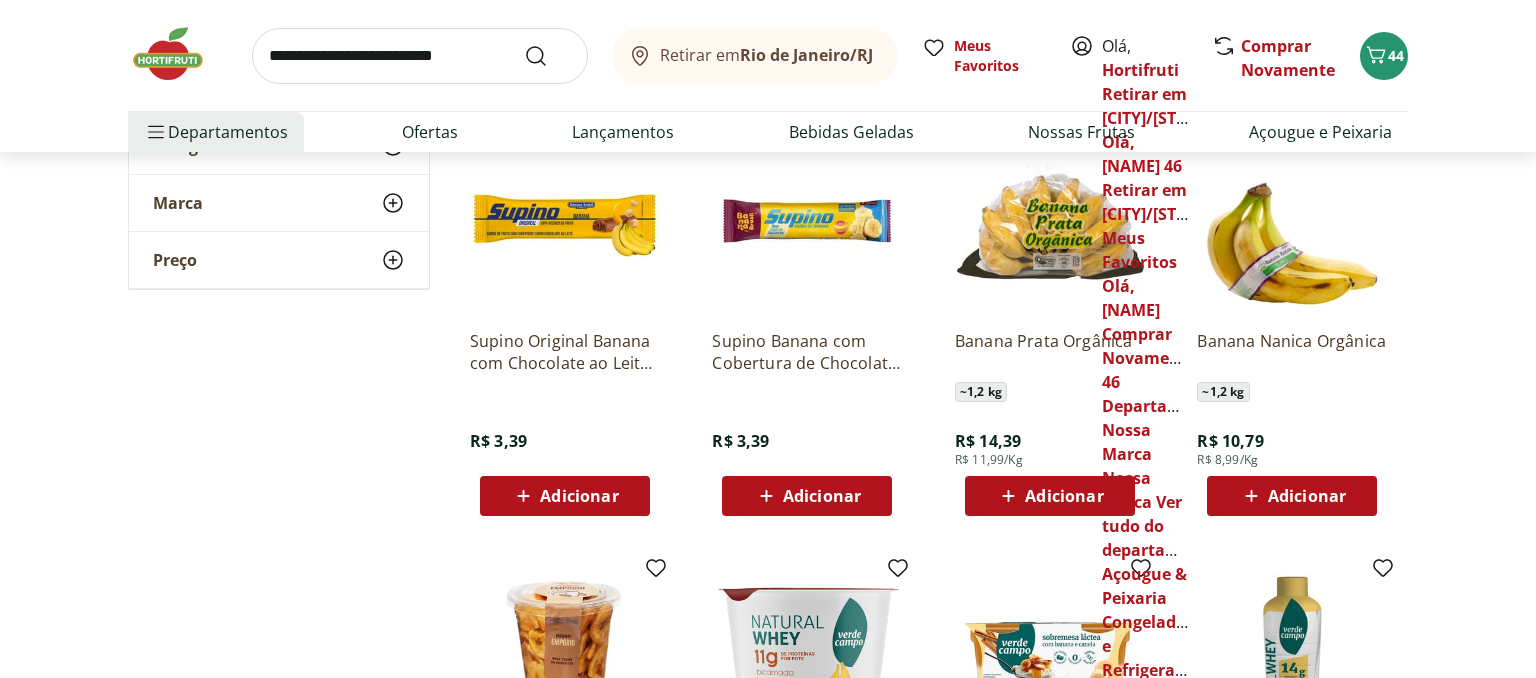 click 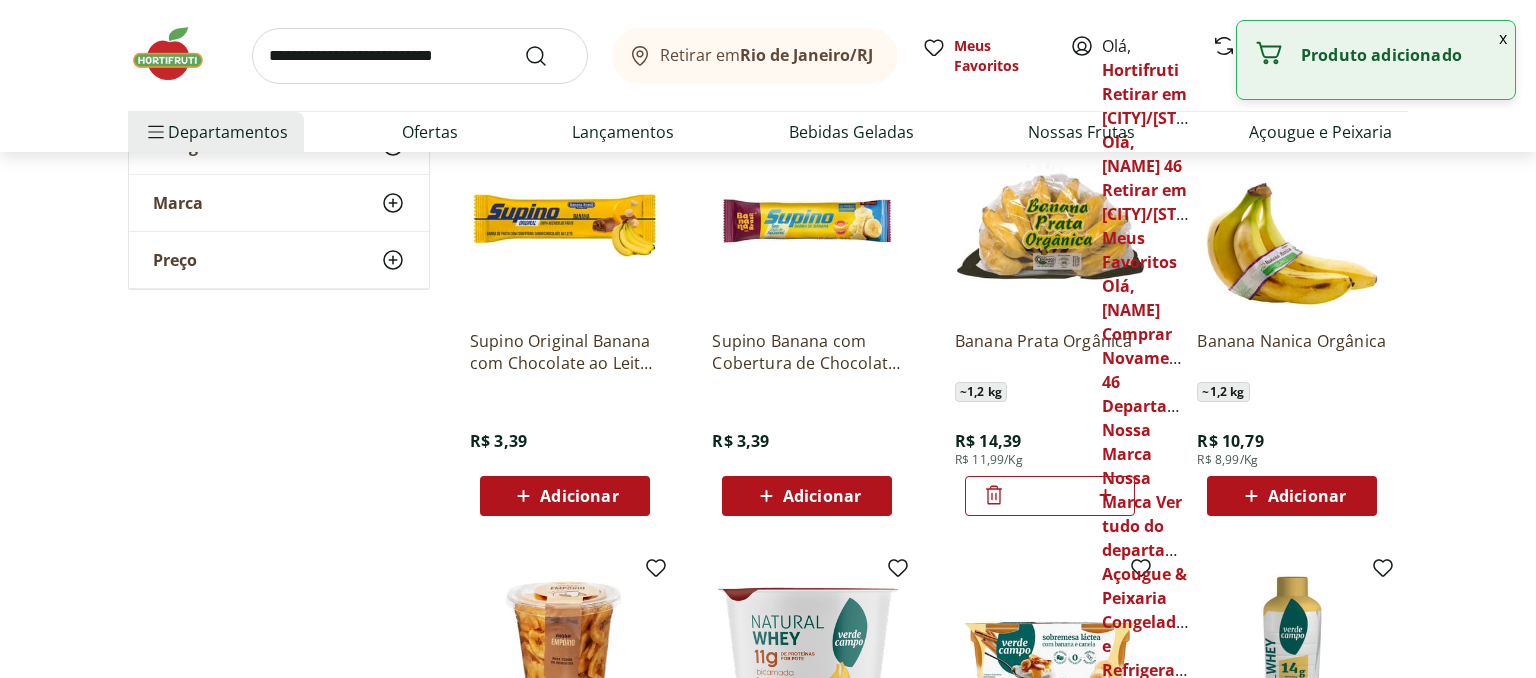 click 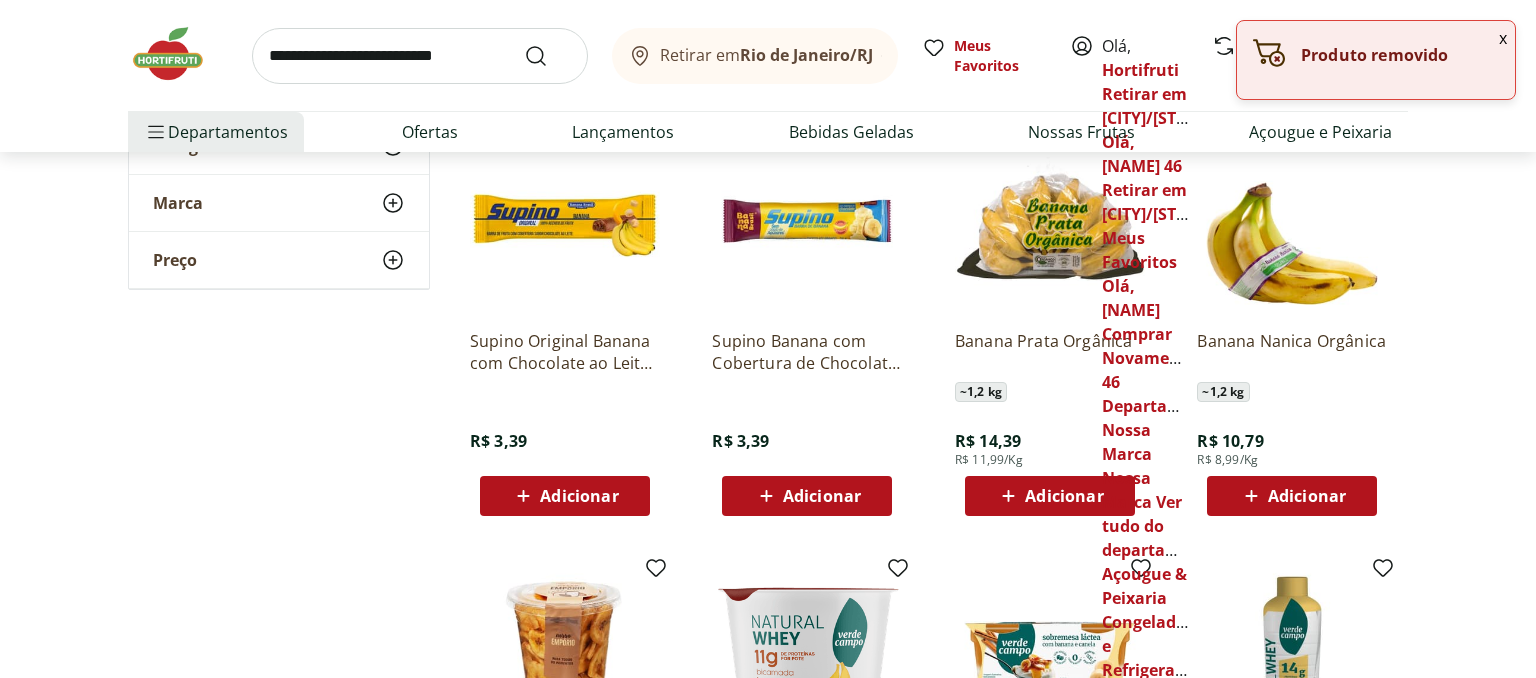 click 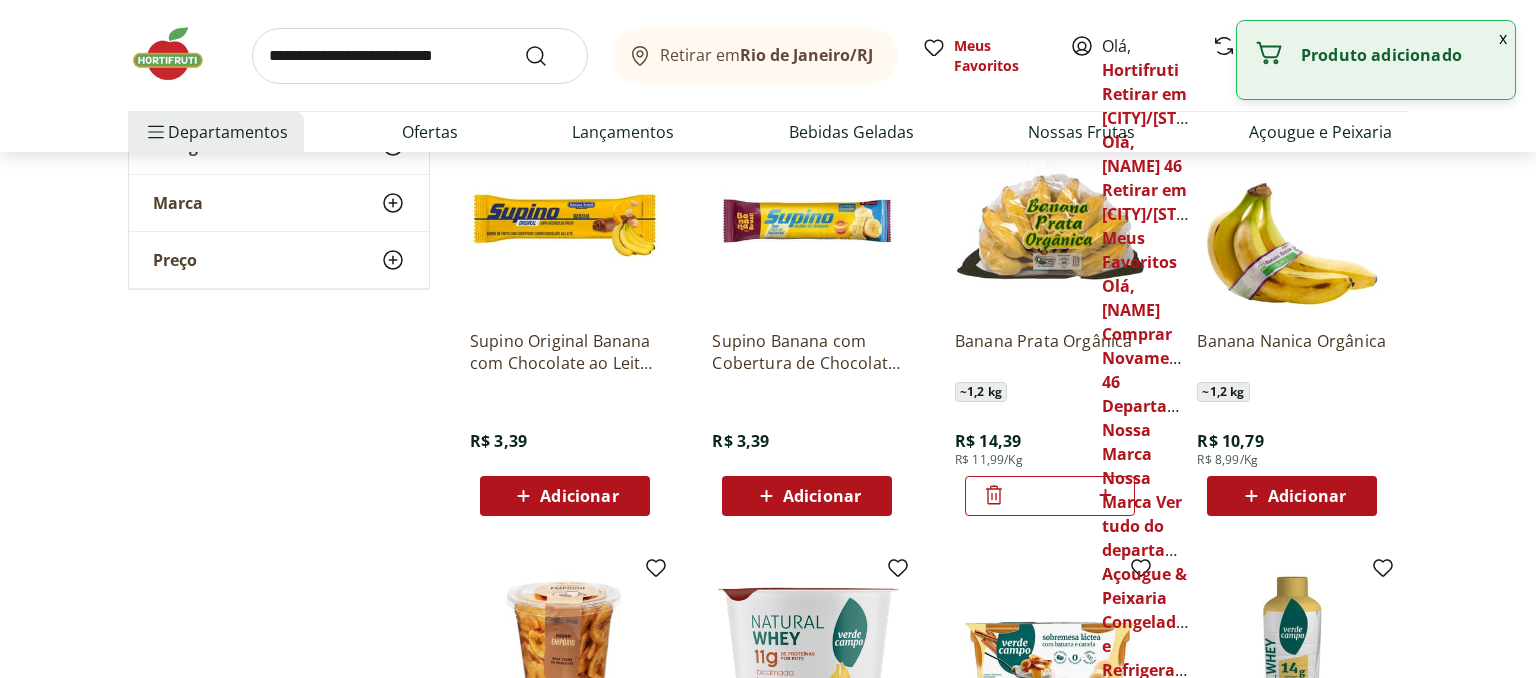 click on "**********" at bounding box center (768, 313) 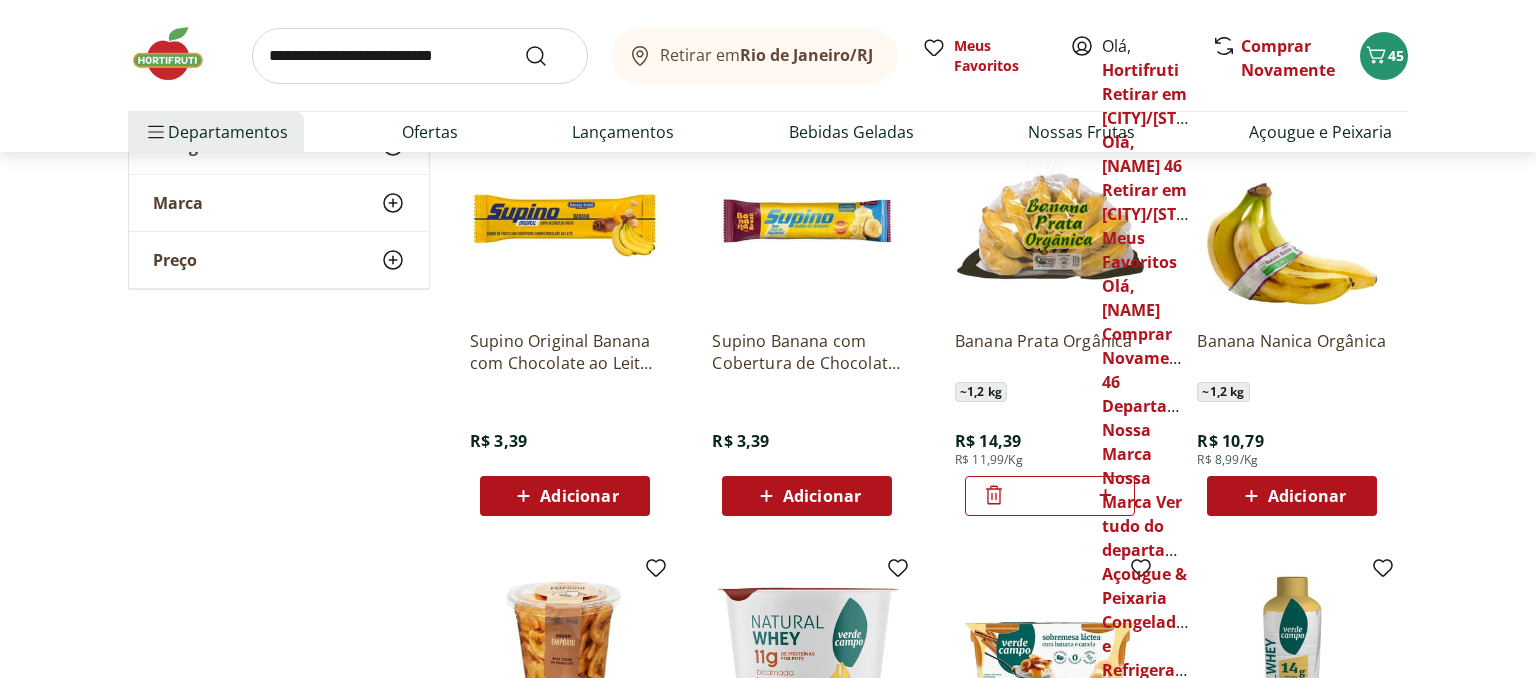 click 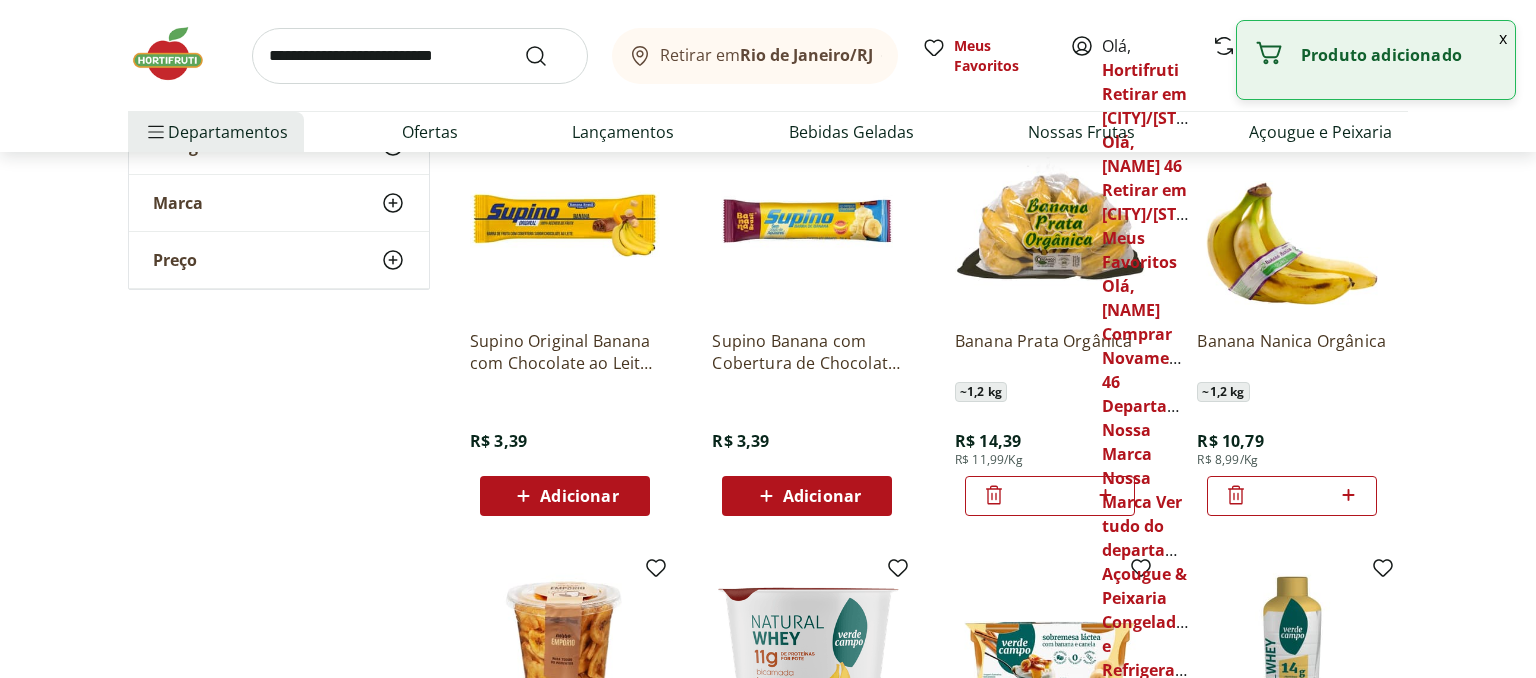click on "**********" at bounding box center [768, 313] 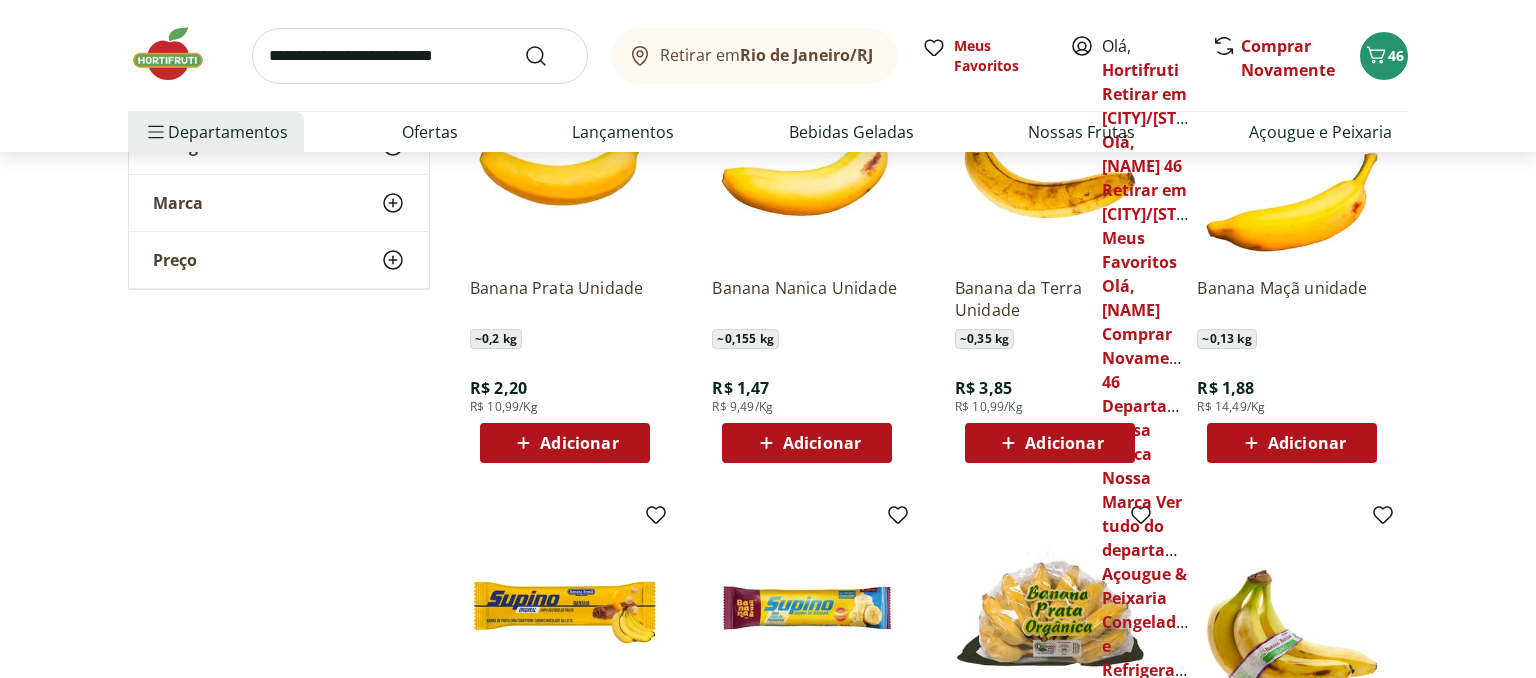scroll, scrollTop: 279, scrollLeft: 0, axis: vertical 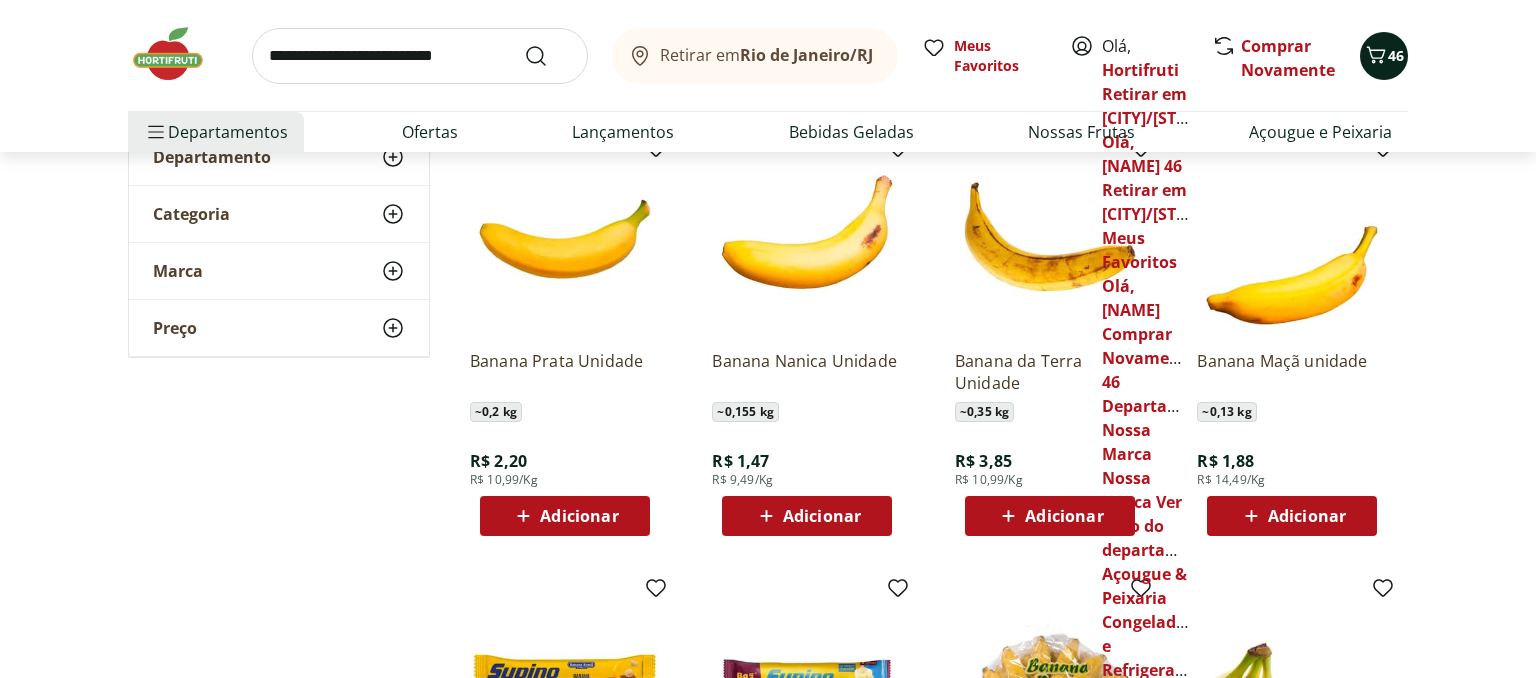 click 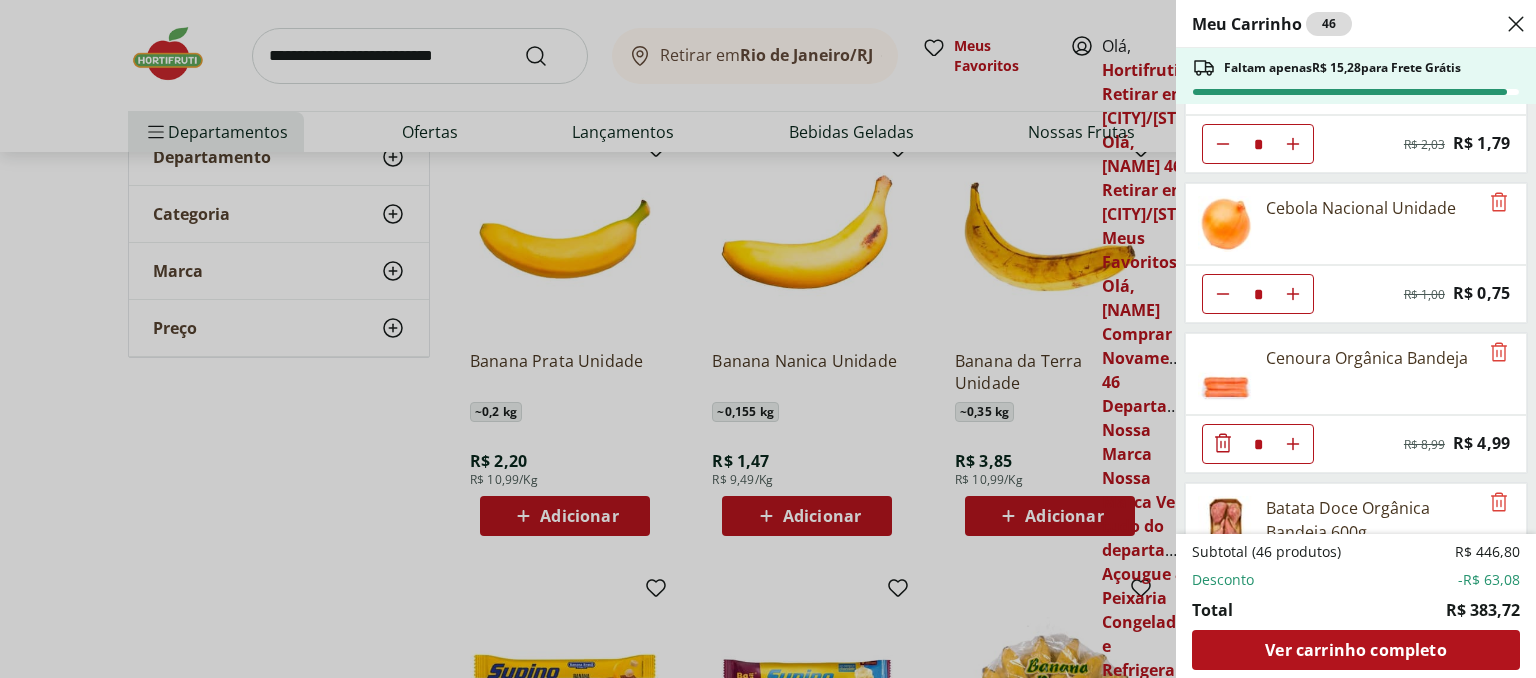 scroll, scrollTop: 847, scrollLeft: 0, axis: vertical 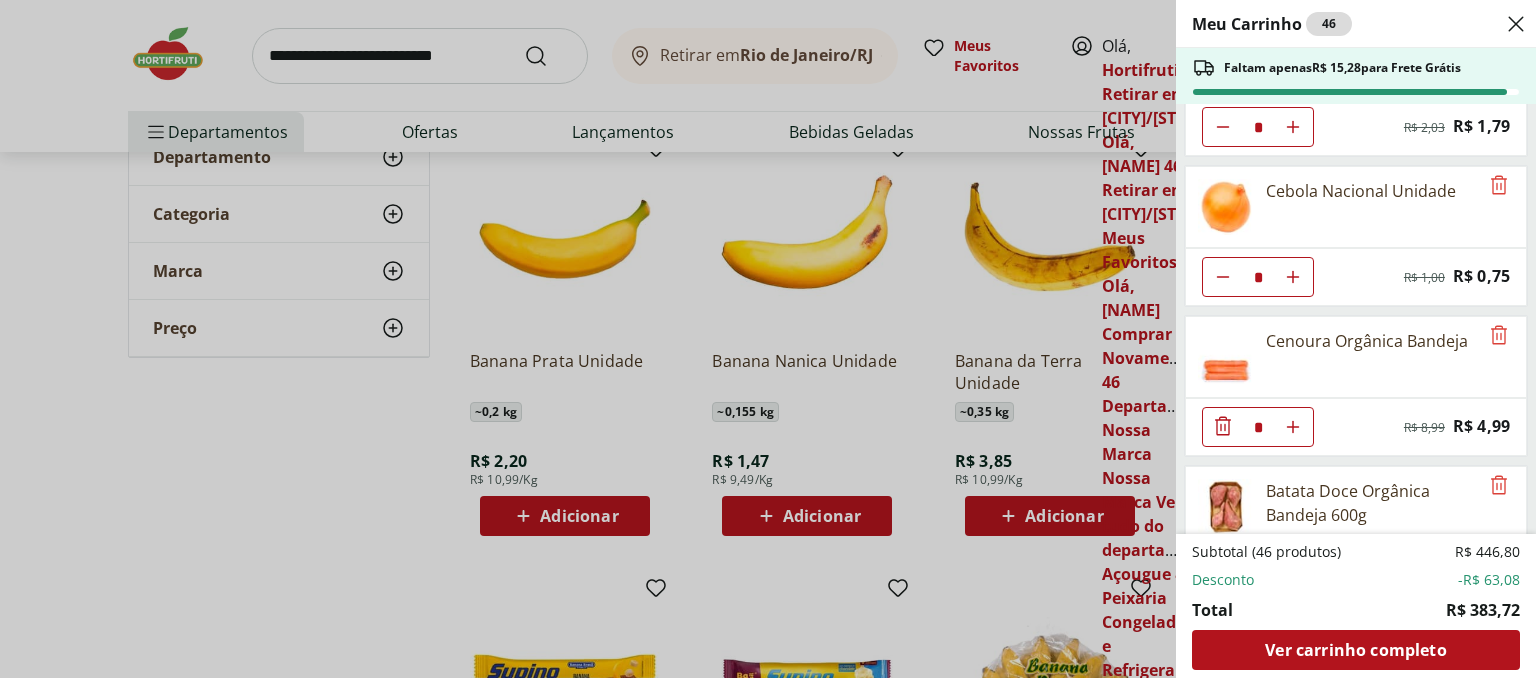 click 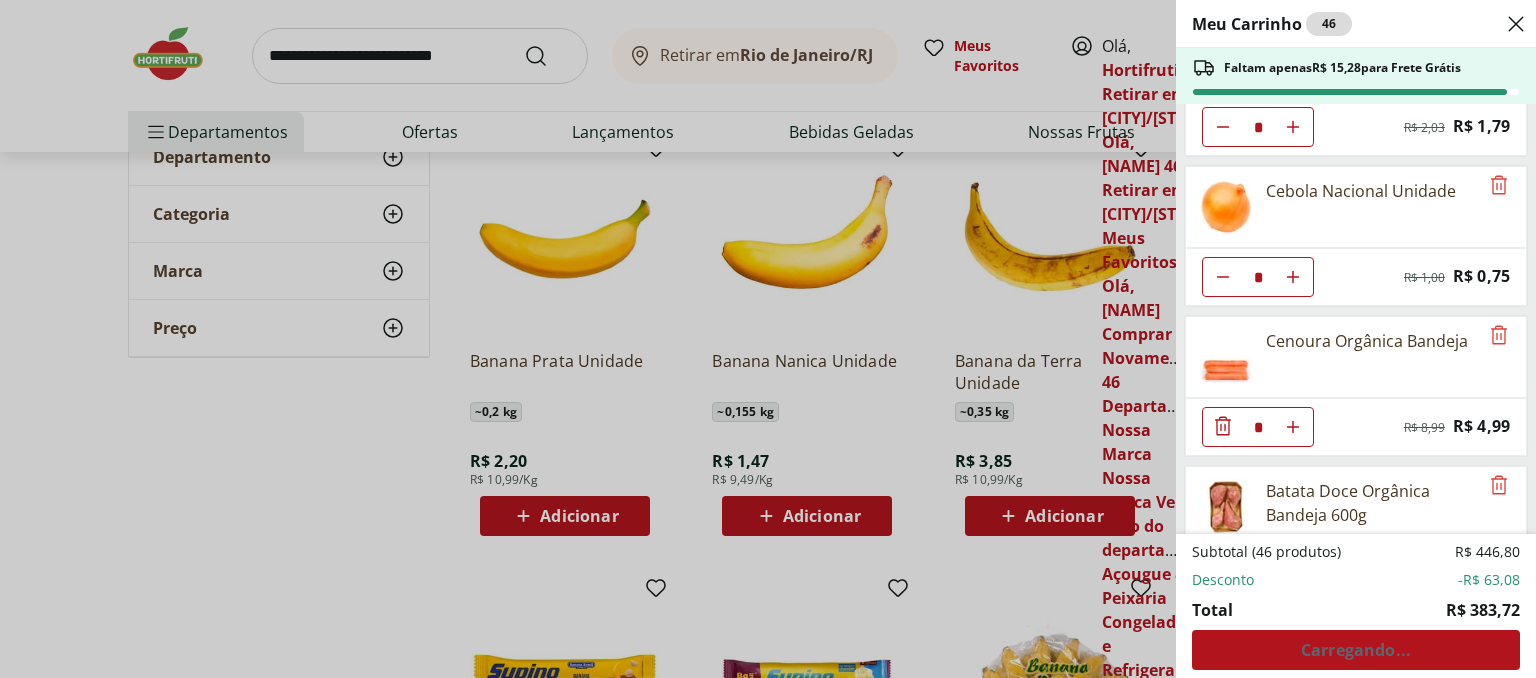 type on "*" 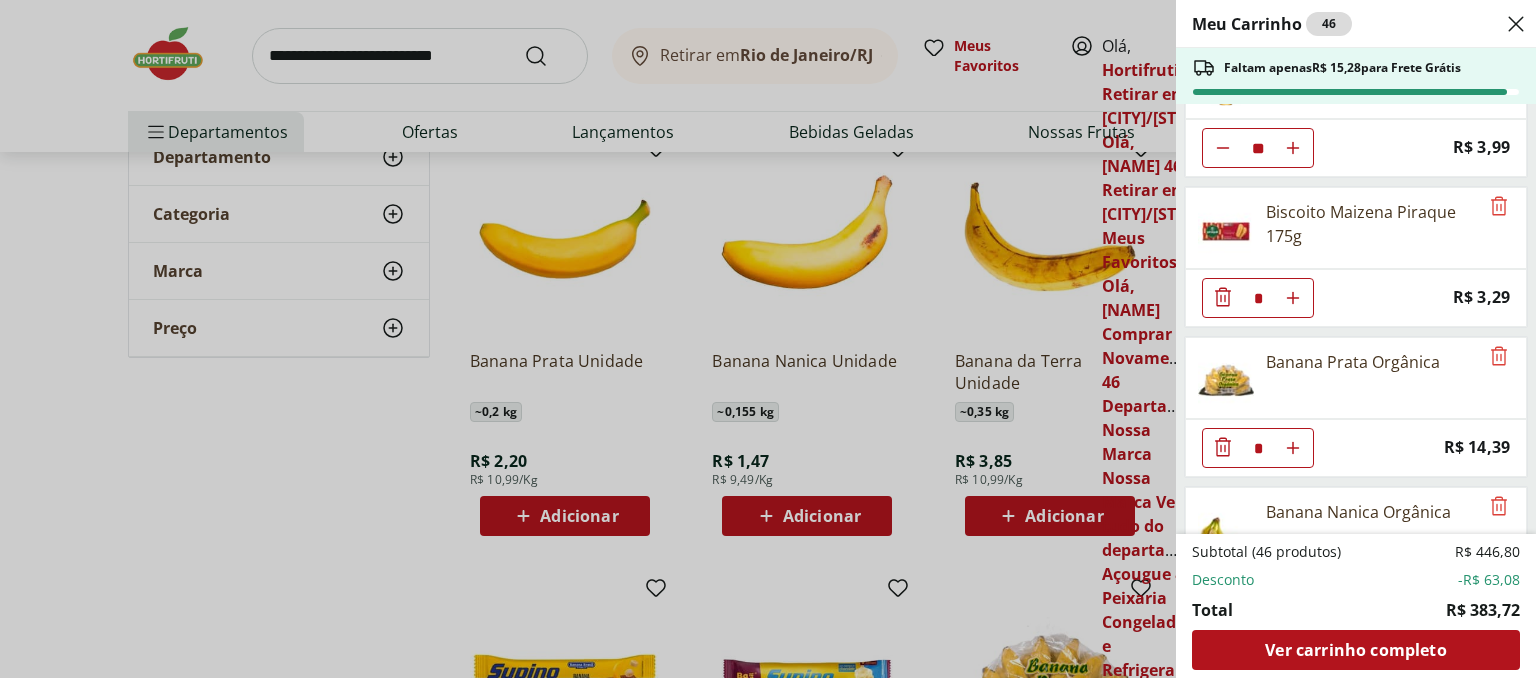 scroll, scrollTop: 3893, scrollLeft: 0, axis: vertical 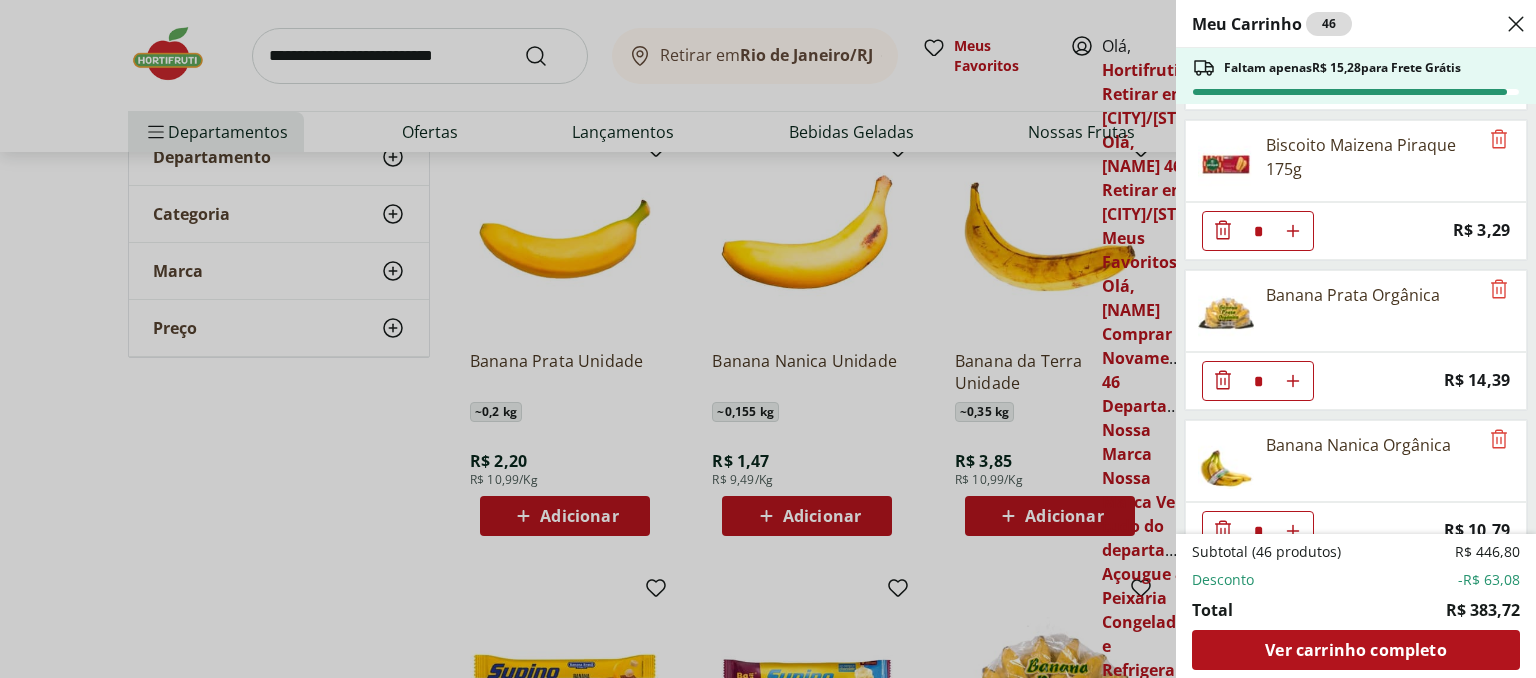 drag, startPoint x: 214, startPoint y: 503, endPoint x: 212, endPoint y: 490, distance: 13.152946 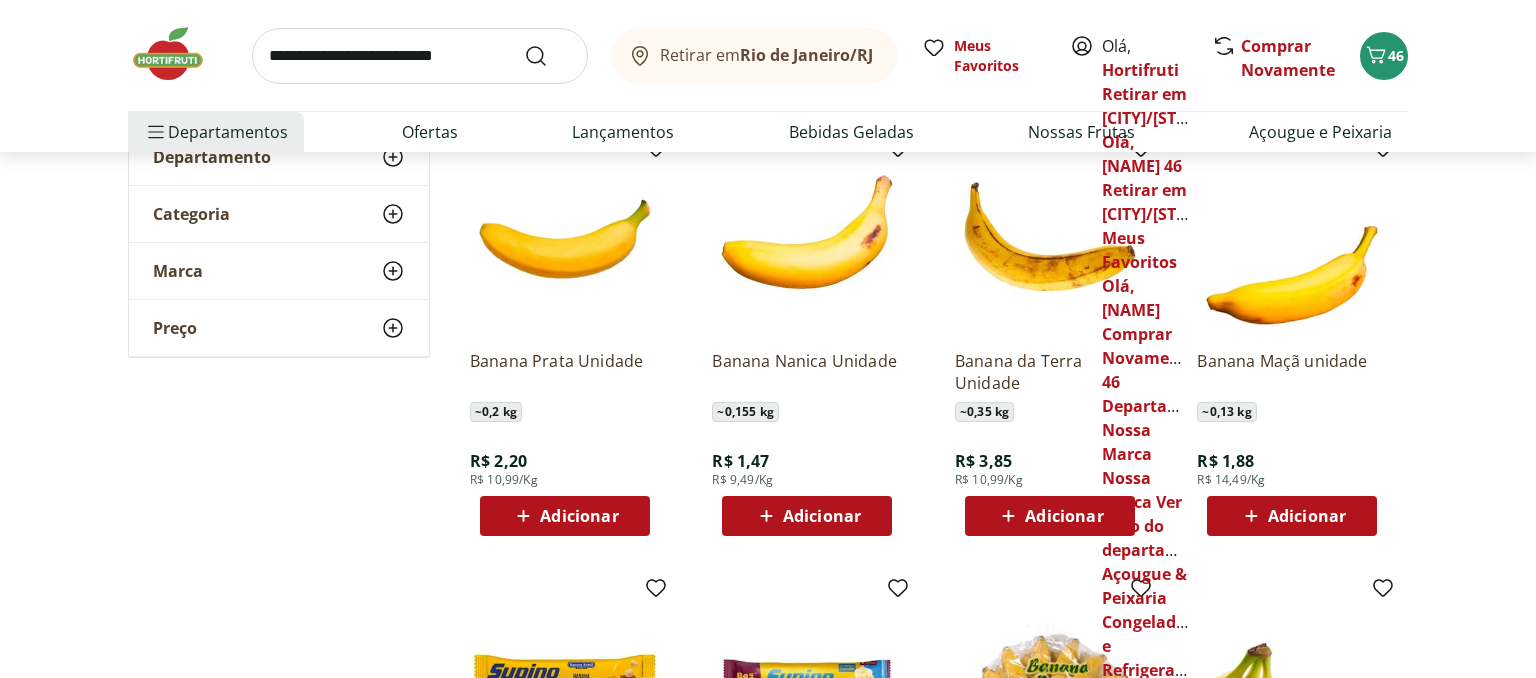 click at bounding box center [420, 56] 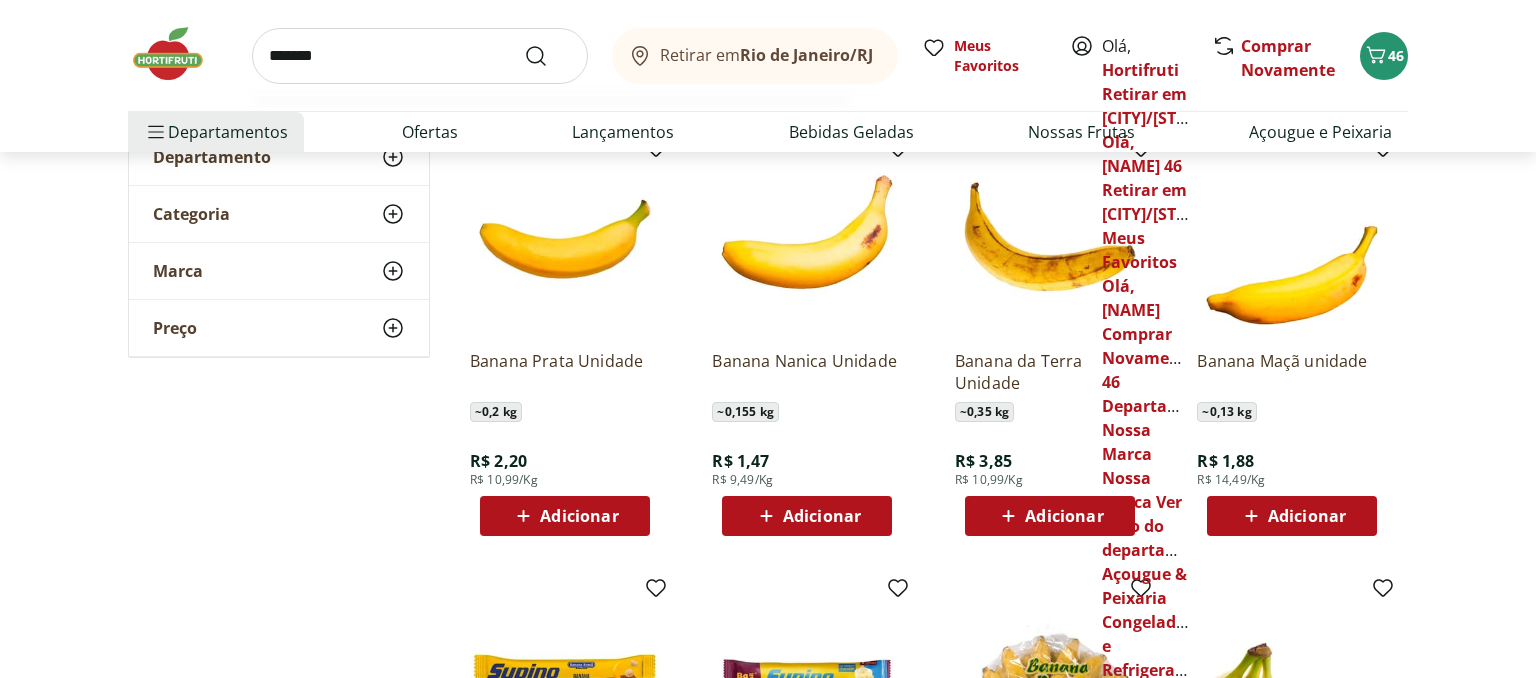 type on "********" 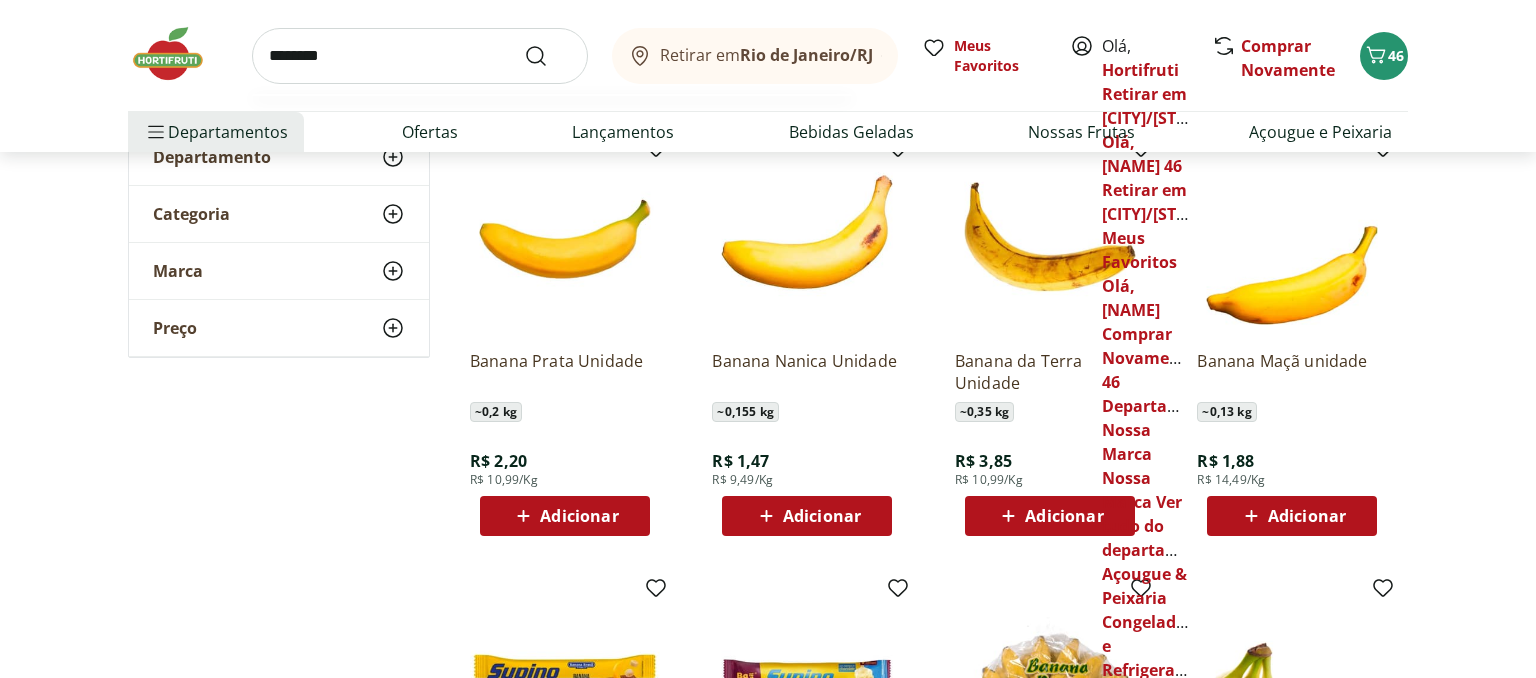 click at bounding box center [548, 56] 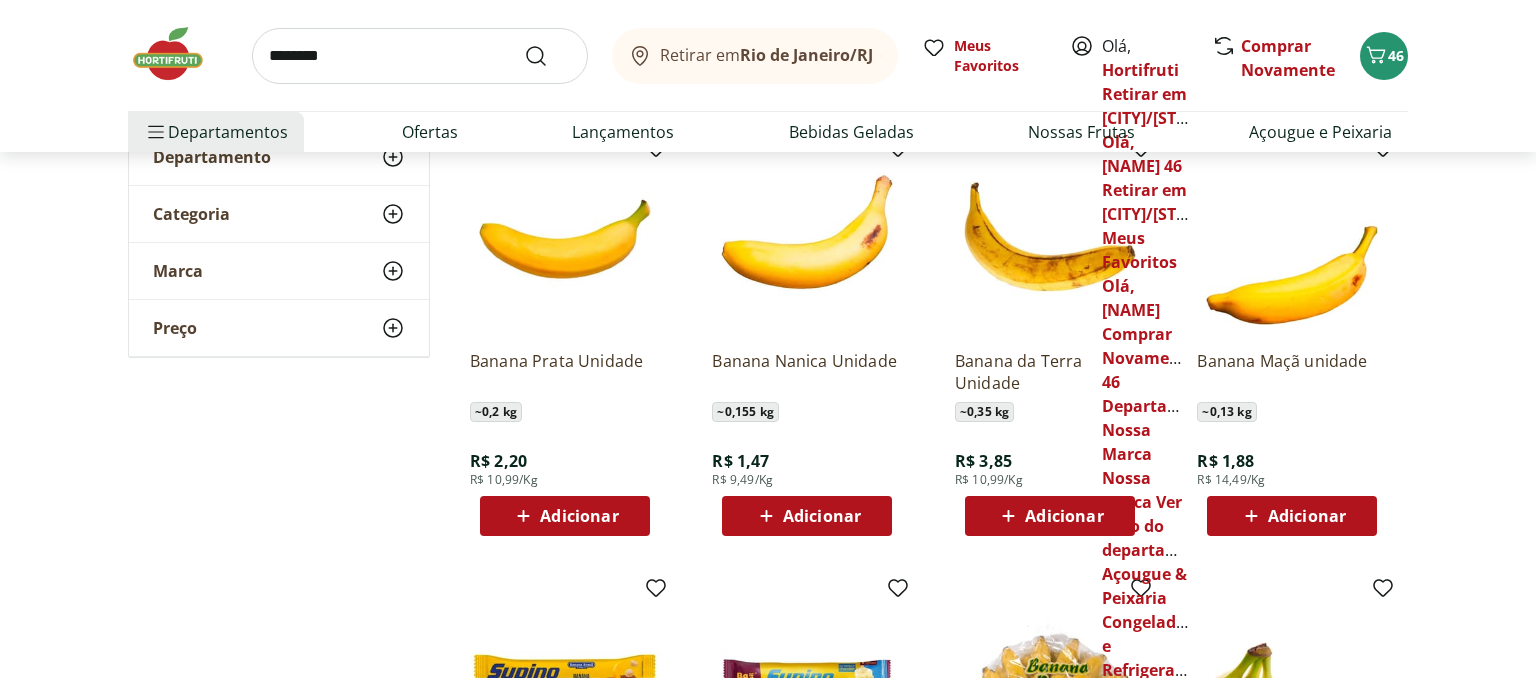 scroll, scrollTop: 0, scrollLeft: 0, axis: both 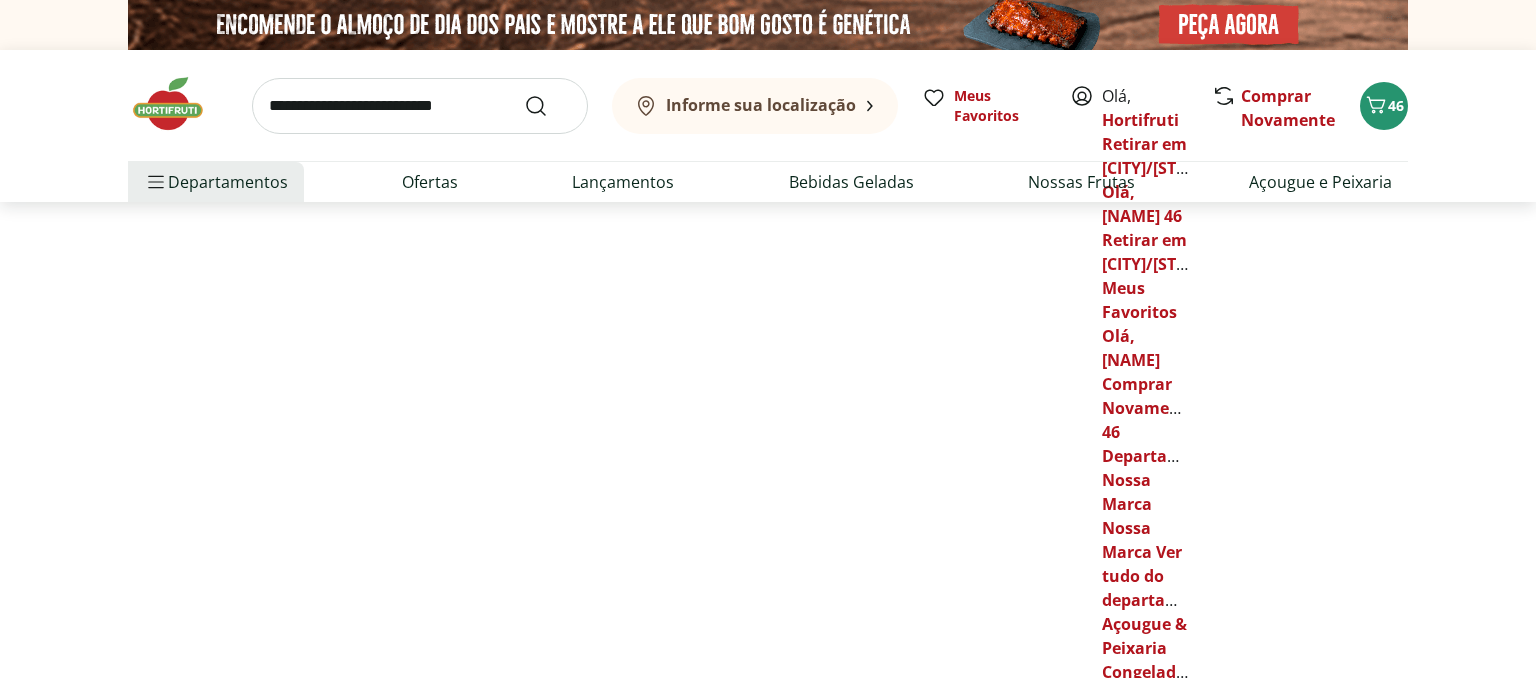 select on "**********" 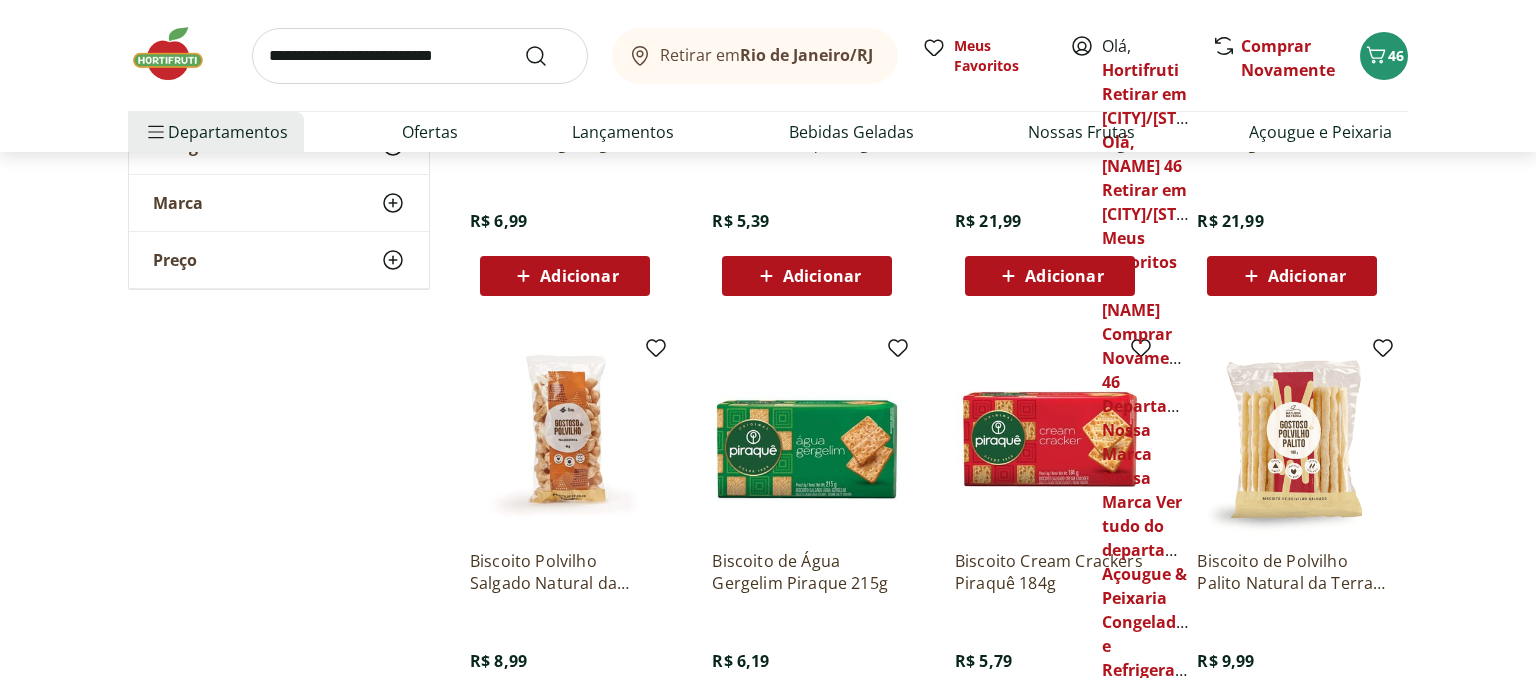 scroll, scrollTop: 528, scrollLeft: 0, axis: vertical 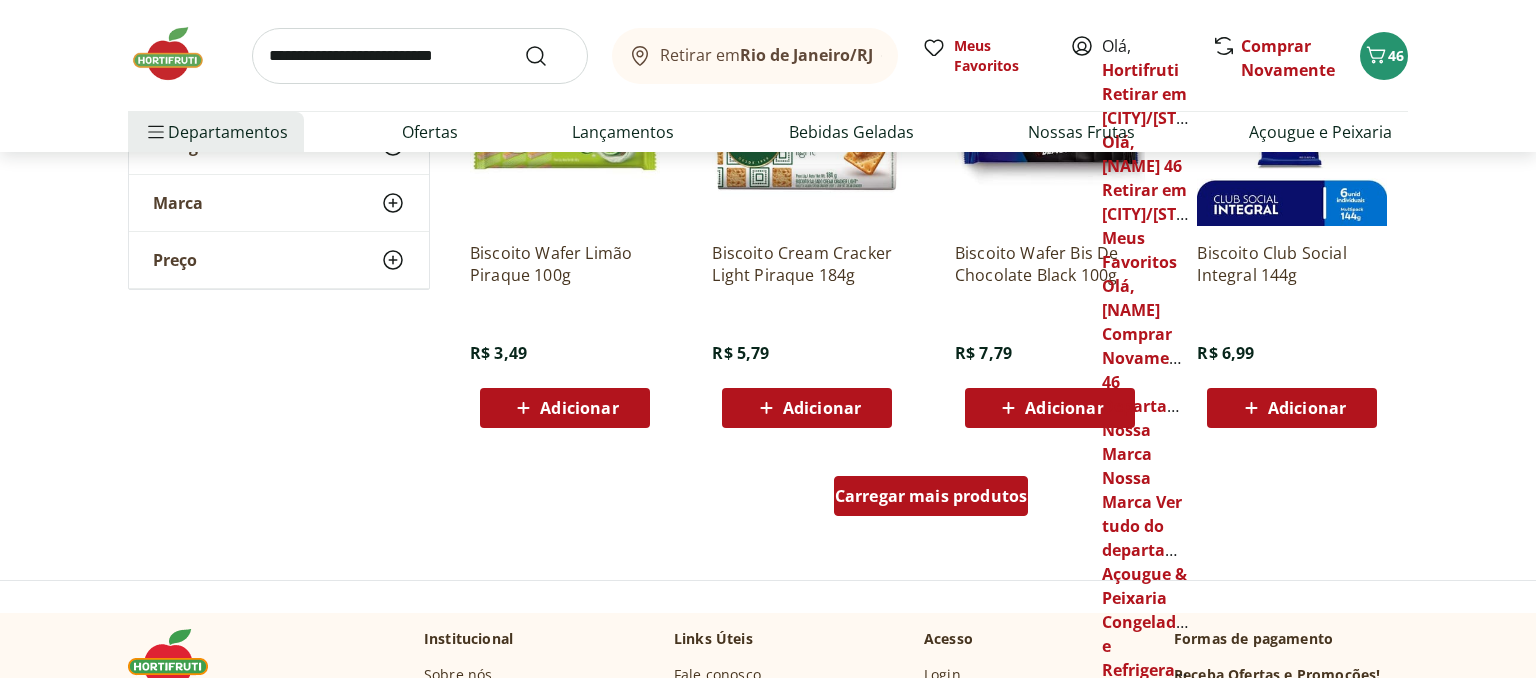 click on "Carregar mais produtos" at bounding box center (931, 496) 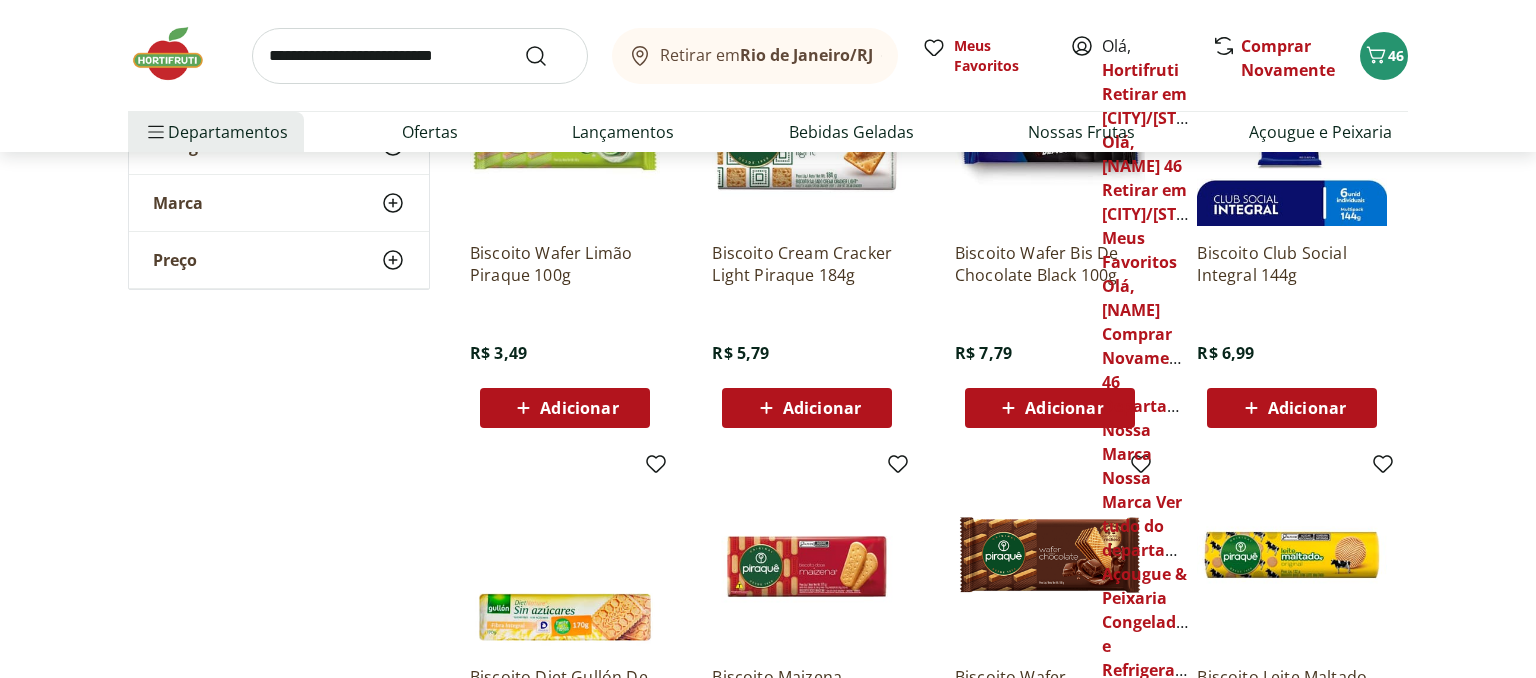 type on "*" 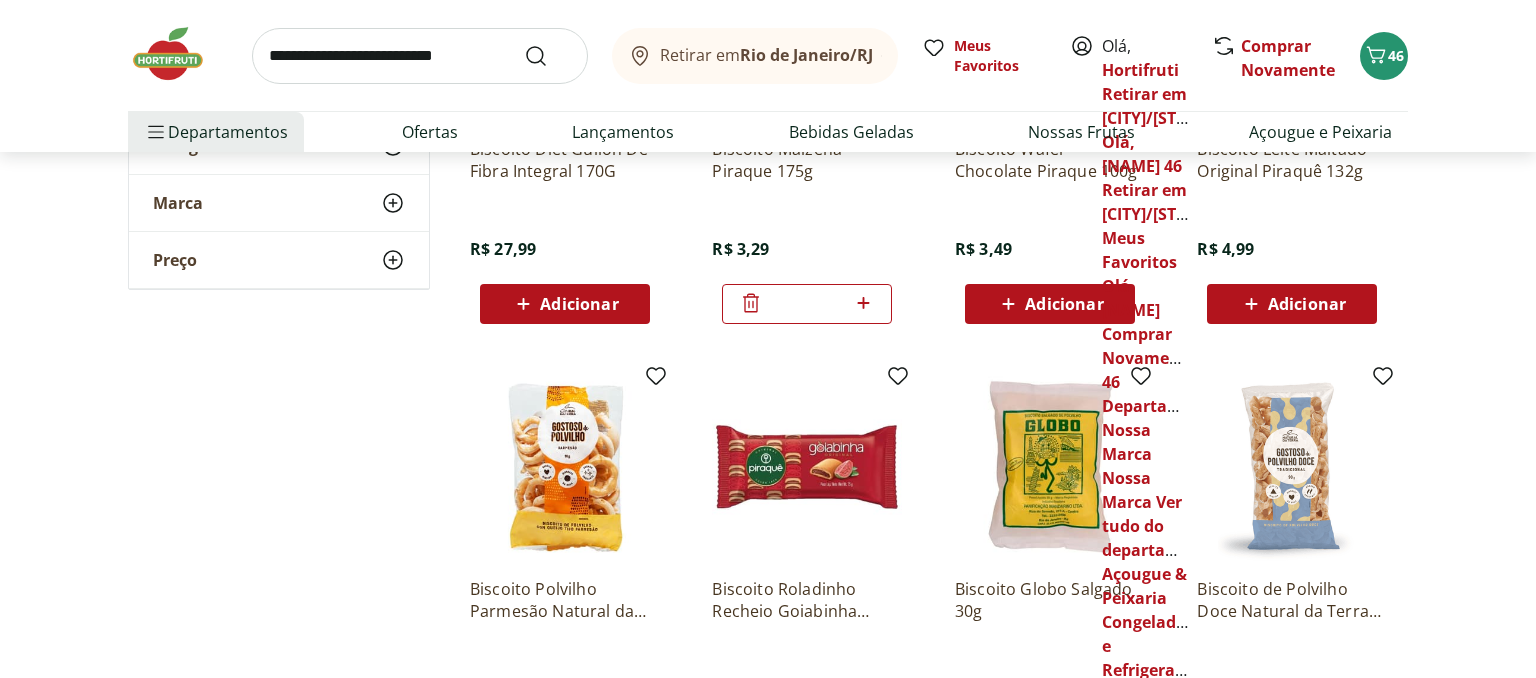 scroll, scrollTop: 1900, scrollLeft: 0, axis: vertical 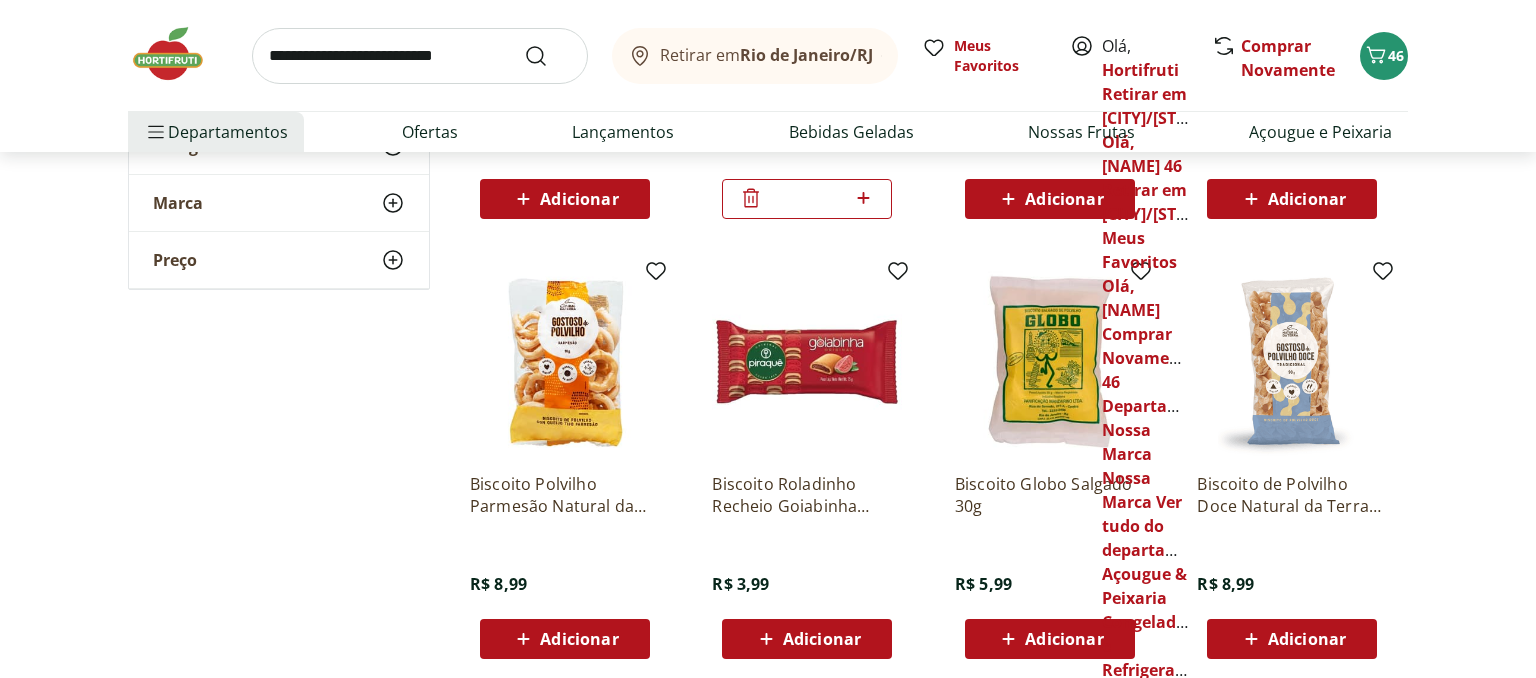click 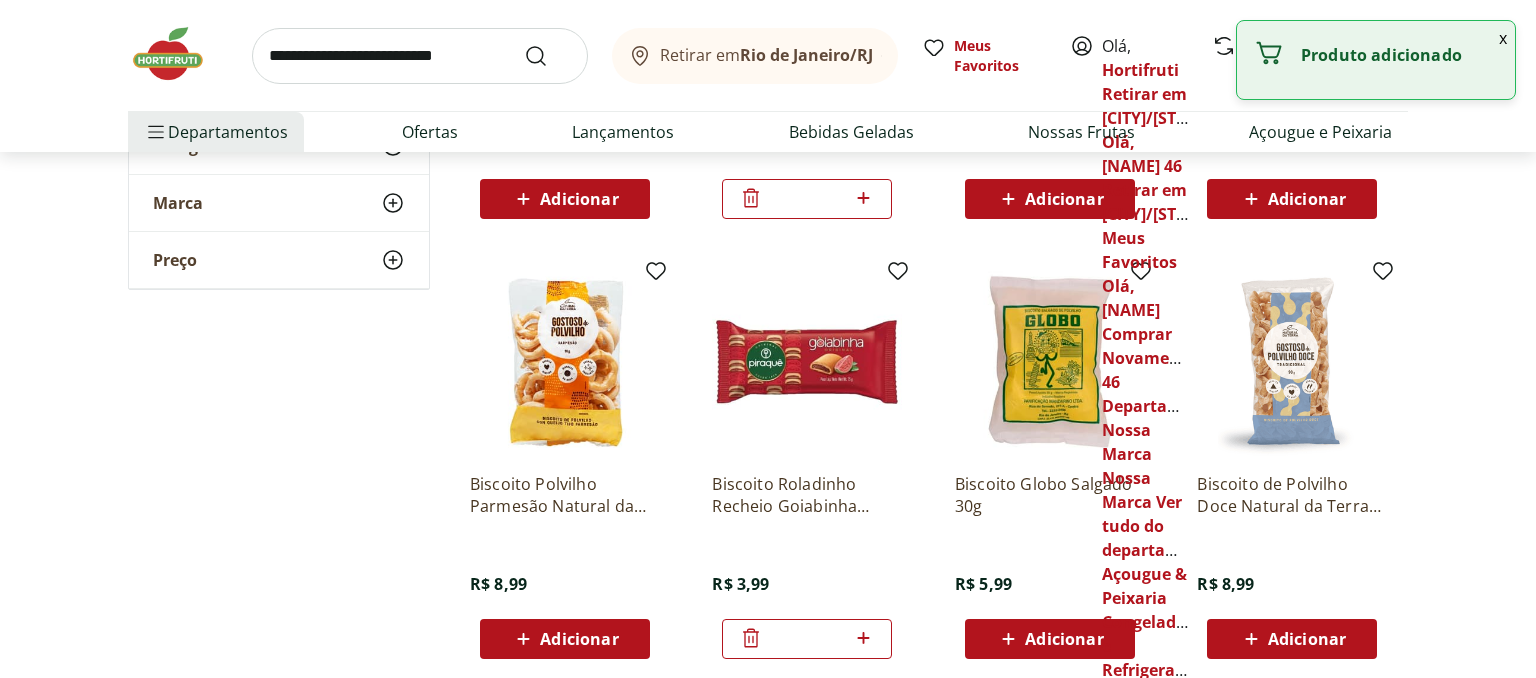 click 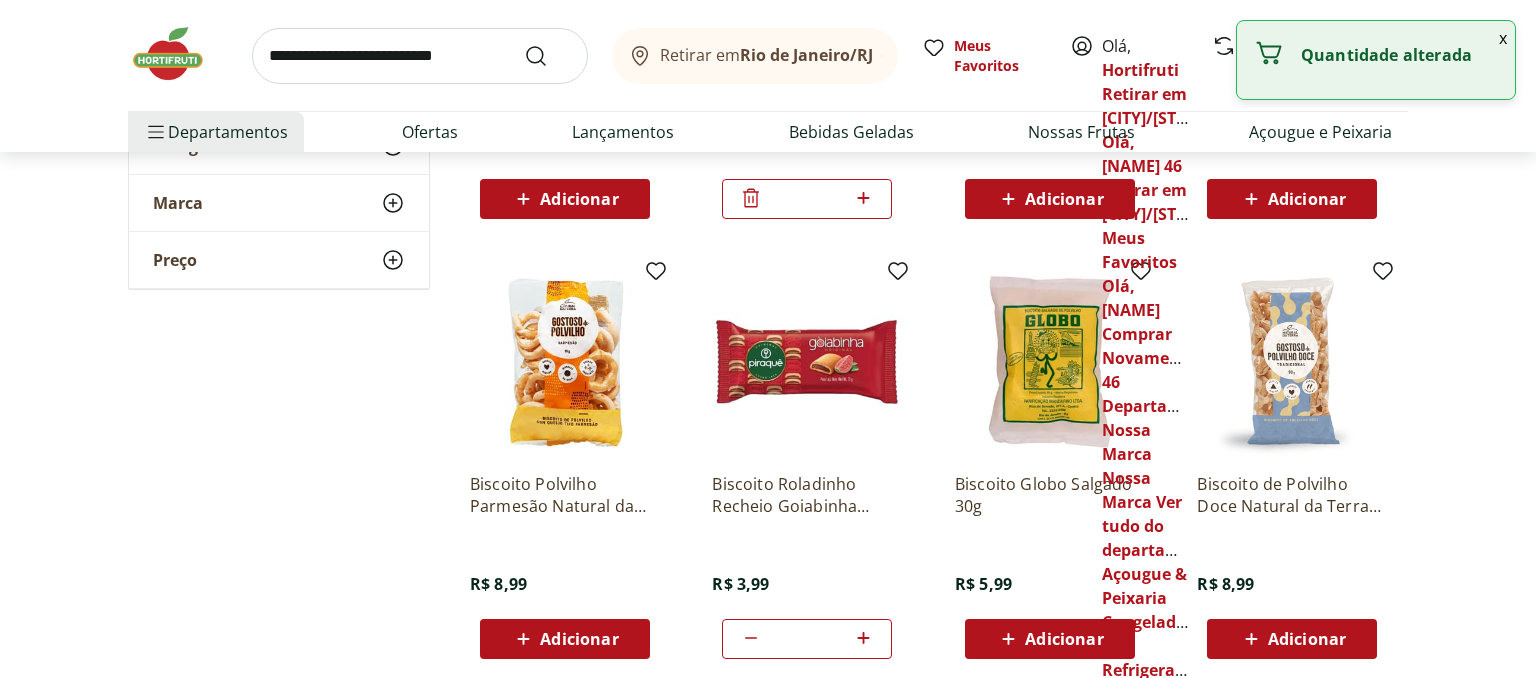 click on "x" at bounding box center (1503, 38) 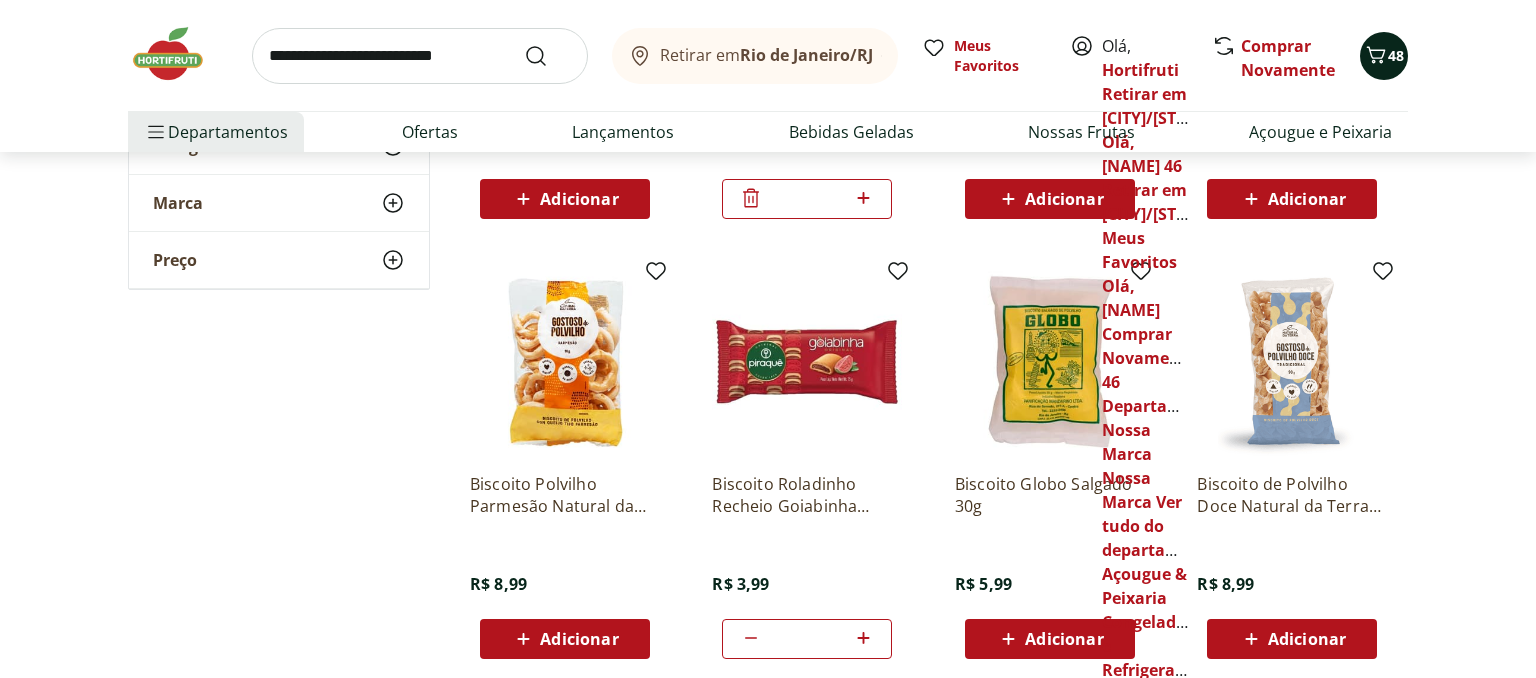 click 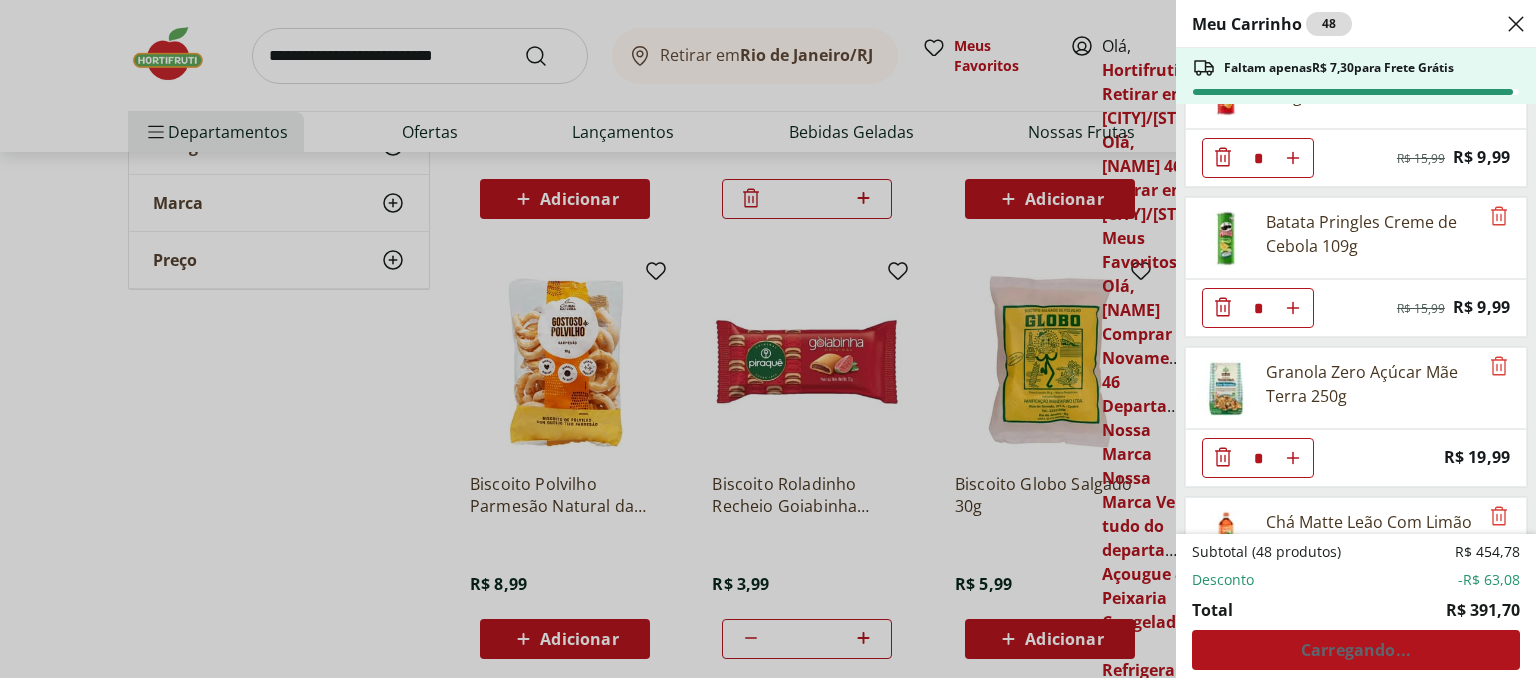 scroll, scrollTop: 4042, scrollLeft: 0, axis: vertical 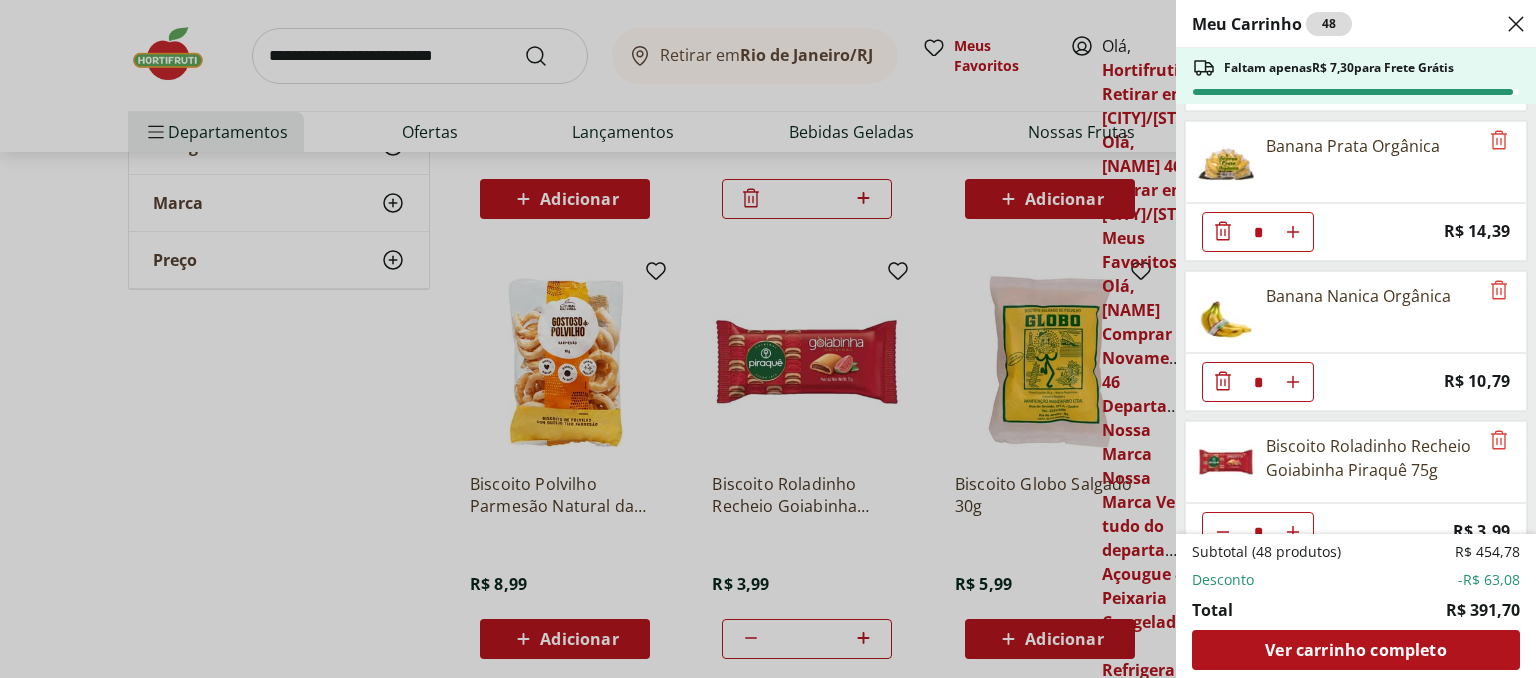 click on "Meu Carrinho 48 Faltam apenas  R$ 7,30  para Frete Grátis Uva Verde sem Semente Natural da Terra 500g * Price: R$ 10,99 Melão Doce Natural da Terra Pedaço * Price: R$ 17,99 Batata Doce Unidade * Price: R$ 1,53 Couve-Flor Unidade * Price: R$ 6,99 Maracujá Azedo Unidade * Price: R$ 5,60 Alho Nacional Unidade * Original price: R$ 2,03 Price: R$ 1,79 Cebola Nacional Unidade * Original price: R$ 1,00 Price: R$ 0,75 Cenoura Orgânica Bandeja * Original price: R$ 8,99 Price: R$ 4,99 Batata Doce Orgânica Bandeja 600g * Original price: R$ 11,99 Price: R$ 4,99 Cogumelo Shiitake Fatiado 200g * Original price: R$ 16,99 Price: R$ 13,99 Brócolis Ninja Unidade * Original price: R$ 11,99 Price: R$ 4,99 Ovo caipira vermelho HNT 20 unidades * Price: R$ 26,99 Alface Americana Unidade * Price: R$ 5,99 Tomate Italiano Orgânico Bandeja * Price: R$ 9,99 Abóbora Japonesa Pedaço * Price: R$ 2,99 Salame Perdigão Defumado Unidade * Price: R$ 9,99 Tapioca Natural da Terra 500g * Original price: R$ 8,99" at bounding box center (768, 339) 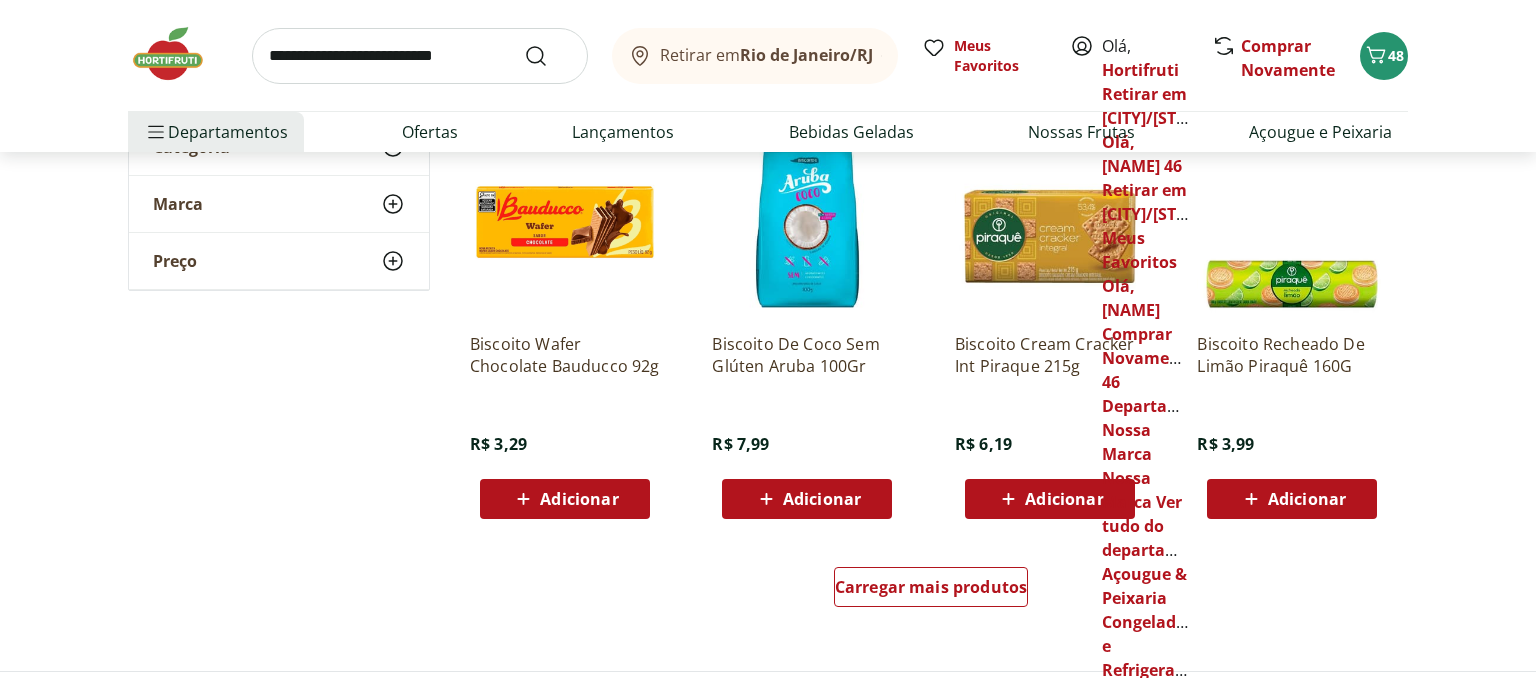 scroll, scrollTop: 2485, scrollLeft: 0, axis: vertical 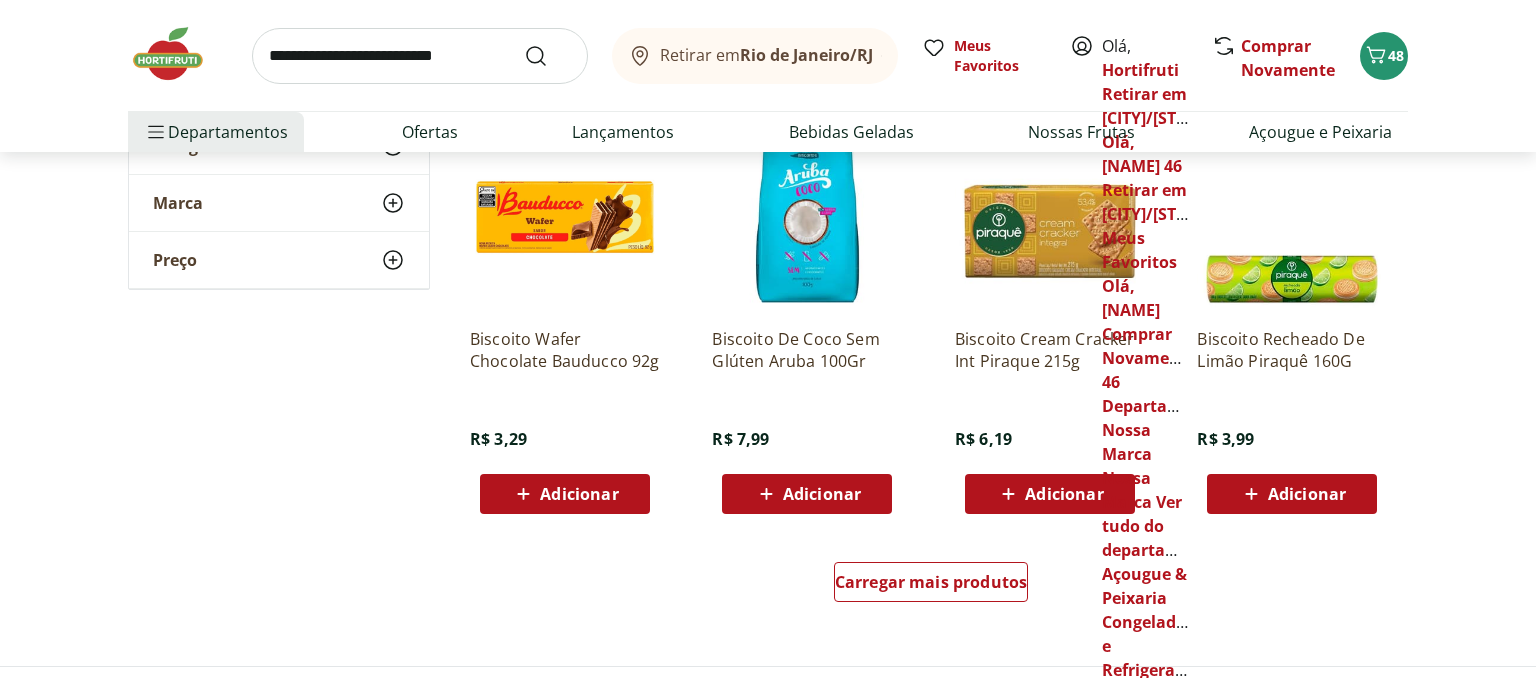 click on "Adicionar" at bounding box center (822, 494) 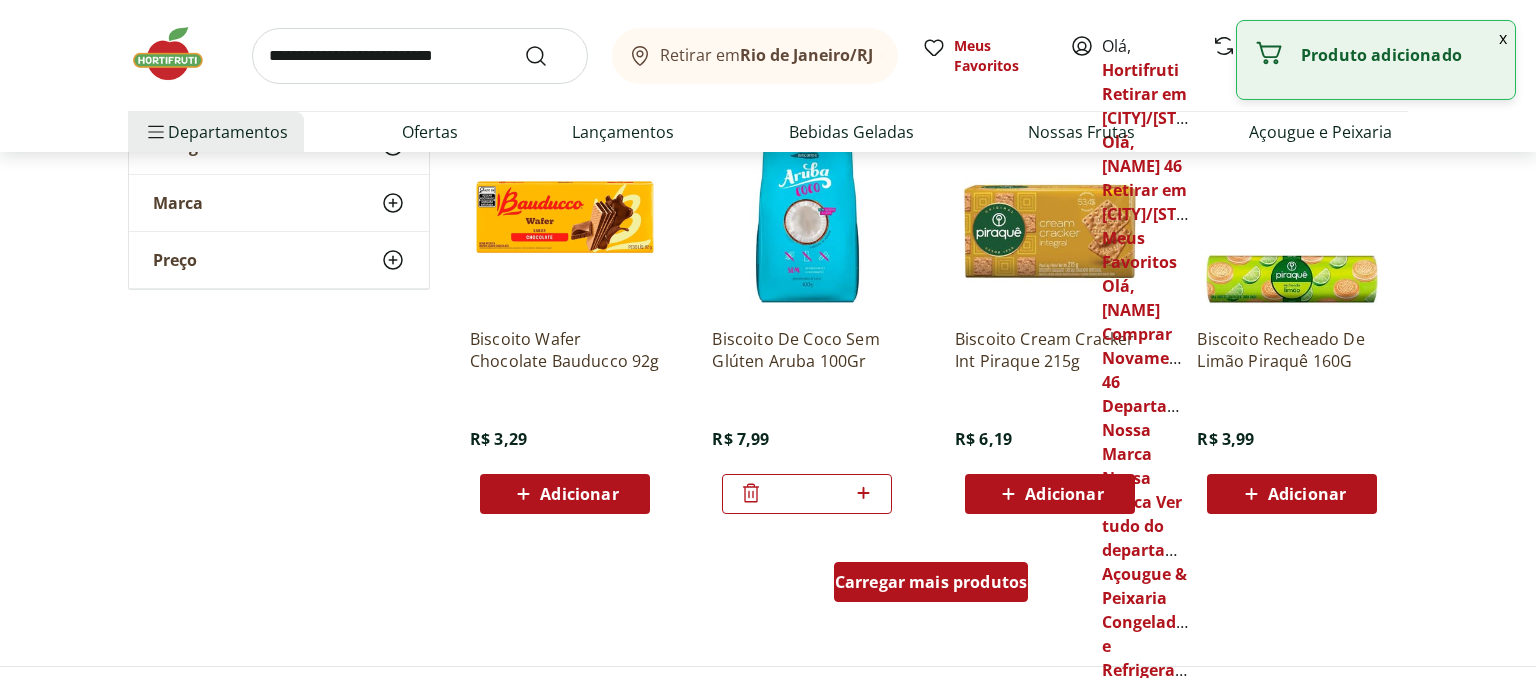 click on "Carregar mais produtos" at bounding box center (931, 582) 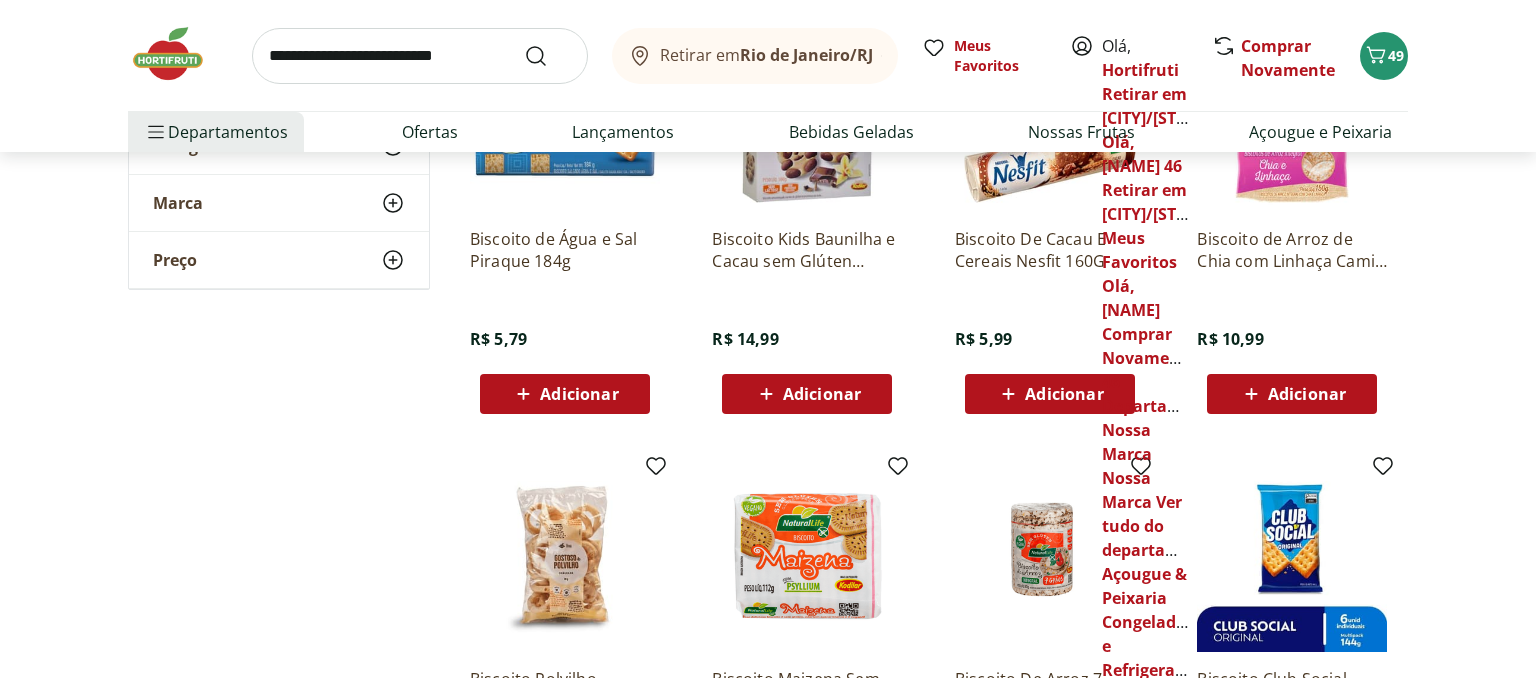 scroll, scrollTop: 3013, scrollLeft: 0, axis: vertical 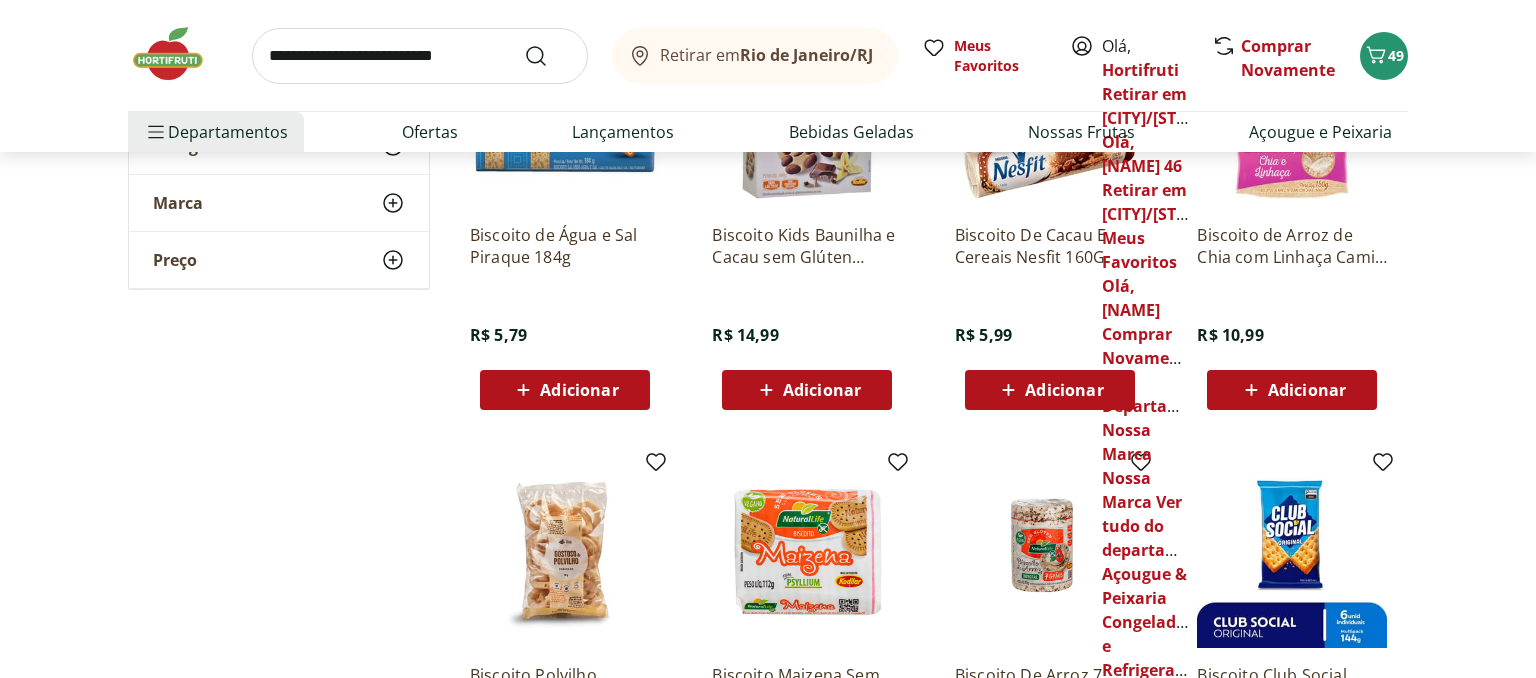 click on "Adicionar" at bounding box center [1064, 390] 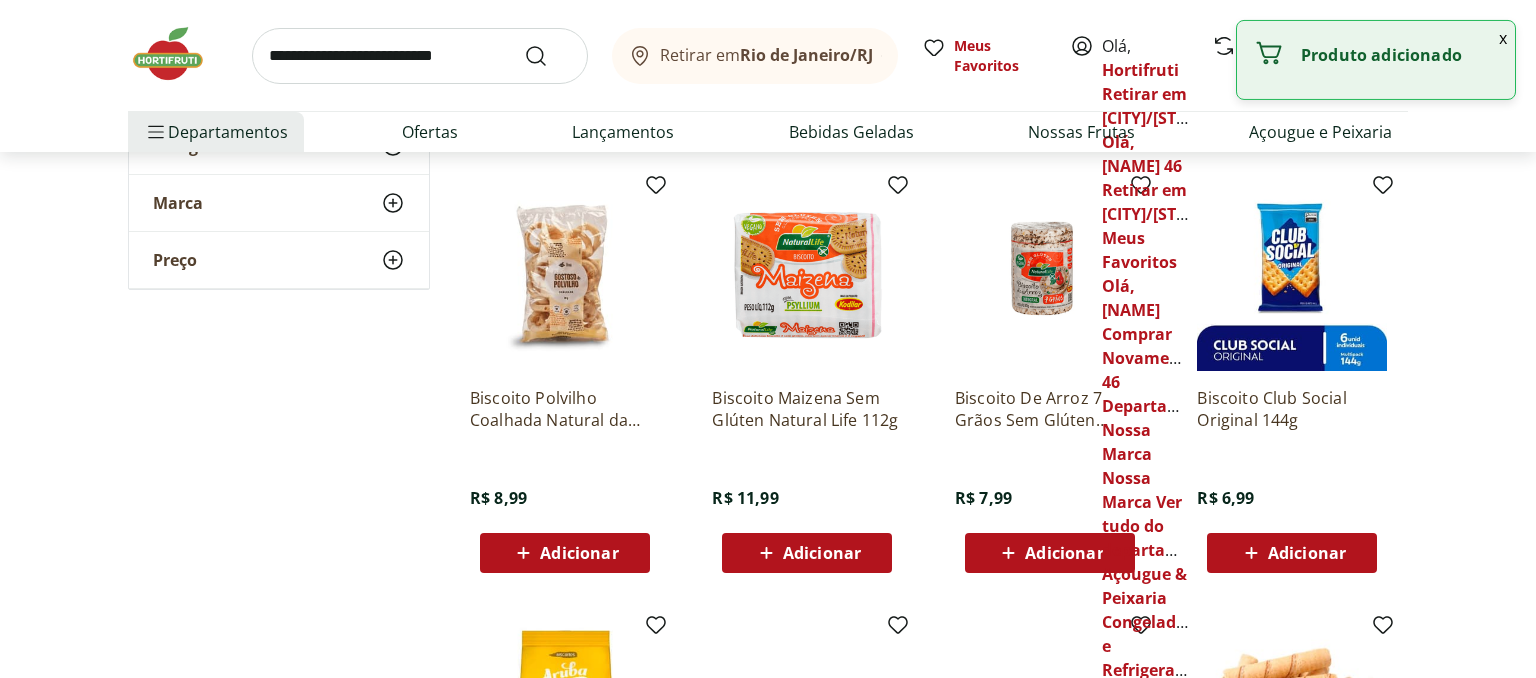 scroll, scrollTop: 3330, scrollLeft: 0, axis: vertical 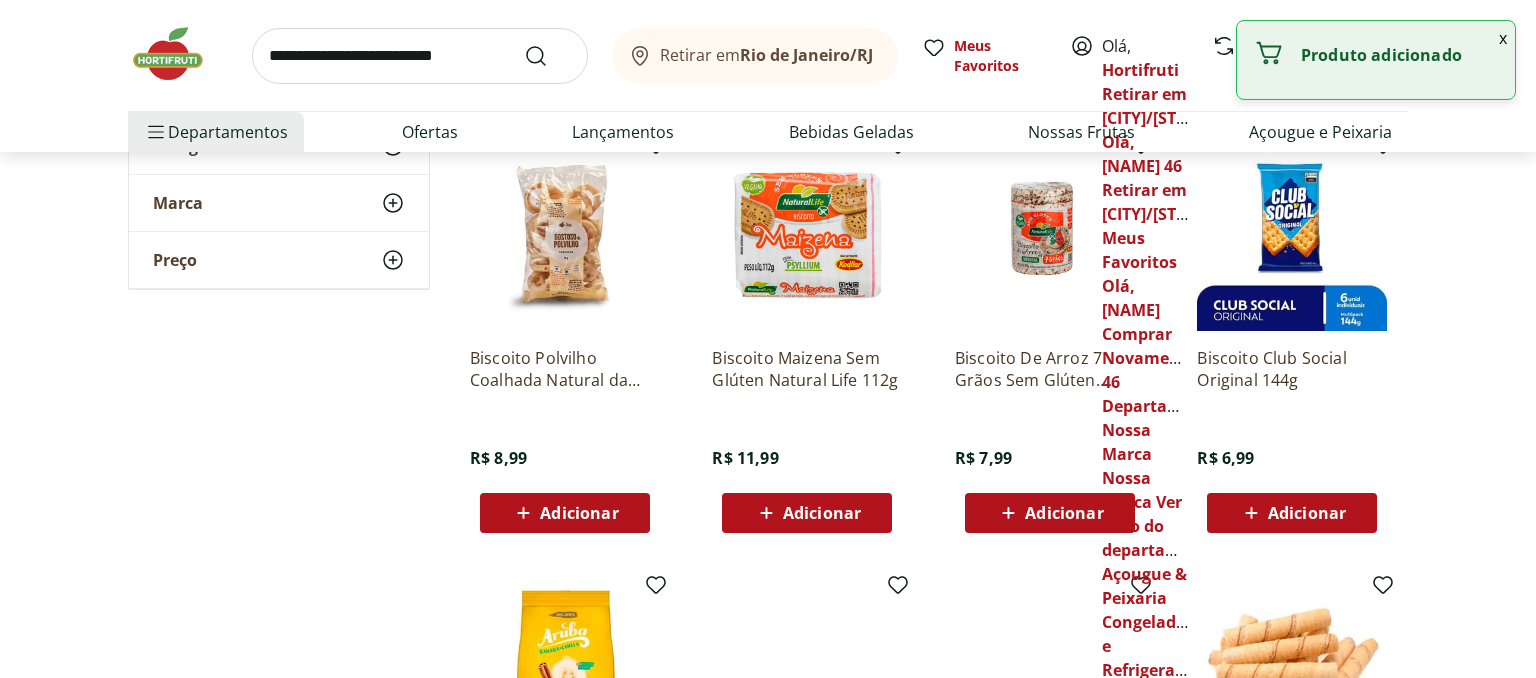 click 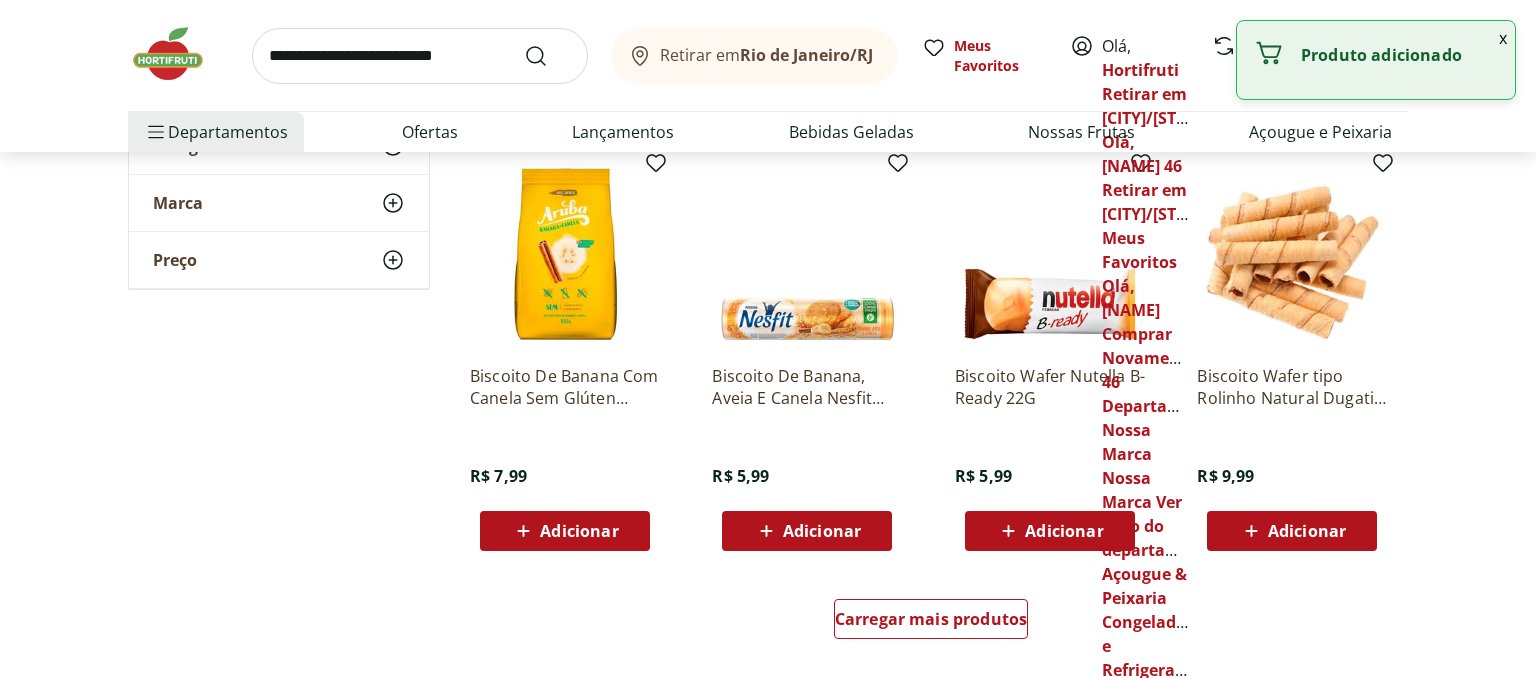 scroll, scrollTop: 3858, scrollLeft: 0, axis: vertical 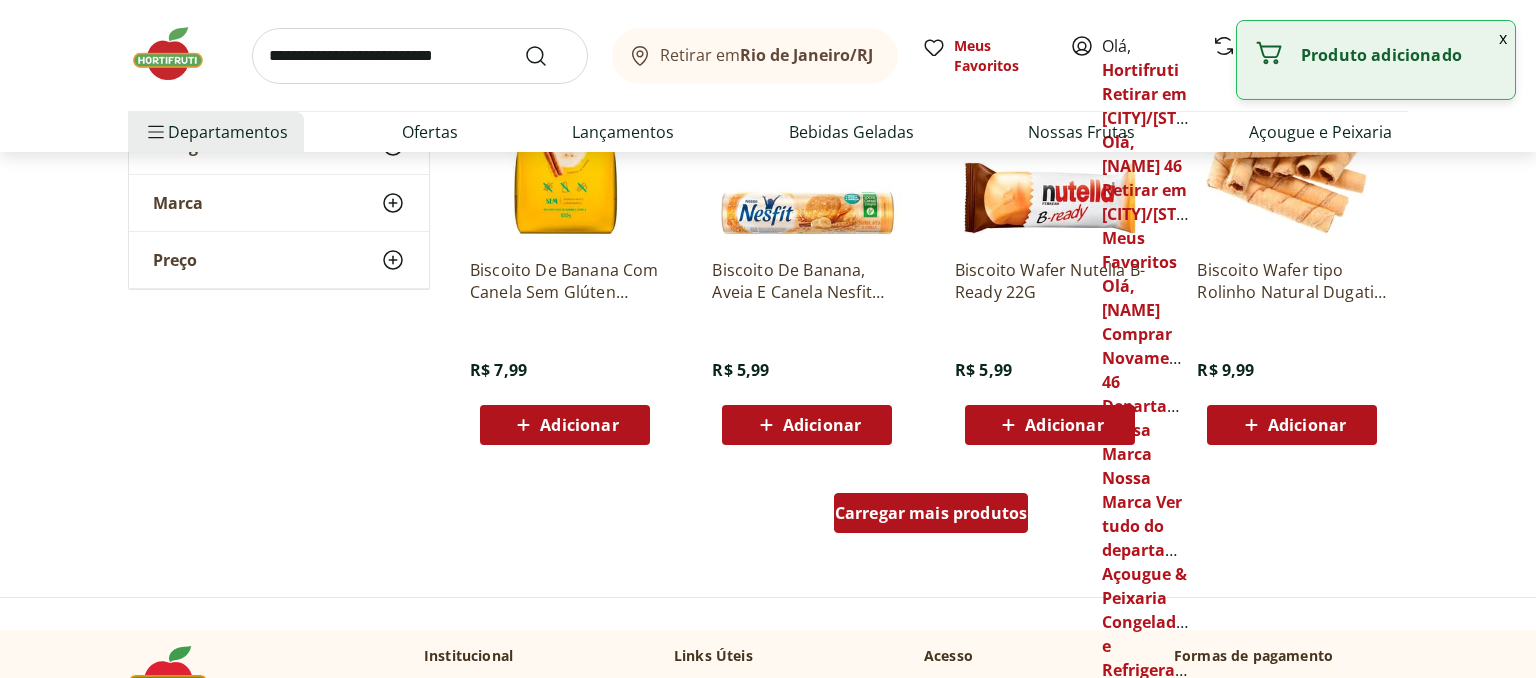 click on "Carregar mais produtos" at bounding box center [931, 513] 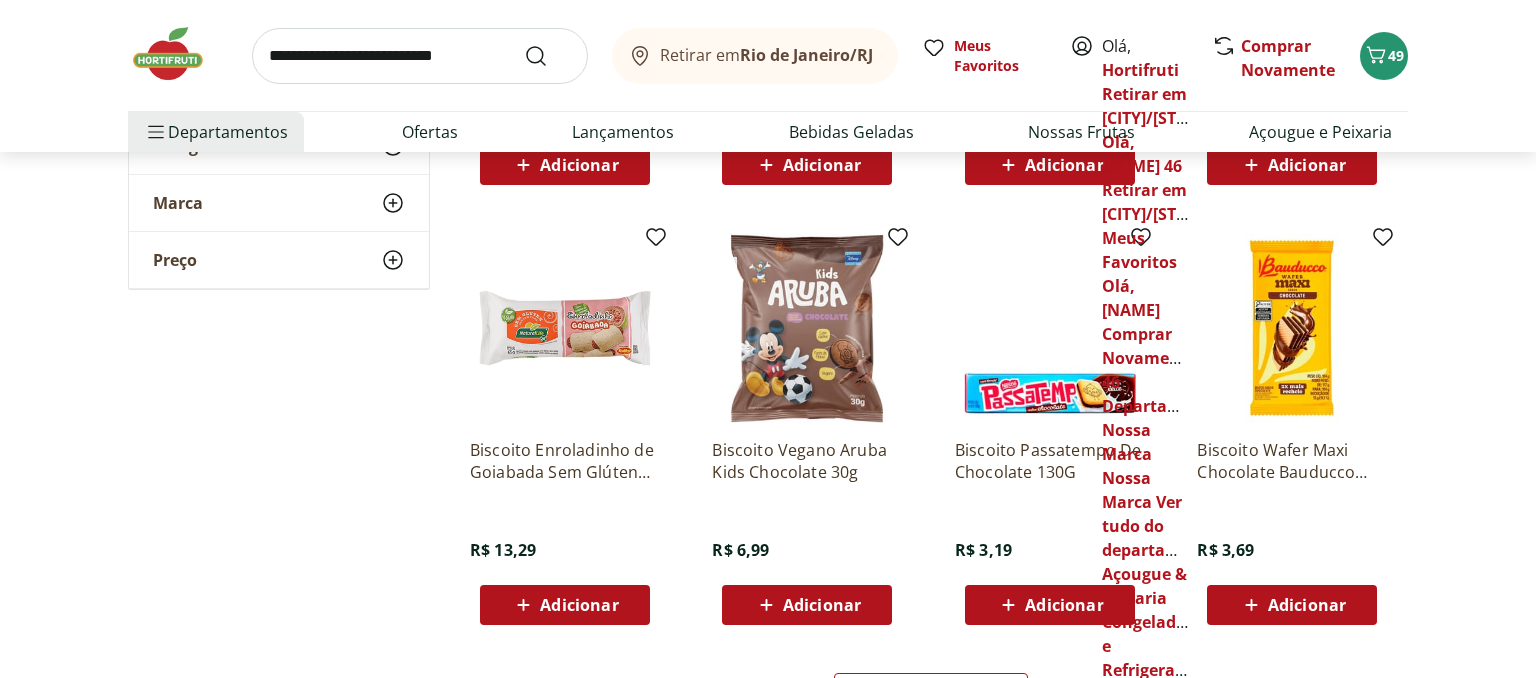 scroll, scrollTop: 5125, scrollLeft: 0, axis: vertical 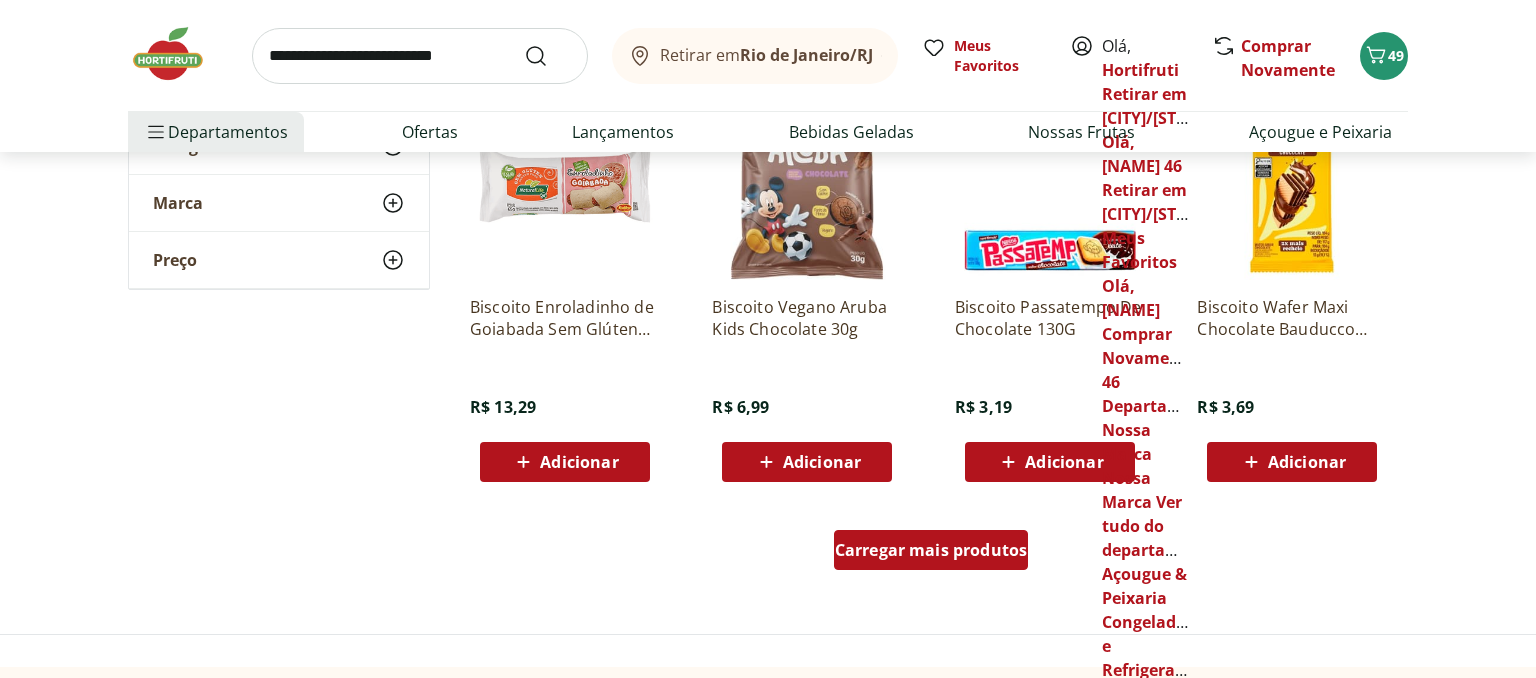 click on "Carregar mais produtos" at bounding box center [931, 550] 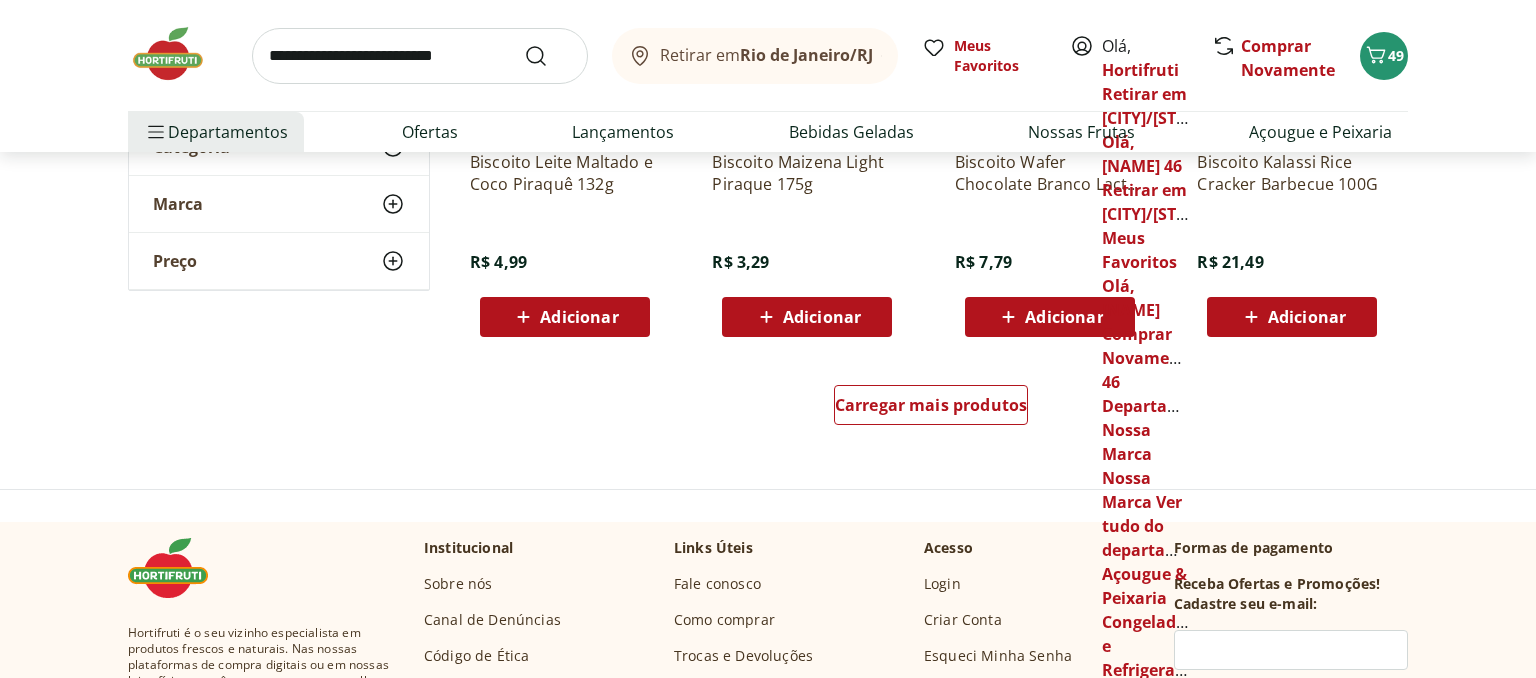 scroll, scrollTop: 6604, scrollLeft: 0, axis: vertical 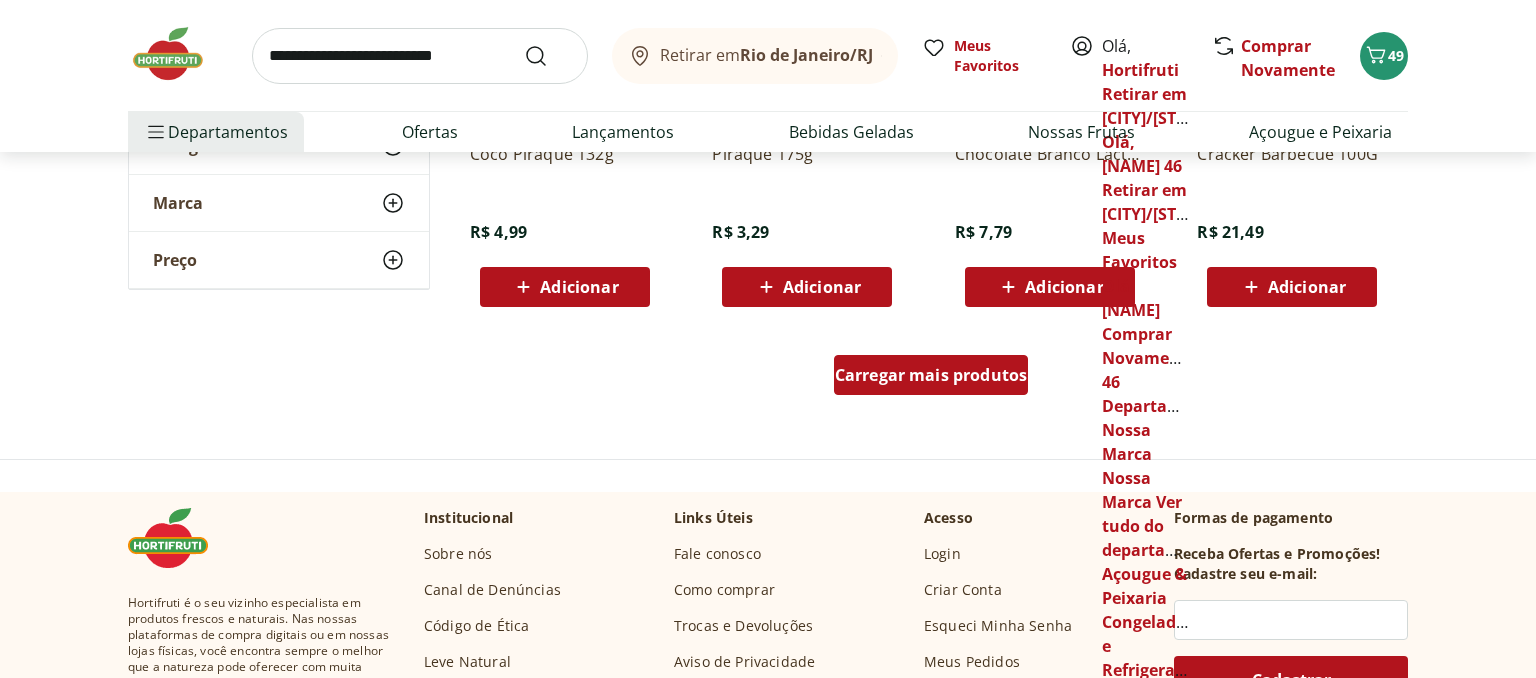 click on "Carregar mais produtos" at bounding box center [931, 375] 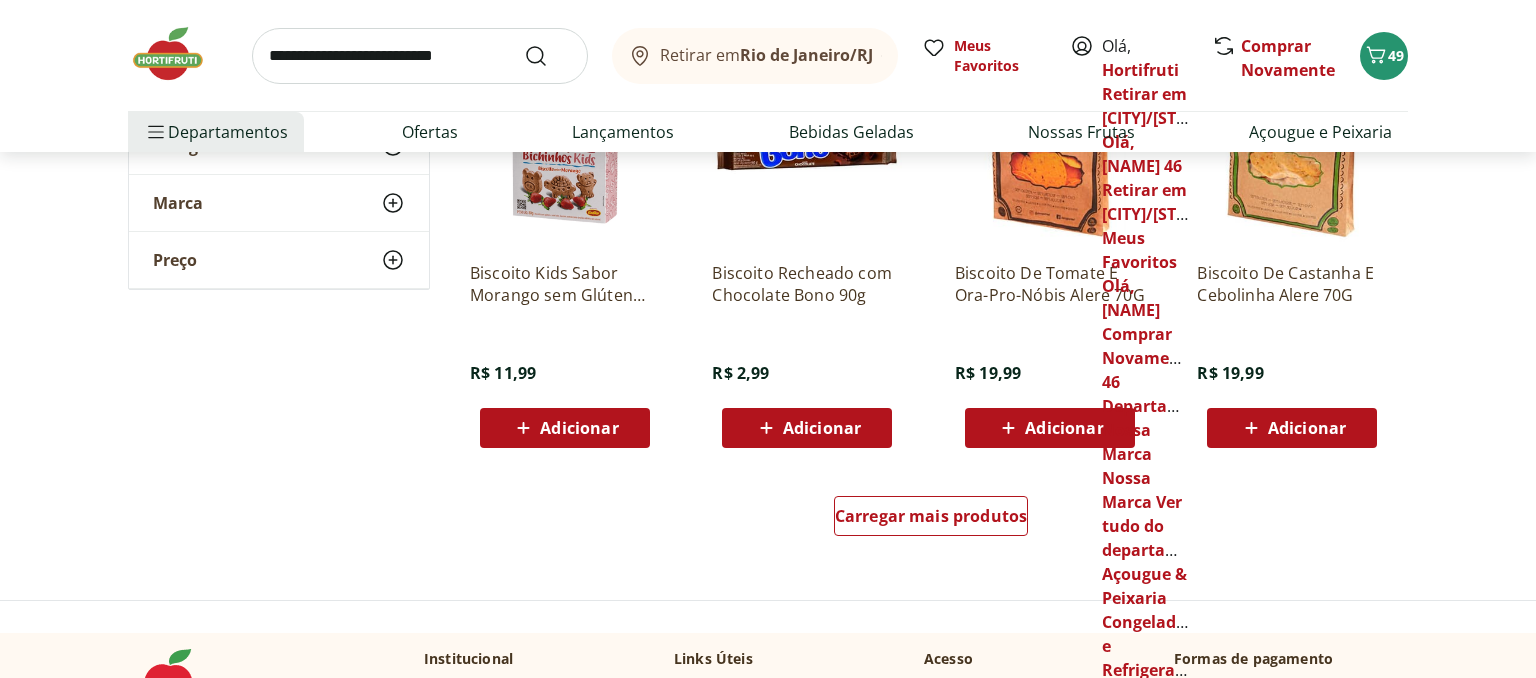 scroll, scrollTop: 7871, scrollLeft: 0, axis: vertical 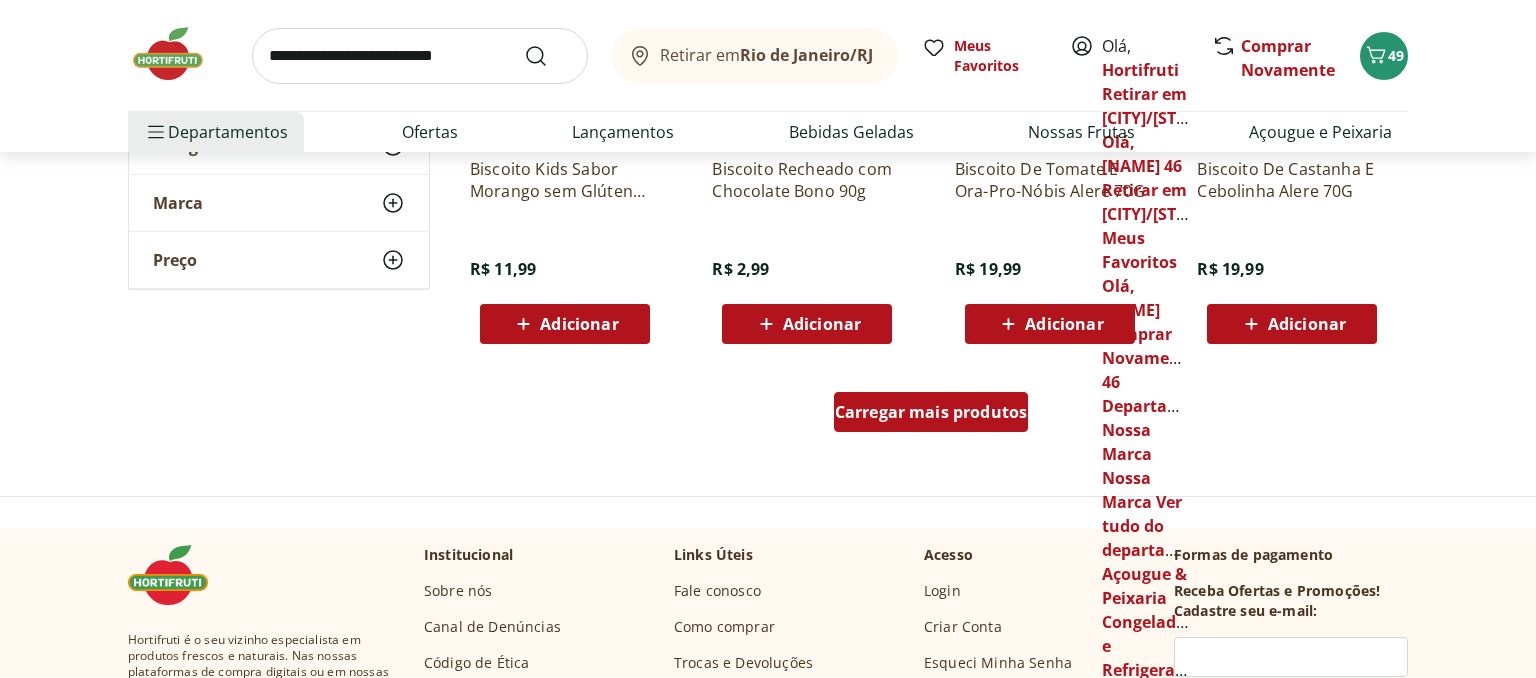 click on "Carregar mais produtos" at bounding box center (931, 412) 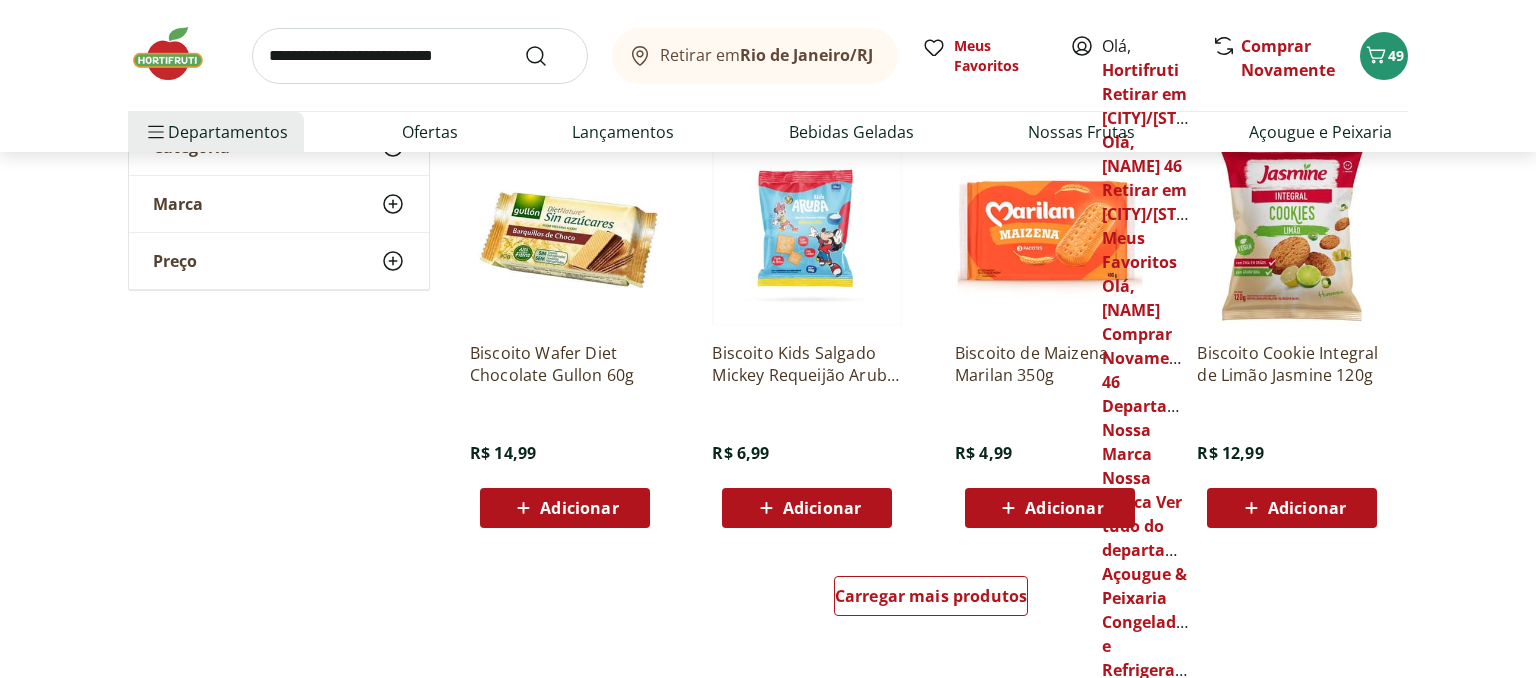 scroll, scrollTop: 9032, scrollLeft: 0, axis: vertical 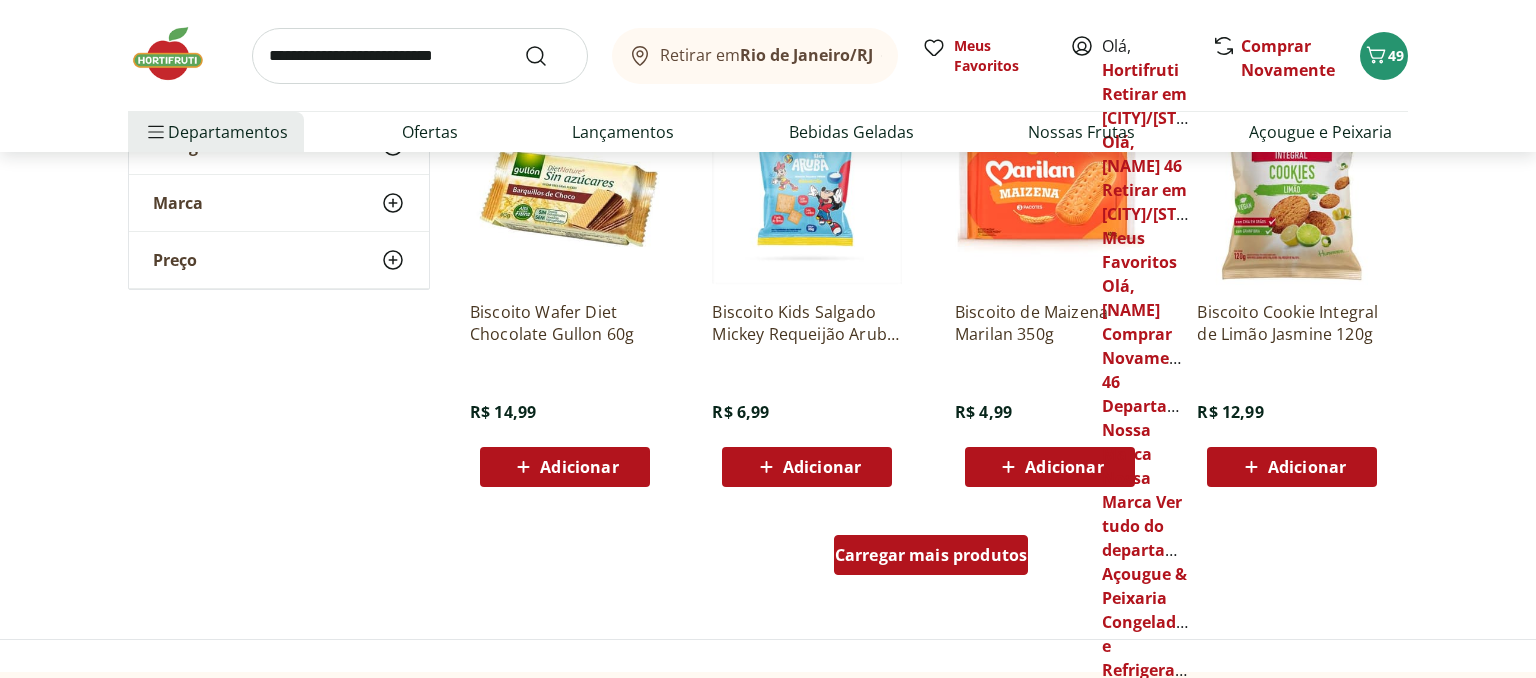 click on "Carregar mais produtos" at bounding box center (931, 555) 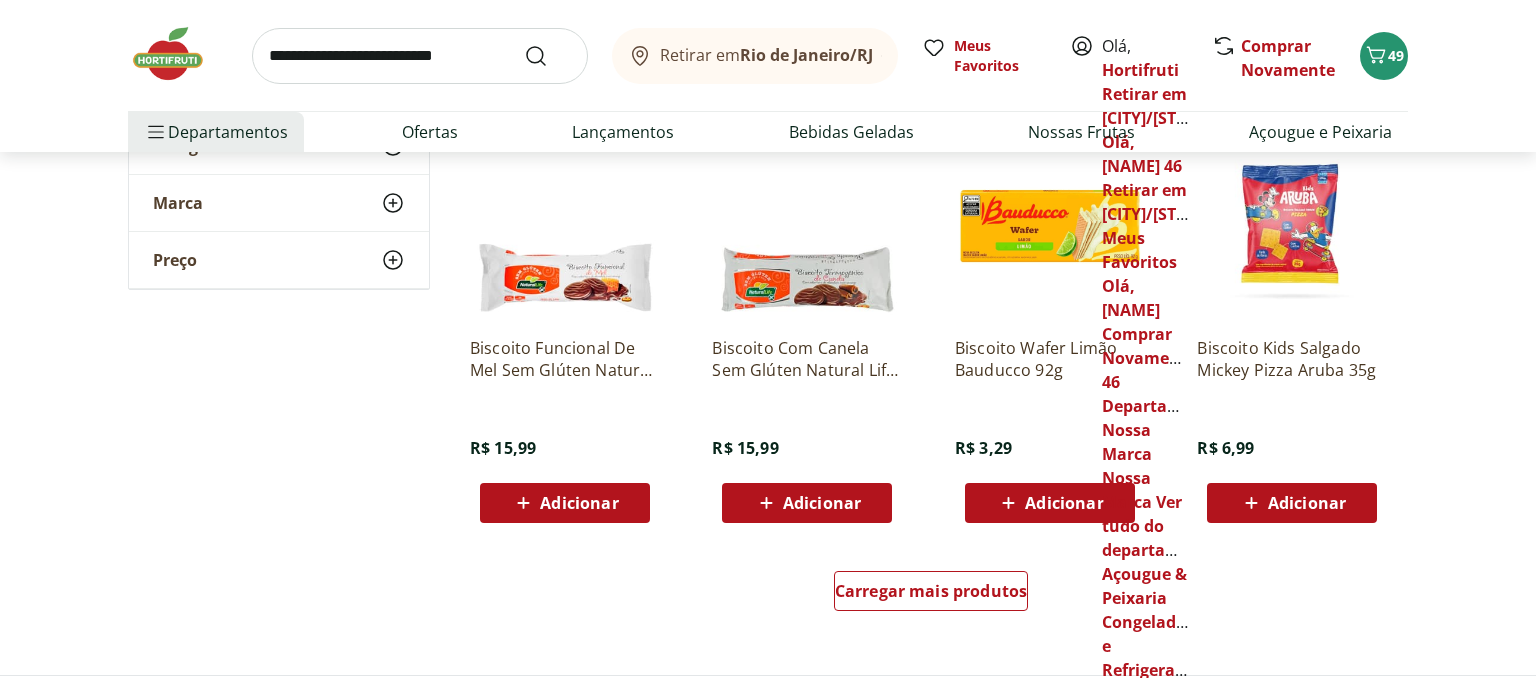 scroll, scrollTop: 10405, scrollLeft: 0, axis: vertical 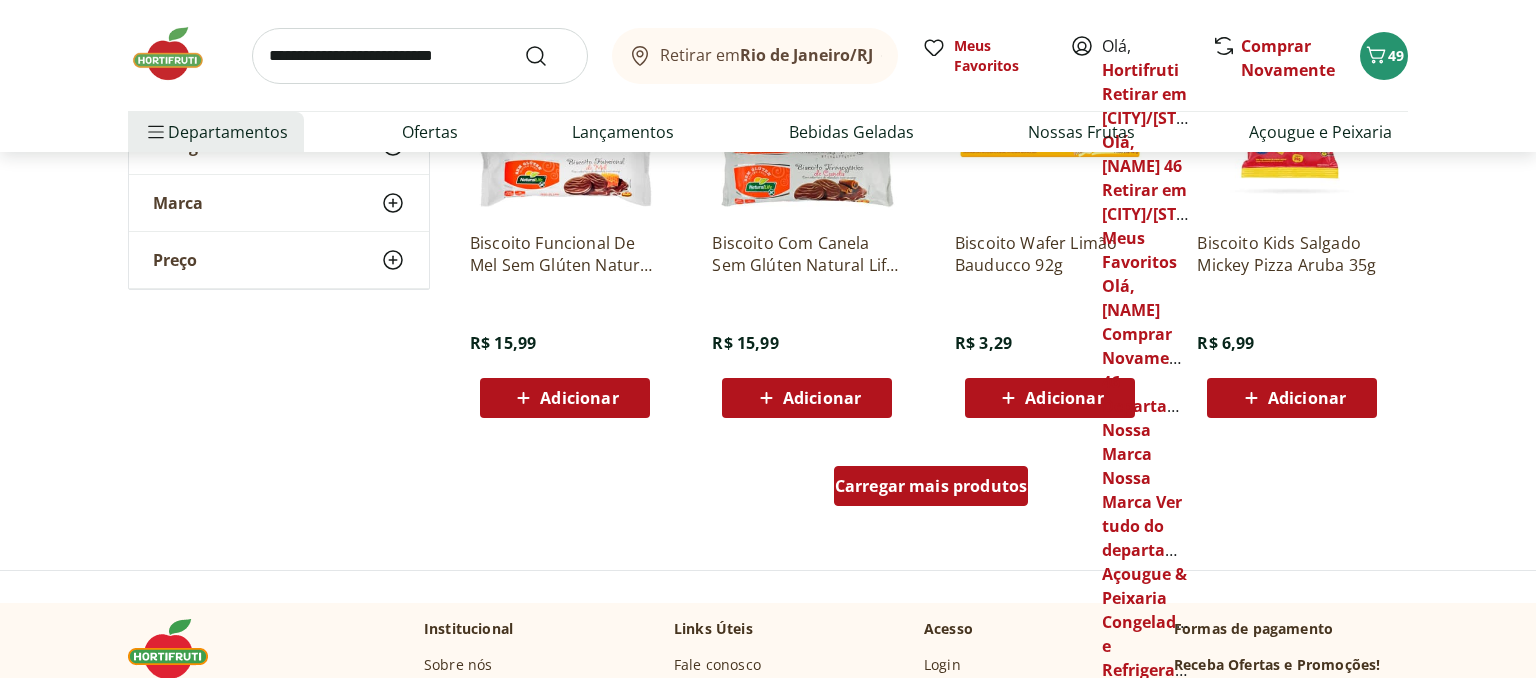 click on "Carregar mais produtos" at bounding box center (931, 486) 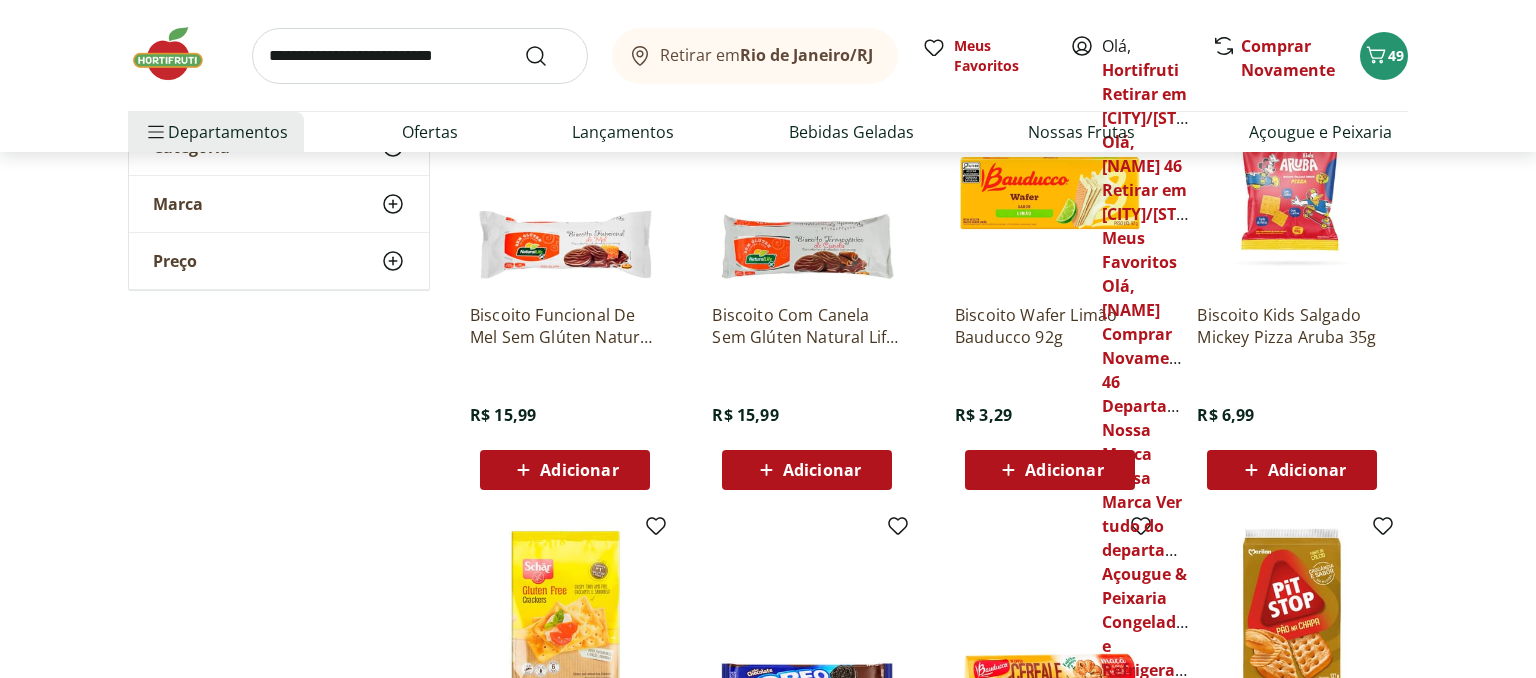 scroll, scrollTop: 10300, scrollLeft: 0, axis: vertical 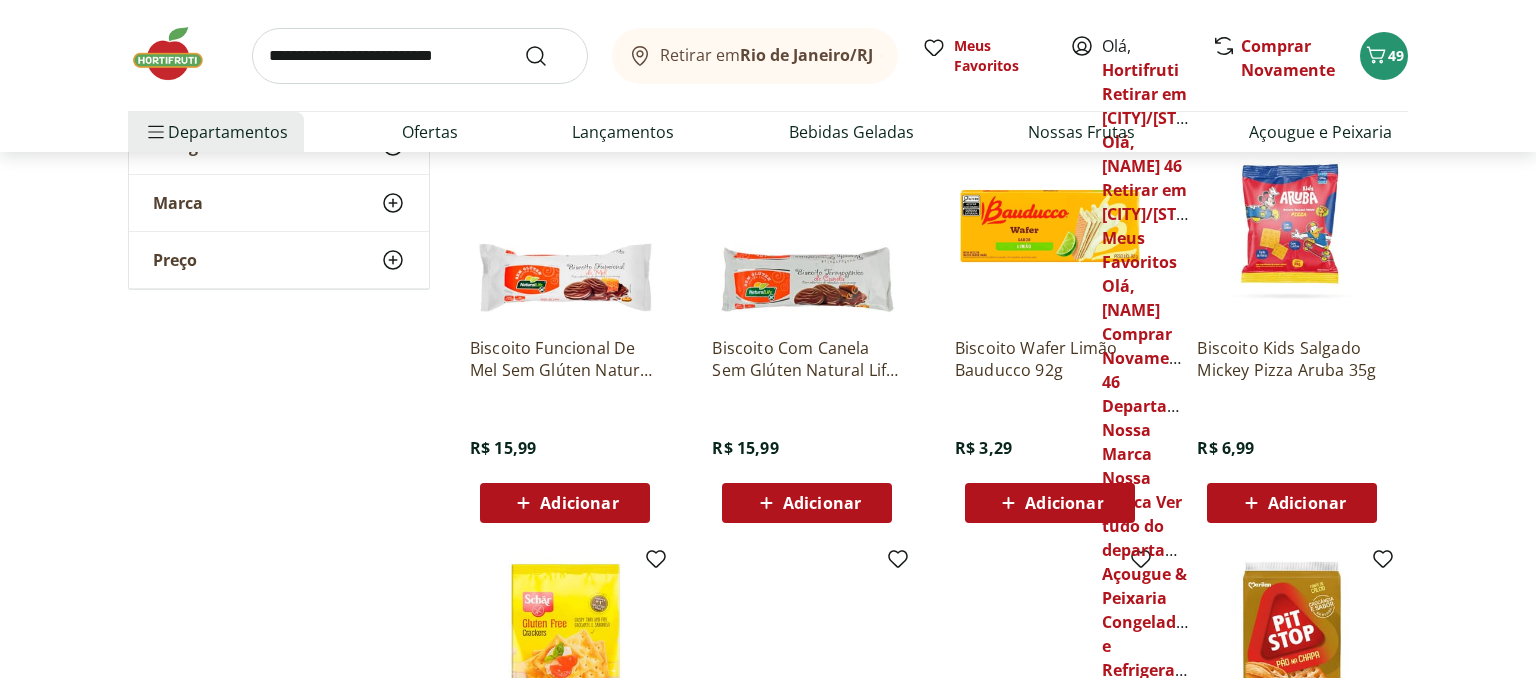 click on "Adicionar" at bounding box center [579, 503] 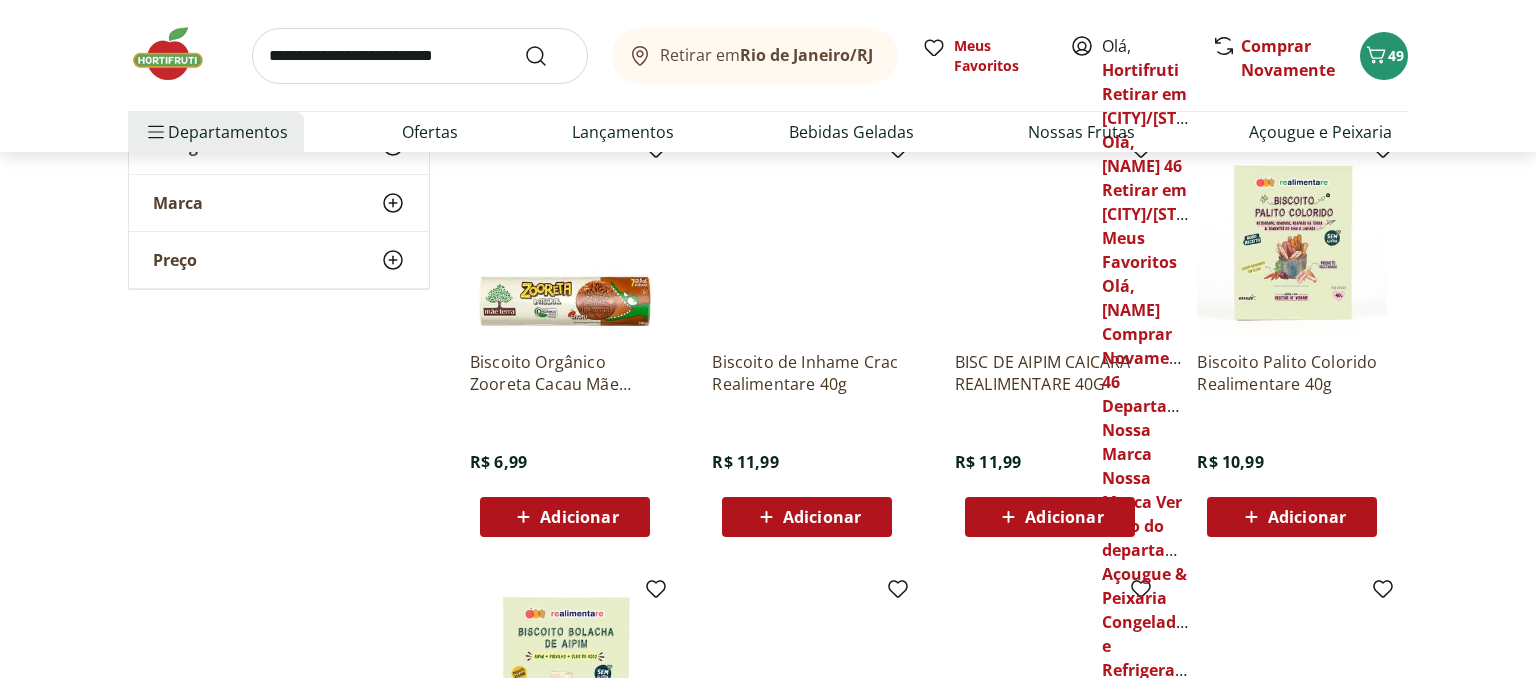 scroll, scrollTop: 11250, scrollLeft: 0, axis: vertical 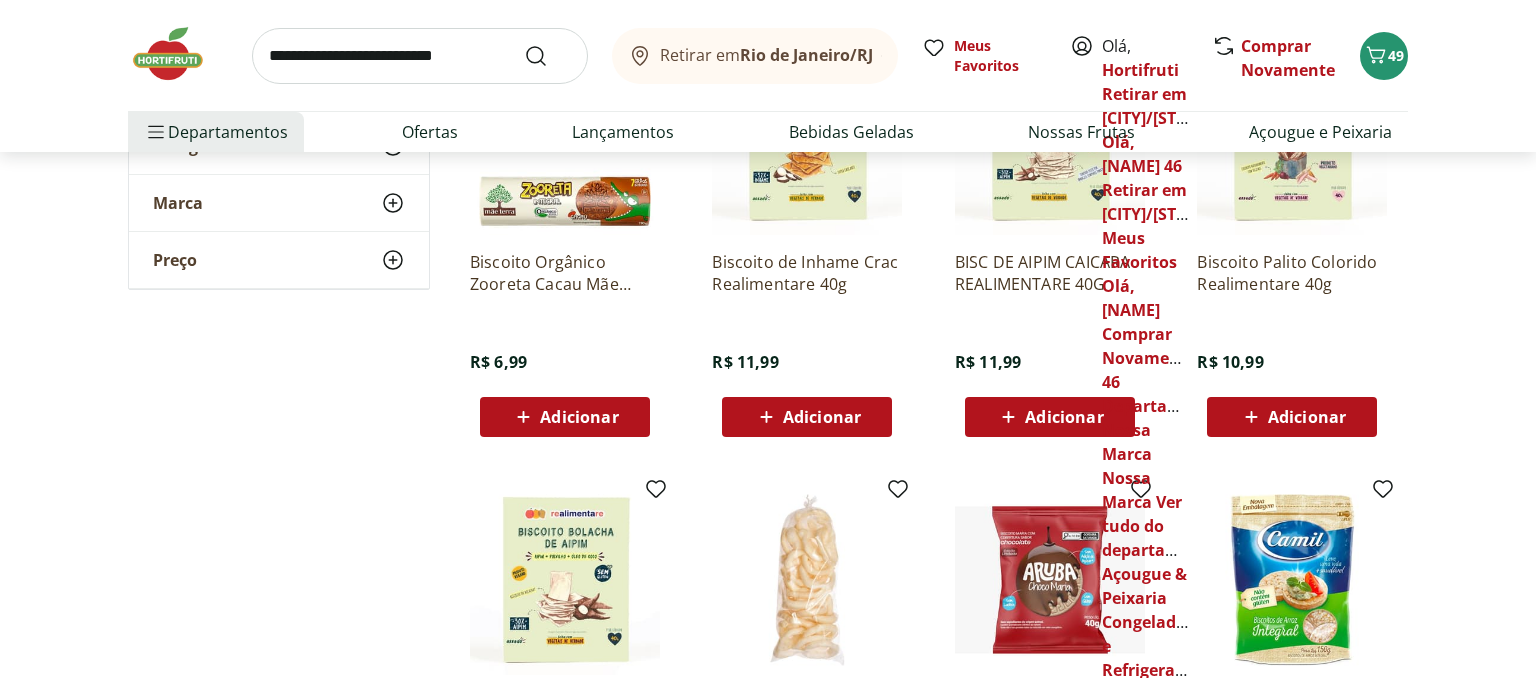 click on "Adicionar" at bounding box center (579, 417) 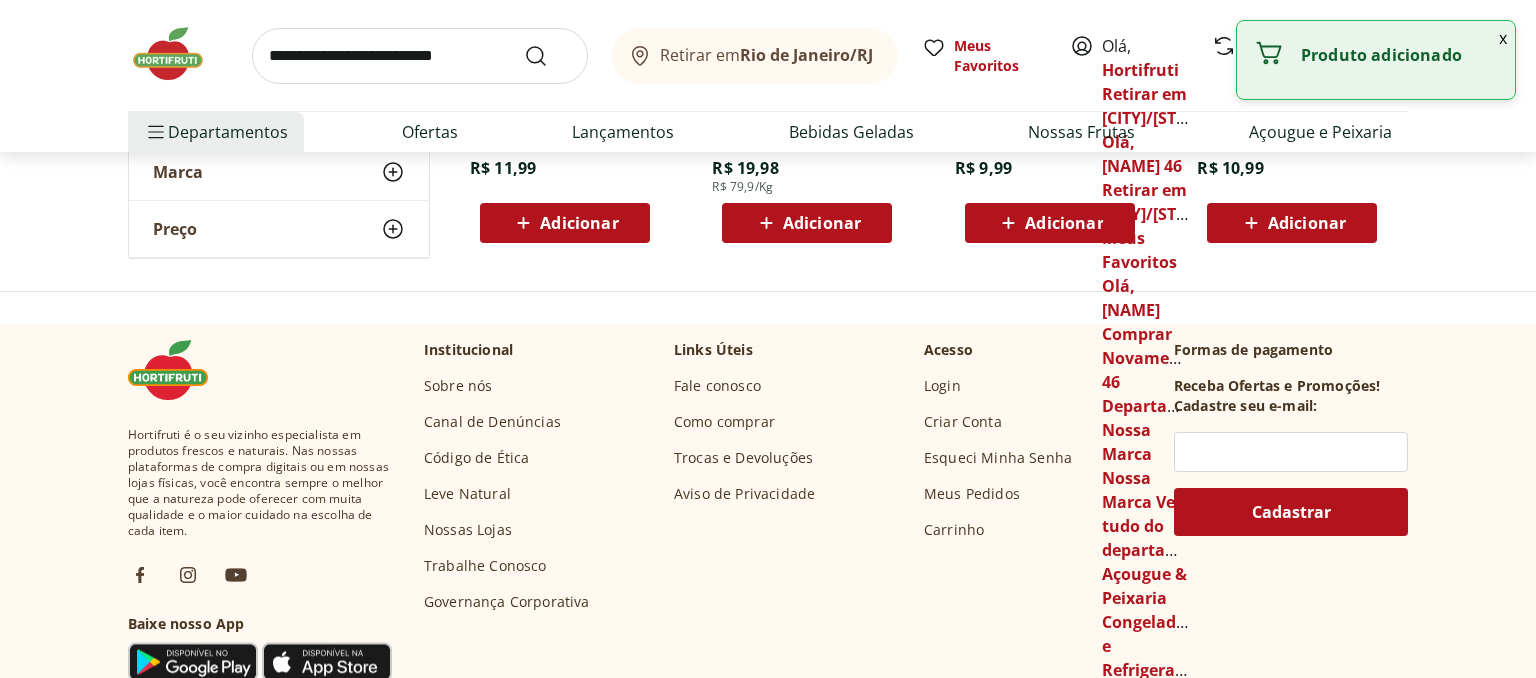 scroll, scrollTop: 11567, scrollLeft: 0, axis: vertical 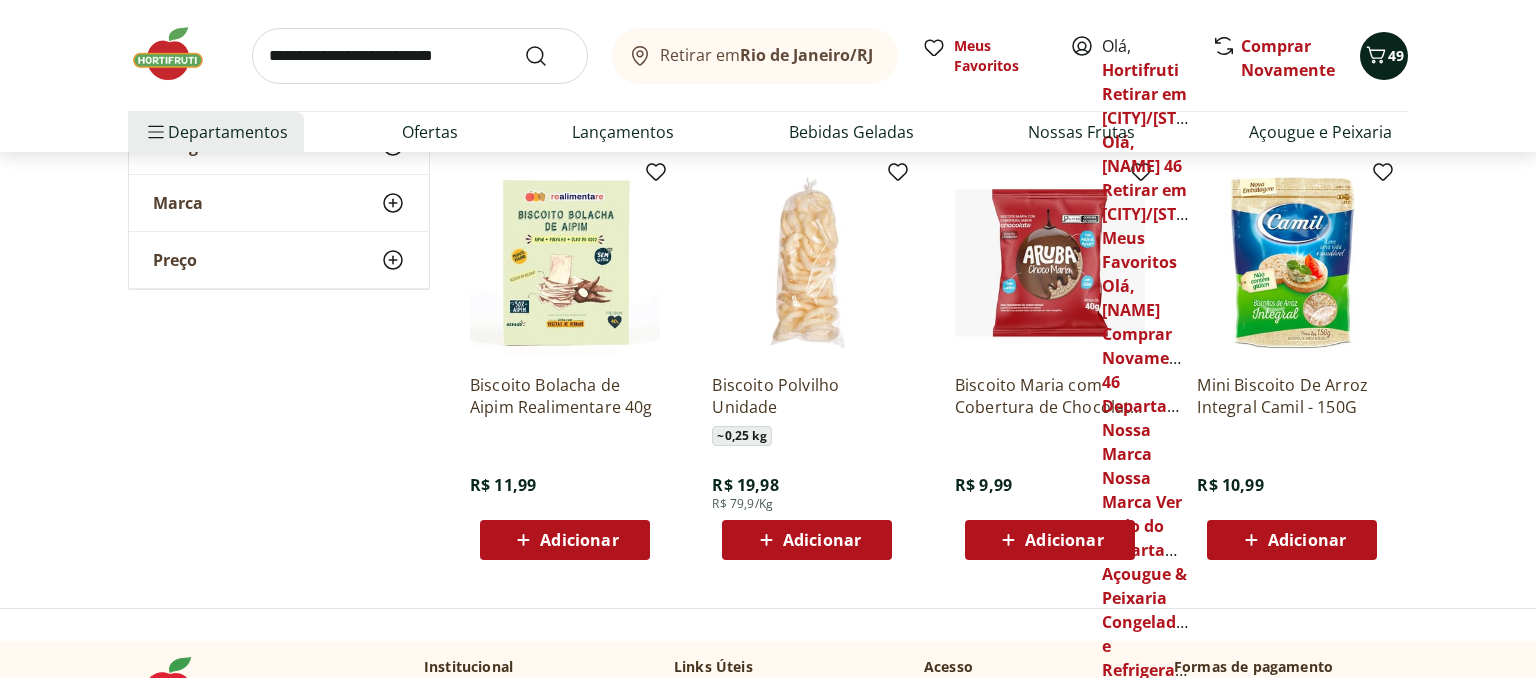 click 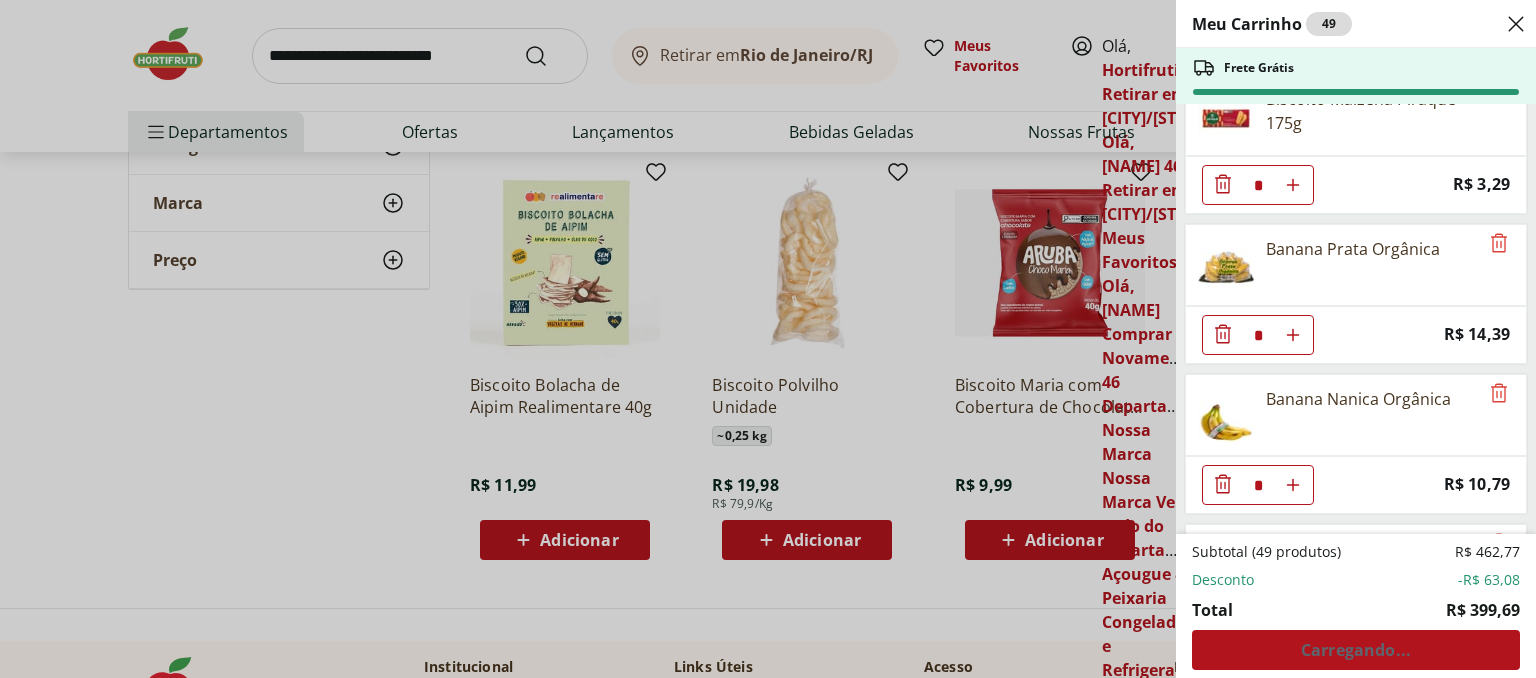 scroll, scrollTop: 4191, scrollLeft: 0, axis: vertical 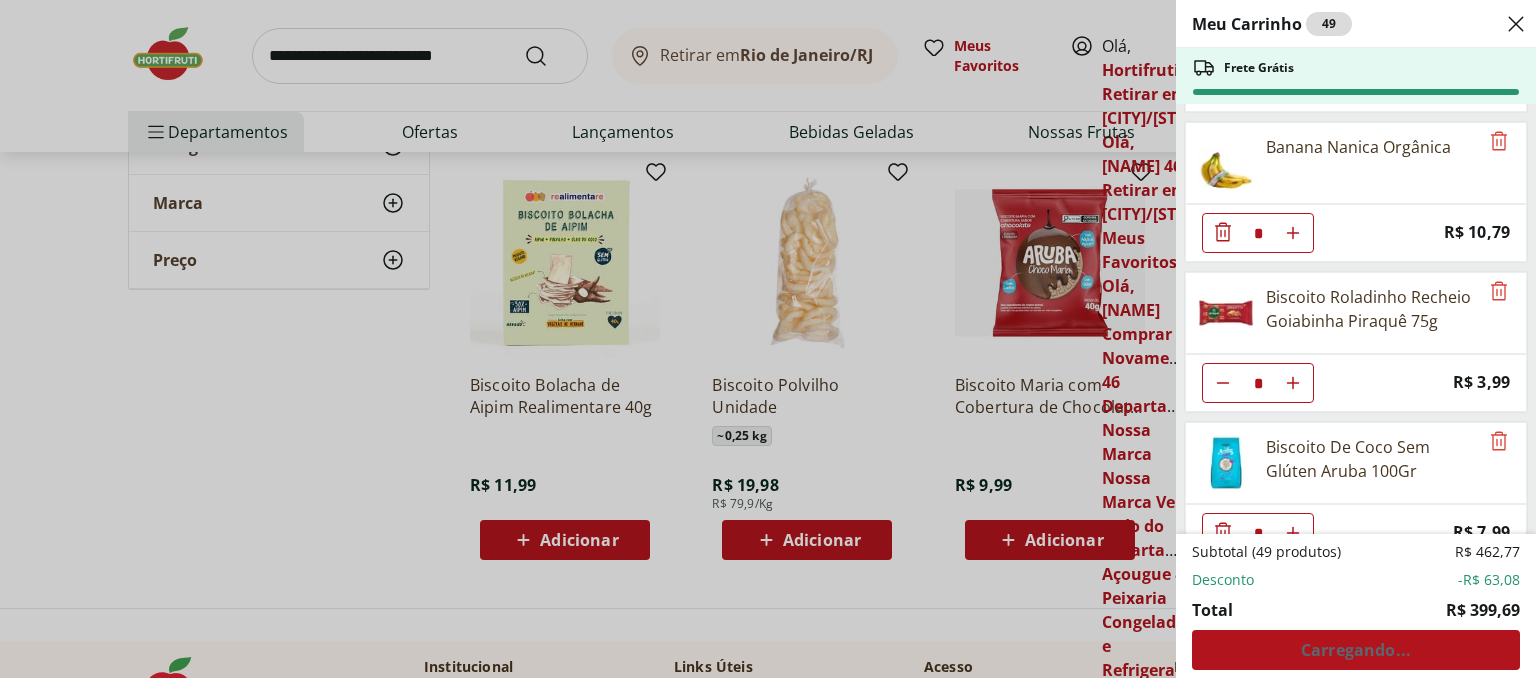 click on "Meu Carrinho 49 Frete Grátis Uva Verde sem Semente Natural da Terra 500g * Price: R$ 10,99 Melão Doce Natural da Terra Pedaço * Price: R$ 17,99 Batata Doce Unidade * Price: R$ 1,53 Couve-Flor Unidade * Price: R$ 6,99 Maracujá Azedo Unidade * Price: R$ 5,60 Alho Nacional Unidade * Original price: R$ 2,03 Price: R$ 1,79 Cebola Nacional Unidade * Original price: R$ 1,00 Price: R$ 0,75 Cenoura Orgânica Bandeja * Original price: R$ 8,99 Price: R$ 4,99 Batata Doce Orgânica Bandeja 600g * Original price: R$ 11,99 Price: R$ 4,99 Cogumelo Shiitake Fatiado 200g * Original price: R$ 16,99 Price: R$ 13,99 Brócolis Ninja Unidade * Original price: R$ 11,99 Price: R$ 4,99 Ovo caipira vermelho HNT 20 unidades * Price: R$ 26,99 Alface Americana Unidade * Price: R$ 5,99 Tomate Italiano Orgânico Bandeja * Price: R$ 9,99 Abóbora Japonesa Pedaço * Price: R$ 2,99 Salame Perdigão Defumado Unidade * Price: R$ 9,99 Tapioca Natural da Terra 500g * Original price: R$ 8,99 Price: R$ 4,99 * R$ 27,96 *" at bounding box center [768, 339] 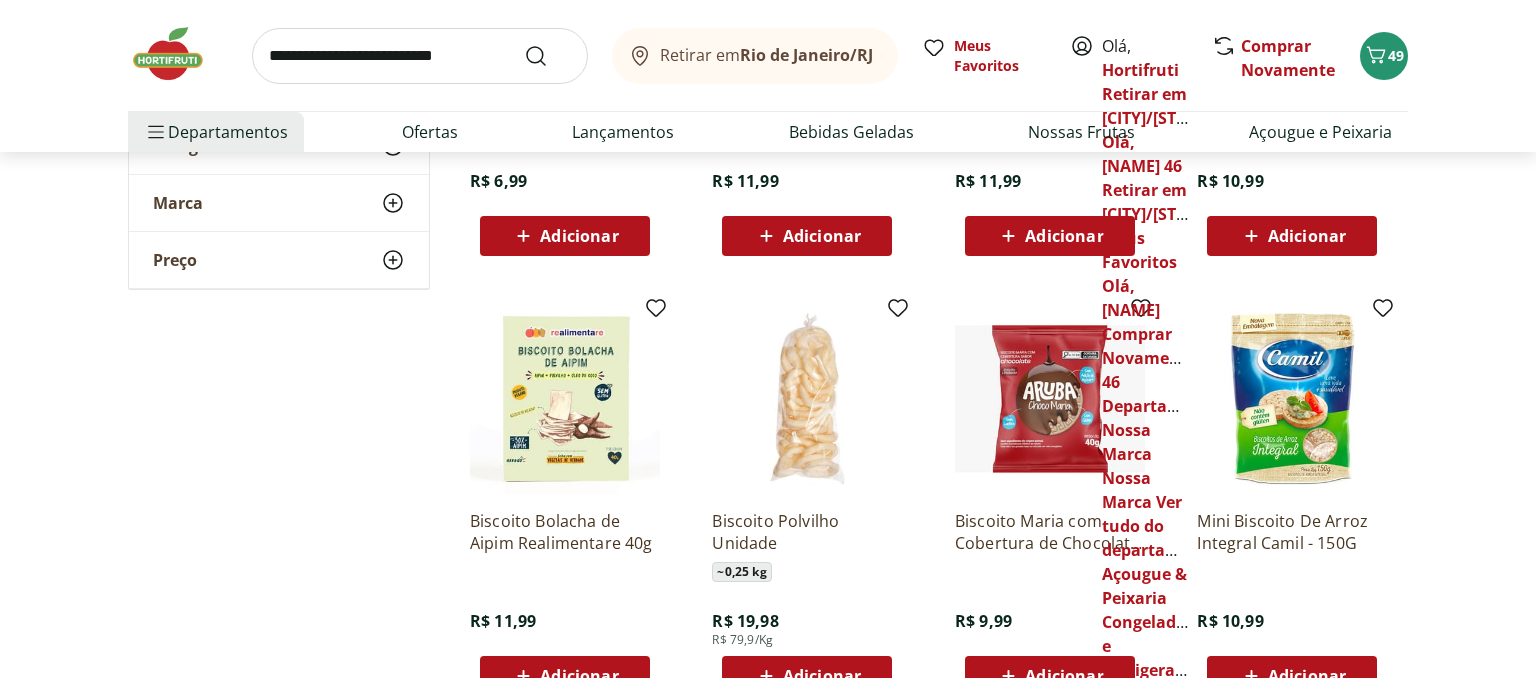 scroll, scrollTop: 11356, scrollLeft: 0, axis: vertical 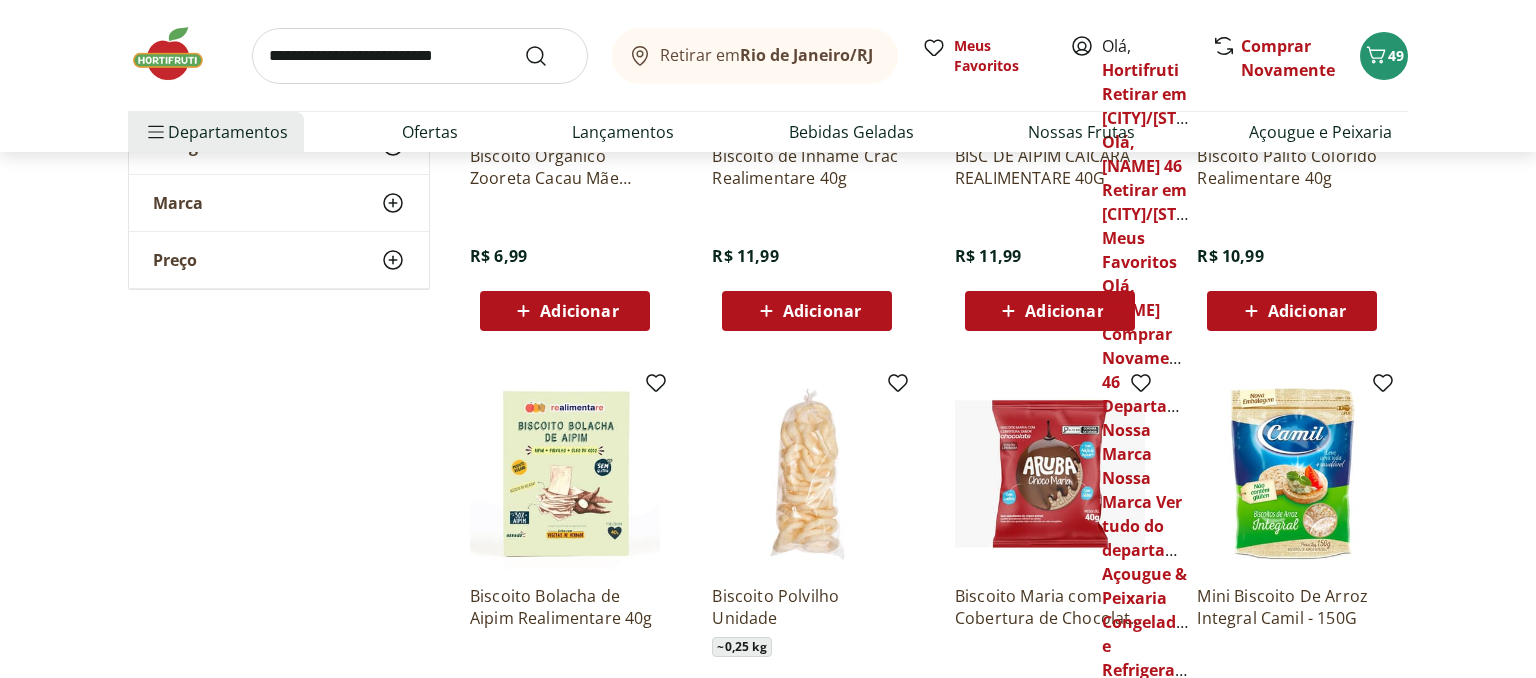 click on "Adicionar" at bounding box center [579, 311] 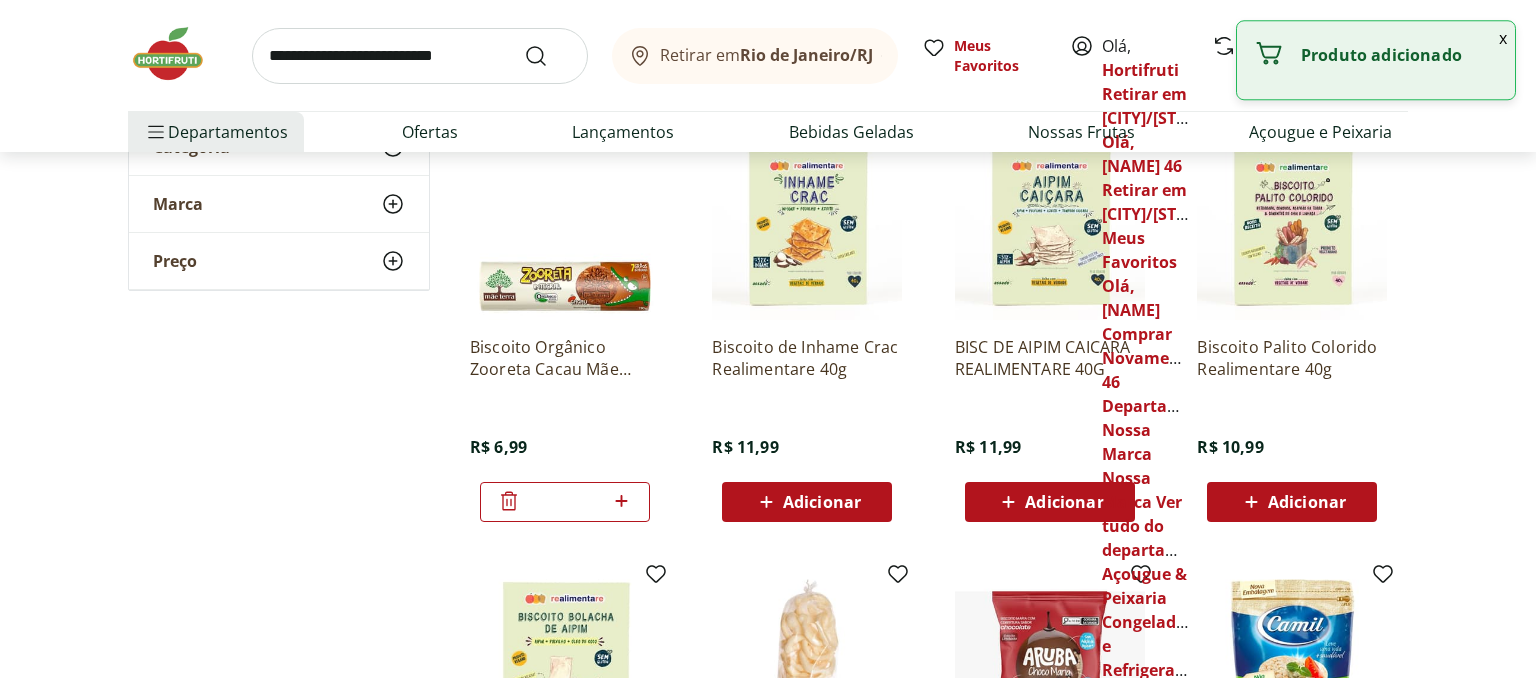 scroll, scrollTop: 11144, scrollLeft: 0, axis: vertical 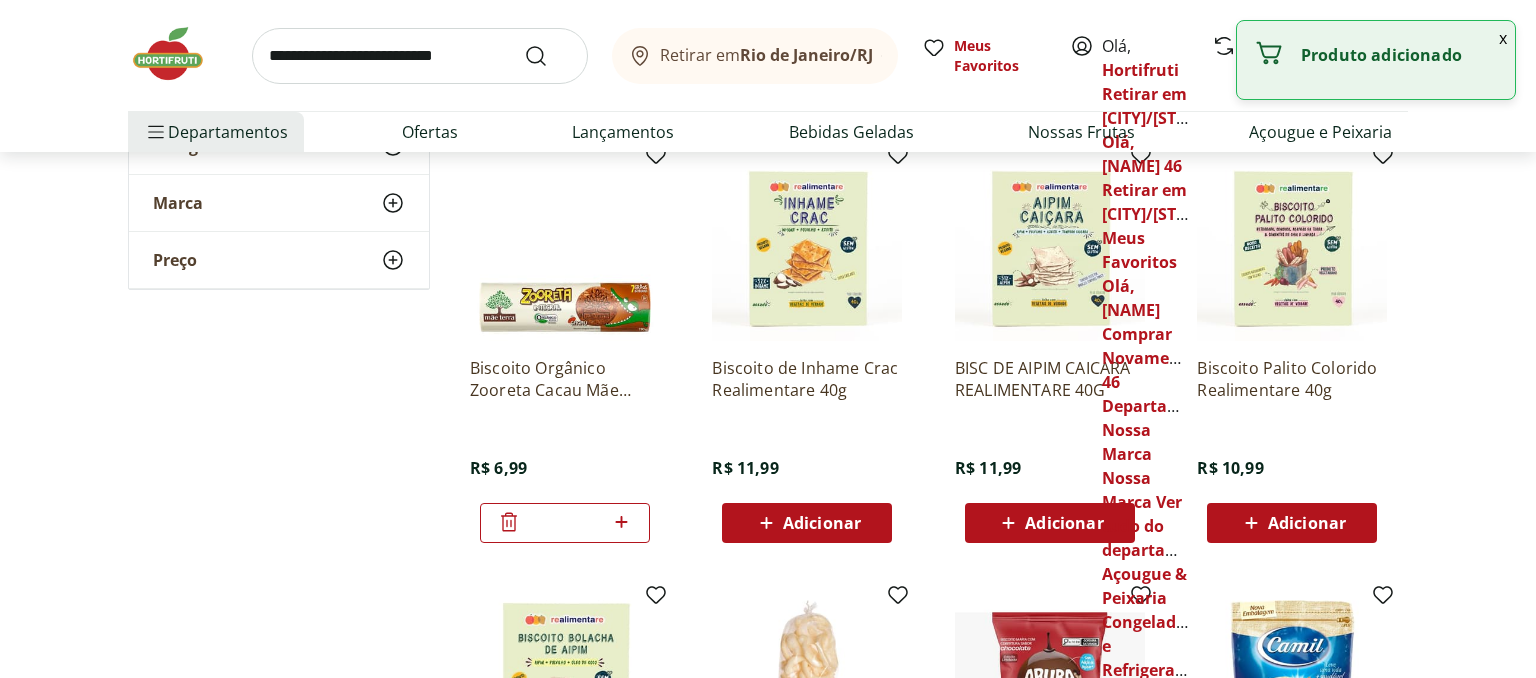 click on "x" at bounding box center [1503, 38] 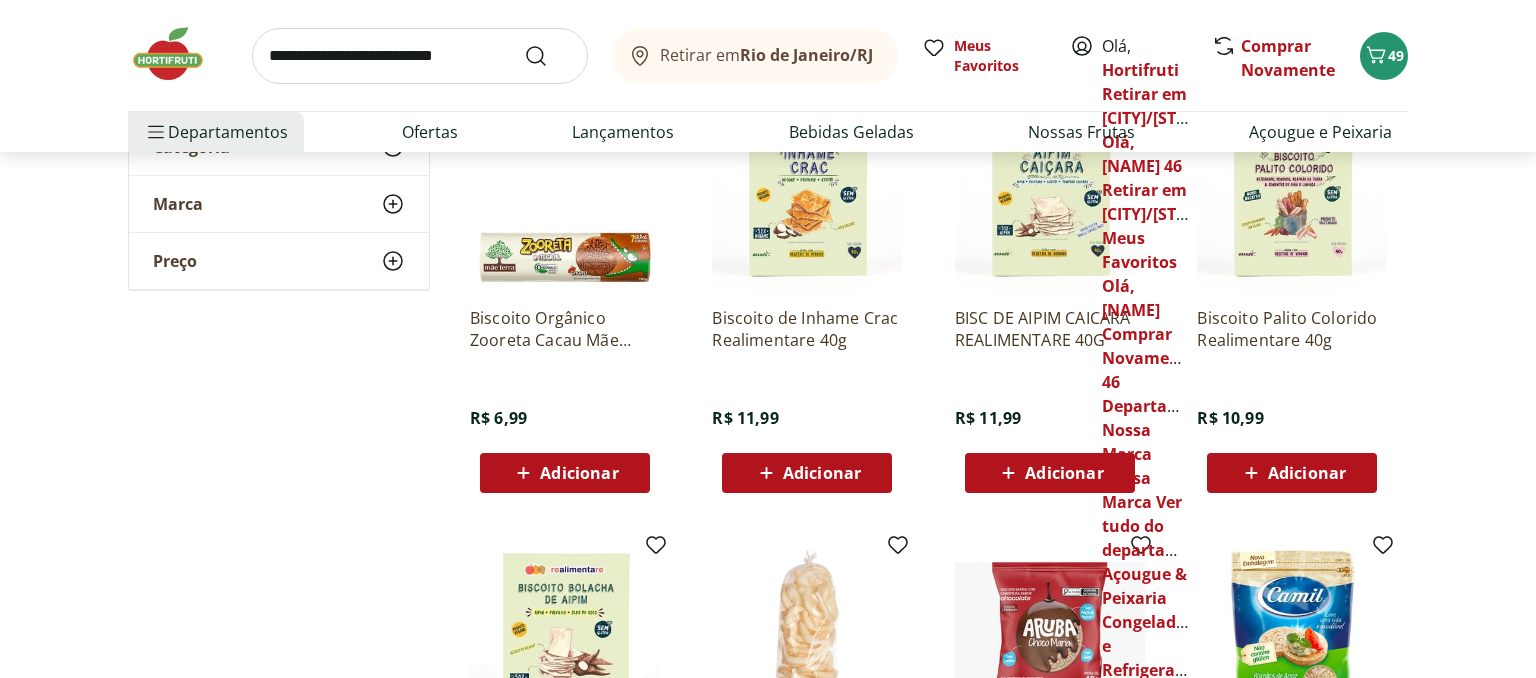 scroll, scrollTop: 11356, scrollLeft: 0, axis: vertical 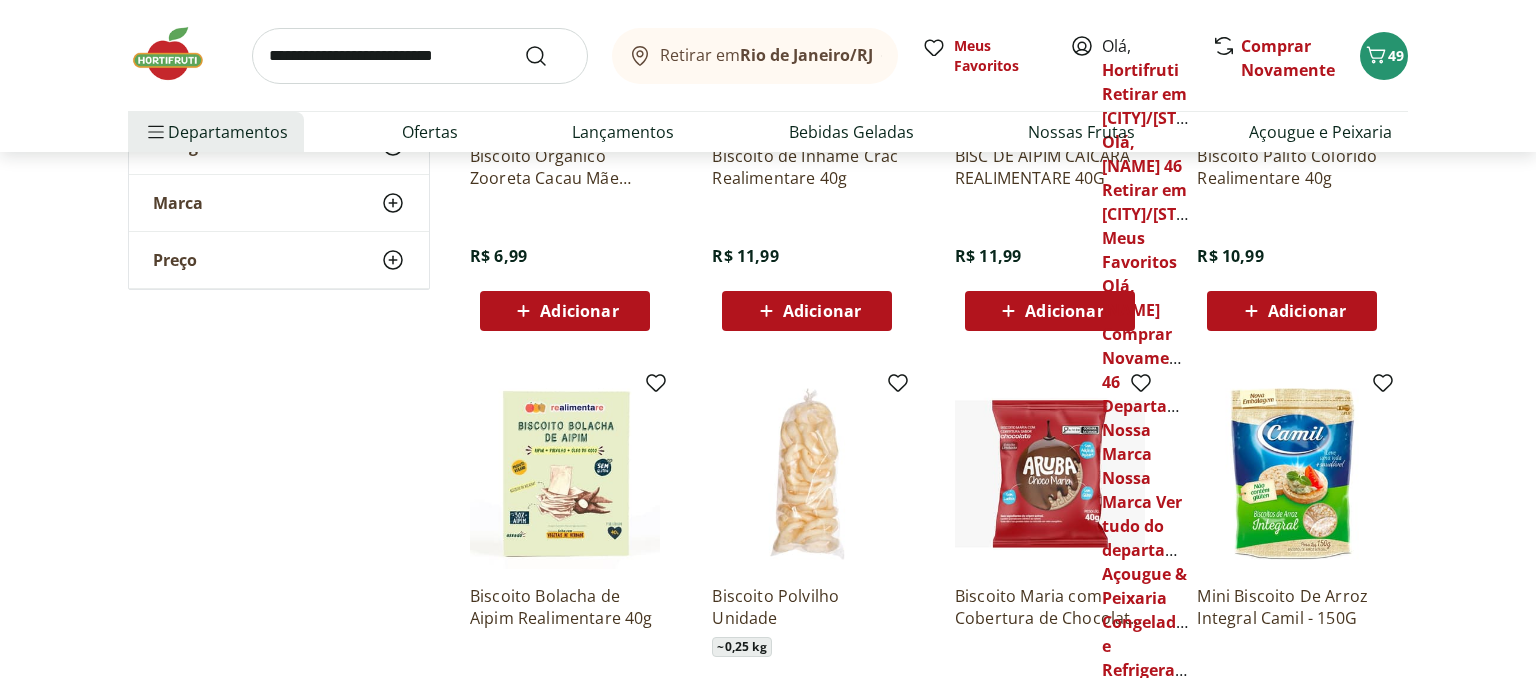 click 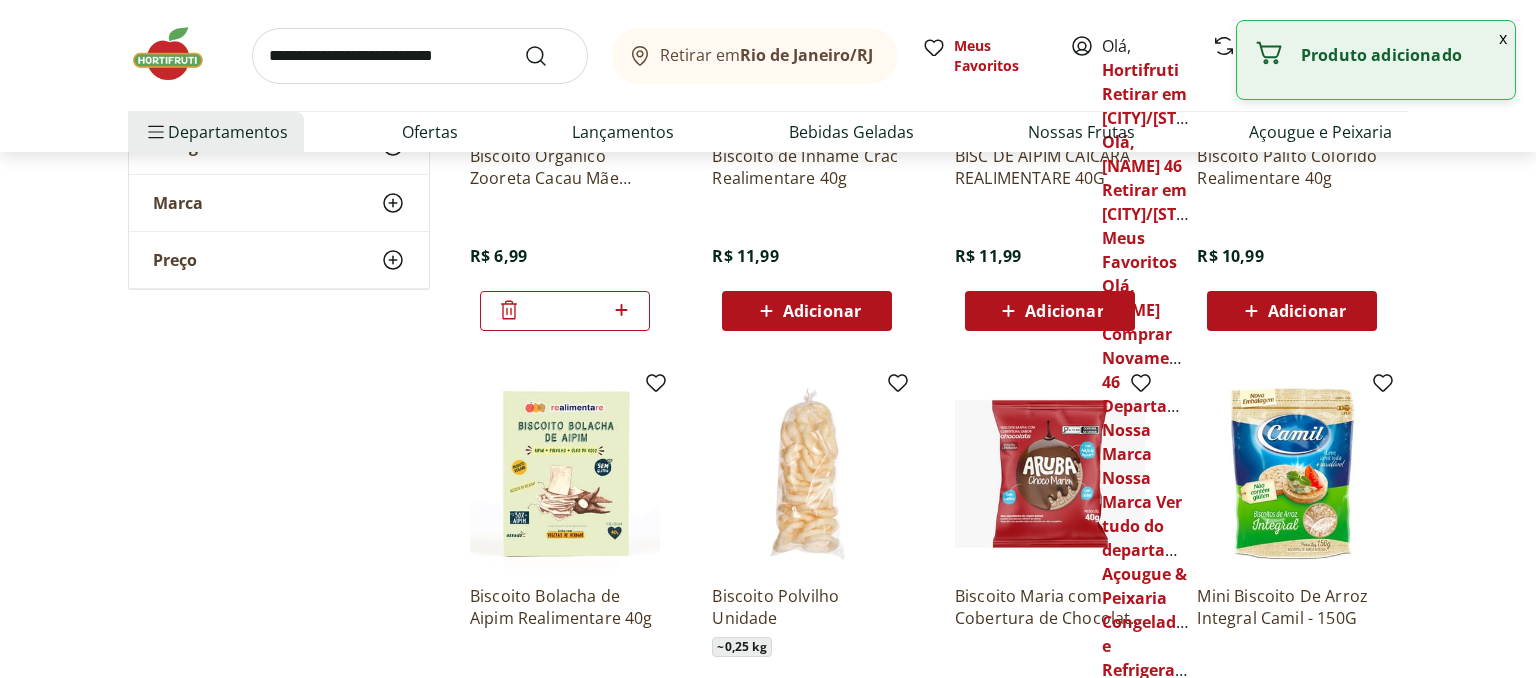 click on "x" at bounding box center (1503, 38) 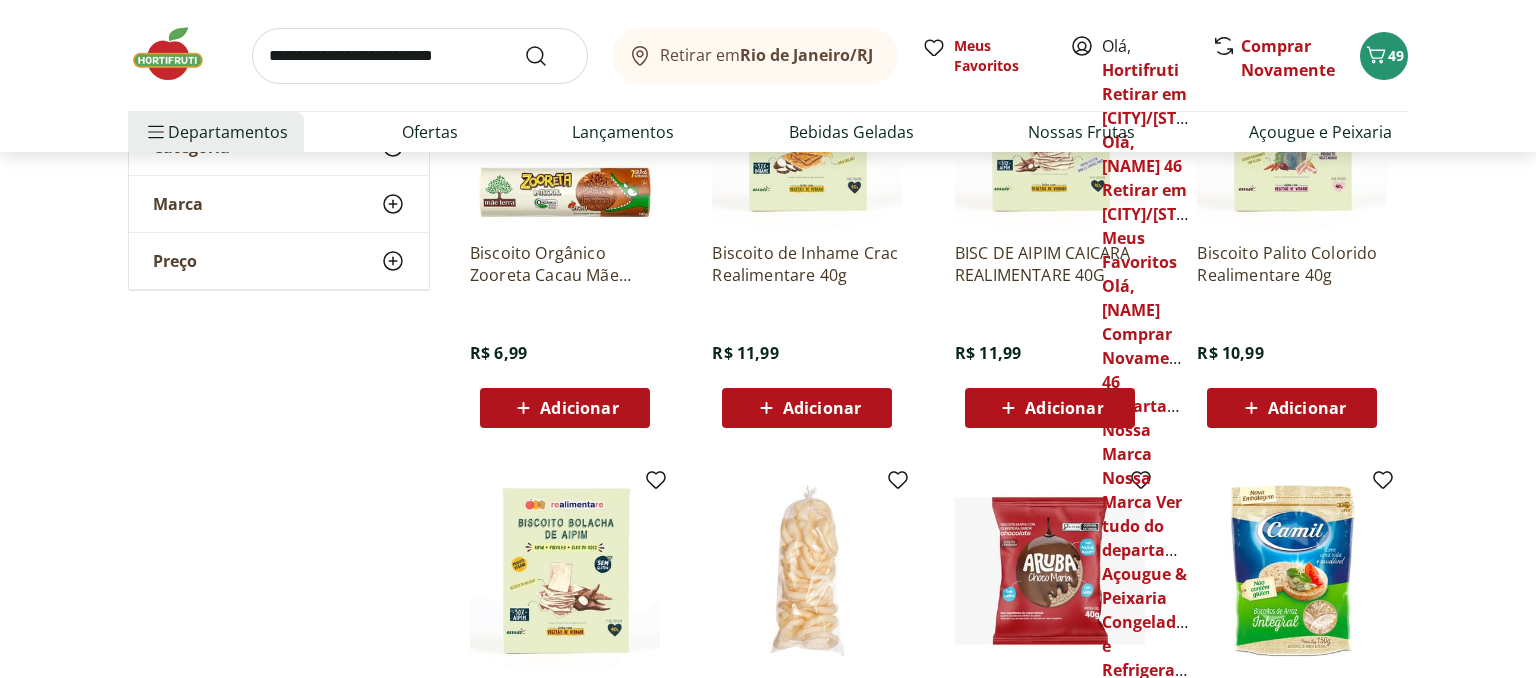 scroll, scrollTop: 11250, scrollLeft: 0, axis: vertical 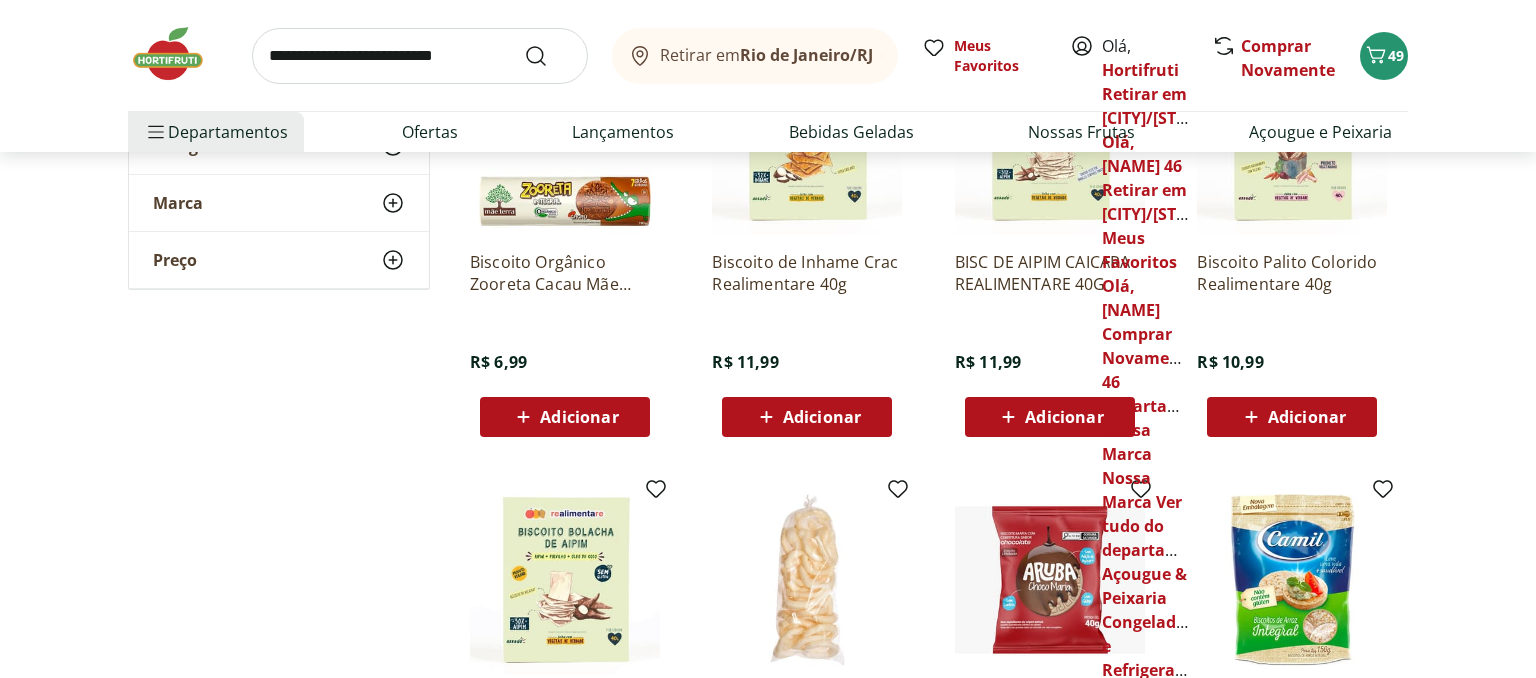 click on "Adicionar" at bounding box center [565, 417] 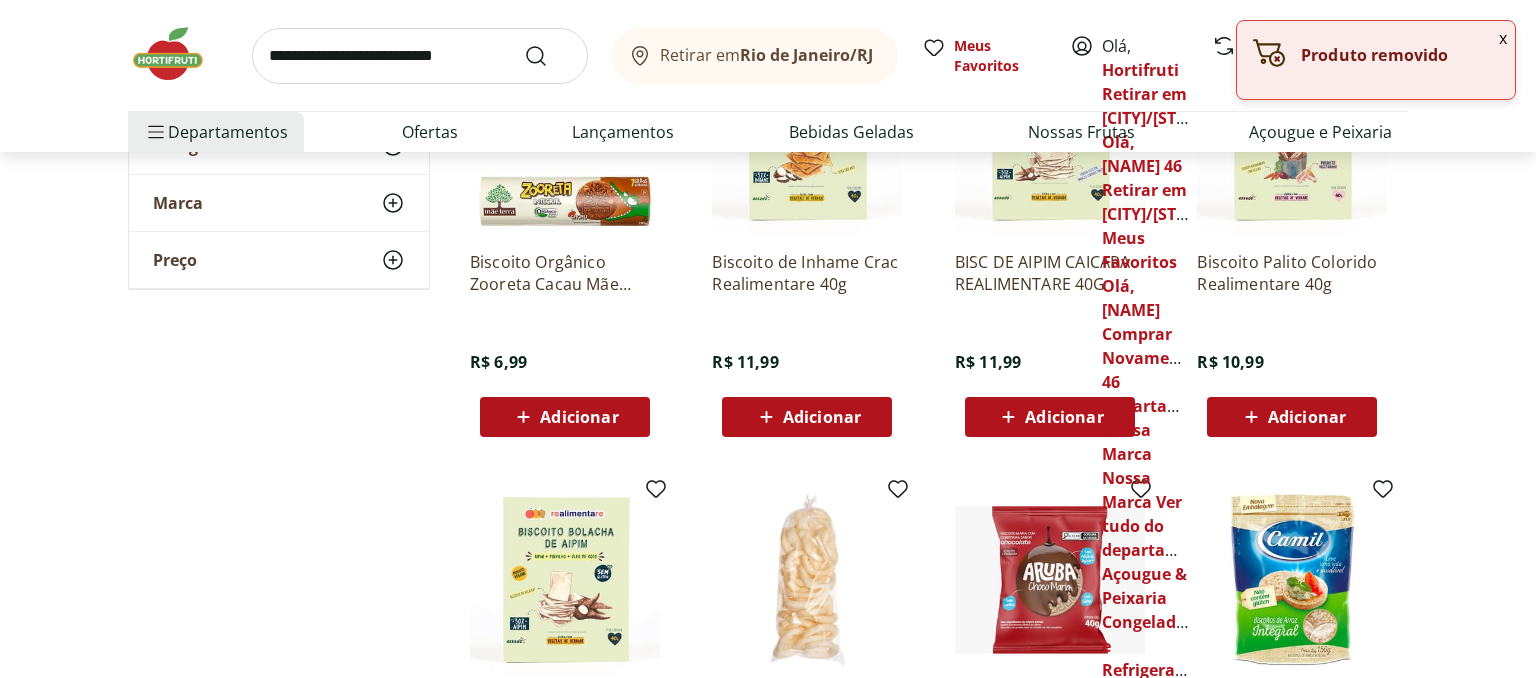 click on "x" at bounding box center [1503, 38] 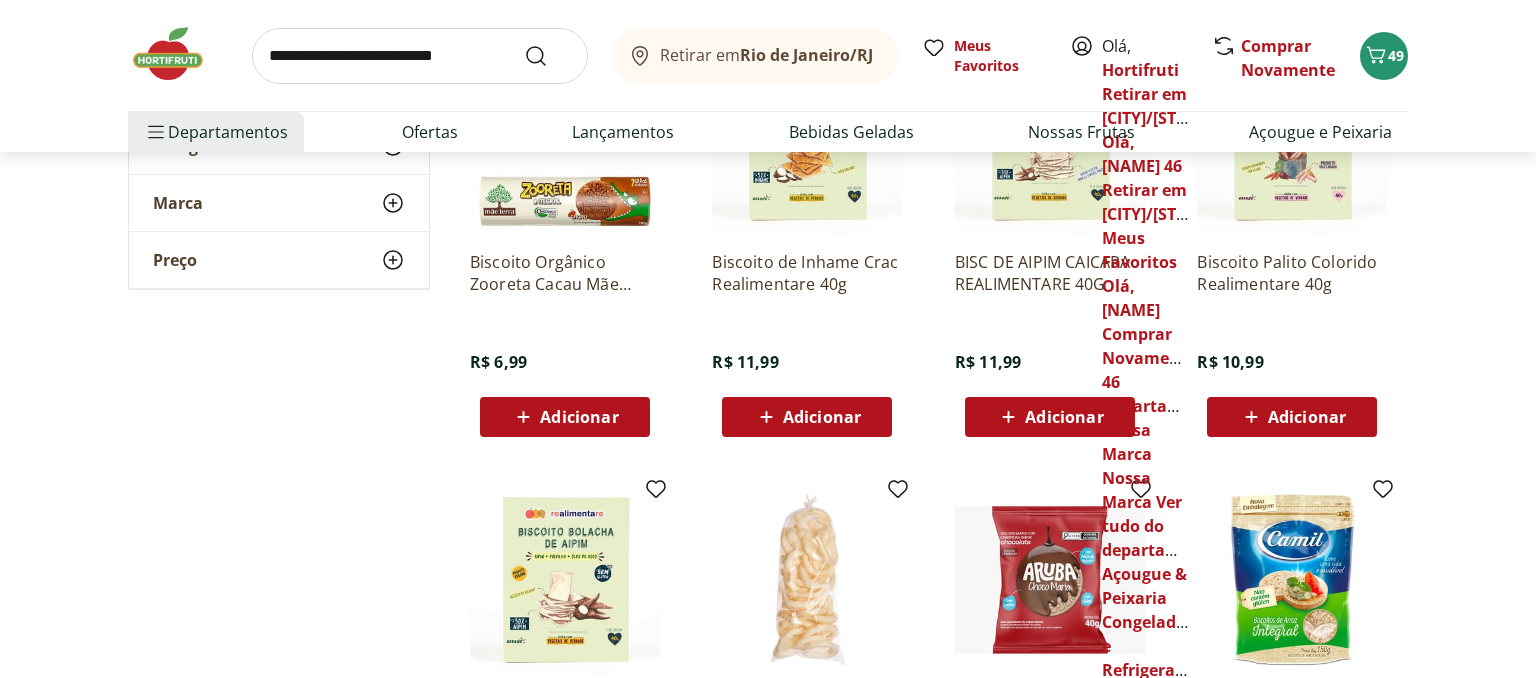 click 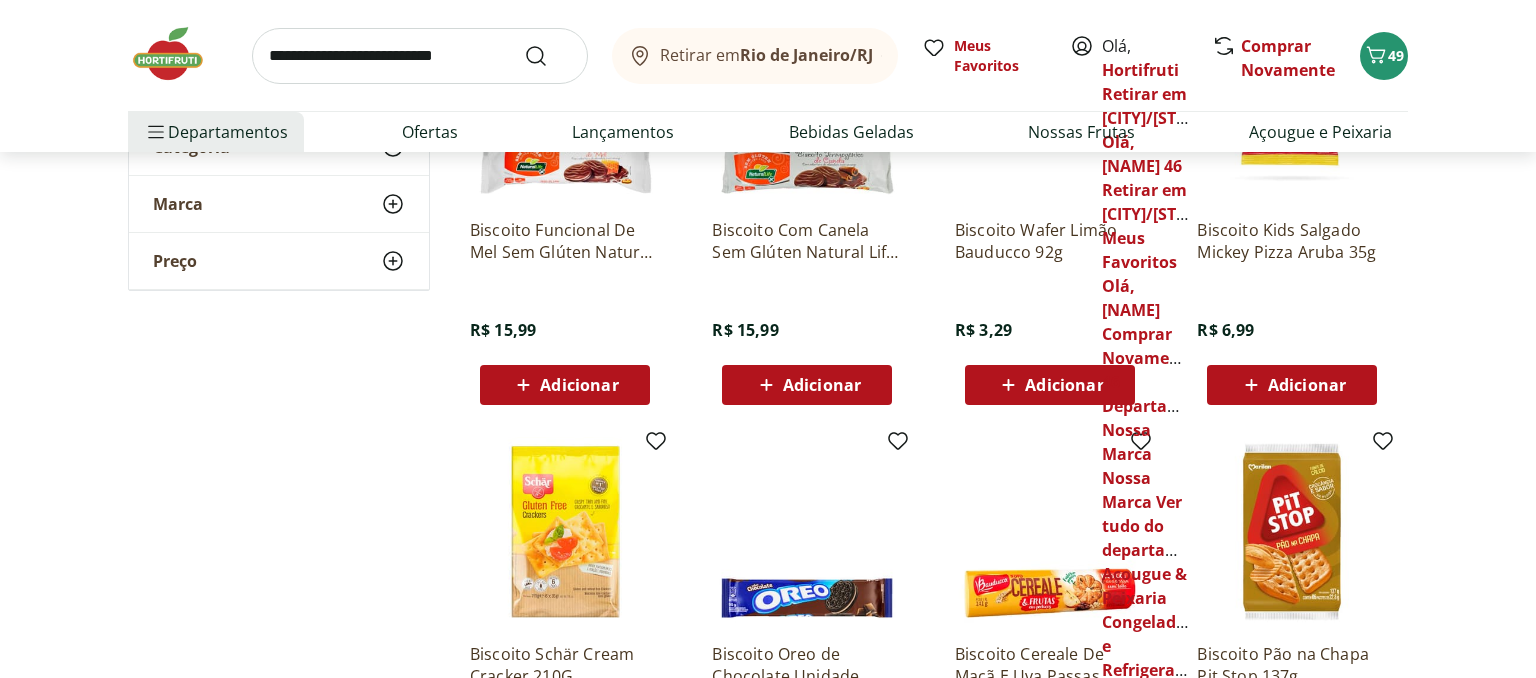 scroll, scrollTop: 10300, scrollLeft: 0, axis: vertical 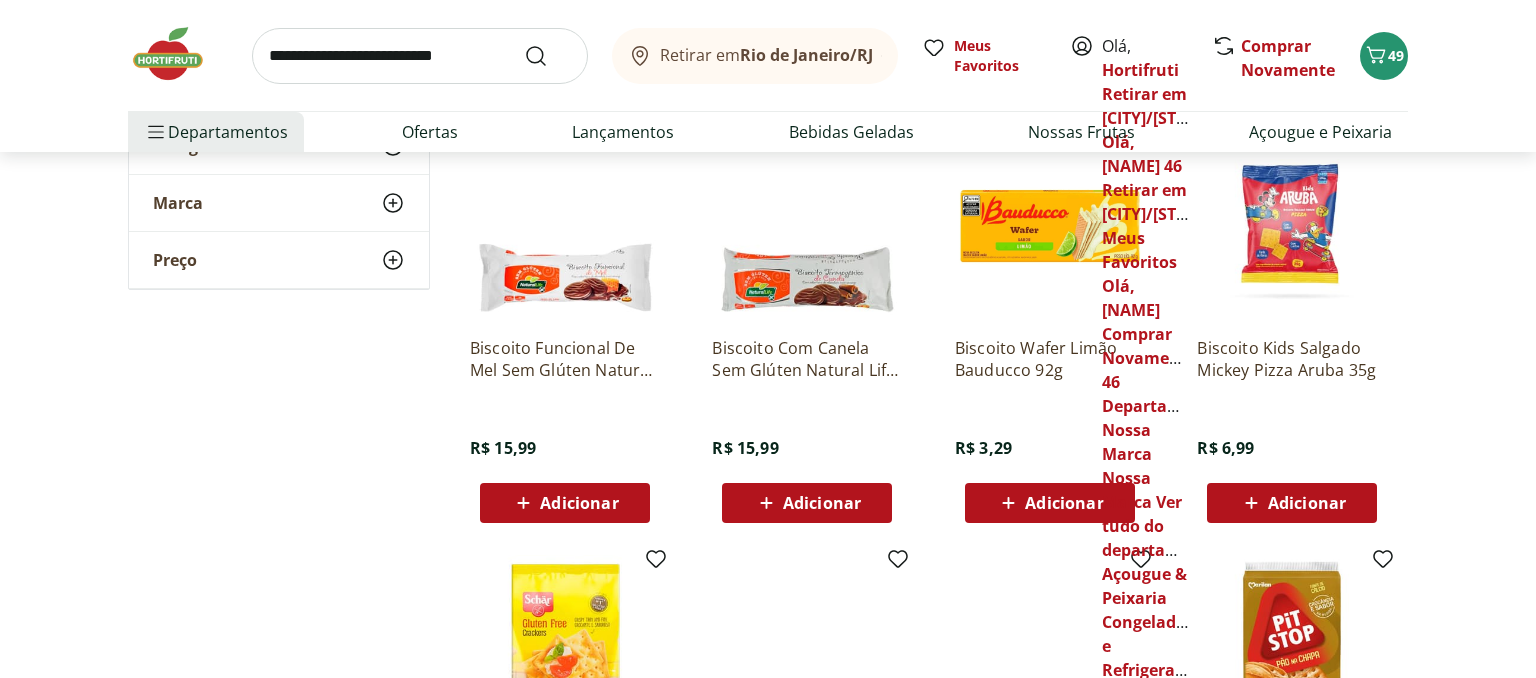 click on "Adicionar" at bounding box center (579, 503) 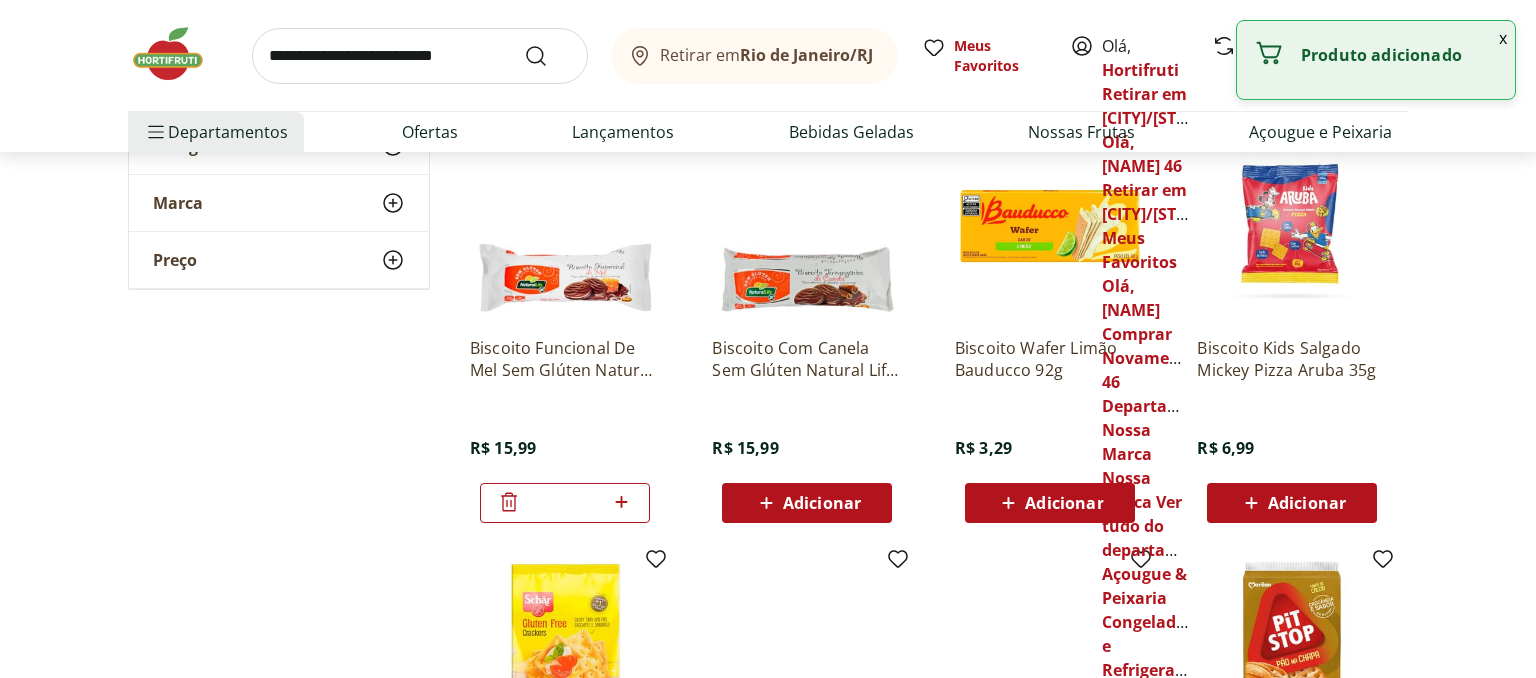 click on "x" at bounding box center (1503, 38) 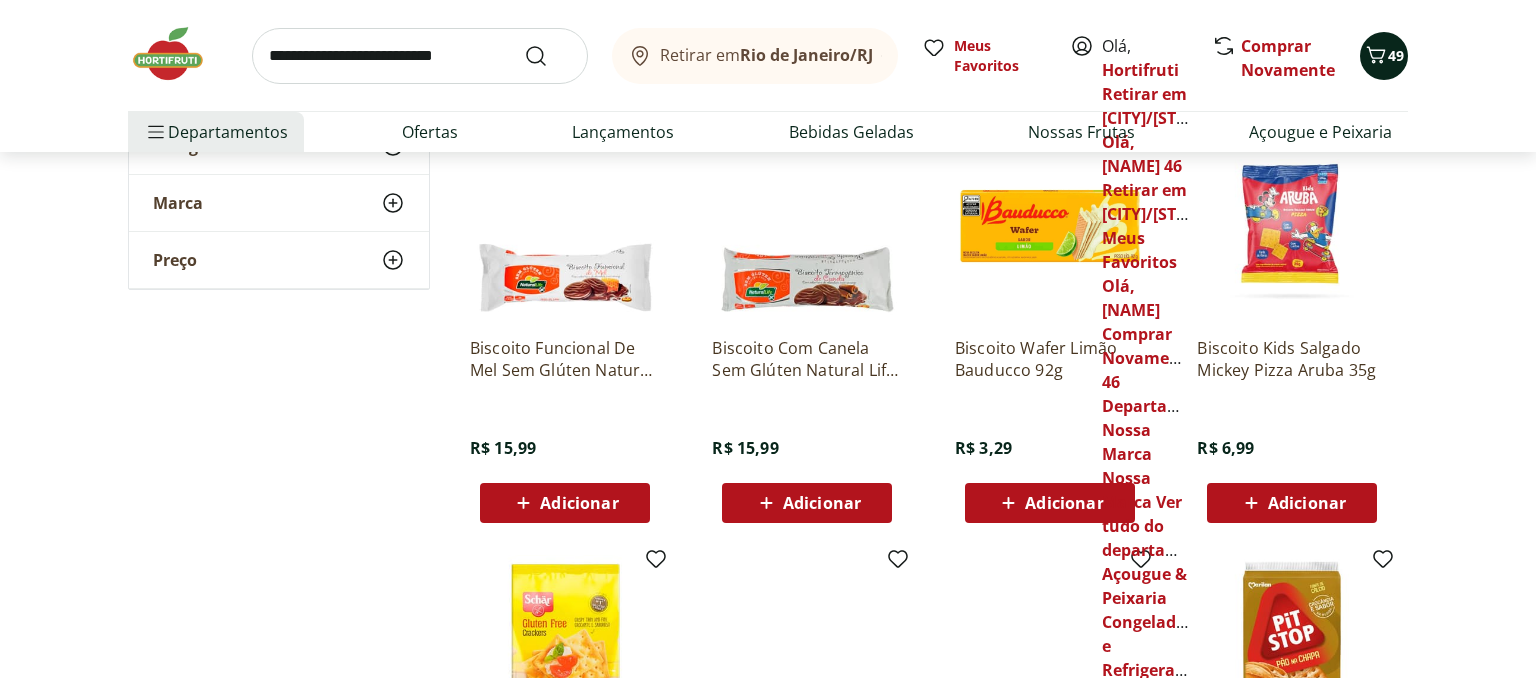 click on "49" at bounding box center [1396, 55] 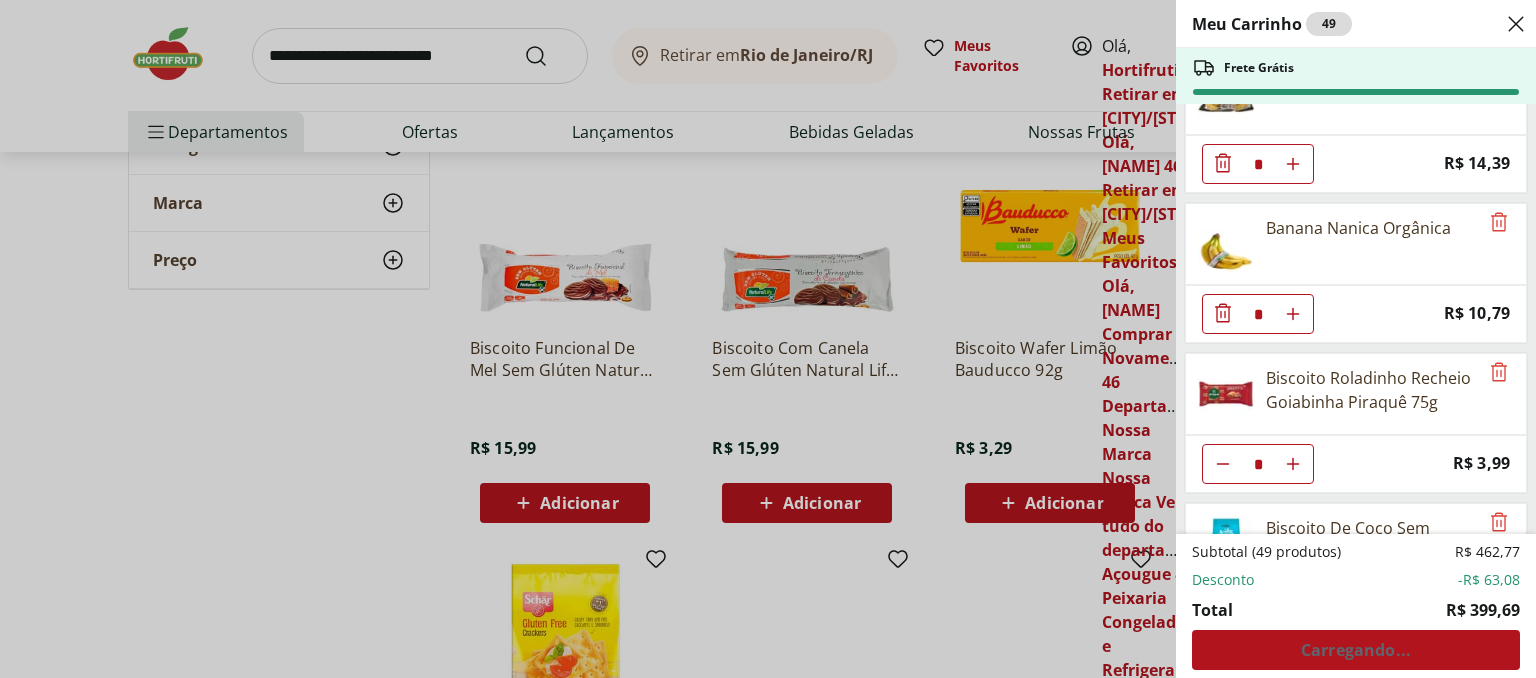 scroll, scrollTop: 4191, scrollLeft: 0, axis: vertical 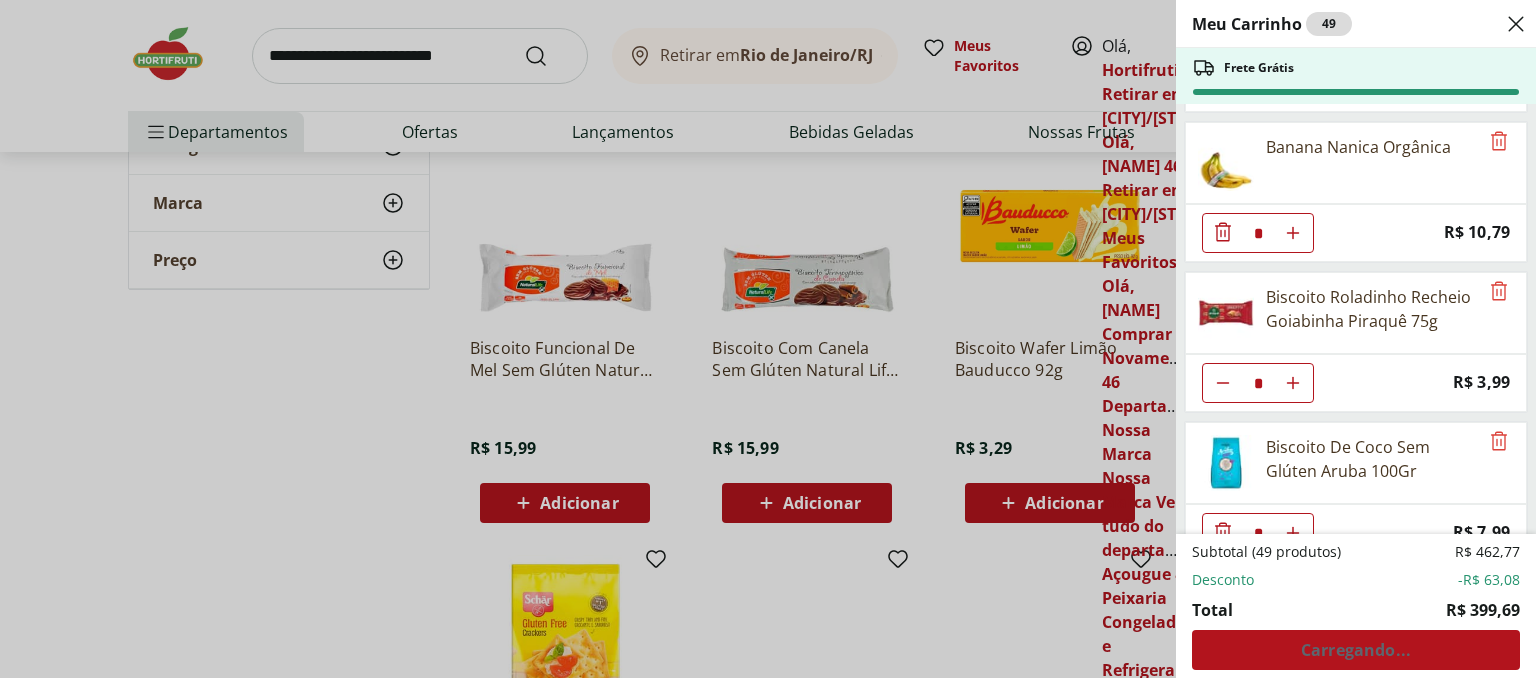 click on "Meu Carrinho 49 Frete Grátis Uva Verde sem Semente Natural da Terra 500g * Price: R$ 10,99 Melão Doce Natural da Terra Pedaço * Price: R$ 17,99 Batata Doce Unidade * Price: R$ 1,53 Couve-Flor Unidade * Price: R$ 6,99 Maracujá Azedo Unidade * Price: R$ 5,60 Alho Nacional Unidade * Original price: R$ 2,03 Price: R$ 1,79 Cebola Nacional Unidade * Original price: R$ 1,00 Price: R$ 0,75 Cenoura Orgânica Bandeja * Original price: R$ 8,99 Price: R$ 4,99 Batata Doce Orgânica Bandeja 600g * Original price: R$ 11,99 Price: R$ 4,99 Cogumelo Shiitake Fatiado 200g * Original price: R$ 16,99 Price: R$ 13,99 Brócolis Ninja Unidade * Original price: R$ 11,99 Price: R$ 4,99 Ovo caipira vermelho HNT 20 unidades * Price: R$ 26,99 Alface Americana Unidade * Price: R$ 5,99 Tomate Italiano Orgânico Bandeja * Price: R$ 9,99 Abóbora Japonesa Pedaço * Price: R$ 2,99 Salame Perdigão Defumado Unidade * Price: R$ 9,99 Tapioca Natural da Terra 500g * Original price: R$ 8,99 Price: R$ 4,99 * R$ 27,96 *" at bounding box center [768, 339] 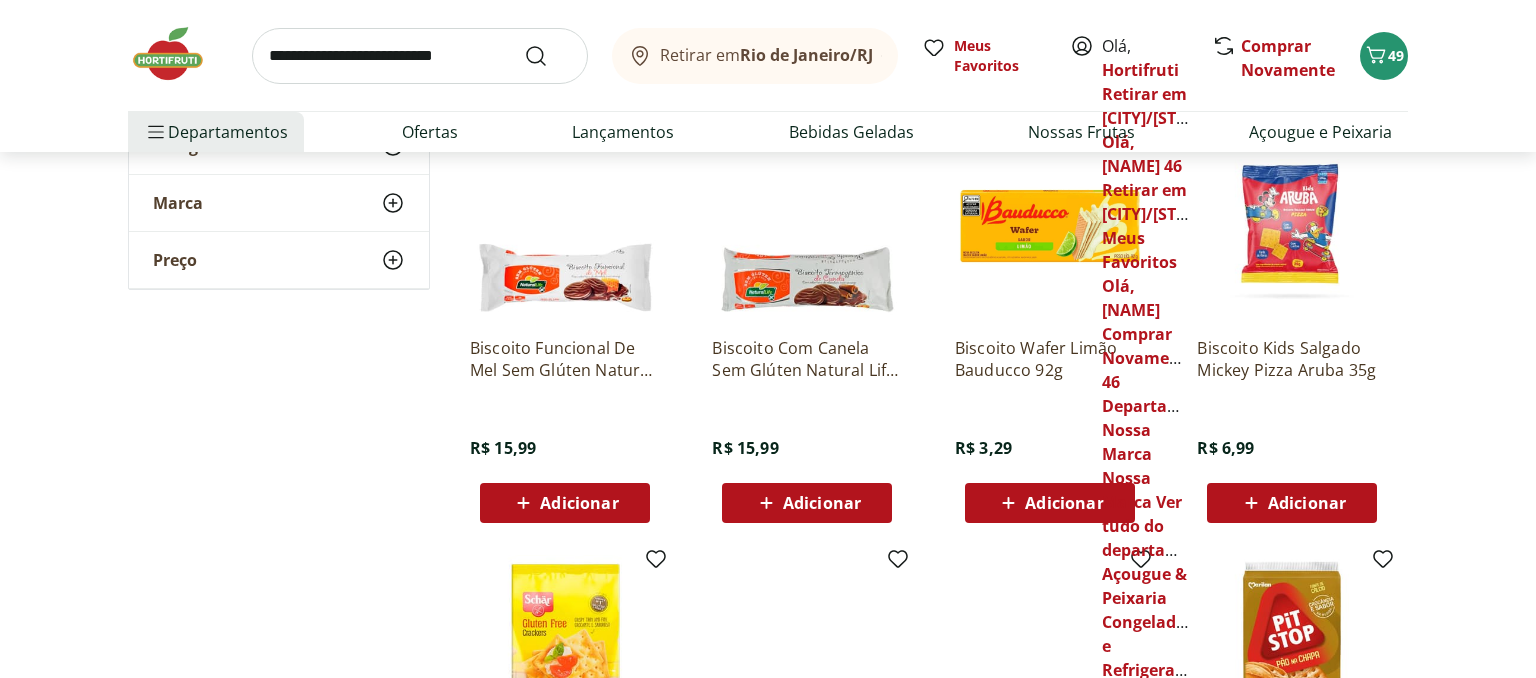 click 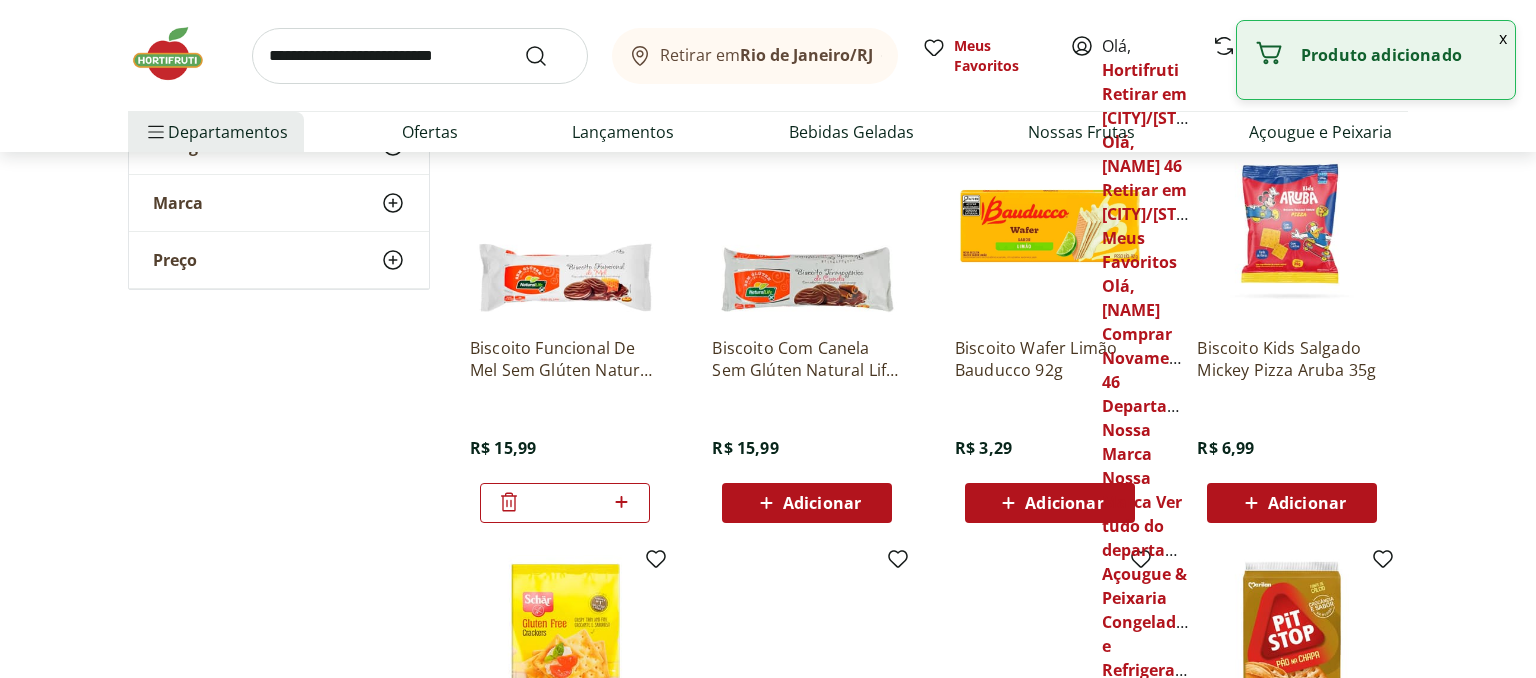 click on "x" at bounding box center (1503, 38) 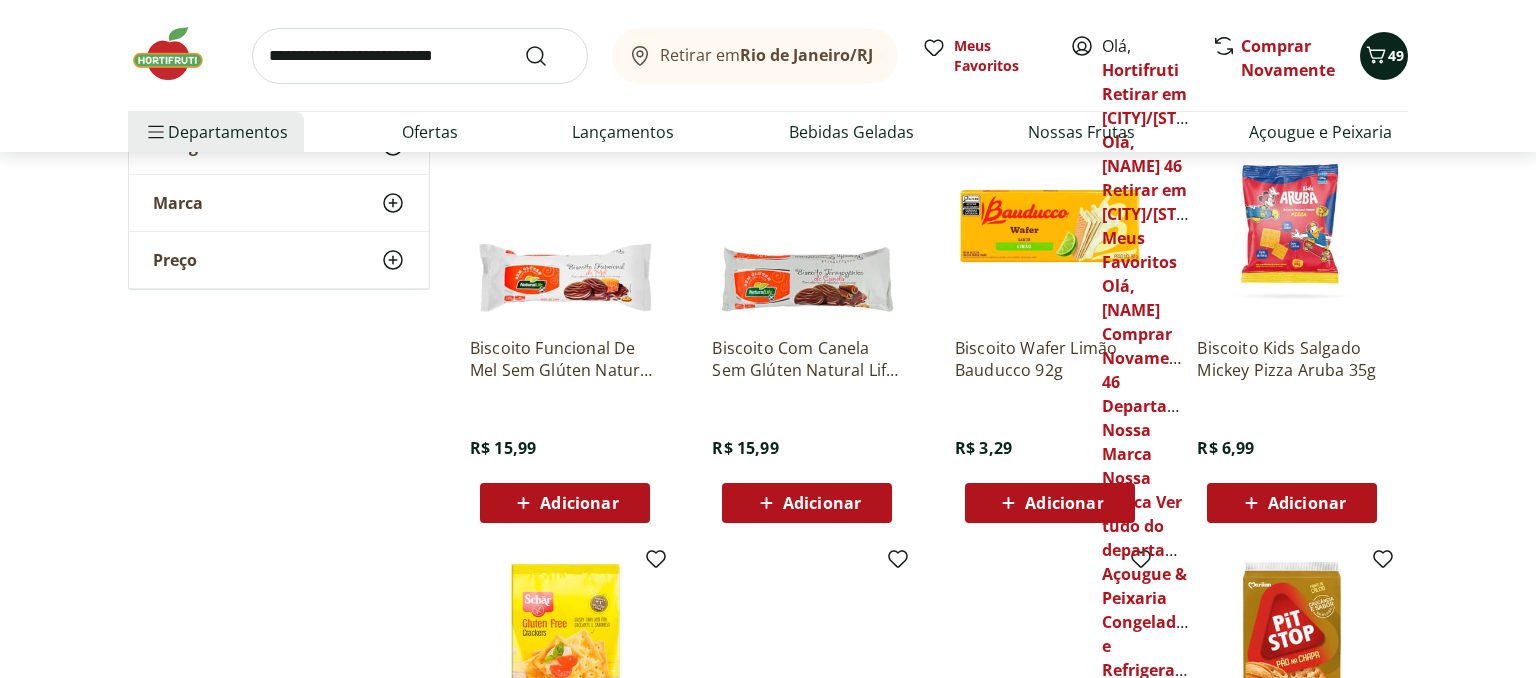 click on "49" at bounding box center (1384, 56) 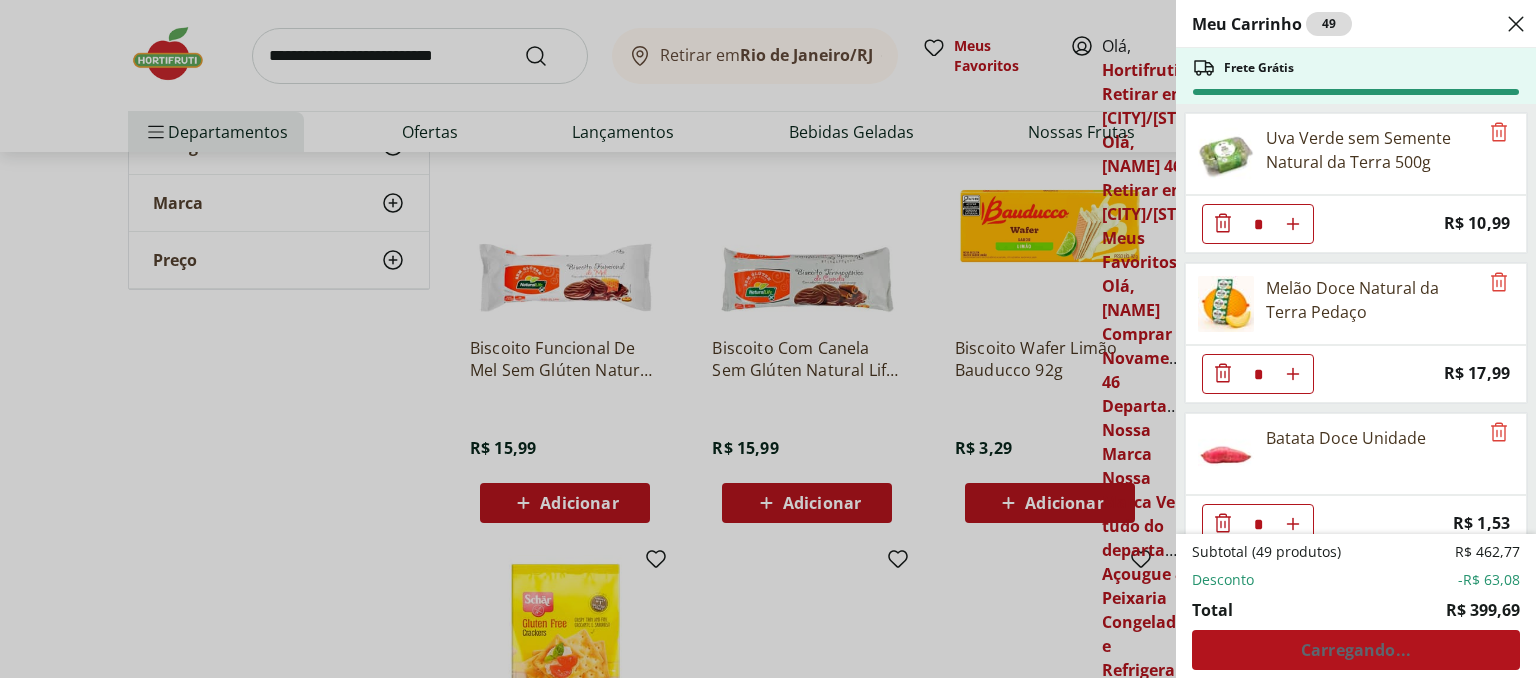 click on "49" at bounding box center [1329, 24] 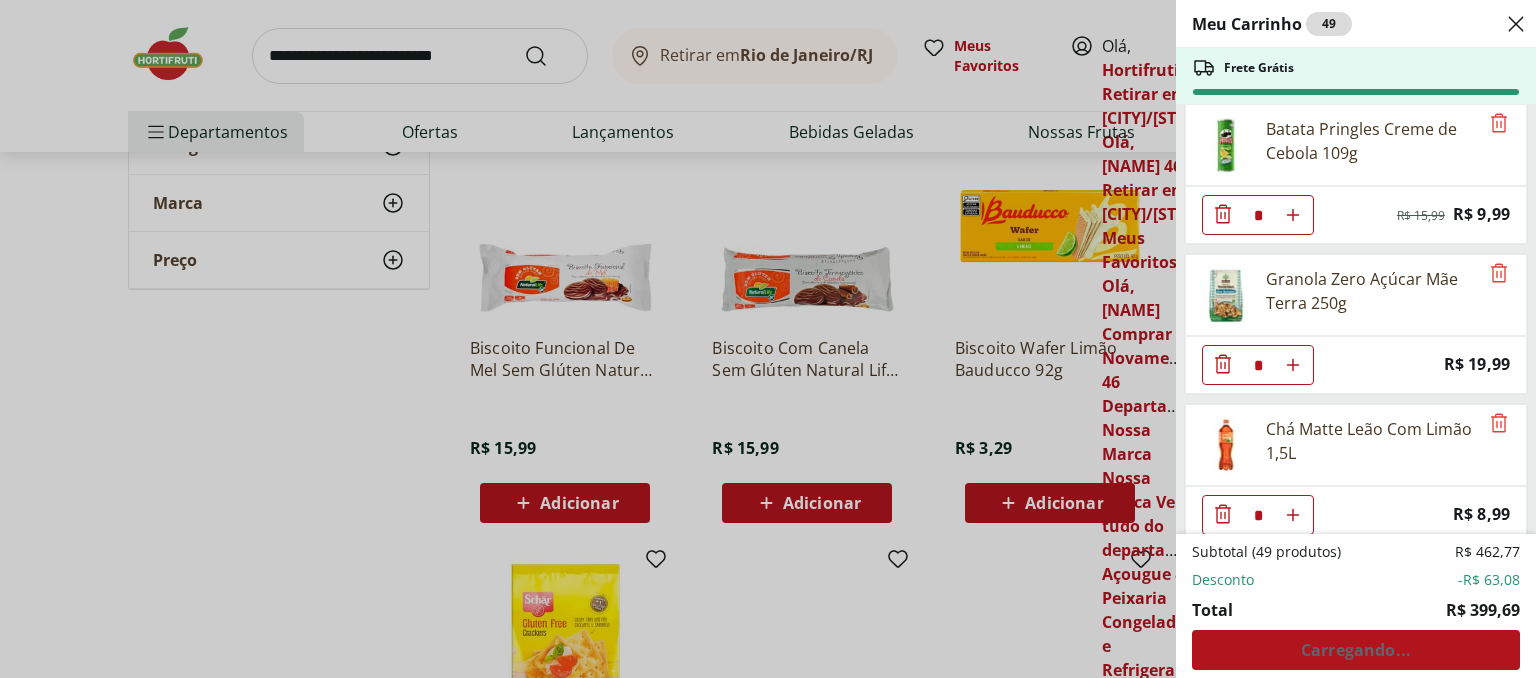 scroll, scrollTop: 3237, scrollLeft: 0, axis: vertical 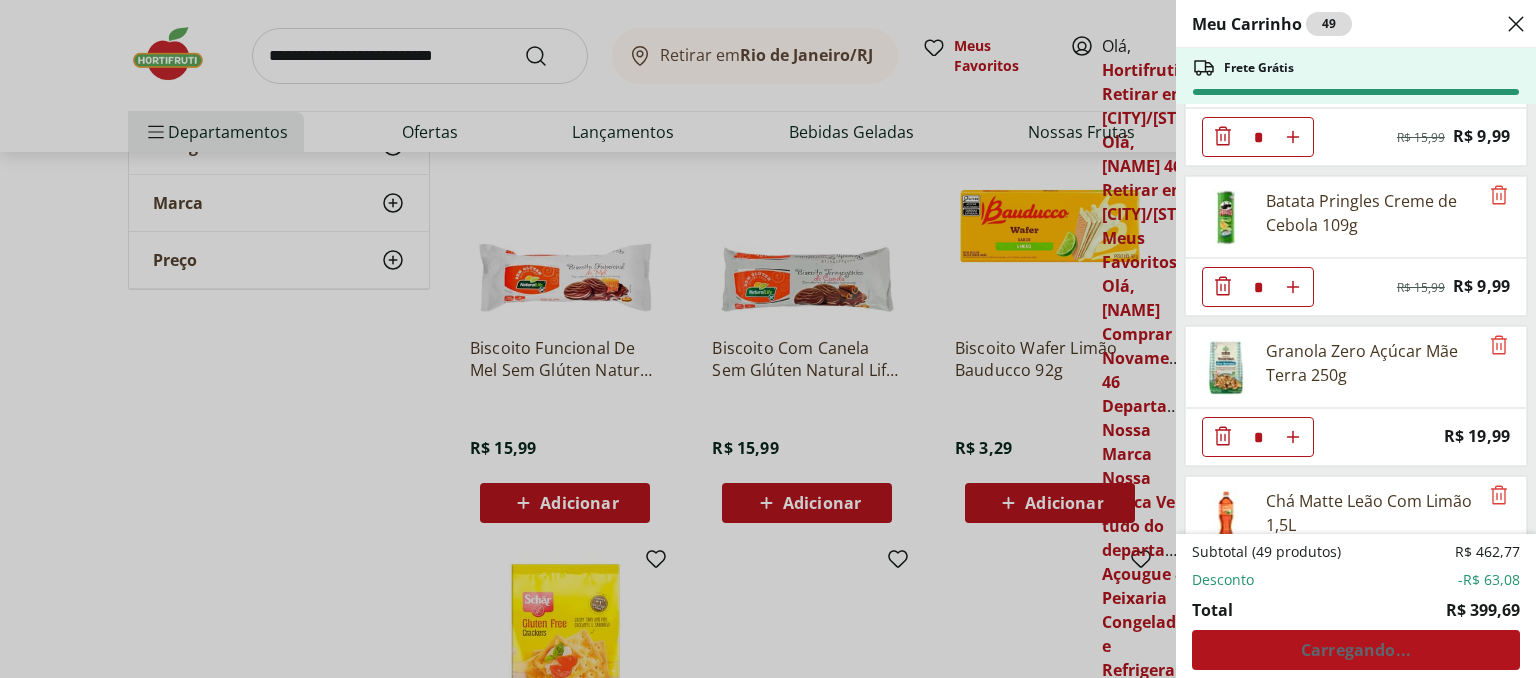 click 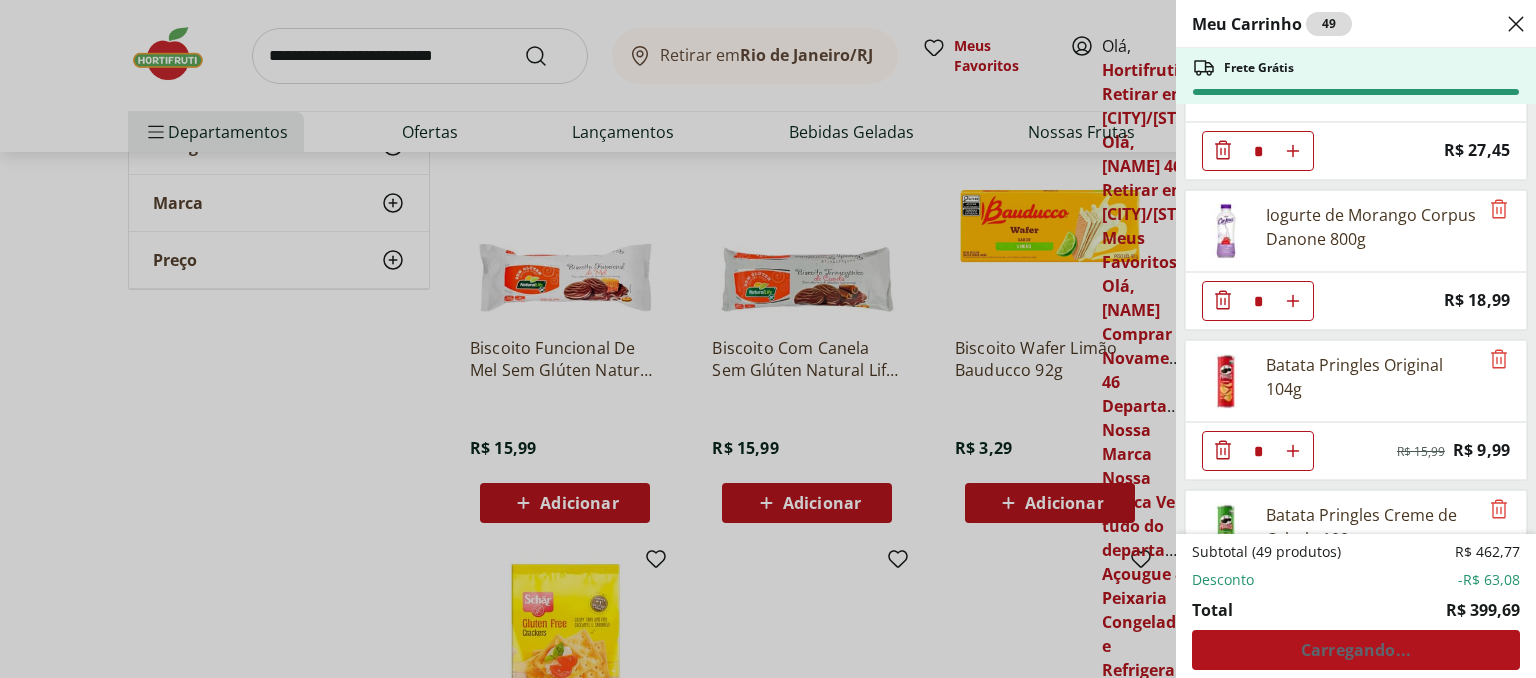 scroll, scrollTop: 2968, scrollLeft: 0, axis: vertical 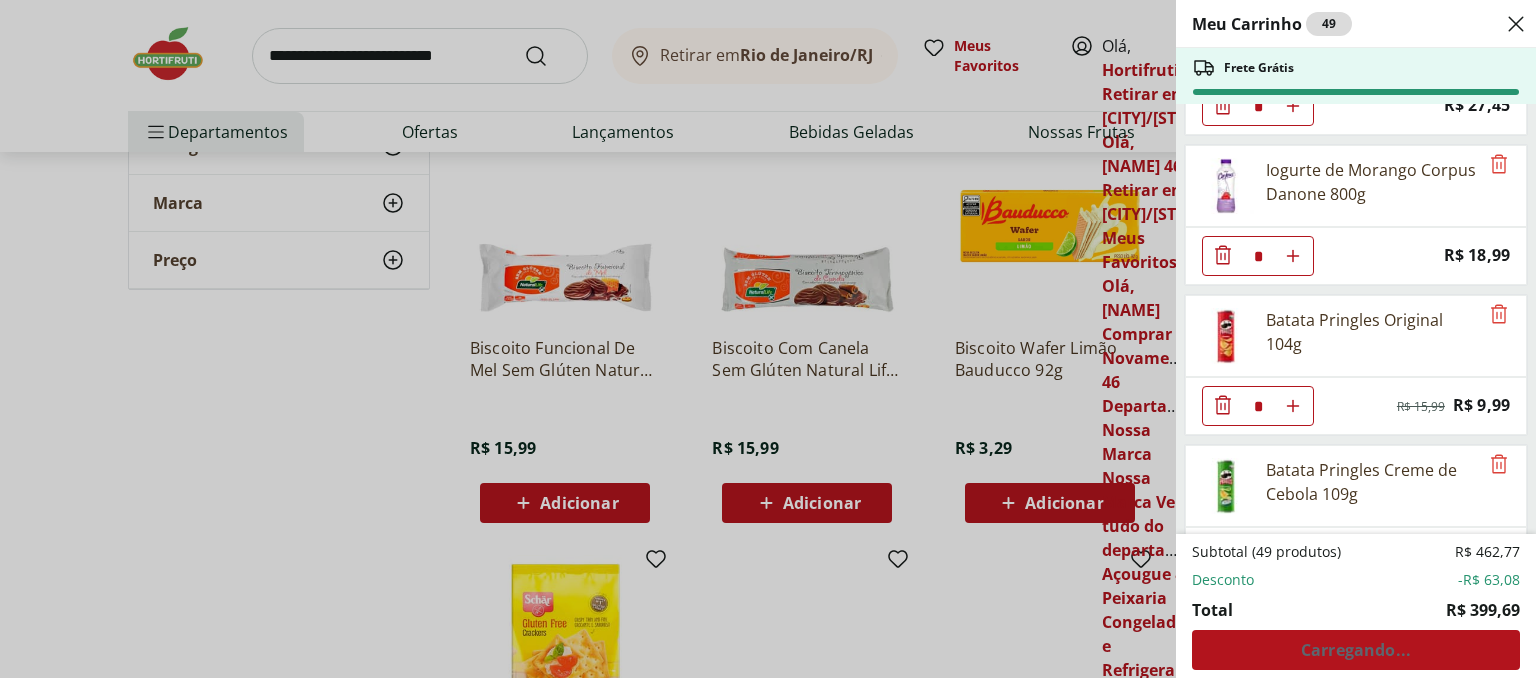 click 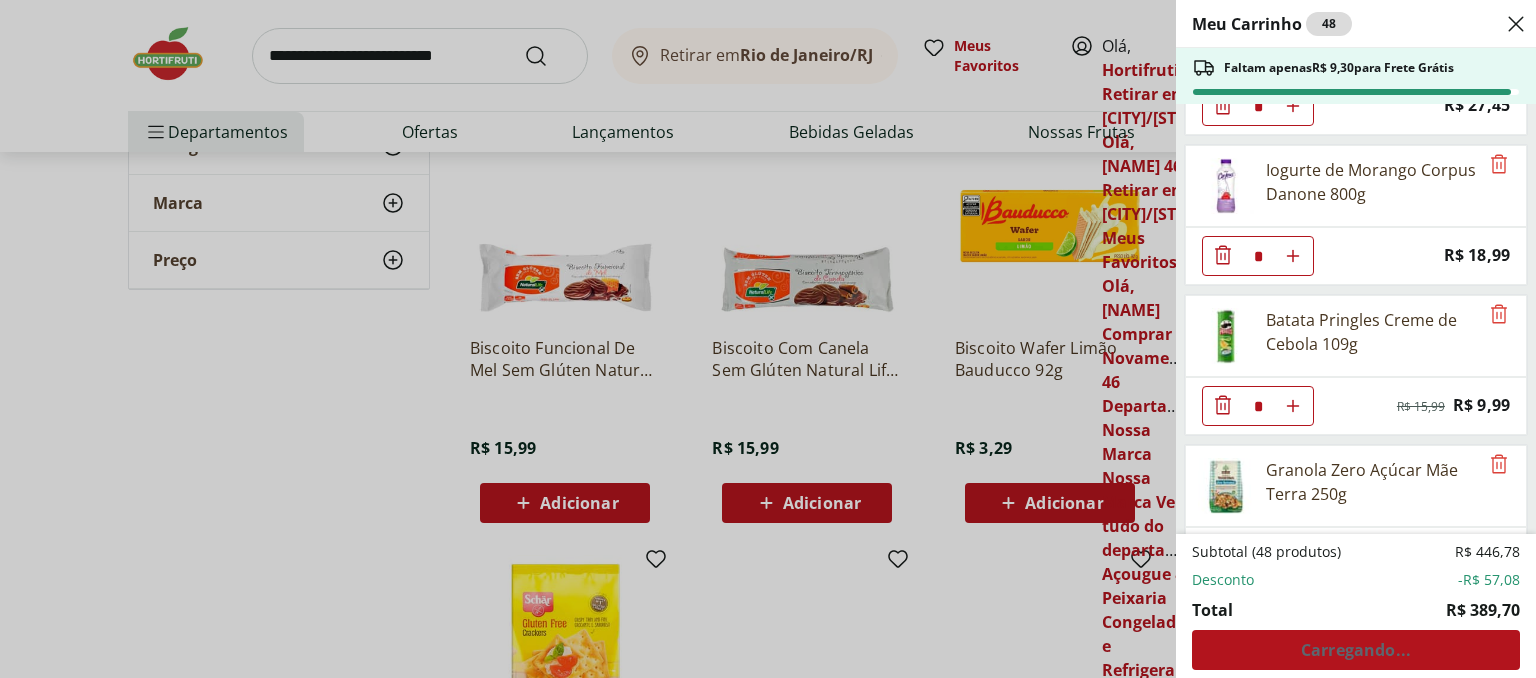 click 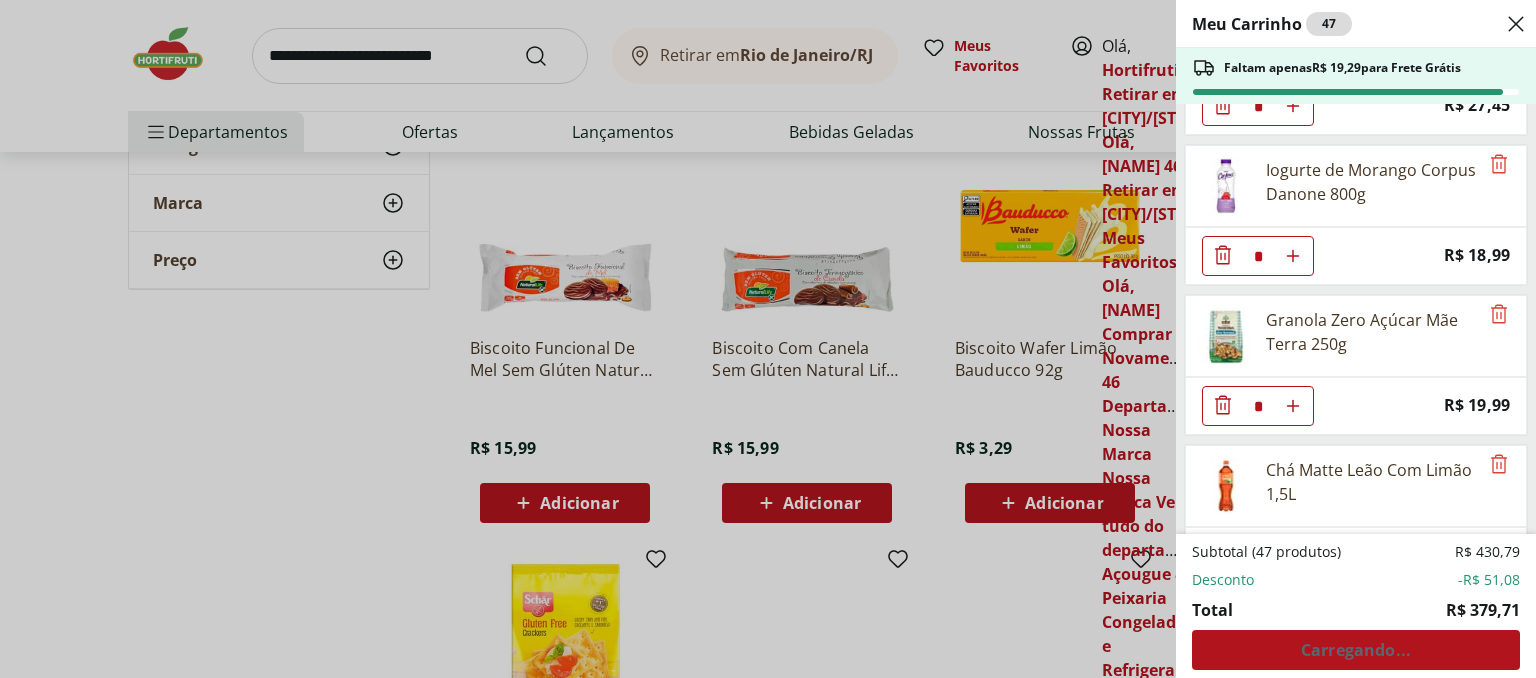 click on "Meu Carrinho 47 Faltam apenas  R$ 19,29  para Frete Grátis Uva Verde sem Semente Natural da Terra 500g * Price: R$ 10,99 Melão Doce Natural da Terra Pedaço * Price: R$ 17,99 Batata Doce Unidade * Price: R$ 1,53 Couve-Flor Unidade * Price: R$ 6,99 Maracujá Azedo Unidade * Price: R$ 5,60 Alho Nacional Unidade * Original price: R$ 2,03 Price: R$ 1,79 Cebola Nacional Unidade * Original price: R$ 1,00 Price: R$ 0,75 Cenoura Orgânica Bandeja * Original price: R$ 8,99 Price: R$ 4,99 Batata Doce Orgânica Bandeja 600g * Original price: R$ 11,99 Price: R$ 4,99 Cogumelo Shiitake Fatiado 200g * Original price: R$ 16,99 Price: R$ 13,99 Brócolis Ninja Unidade * Original price: R$ 11,99 Price: R$ 4,99 Ovo caipira vermelho HNT 20 unidades * Price: R$ 26,99 Alface Americana Unidade * Price: R$ 5,99 Tomate Italiano Orgânico Bandeja * Price: R$ 9,99 Abóbora Japonesa Pedaço * Price: R$ 2,99 Salame Perdigão Defumado Unidade * Price: R$ 9,99 Tapioca Natural da Terra 500g * Original price: R$ 8,99" at bounding box center (768, 339) 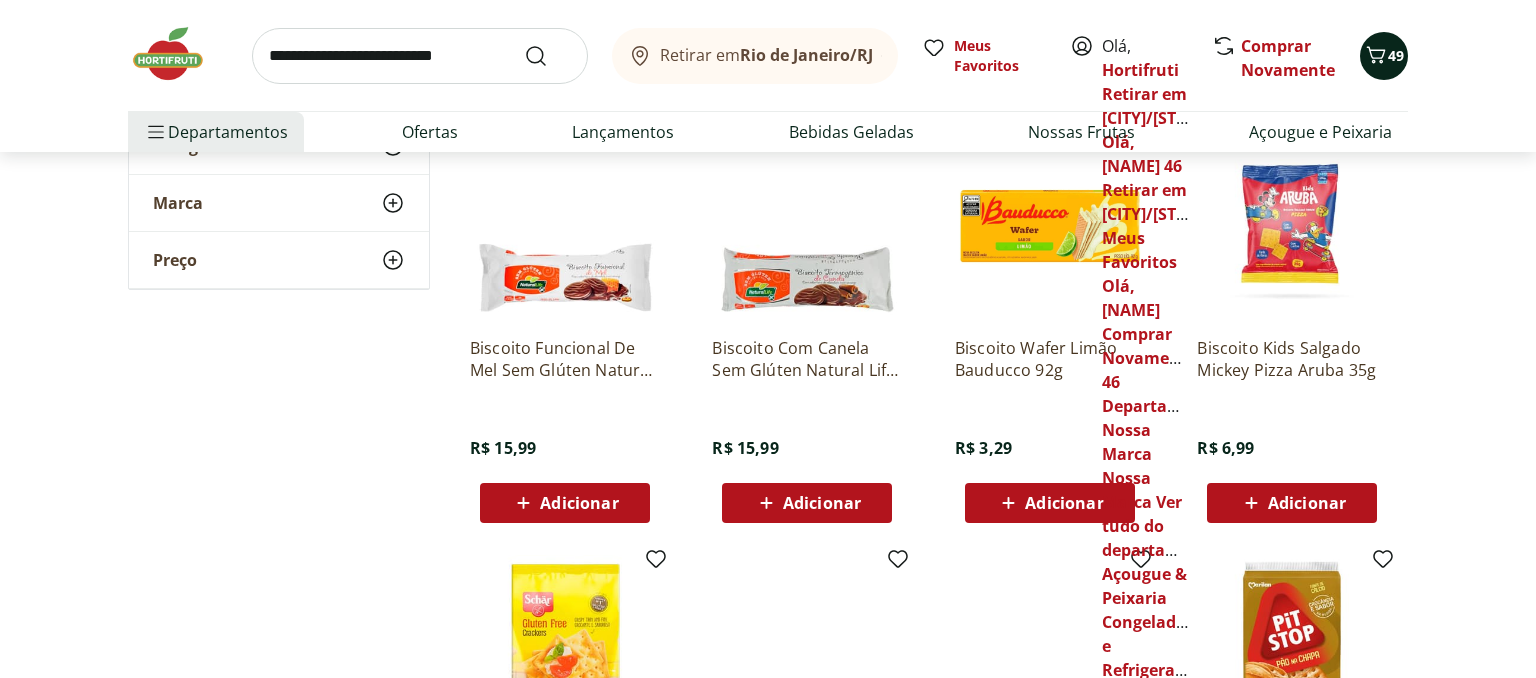 click 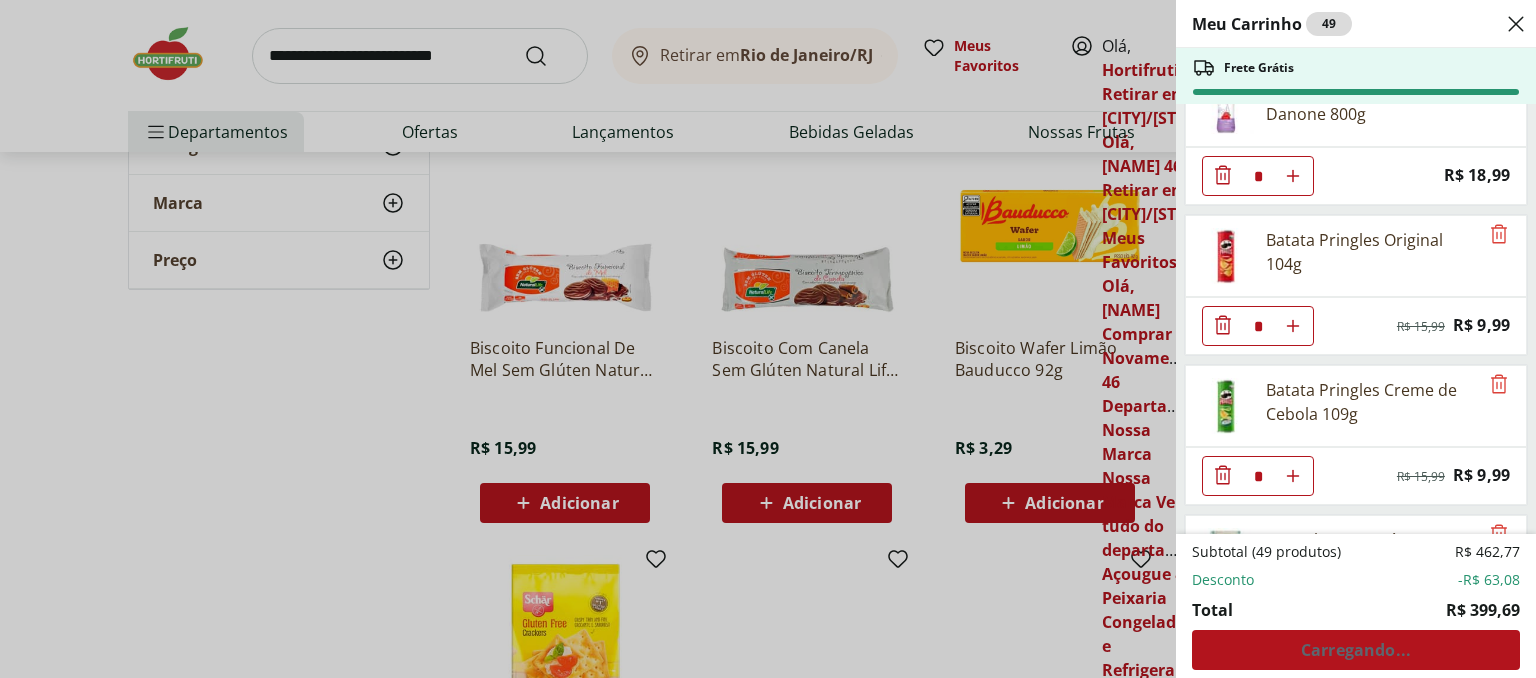 scroll, scrollTop: 3021, scrollLeft: 0, axis: vertical 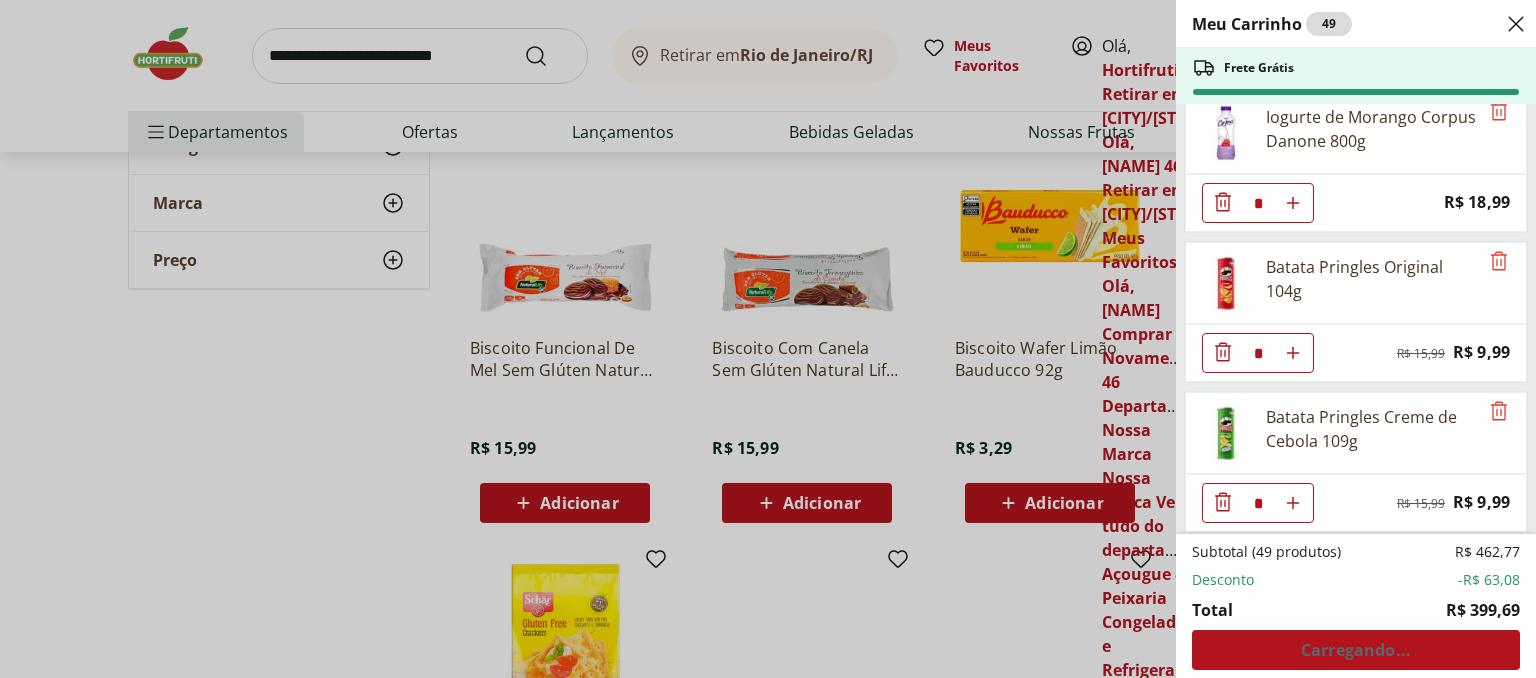 click 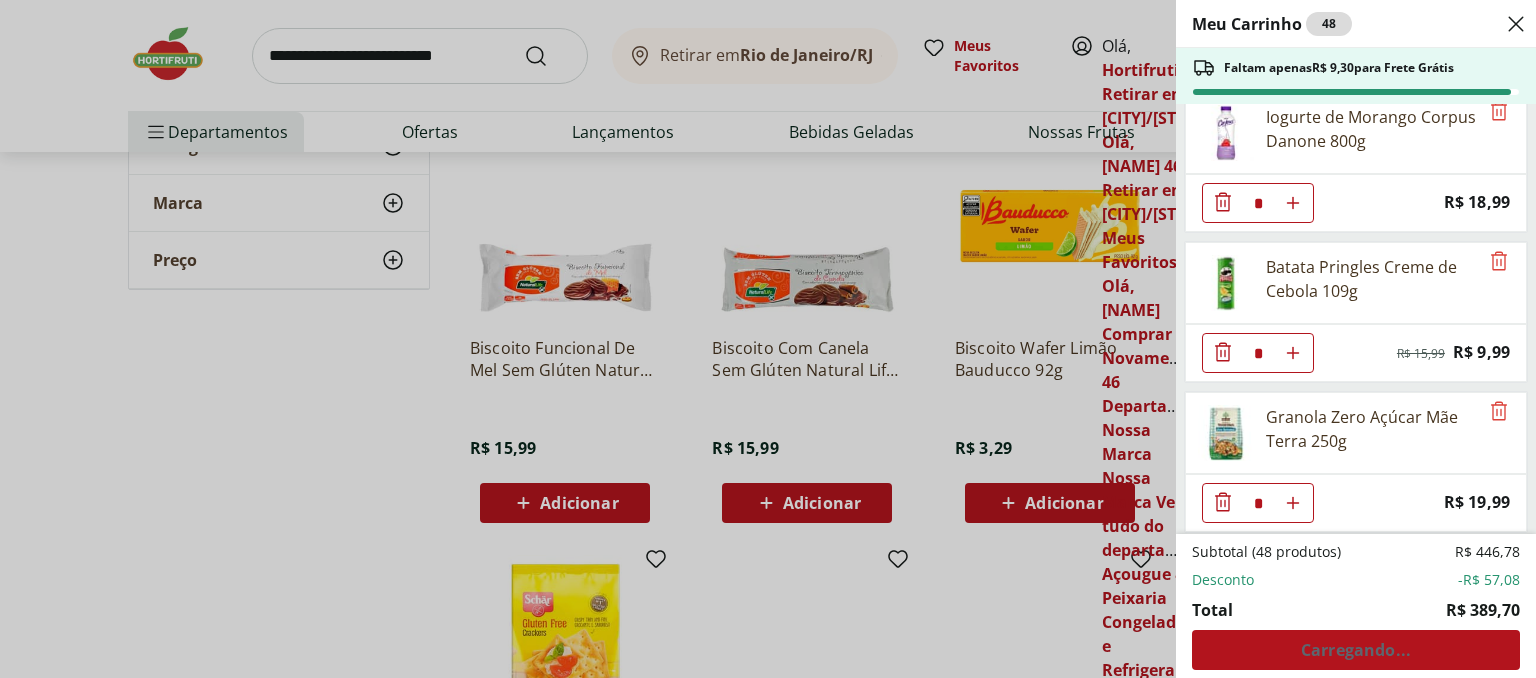 click 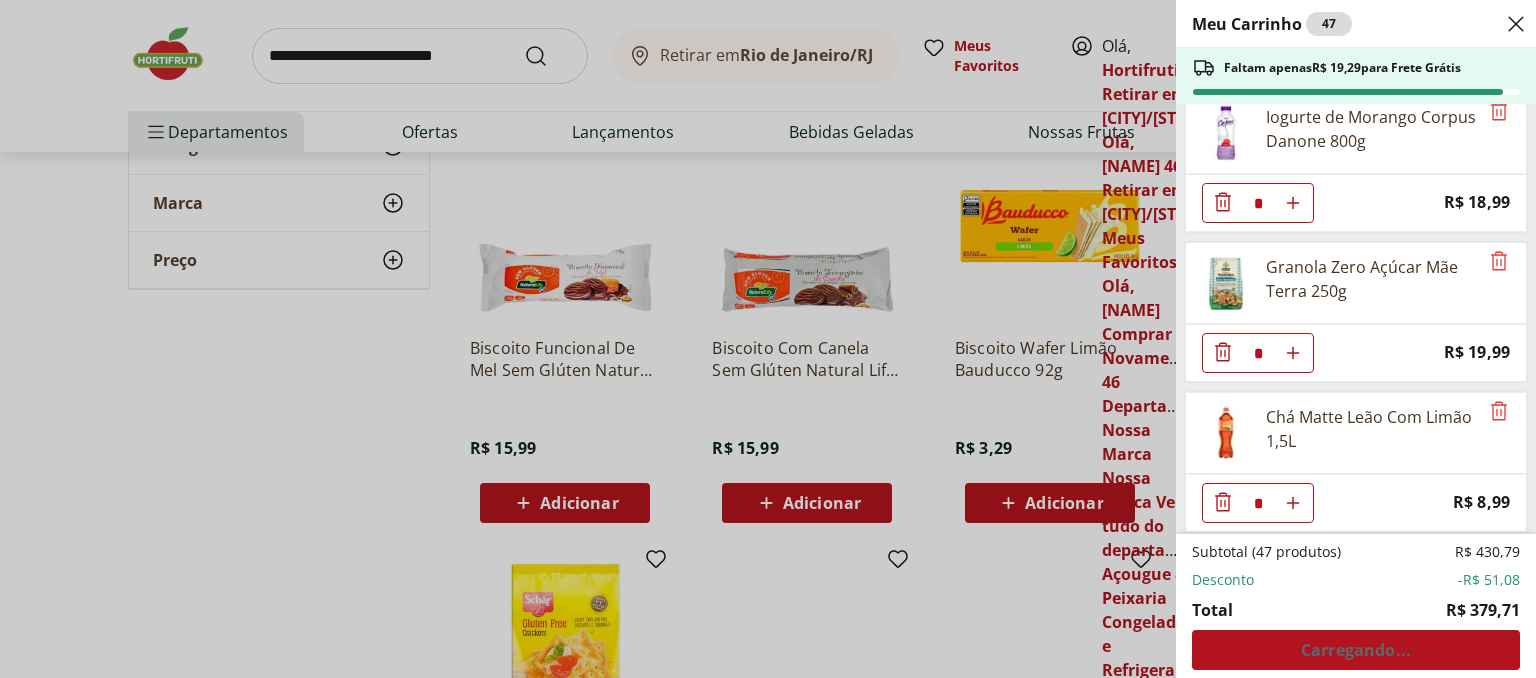 click on "Meu Carrinho 47 Faltam apenas  R$ 19,29  para Frete Grátis Uva Verde sem Semente Natural da Terra 500g * Price: R$ 10,99 Melão Doce Natural da Terra Pedaço * Price: R$ 17,99 Batata Doce Unidade * Price: R$ 1,53 Couve-Flor Unidade * Price: R$ 6,99 Maracujá Azedo Unidade * Price: R$ 5,60 Alho Nacional Unidade * Original price: R$ 2,03 Price: R$ 1,79 Cebola Nacional Unidade * Original price: R$ 1,00 Price: R$ 0,75 Cenoura Orgânica Bandeja * Original price: R$ 8,99 Price: R$ 4,99 Batata Doce Orgânica Bandeja 600g * Original price: R$ 11,99 Price: R$ 4,99 Cogumelo Shiitake Fatiado 200g * Original price: R$ 16,99 Price: R$ 13,99 Brócolis Ninja Unidade * Original price: R$ 11,99 Price: R$ 4,99 Ovo caipira vermelho HNT 20 unidades * Price: R$ 26,99 Alface Americana Unidade * Price: R$ 5,99 Tomate Italiano Orgânico Bandeja * Price: R$ 9,99 Abóbora Japonesa Pedaço * Price: R$ 2,99 Salame Perdigão Defumado Unidade * Price: R$ 9,99 Tapioca Natural da Terra 500g * Original price: R$ 8,99" at bounding box center [768, 339] 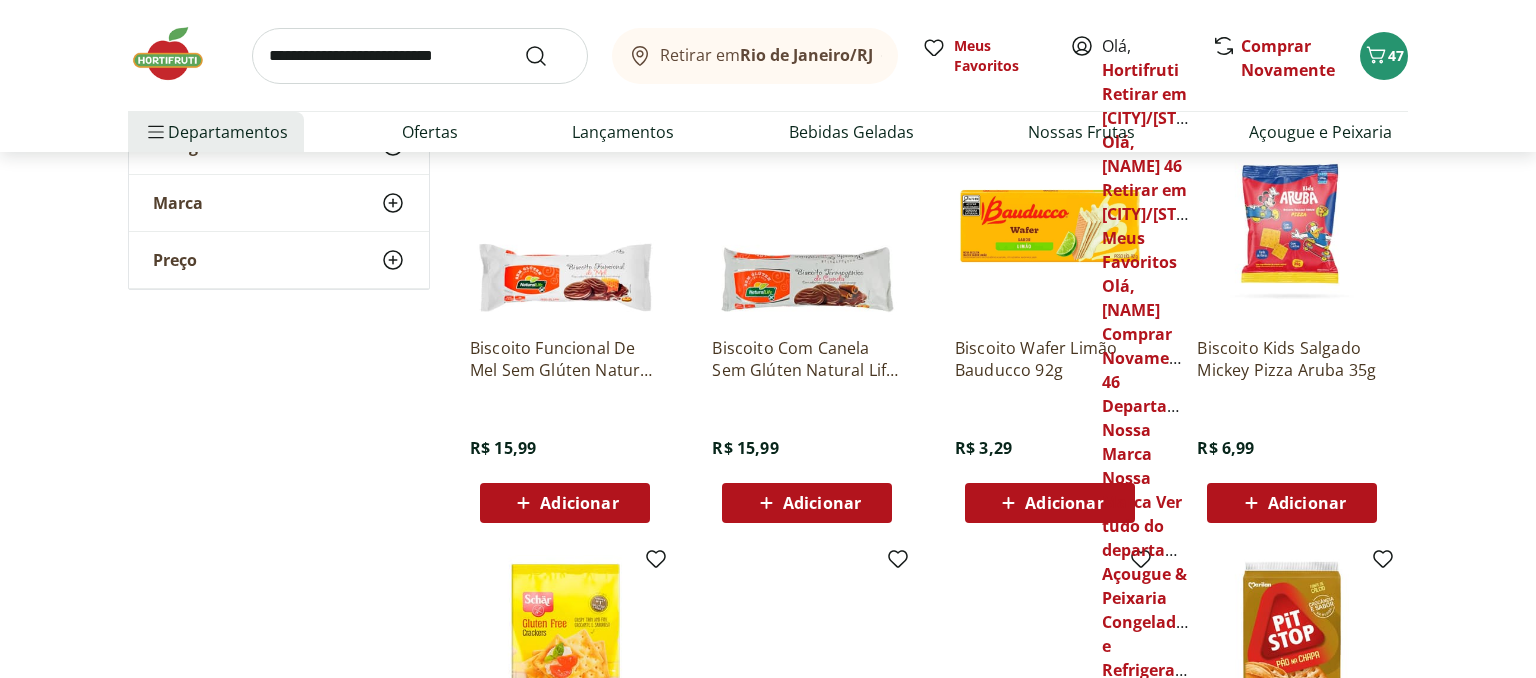 click on "Adicionar" at bounding box center [579, 503] 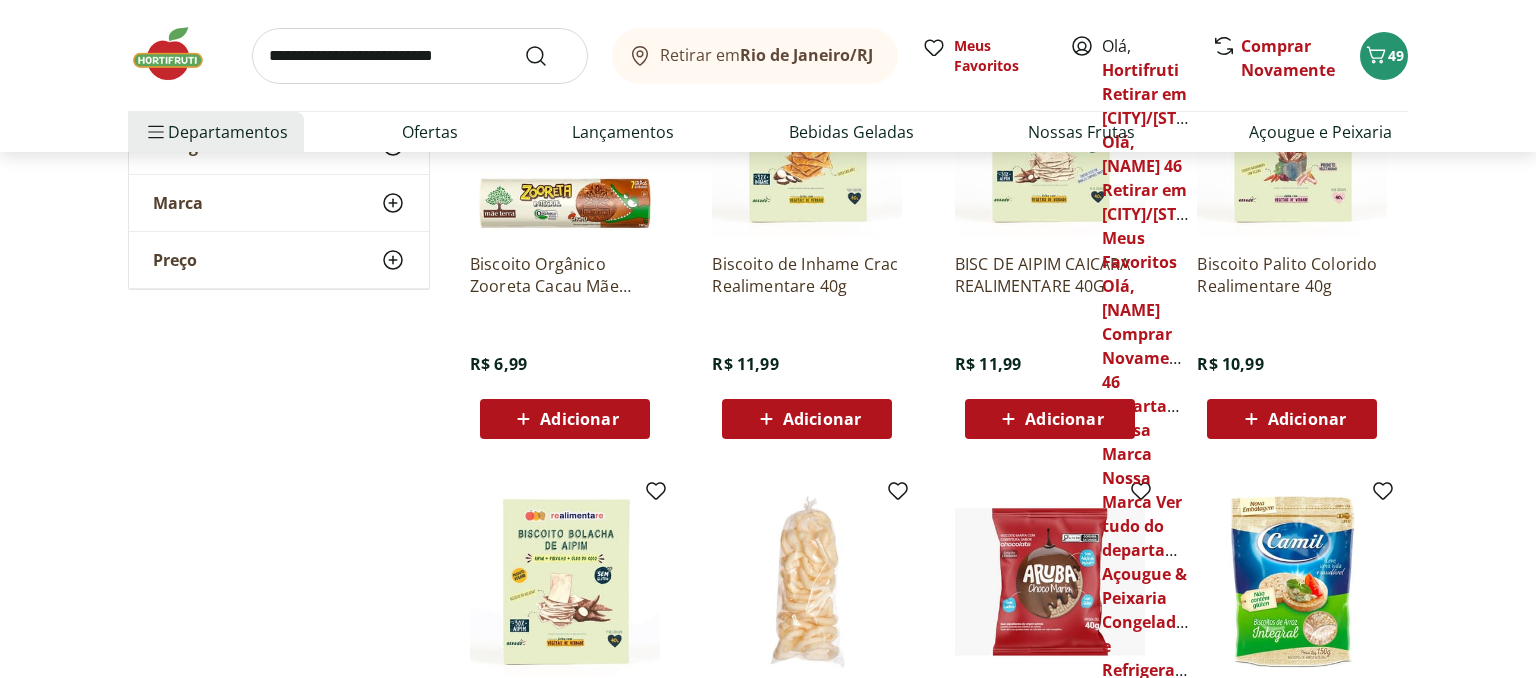 scroll, scrollTop: 11250, scrollLeft: 0, axis: vertical 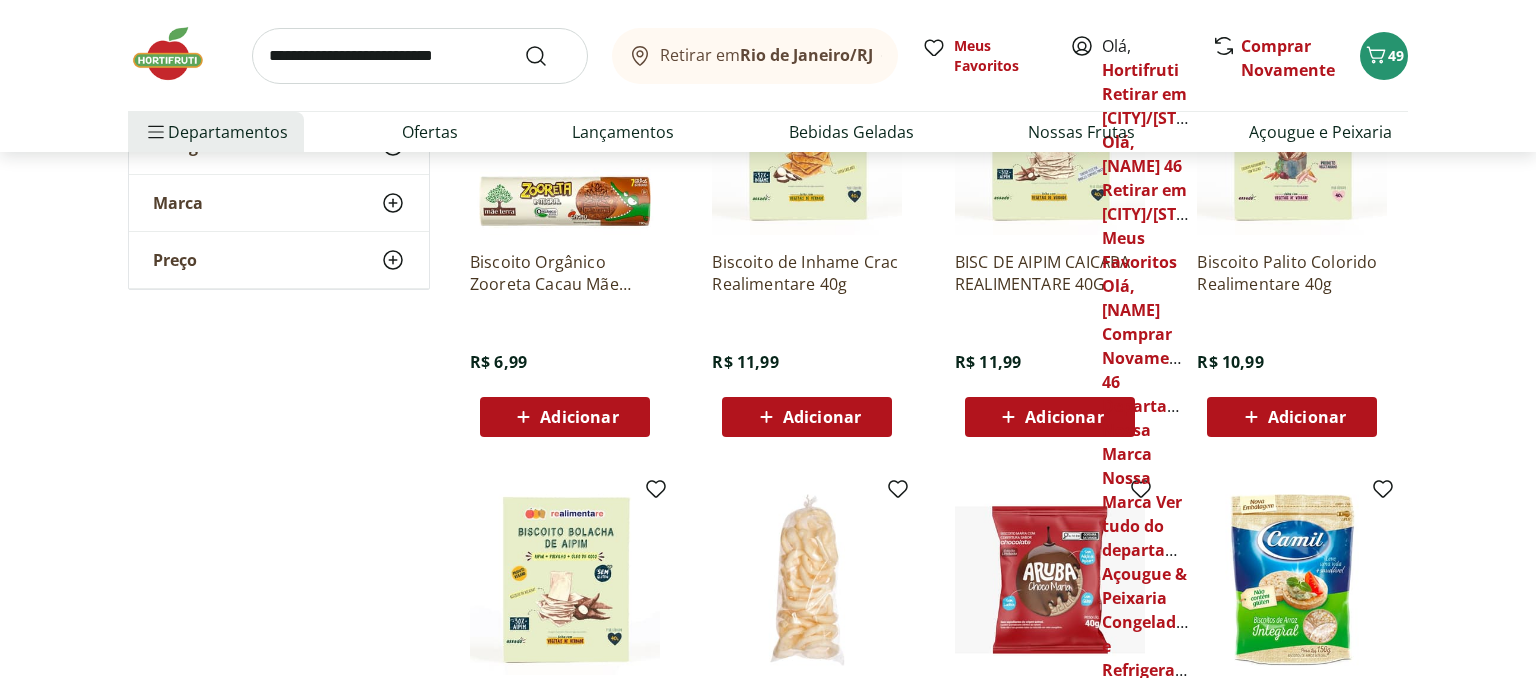 click 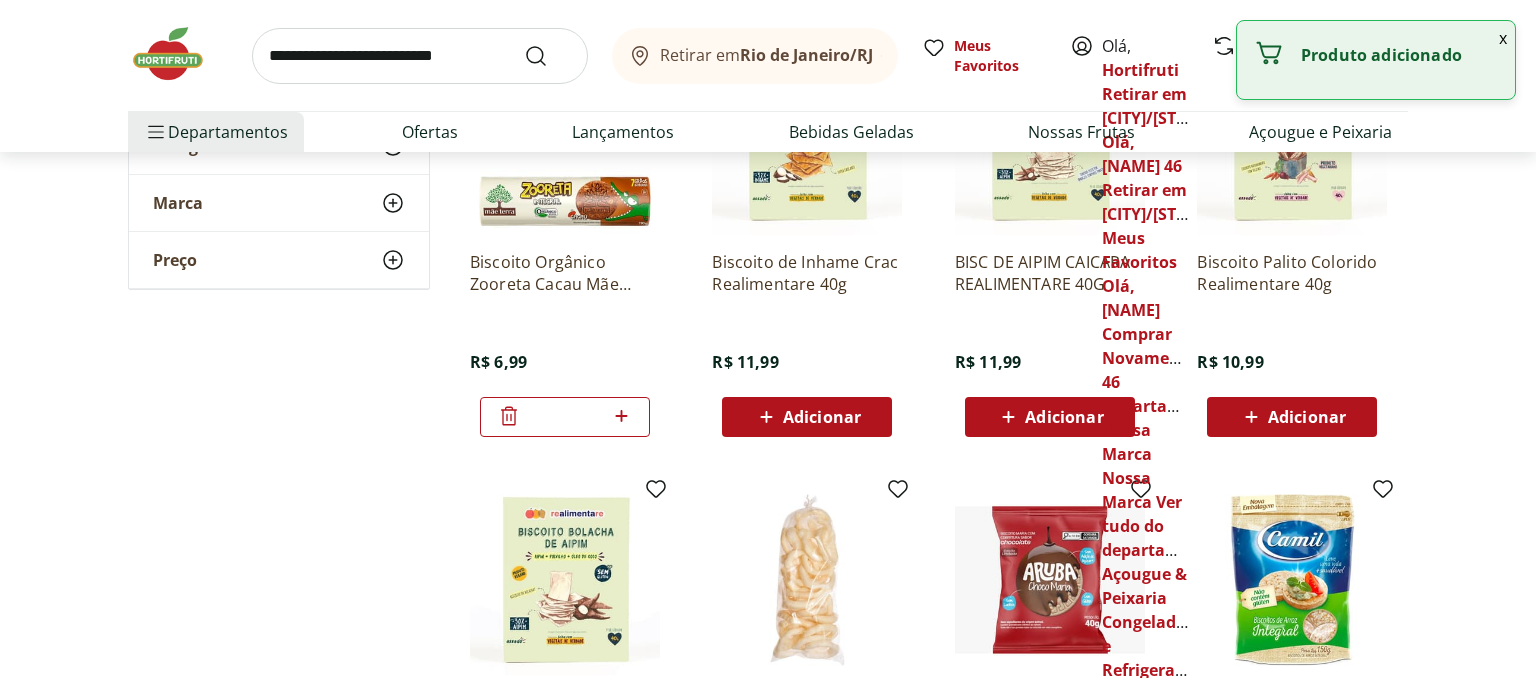 click on "x" at bounding box center (1503, 38) 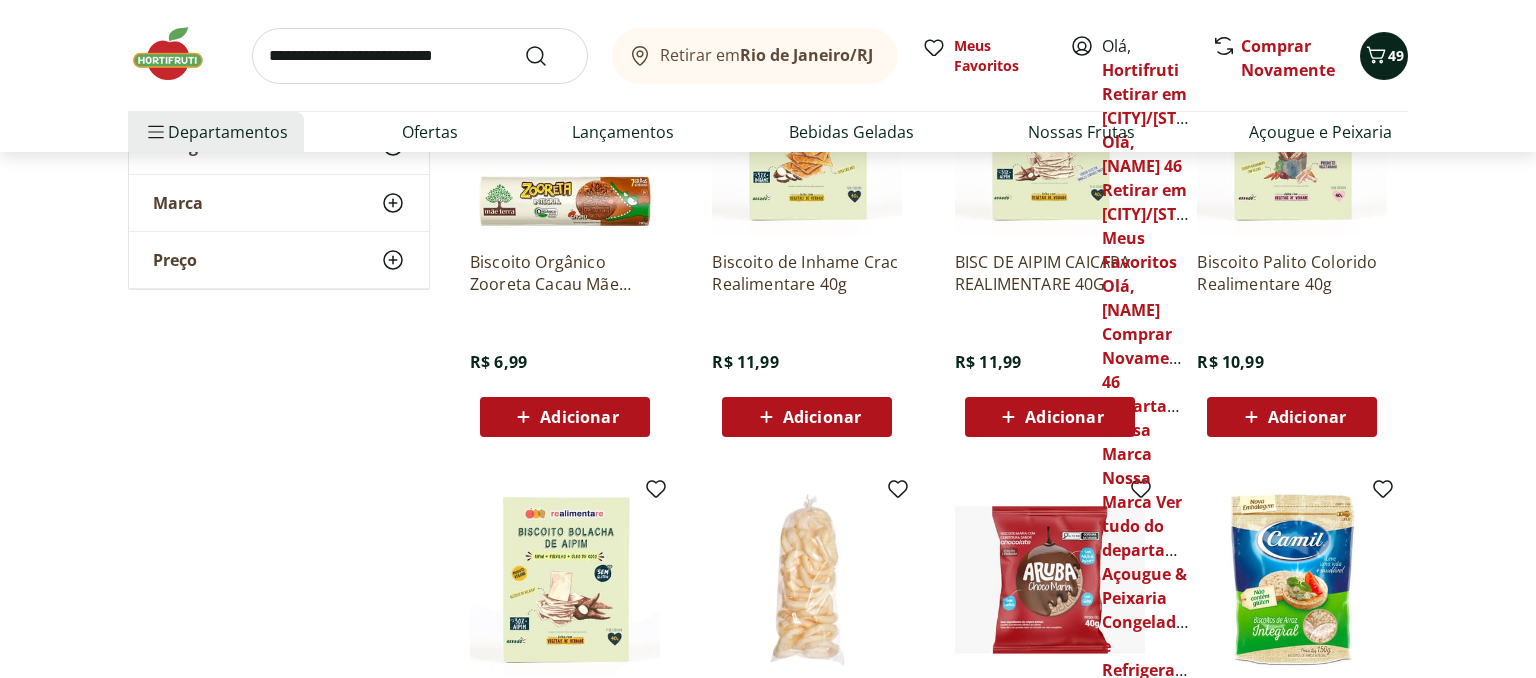 click 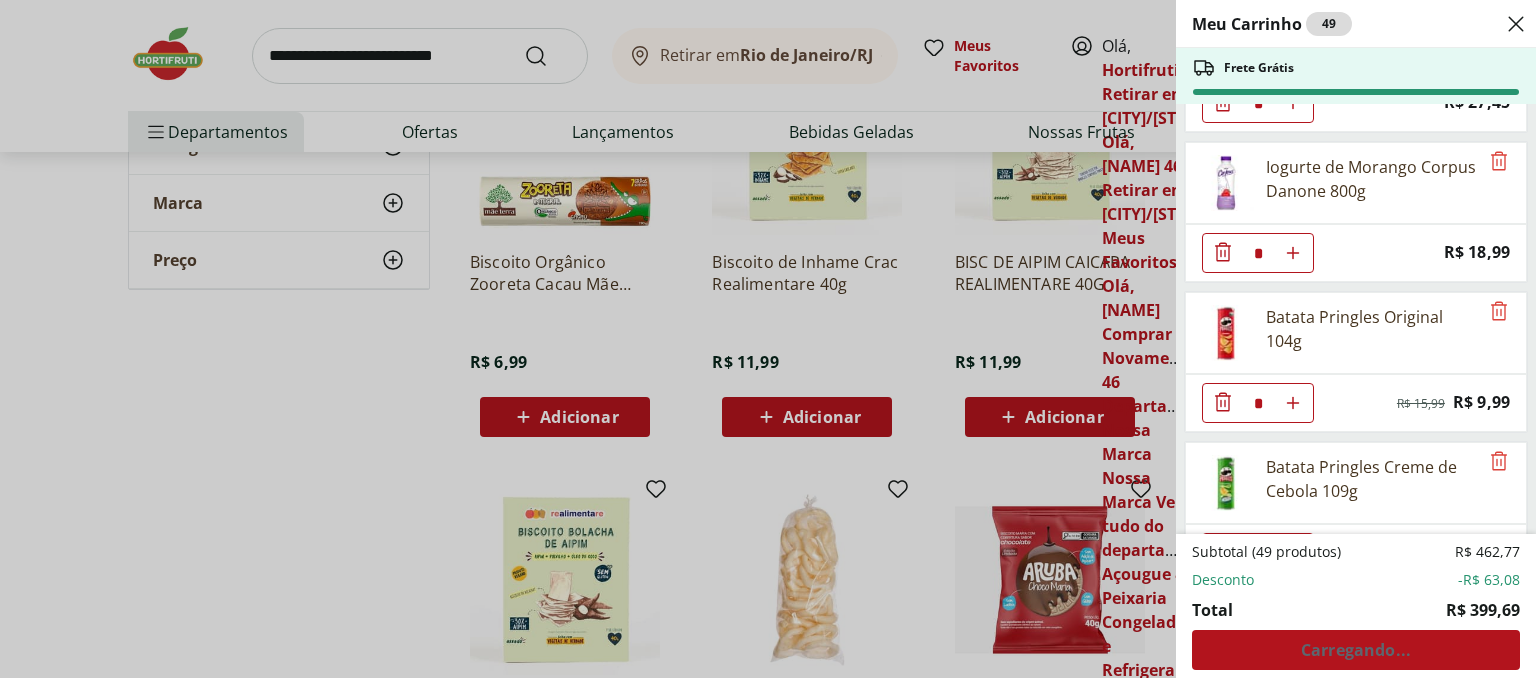 scroll, scrollTop: 3024, scrollLeft: 0, axis: vertical 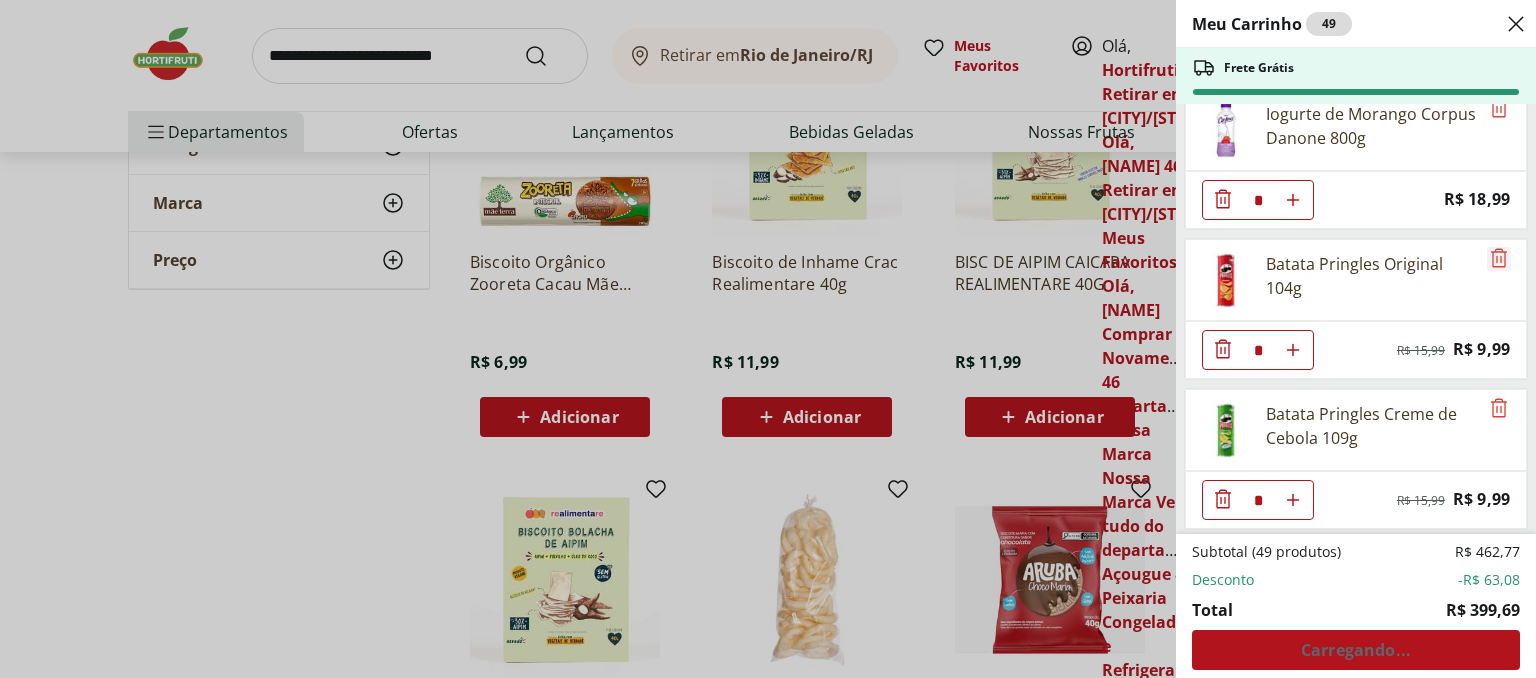 click 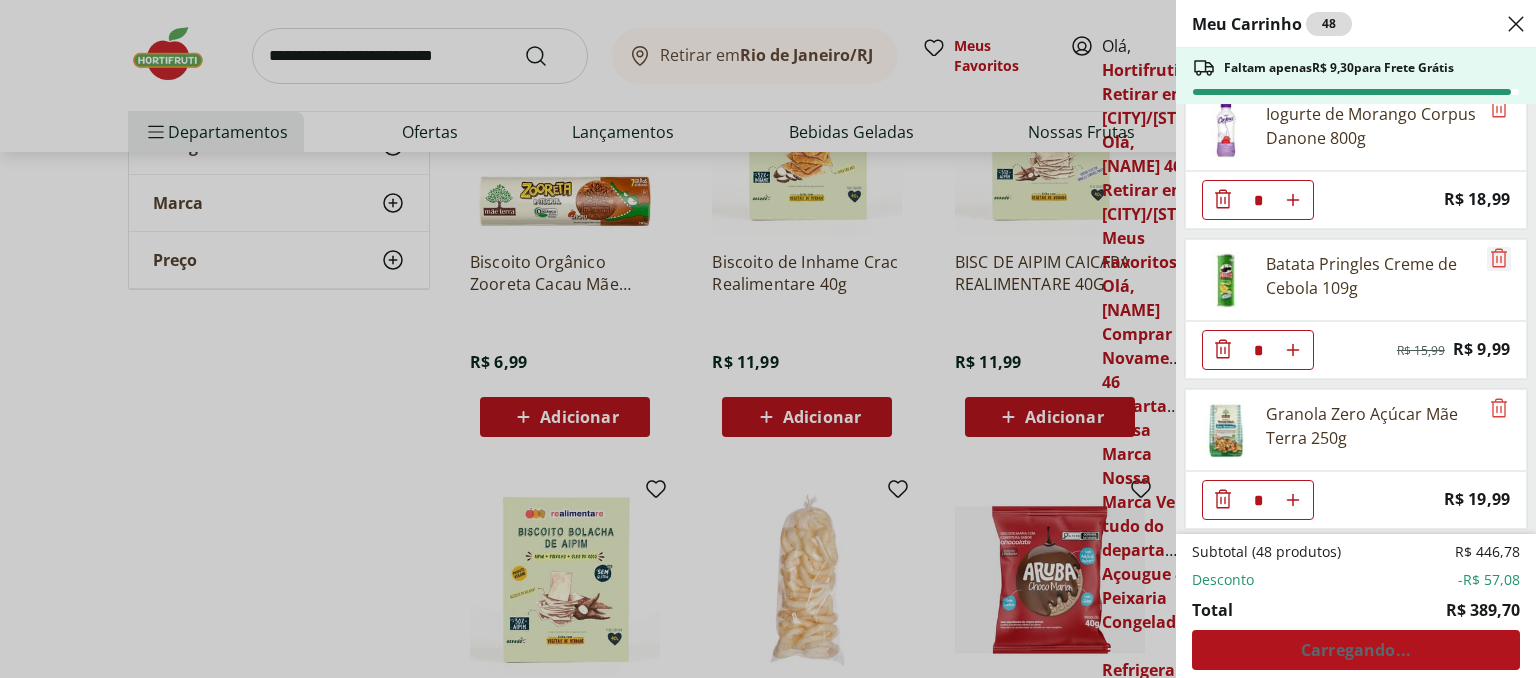 click 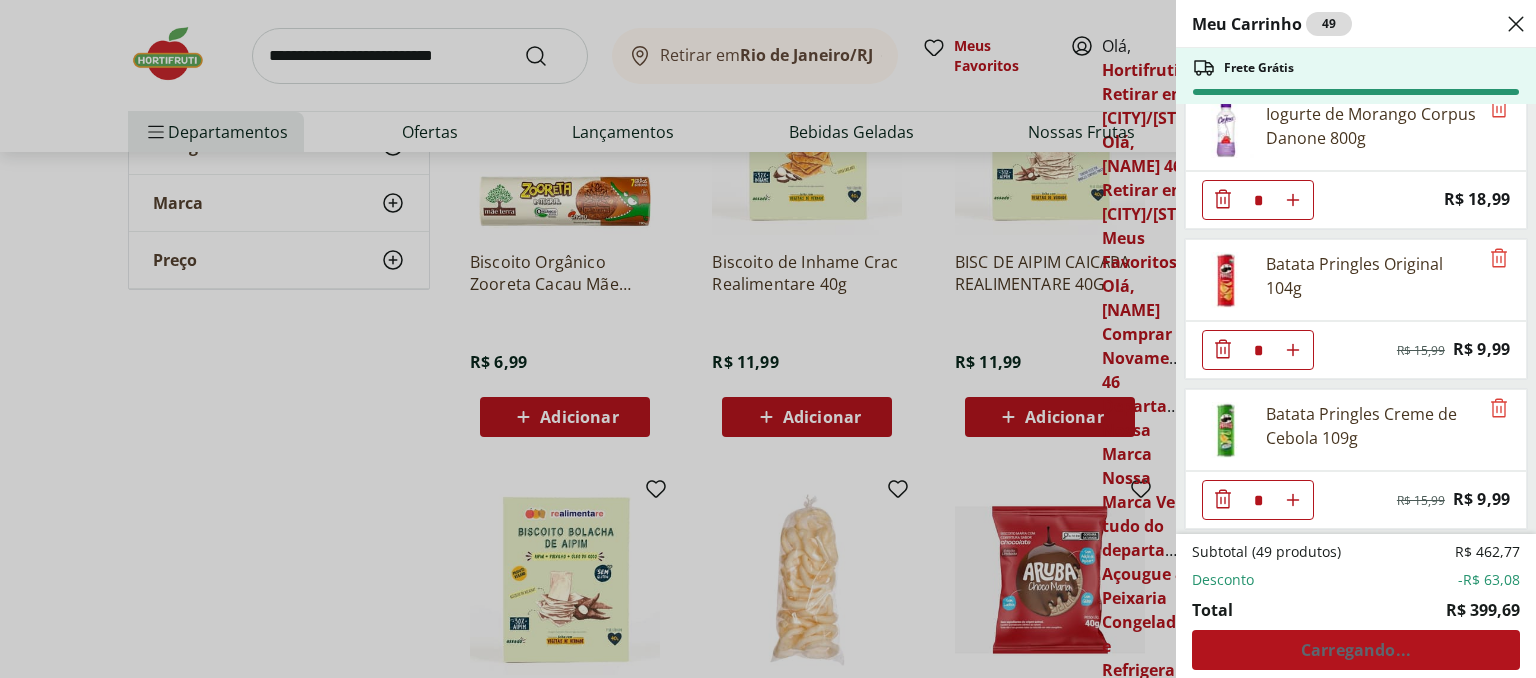 click 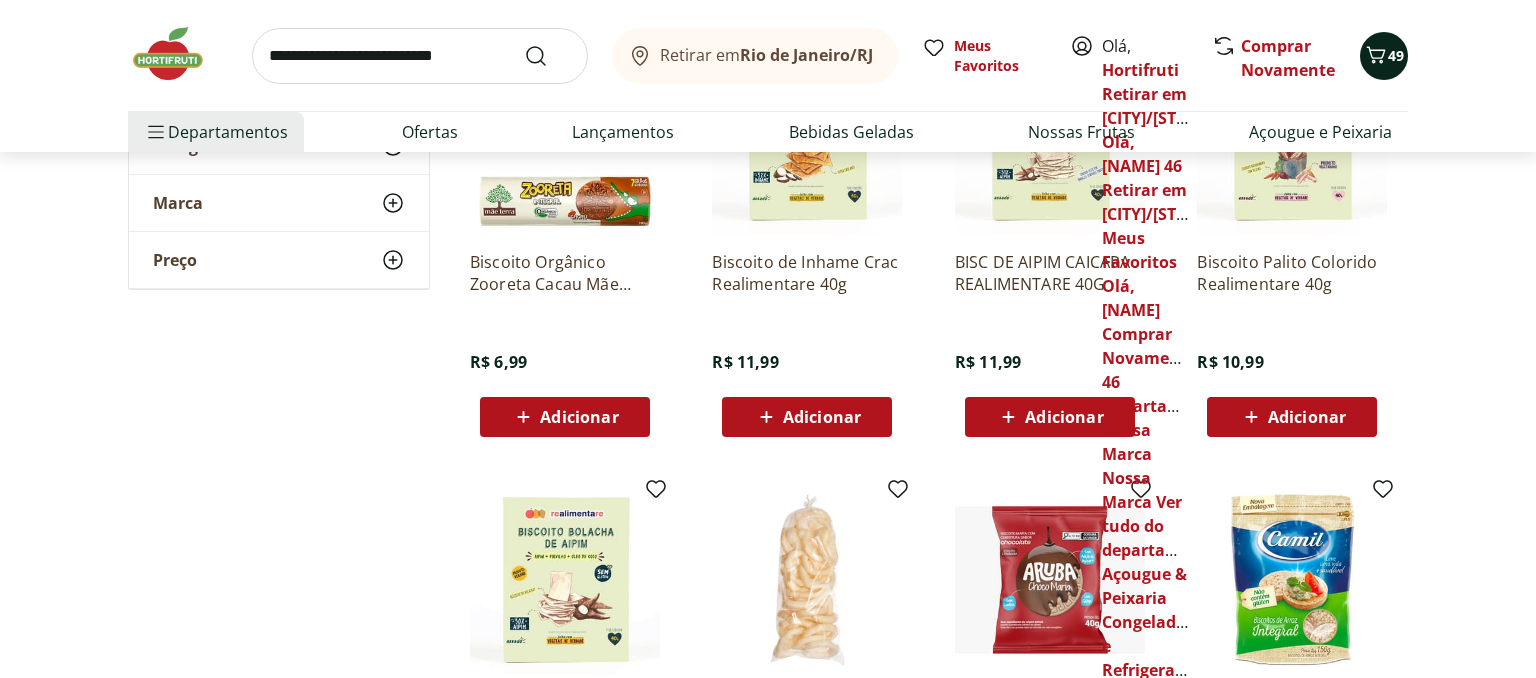 click 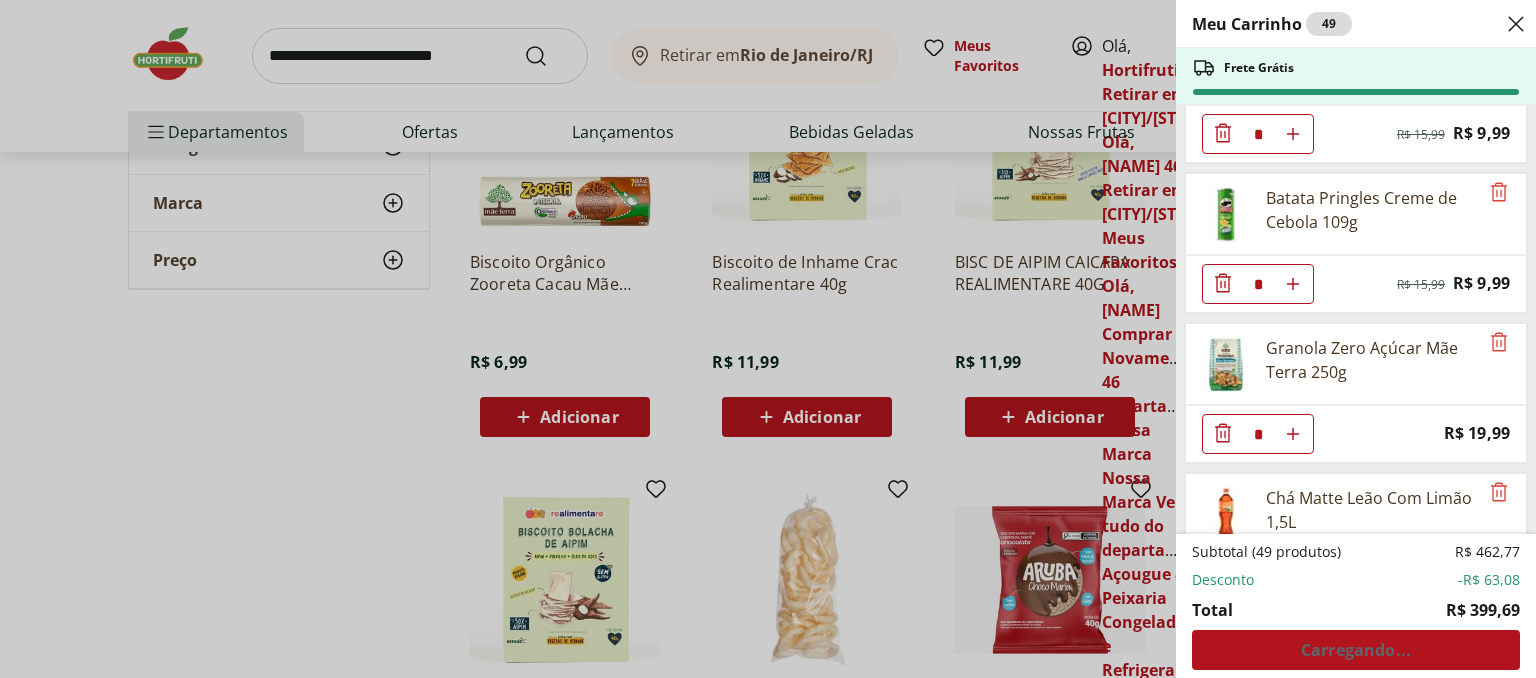 scroll, scrollTop: 2980, scrollLeft: 0, axis: vertical 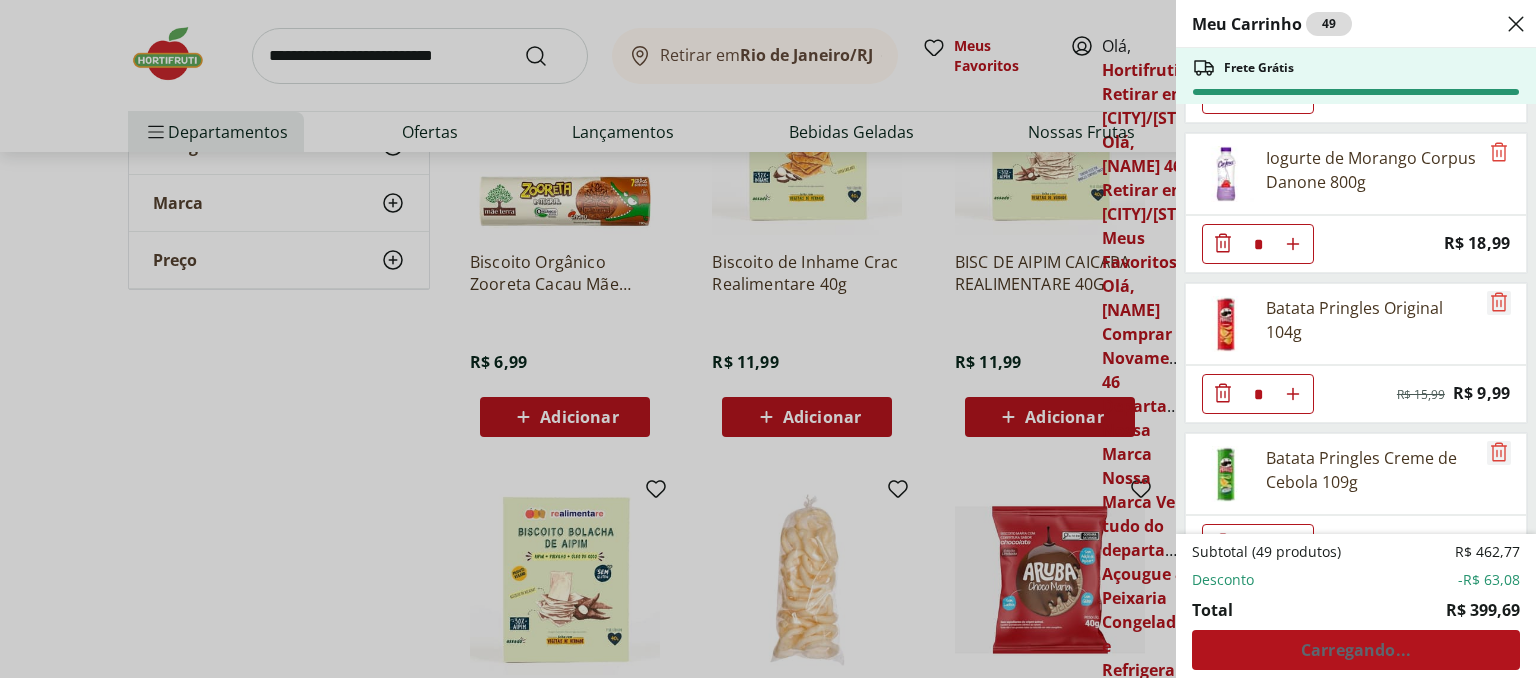 click 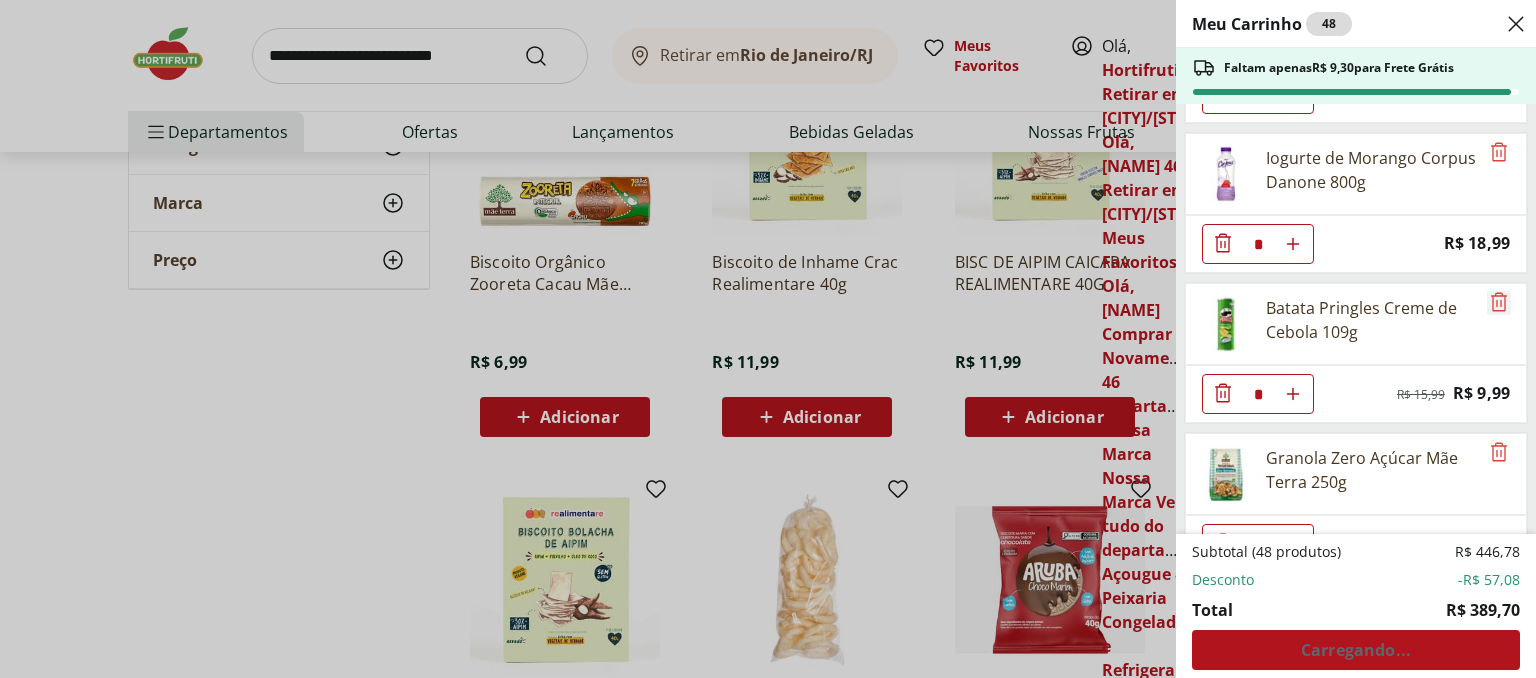 click 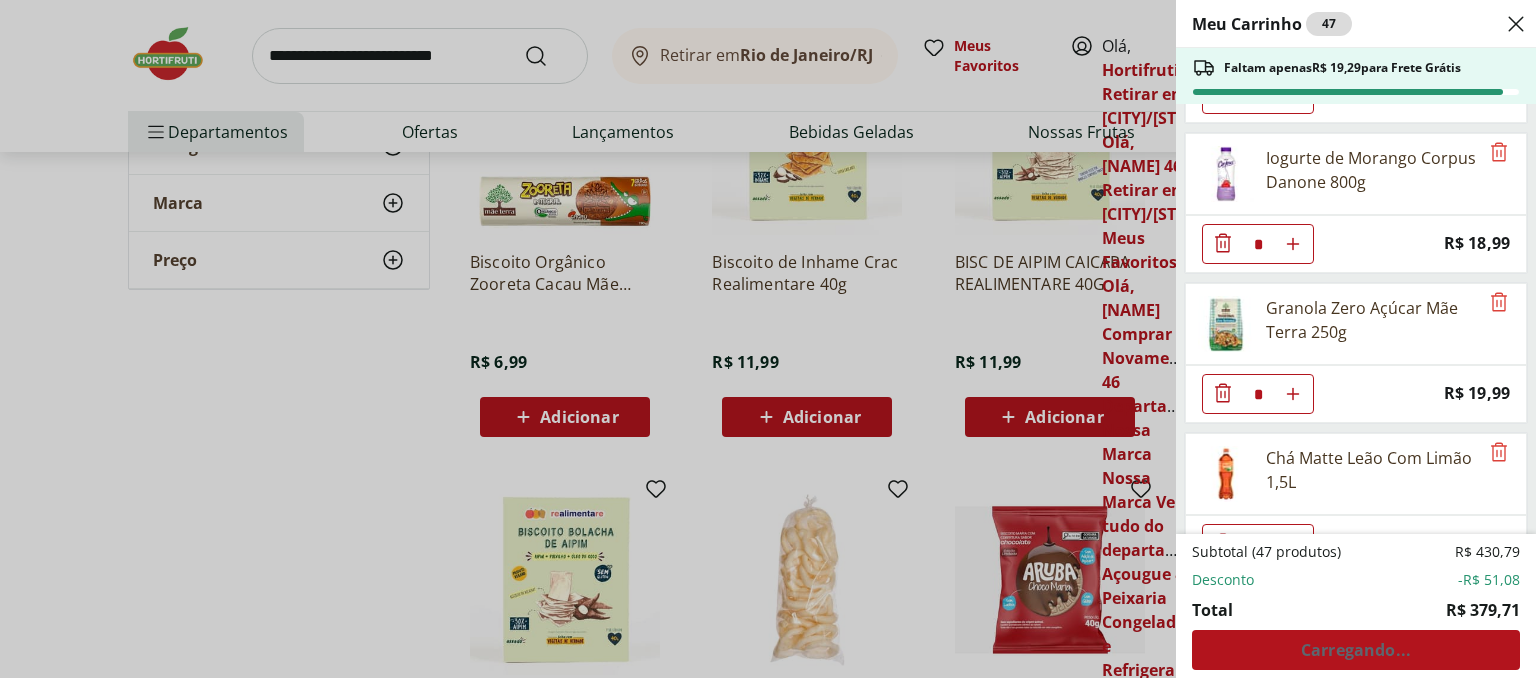 click on "Faltam apenas  R$ 19,29  para Frete Grátis" at bounding box center (1342, 68) 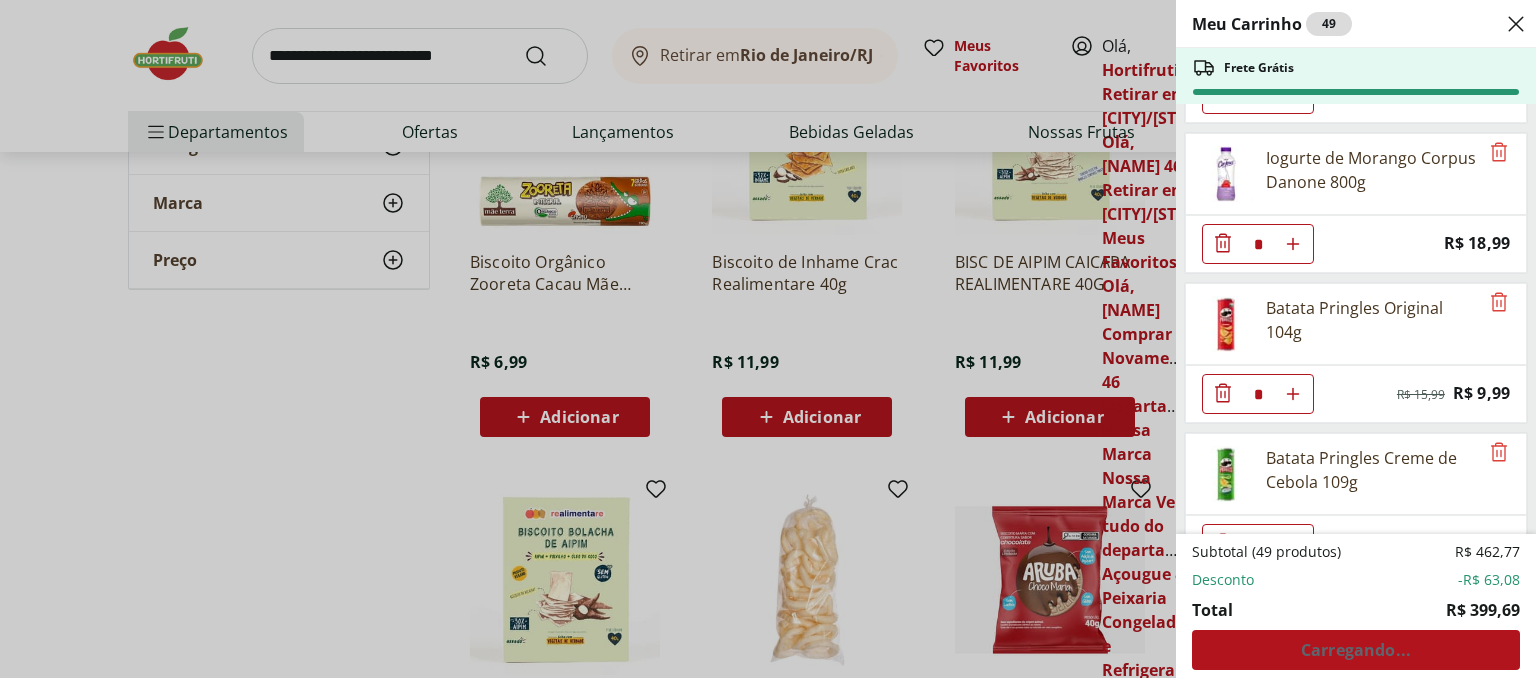 click on "*" at bounding box center (1258, -2756) 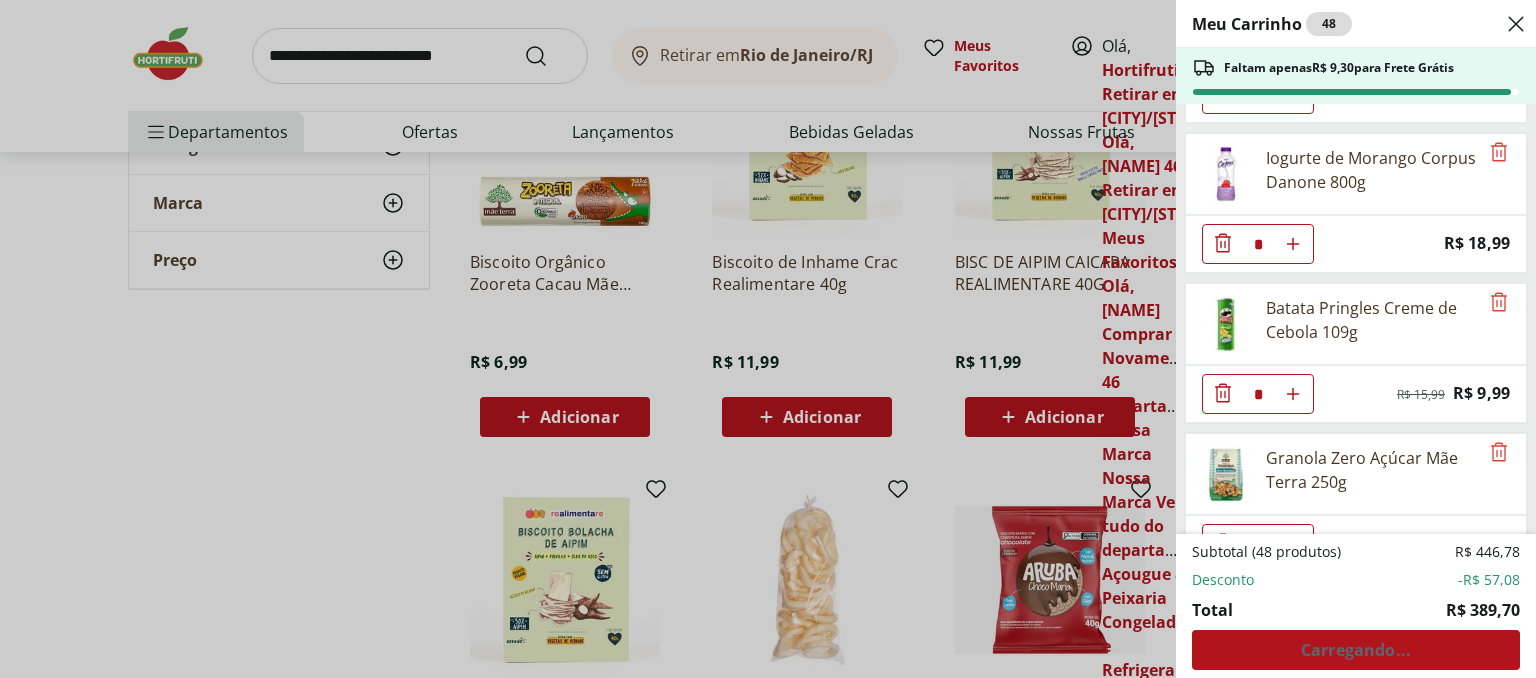 click 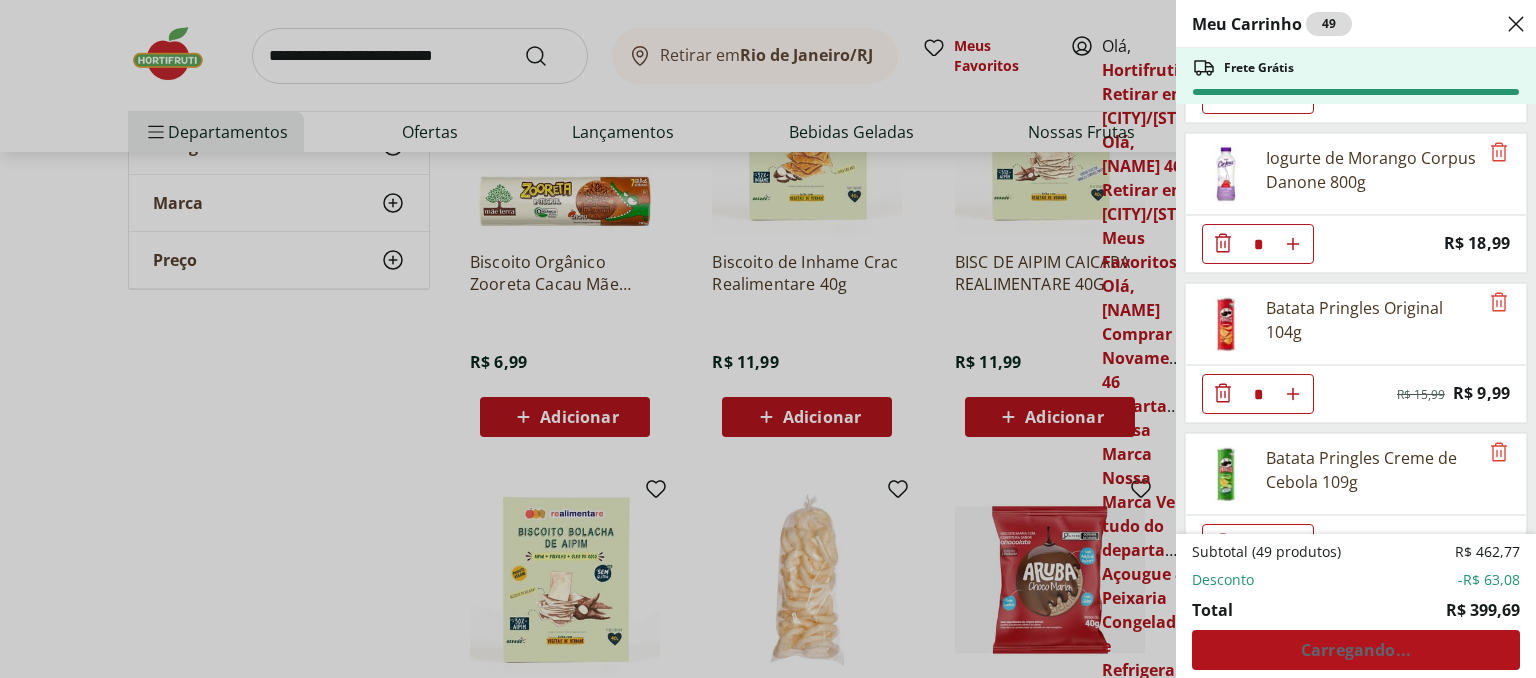 click 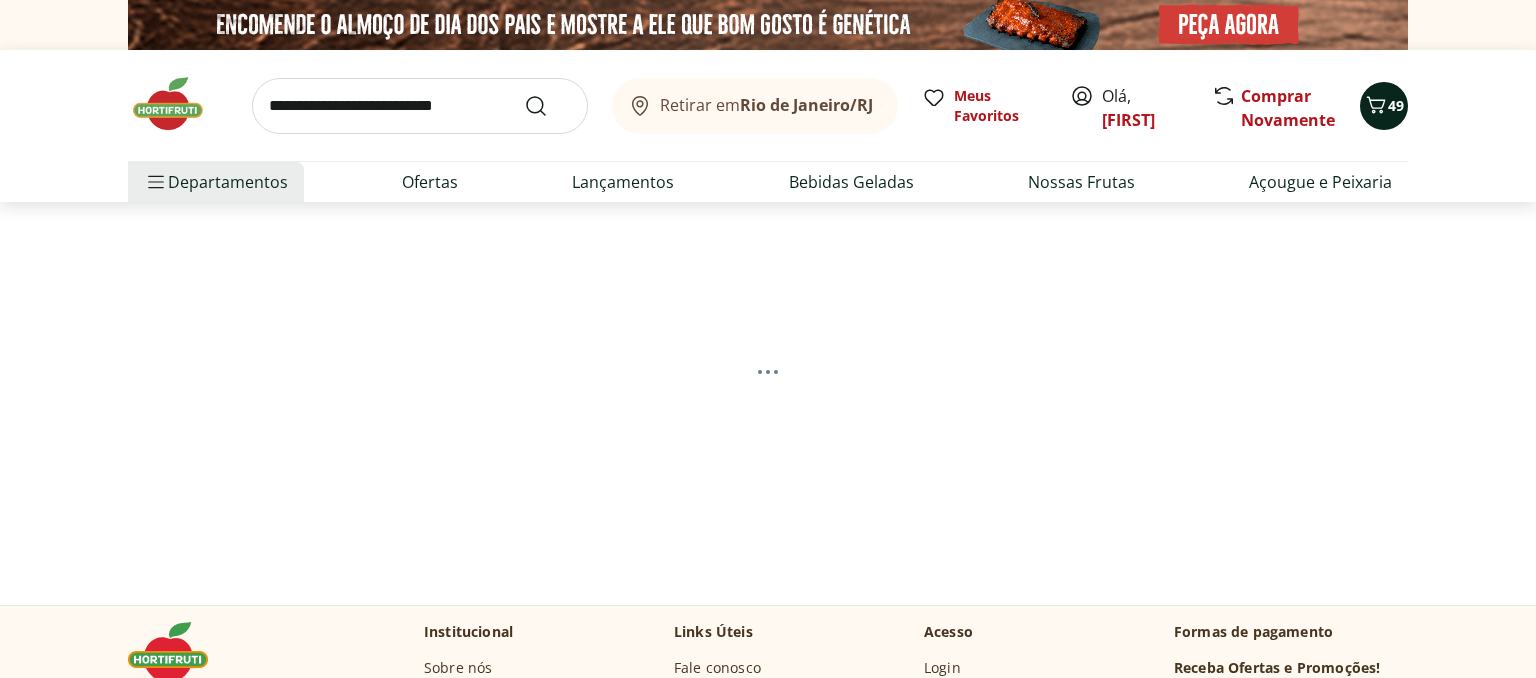 scroll, scrollTop: 0, scrollLeft: 0, axis: both 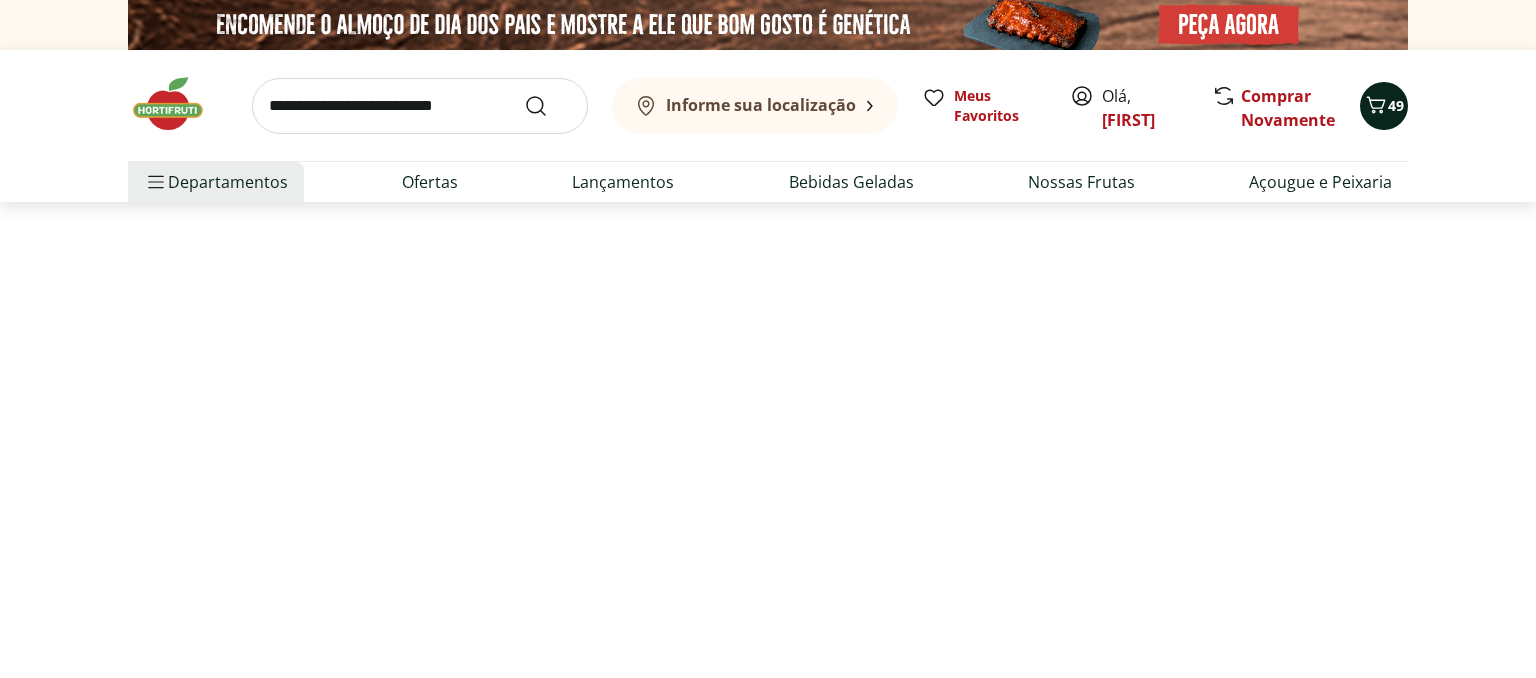 click on "49" at bounding box center (1396, 105) 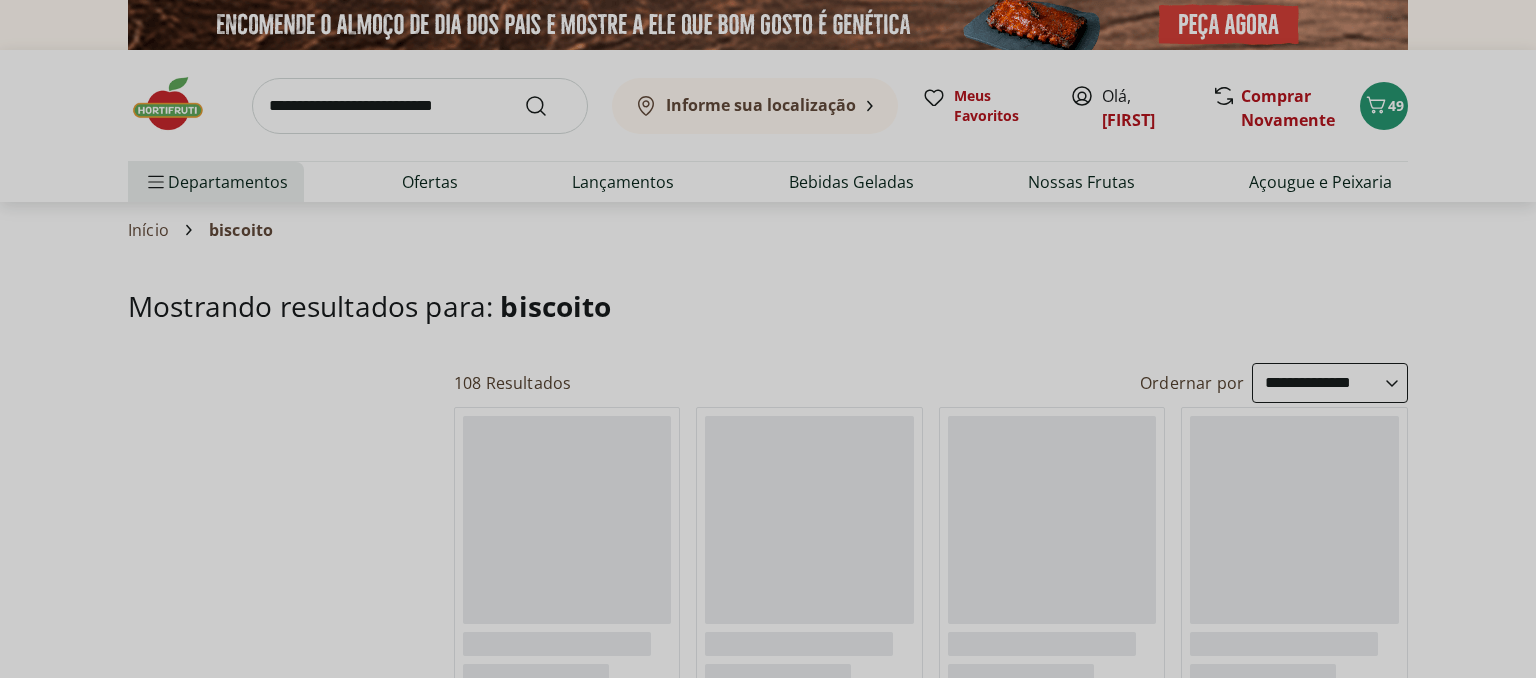 click on "Meu Carrinho 49 Frete Grátis Uva Verde sem Semente Natural da Terra 500g * Price: R$ 10,99 Melão Doce Natural da Terra Pedaço * Price: R$ 17,99 Batata Doce Unidade * Price: R$ 1,53 Couve-Flor Unidade * Price: R$ 6,99 Maracujá Azedo Unidade * Price: R$ 5,60 Alho Nacional Unidade * Original price: R$ 2,03 Price: R$ 1,79 Cebola Nacional Unidade * Original price: R$ 1,00 Price: R$ 0,75 Cenoura Orgânica Bandeja * Original price: R$ 8,99 Price: R$ 4,99 Batata Doce Orgânica Bandeja 600g * Original price: R$ 11,99 Price: R$ 4,99 Cogumelo Shiitake Fatiado 200g * Original price: R$ 16,99 Price: R$ 13,99 Brócolis Ninja Unidade * Original price: R$ 11,99 Price: R$ 4,99 Ovo caipira vermelho HNT 20 unidades * Price: R$ 26,99 Alface Americana Unidade * Price: R$ 5,99 Tomate Italiano Orgânico Bandeja * Price: R$ 9,99 Abóbora Japonesa Pedaço * Price: R$ 2,99 Salame Perdigão Defumado Unidade * Price: R$ 9,99 Tapioca Natural da Terra 500g * Original price: R$ 8,99 Price: R$ 4,99 * R$ 27,96 *" at bounding box center (768, 339) 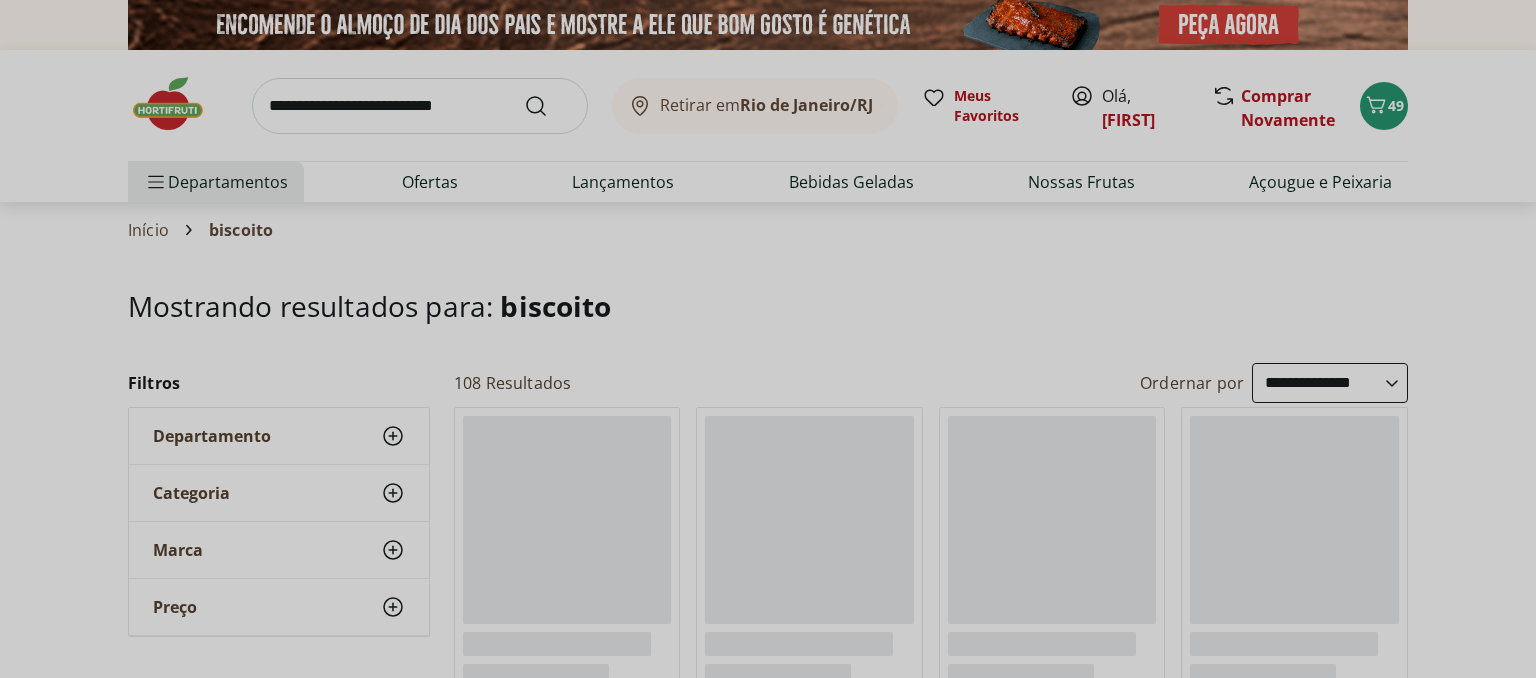 click on "Meu Carrinho 49 Frete Grátis Uva Verde sem Semente Natural da Terra 500g * Price: R$ 10,99 Melão Doce Natural da Terra Pedaço * Price: R$ 17,99 Batata Doce Unidade * Price: R$ 1,53 Couve-Flor Unidade * Price: R$ 6,99 Maracujá Azedo Unidade * Price: R$ 5,60 Alho Nacional Unidade * Original price: R$ 2,03 Price: R$ 1,79 Cebola Nacional Unidade * Original price: R$ 1,00 Price: R$ 0,75 Cenoura Orgânica Bandeja * Original price: R$ 8,99 Price: R$ 4,99 Batata Doce Orgânica Bandeja 600g * Original price: R$ 11,99 Price: R$ 4,99 Cogumelo Shiitake Fatiado 200g * Original price: R$ 16,99 Price: R$ 13,99 Brócolis Ninja Unidade * Original price: R$ 11,99 Price: R$ 4,99 Ovo caipira vermelho HNT 20 unidades * Price: R$ 26,99 Alface Americana Unidade * Price: R$ 5,99 Tomate Italiano Orgânico Bandeja * Price: R$ 9,99 Abóbora Japonesa Pedaço * Price: R$ 2,99 Salame Perdigão Defumado Unidade * Price: R$ 9,99 Tapioca Natural da Terra 500g * Original price: R$ 8,99 Price: R$ 4,99 * R$ 27,96 *" at bounding box center [768, 339] 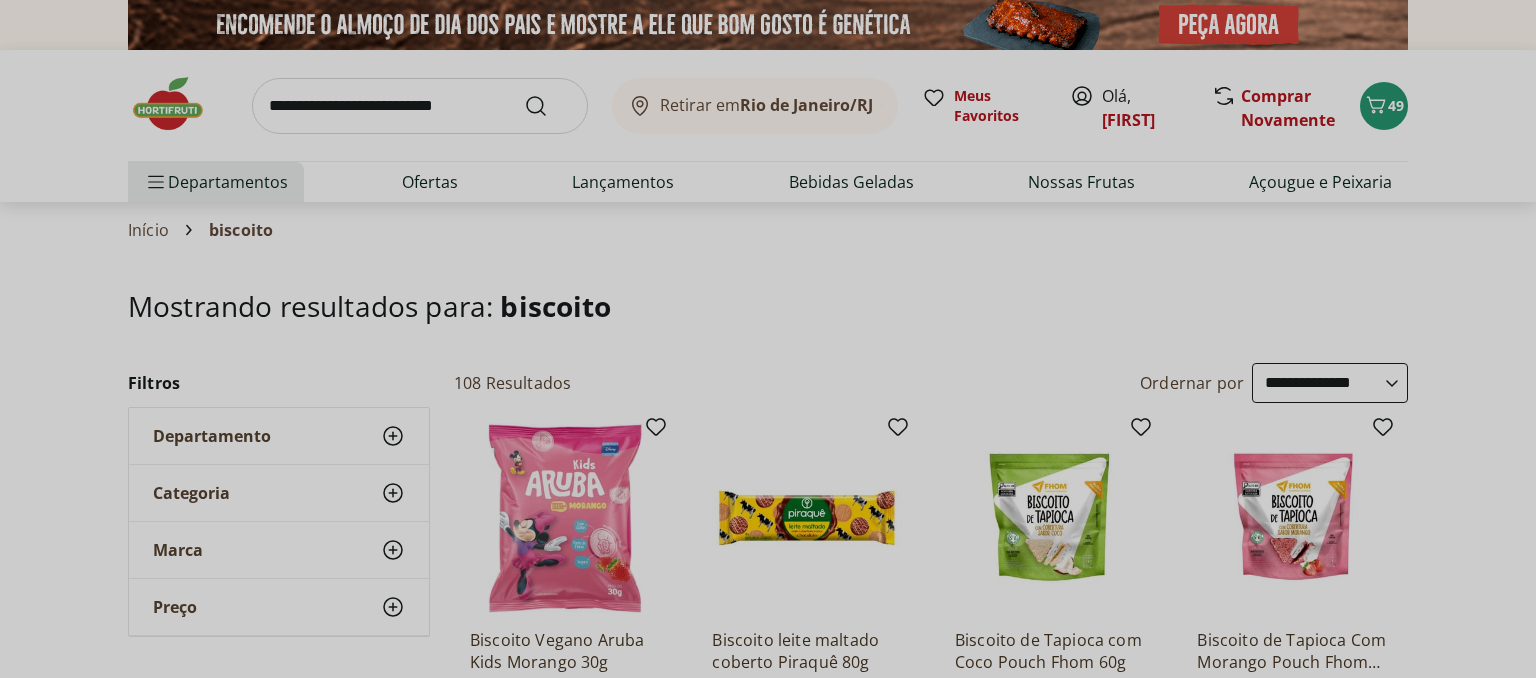 click on "Meu Carrinho 49 Frete Grátis Uva Verde sem Semente Natural da Terra 500g * Price: R$ 10,99 Melão Doce Natural da Terra Pedaço * Price: R$ 17,99 Batata Doce Unidade * Price: R$ 1,53 Couve-Flor Unidade * Price: R$ 6,99 Maracujá Azedo Unidade * Price: R$ 5,60 Alho Nacional Unidade * Original price: R$ 2,03 Price: R$ 1,79 Cebola Nacional Unidade * Original price: R$ 1,00 Price: R$ 0,75 Cenoura Orgânica Bandeja * Original price: R$ 8,99 Price: R$ 4,99 Batata Doce Orgânica Bandeja 600g * Original price: R$ 11,99 Price: R$ 4,99 Cogumelo Shiitake Fatiado 200g * Original price: R$ 16,99 Price: R$ 13,99 Brócolis Ninja Unidade * Original price: R$ 11,99 Price: R$ 4,99 Ovo caipira vermelho HNT 20 unidades * Price: R$ 26,99 Alface Americana Unidade * Price: R$ 5,99 Tomate Italiano Orgânico Bandeja * Price: R$ 9,99 Abóbora Japonesa Pedaço * Price: R$ 2,99 Salame Perdigão Defumado Unidade * Price: R$ 9,99 Tapioca Natural da Terra 500g * Original price: R$ 8,99 Price: R$ 4,99 * R$ 27,96 *" at bounding box center [768, 339] 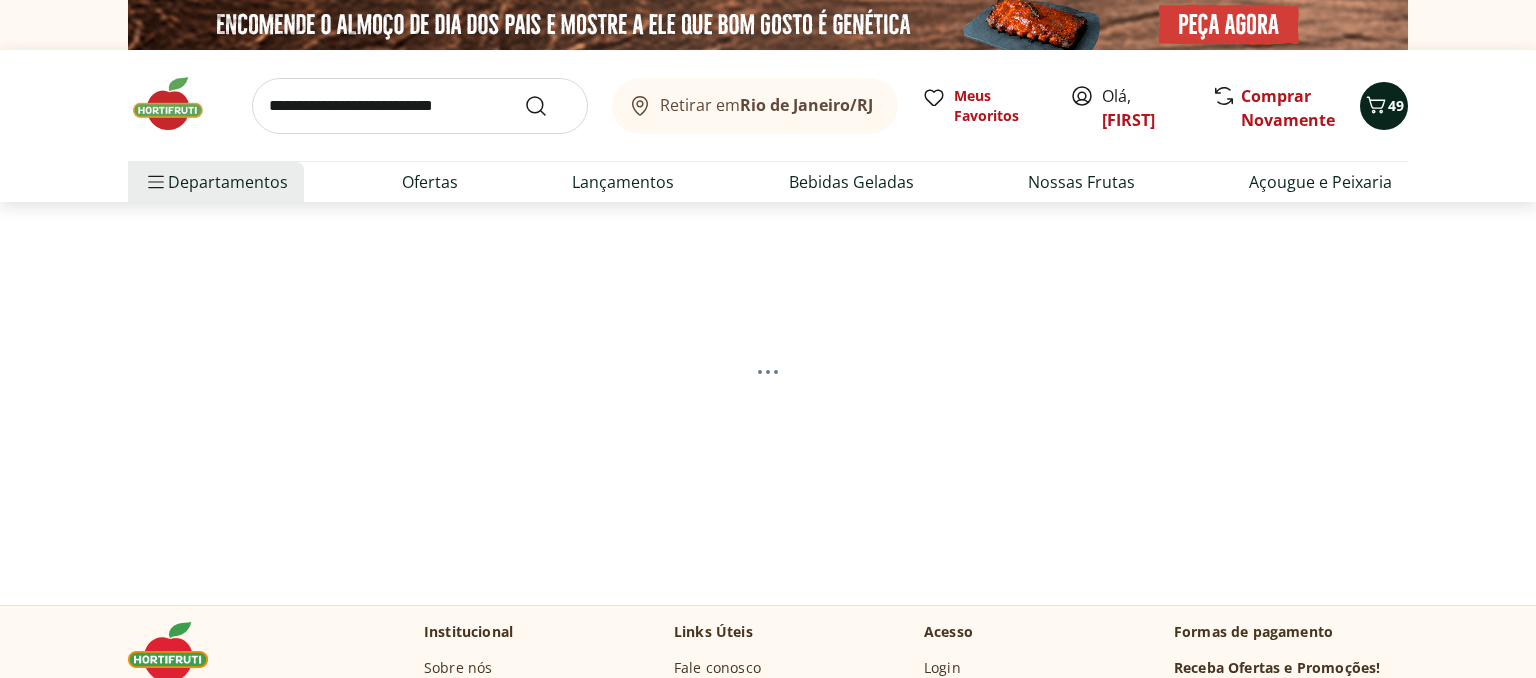scroll, scrollTop: 0, scrollLeft: 0, axis: both 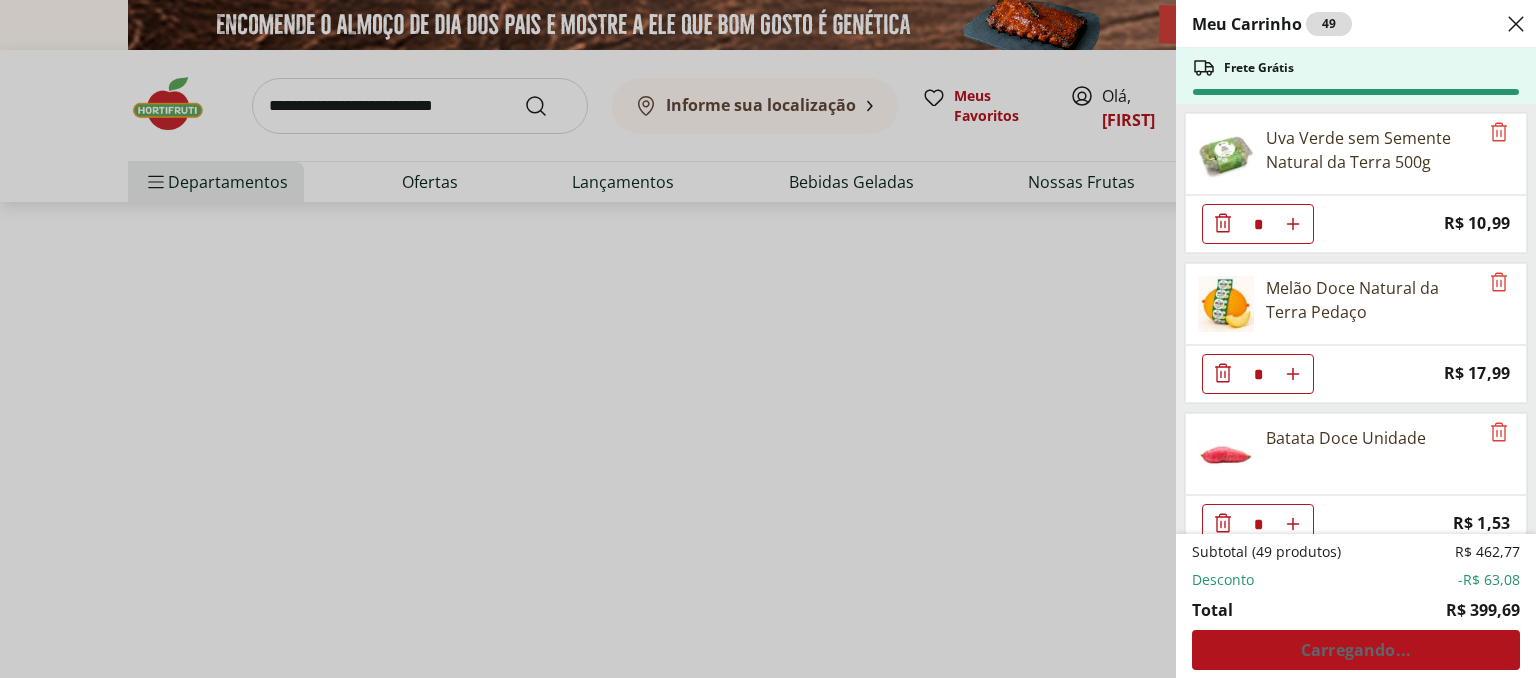 select on "**********" 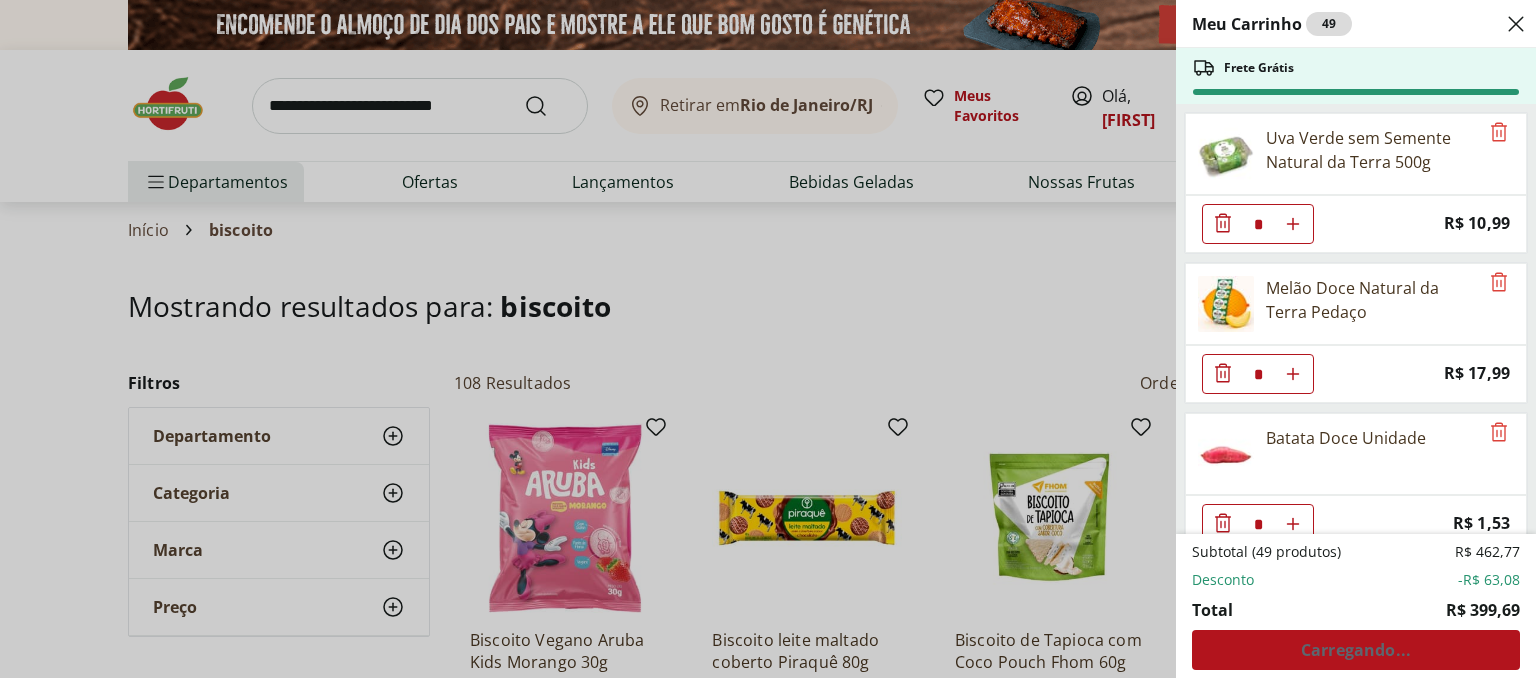 scroll, scrollTop: 2527, scrollLeft: 0, axis: vertical 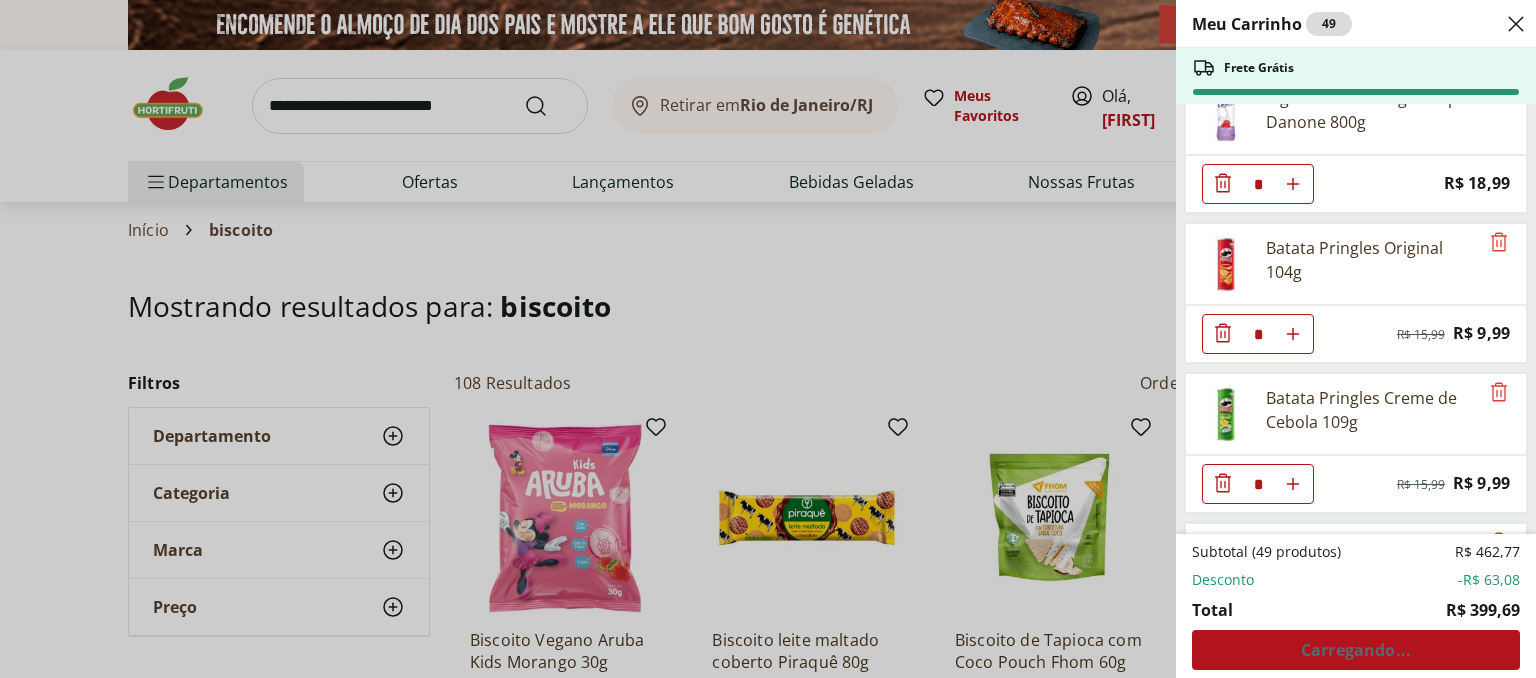 click at bounding box center [1223, -2816] 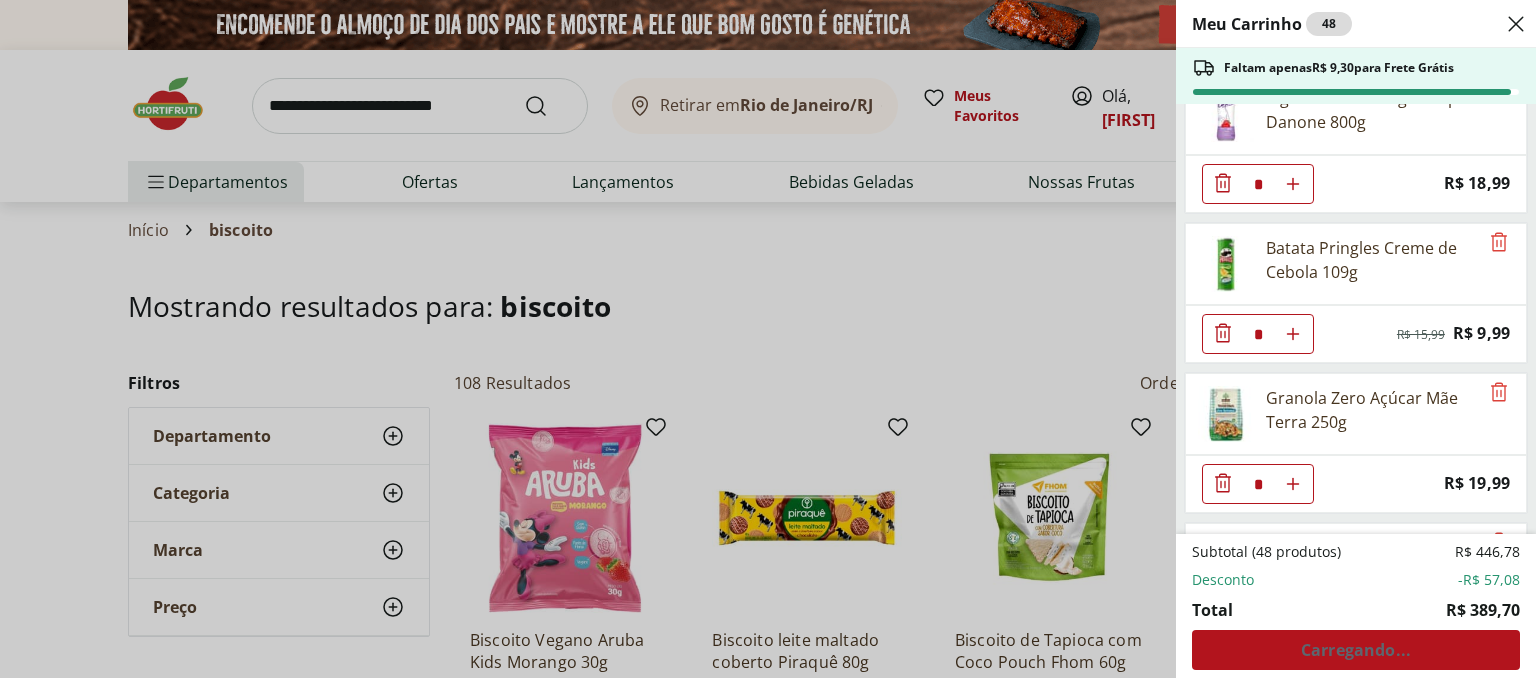 click 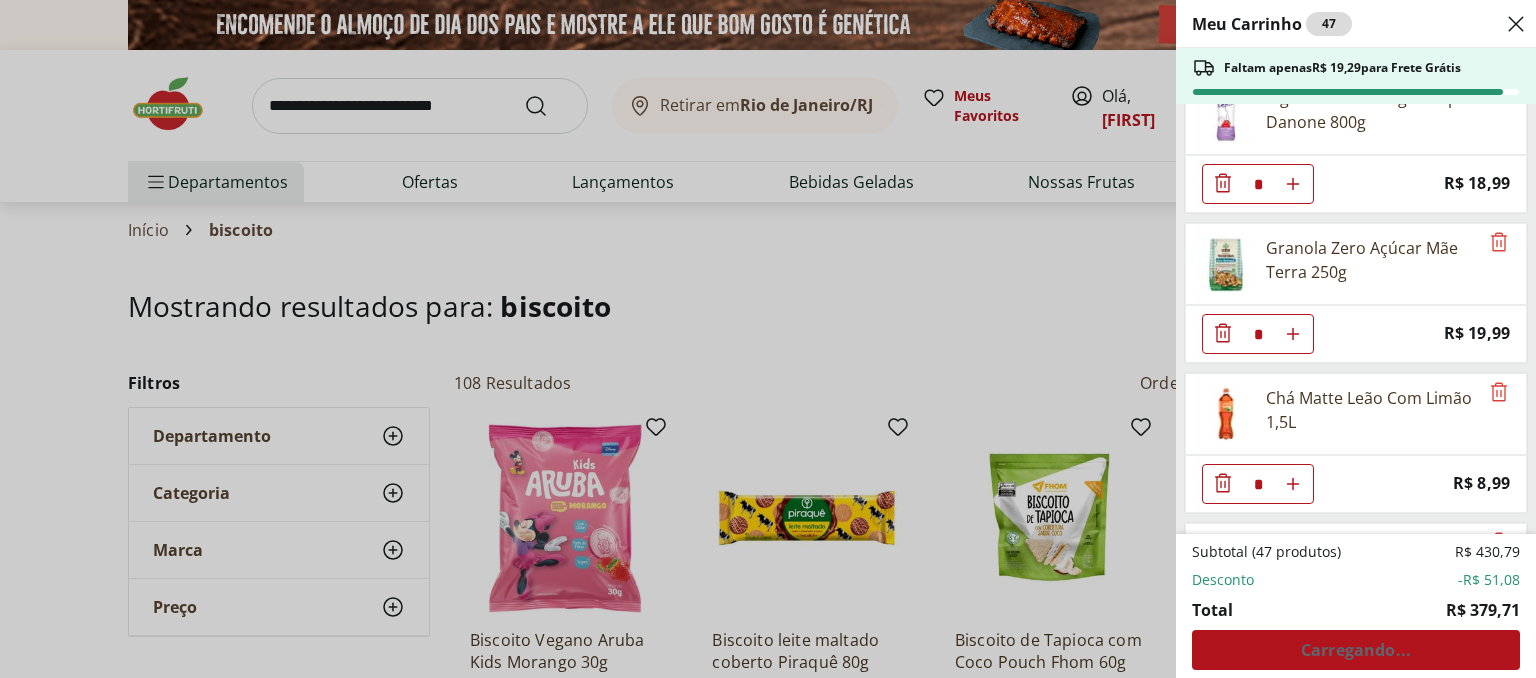 click on "Meu Carrinho 47 Faltam apenas  R$ 19,29  para Frete Grátis Uva Verde sem Semente Natural da Terra 500g * Price: R$ 10,99 Melão Doce Natural da Terra Pedaço * Price: R$ 17,99 Batata Doce Unidade * Price: R$ 1,53 Couve-Flor Unidade * Price: R$ 6,99 Maracujá Azedo Unidade * Price: R$ 5,60 Alho Nacional Unidade * Original price: R$ 2,03 Price: R$ 1,79 Cebola Nacional Unidade * Original price: R$ 1,00 Price: R$ 0,75 Cenoura Orgânica Bandeja * Original price: R$ 8,99 Price: R$ 4,99 Batata Doce Orgânica Bandeja 600g * Original price: R$ 11,99 Price: R$ 4,99 Cogumelo Shiitake Fatiado 200g * Original price: R$ 16,99 Price: R$ 13,99 Brócolis Ninja Unidade * Original price: R$ 11,99 Price: R$ 4,99 Ovo caipira vermelho HNT 20 unidades * Price: R$ 26,99 Alface Americana Unidade * Price: R$ 5,99 Tomate Italiano Orgânico Bandeja * Price: R$ 9,99 Abóbora Japonesa Pedaço * Price: R$ 2,99 Salame Perdigão Defumado Unidade * Price: R$ 9,99 Tapioca Natural da Terra 500g * Original price: R$ 8,99" at bounding box center (768, 339) 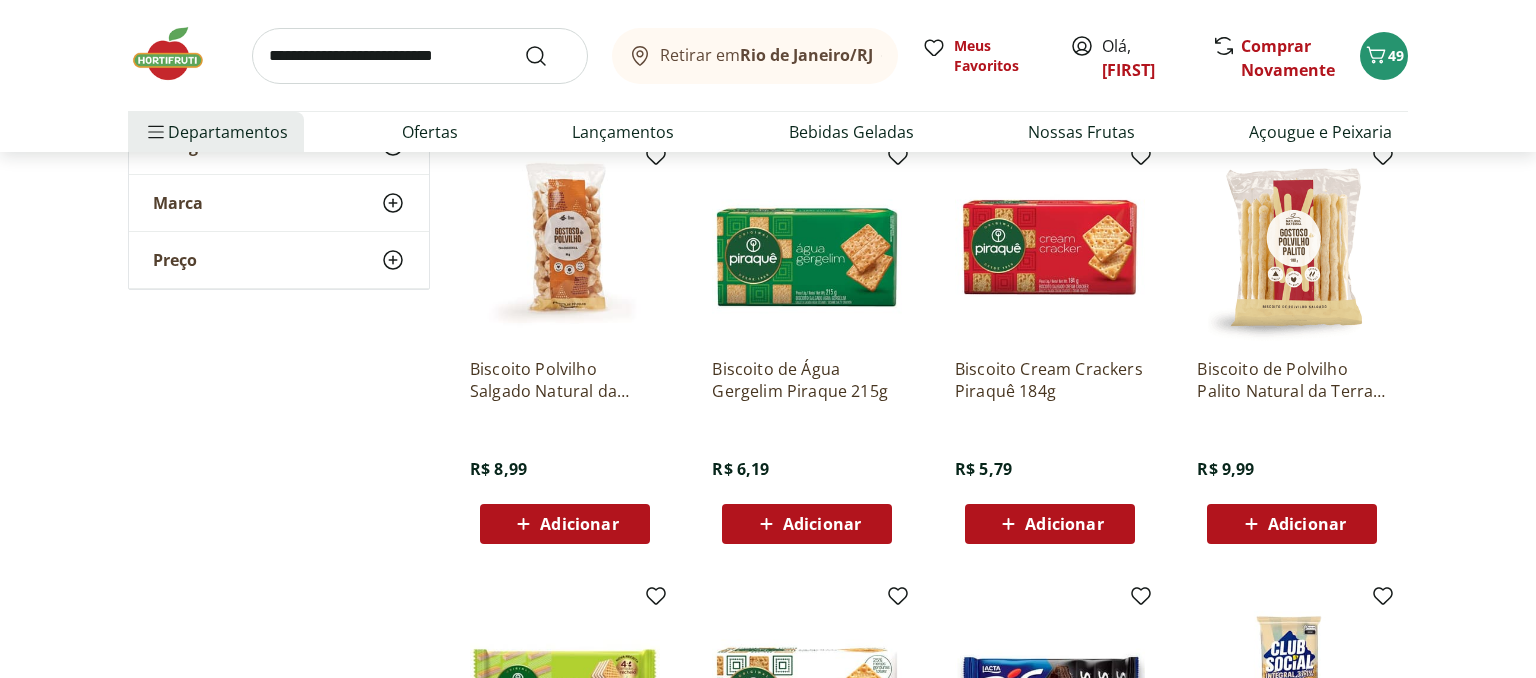 scroll, scrollTop: 478, scrollLeft: 0, axis: vertical 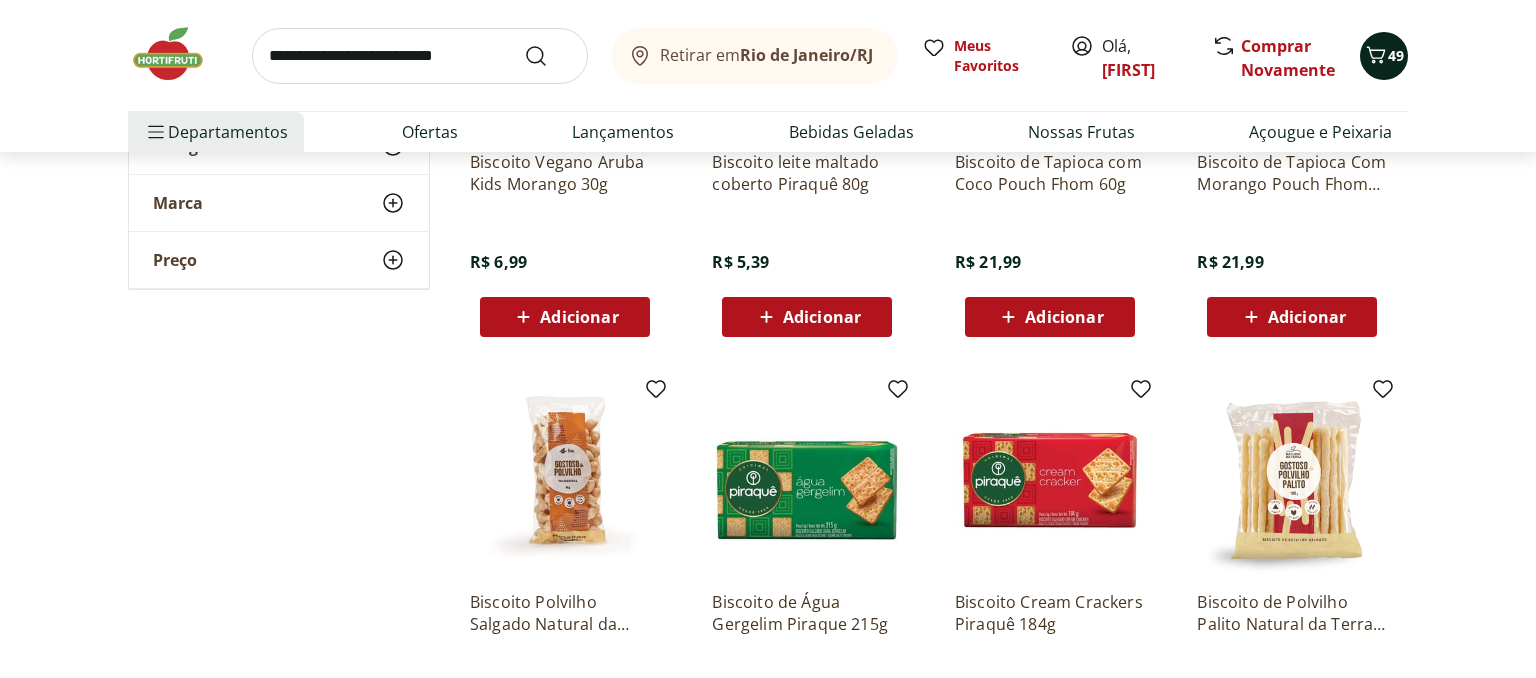 click 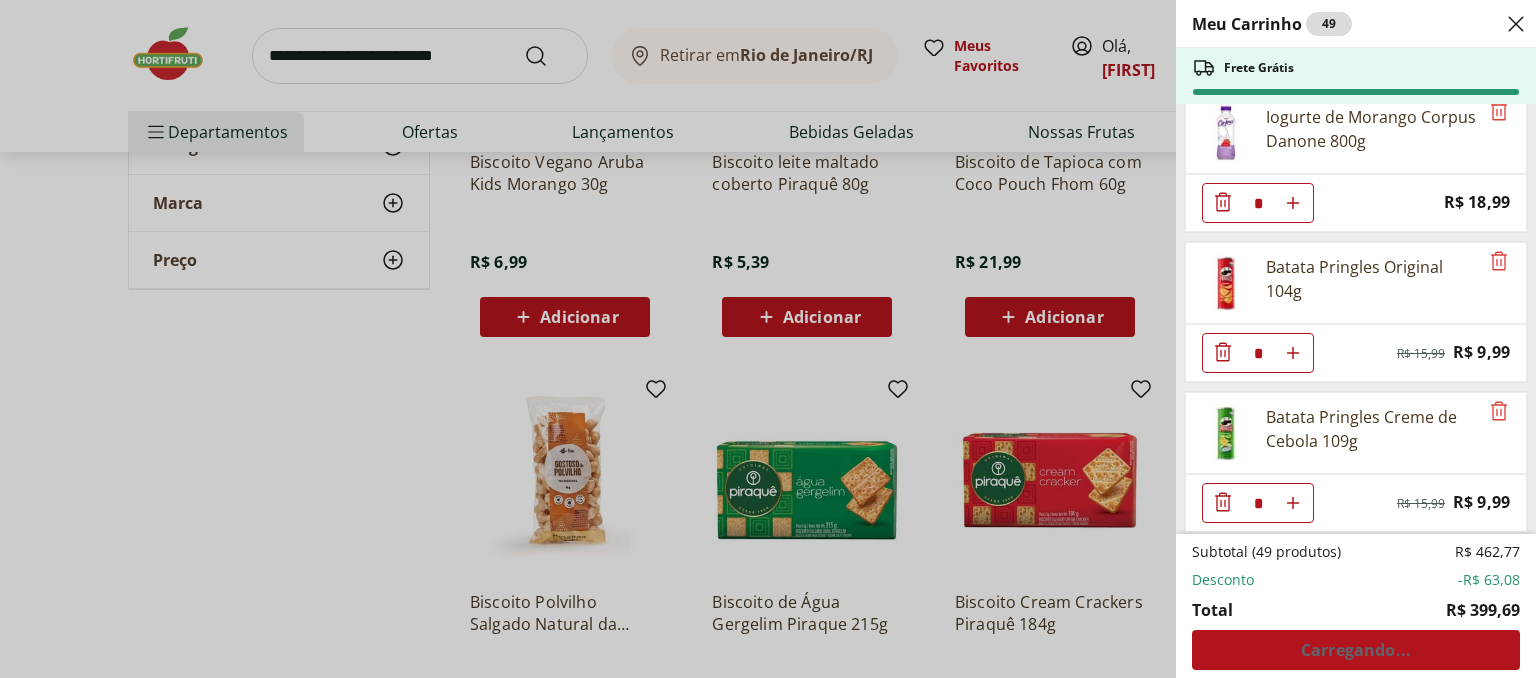 scroll, scrollTop: 3012, scrollLeft: 0, axis: vertical 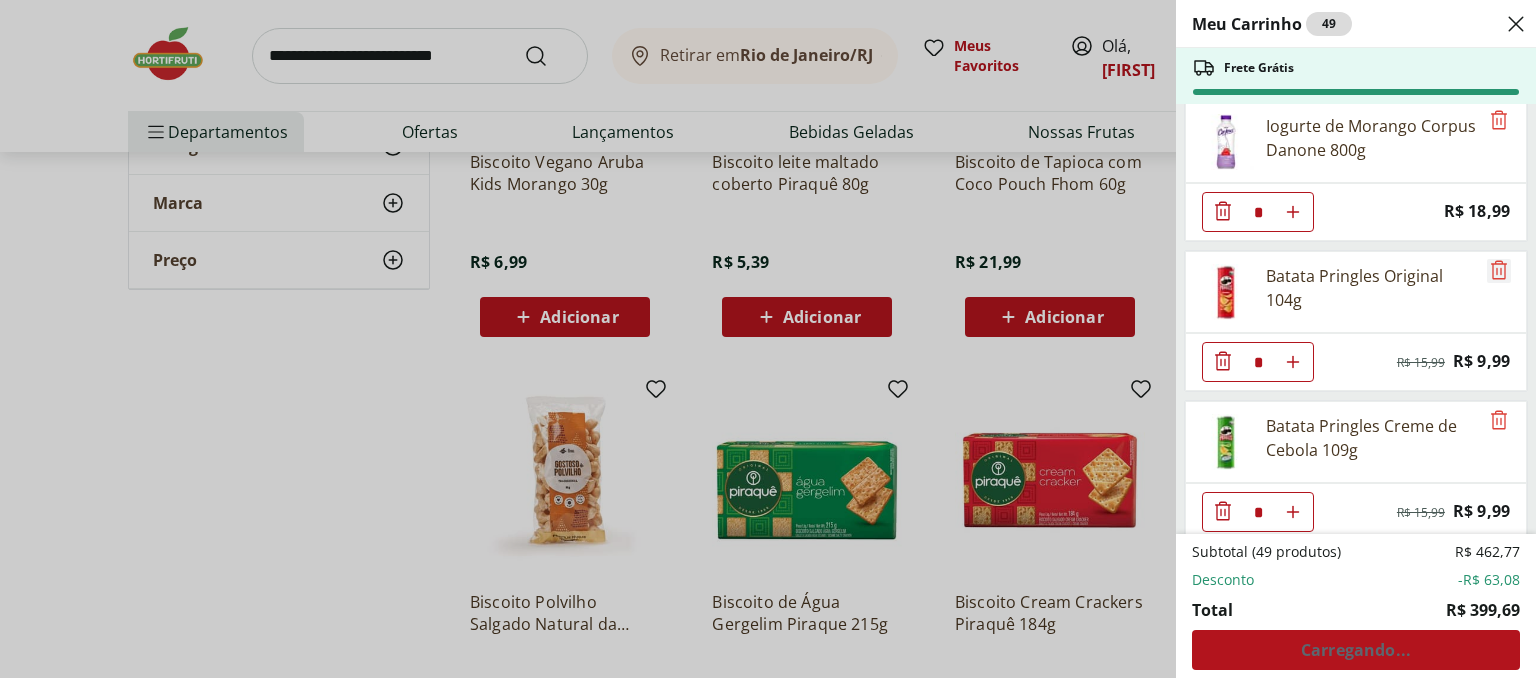 click 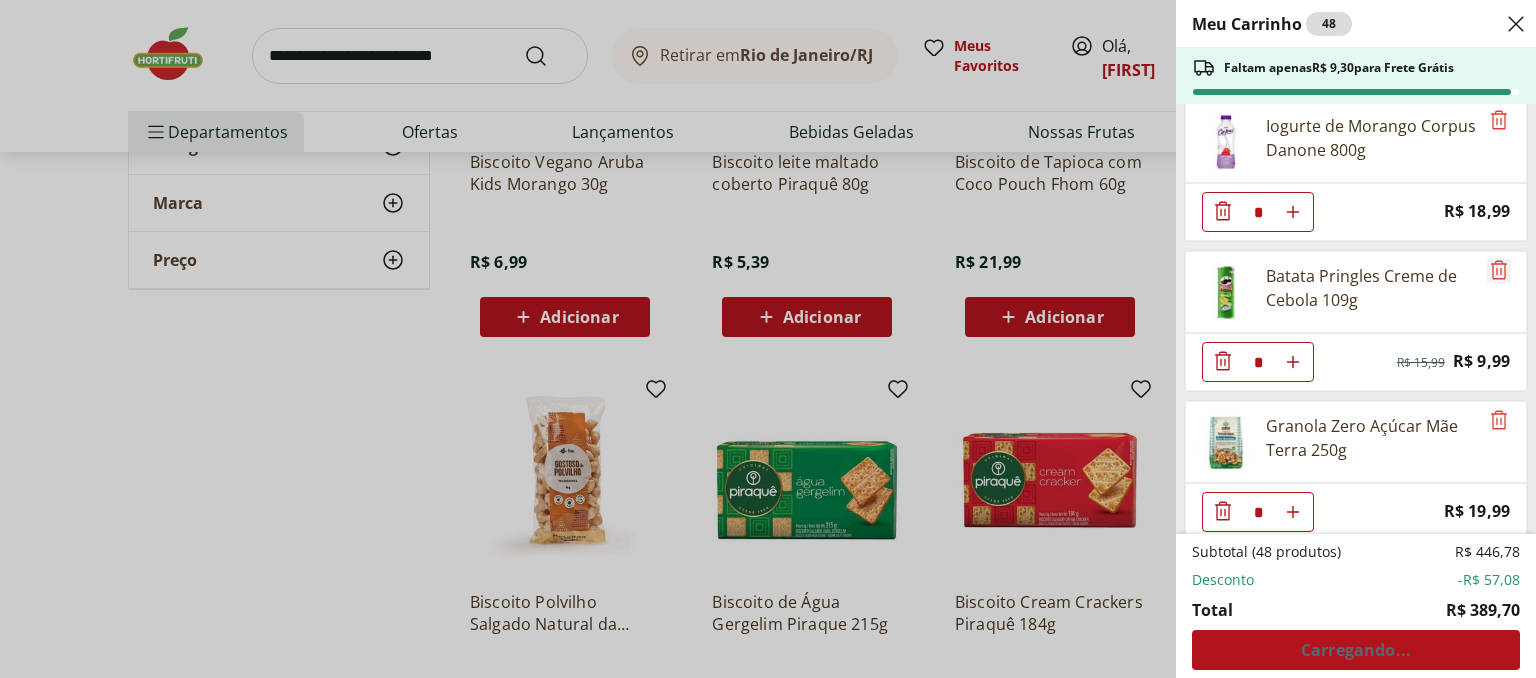 click 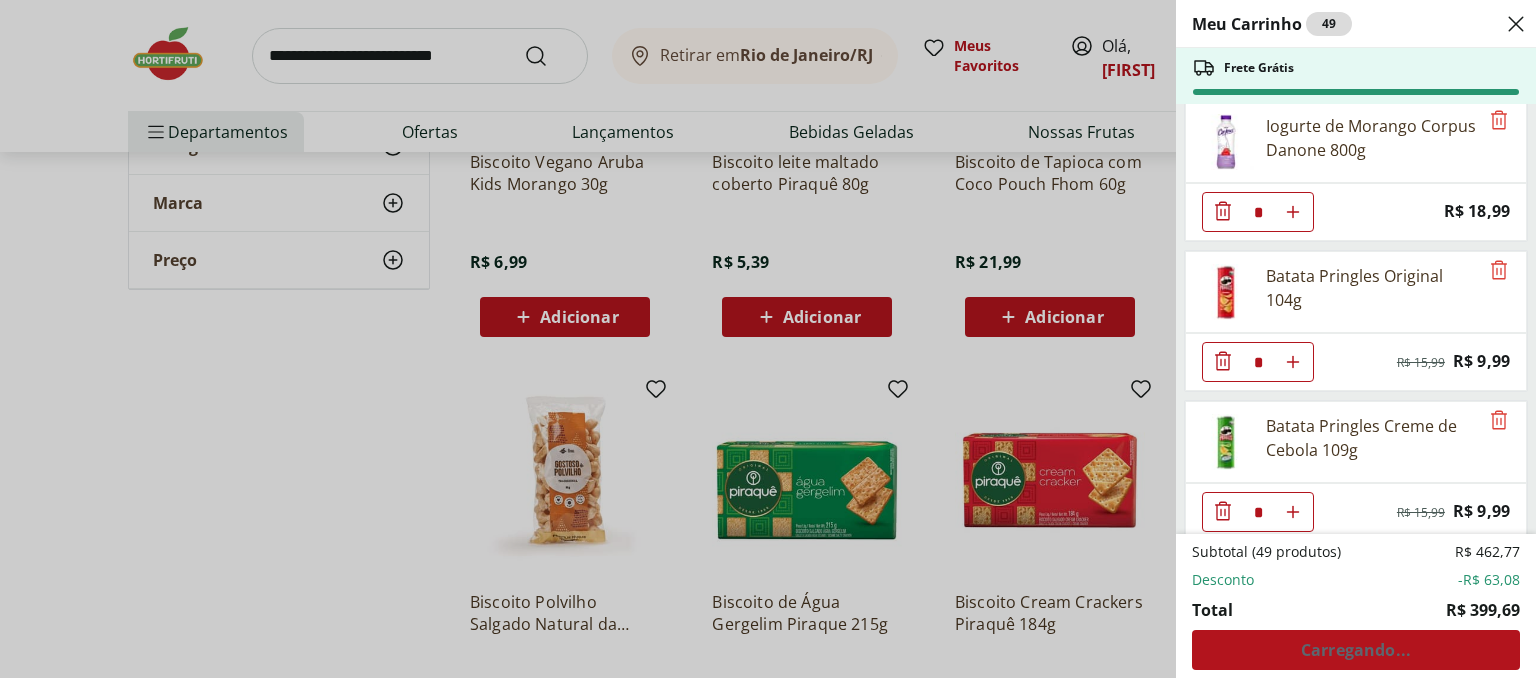 click 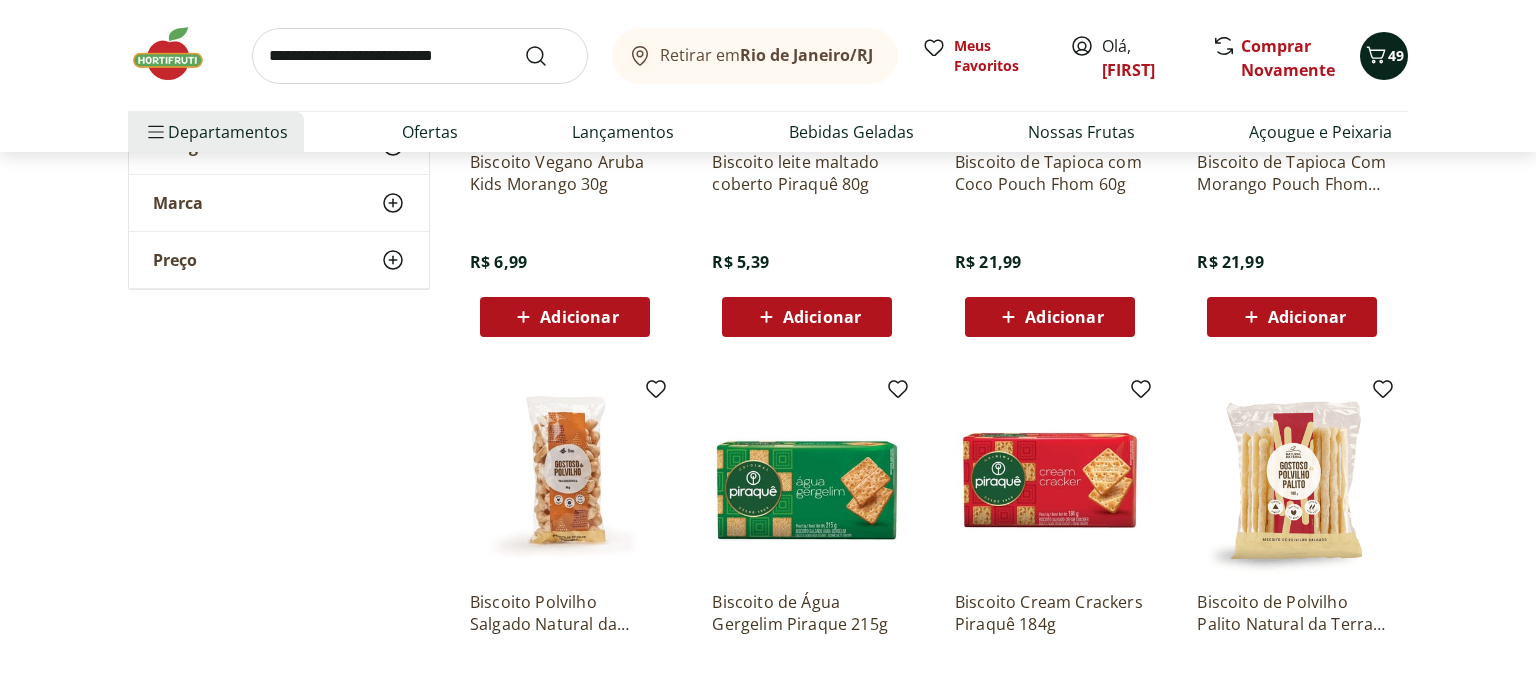 click on "49" at bounding box center [1384, 56] 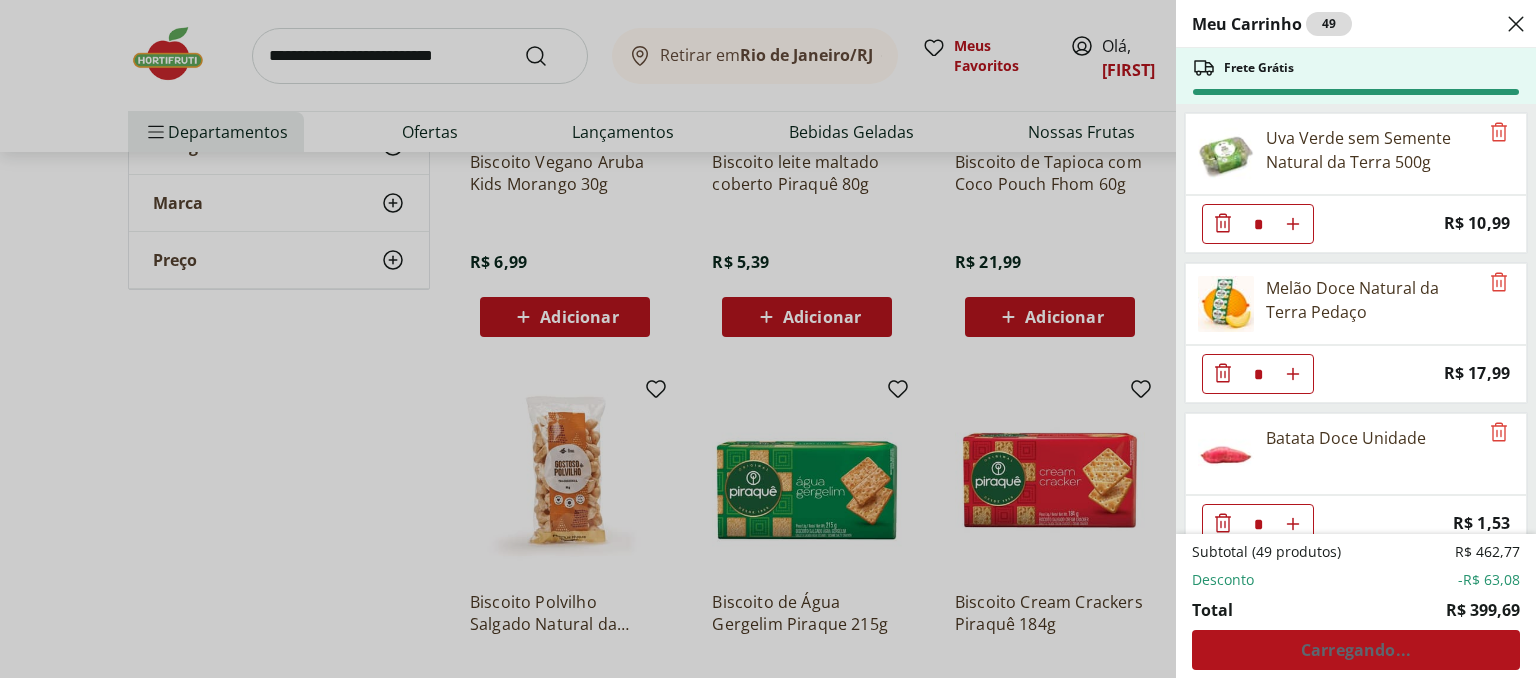 click on "Meu Carrinho 49 Frete Grátis Uva Verde sem Semente Natural da Terra 500g * Price: R$ 10,99 Melão Doce Natural da Terra Pedaço * Price: R$ 17,99 Batata Doce Unidade * Price: R$ 1,53 Couve-Flor Unidade * Price: R$ 6,99 Maracujá Azedo Unidade * Price: R$ 5,60 Alho Nacional Unidade * Original price: R$ 2,03 Price: R$ 1,79 Cebola Nacional Unidade * Original price: R$ 1,00 Price: R$ 0,75 Cenoura Orgânica Bandeja * Original price: R$ 8,99 Price: R$ 4,99 Batata Doce Orgânica Bandeja 600g * Original price: R$ 11,99 Price: R$ 4,99 Cogumelo Shiitake Fatiado 200g * Original price: R$ 16,99 Price: R$ 13,99 Brócolis Ninja Unidade * Original price: R$ 11,99 Price: R$ 4,99 Ovo caipira vermelho HNT 20 unidades * Price: R$ 26,99 Alface Americana Unidade * Price: R$ 5,99 Tomate Italiano Orgânico Bandeja * Price: R$ 9,99 Abóbora Japonesa Pedaço * Price: R$ 2,99 Salame Perdigão Defumado Unidade * Price: R$ 9,99 Tapioca Natural da Terra 500g * Original price: R$ 8,99 Price: R$ 4,99 * R$ 27,96 *" at bounding box center (768, 339) 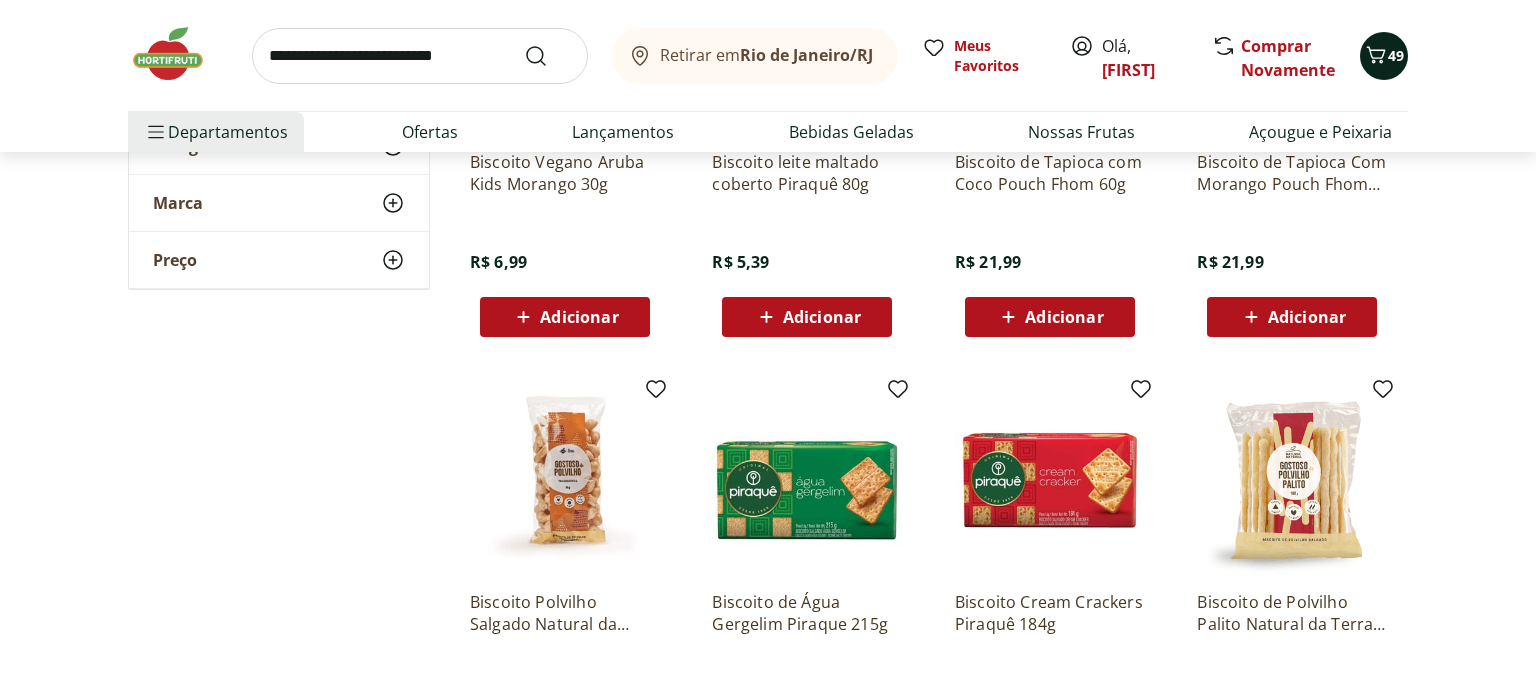 click on "49" at bounding box center [1384, 56] 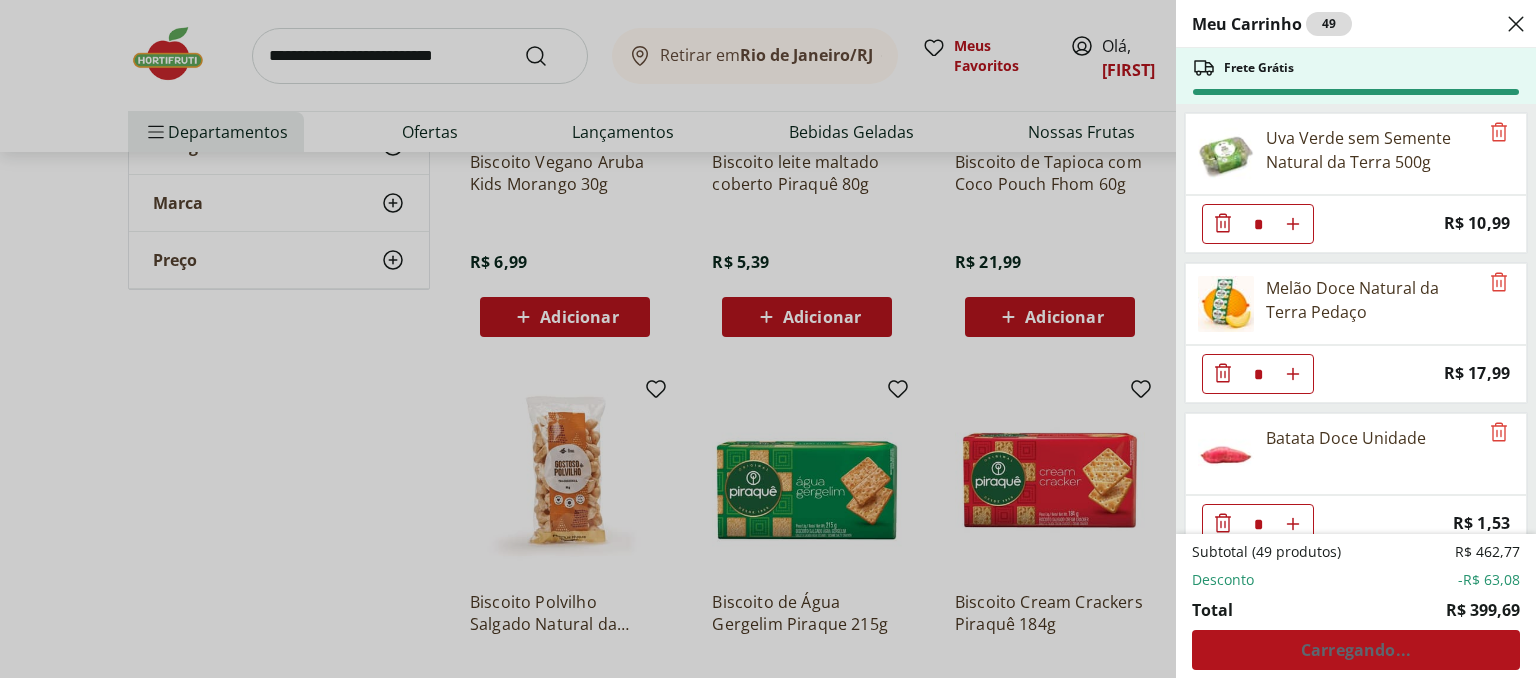 click on "Meu Carrinho 49 Frete Grátis Uva Verde sem Semente Natural da Terra 500g * Price: R$ 10,99 Melão Doce Natural da Terra Pedaço * Price: R$ 17,99 Batata Doce Unidade * Price: R$ 1,53 Couve-Flor Unidade * Price: R$ 6,99 Maracujá Azedo Unidade * Price: R$ 5,60 Alho Nacional Unidade * Original price: R$ 2,03 Price: R$ 1,79 Cebola Nacional Unidade * Original price: R$ 1,00 Price: R$ 0,75 Cenoura Orgânica Bandeja * Original price: R$ 8,99 Price: R$ 4,99 Batata Doce Orgânica Bandeja 600g * Original price: R$ 11,99 Price: R$ 4,99 Cogumelo Shiitake Fatiado 200g * Original price: R$ 16,99 Price: R$ 13,99 Brócolis Ninja Unidade * Original price: R$ 11,99 Price: R$ 4,99 Ovo caipira vermelho HNT 20 unidades * Price: R$ 26,99 Alface Americana Unidade * Price: R$ 5,99 Tomate Italiano Orgânico Bandeja * Price: R$ 9,99 Abóbora Japonesa Pedaço * Price: R$ 2,99 Salame Perdigão Defumado Unidade * Price: R$ 9,99 Tapioca Natural da Terra 500g * Original price: R$ 8,99 Price: R$ 4,99 * R$ 27,96 *" at bounding box center [1356, 339] 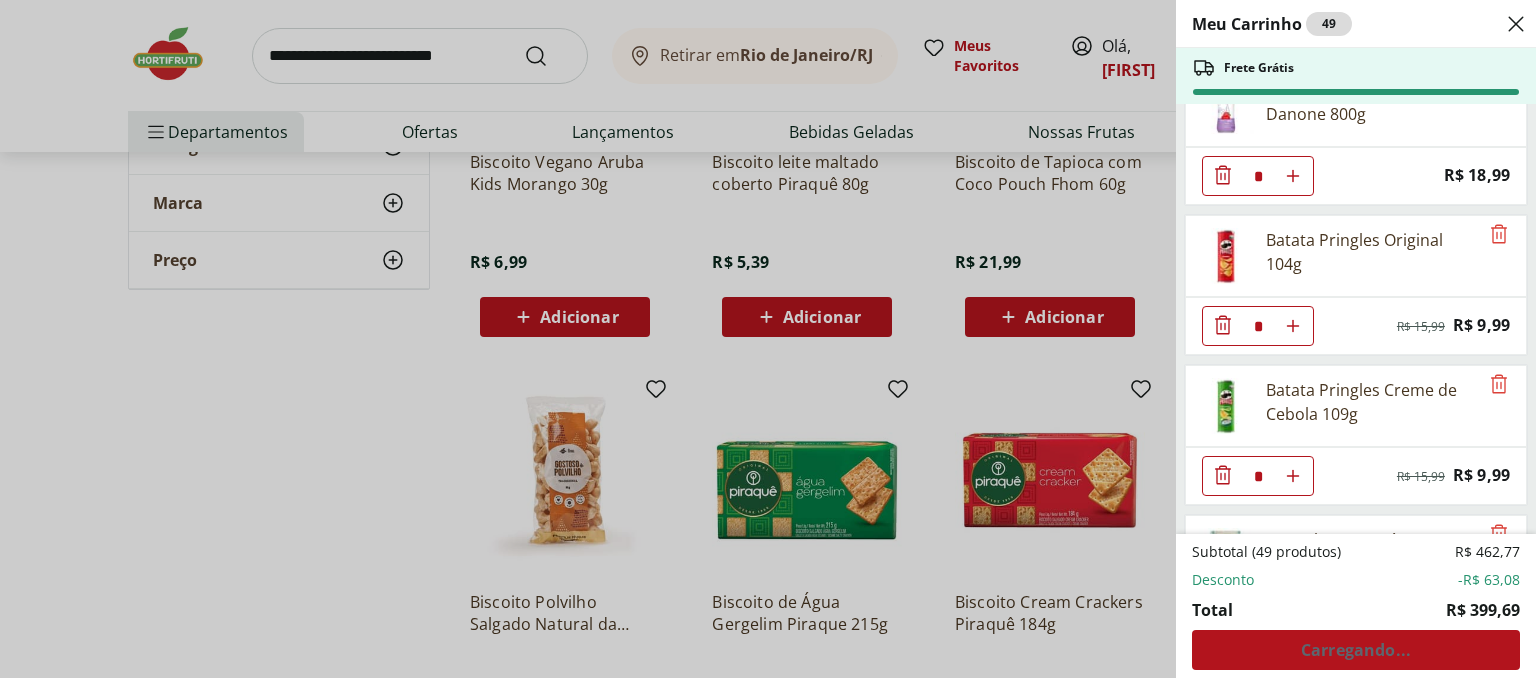 scroll, scrollTop: 2995, scrollLeft: 0, axis: vertical 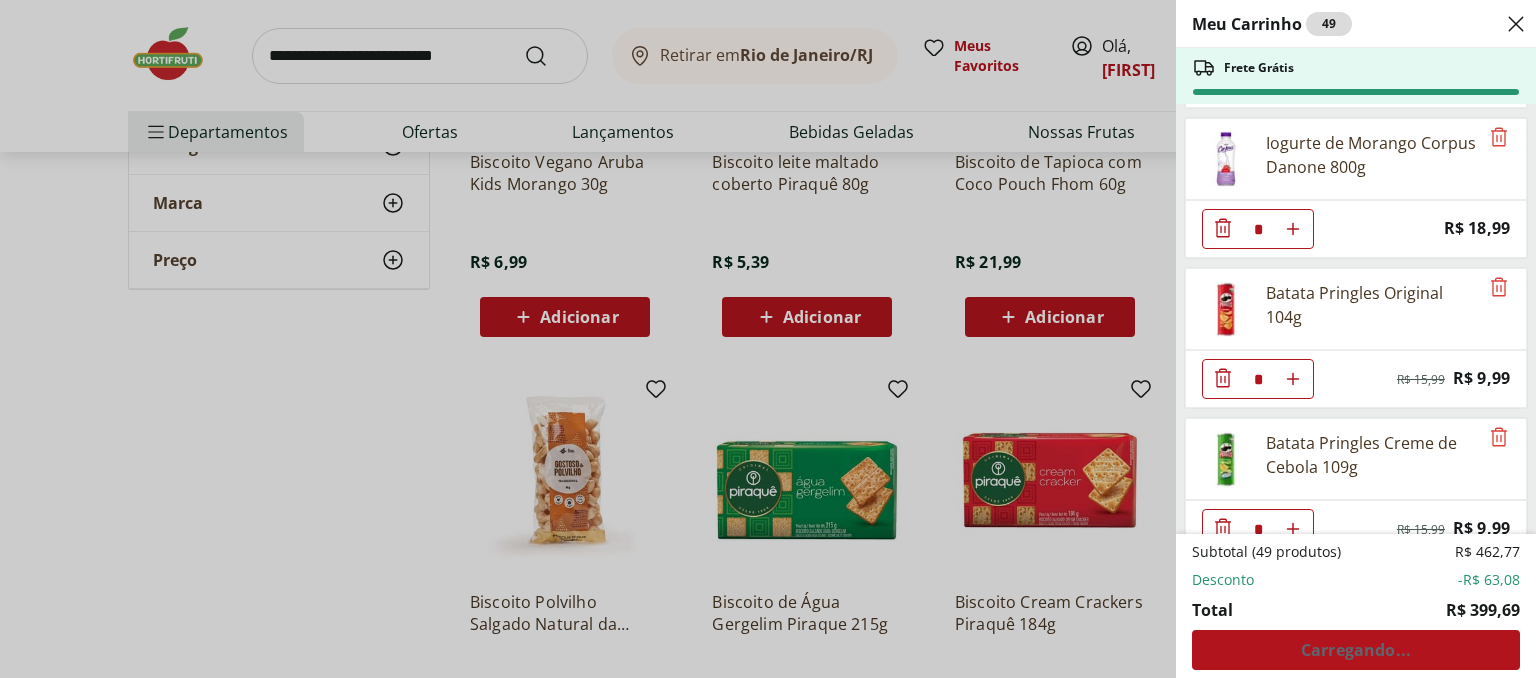 click 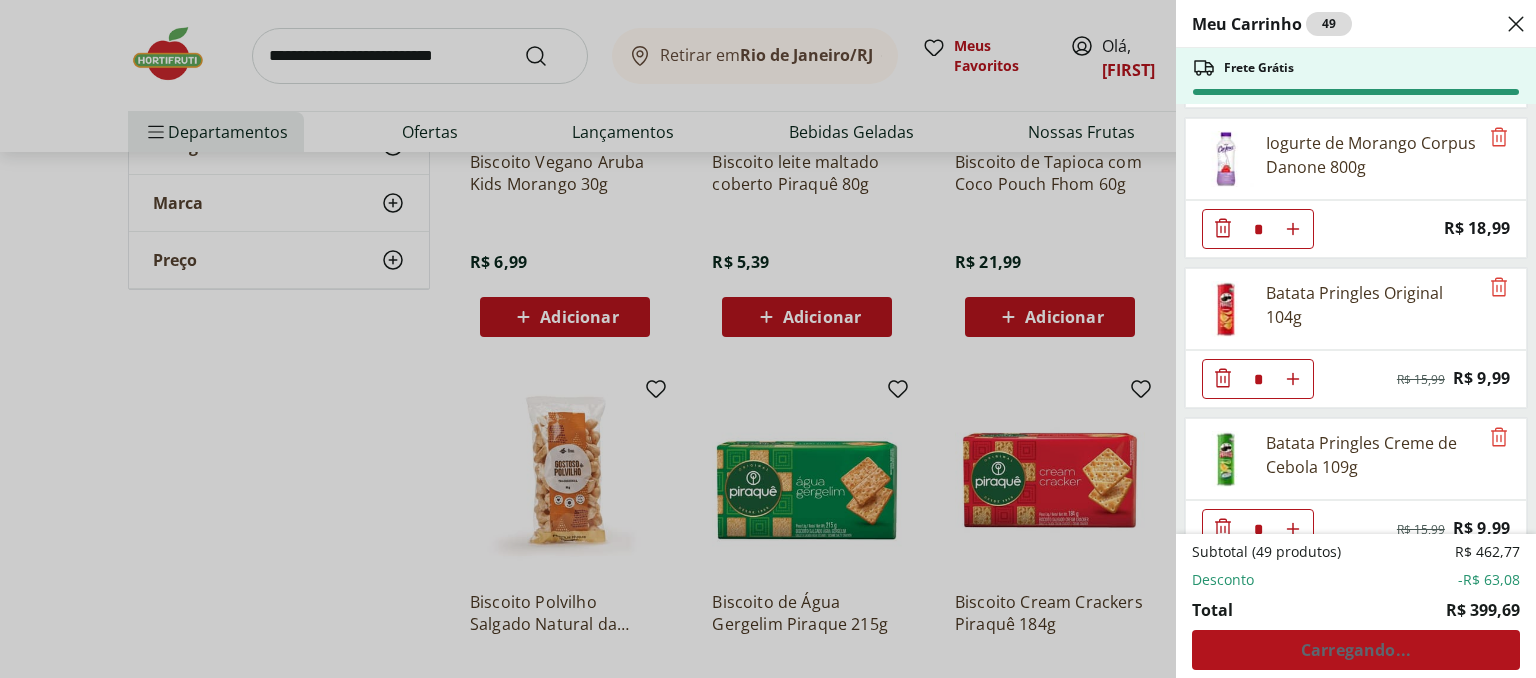 click on "*" at bounding box center (1258, -2771) 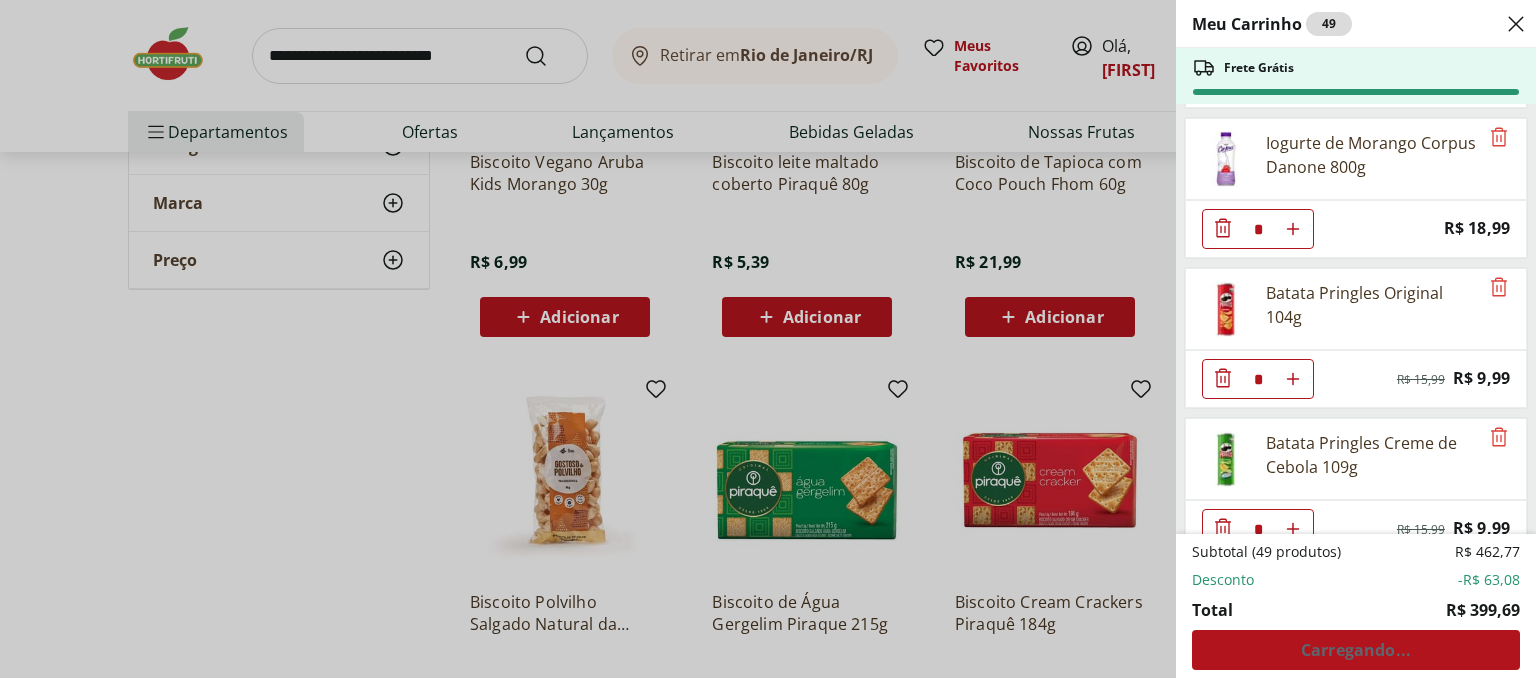 click on "*" at bounding box center (1258, -2771) 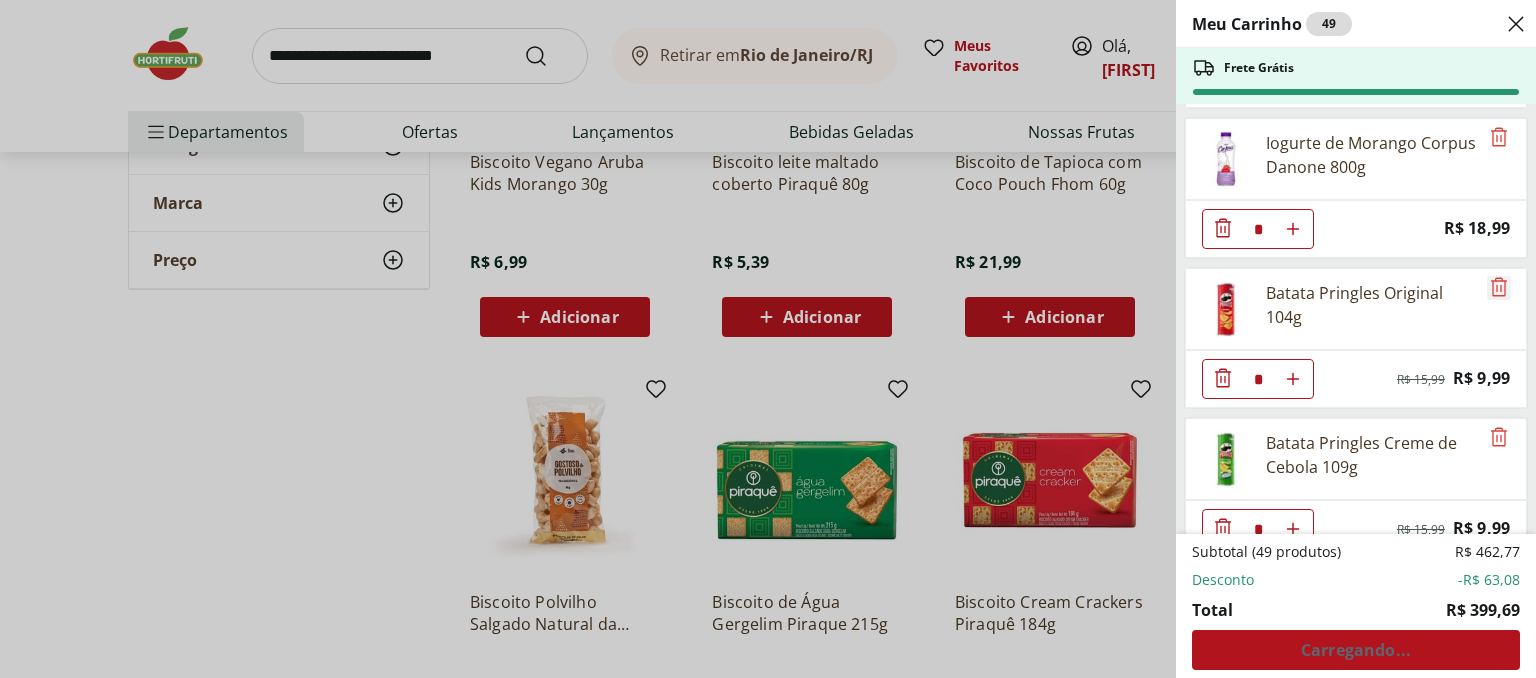 type on "*" 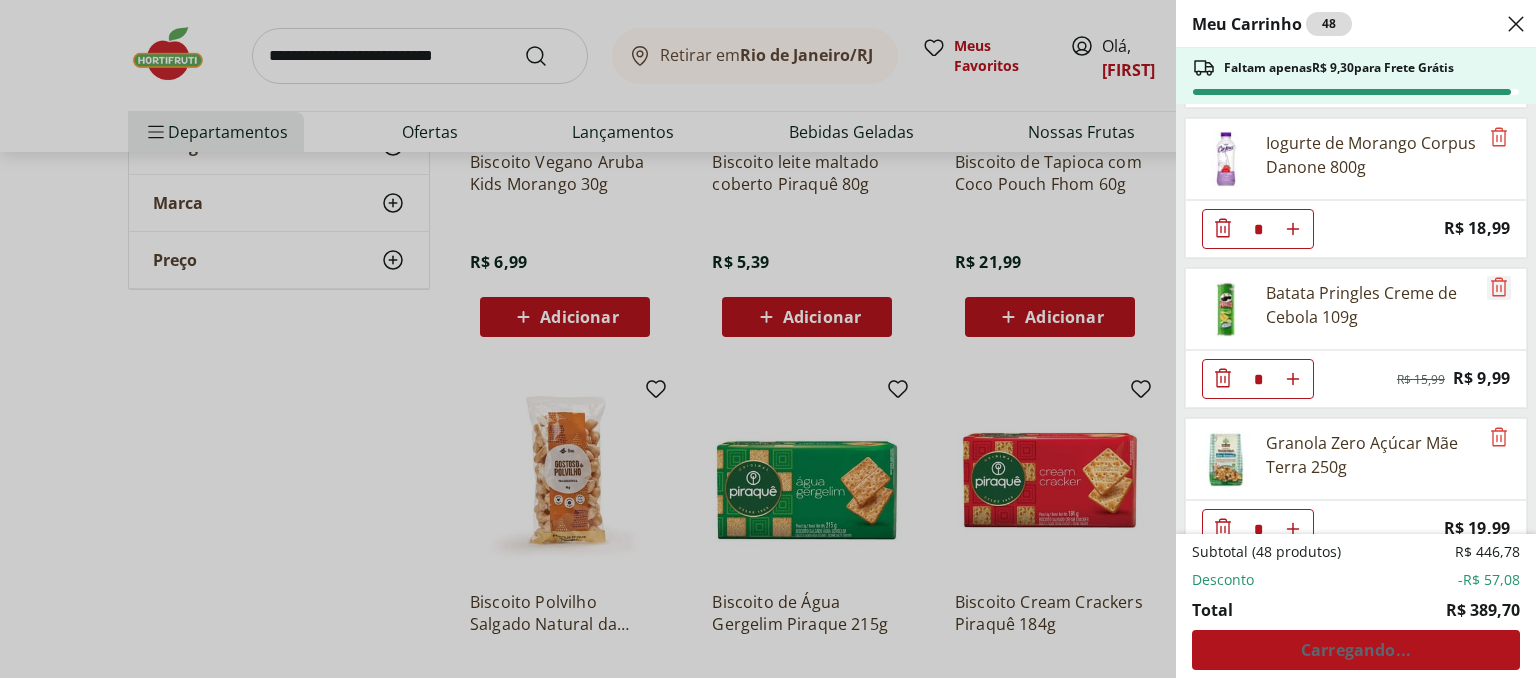 click 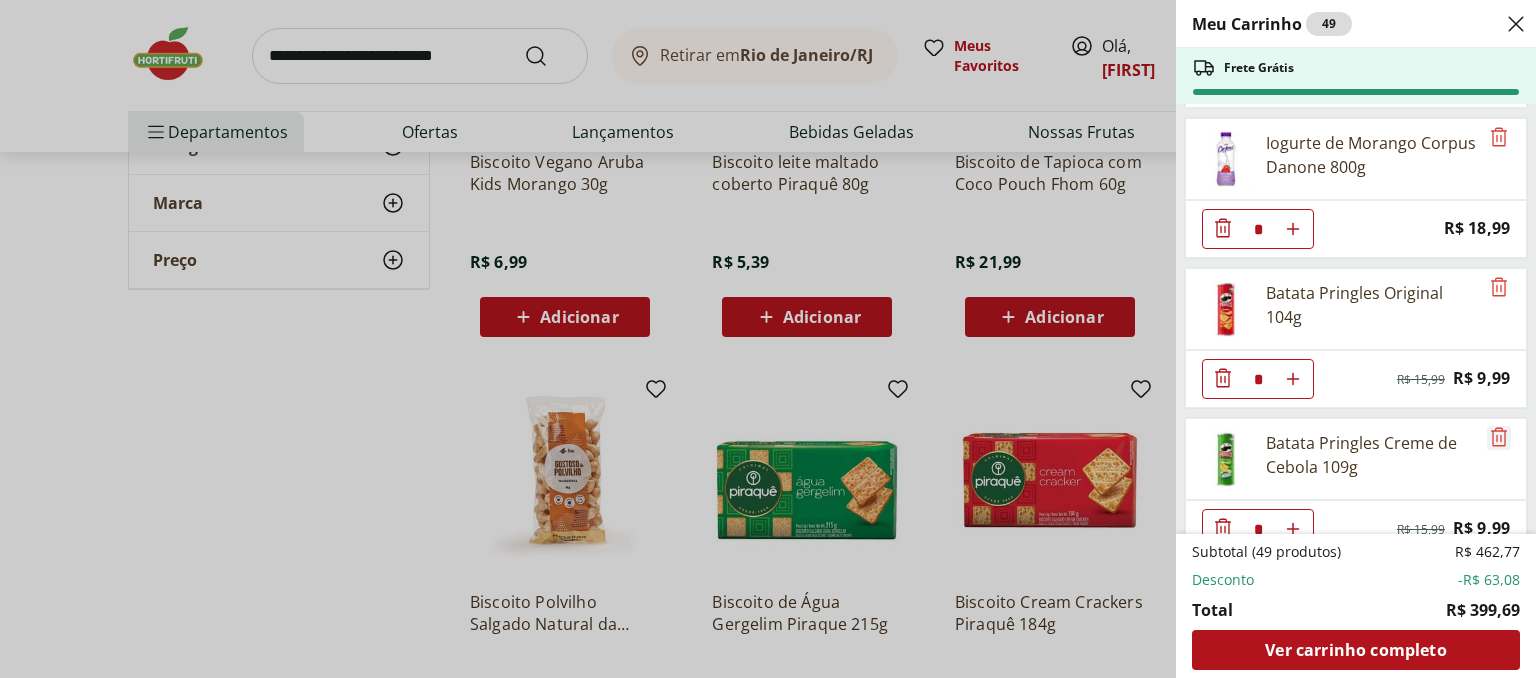 click 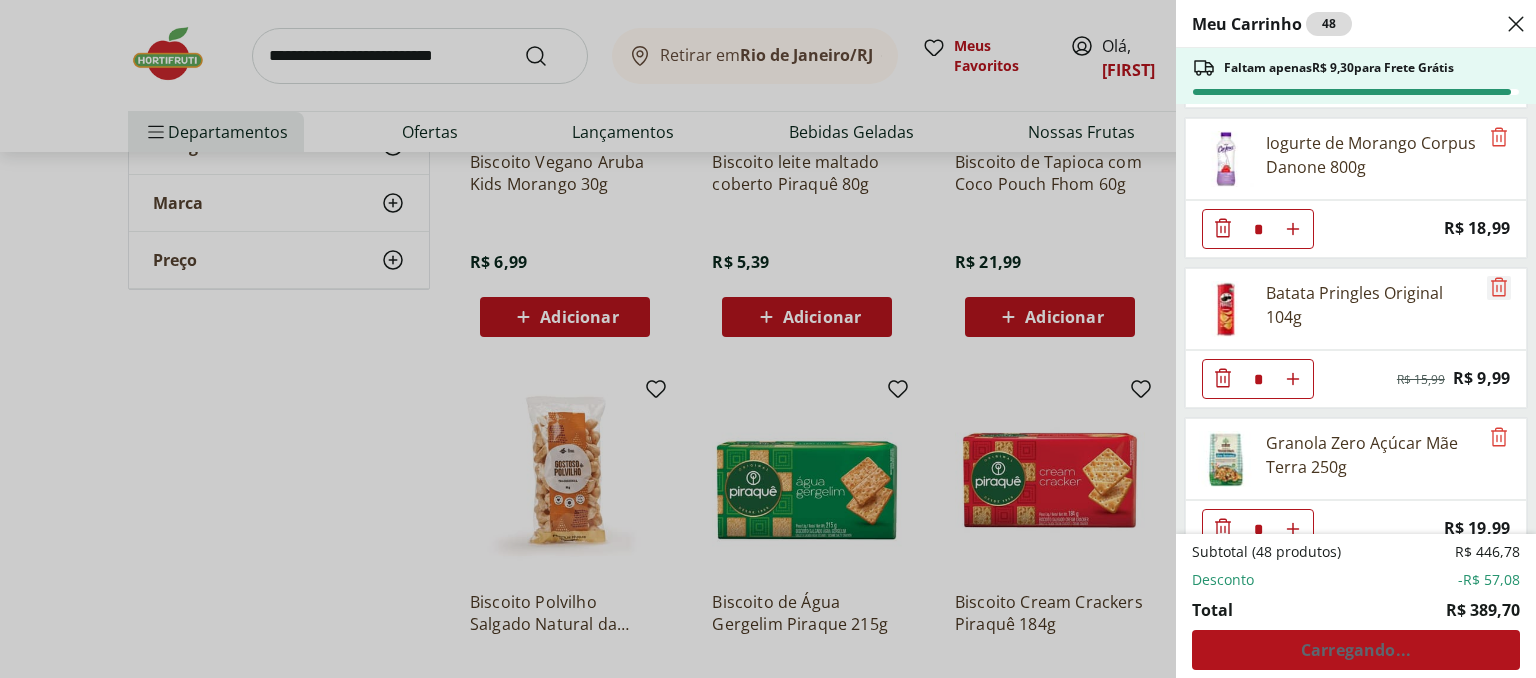 click 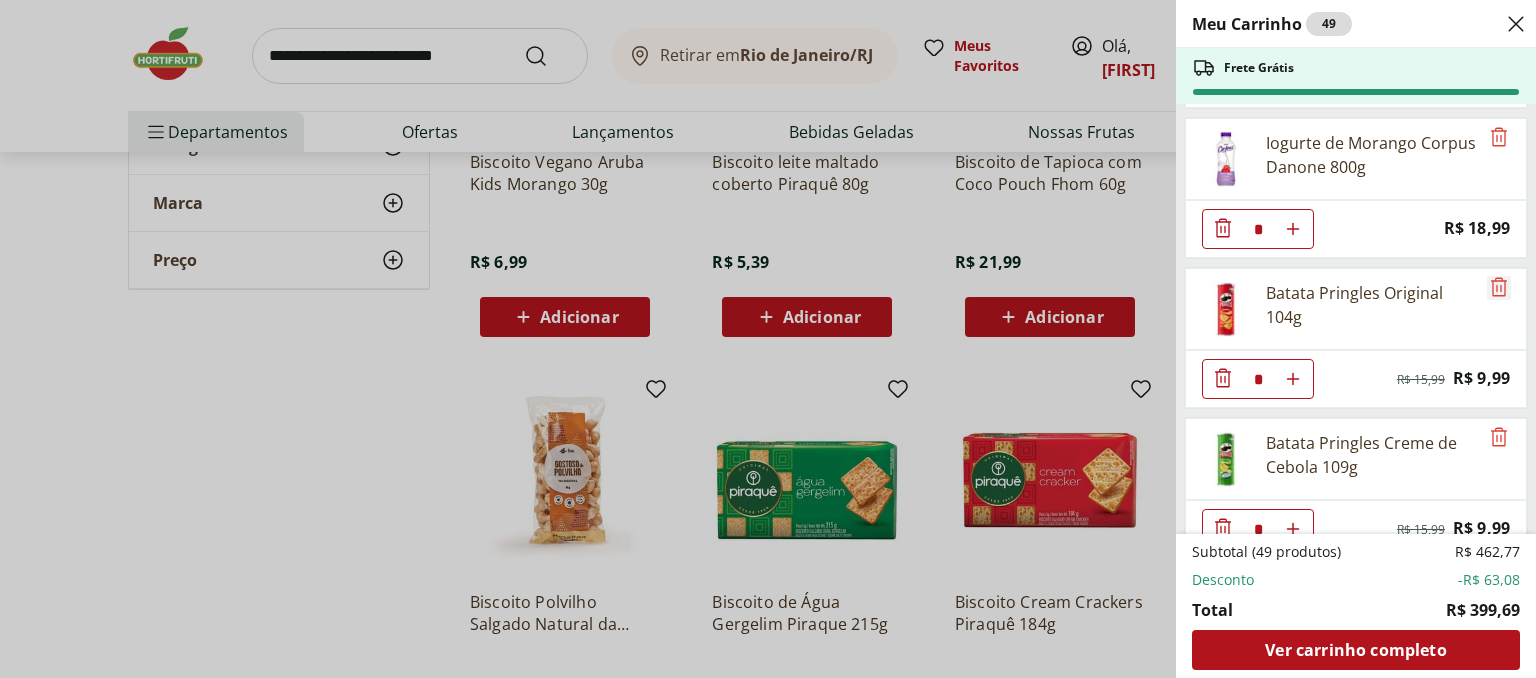 click 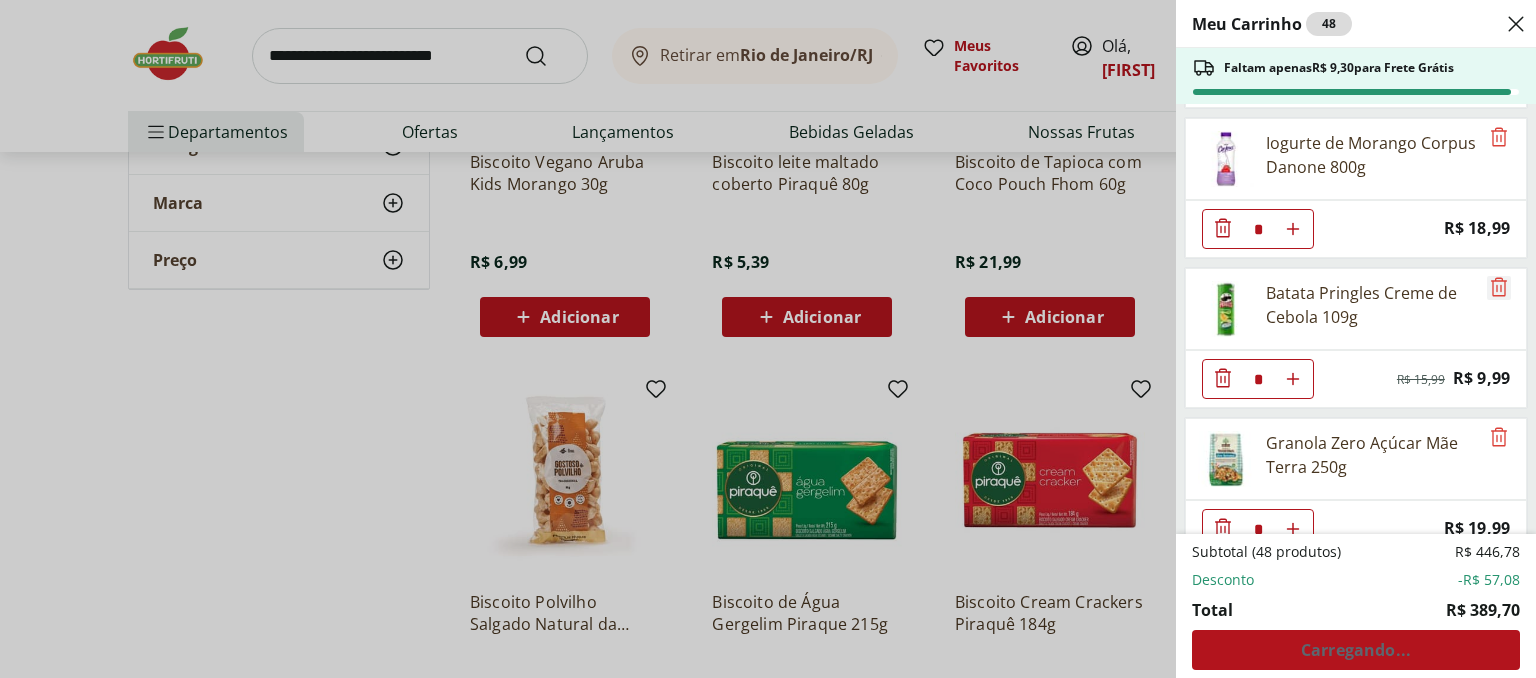 click 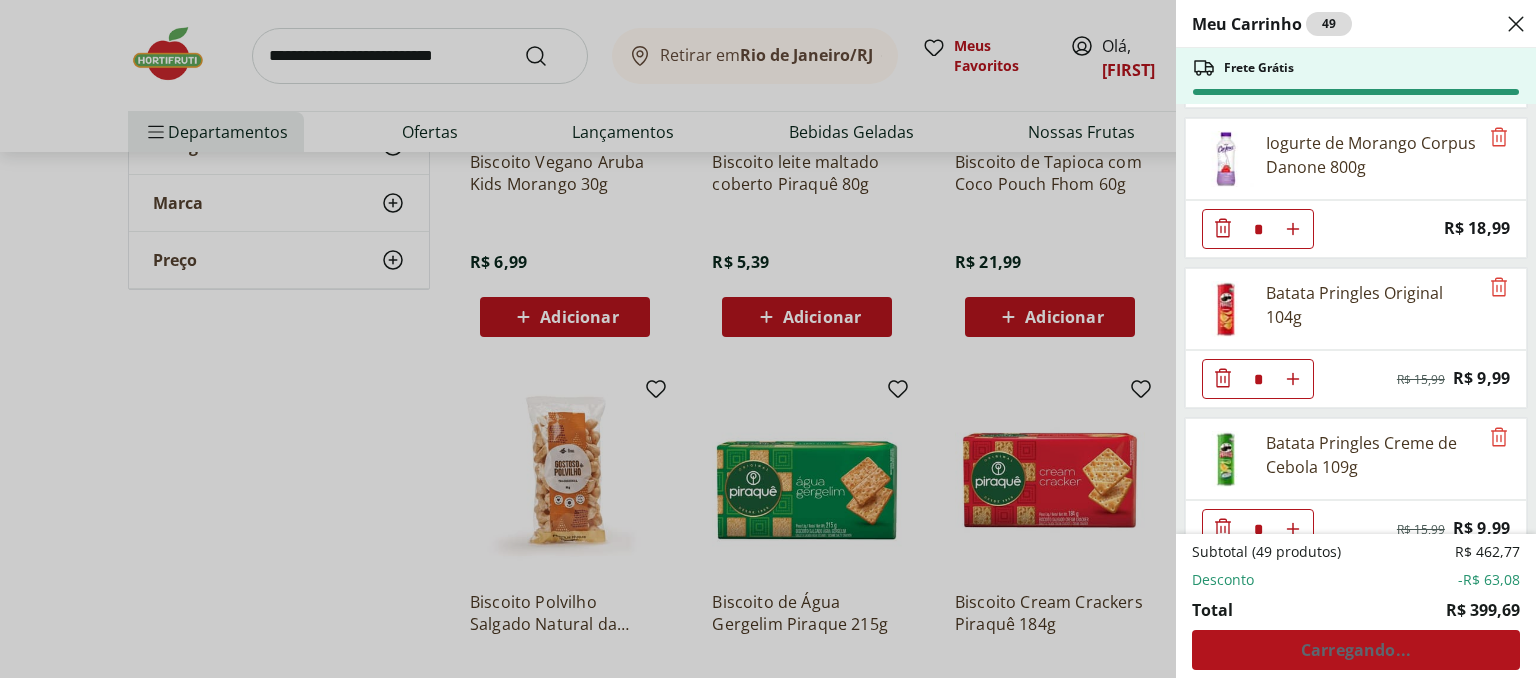 click 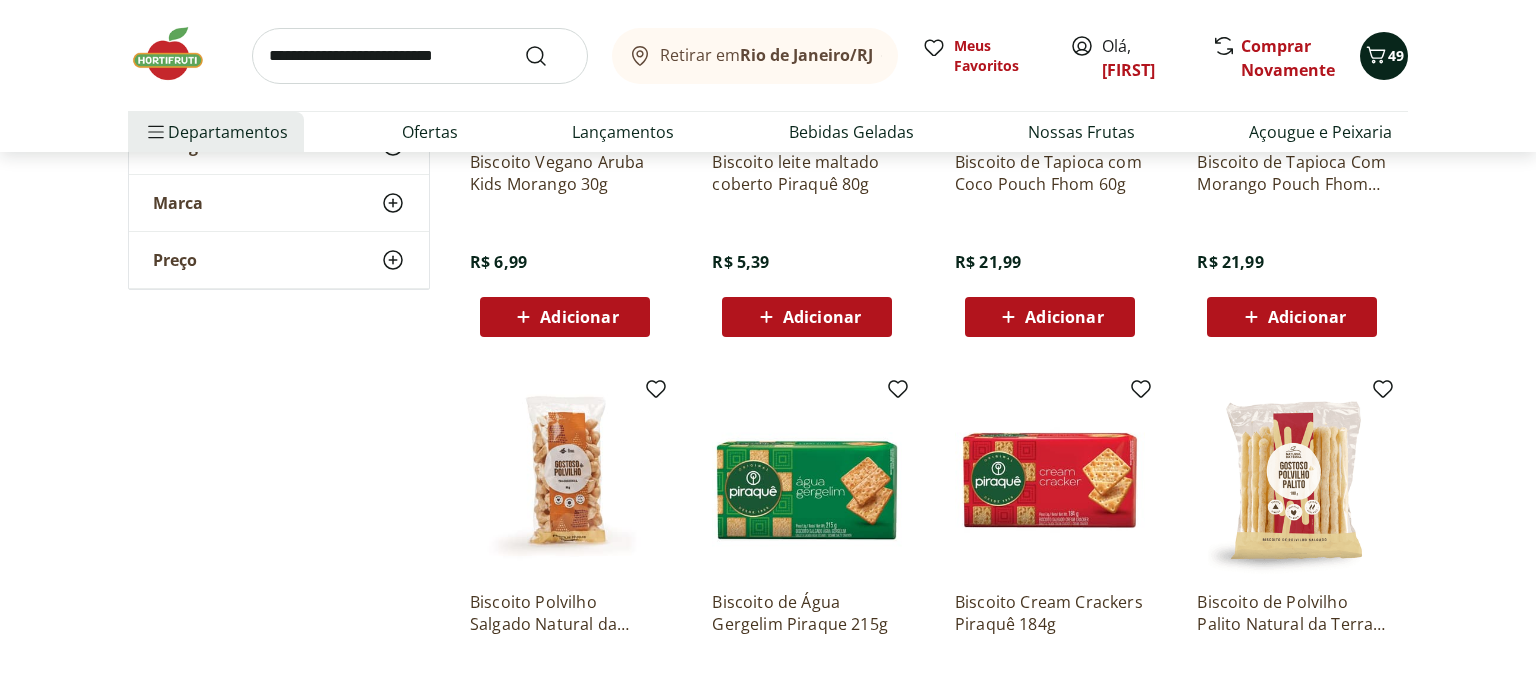 click 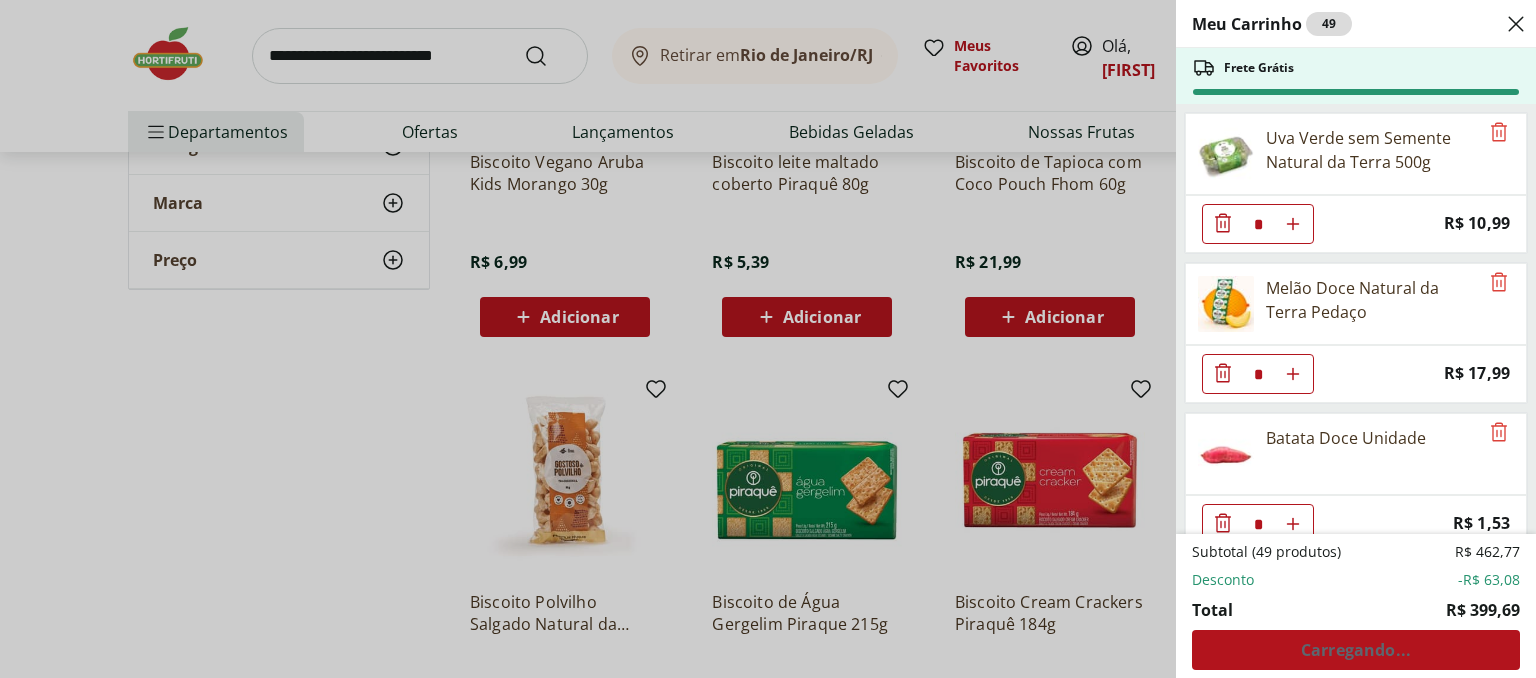 click on "Meu Carrinho 49 Frete Grátis Uva Verde sem Semente Natural da Terra 500g * Price: R$ 10,99 Melão Doce Natural da Terra Pedaço * Price: R$ 17,99 Batata Doce Unidade * Price: R$ 1,53 Couve-Flor Unidade * Price: R$ 6,99 Maracujá Azedo Unidade * Price: R$ 5,60 Alho Nacional Unidade * Original price: R$ 2,03 Price: R$ 1,79 Cebola Nacional Unidade * Original price: R$ 1,00 Price: R$ 0,75 Cenoura Orgânica Bandeja * Original price: R$ 8,99 Price: R$ 4,99 Batata Doce Orgânica Bandeja 600g * Original price: R$ 11,99 Price: R$ 4,99 Cogumelo Shiitake Fatiado 200g * Original price: R$ 16,99 Price: R$ 13,99 Brócolis Ninja Unidade * Original price: R$ 11,99 Price: R$ 4,99 Ovo caipira vermelho HNT 20 unidades * Price: R$ 26,99 Alface Americana Unidade * Price: R$ 5,99 Tomate Italiano Orgânico Bandeja * Price: R$ 9,99 Abóbora Japonesa Pedaço * Price: R$ 2,99 Salame Perdigão Defumado Unidade * Price: R$ 9,99 Tapioca Natural da Terra 500g * Original price: R$ 8,99 Price: R$ 4,99 * R$ 27,96 *" at bounding box center (768, 339) 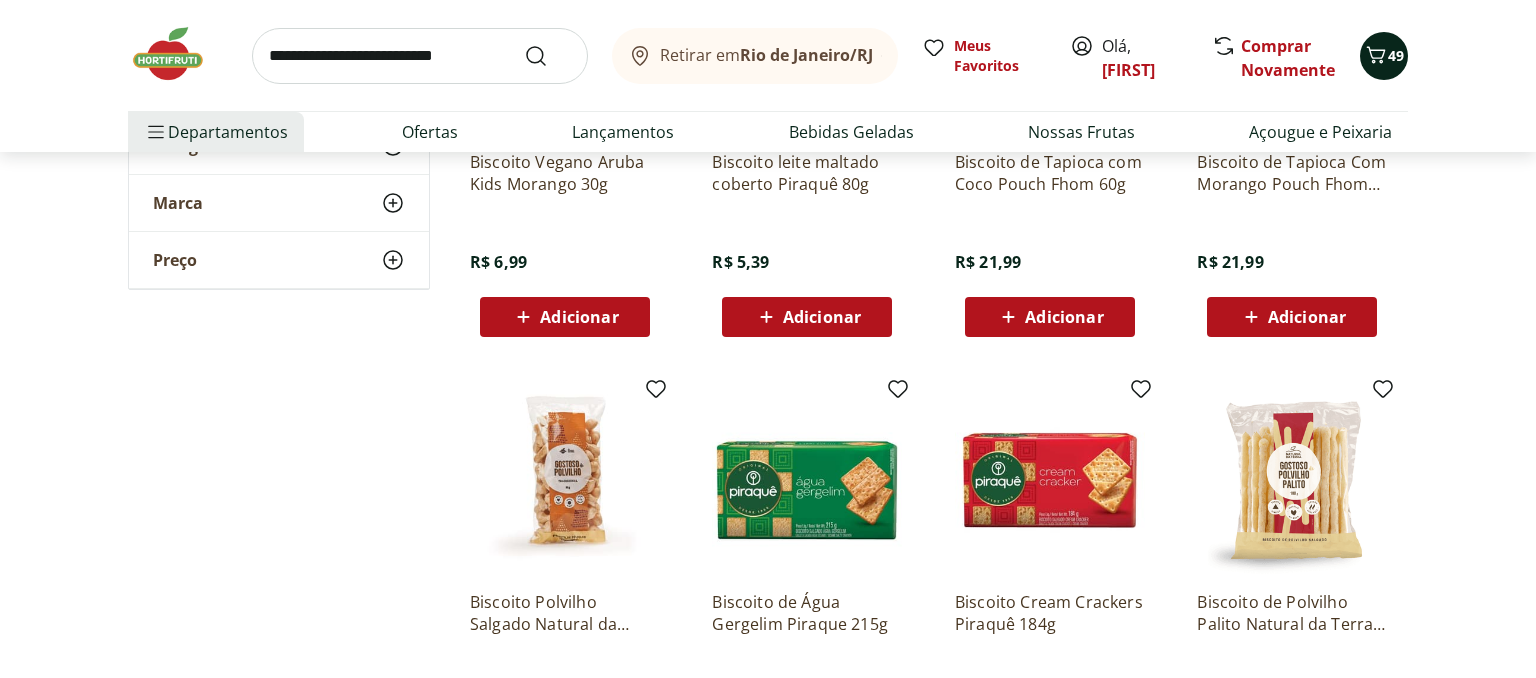 click on "49" at bounding box center [1384, 56] 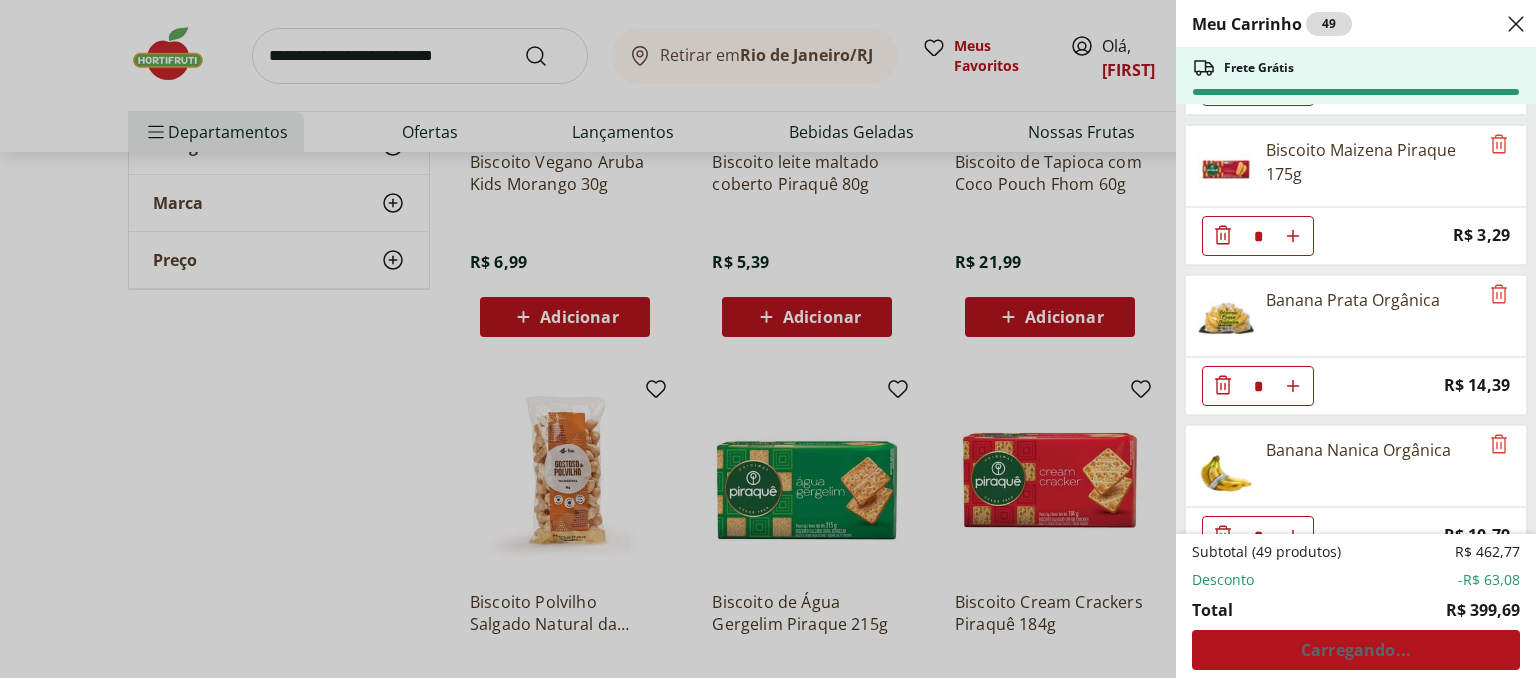 scroll, scrollTop: 4191, scrollLeft: 0, axis: vertical 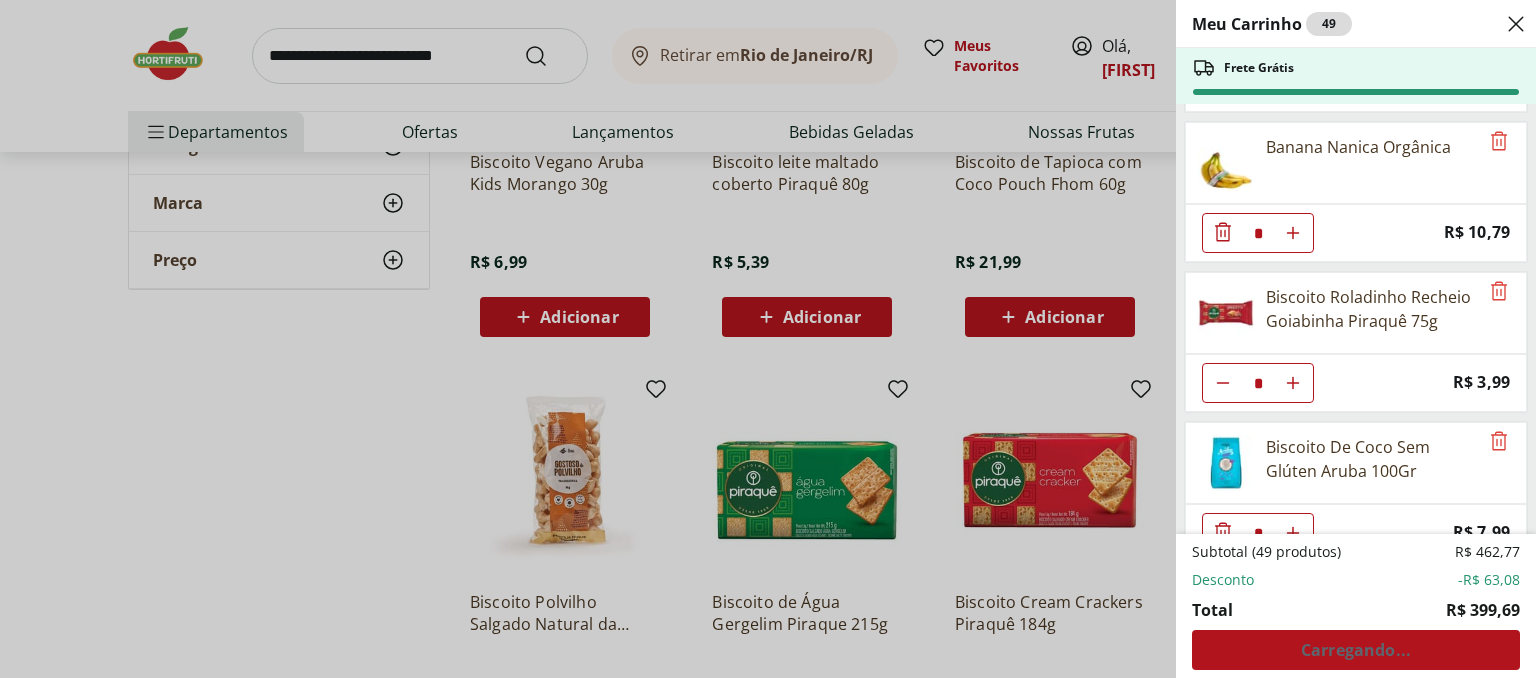 click 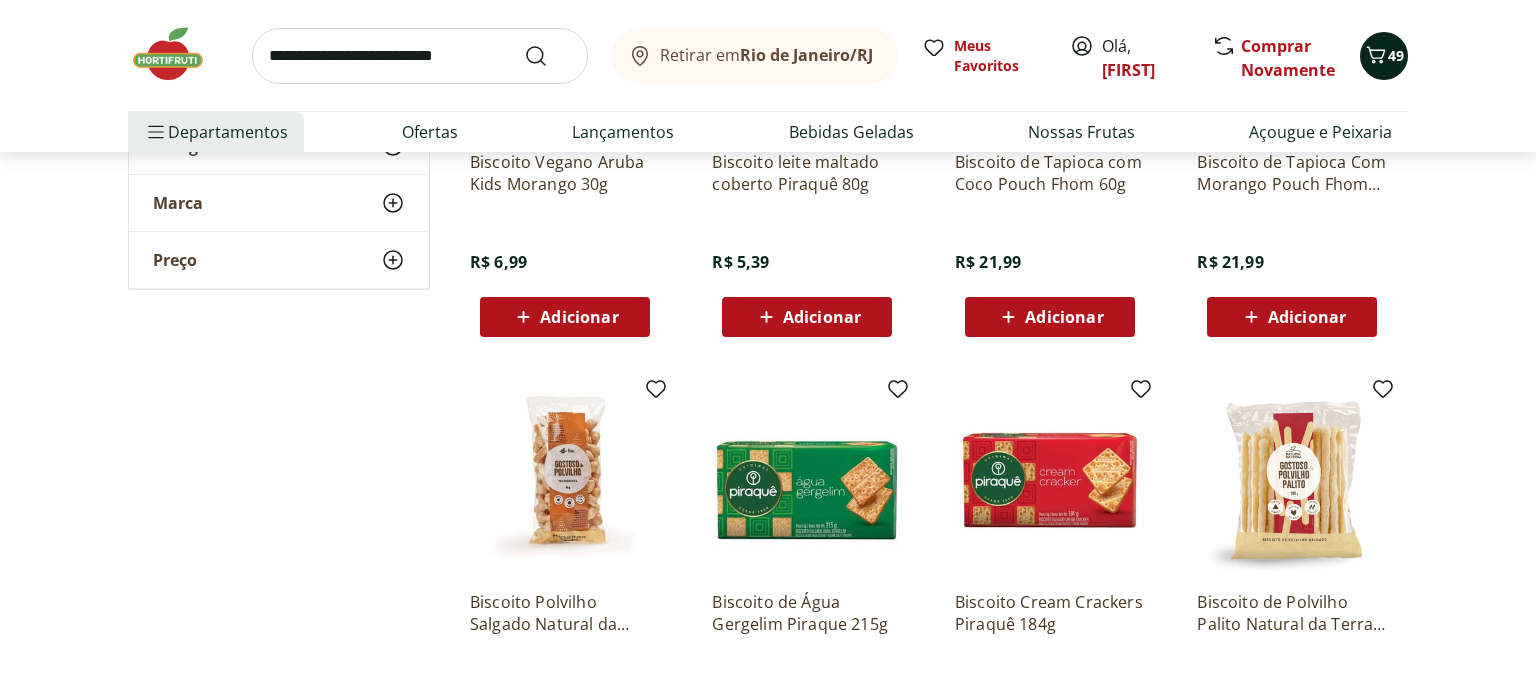 click on "49" at bounding box center (1384, 56) 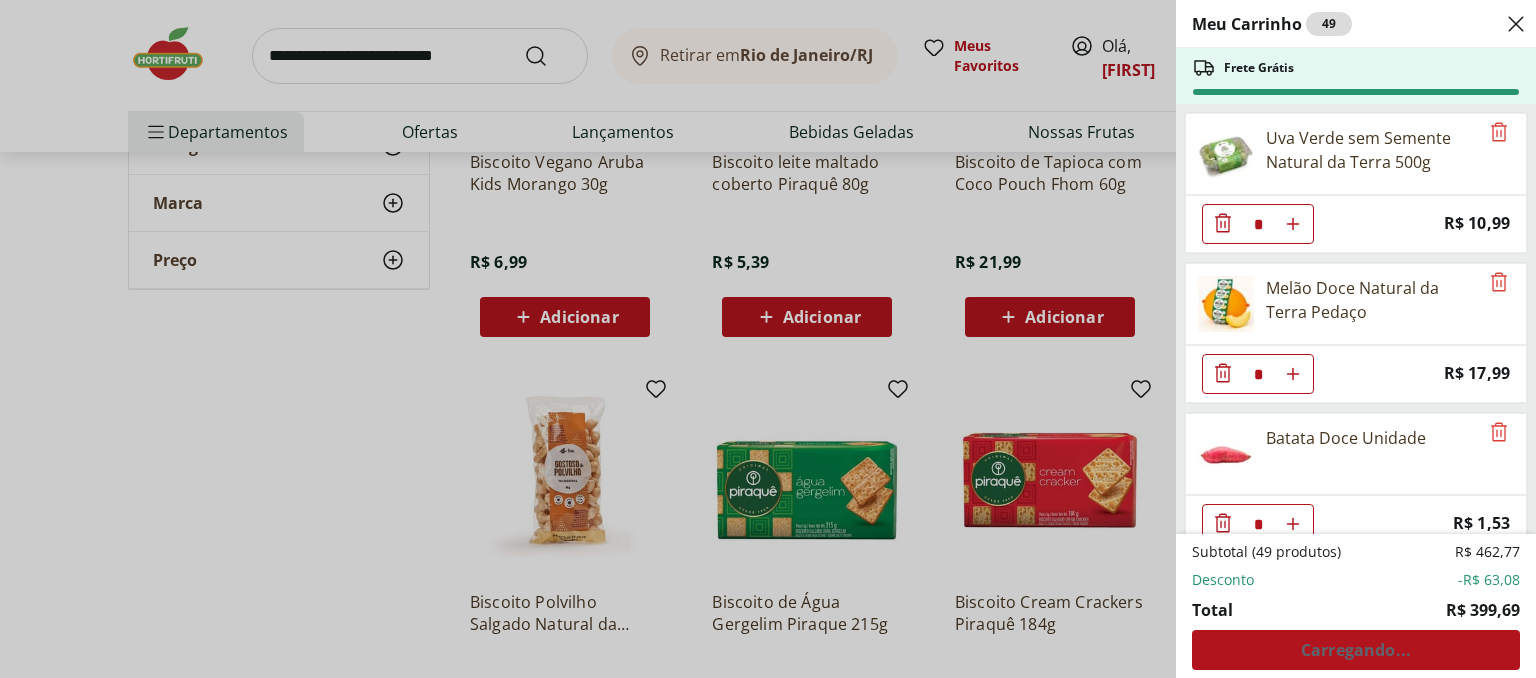 click 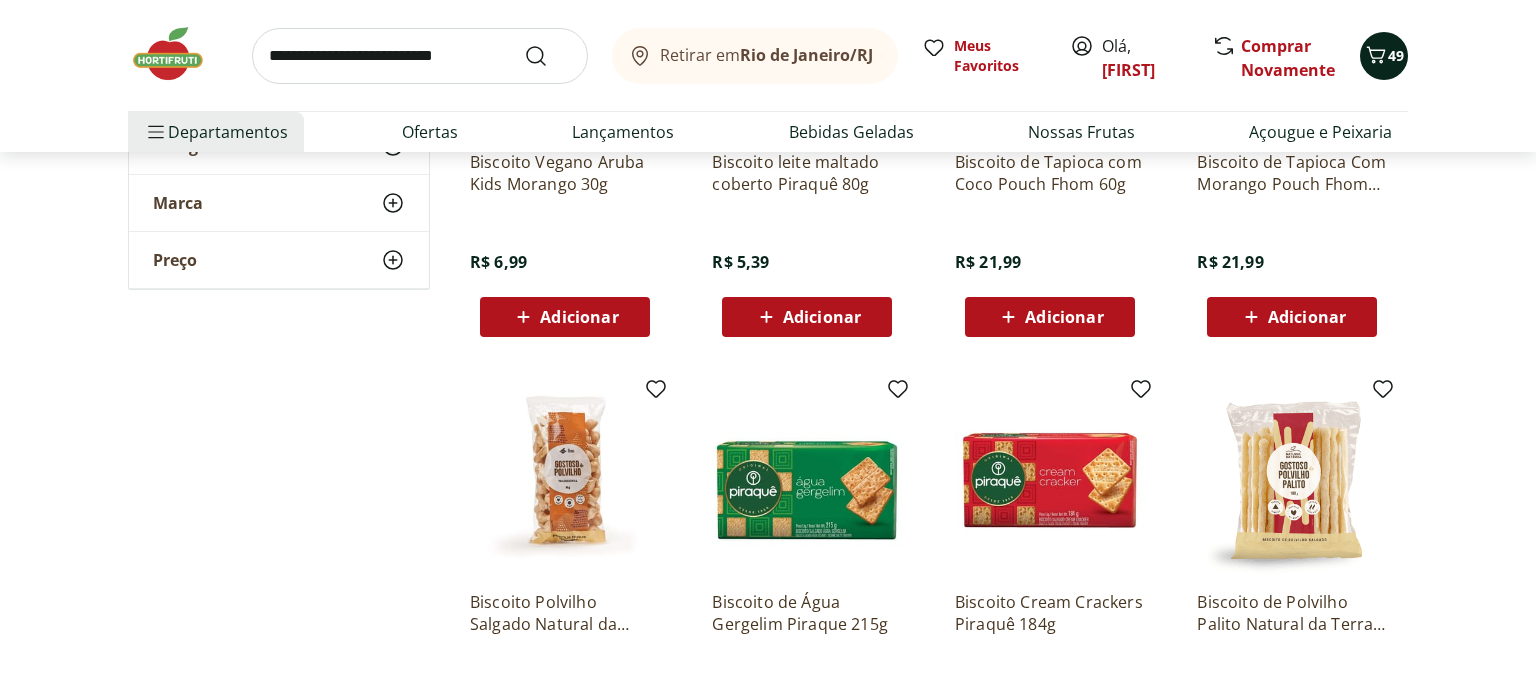 click 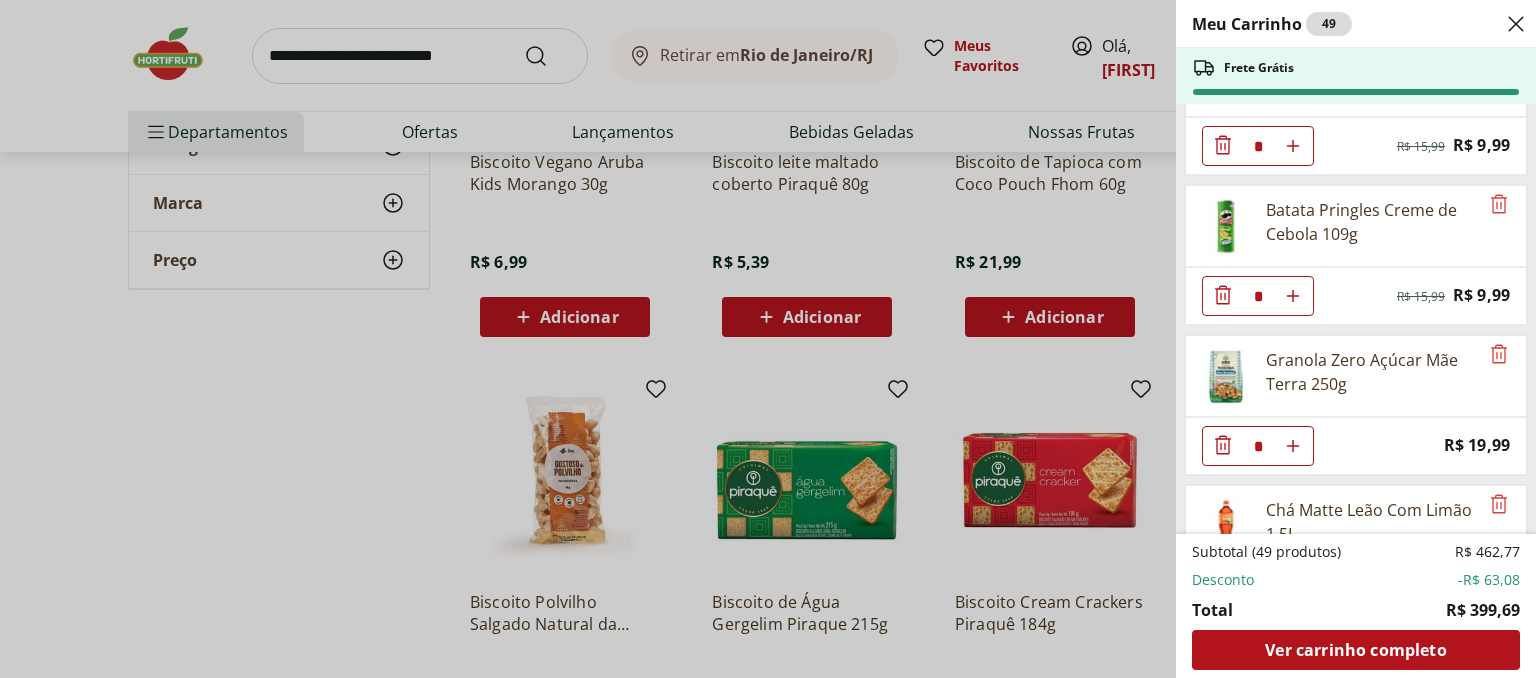 scroll, scrollTop: 3093, scrollLeft: 0, axis: vertical 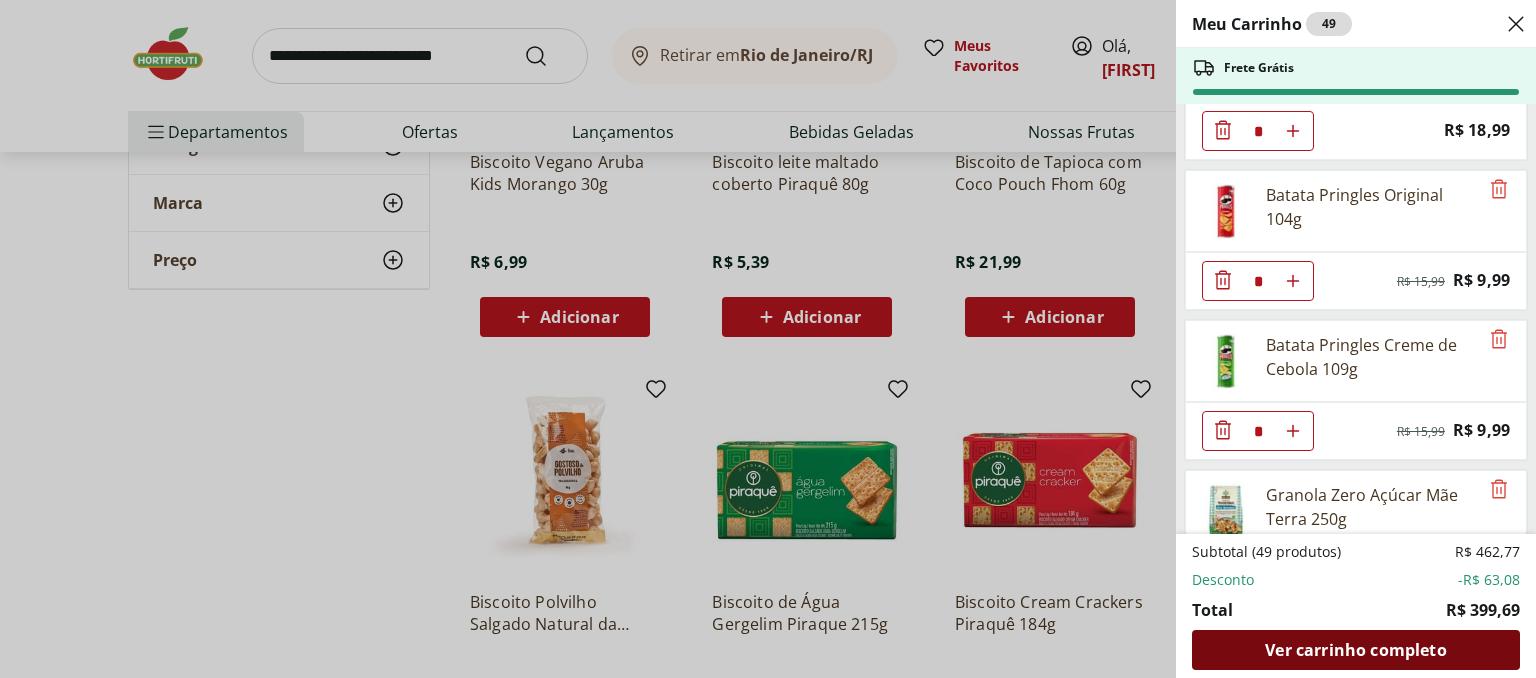 click on "Ver carrinho completo" at bounding box center [1356, 650] 